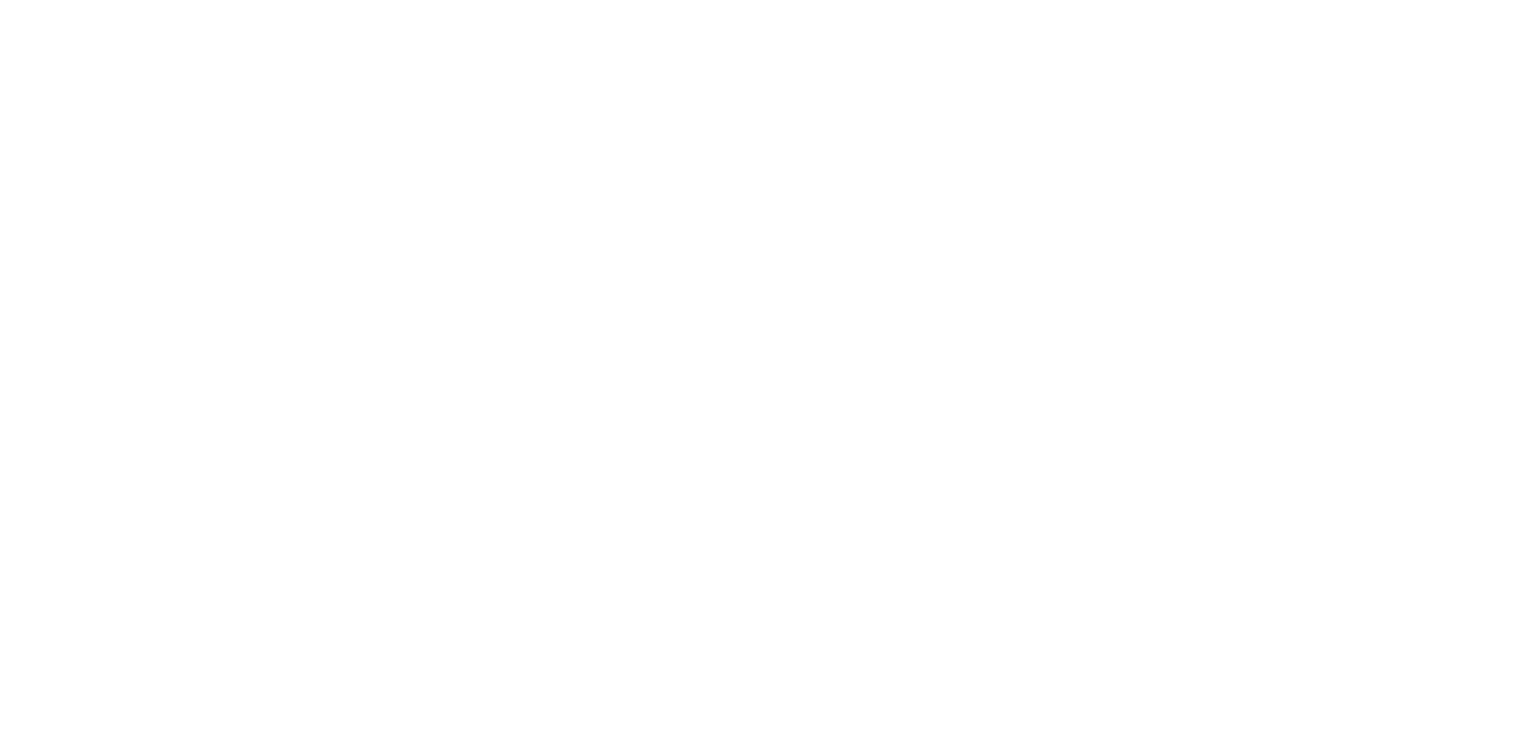 scroll, scrollTop: 0, scrollLeft: 0, axis: both 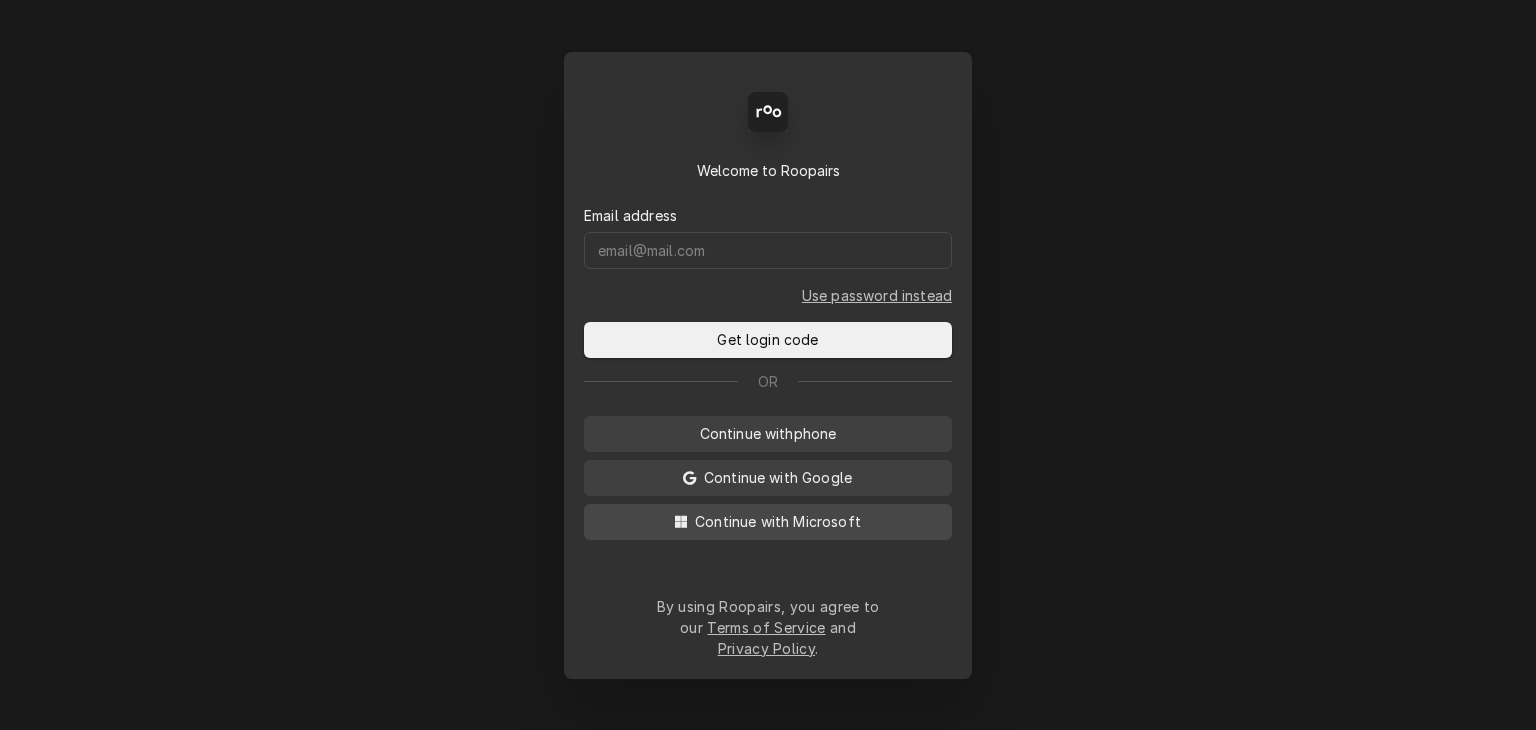 click on "Continue with Microsoft" at bounding box center [778, 521] 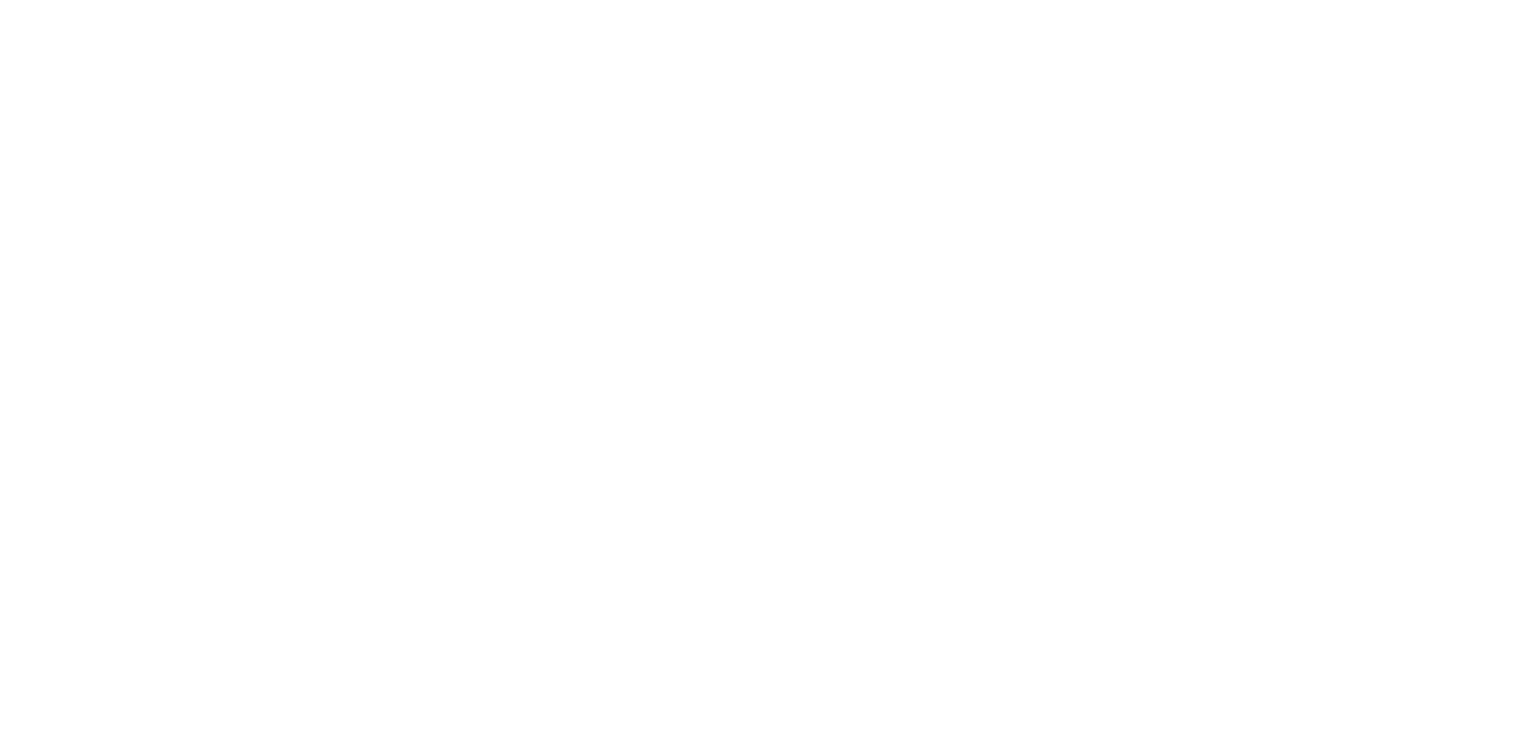 scroll, scrollTop: 0, scrollLeft: 0, axis: both 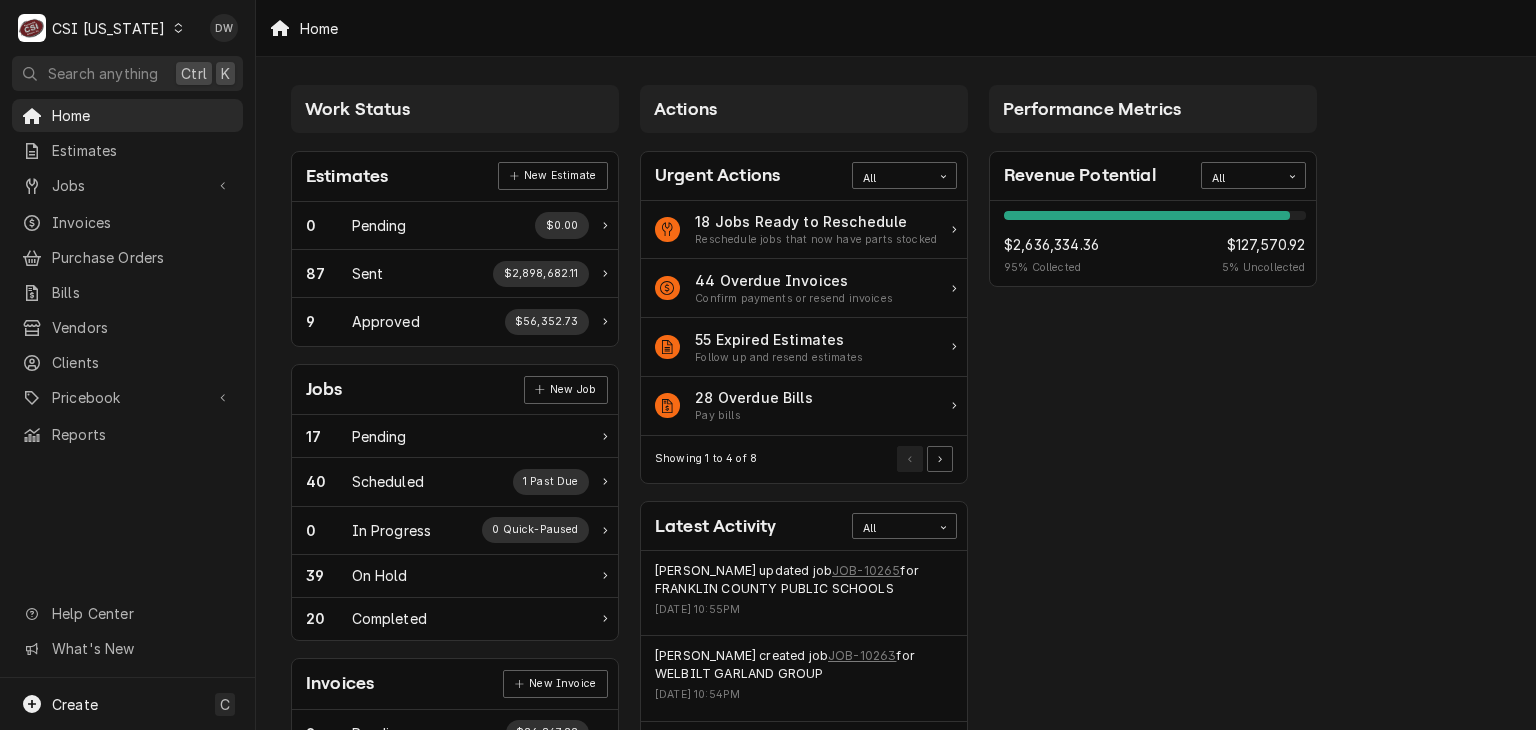click 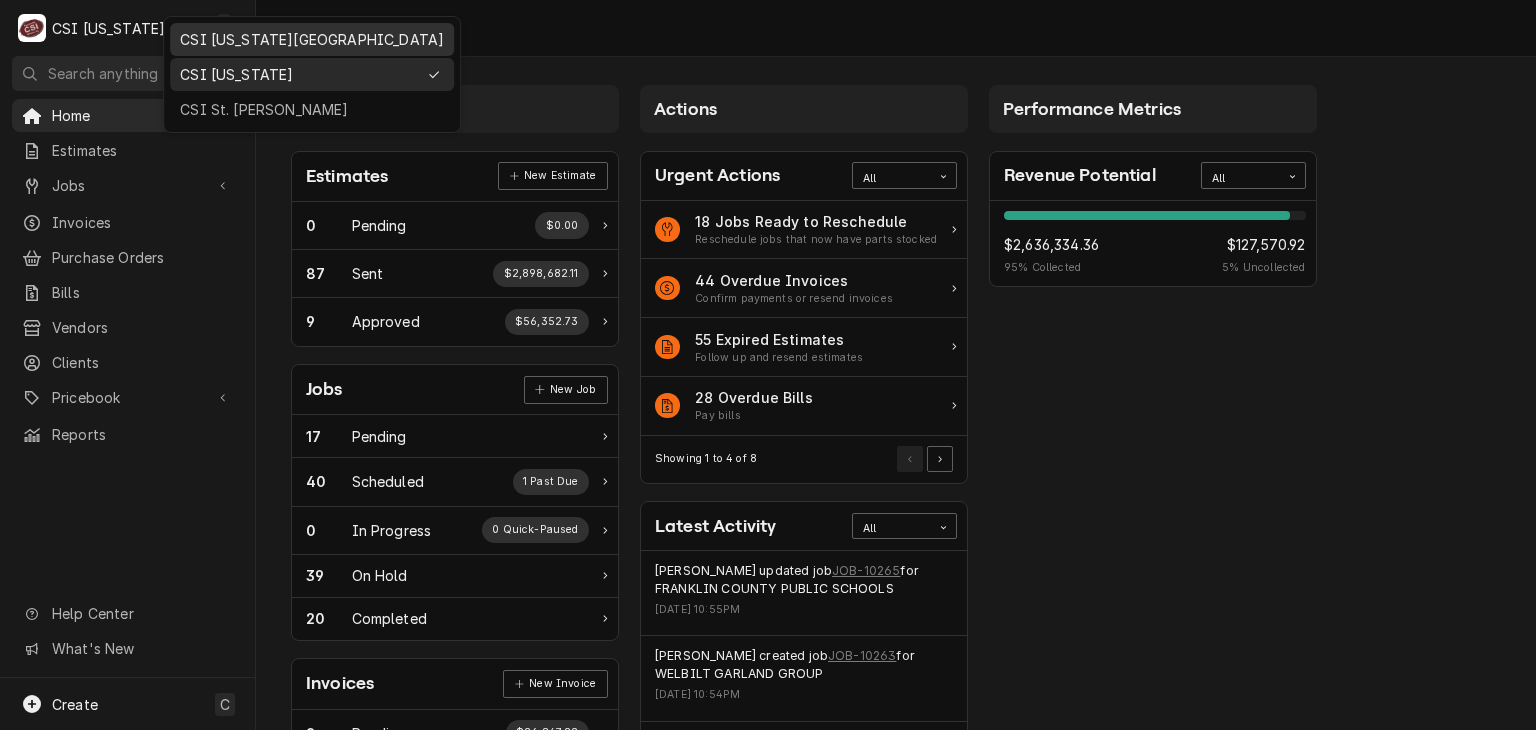 click on "CSI [US_STATE][GEOGRAPHIC_DATA]" at bounding box center (312, 39) 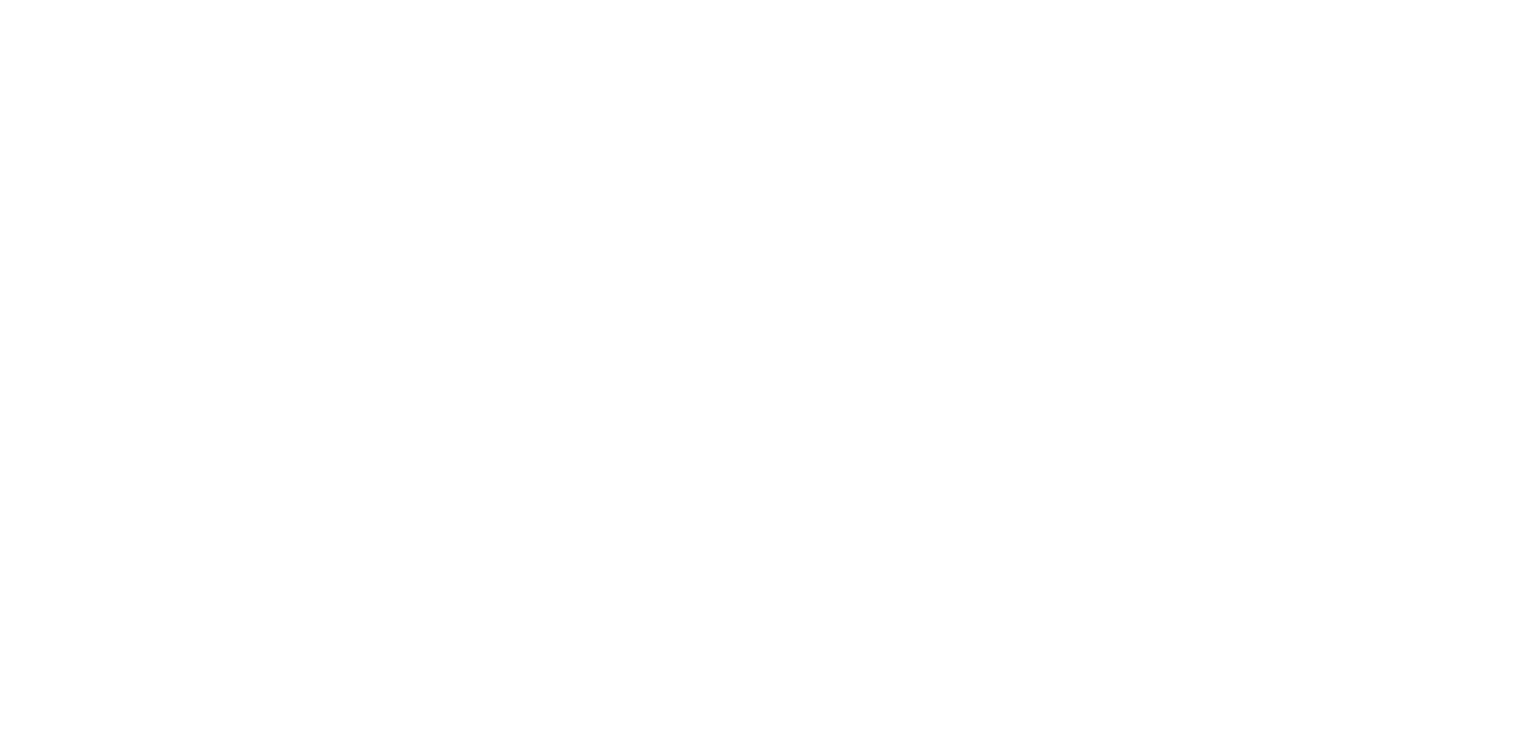scroll, scrollTop: 0, scrollLeft: 0, axis: both 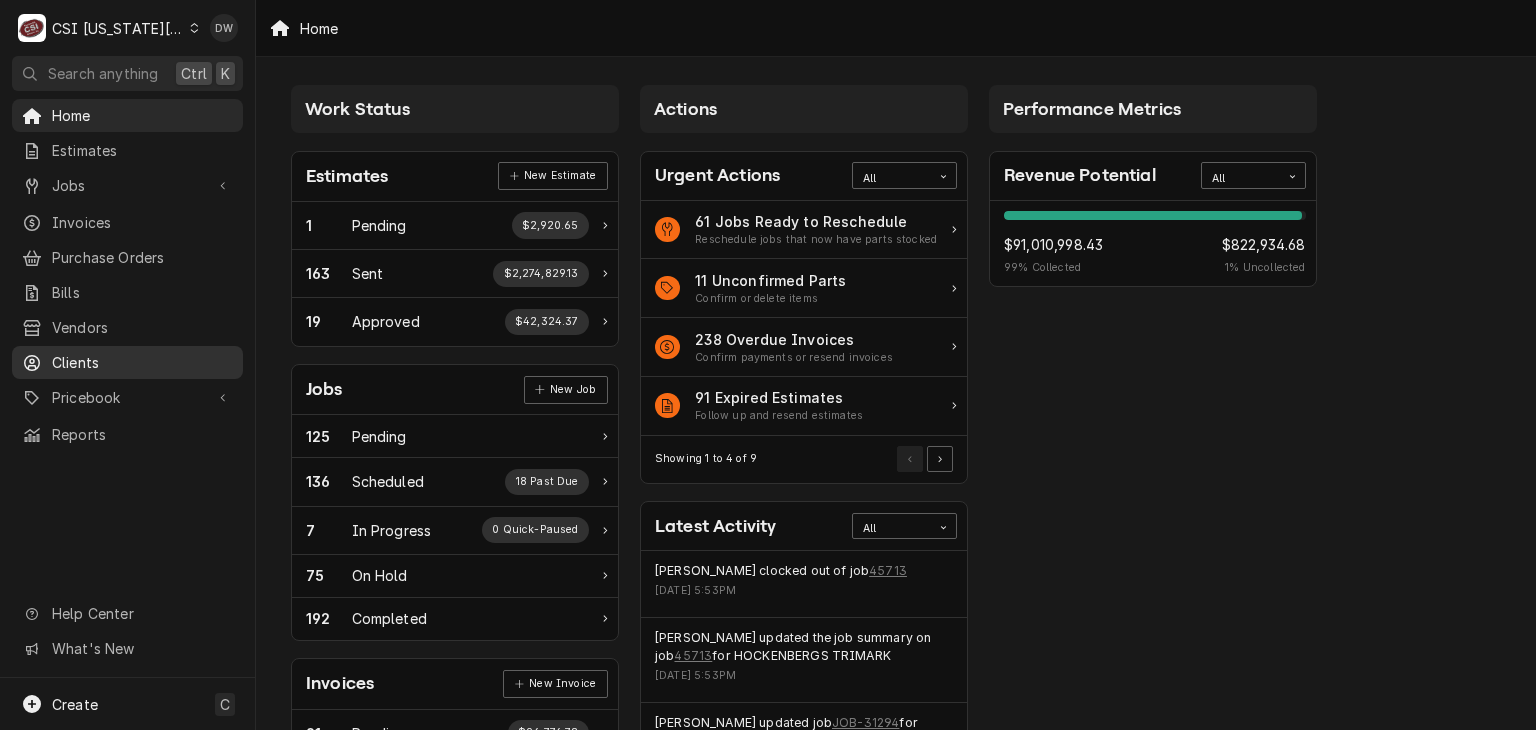 click on "Clients" at bounding box center [142, 362] 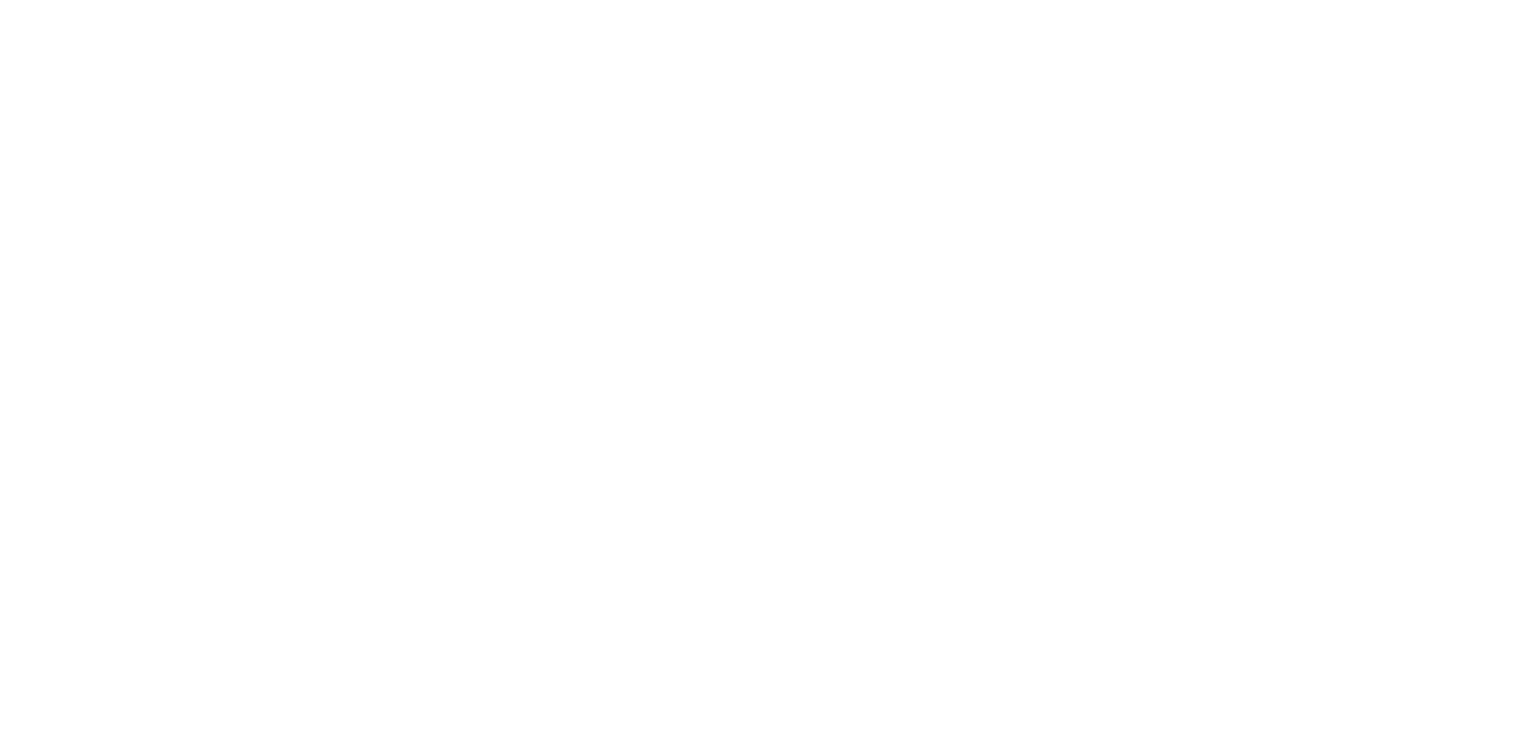 scroll, scrollTop: 0, scrollLeft: 0, axis: both 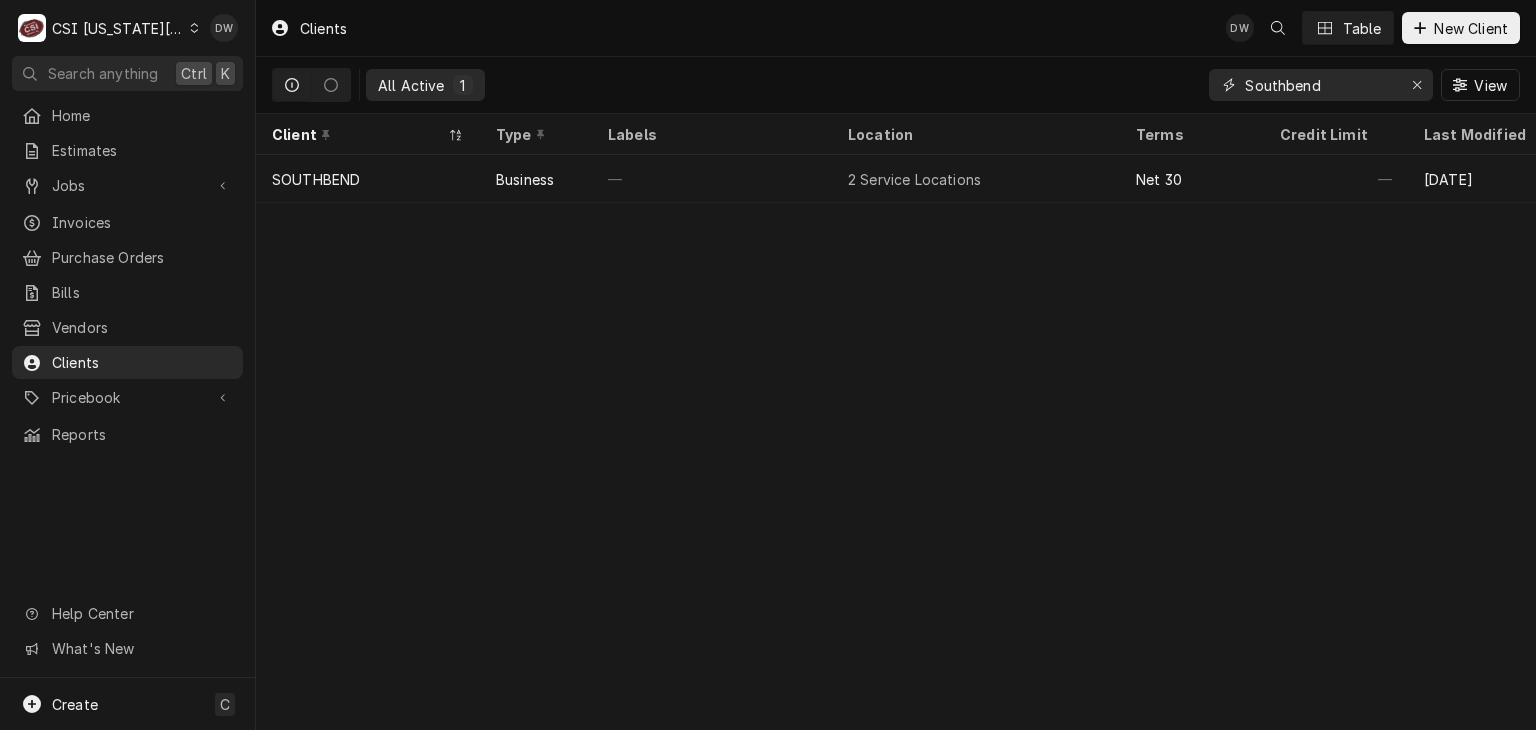 drag, startPoint x: 1324, startPoint y: 90, endPoint x: 1196, endPoint y: 85, distance: 128.09763 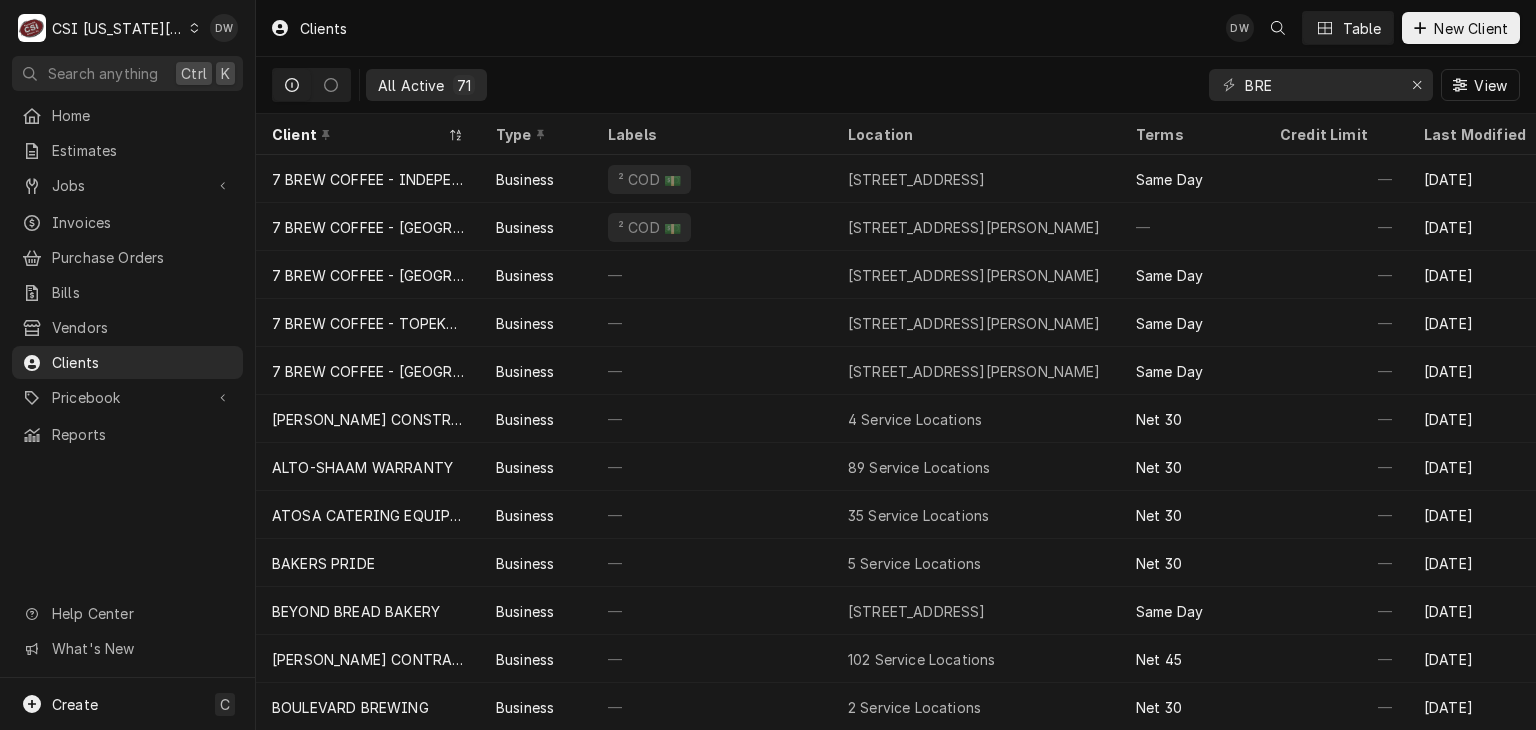 click on "BRE" at bounding box center [1321, 85] 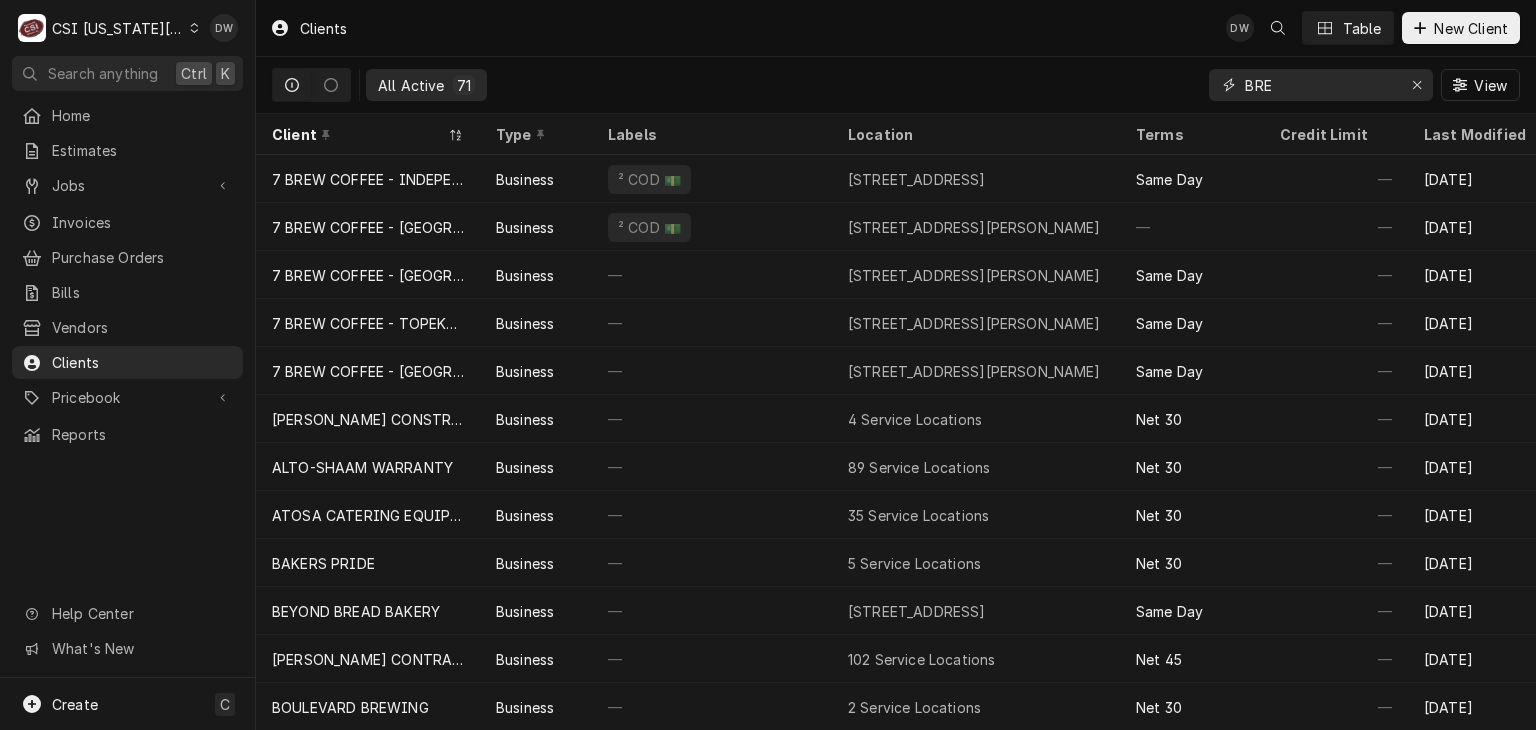 click on "BRE" at bounding box center [1320, 85] 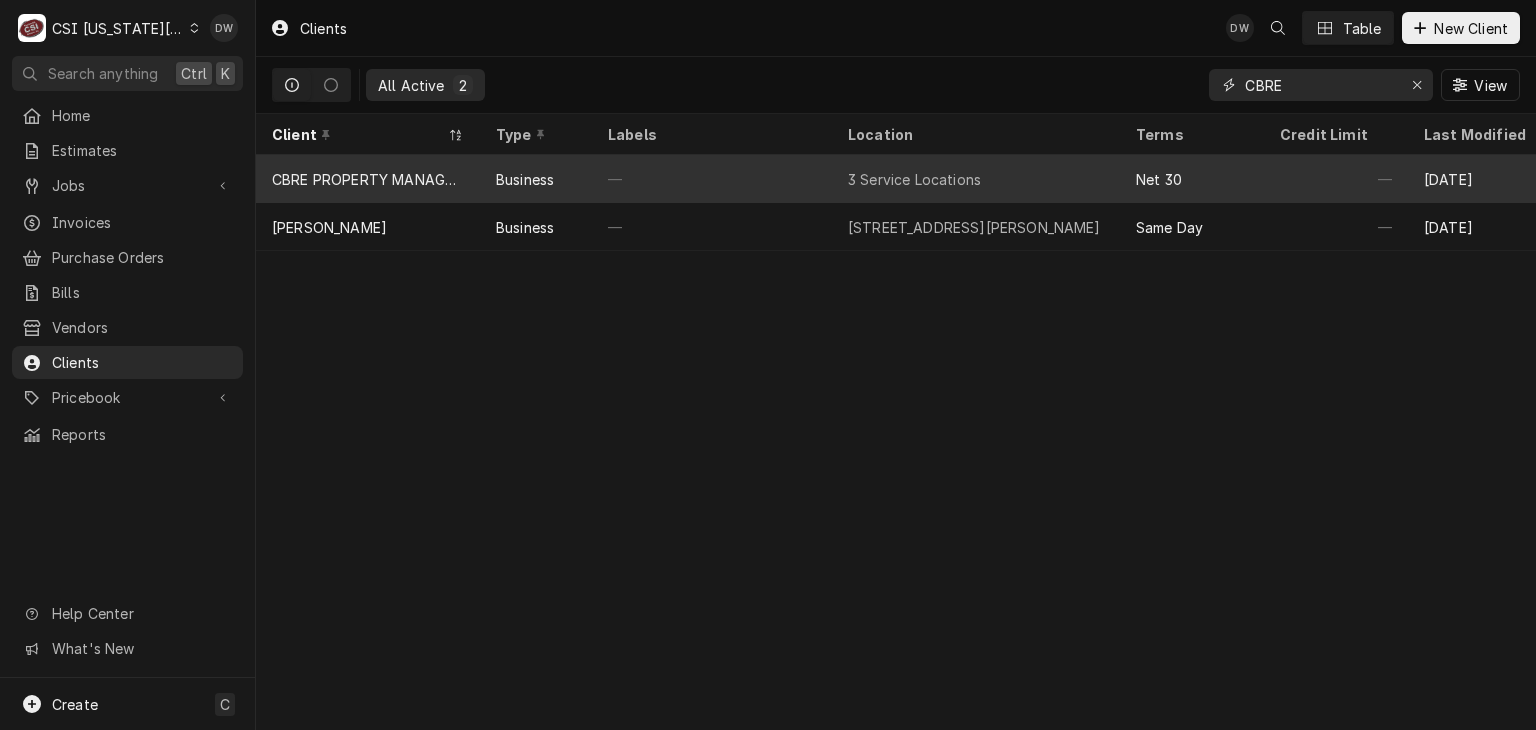 type on "CBRE" 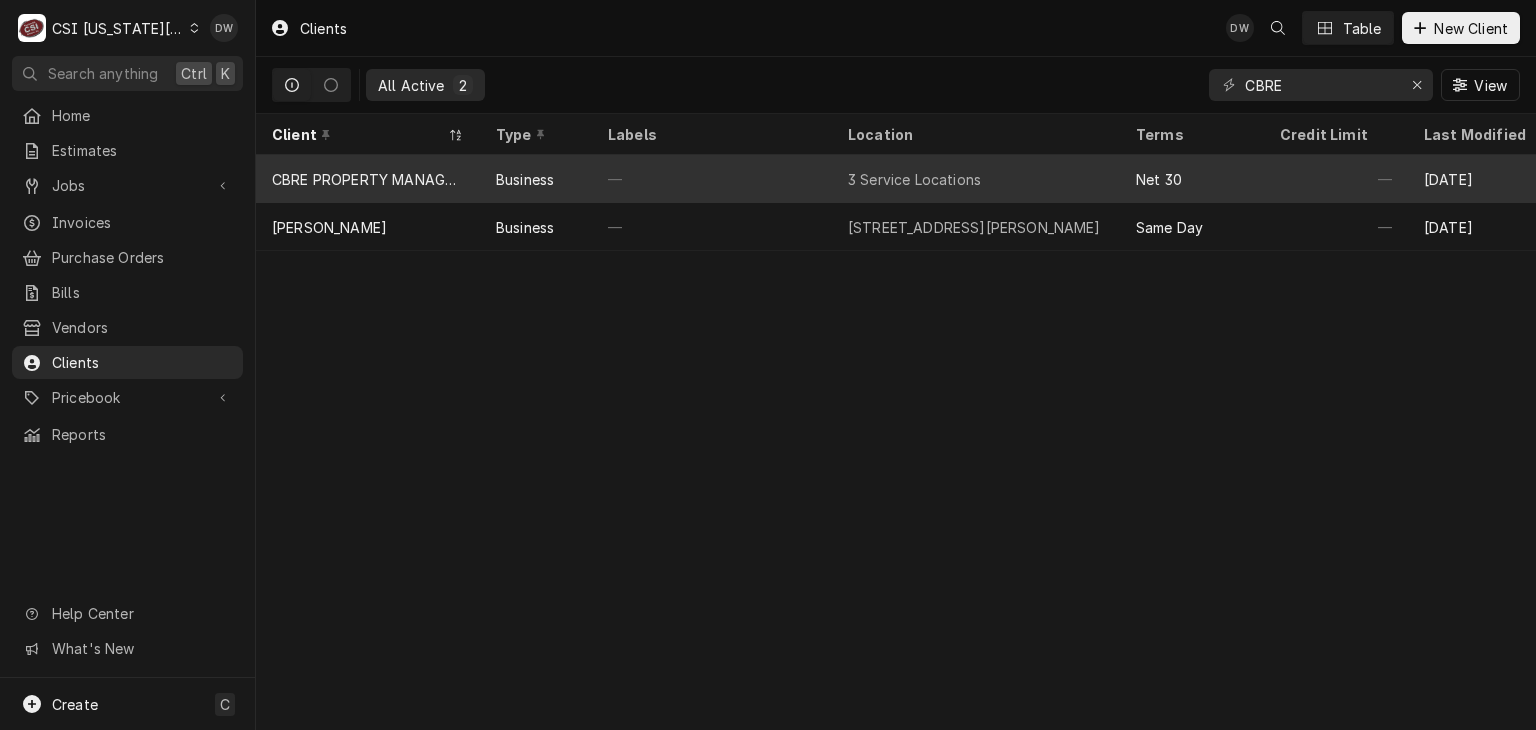 click on "Business" at bounding box center (536, 179) 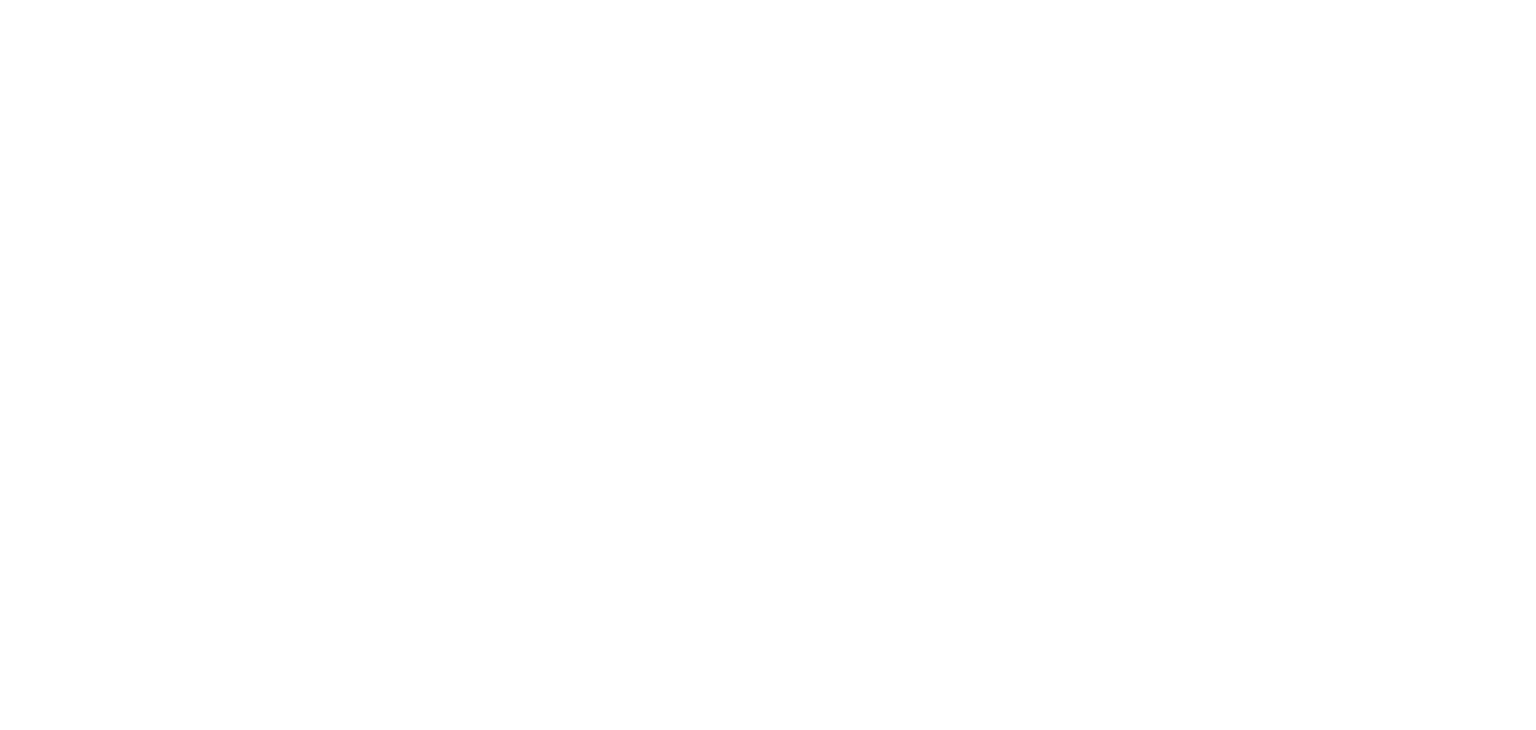 scroll, scrollTop: 0, scrollLeft: 0, axis: both 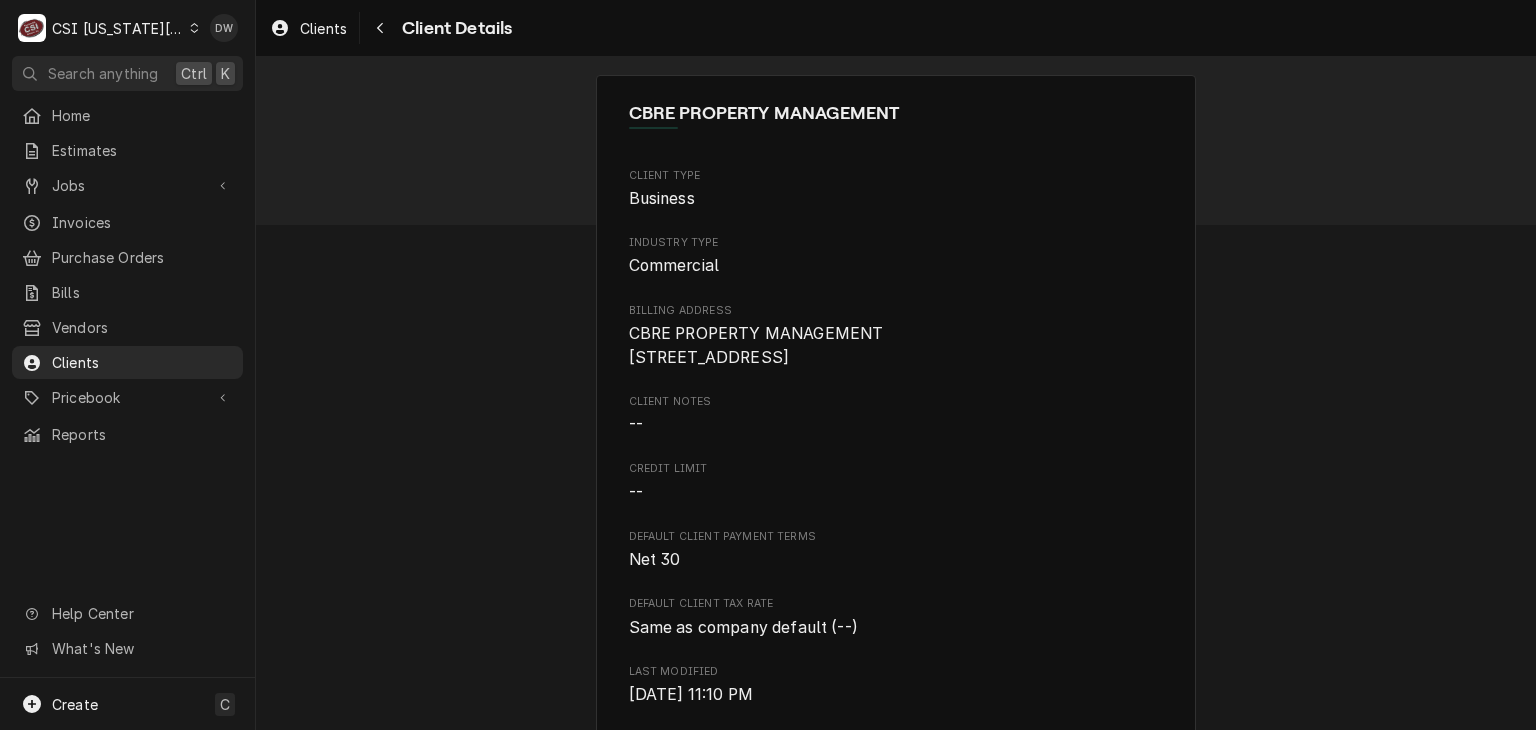 drag, startPoint x: 764, startPoint y: 380, endPoint x: 610, endPoint y: 329, distance: 162.22516 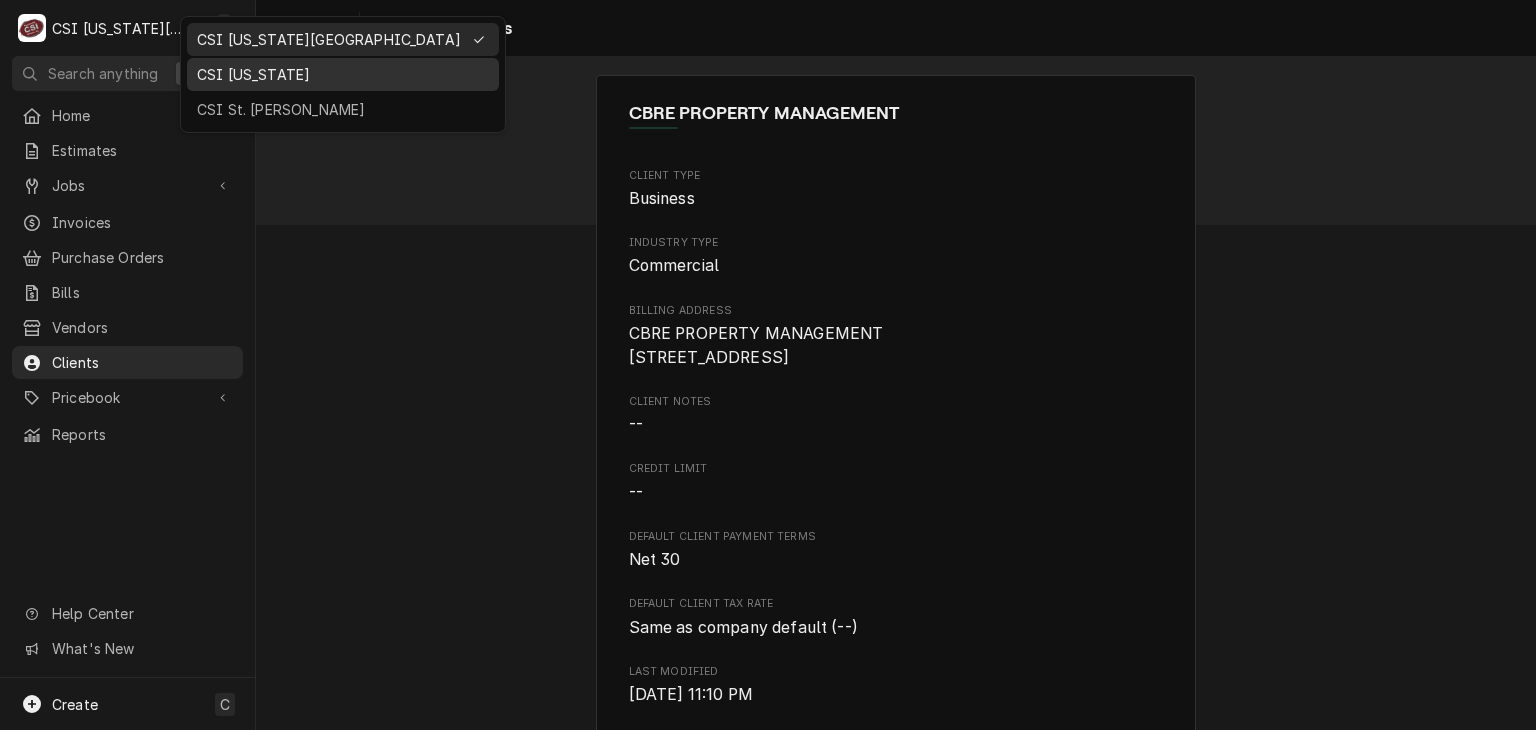 click on "CSI [US_STATE]" at bounding box center [343, 74] 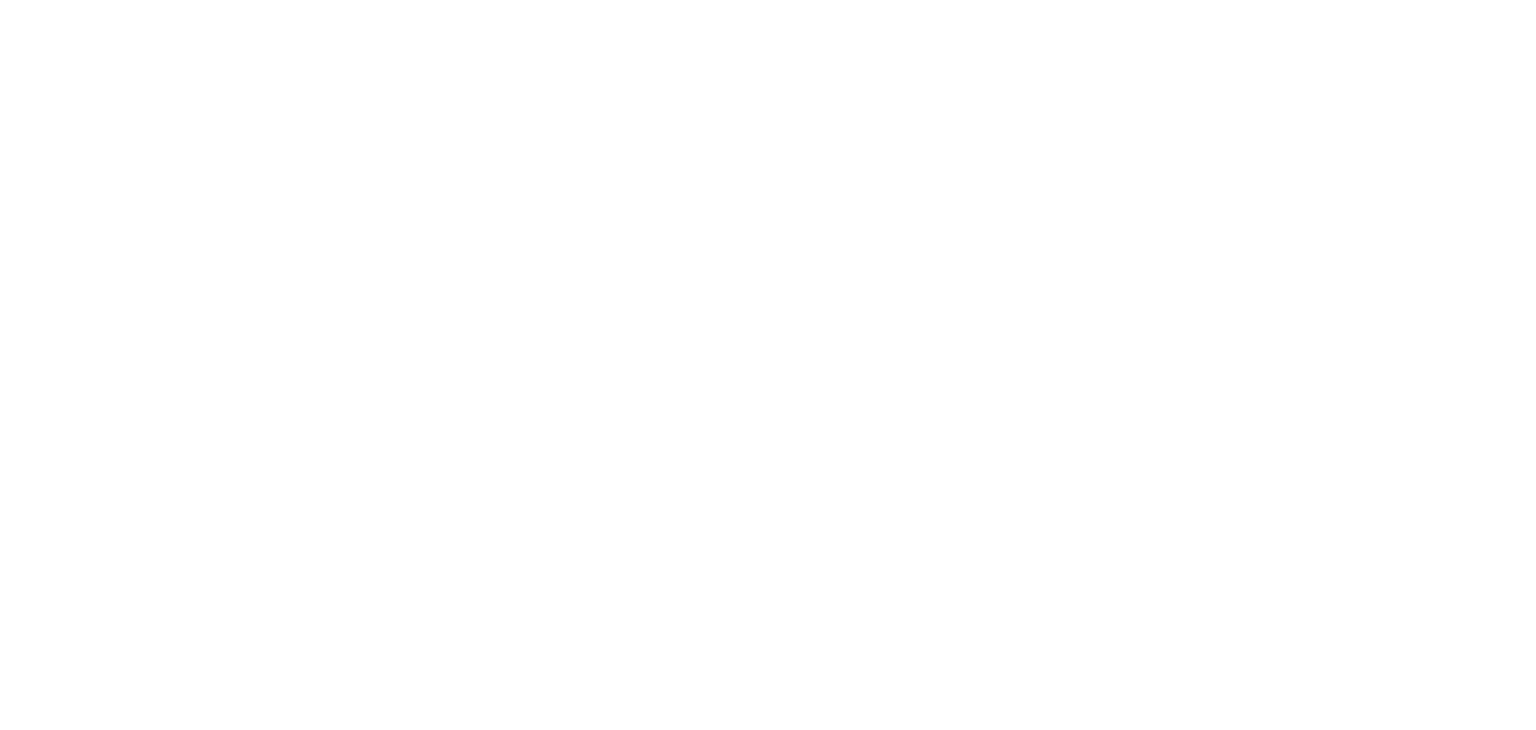 scroll, scrollTop: 0, scrollLeft: 0, axis: both 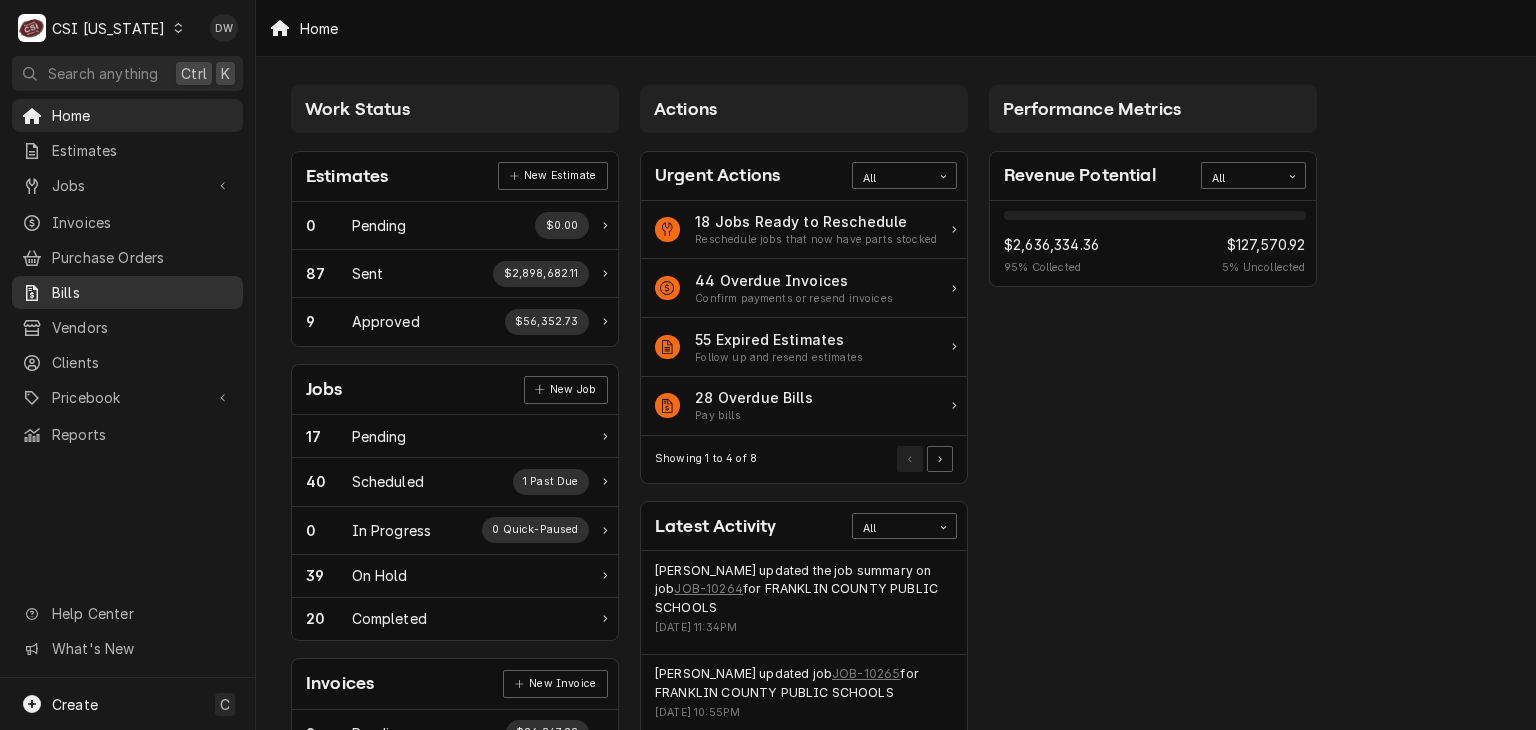 click on "Bills" at bounding box center (142, 292) 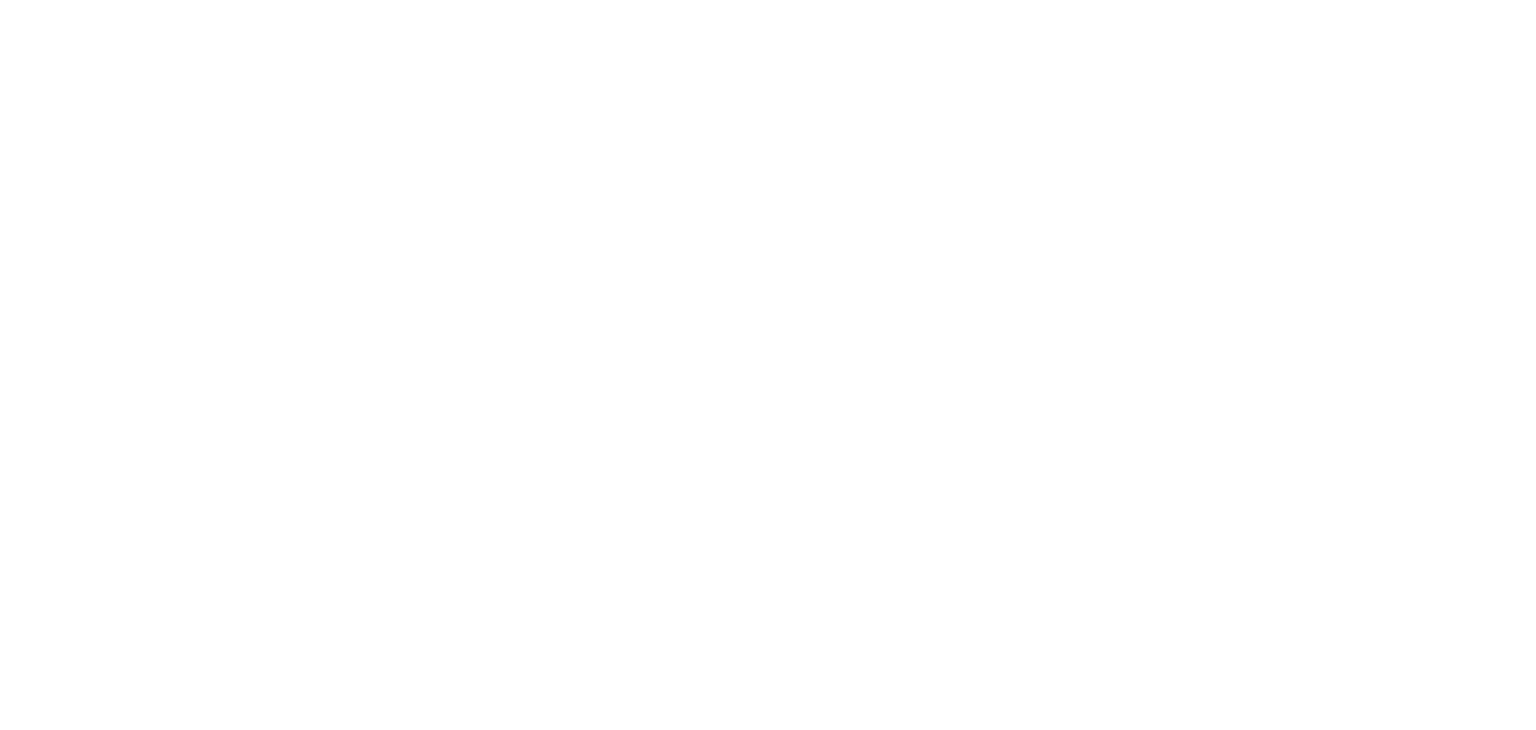 scroll, scrollTop: 0, scrollLeft: 0, axis: both 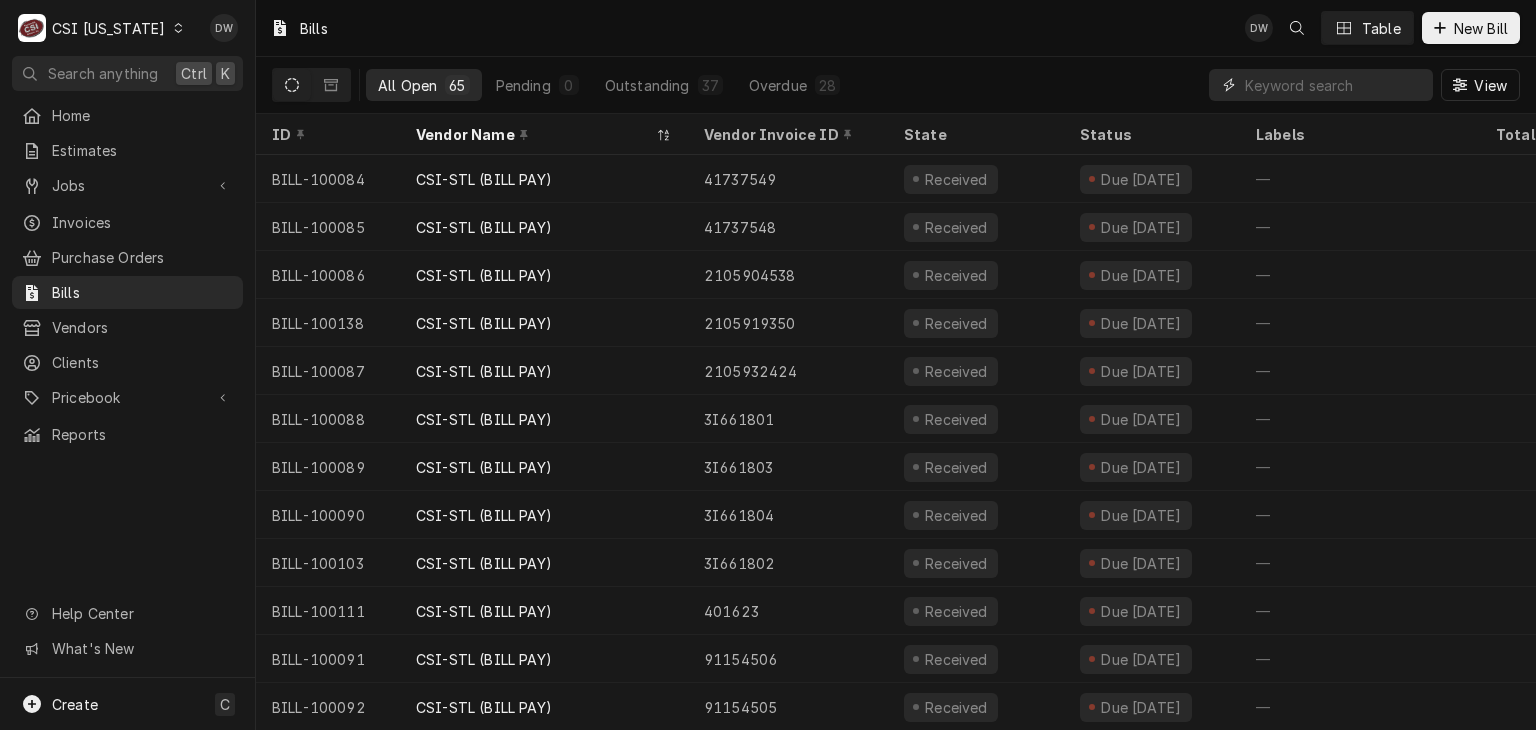 click at bounding box center (1334, 85) 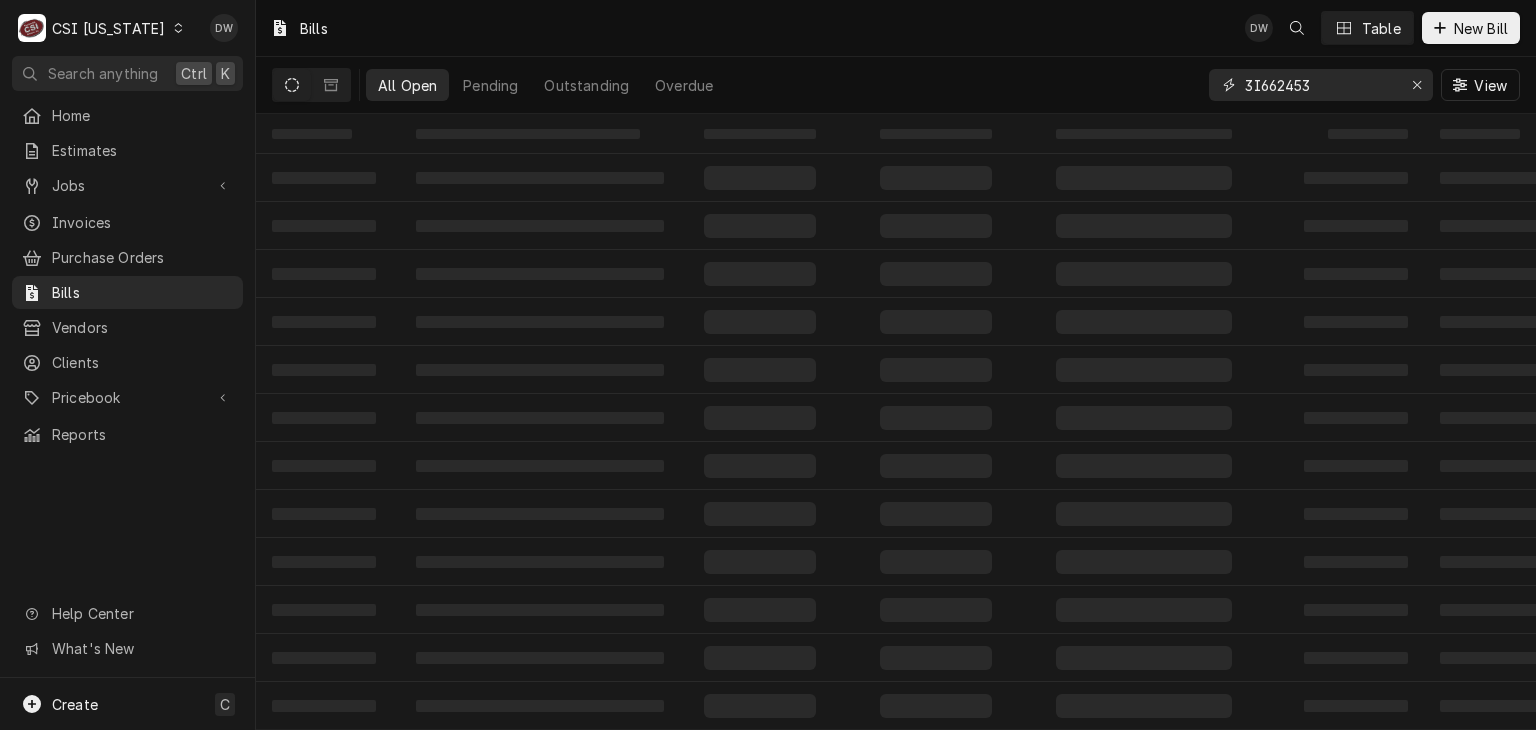 type on "3I662453" 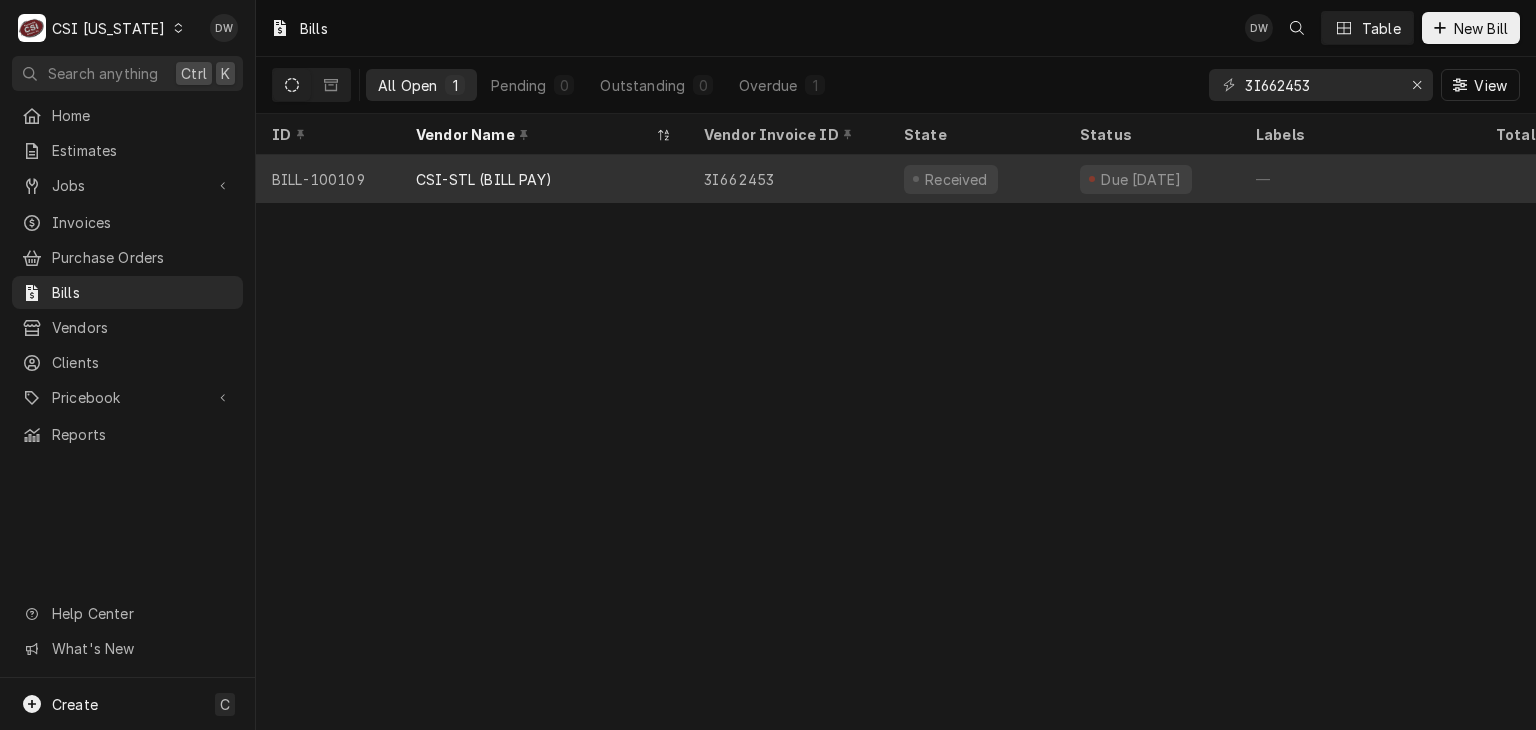 click on "CSI-STL (BILL PAY)" at bounding box center [544, 179] 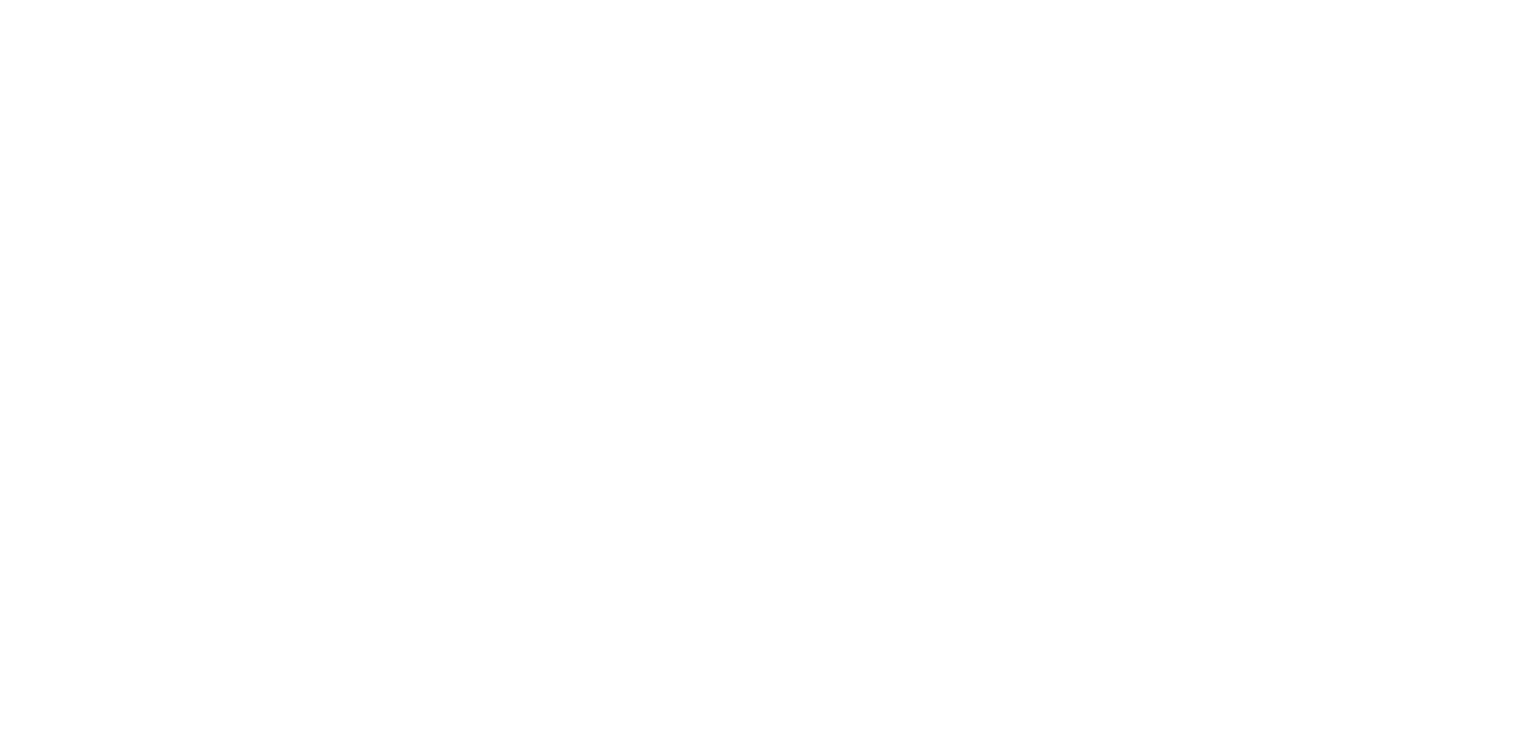 scroll, scrollTop: 0, scrollLeft: 0, axis: both 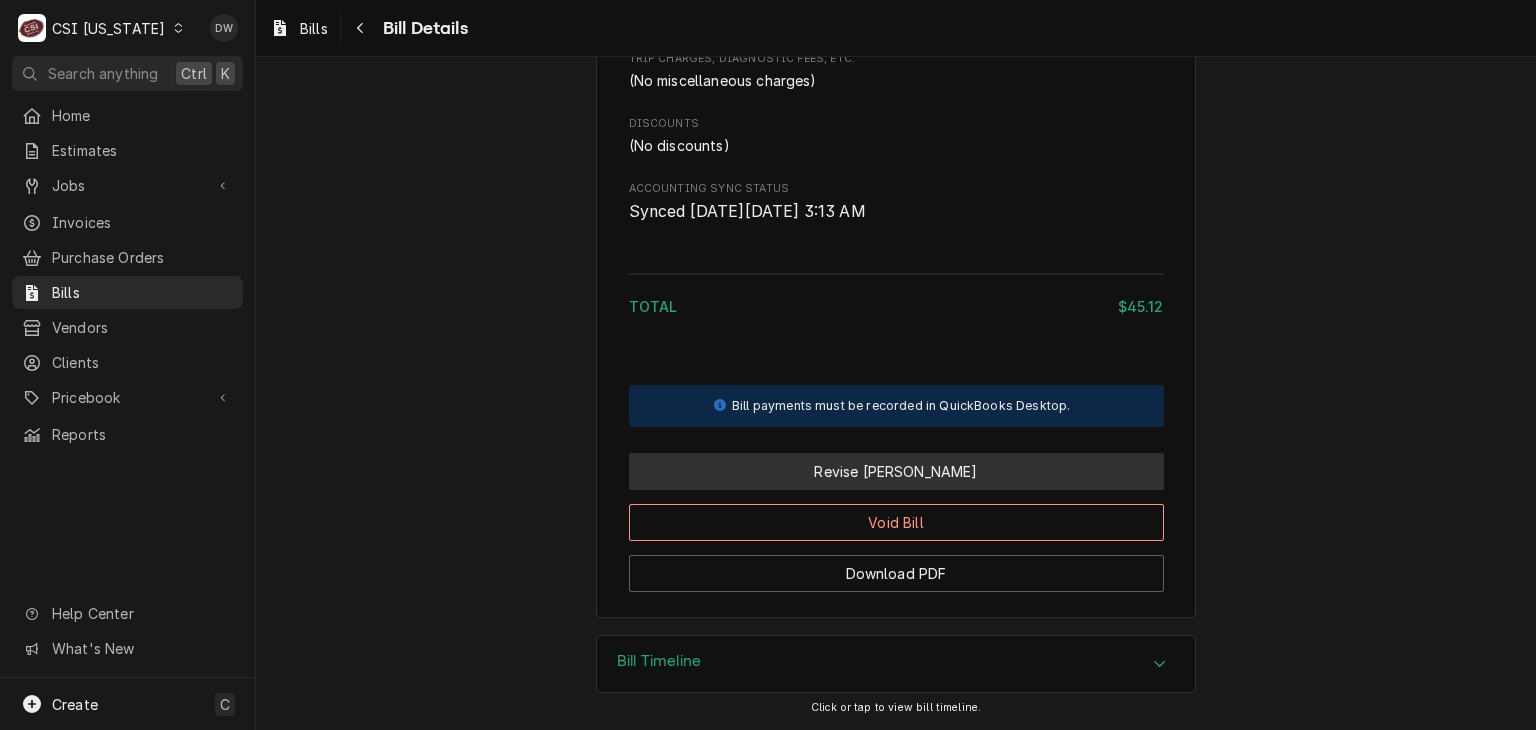 click on "Revise Bill" at bounding box center [896, 471] 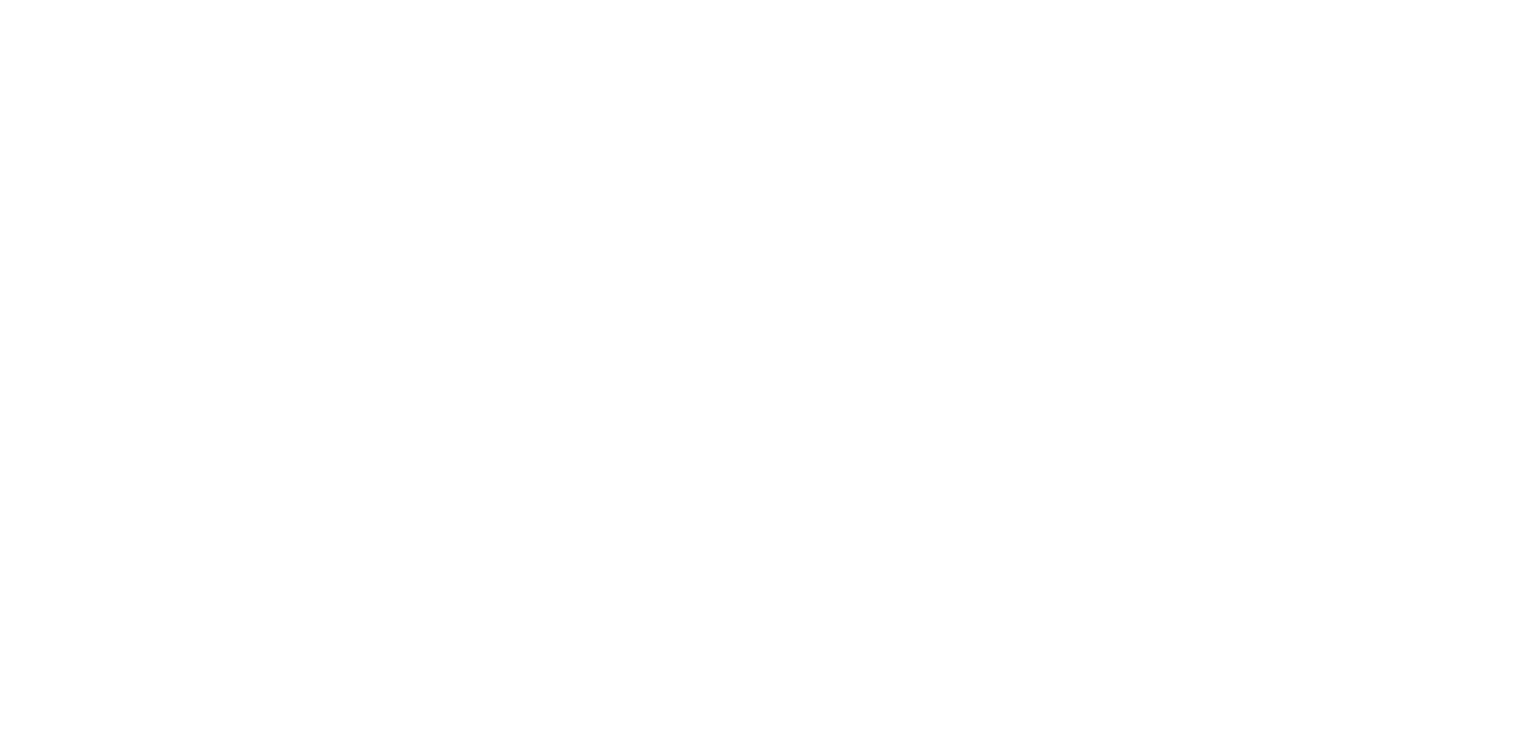 scroll, scrollTop: 0, scrollLeft: 0, axis: both 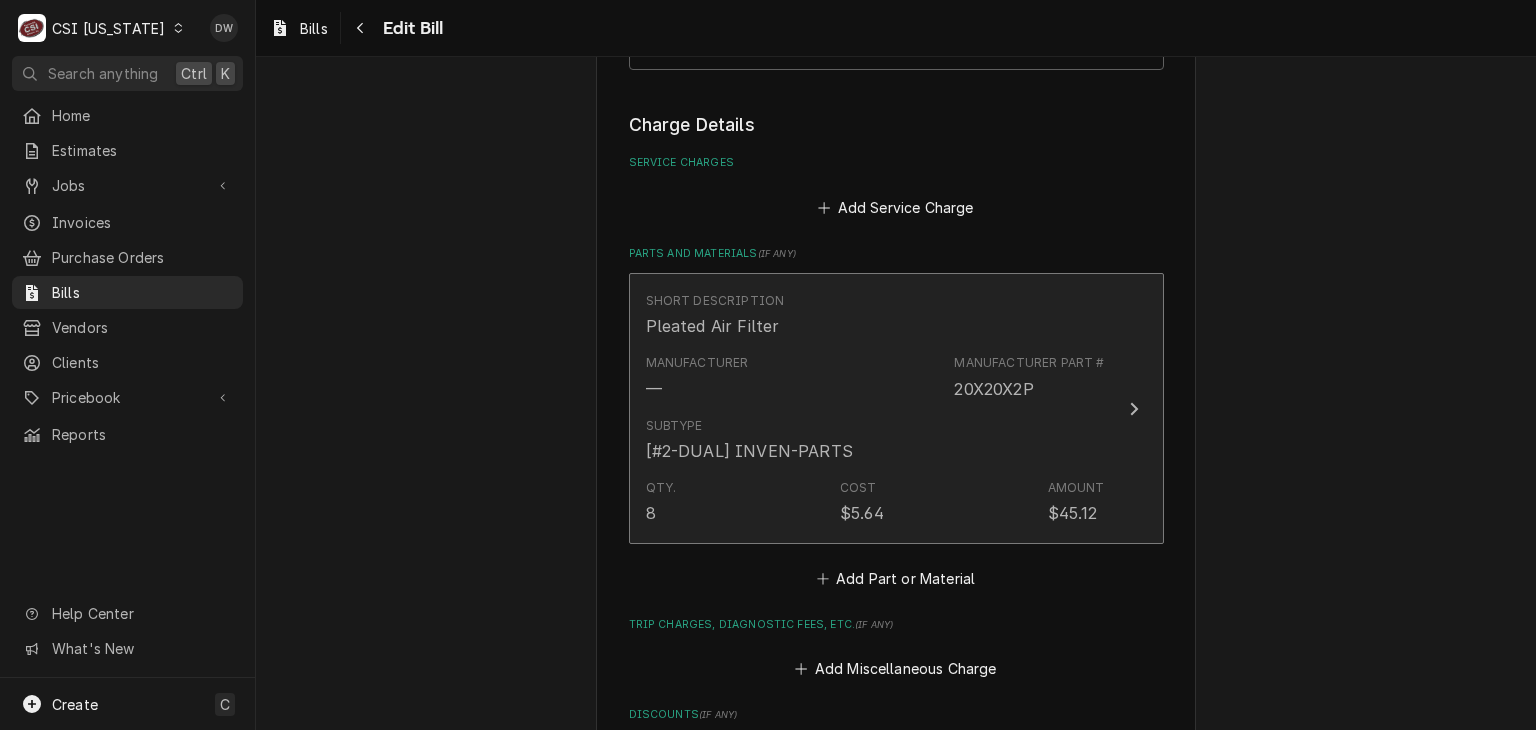 click 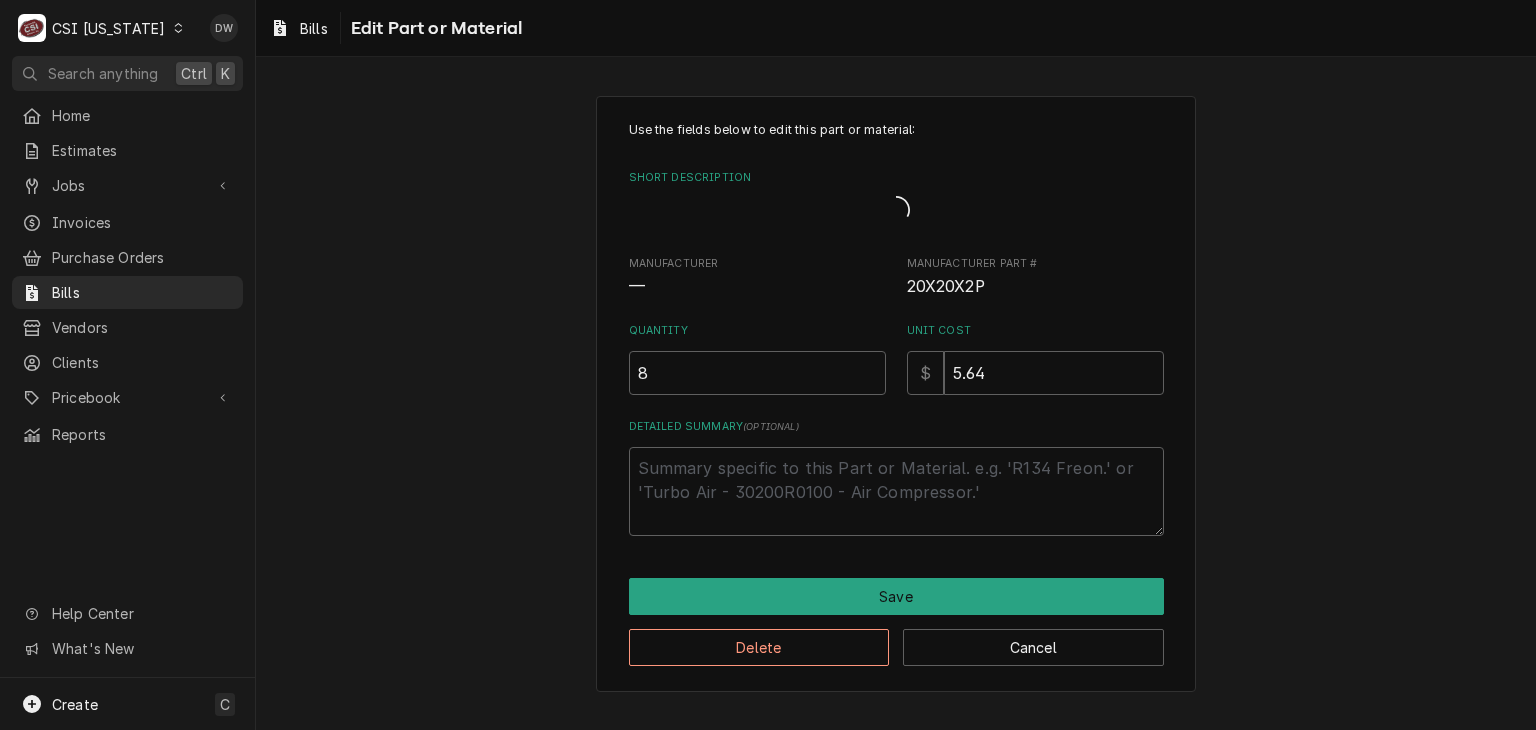 scroll, scrollTop: 0, scrollLeft: 0, axis: both 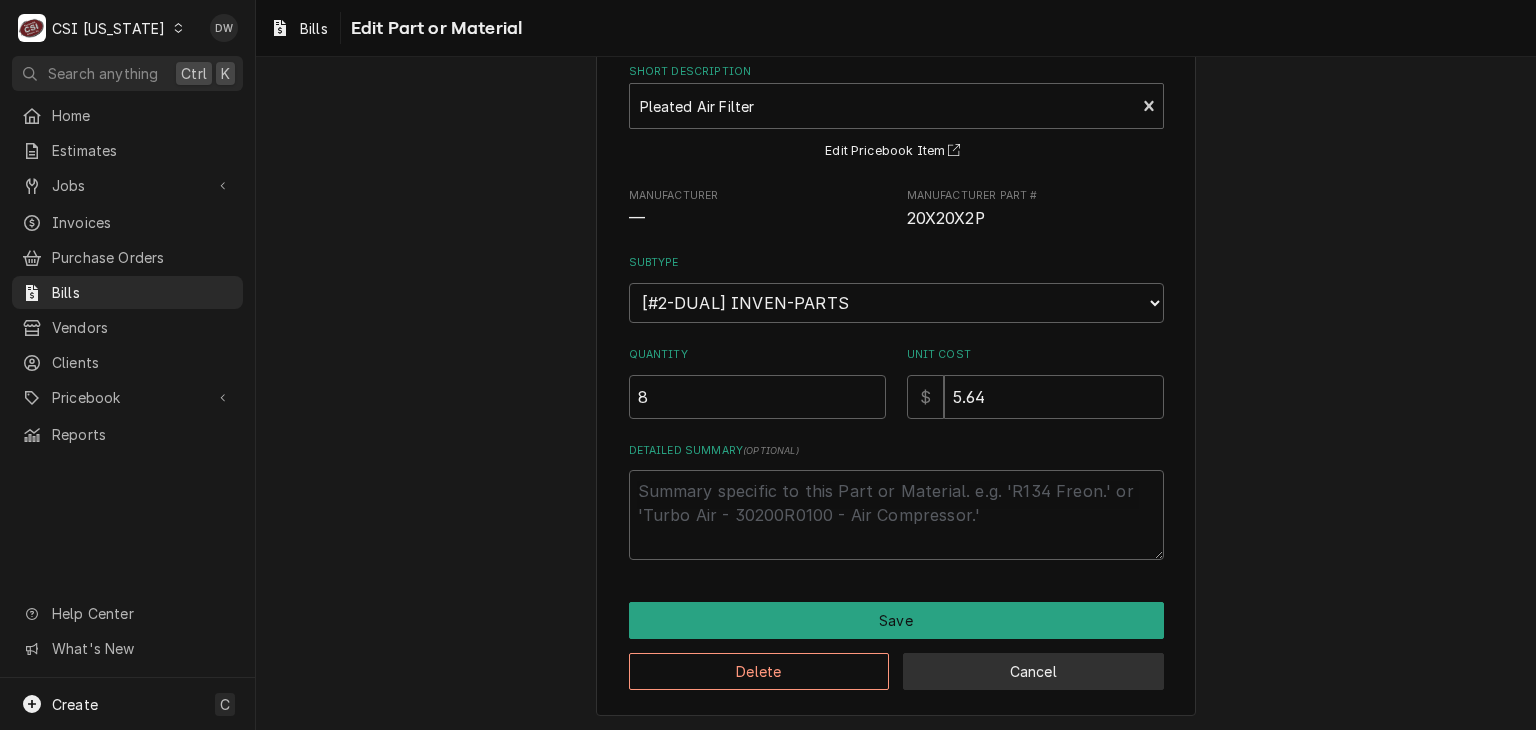 click on "Cancel" at bounding box center (1033, 671) 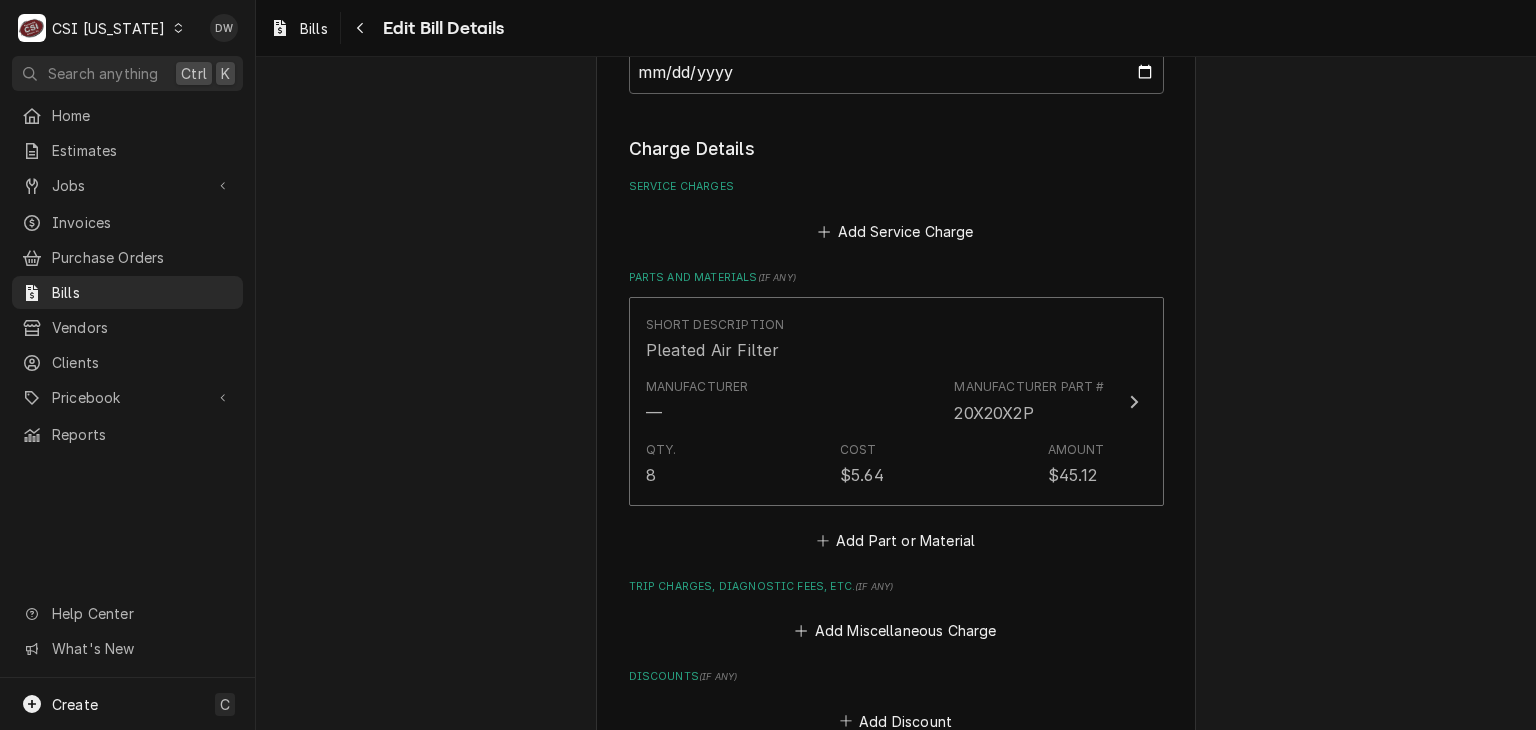 scroll, scrollTop: 1555, scrollLeft: 0, axis: vertical 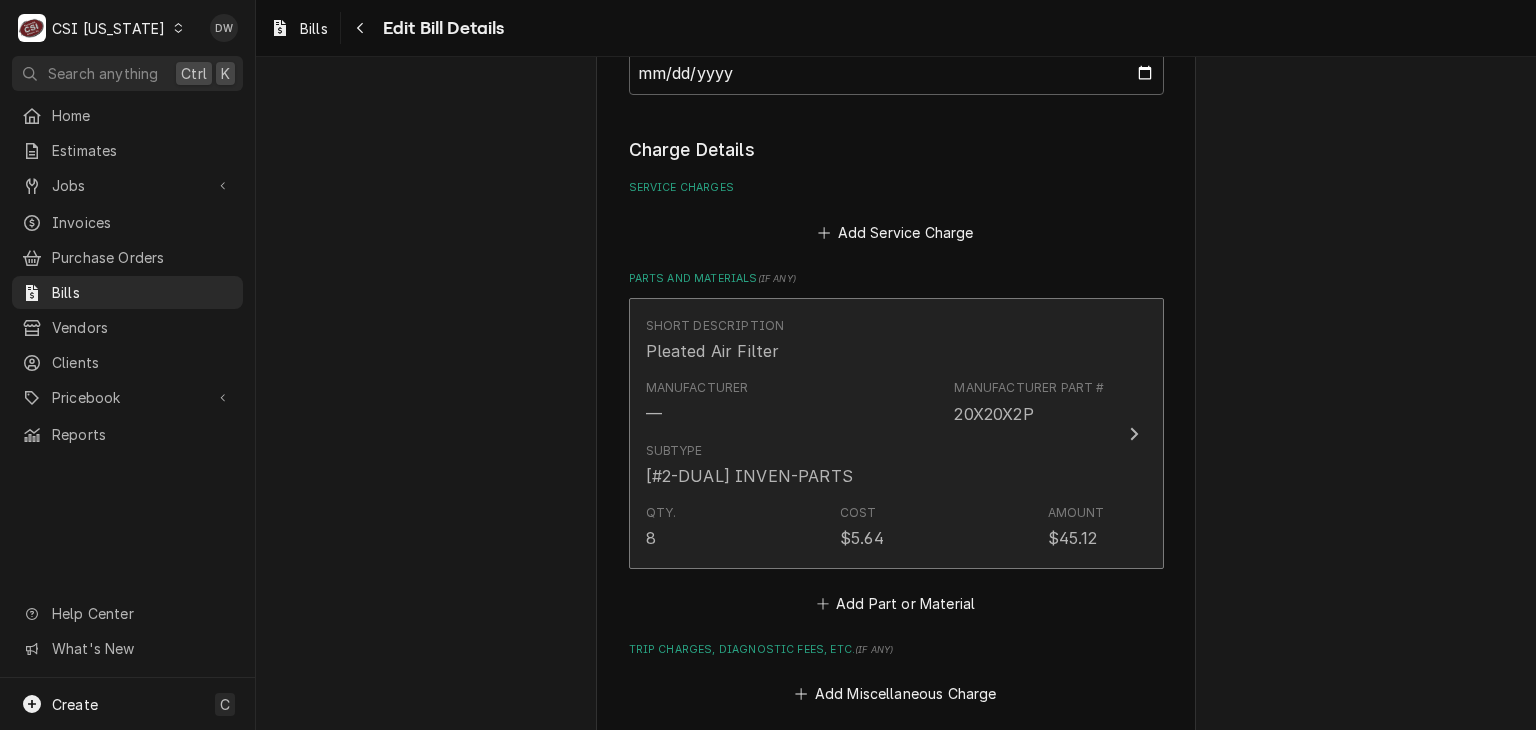 click at bounding box center [1134, 434] 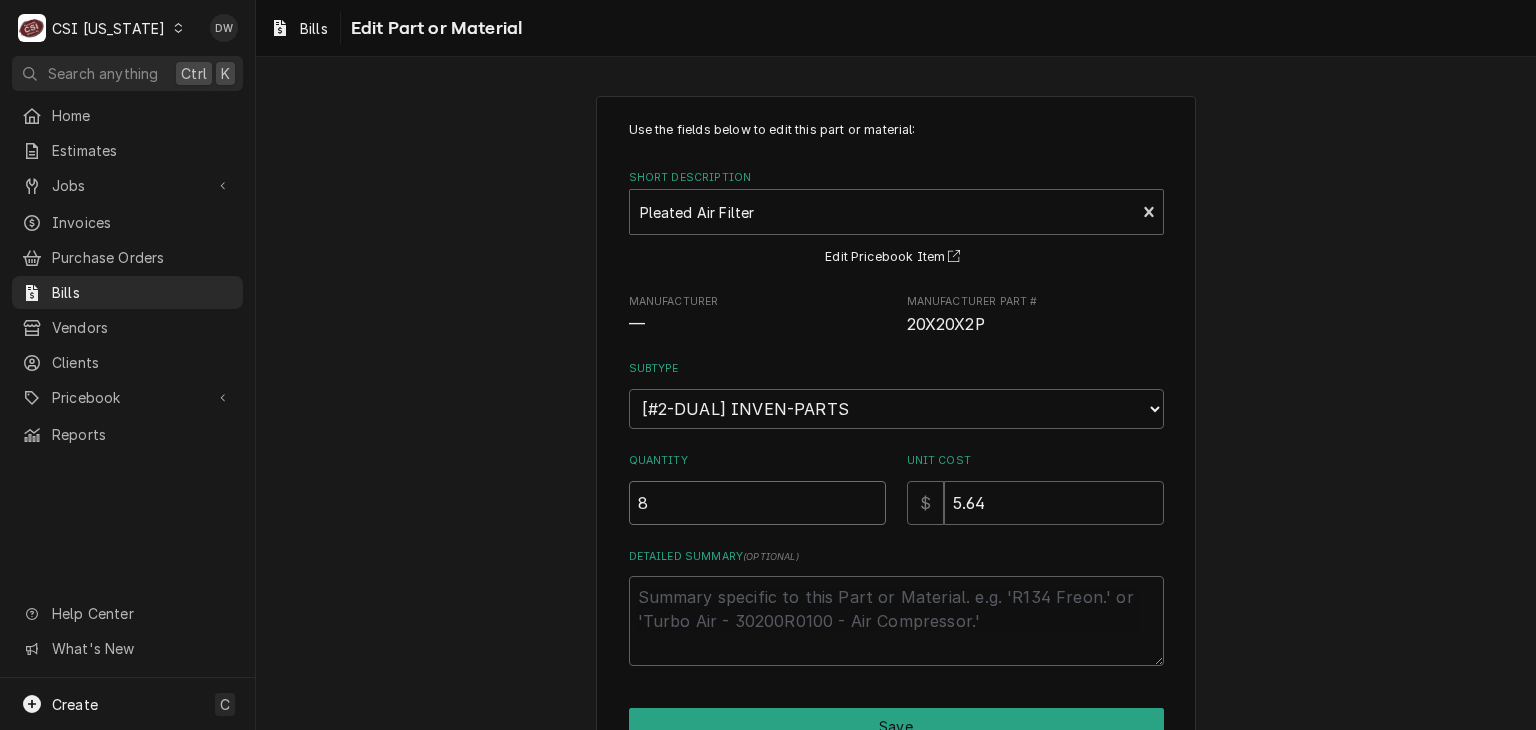 drag, startPoint x: 642, startPoint y: 496, endPoint x: 582, endPoint y: 489, distance: 60.40695 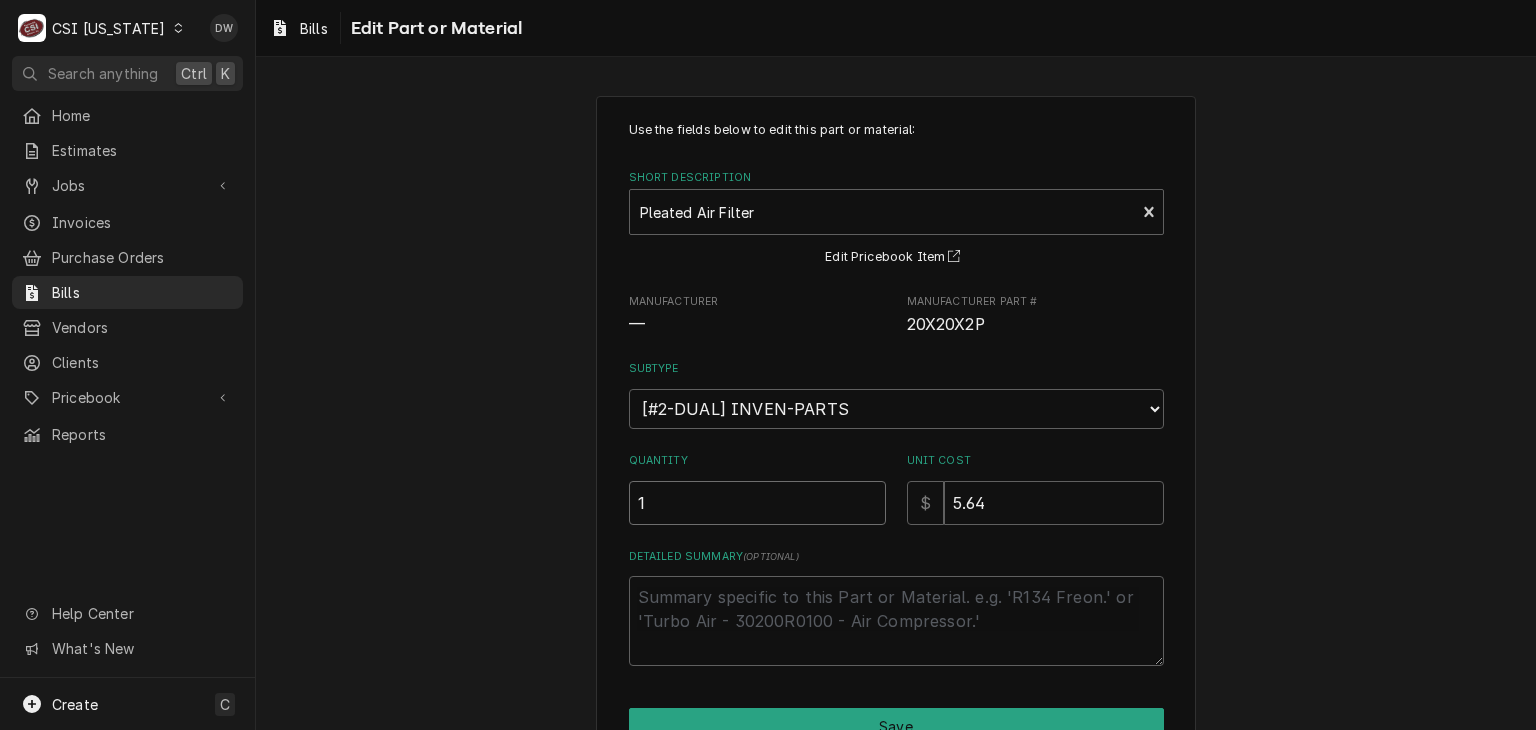 type on "1" 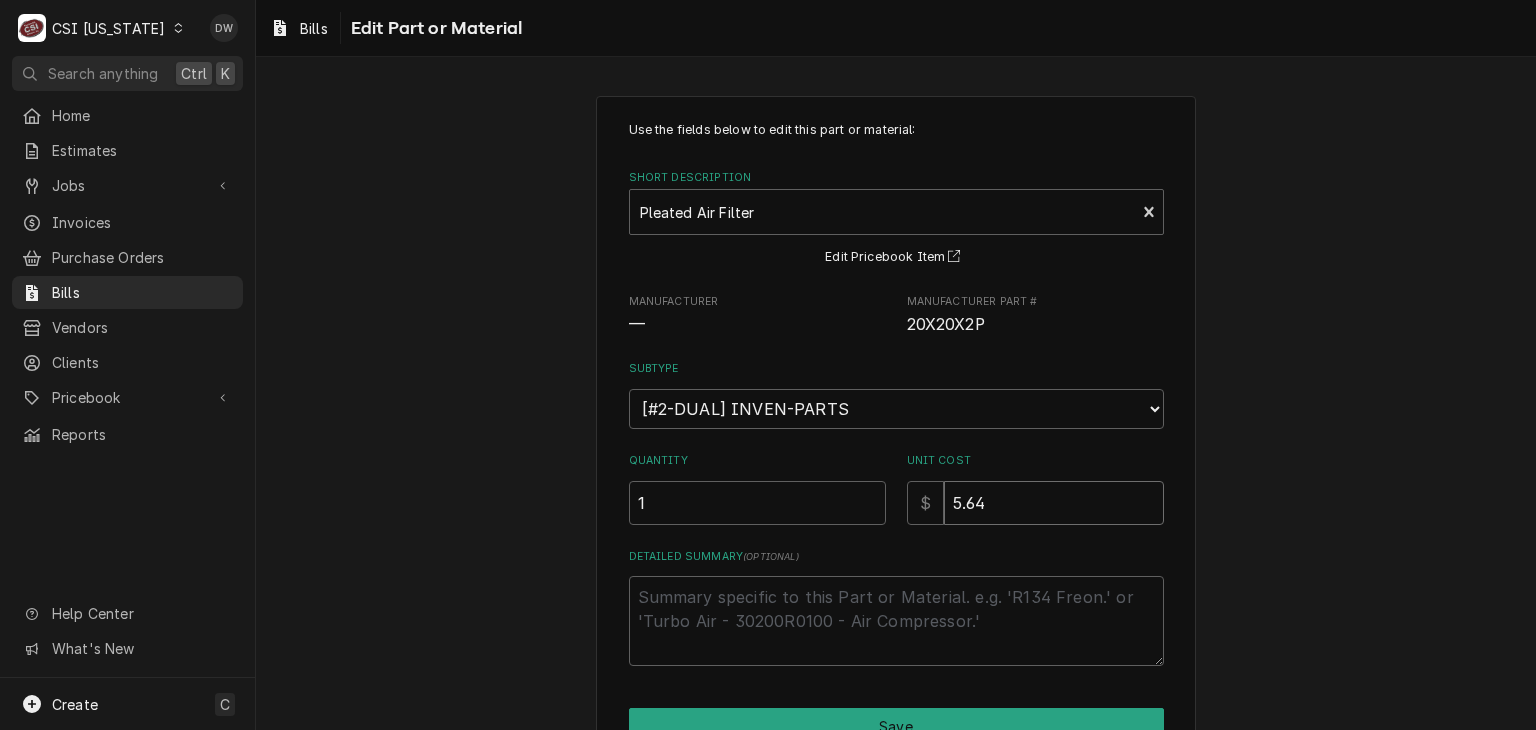 drag, startPoint x: 985, startPoint y: 505, endPoint x: 900, endPoint y: 488, distance: 86.683334 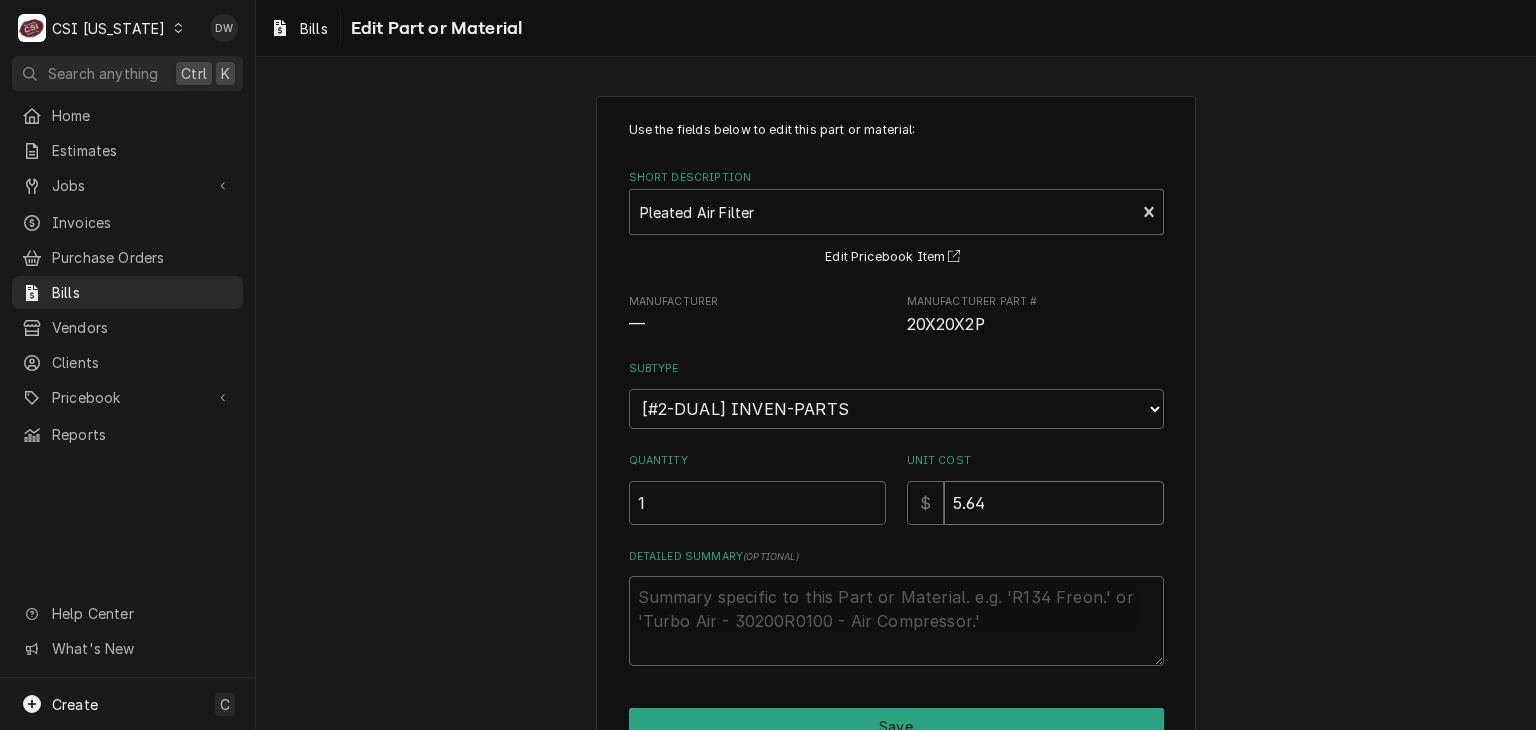 click on "$ 5.64" at bounding box center [1035, 503] 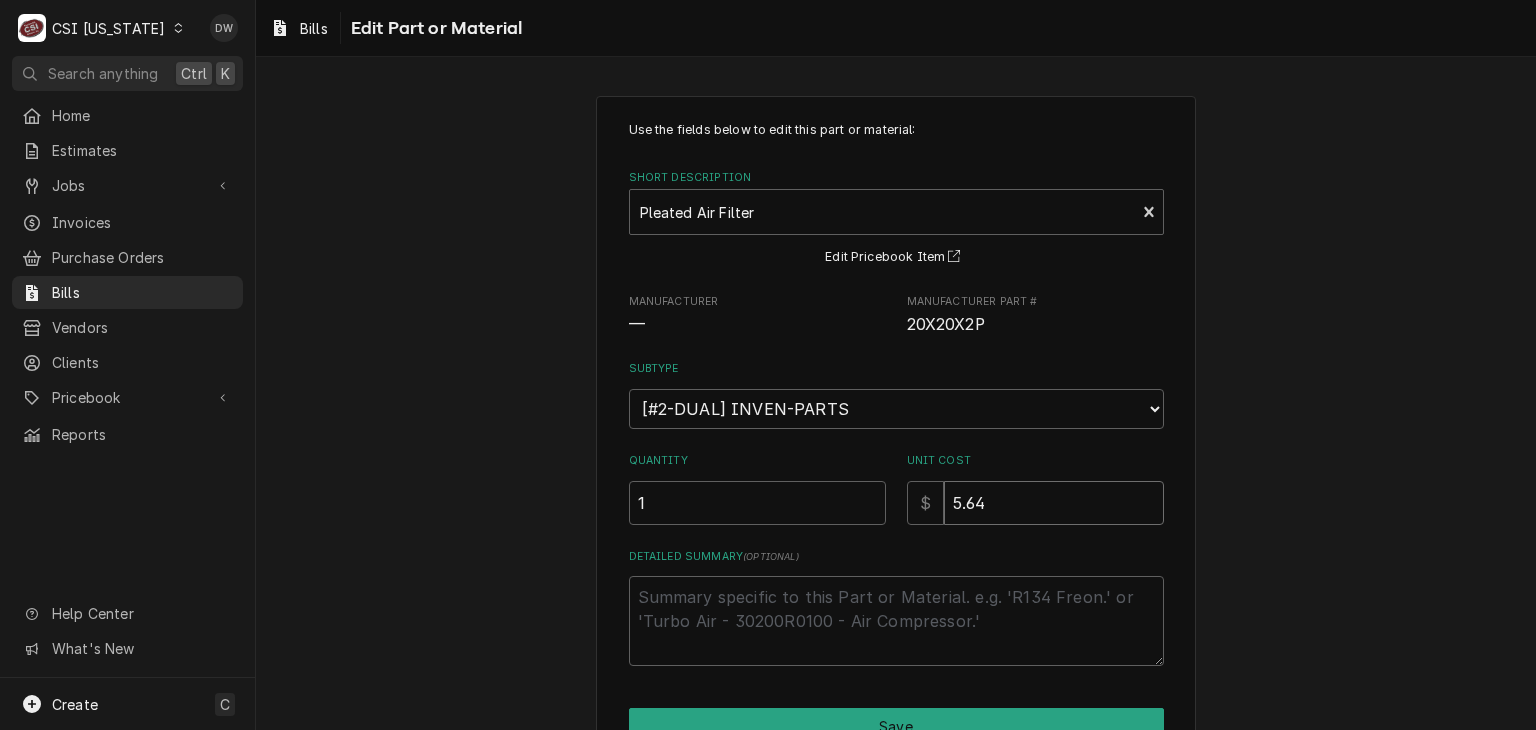 type on "x" 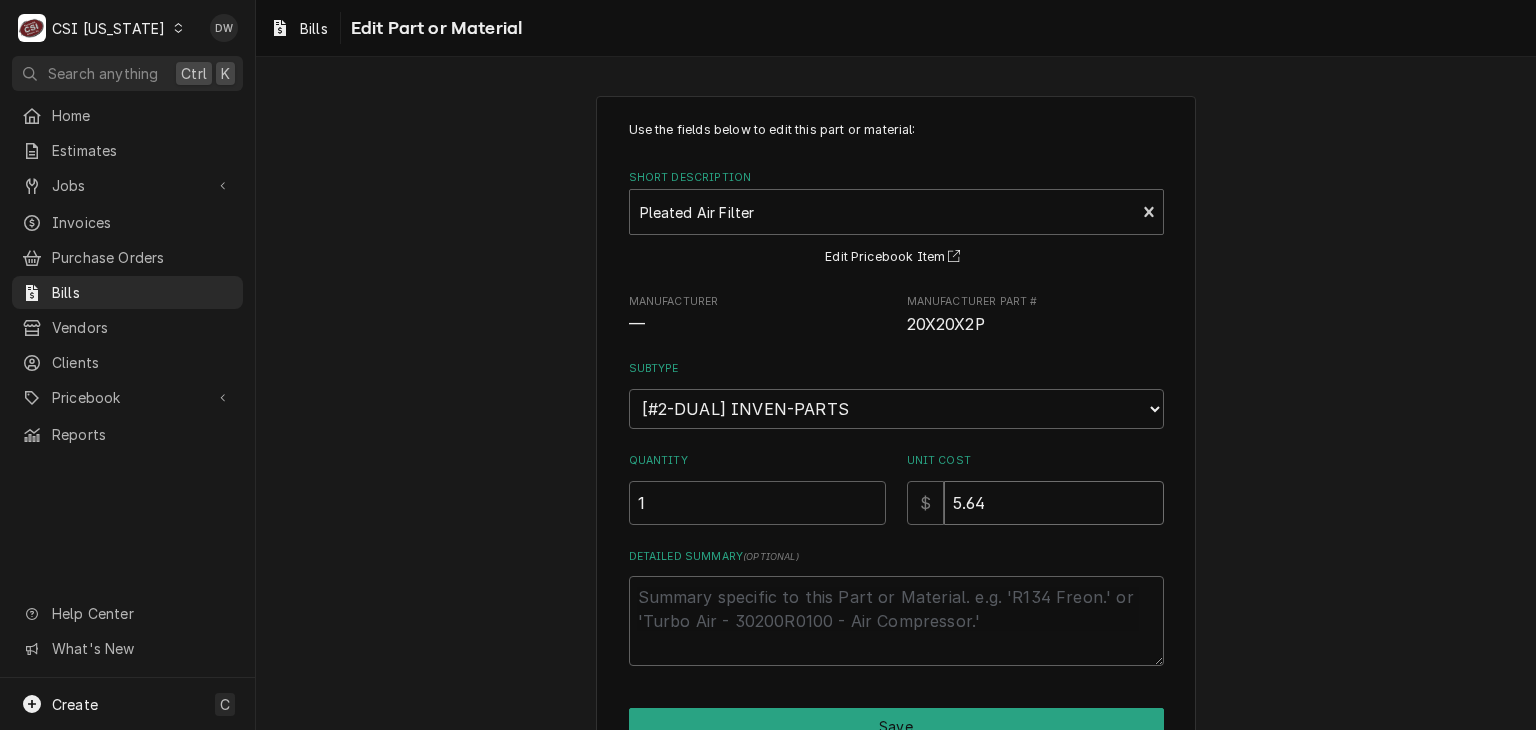 type on "4" 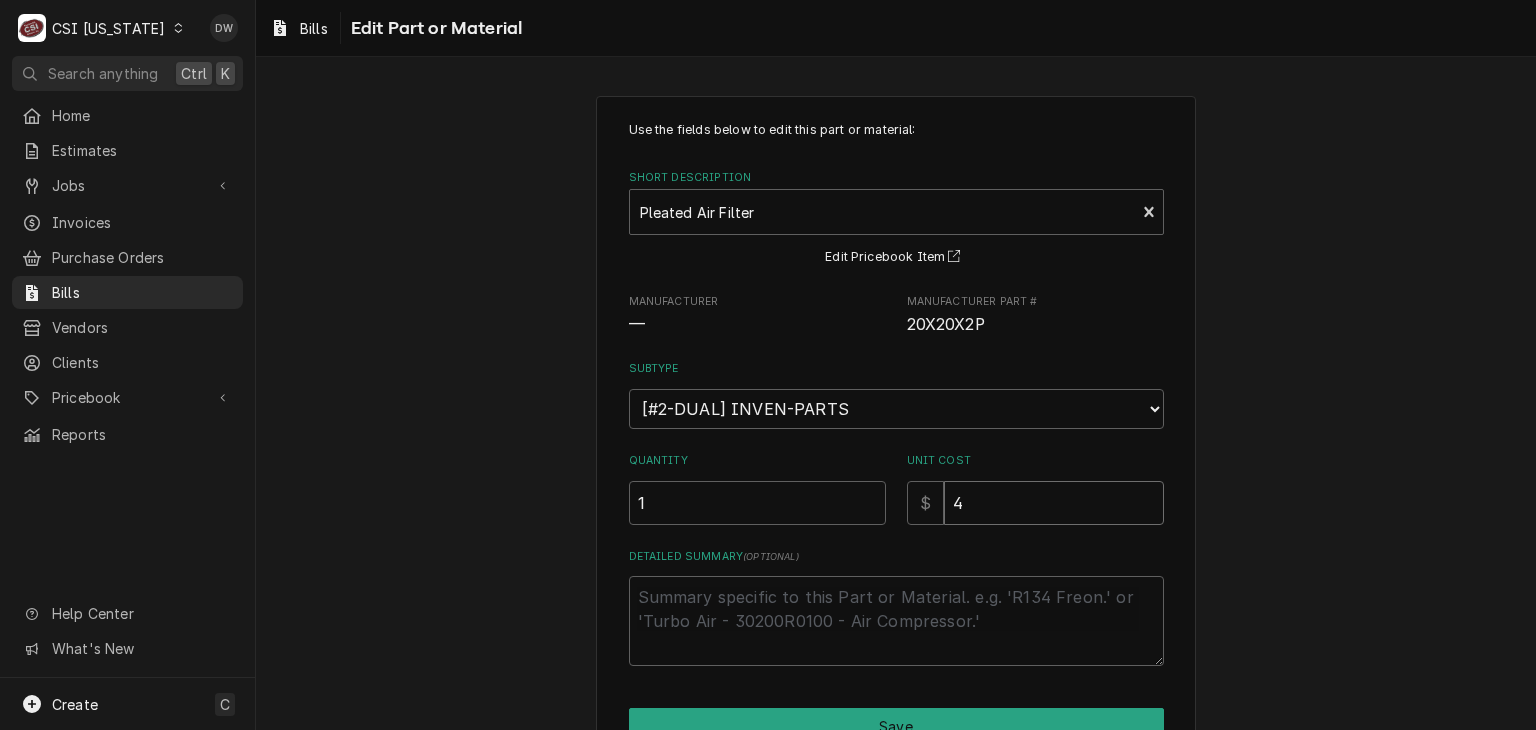 type on "x" 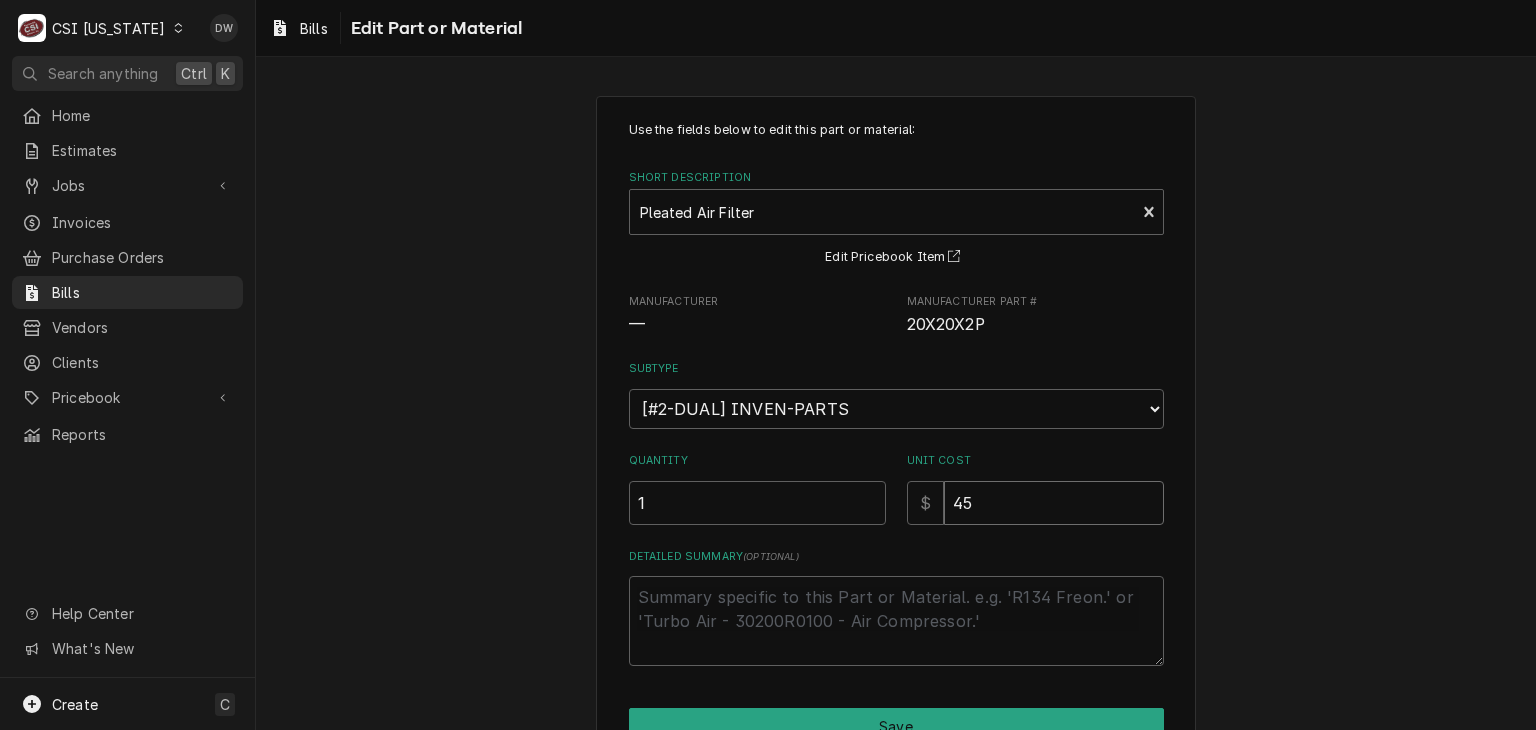 type on "x" 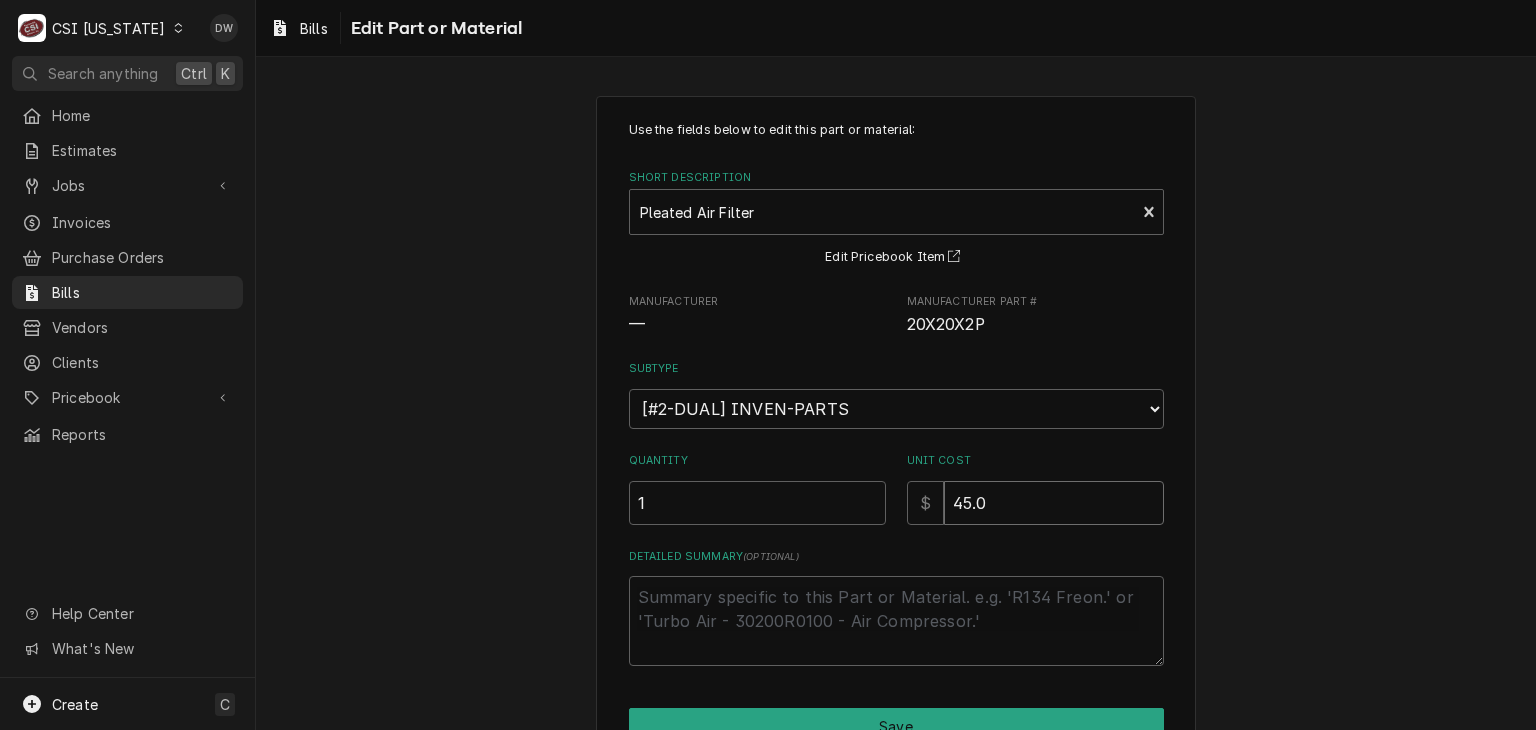type on "x" 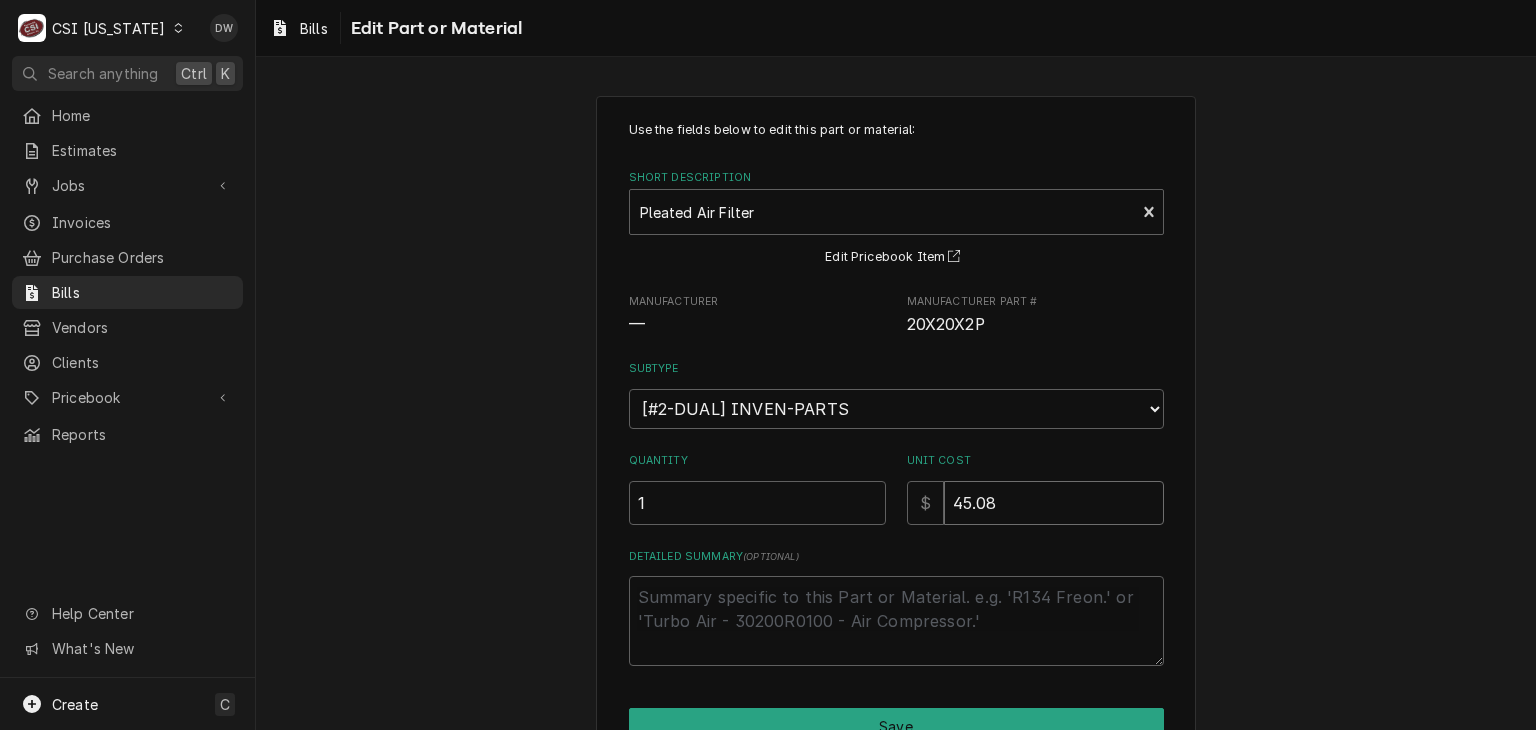 type on "45.08" 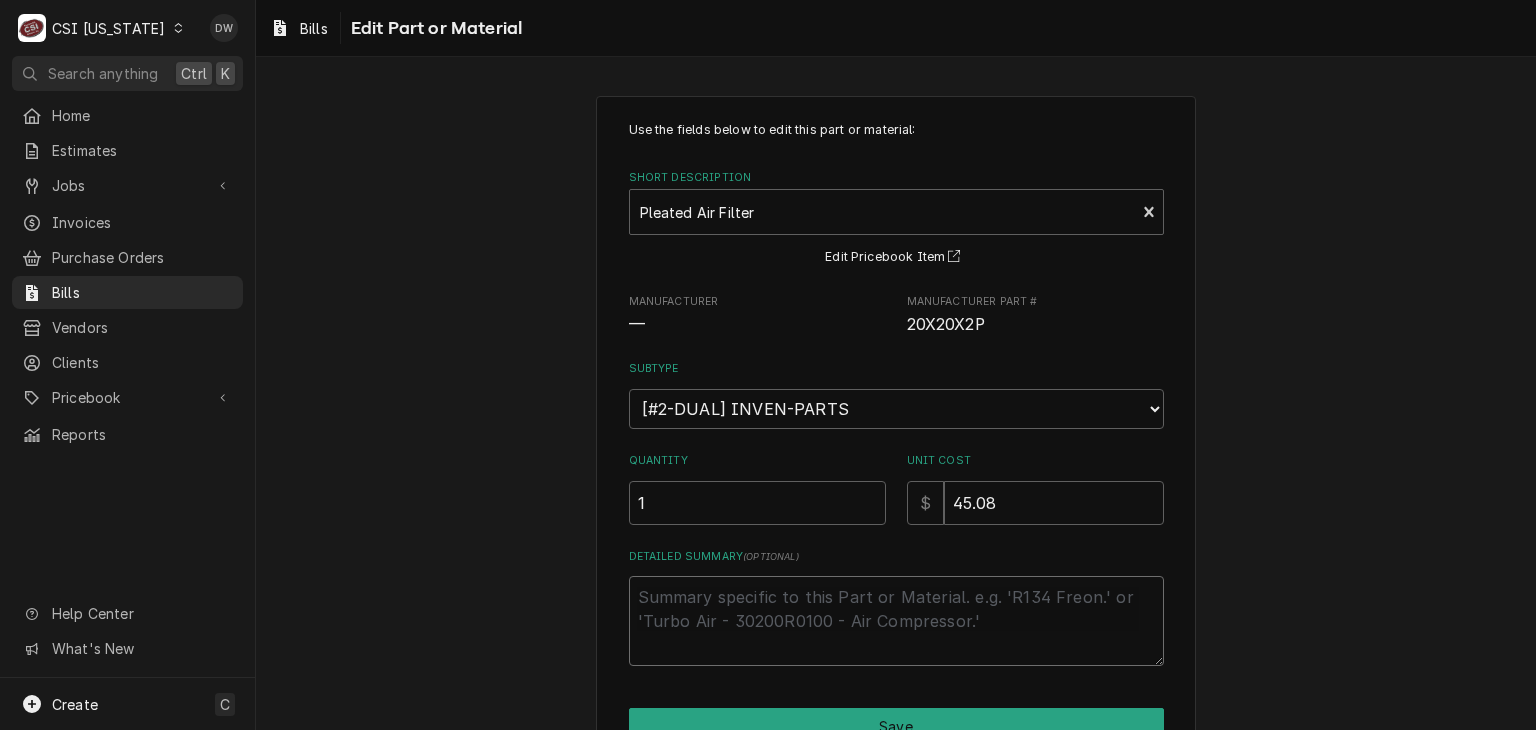 click on "Detailed Summary  ( optional )" at bounding box center [896, 621] 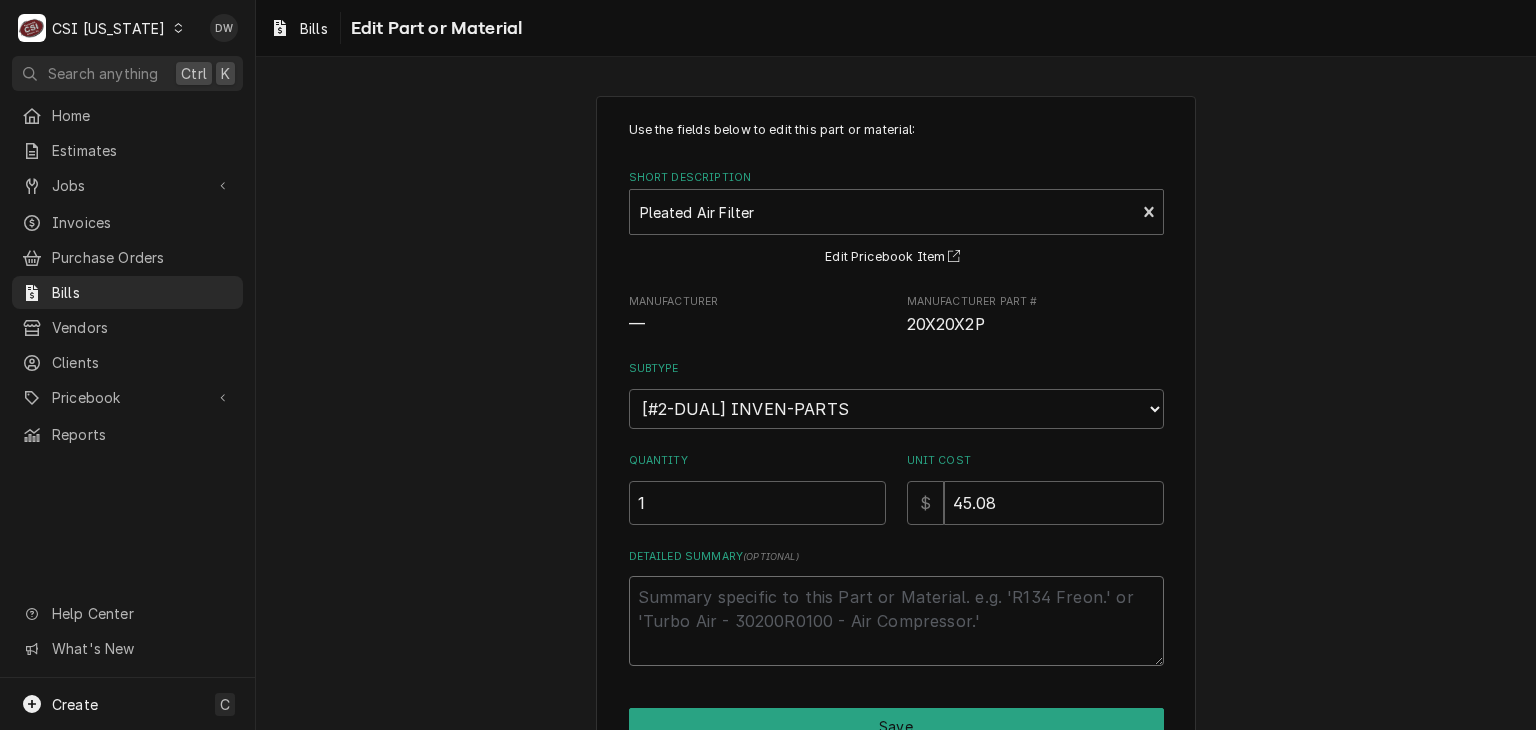 type on "x" 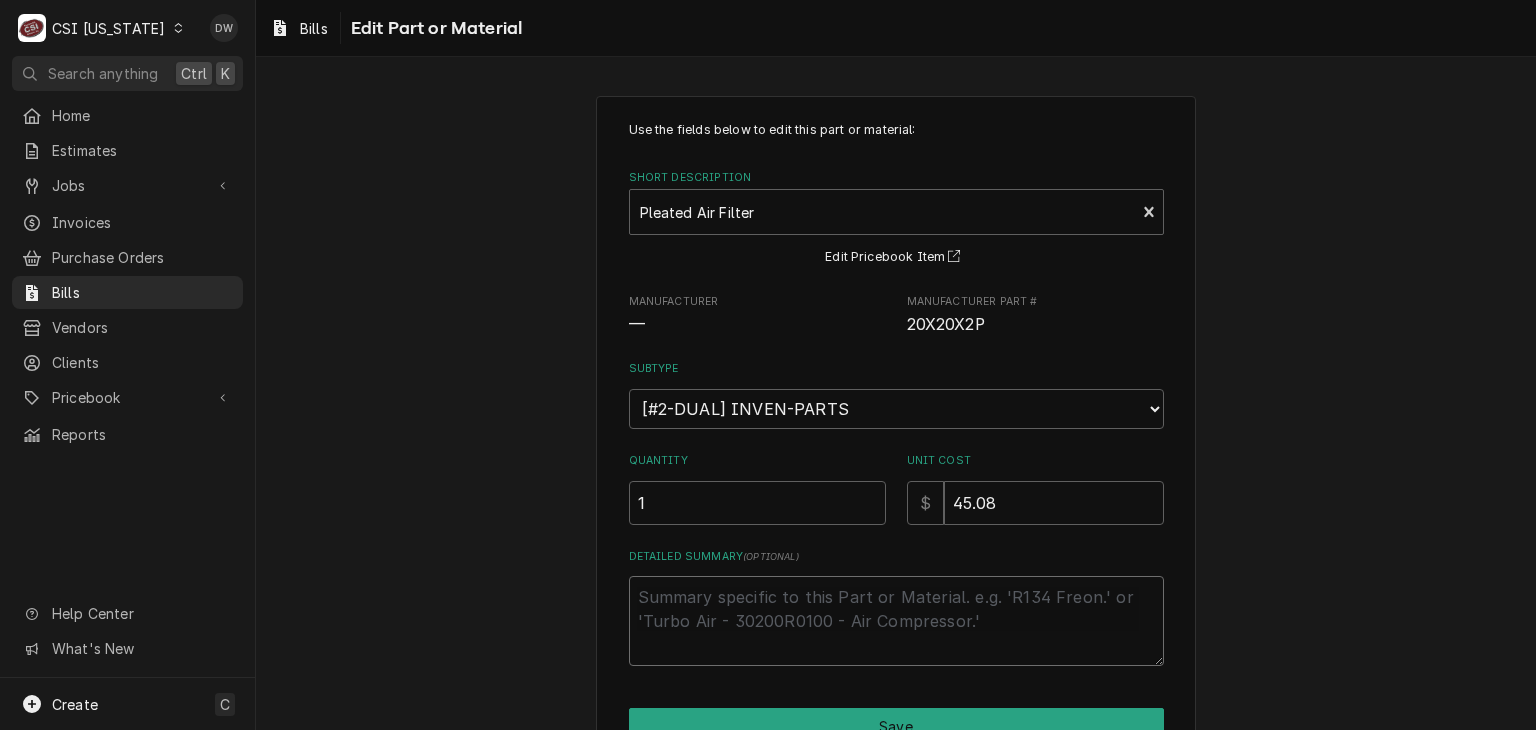 type on "a" 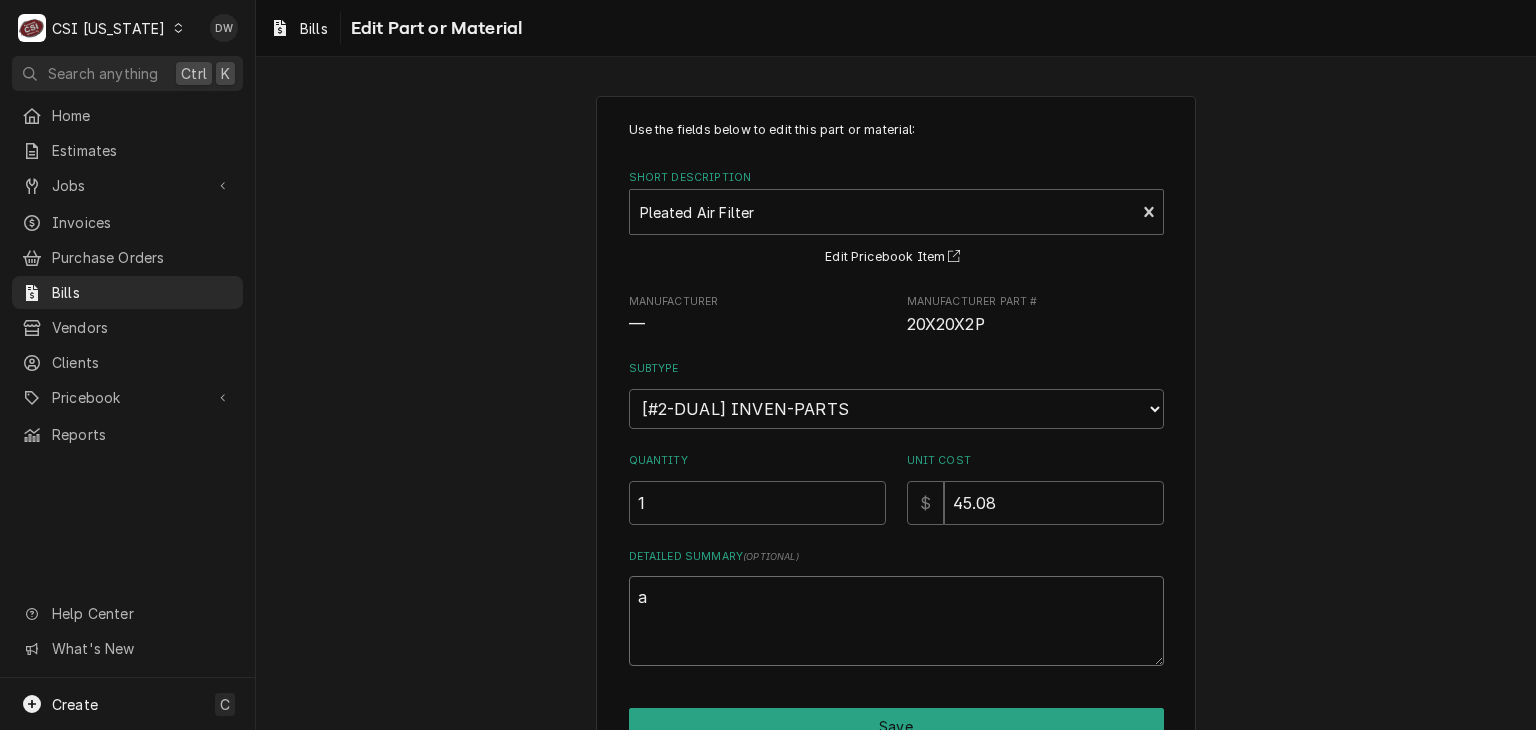 type on "x" 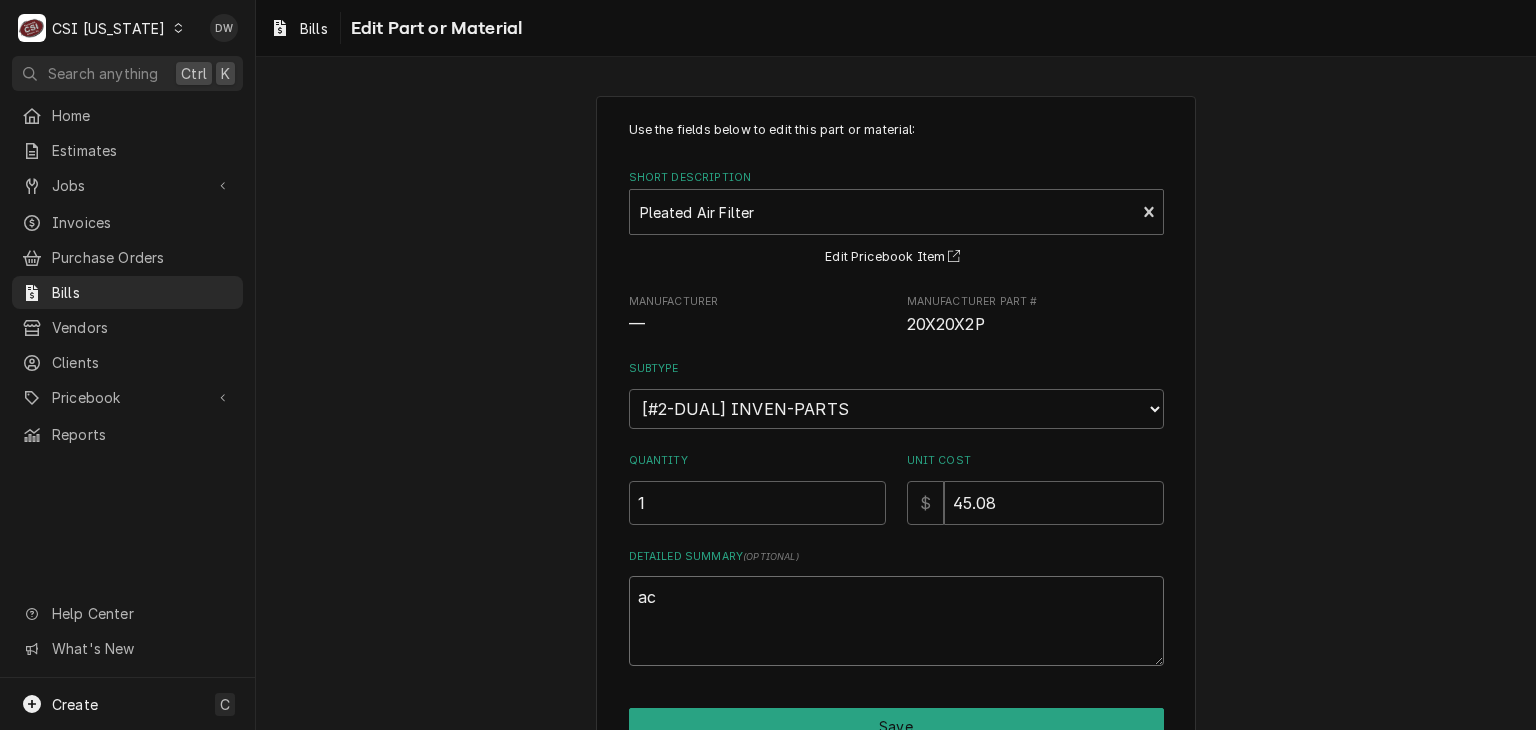 type on "x" 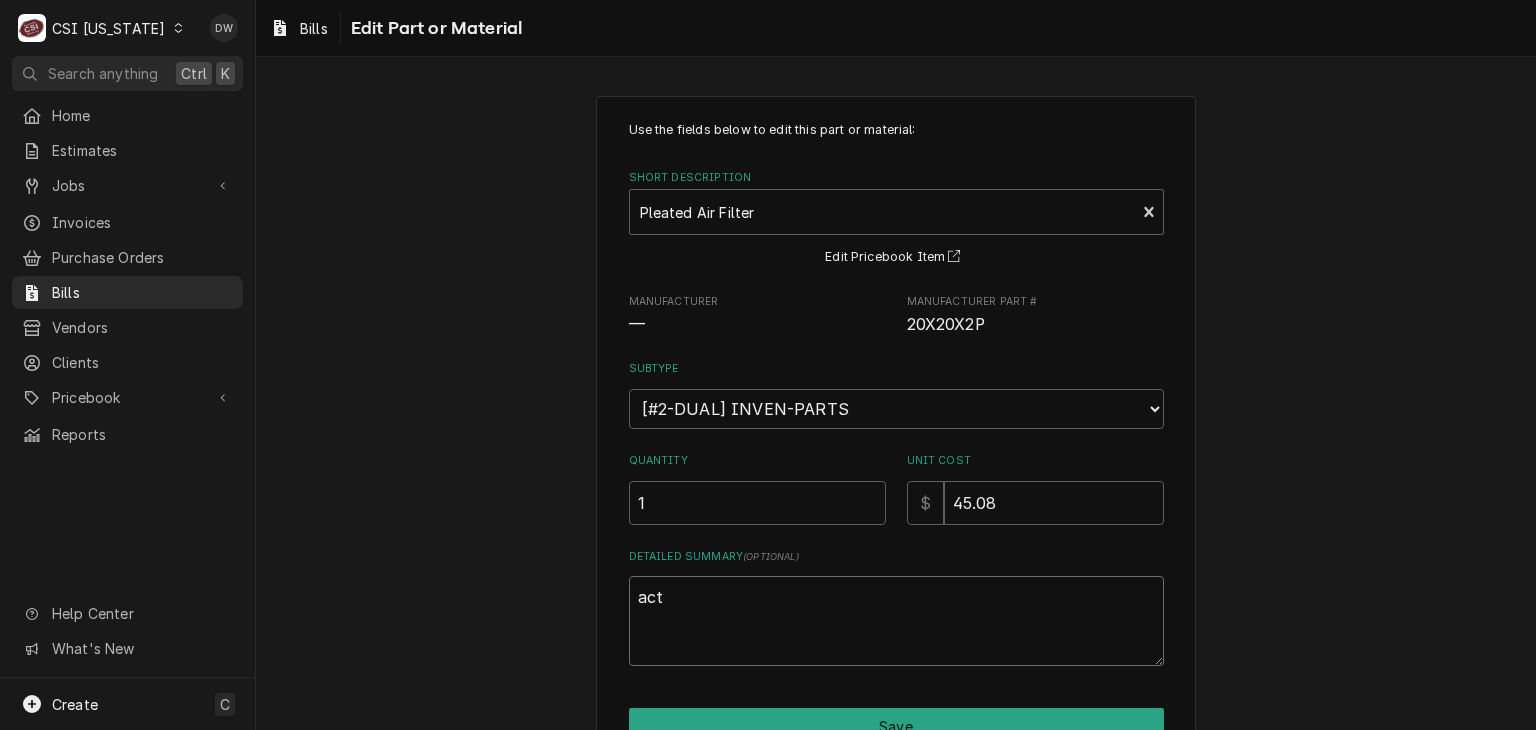 type on "x" 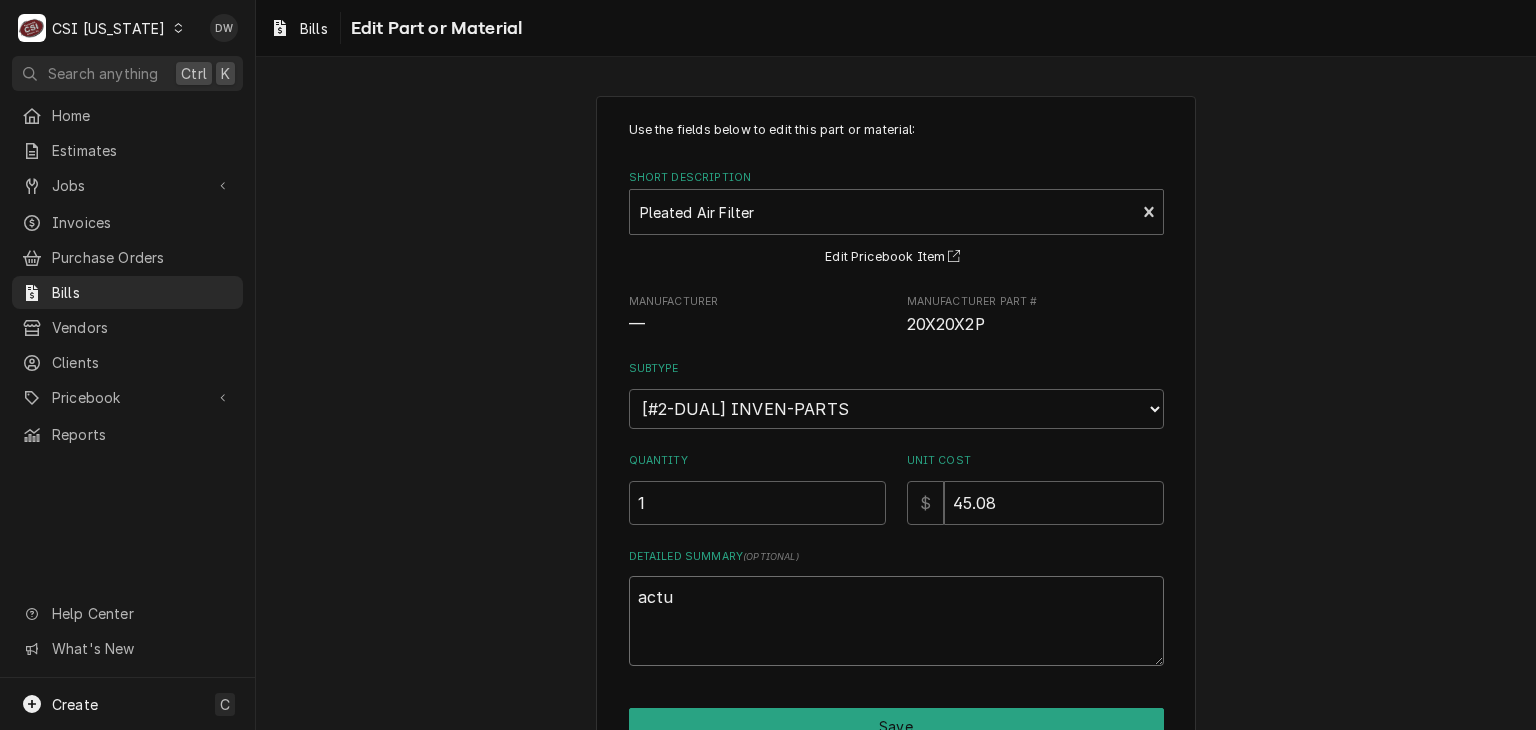 type on "x" 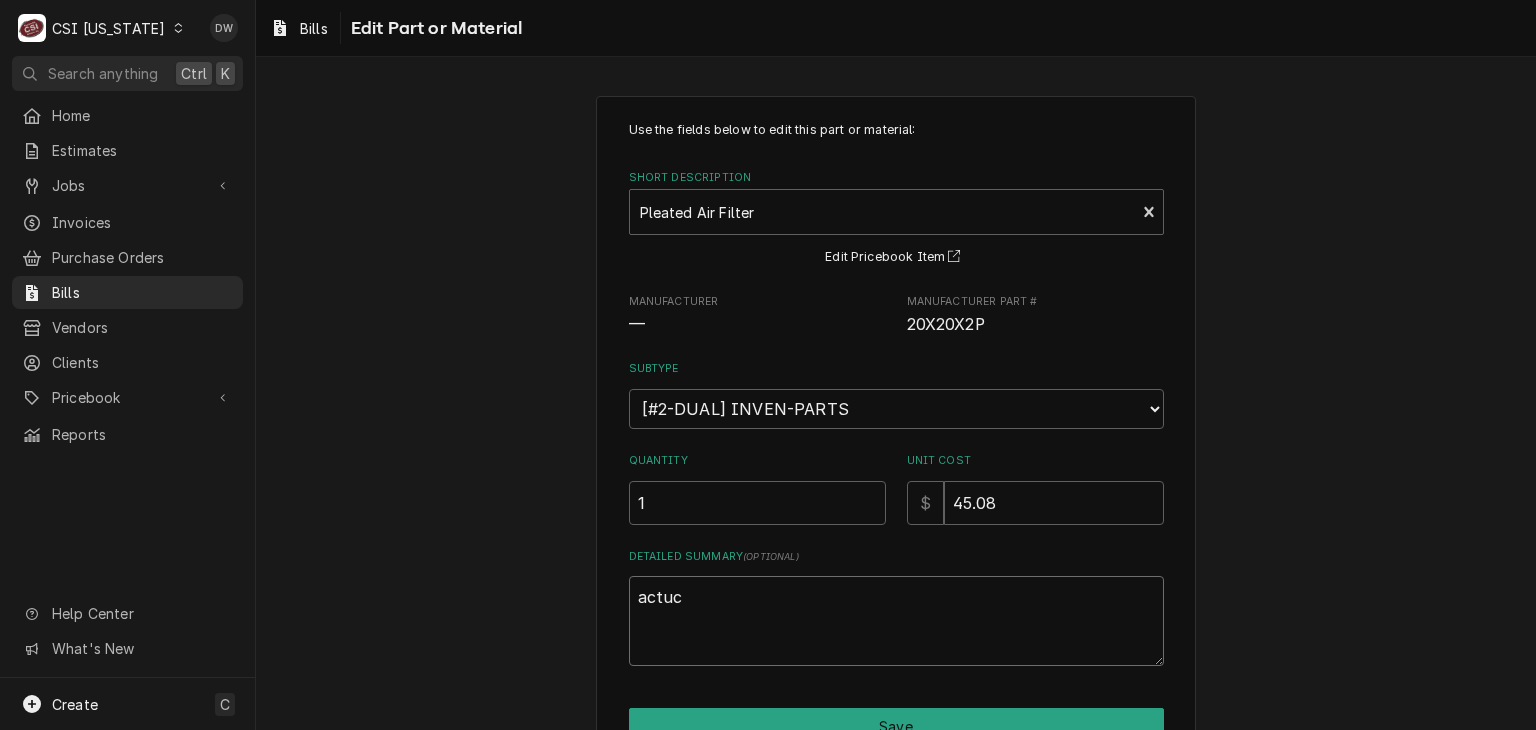 type on "x" 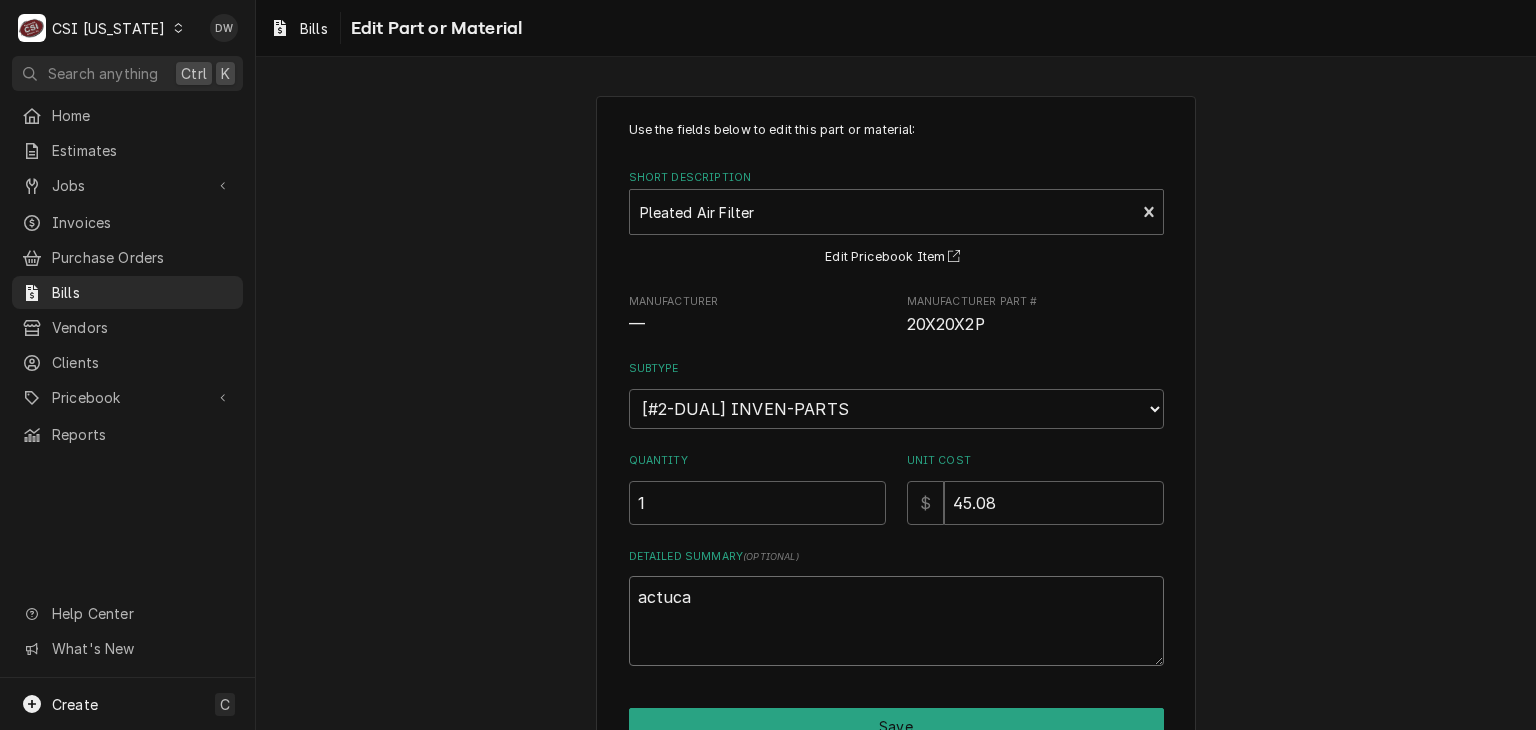 type on "x" 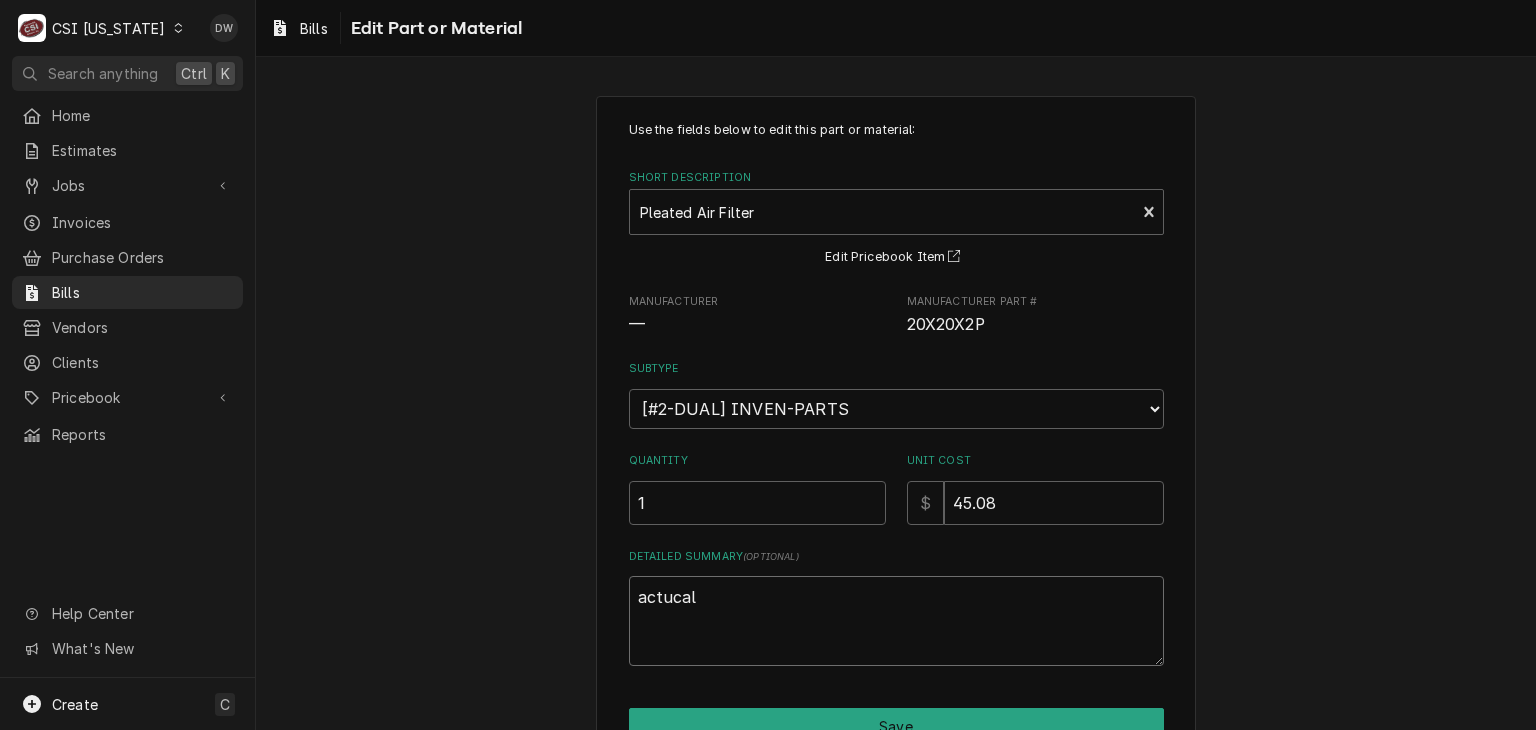 type on "x" 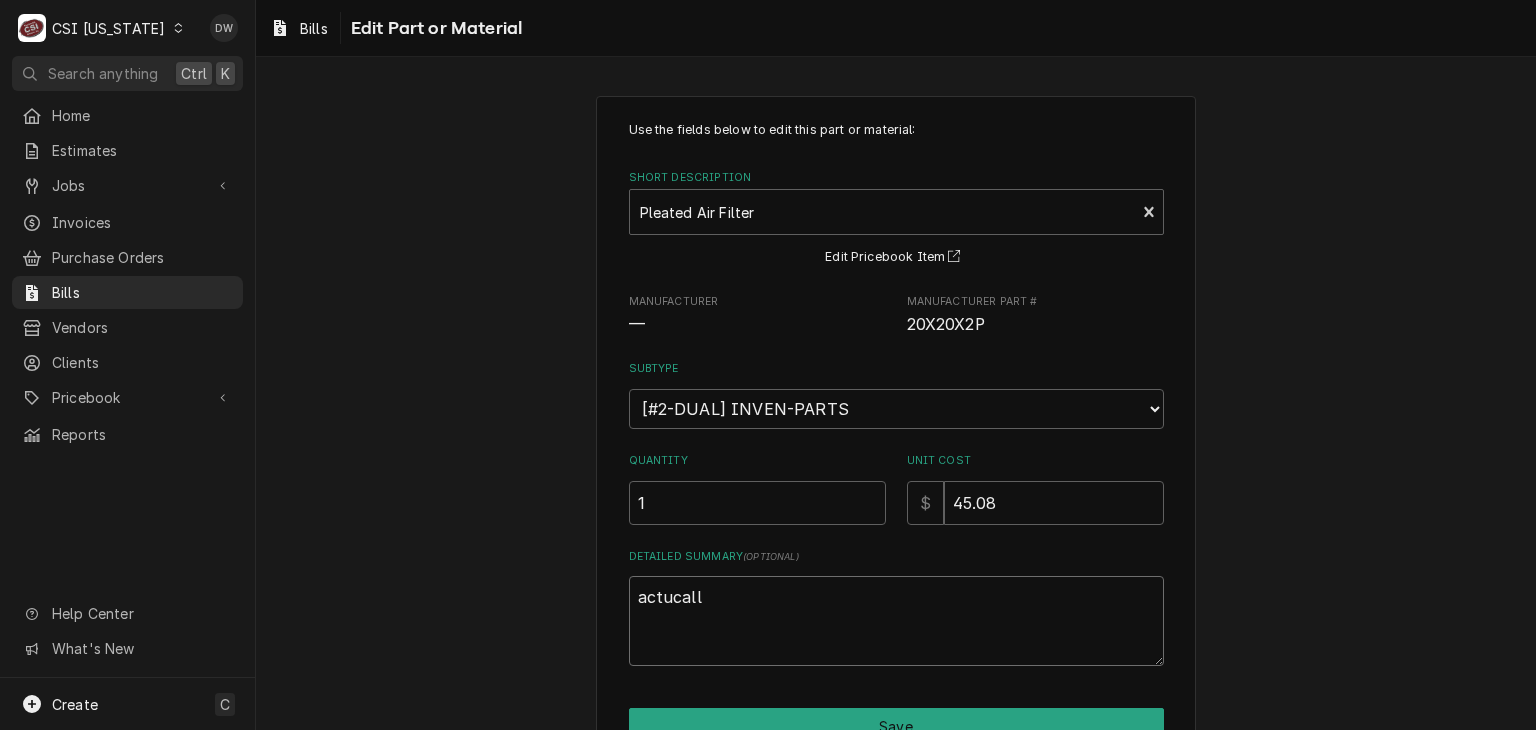 type on "x" 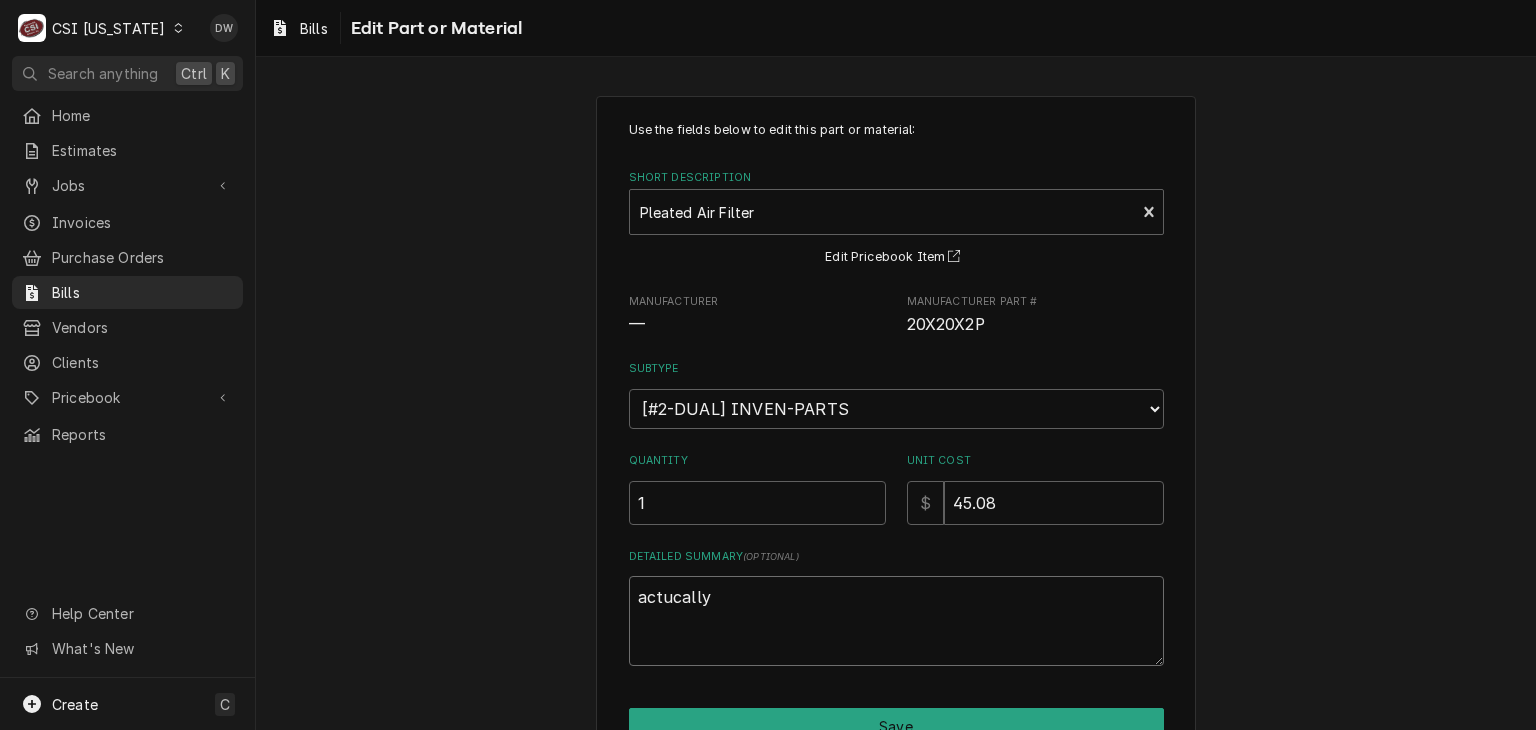 type on "x" 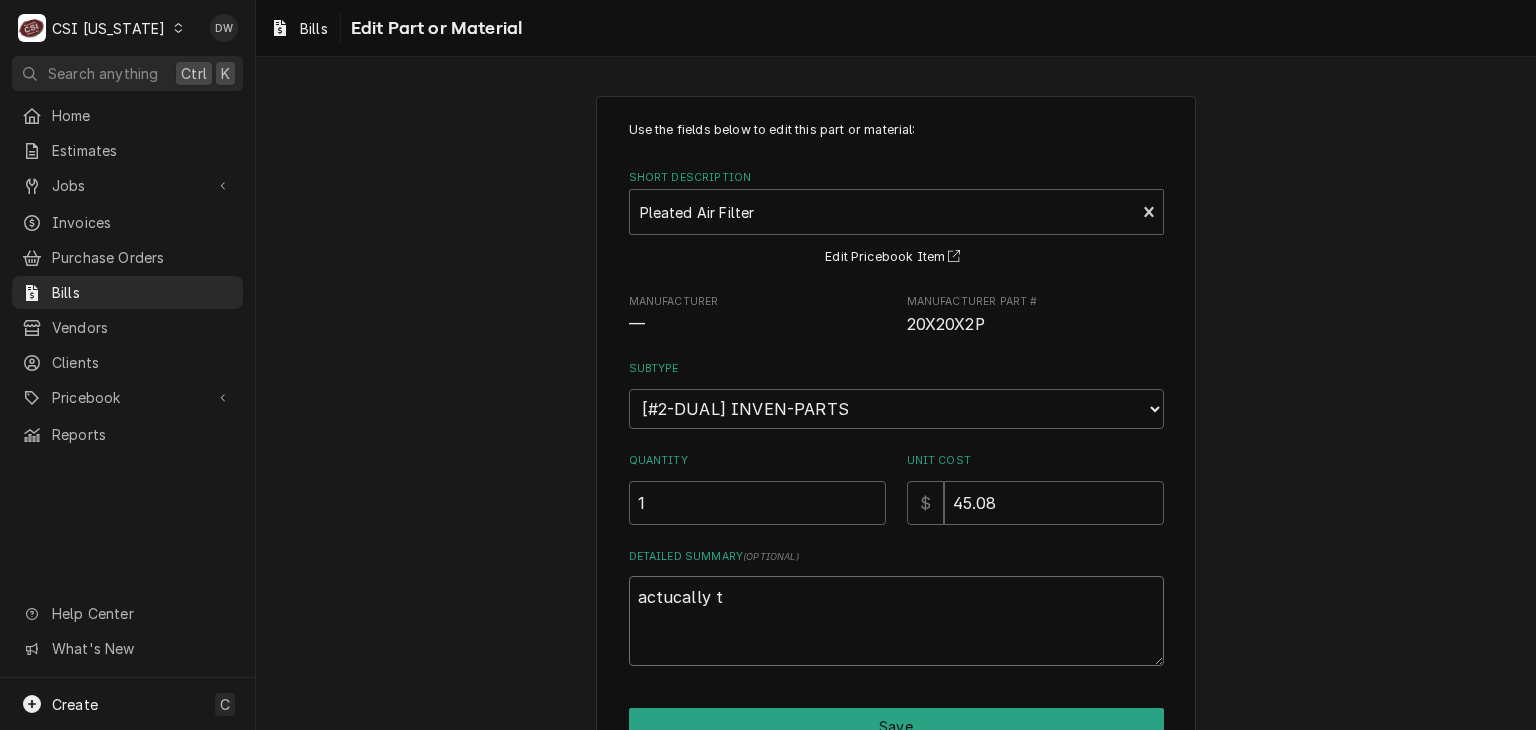 type on "x" 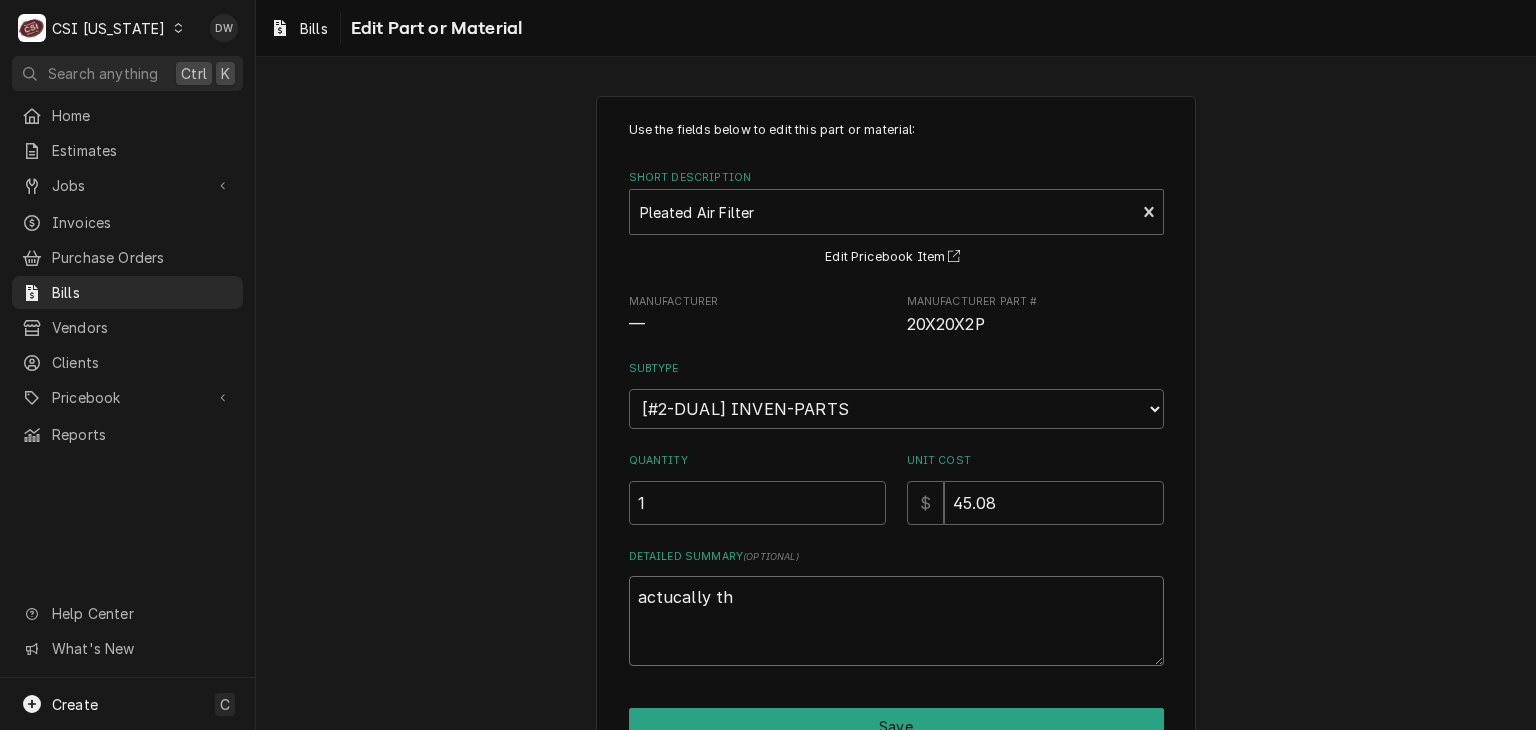 type on "x" 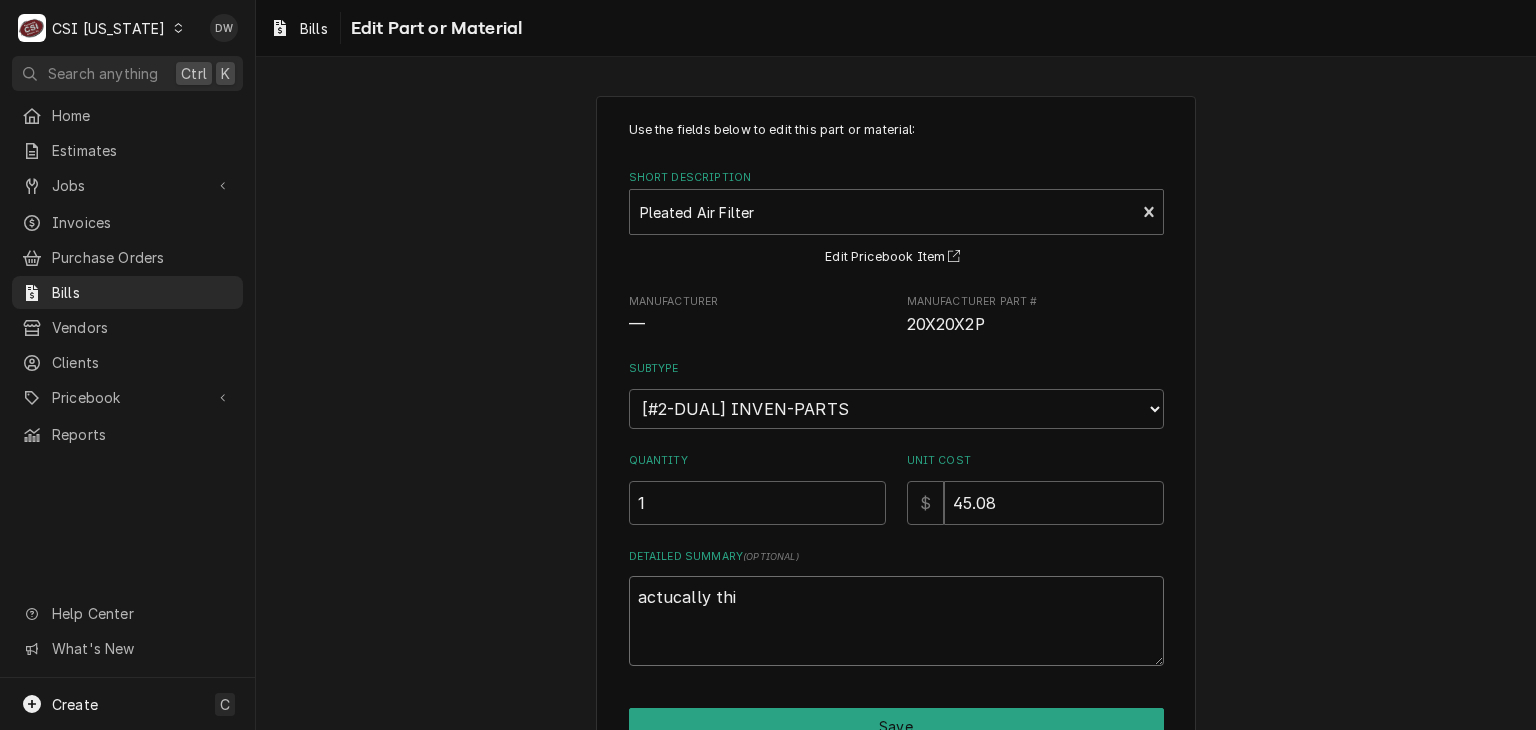 type on "x" 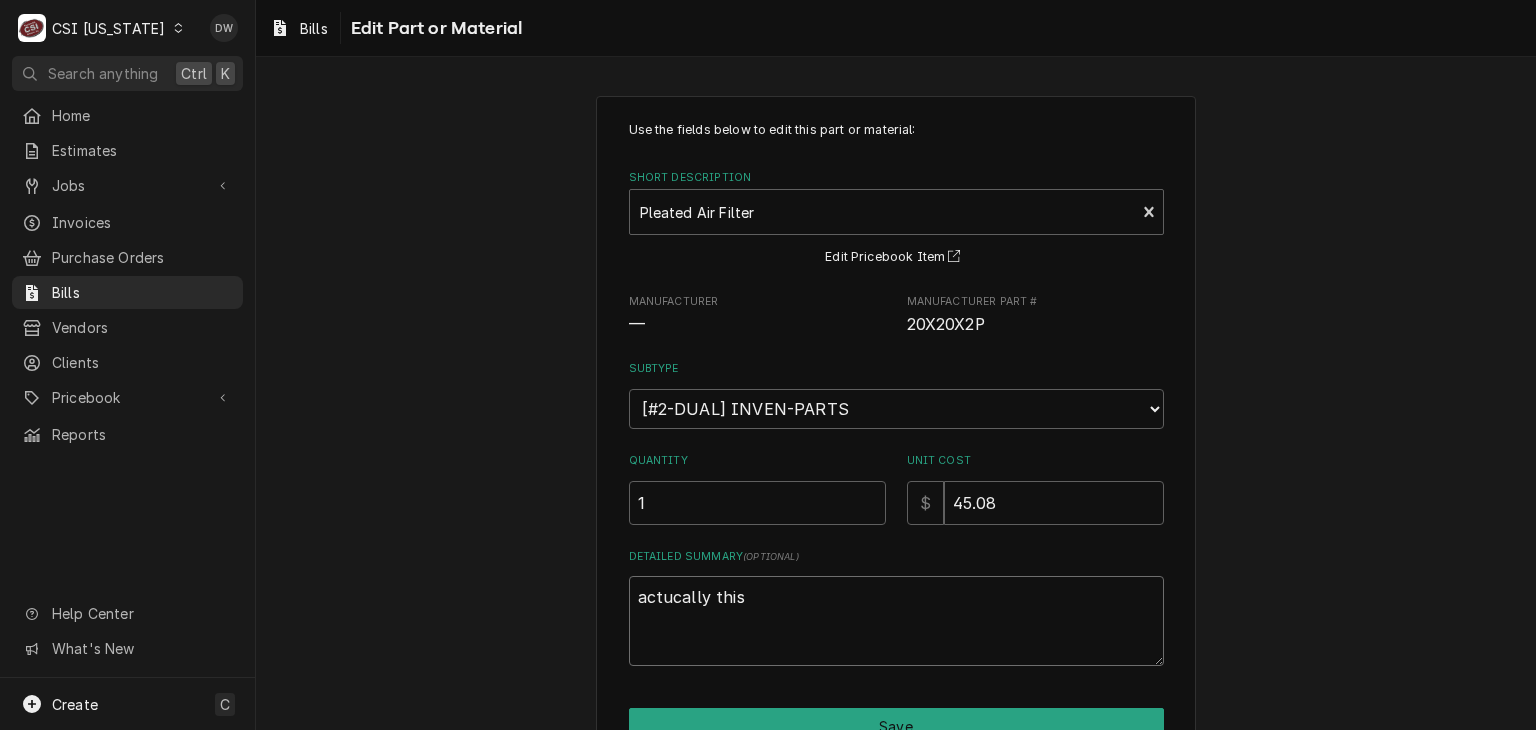 type on "x" 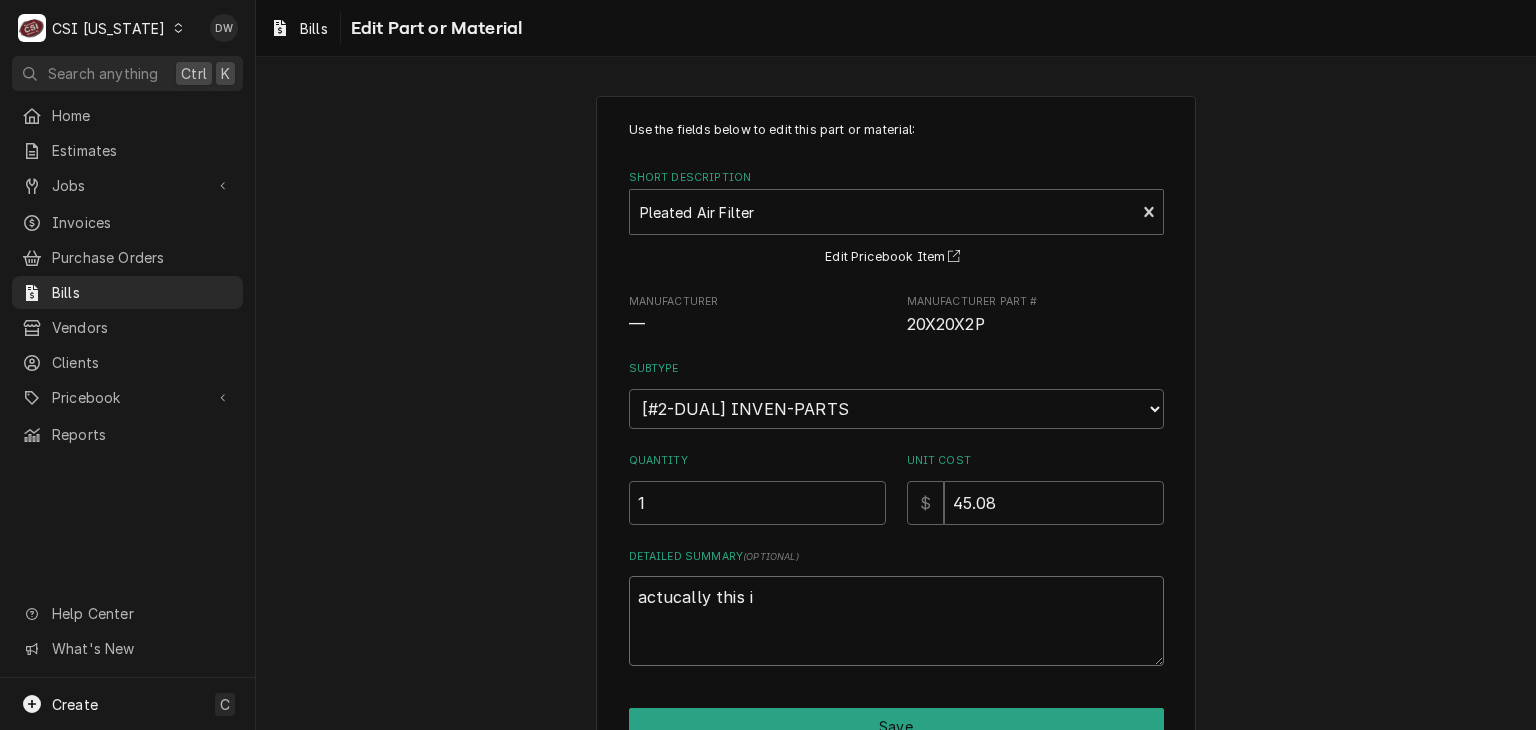 type on "x" 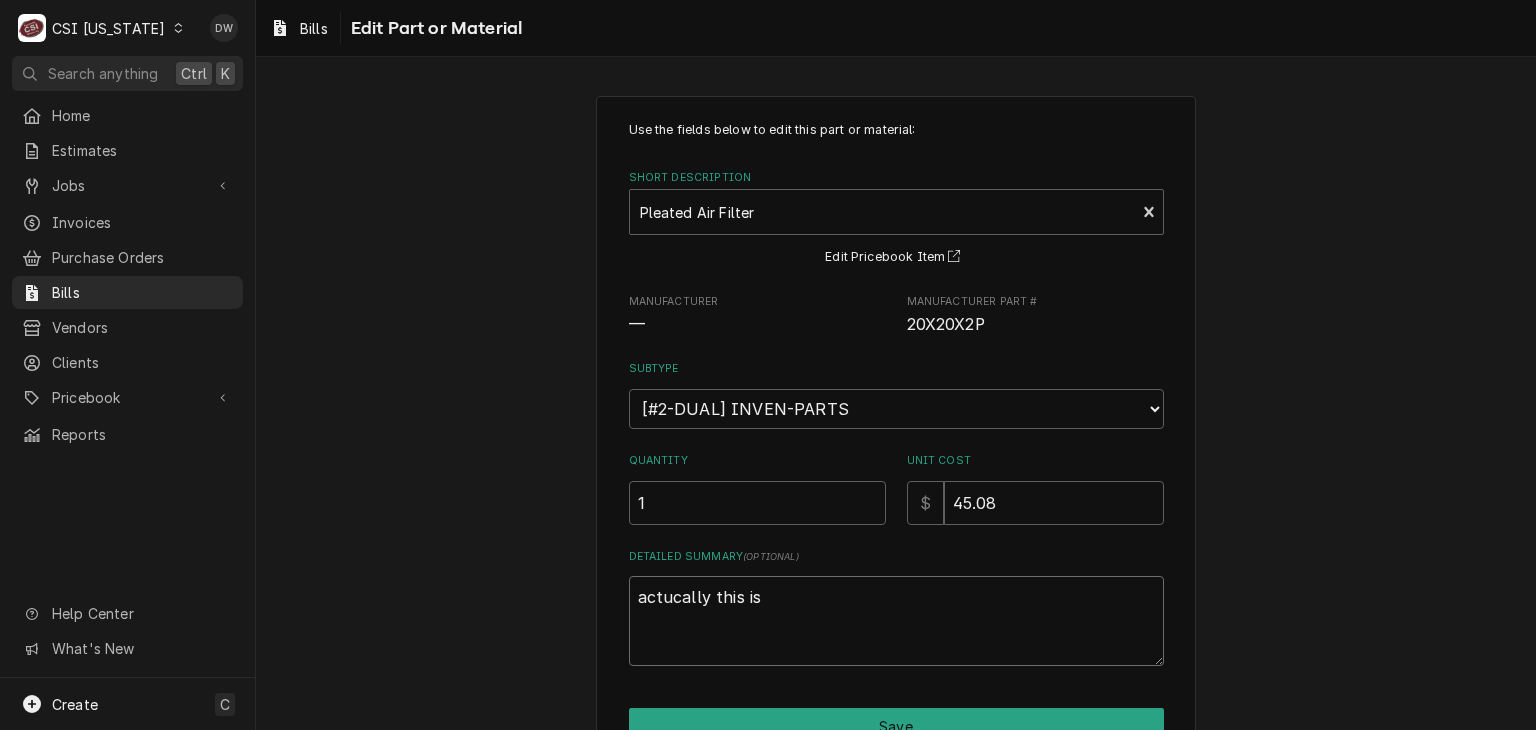 type on "x" 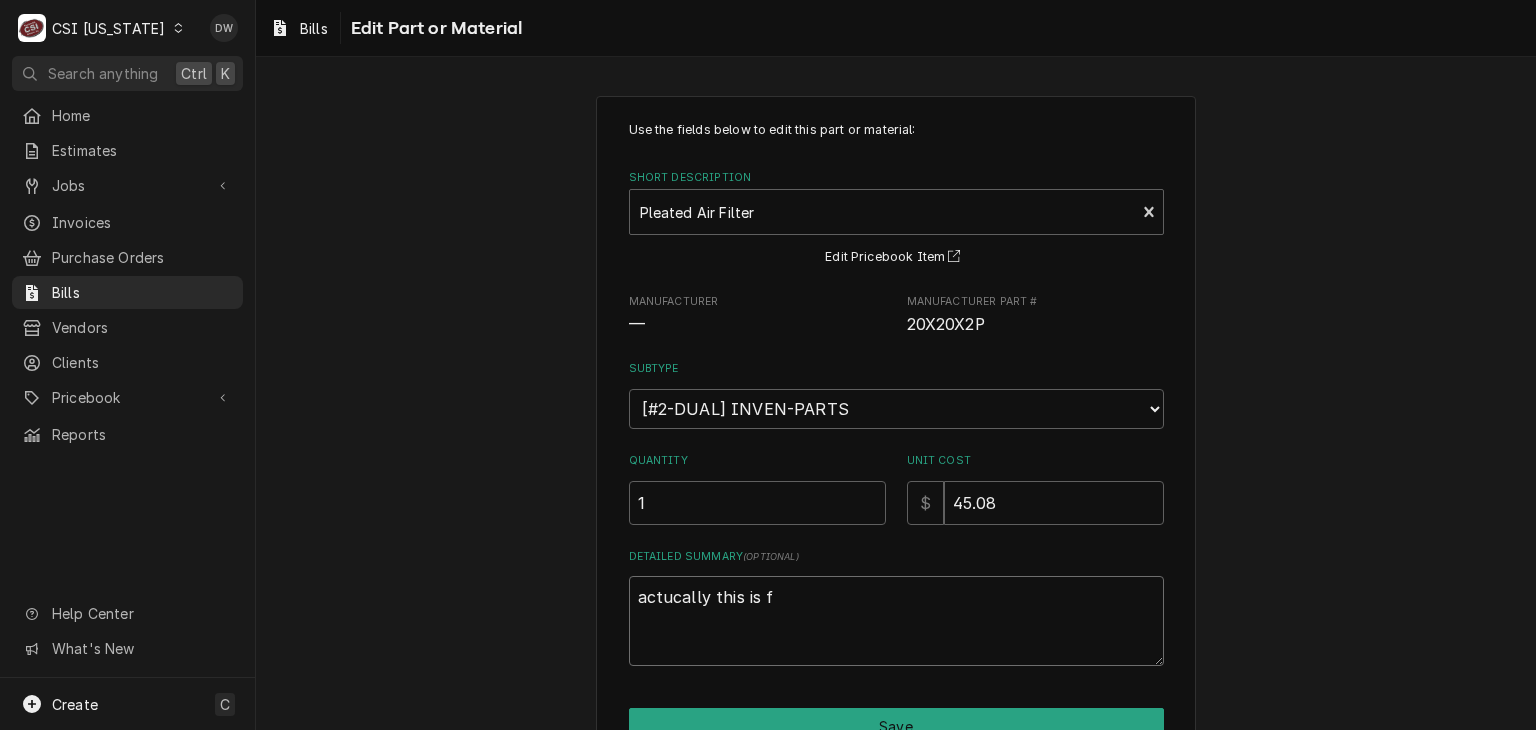 type on "actucally this is fo" 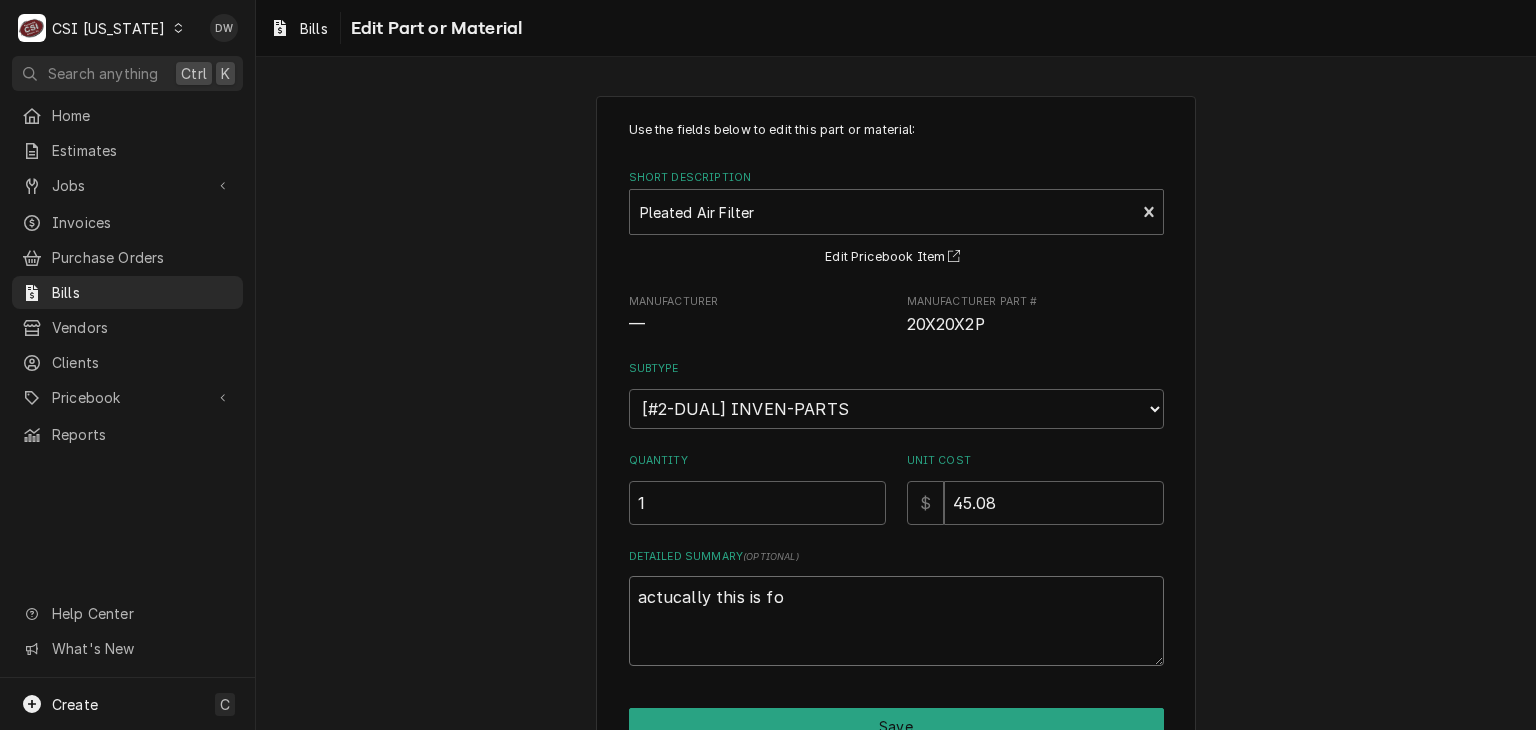 type on "x" 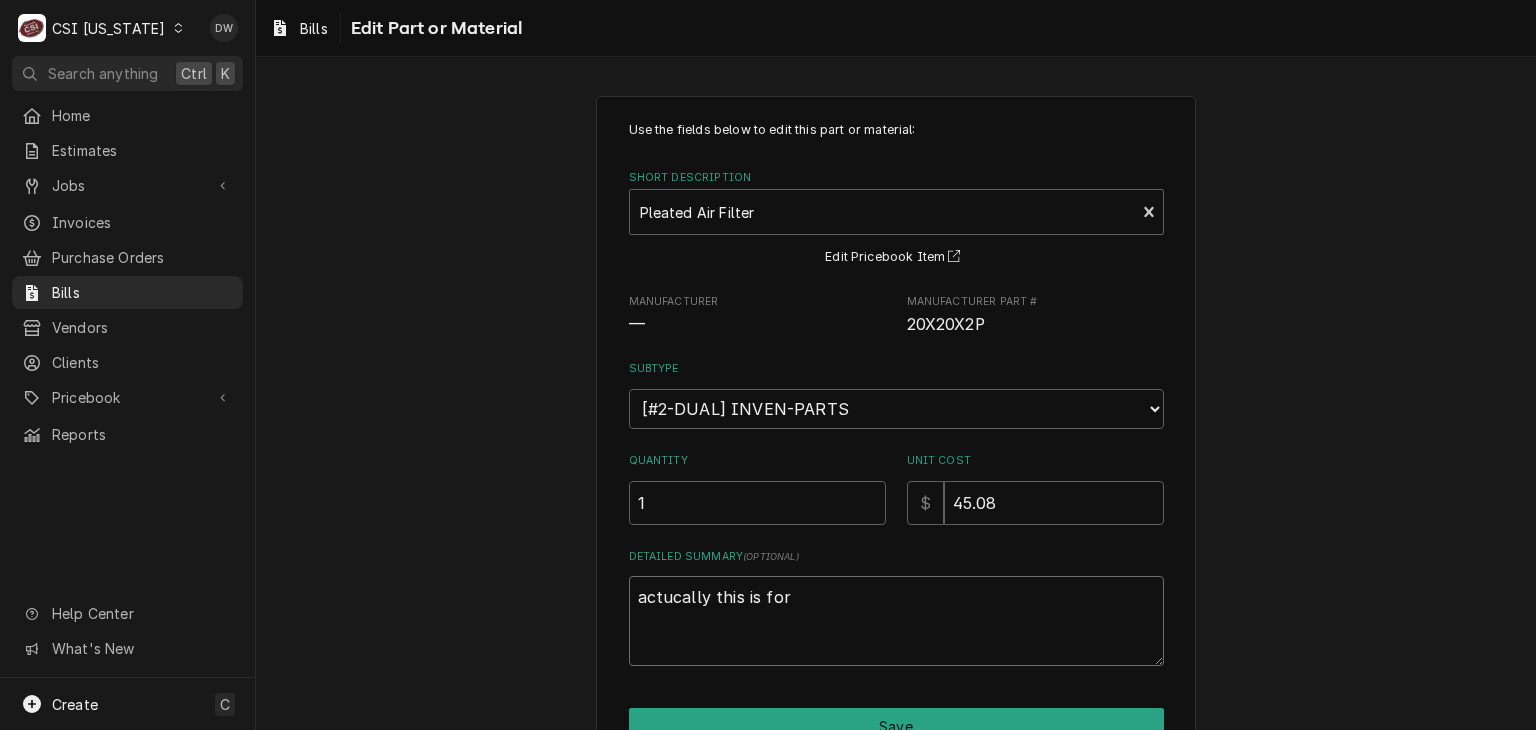 type on "x" 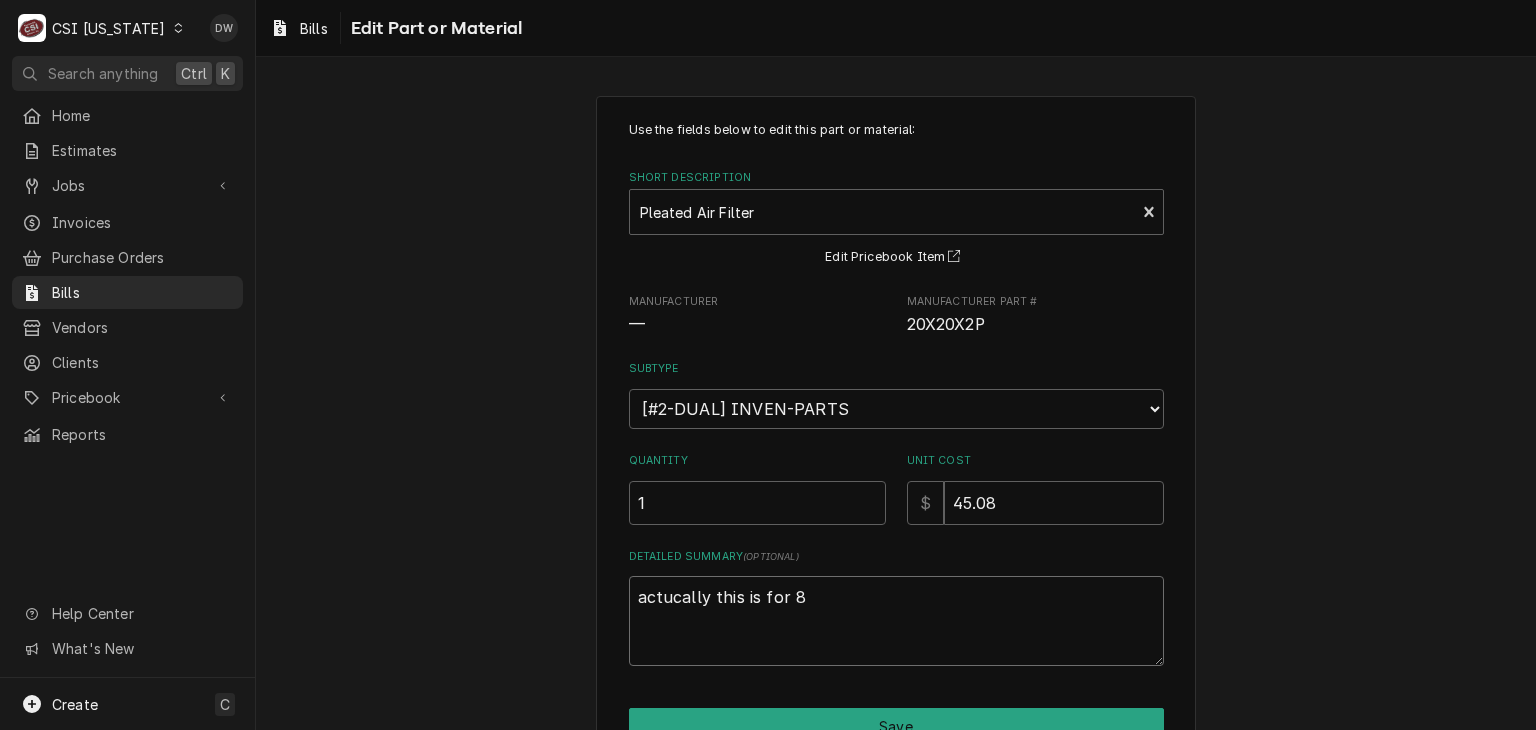 type on "x" 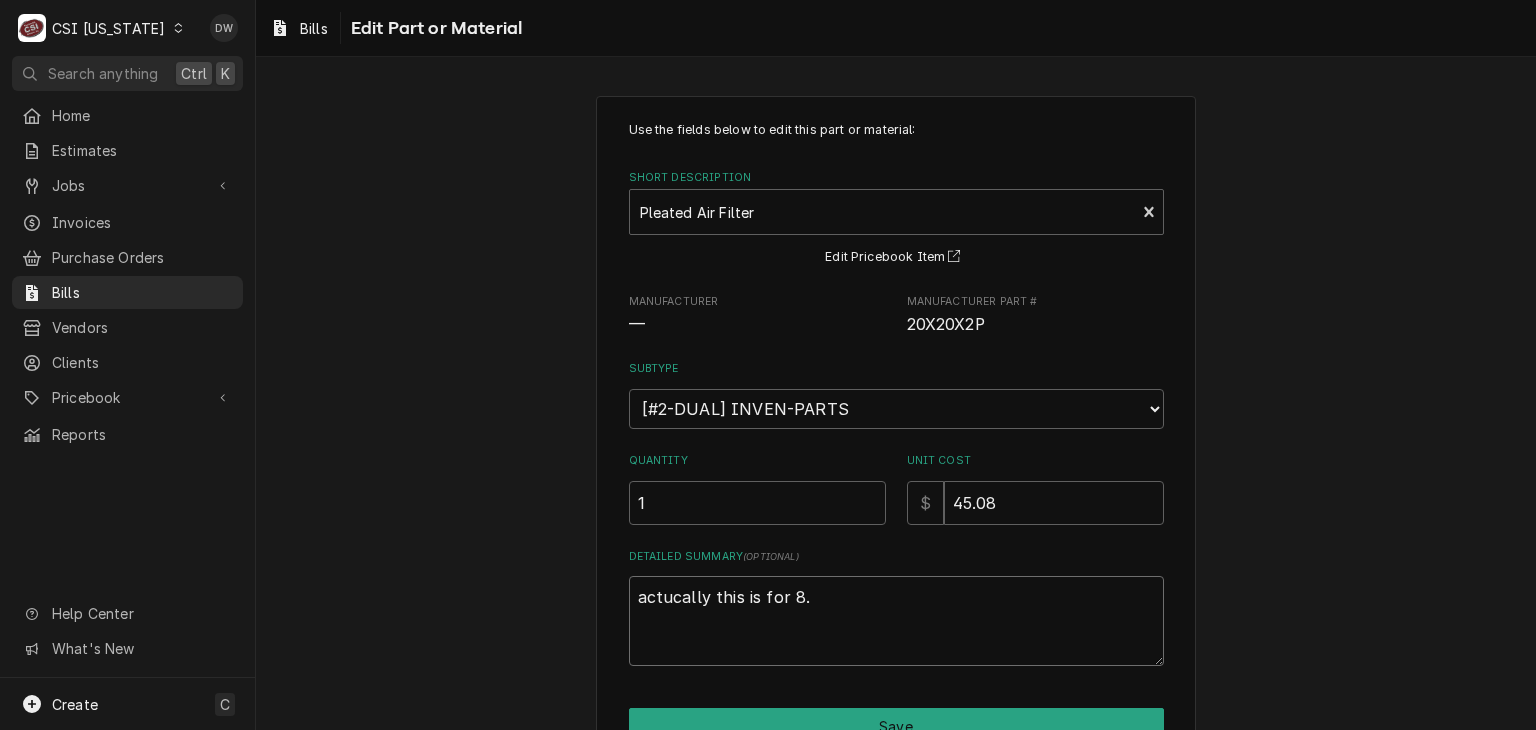 type on "x" 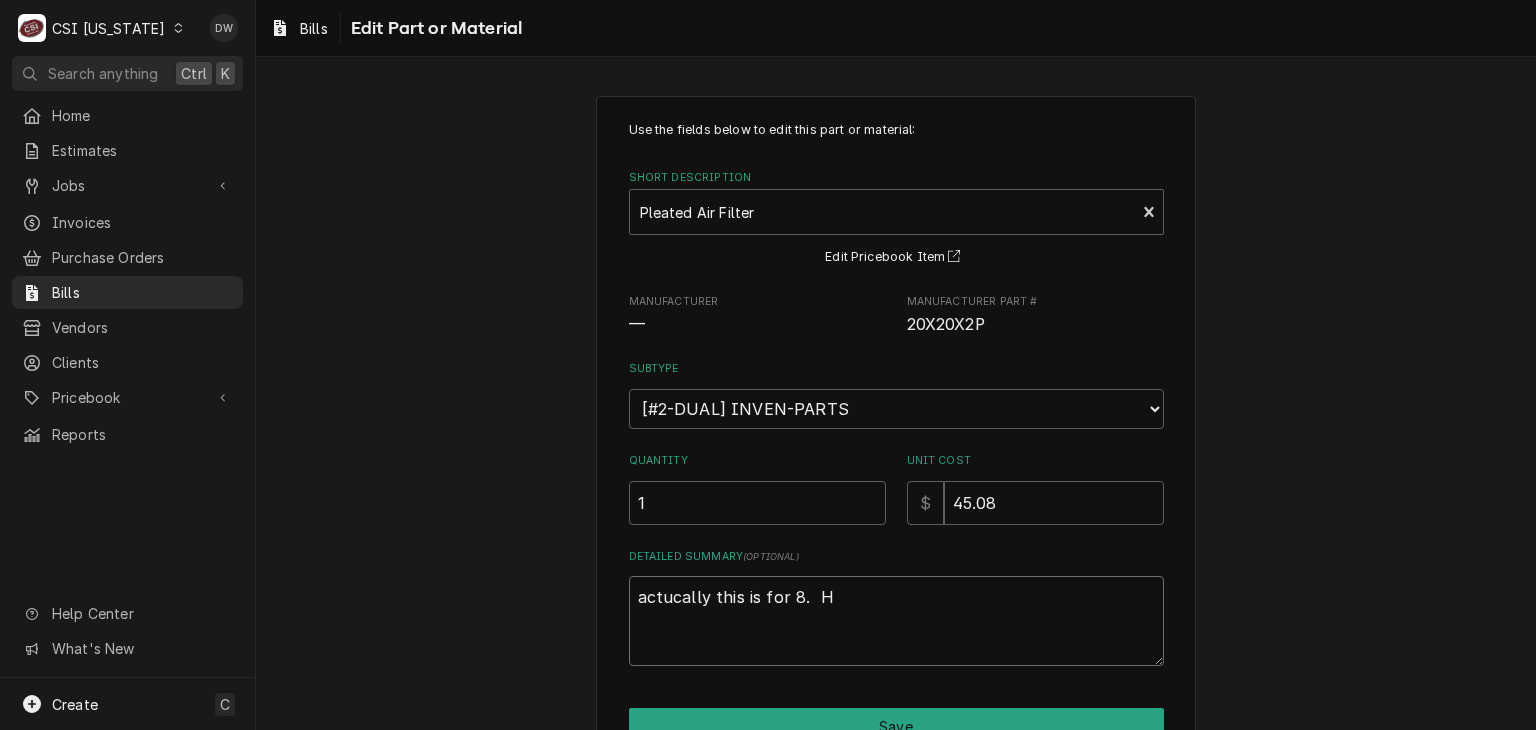 type on "x" 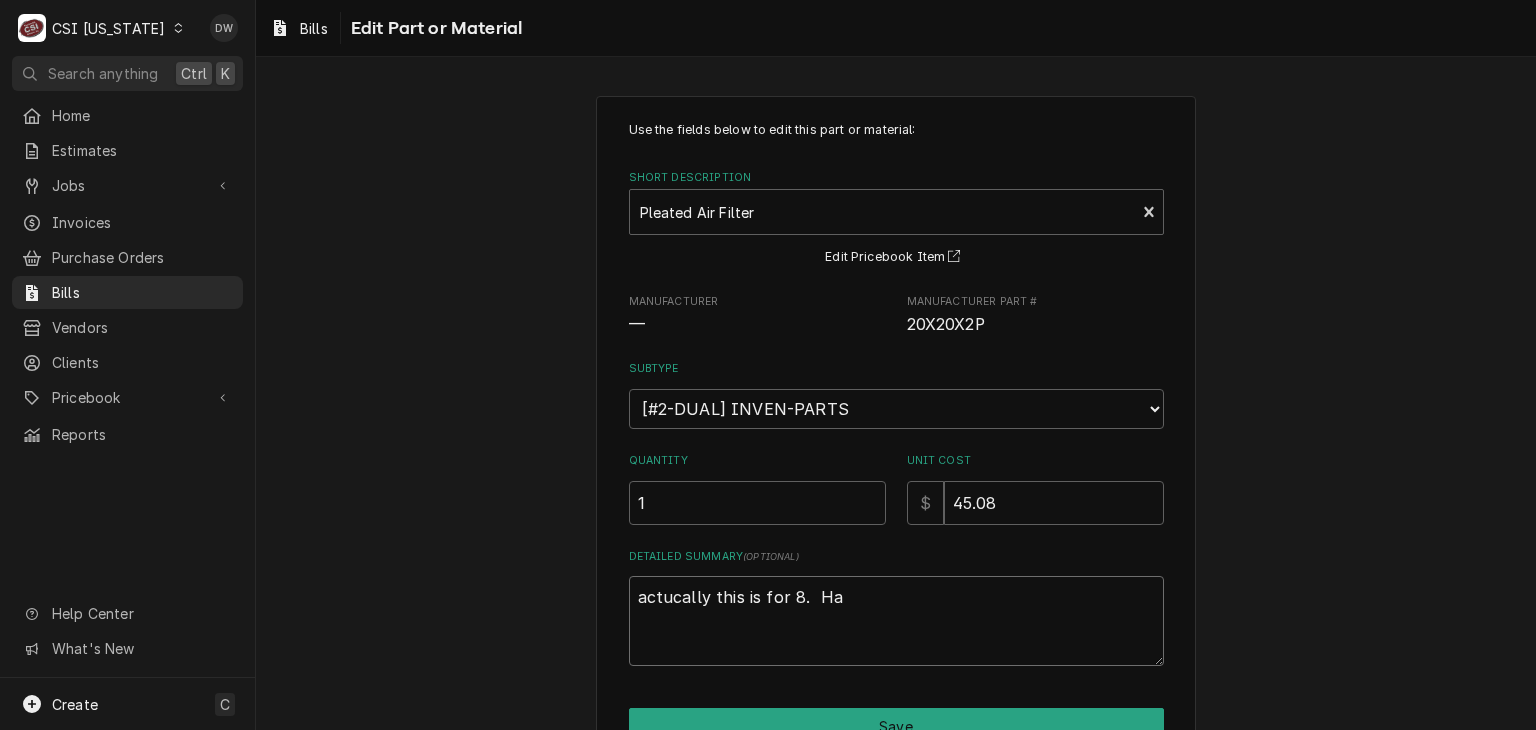 type on "x" 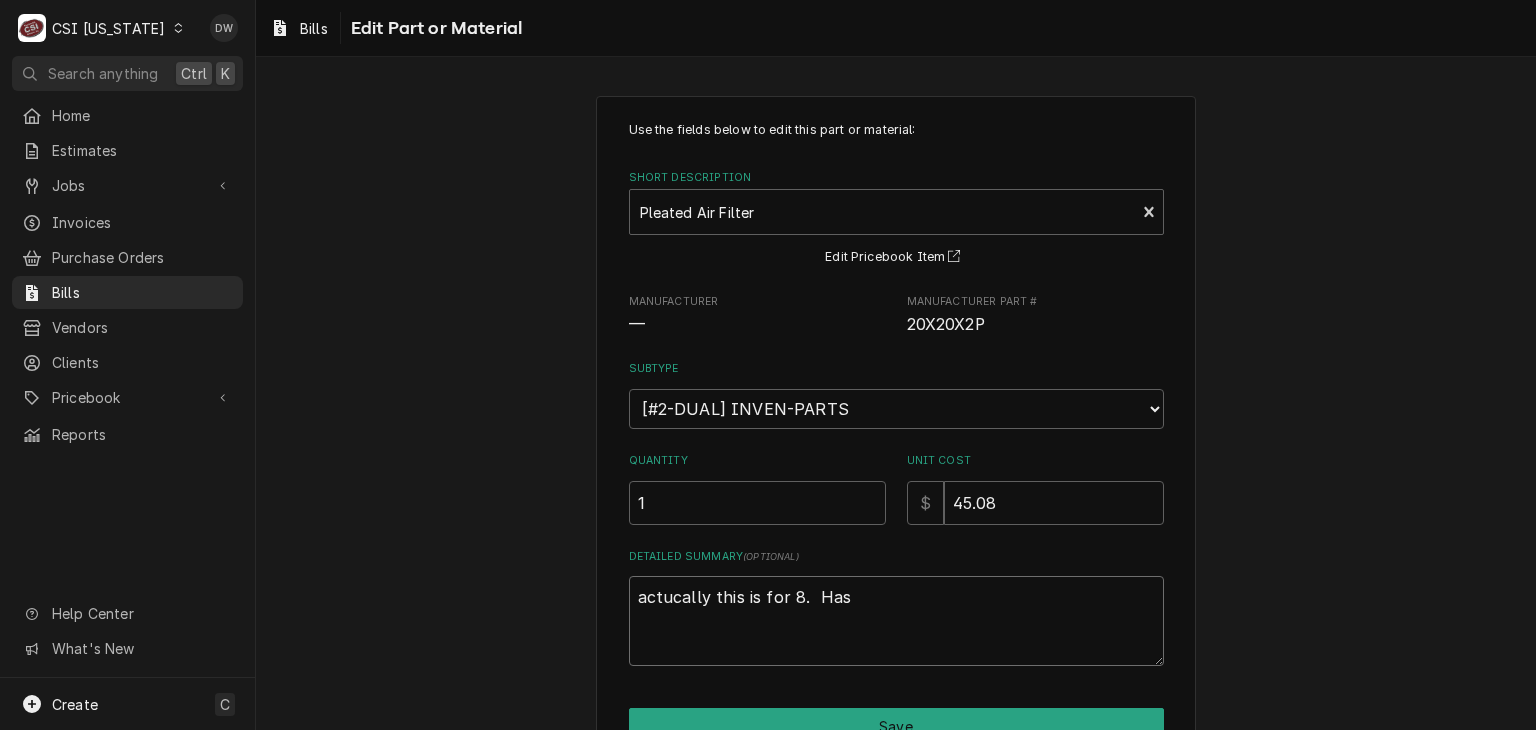 type on "x" 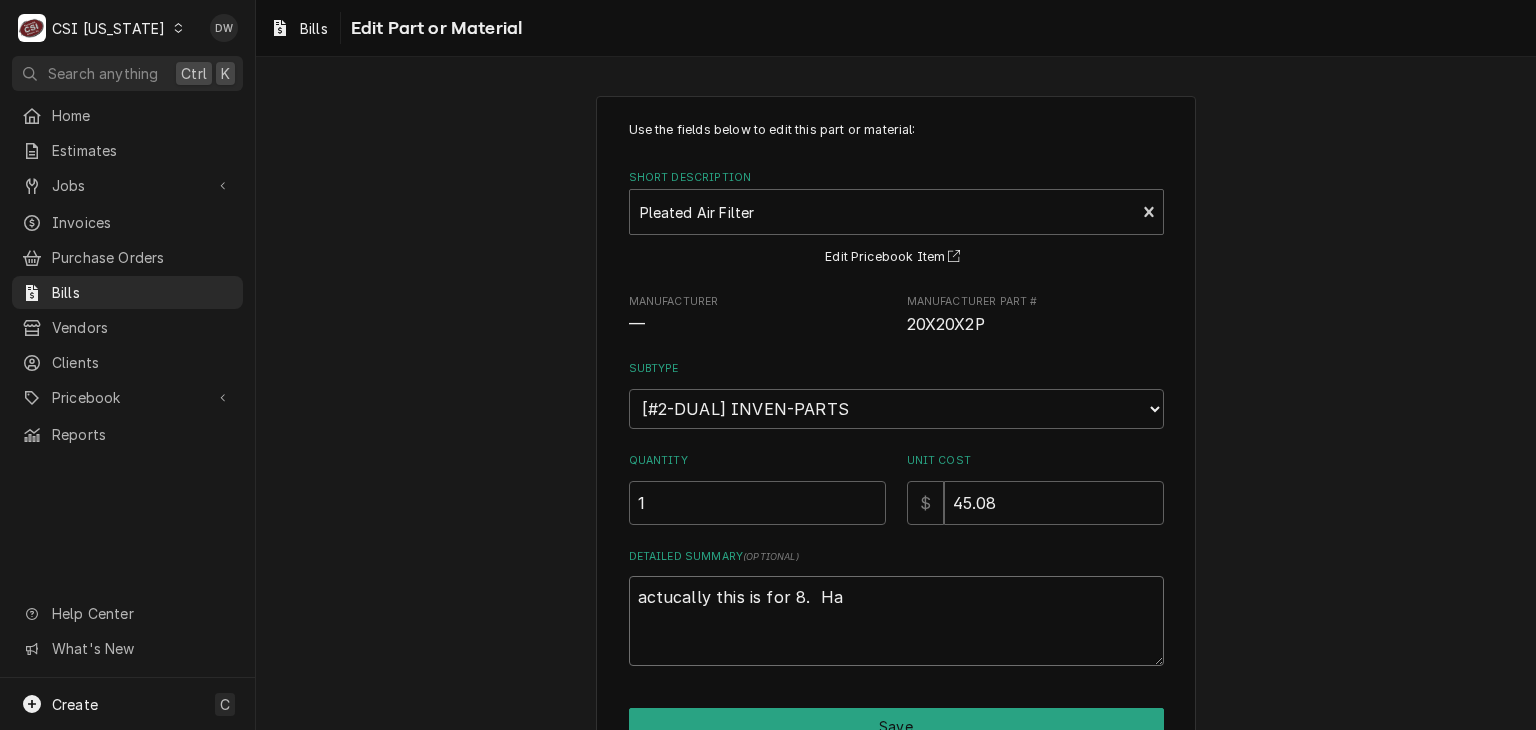 type on "x" 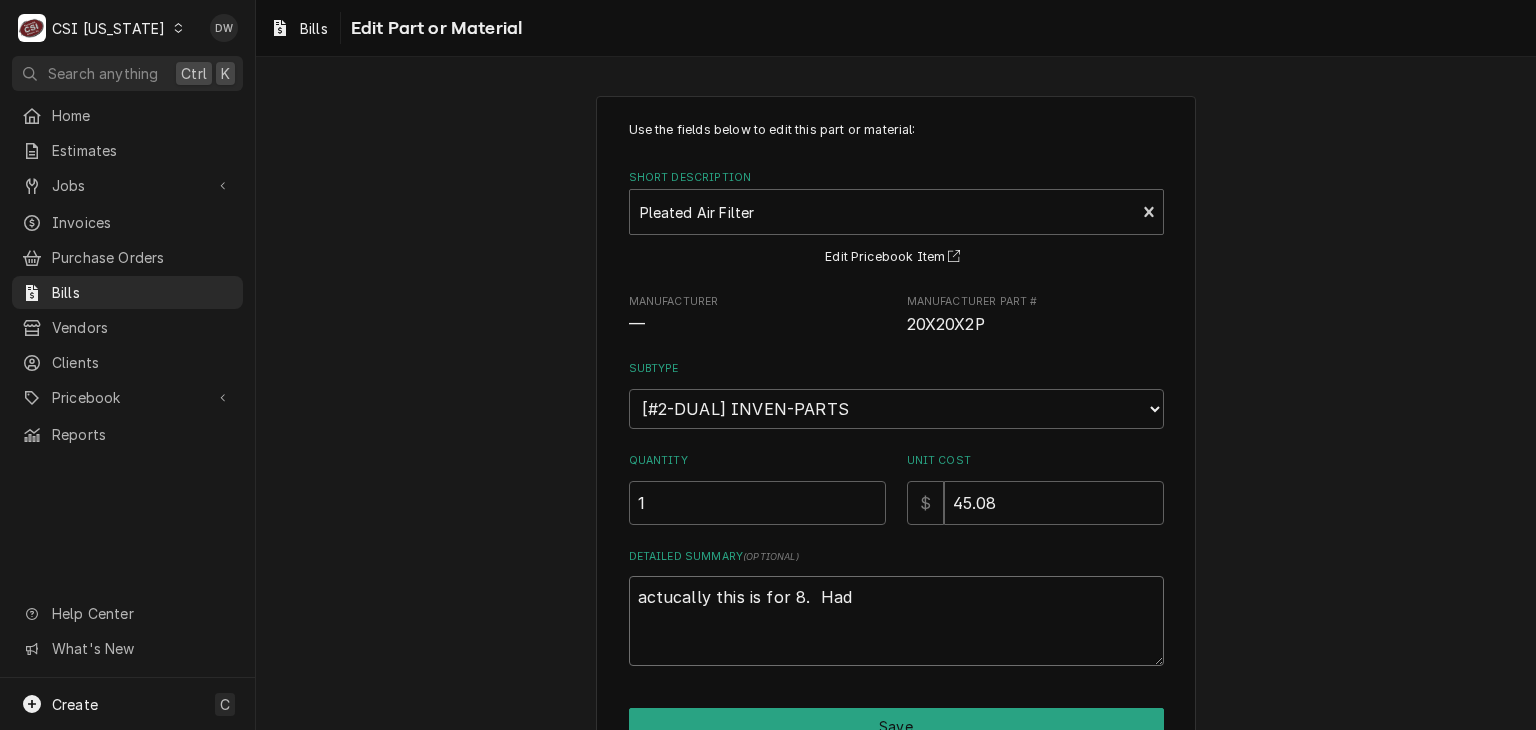 type on "x" 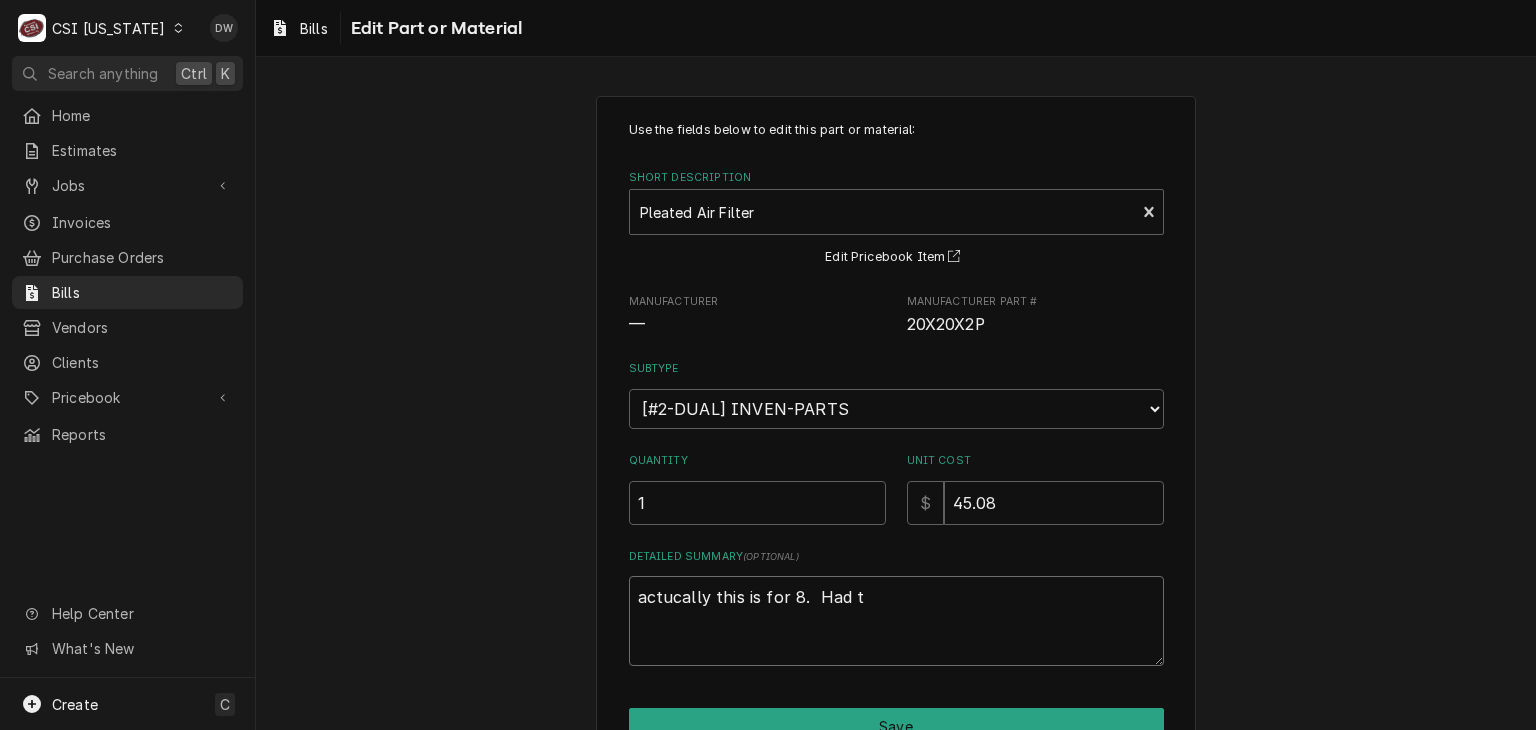 type on "x" 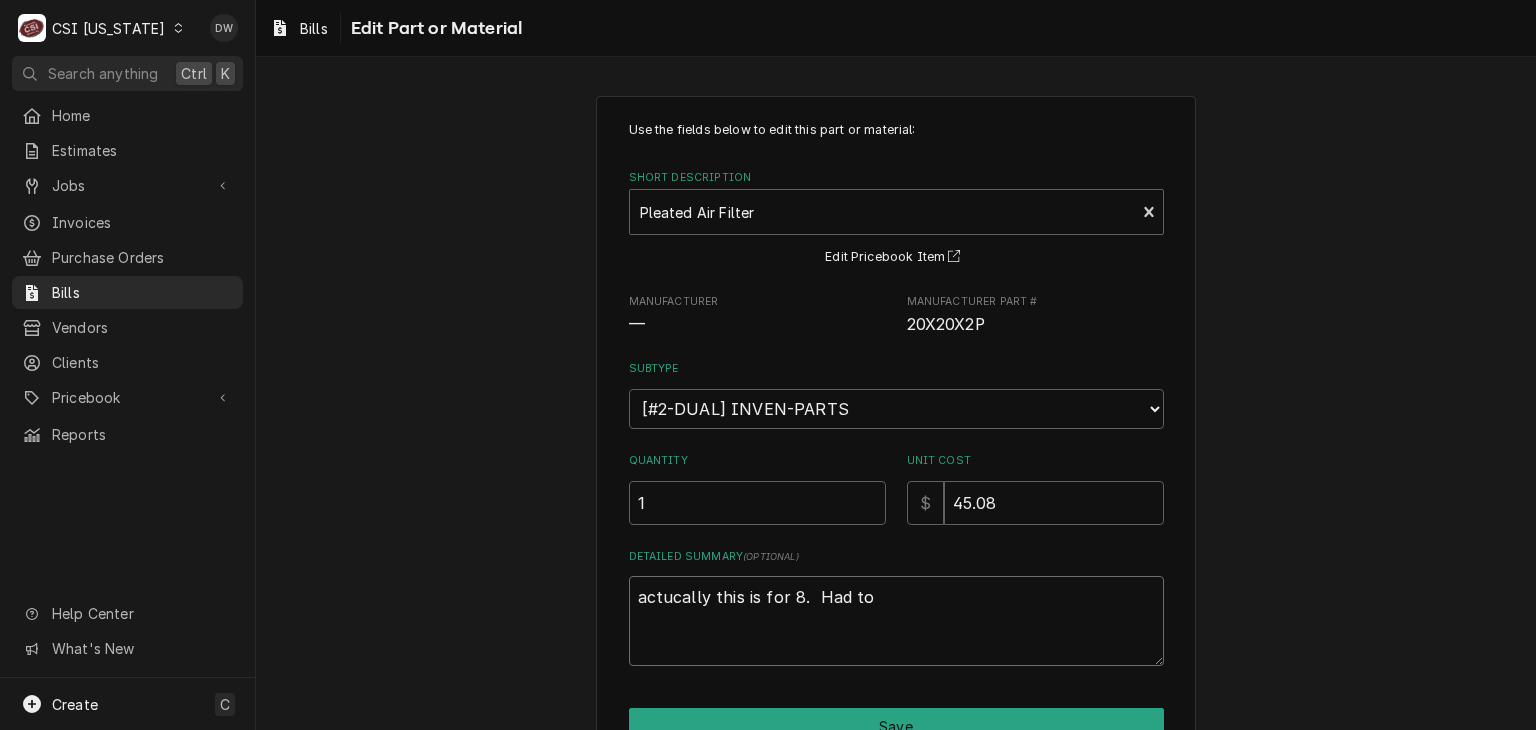 type on "x" 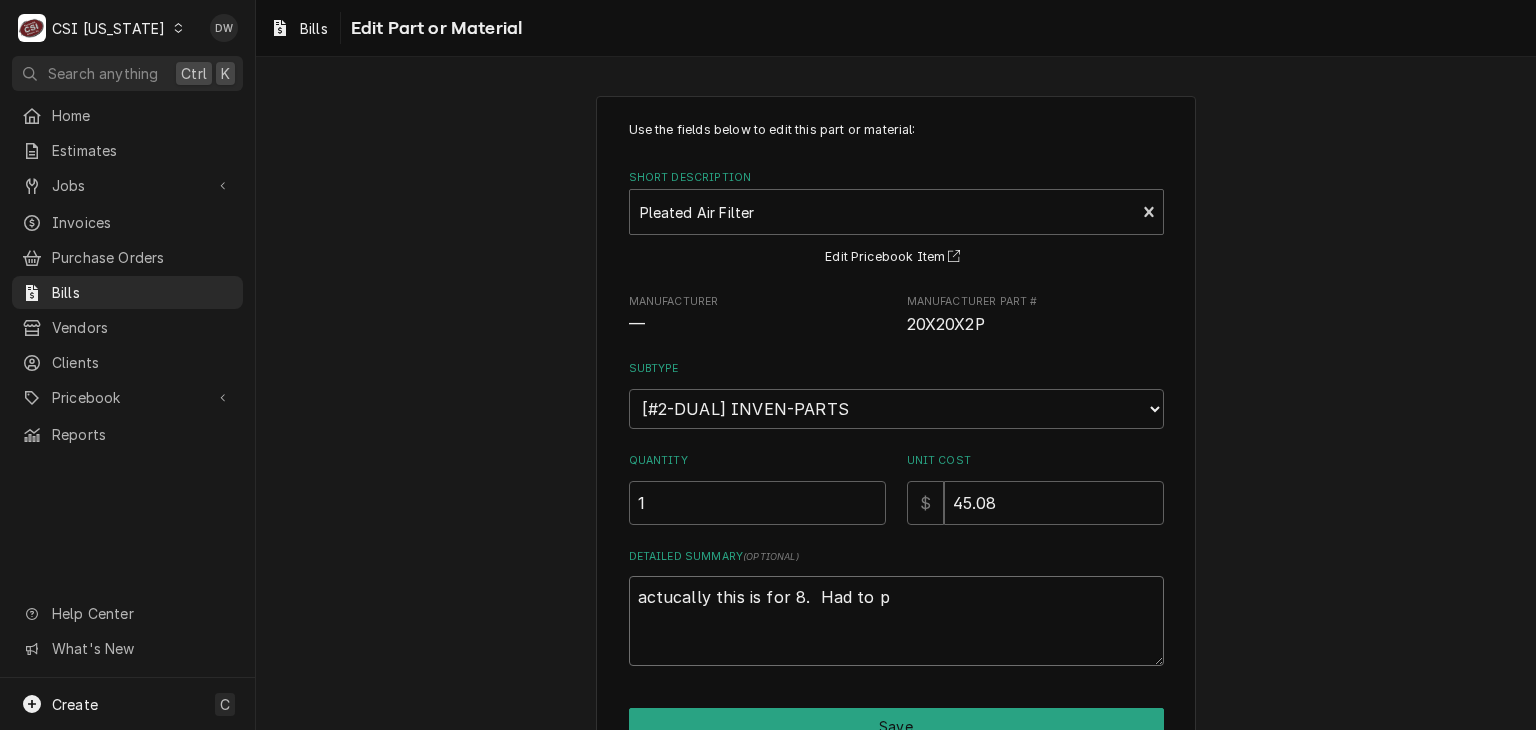 type on "x" 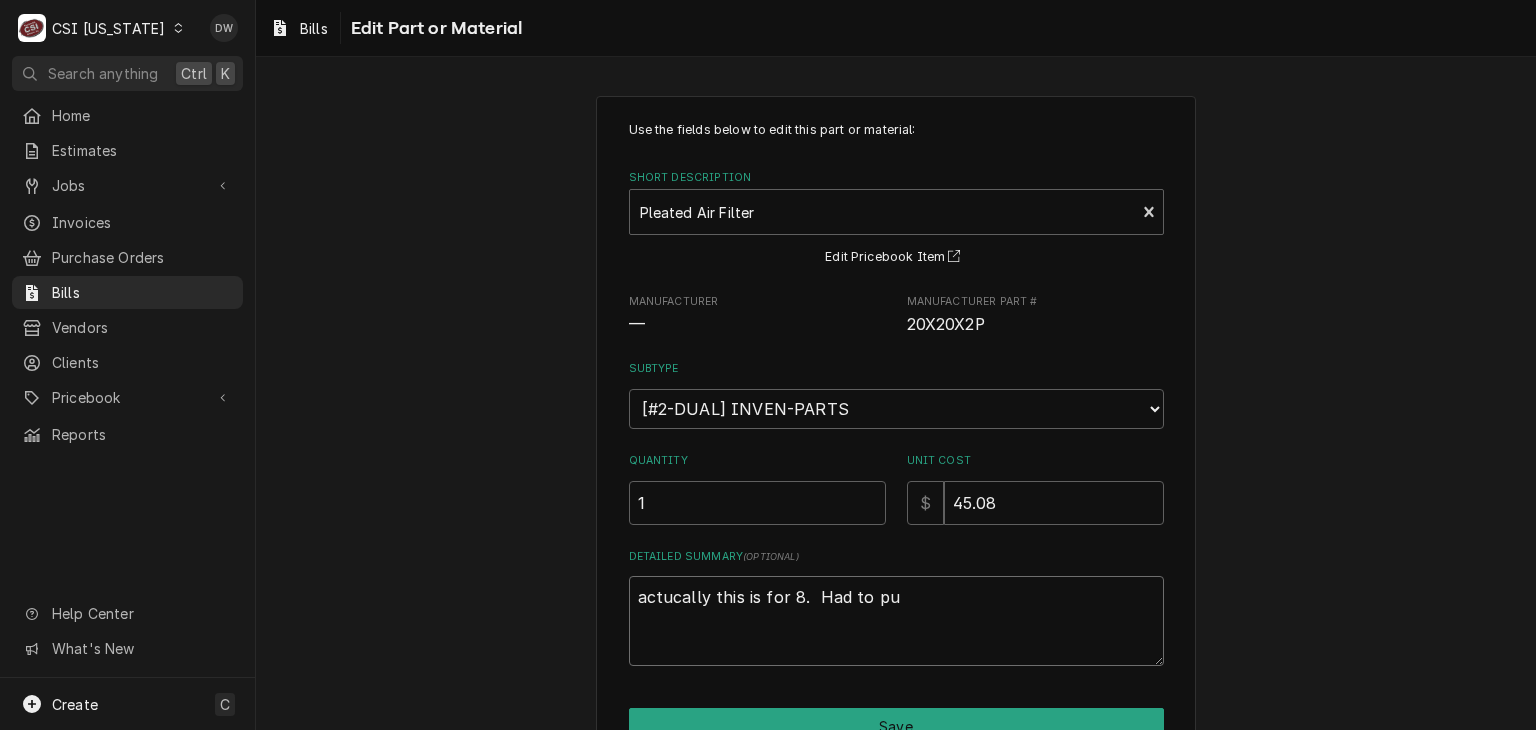 type on "x" 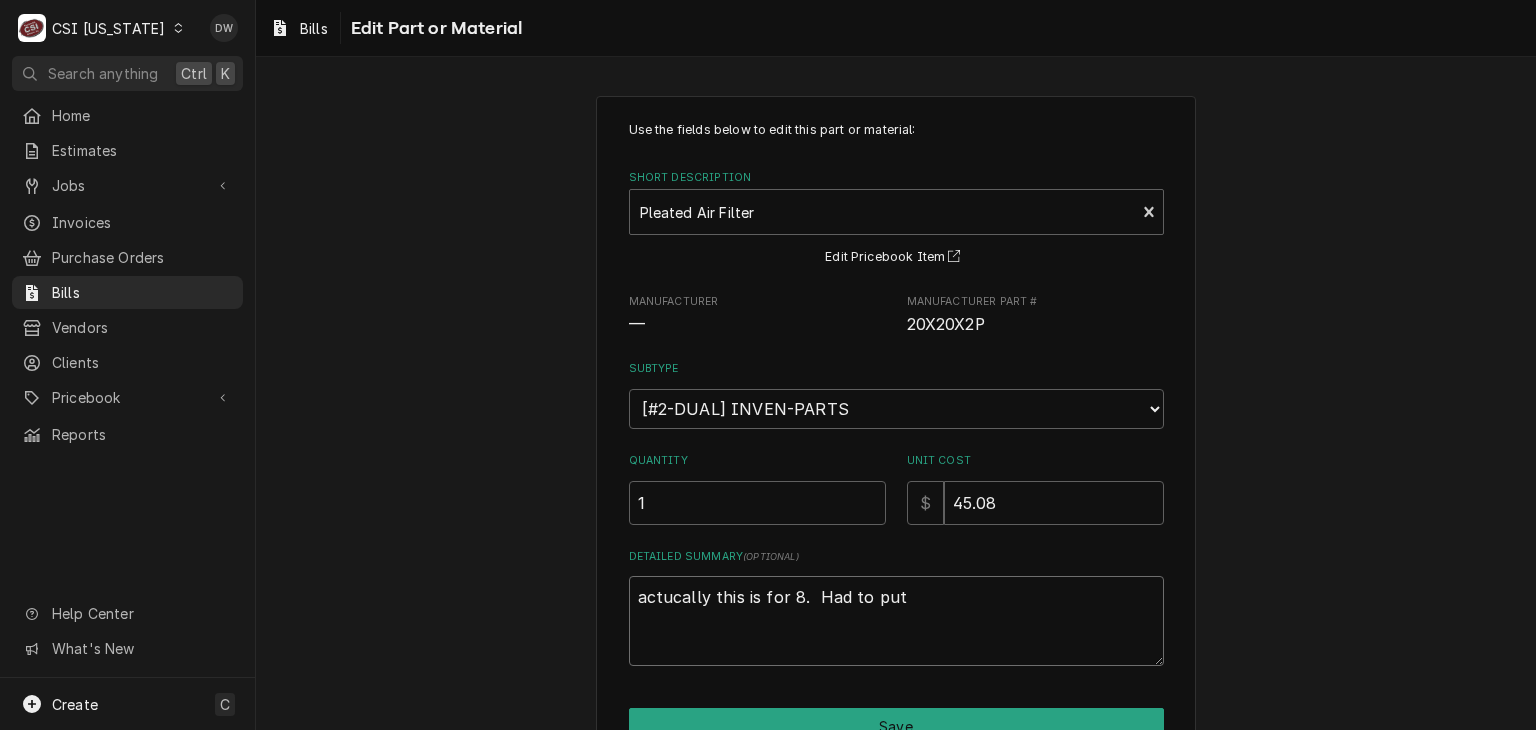 type on "x" 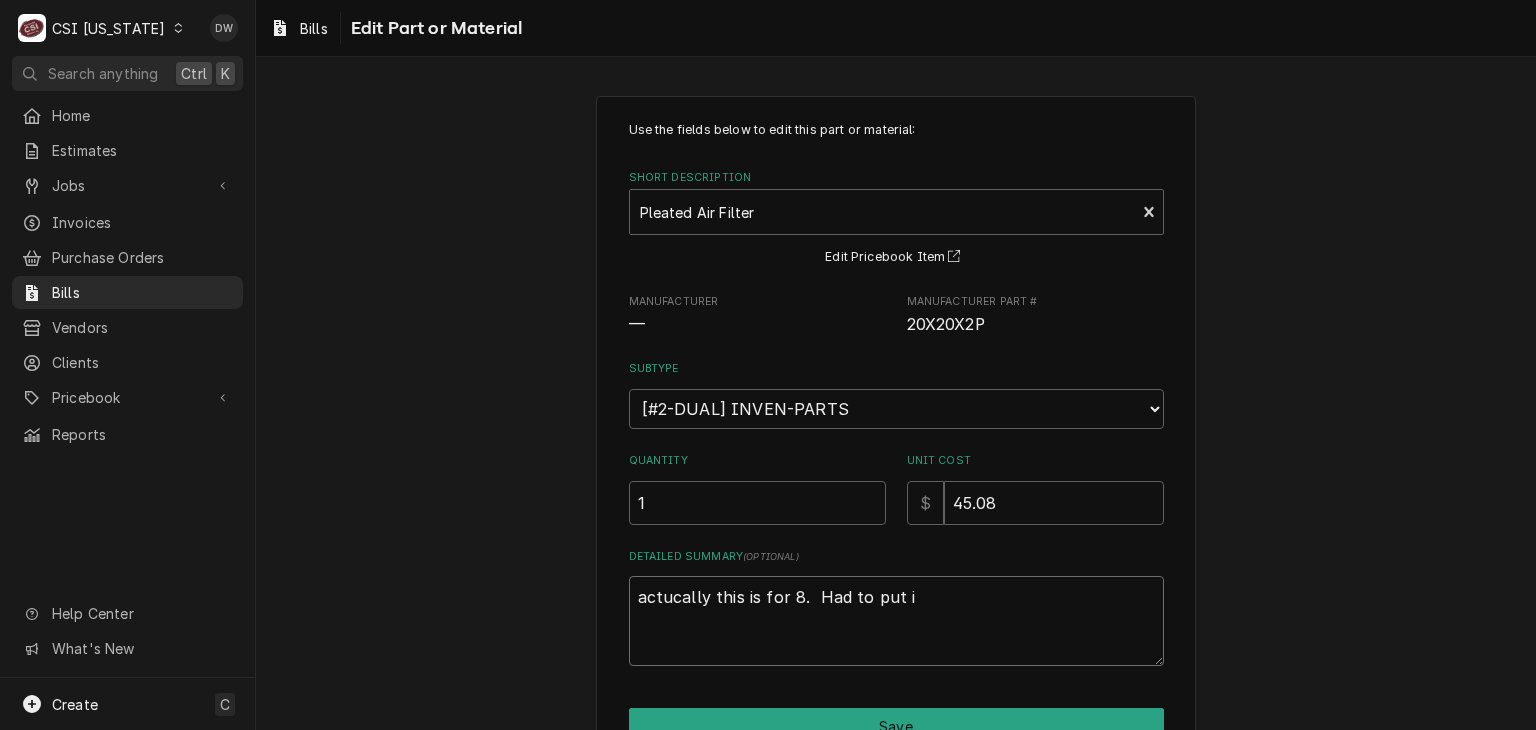 type on "x" 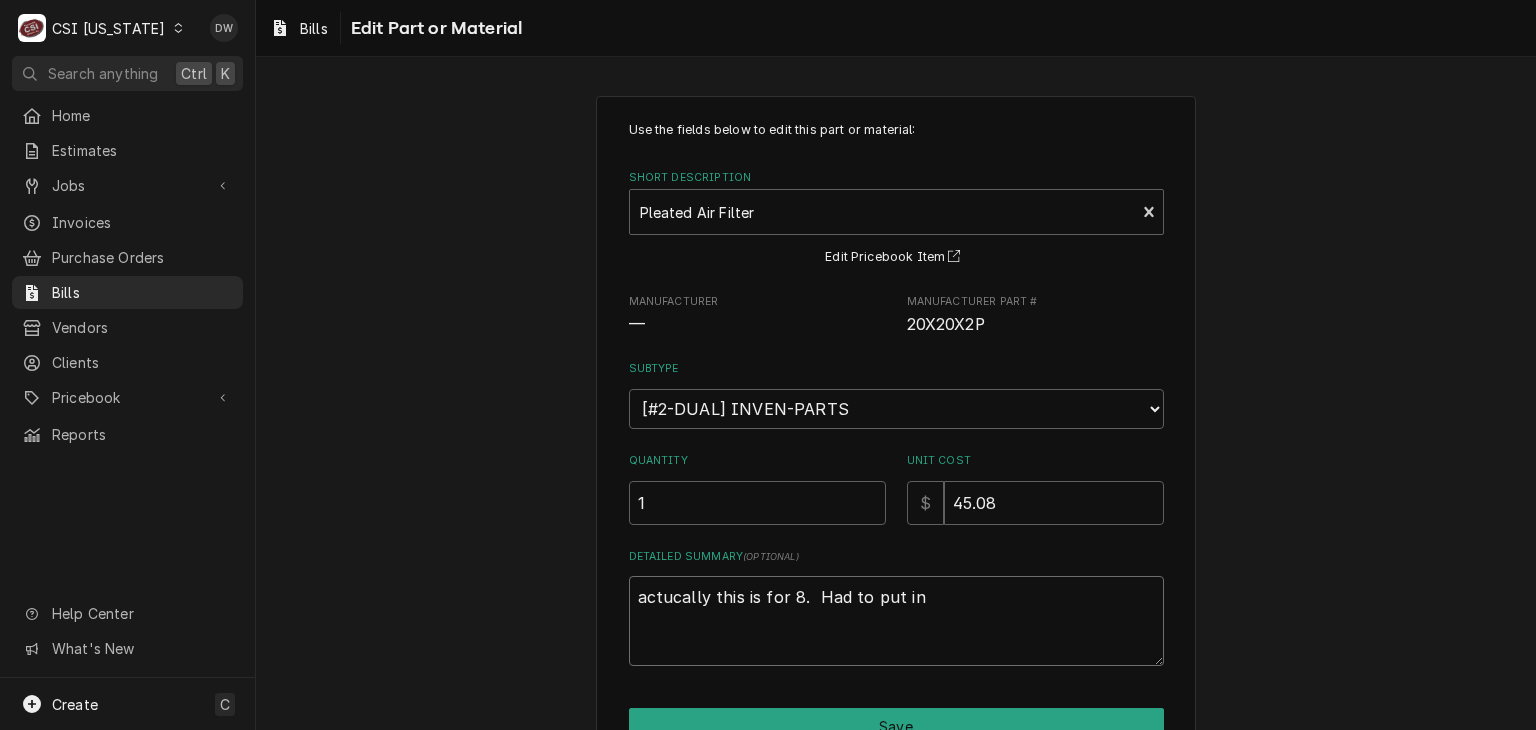 type on "x" 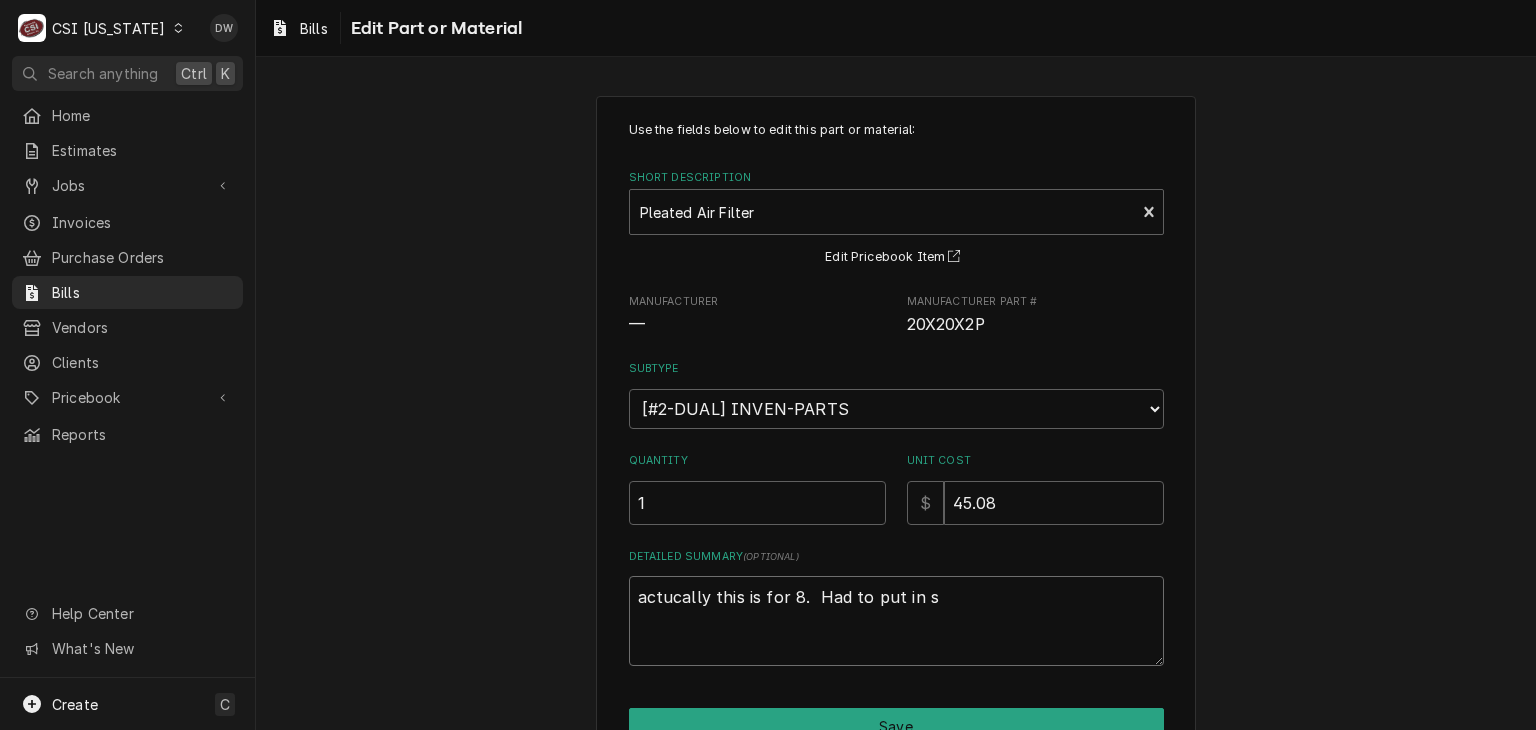 type on "x" 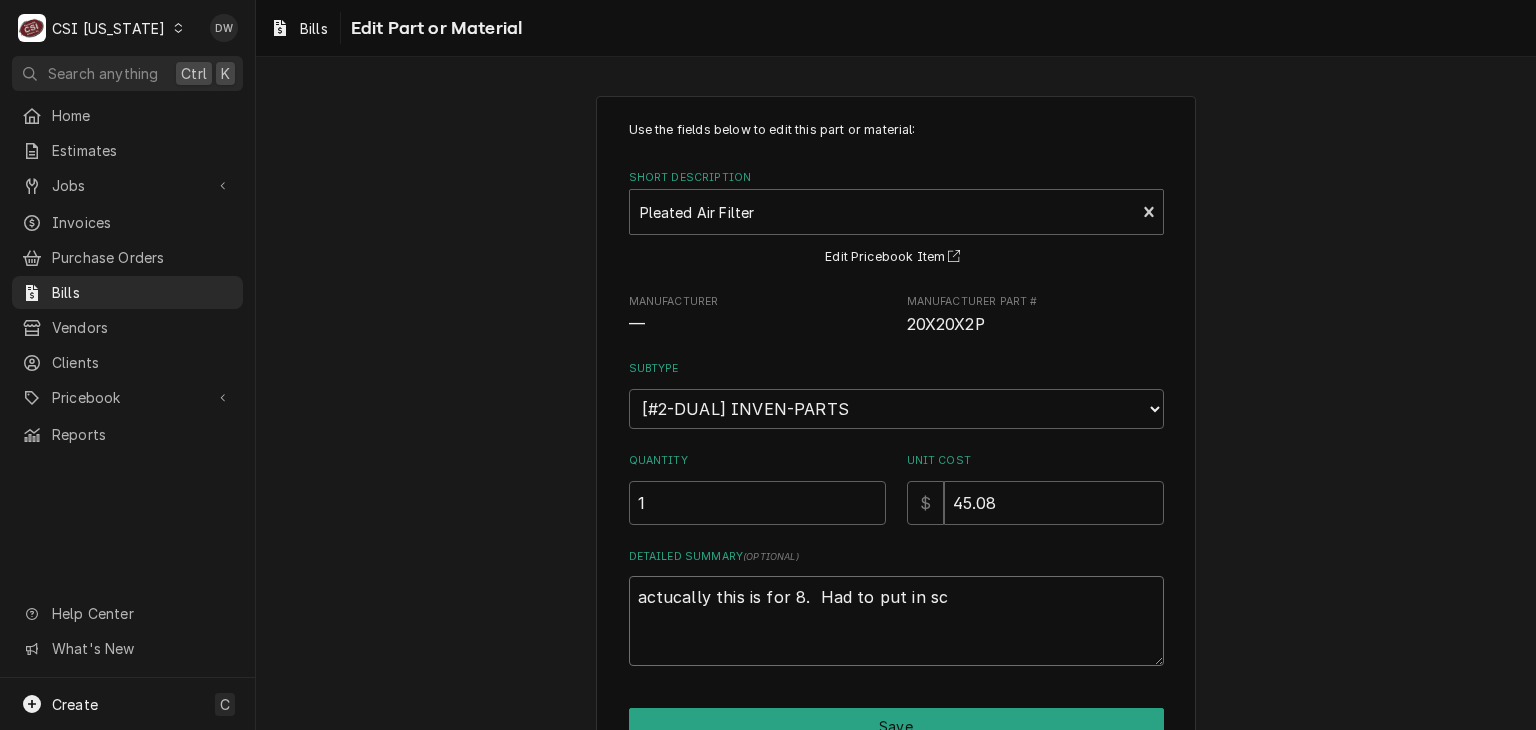 type on "x" 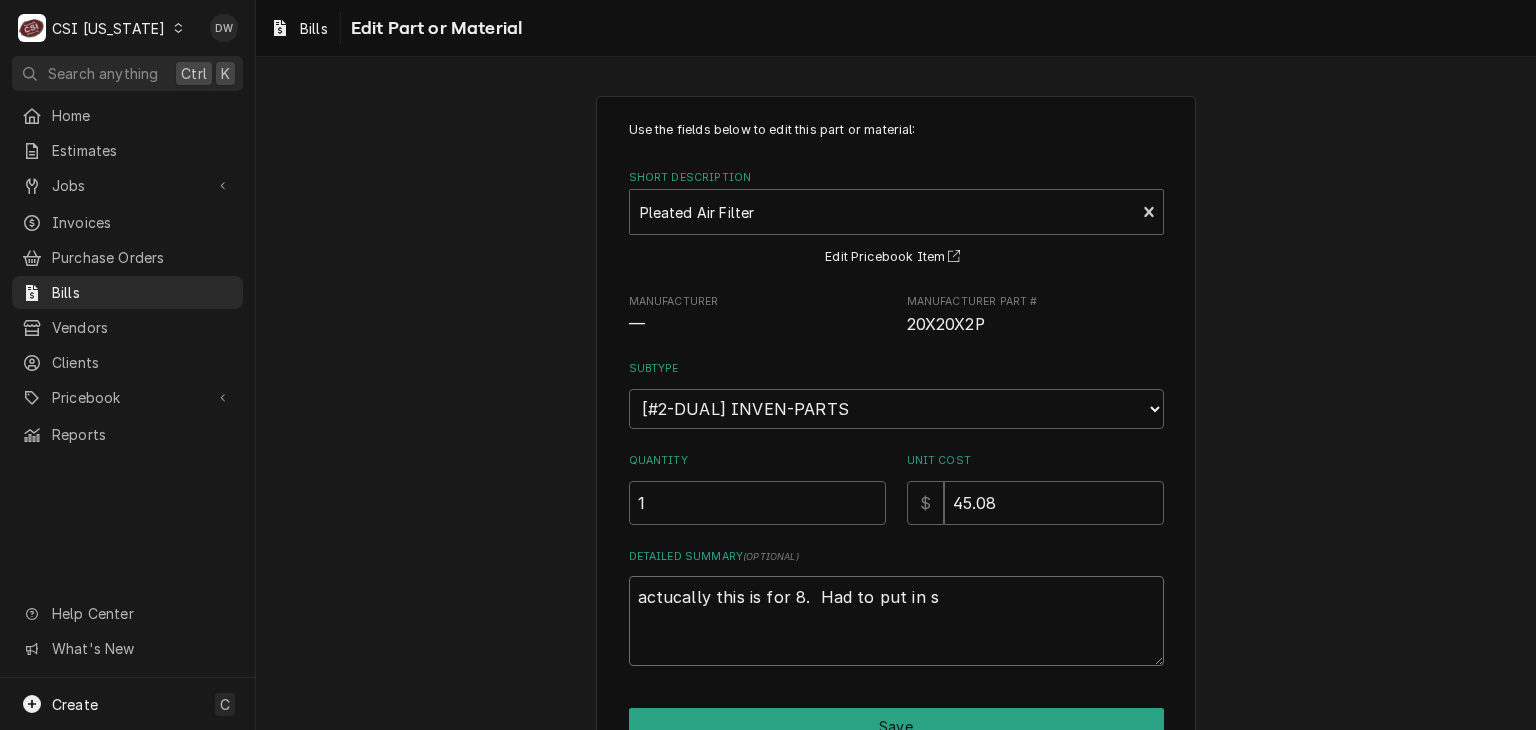 type on "x" 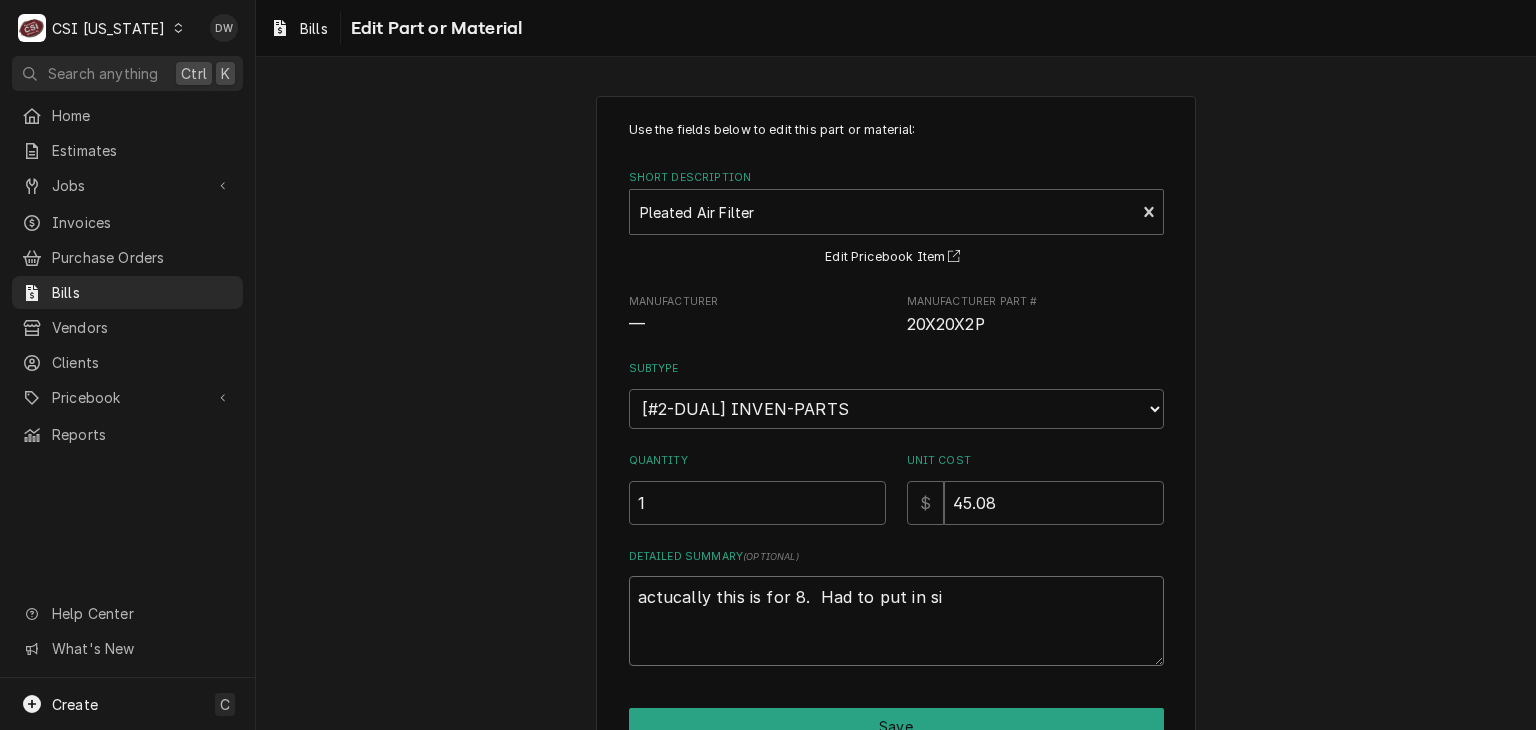 type on "x" 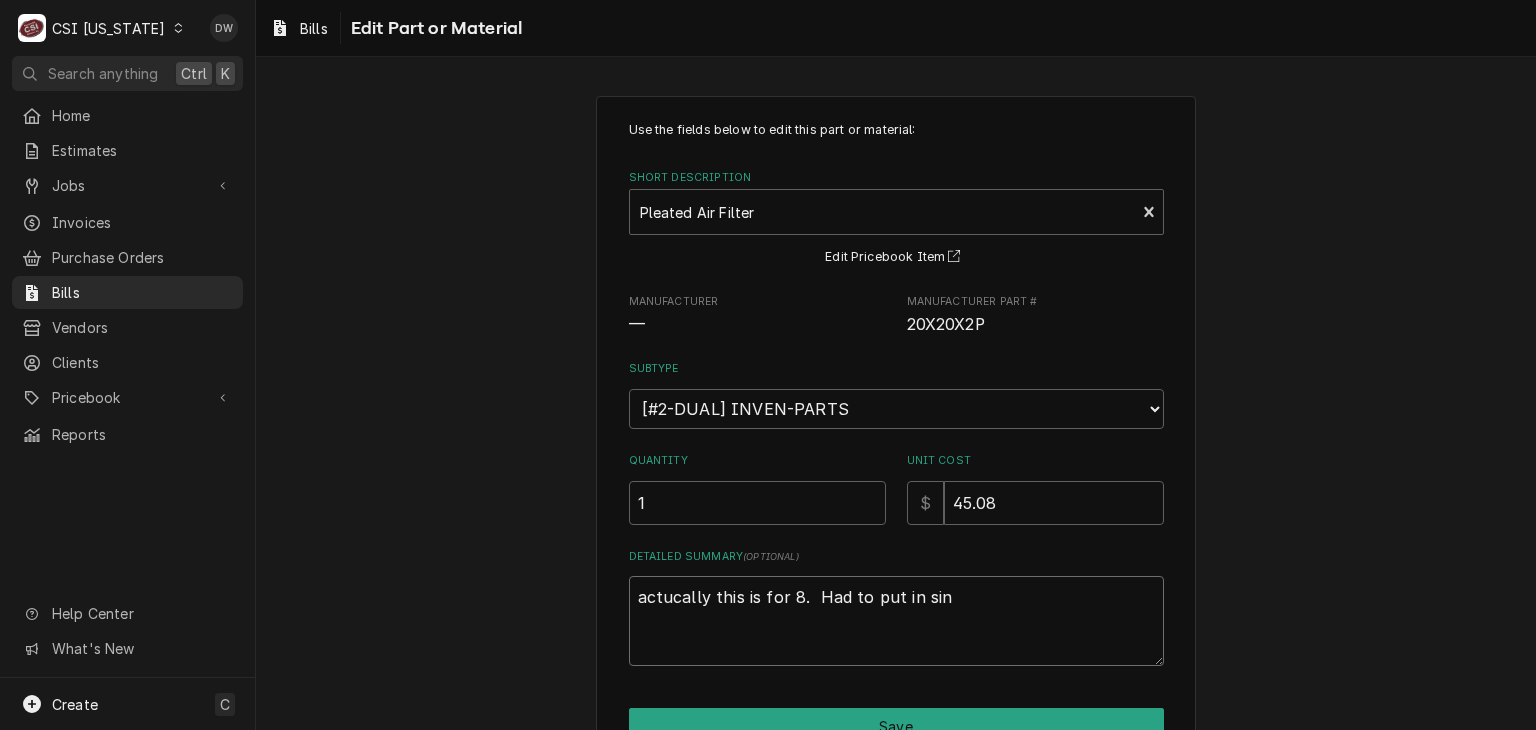type on "x" 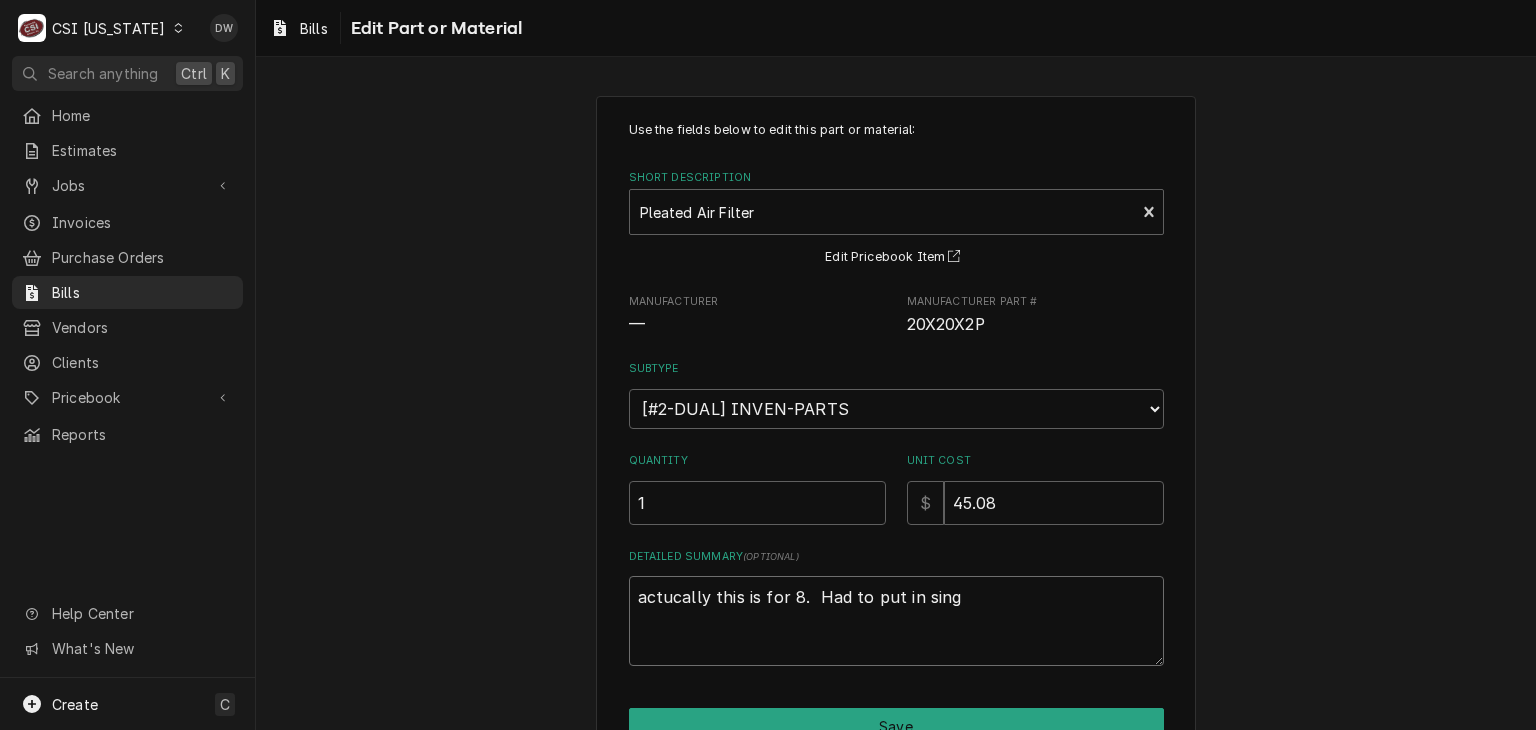 type on "x" 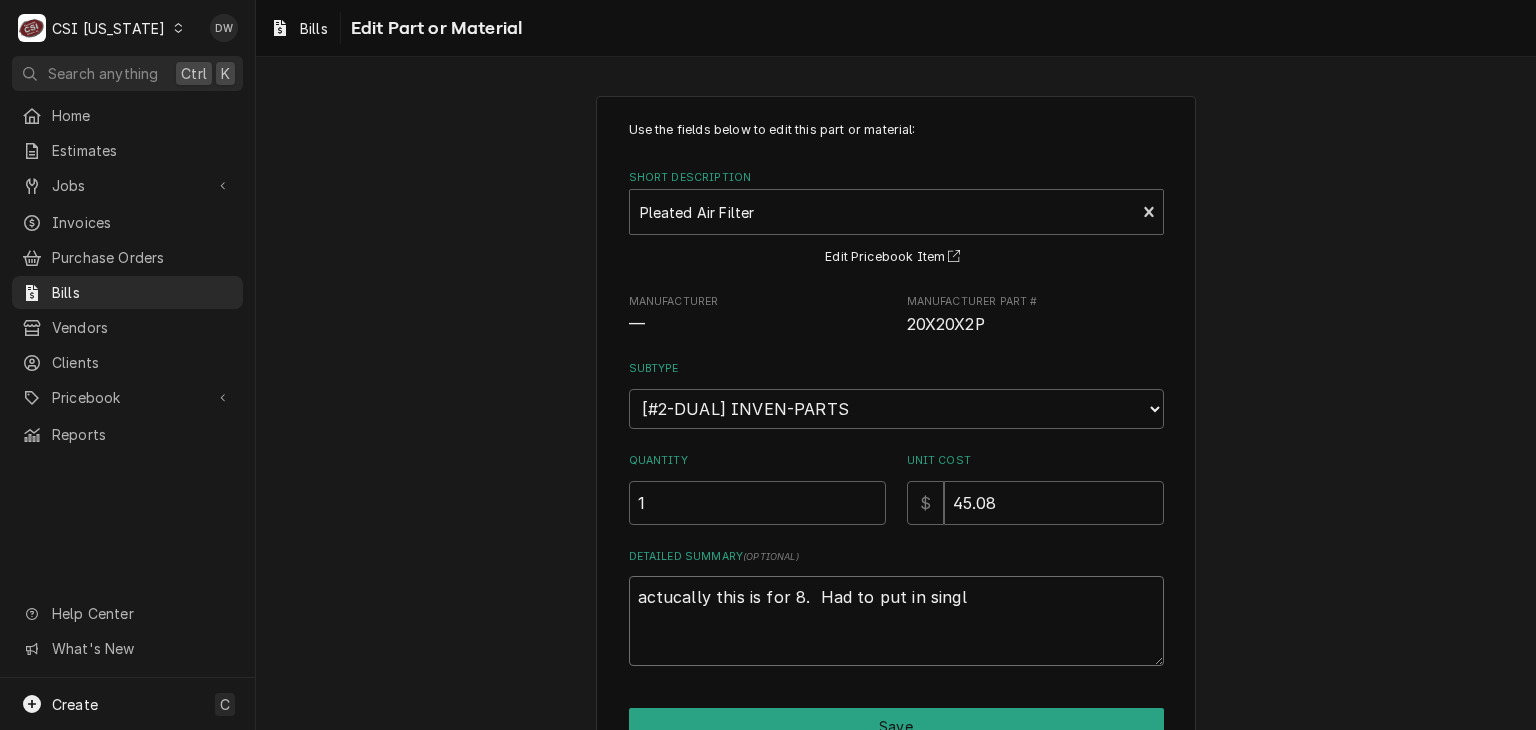 type on "x" 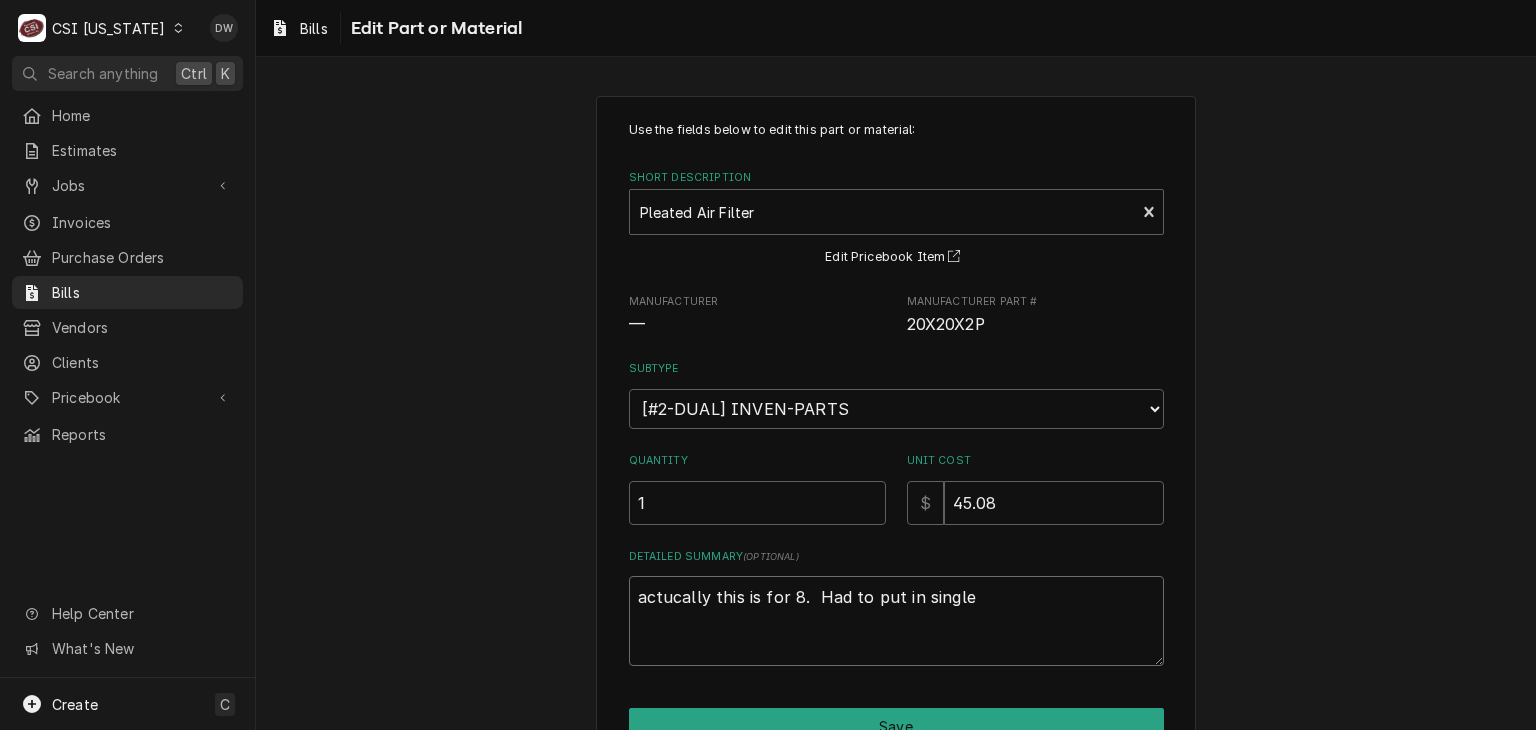 type on "x" 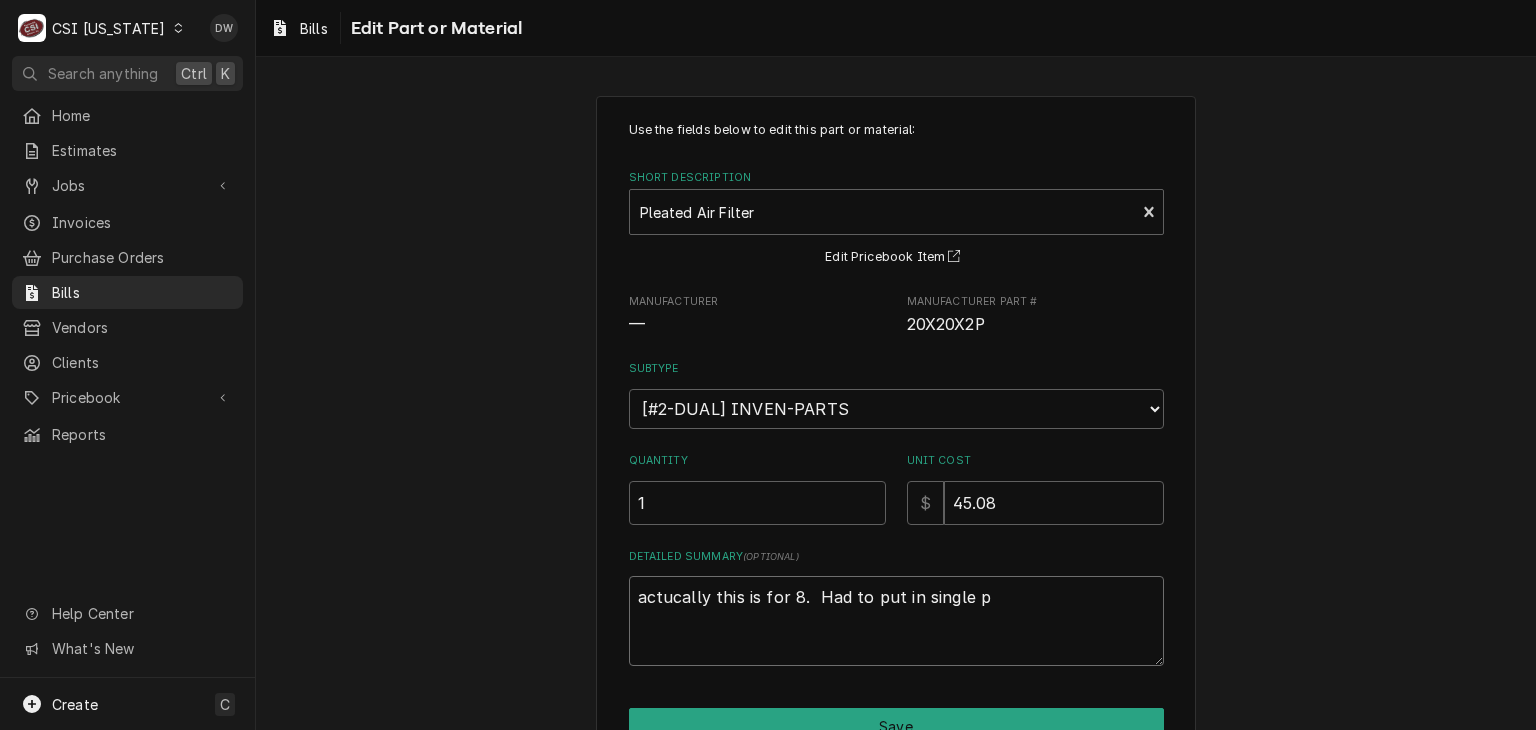 type on "x" 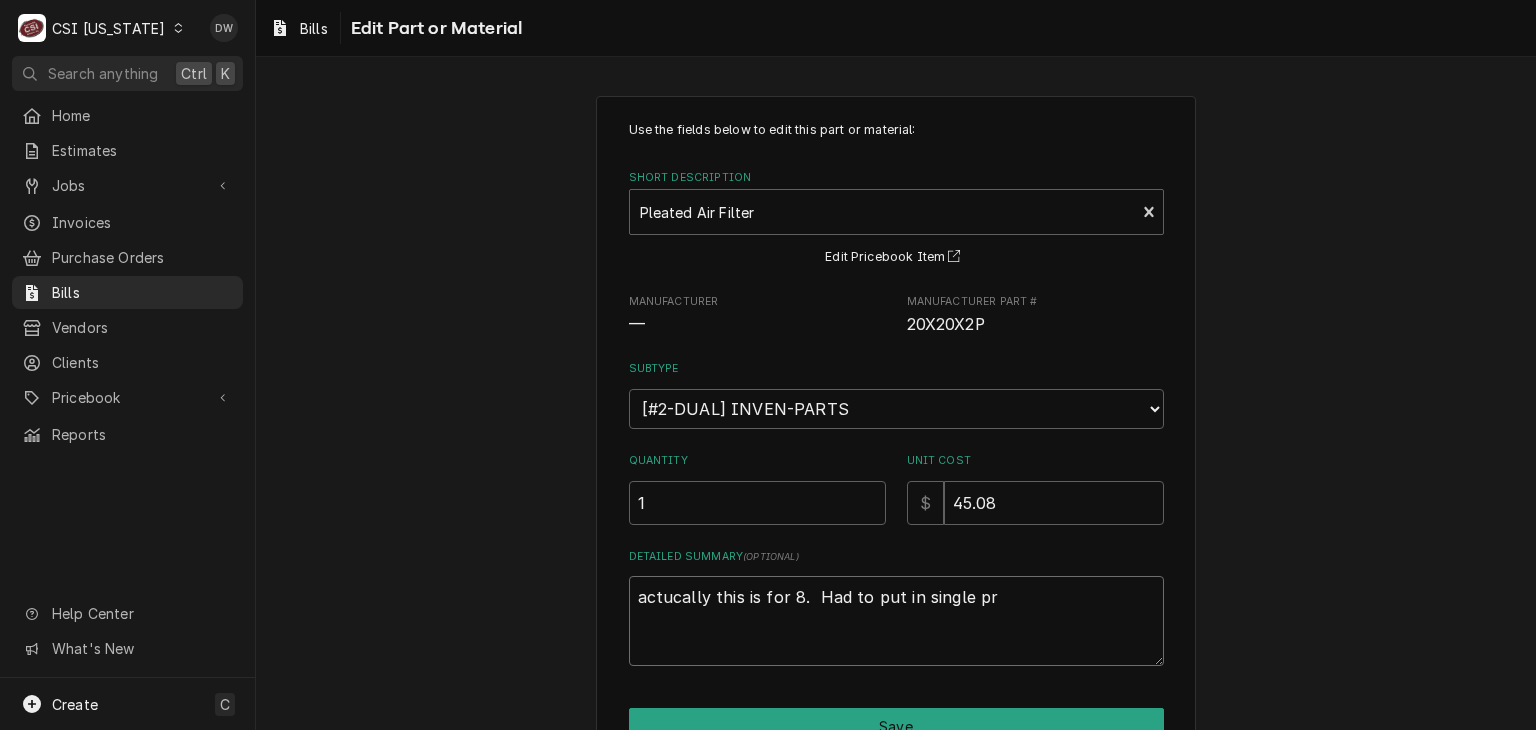 type on "x" 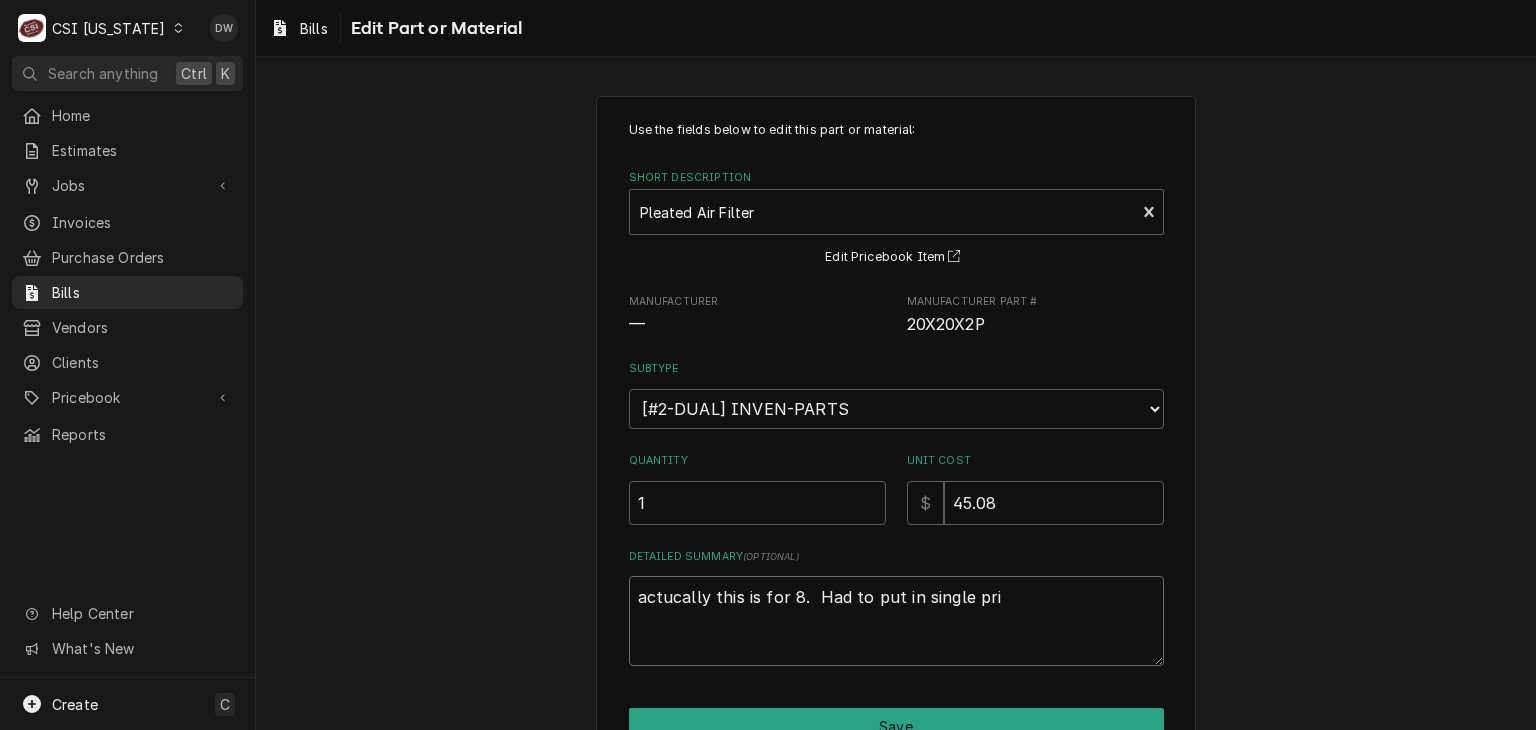 type on "x" 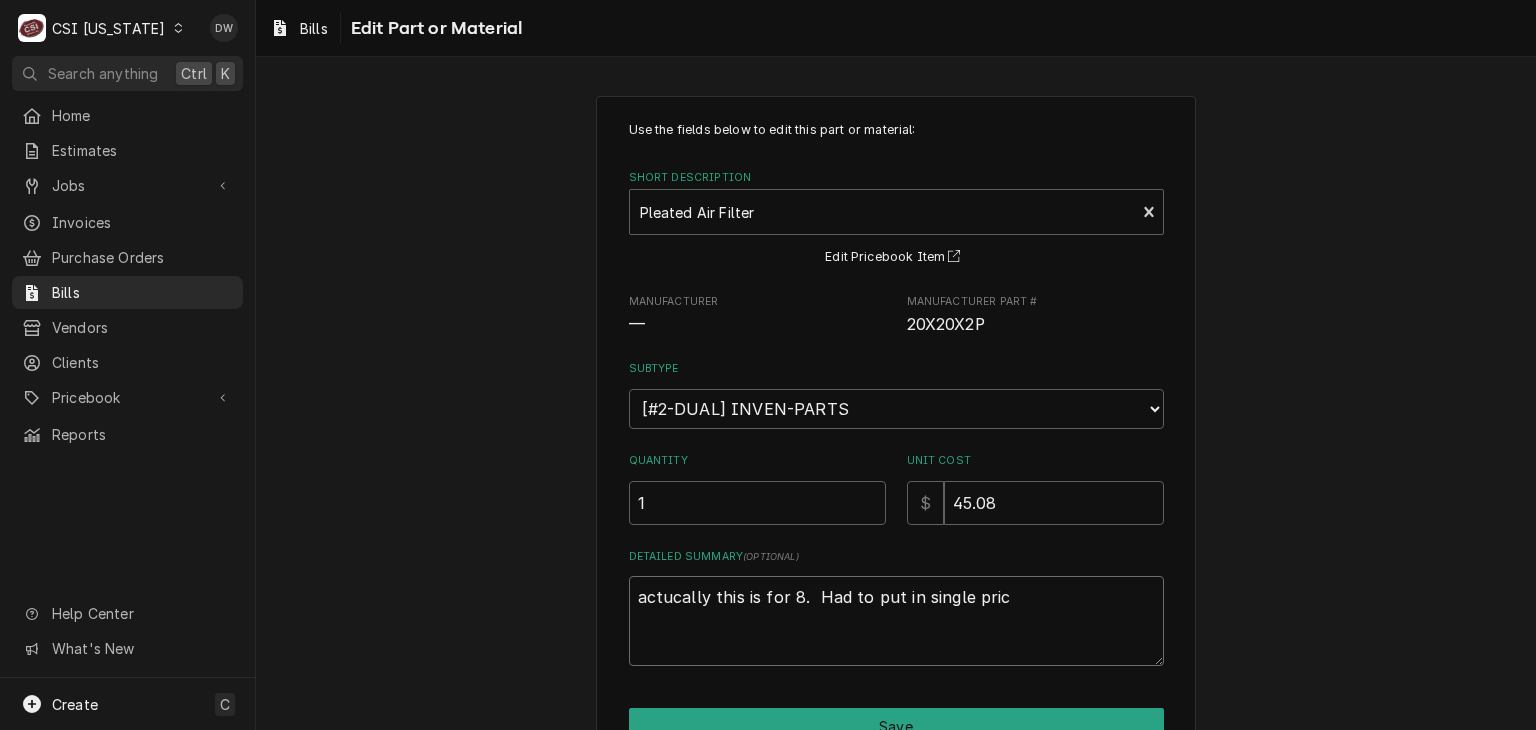 type on "x" 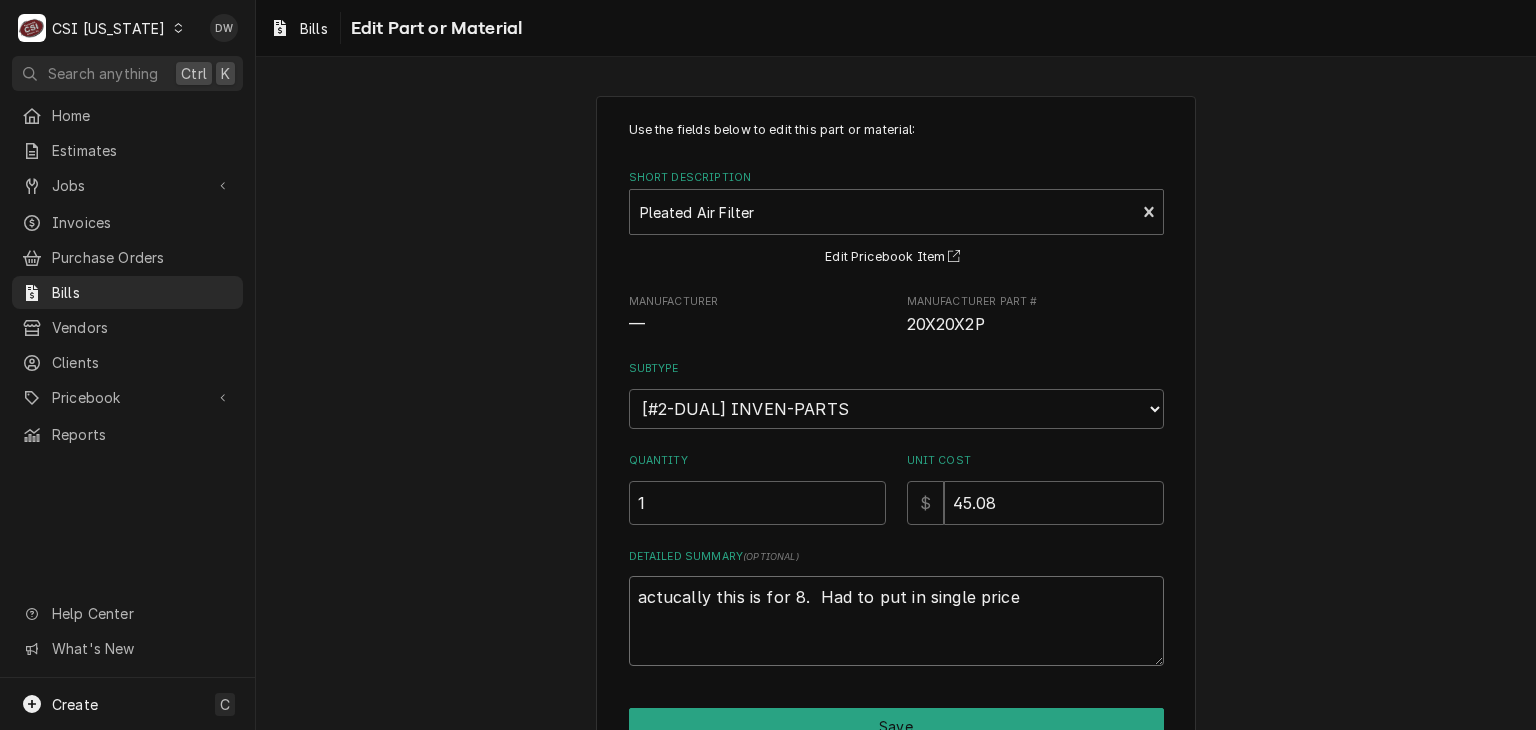 type on "x" 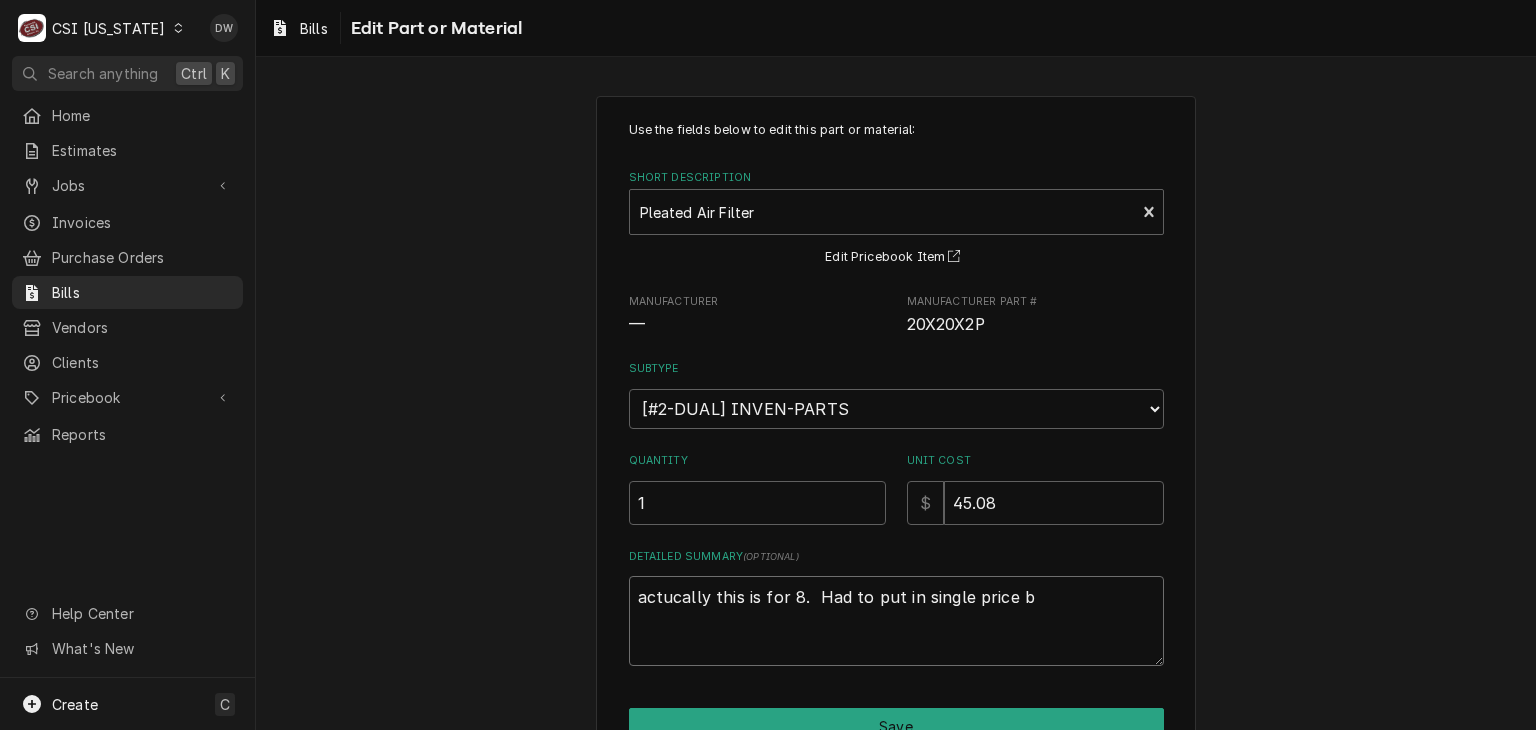 type on "x" 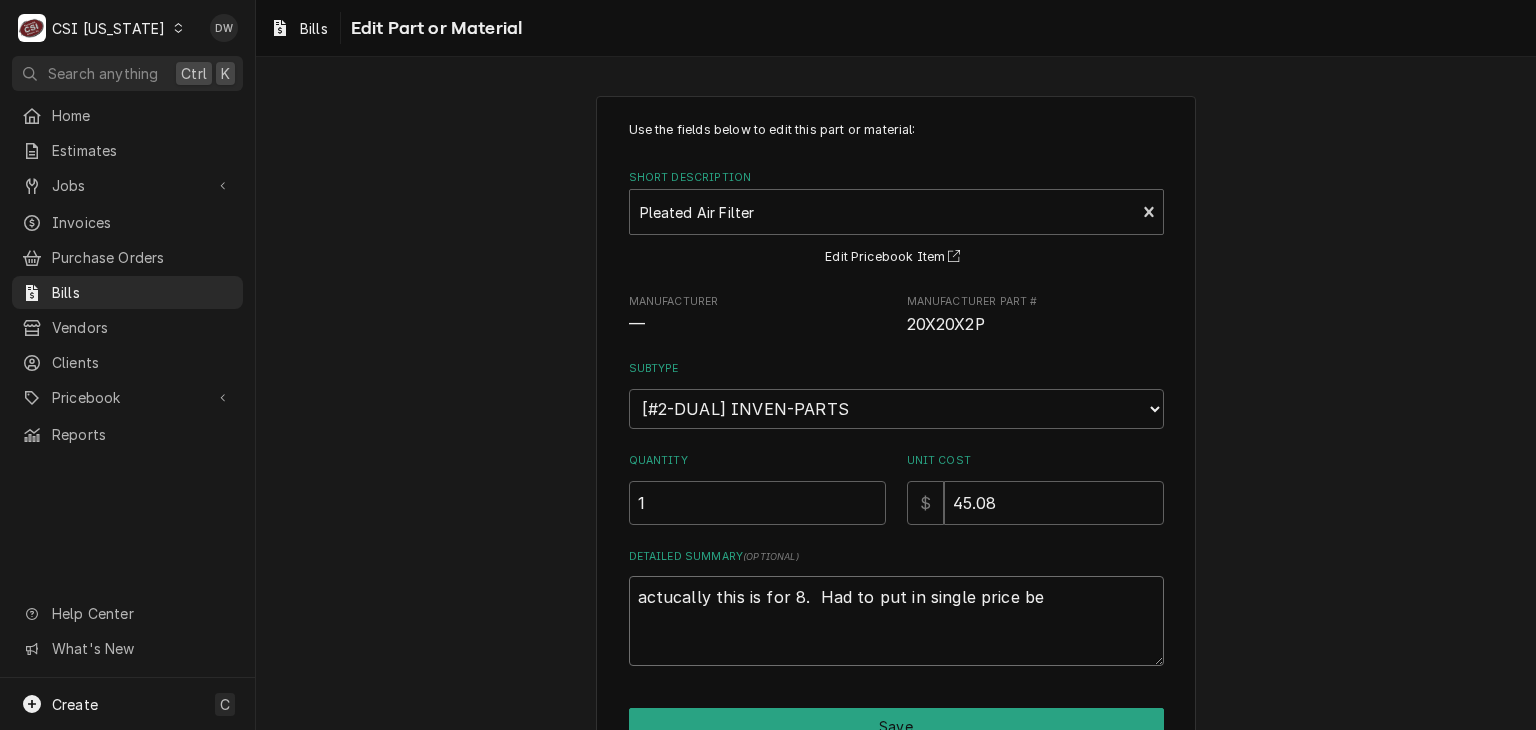 type on "x" 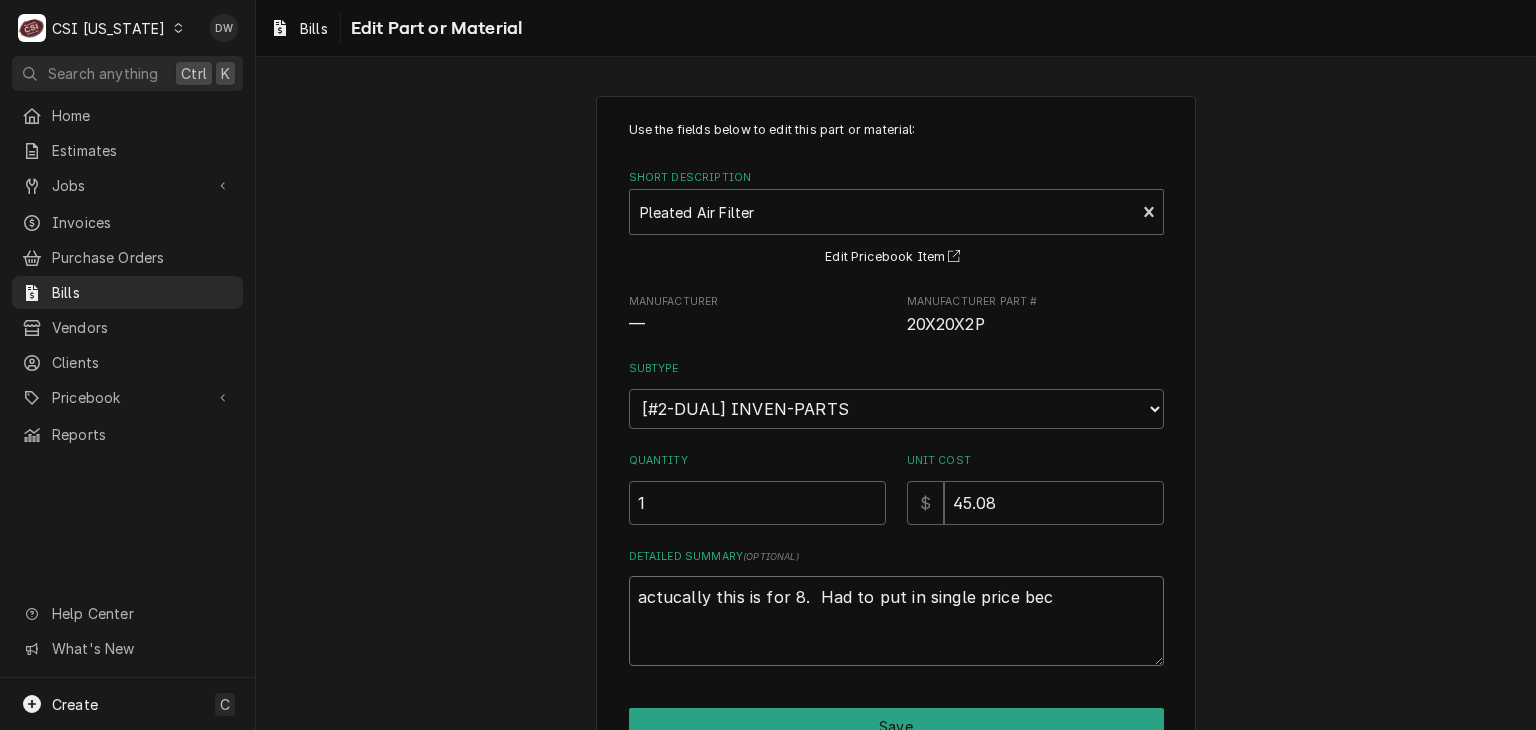 type on "x" 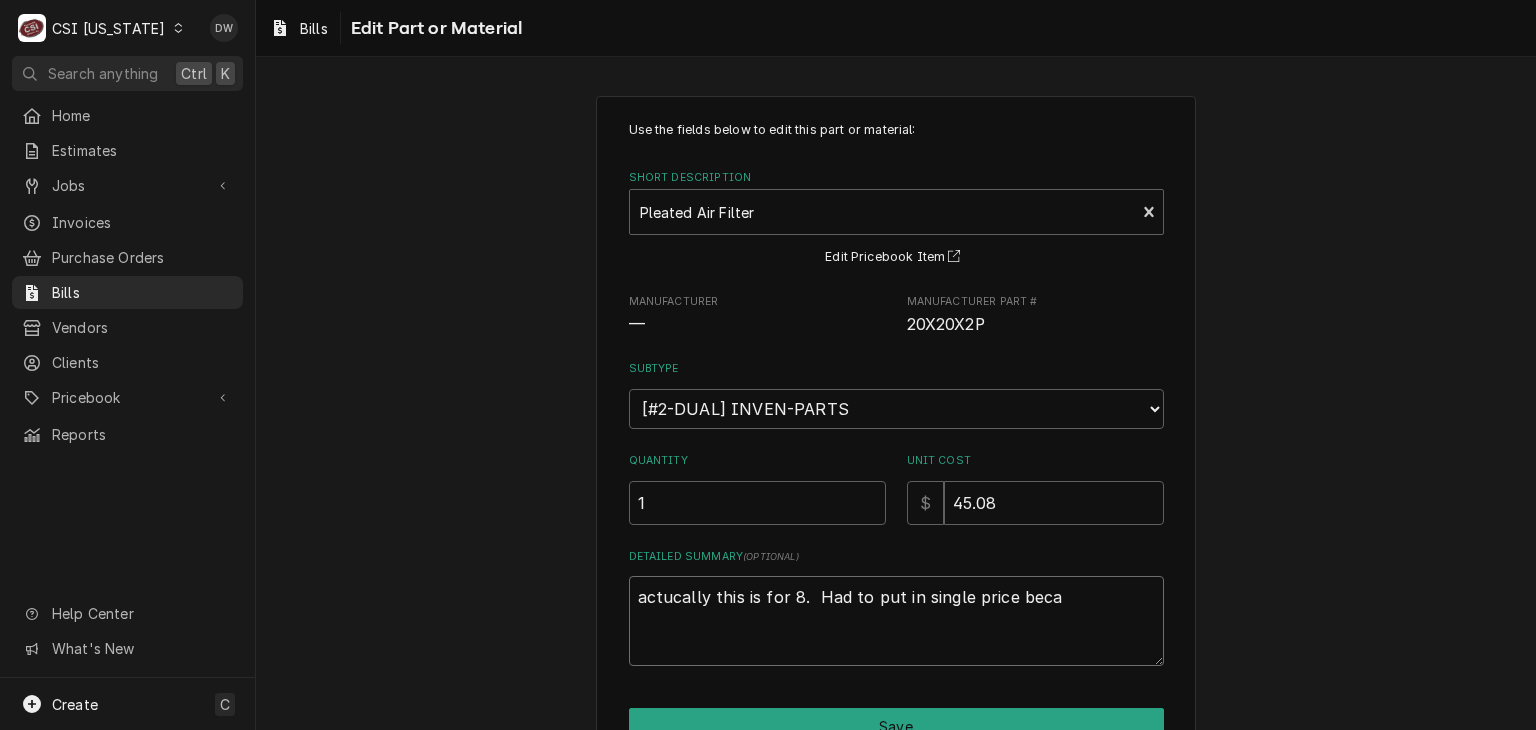 type on "x" 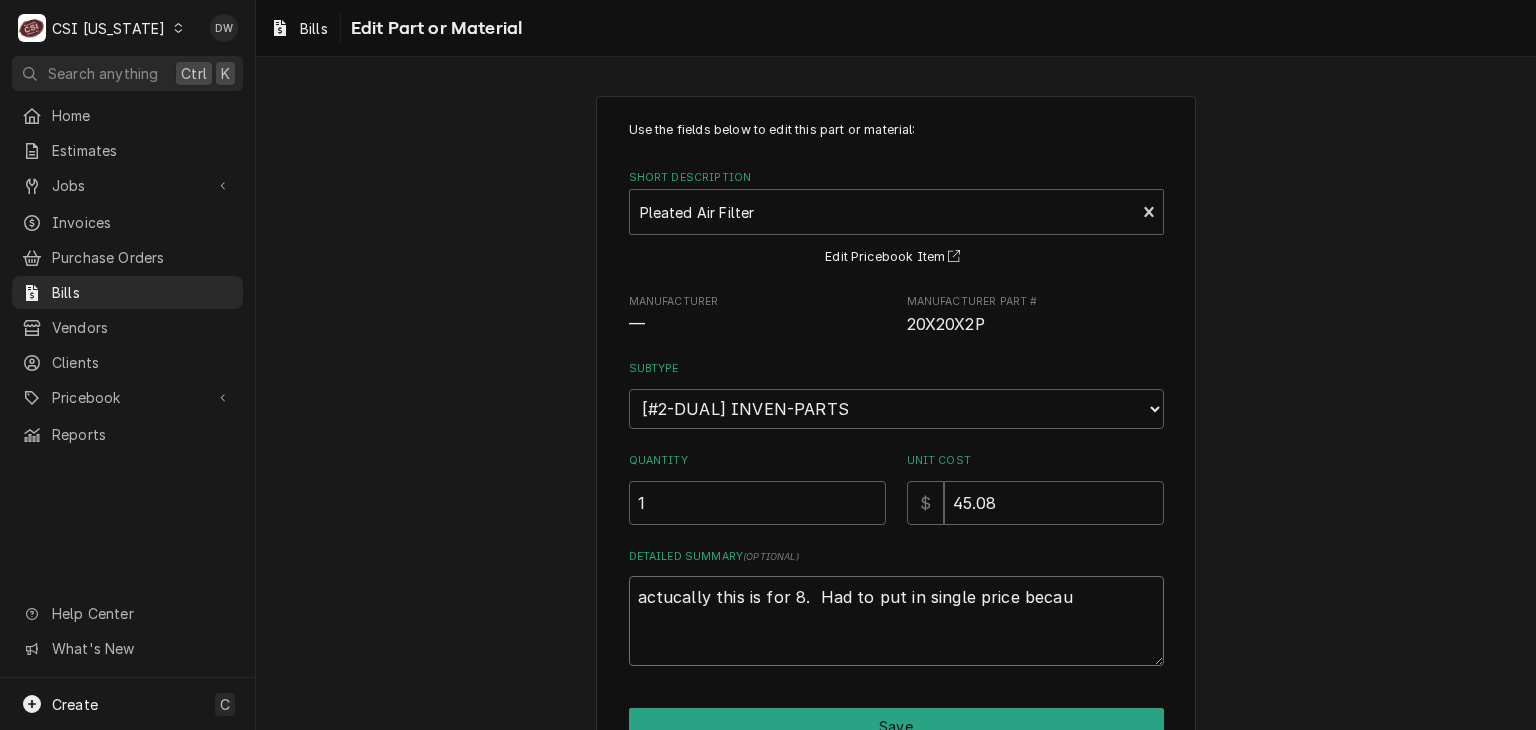 type on "x" 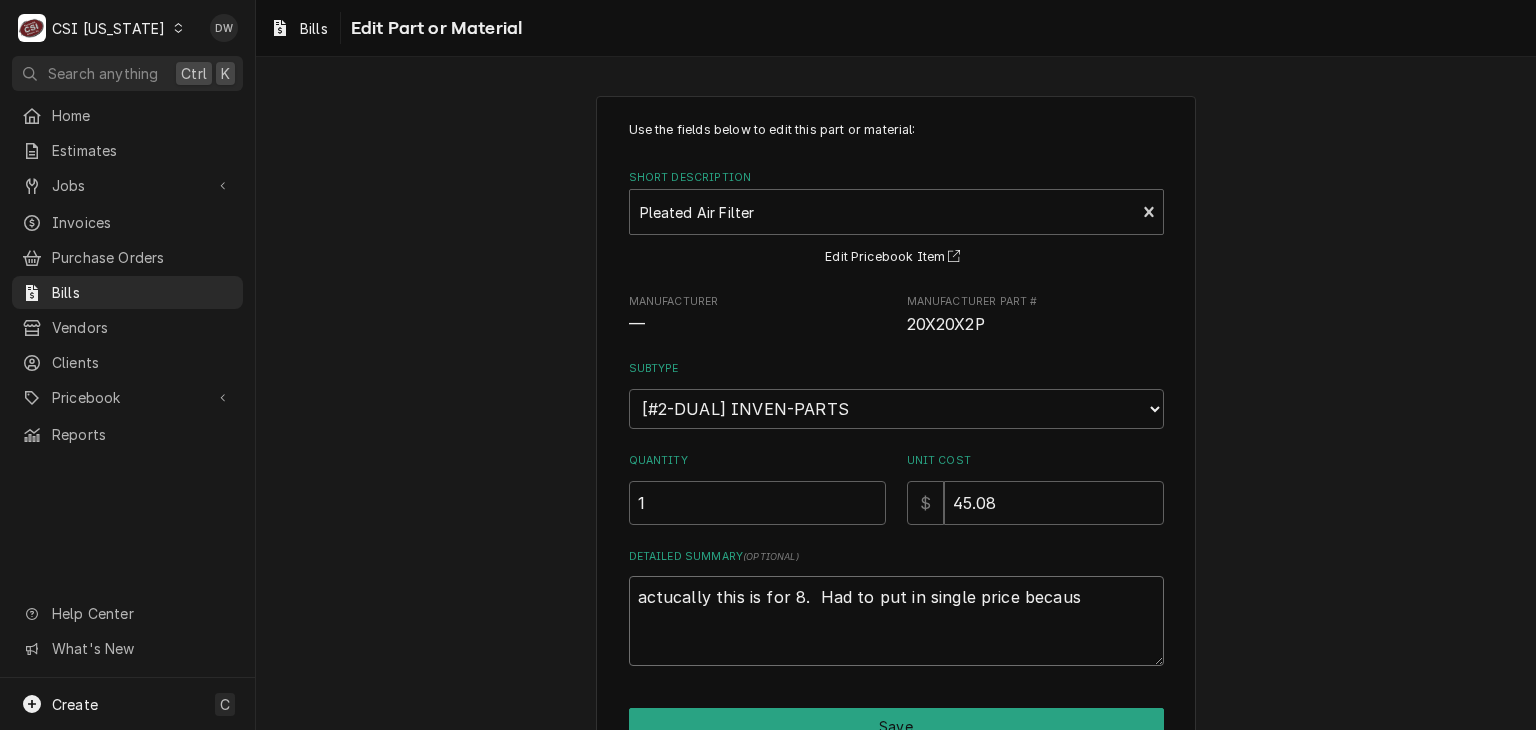 type on "x" 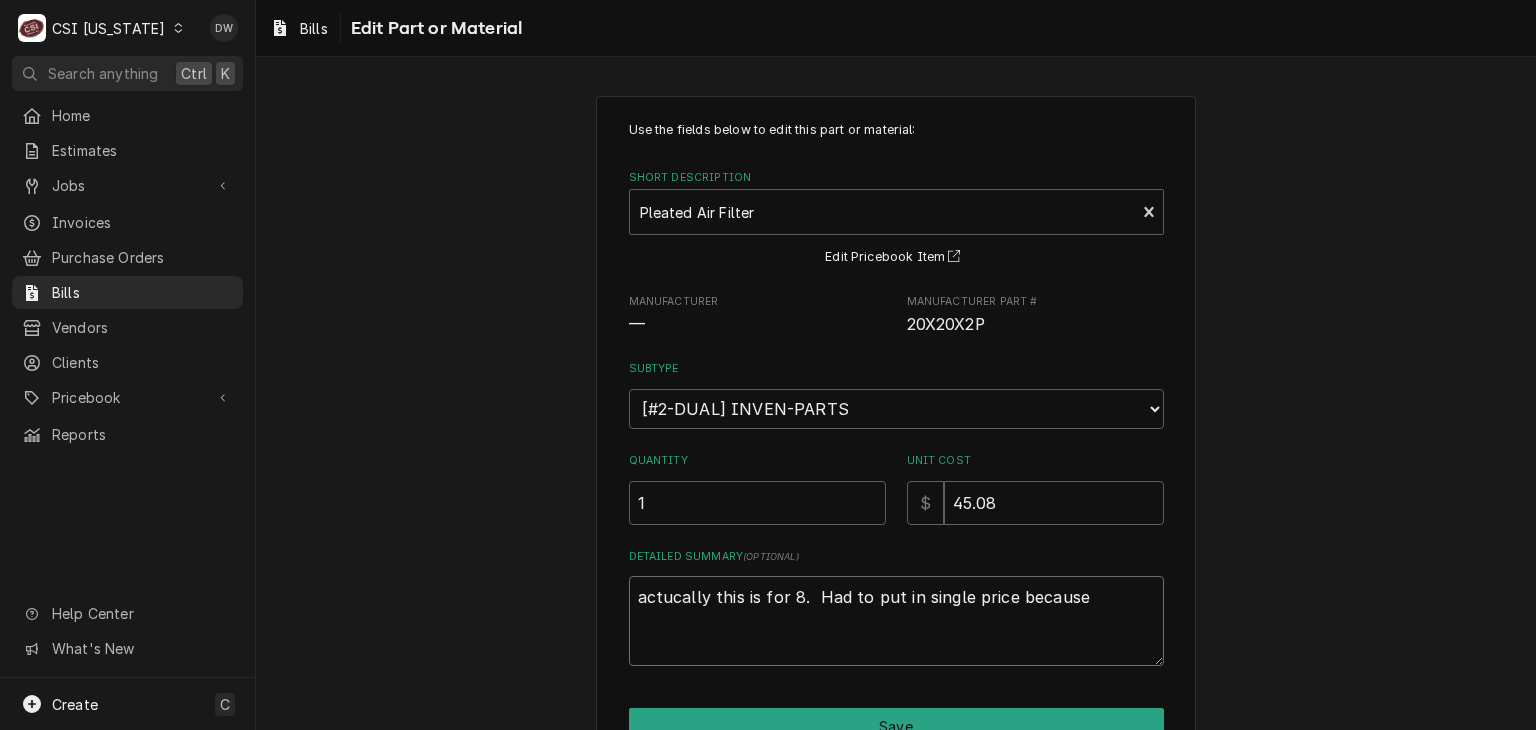 type on "x" 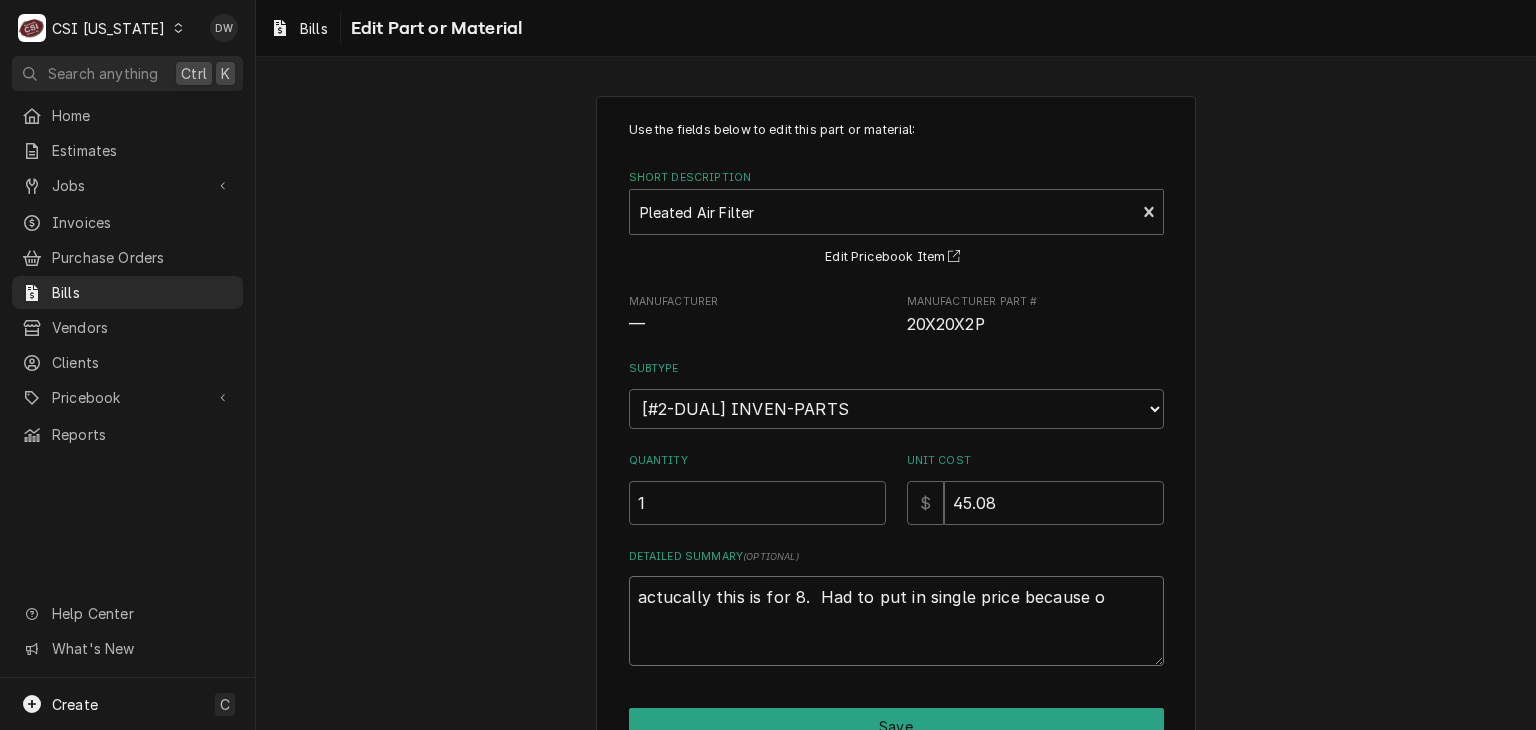 type on "x" 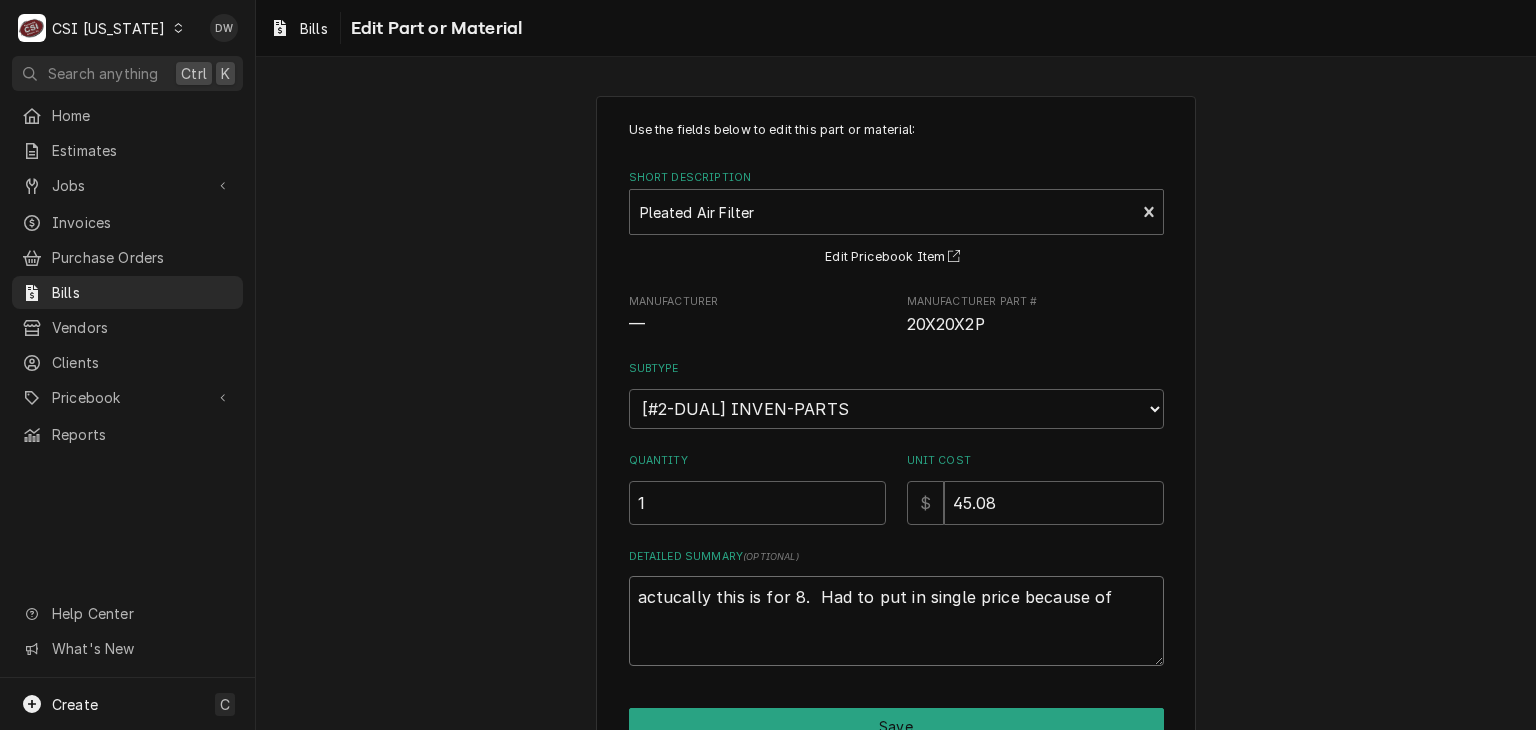 type on "x" 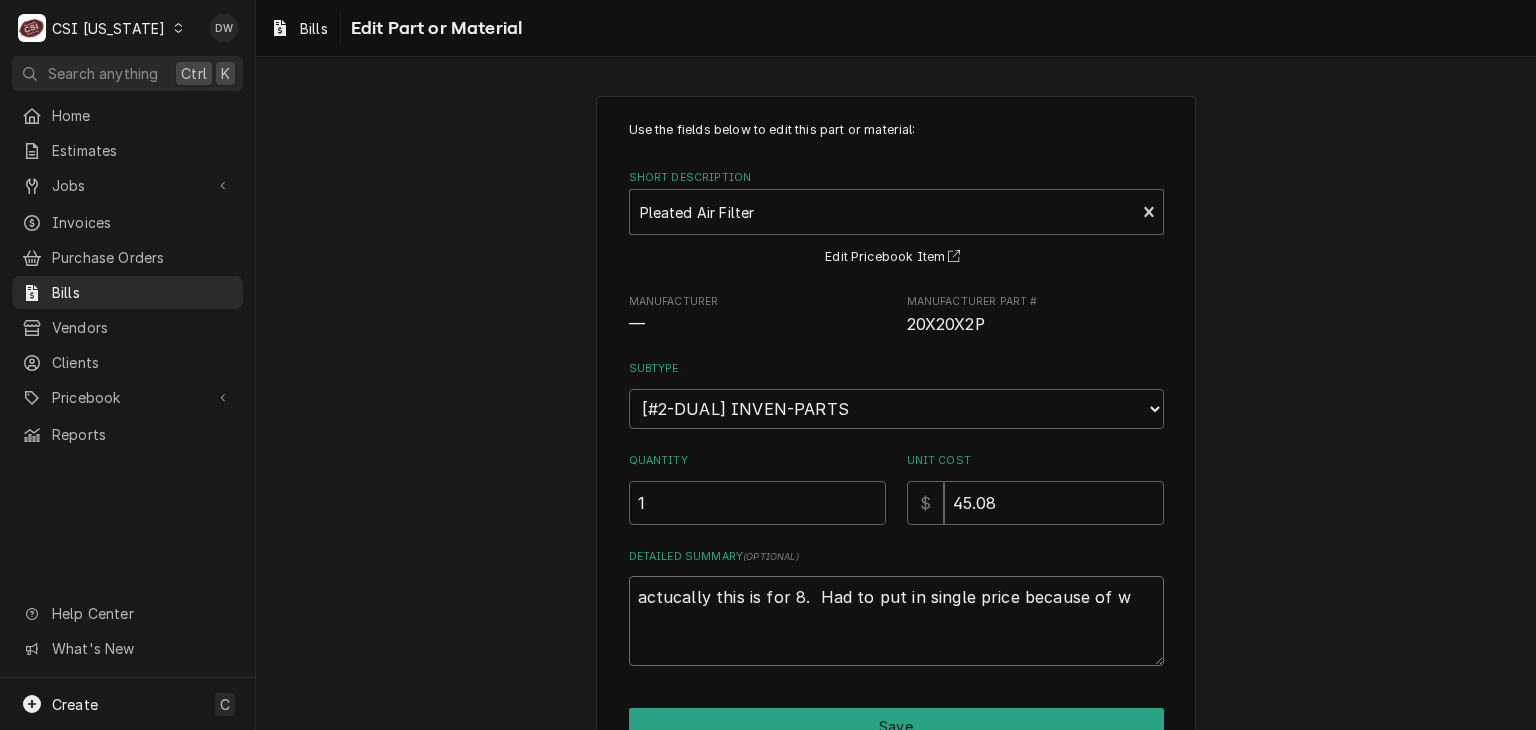 type on "x" 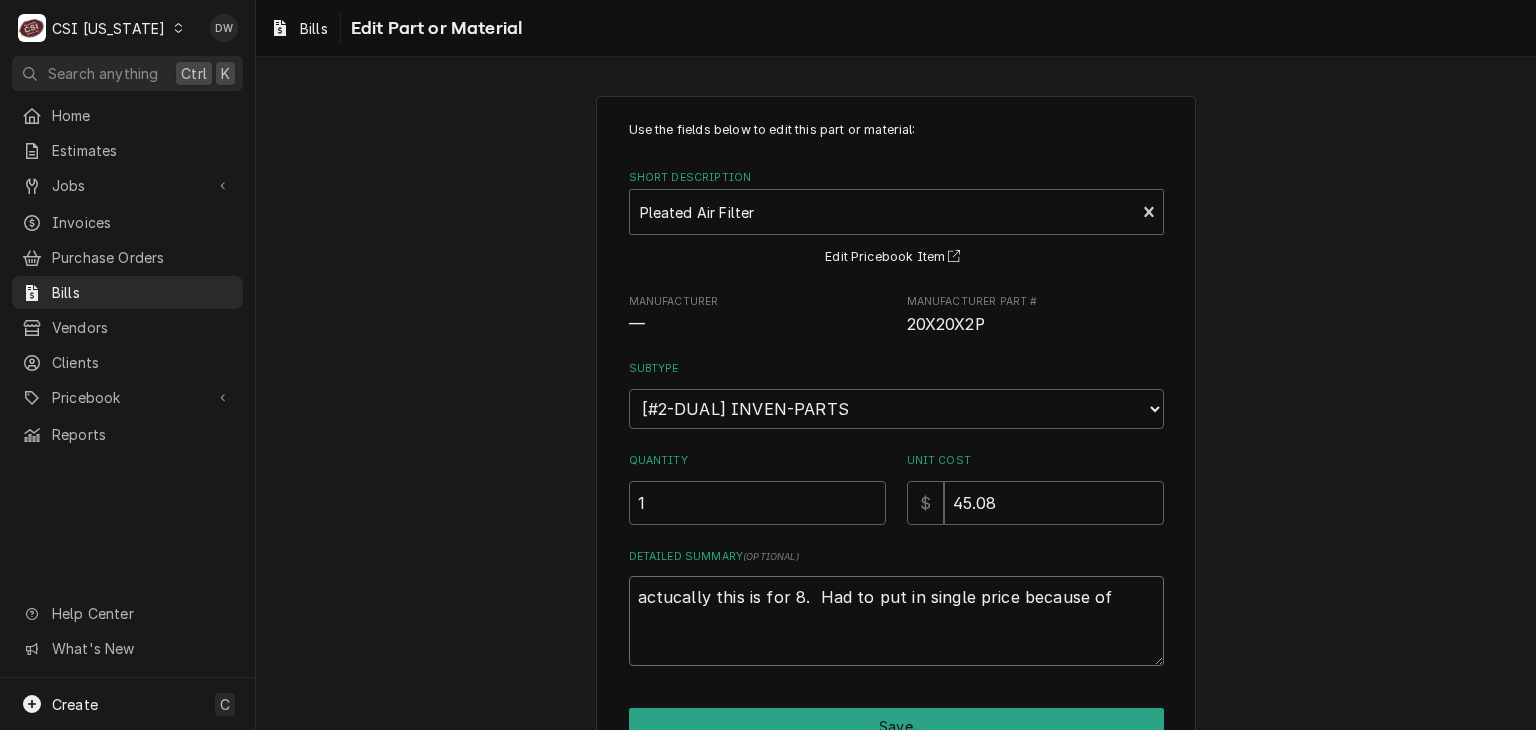 type on "x" 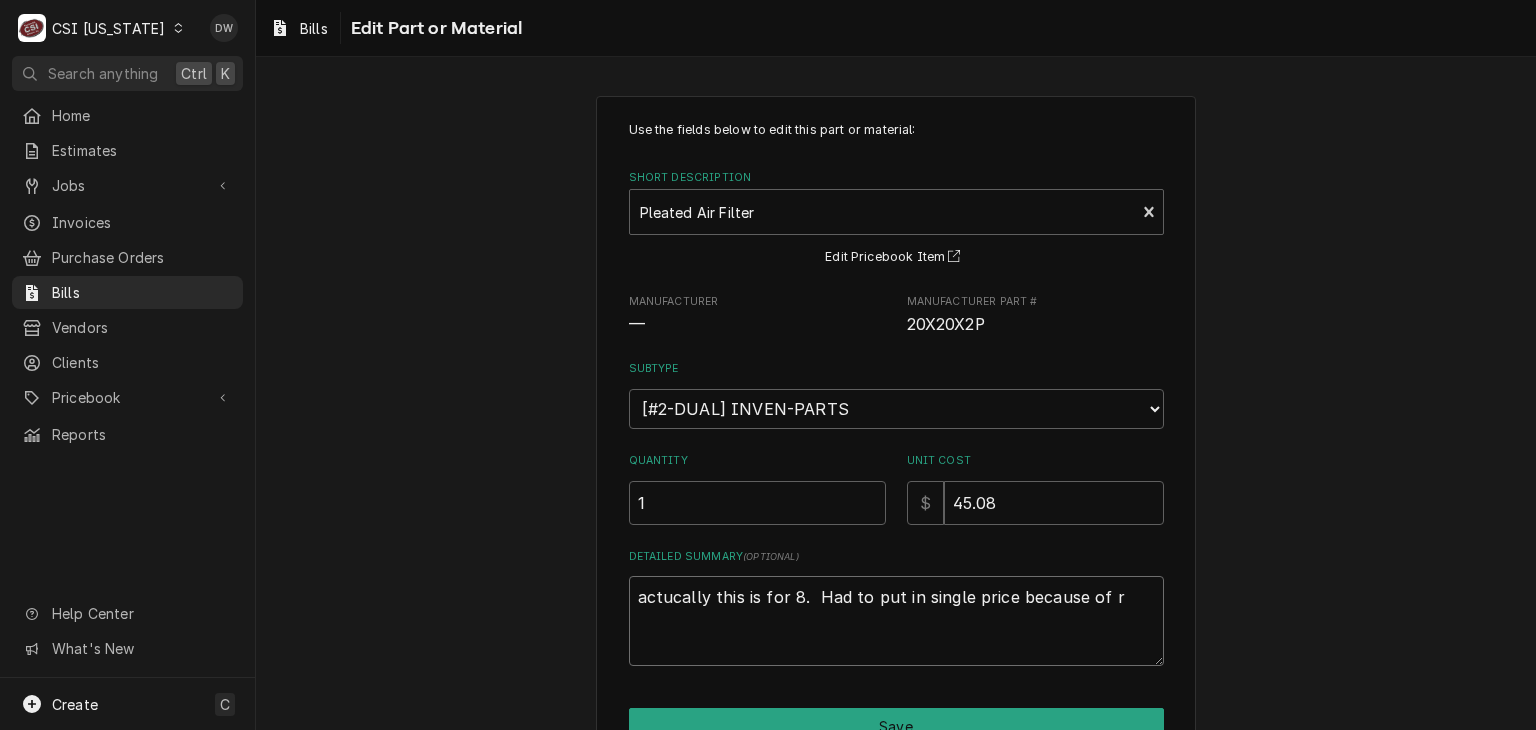 type on "x" 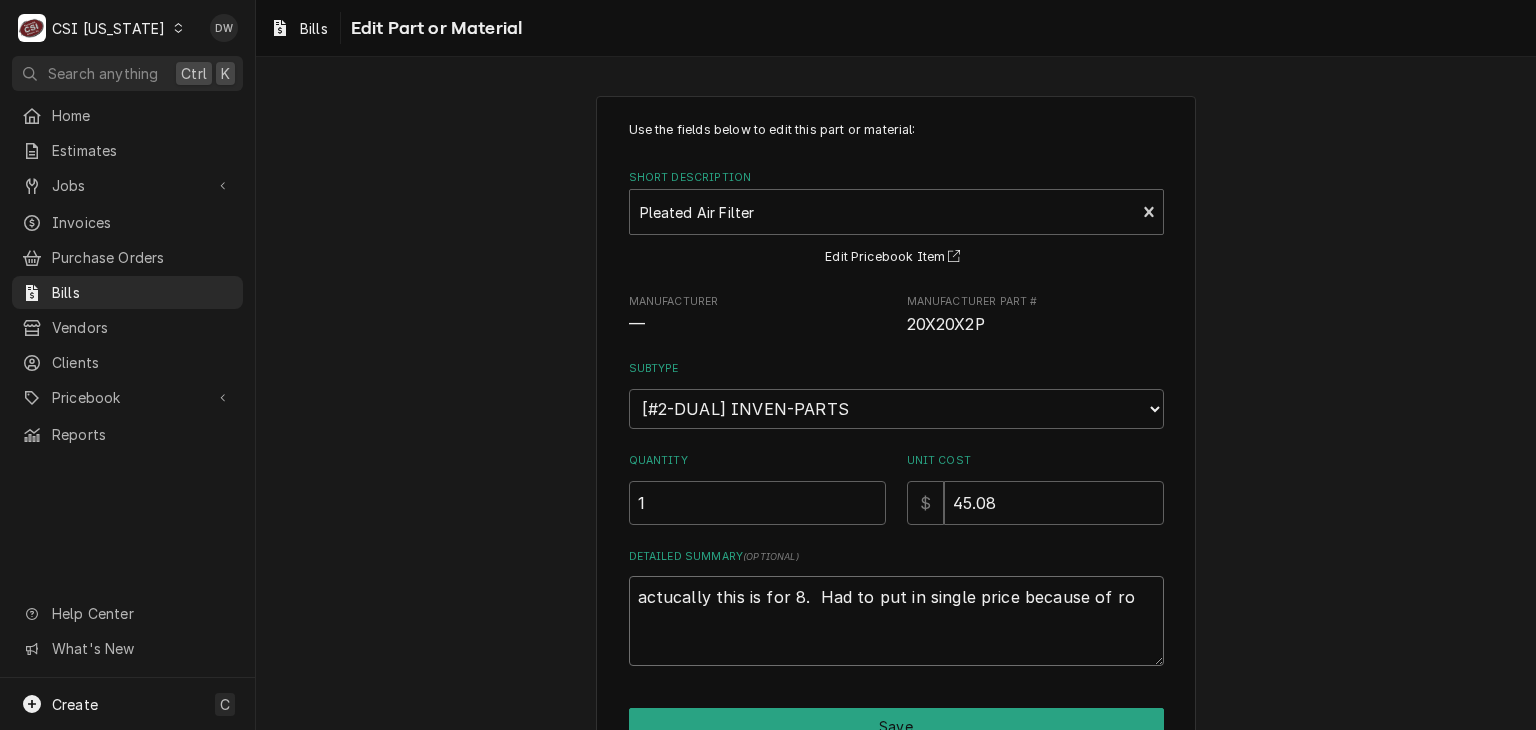 type on "x" 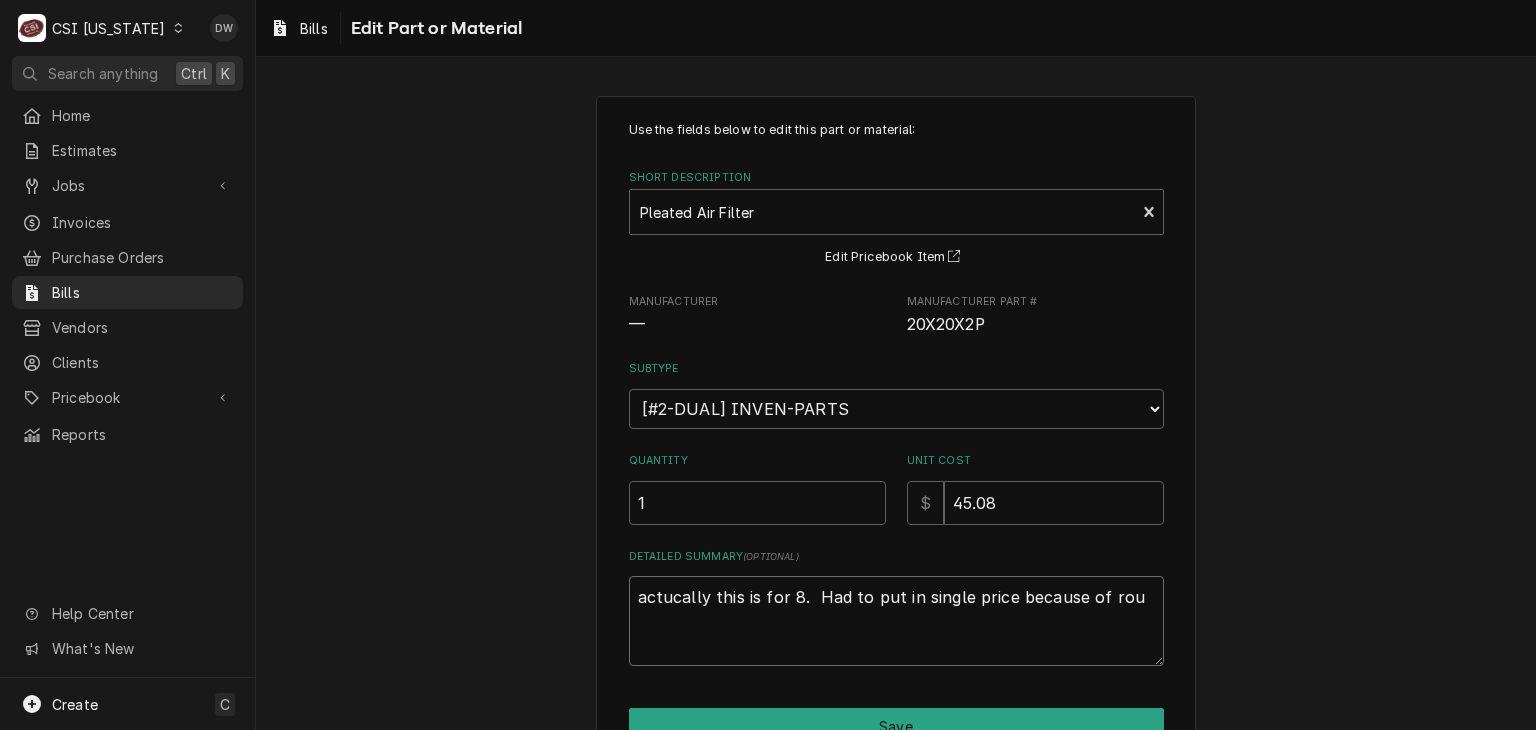 type on "x" 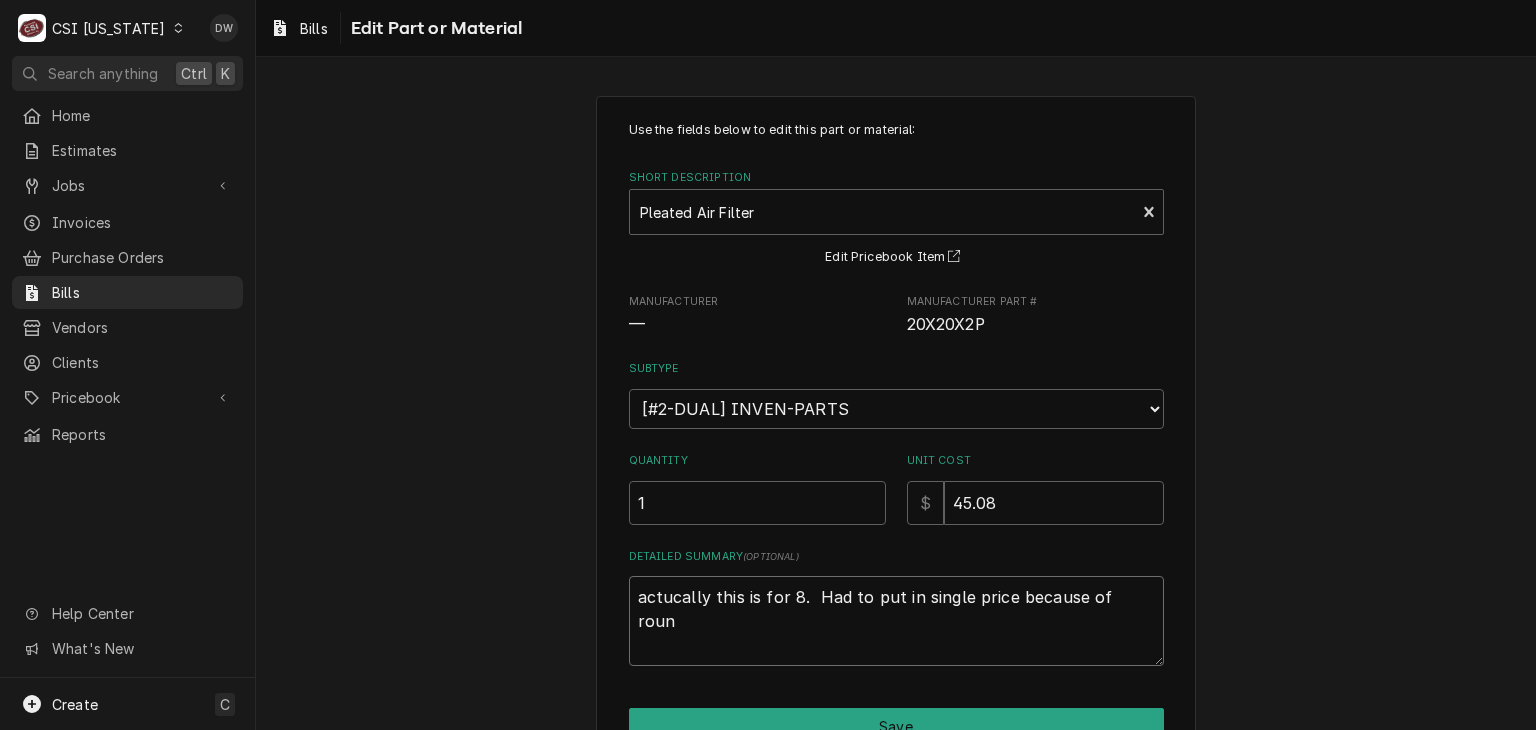 type on "x" 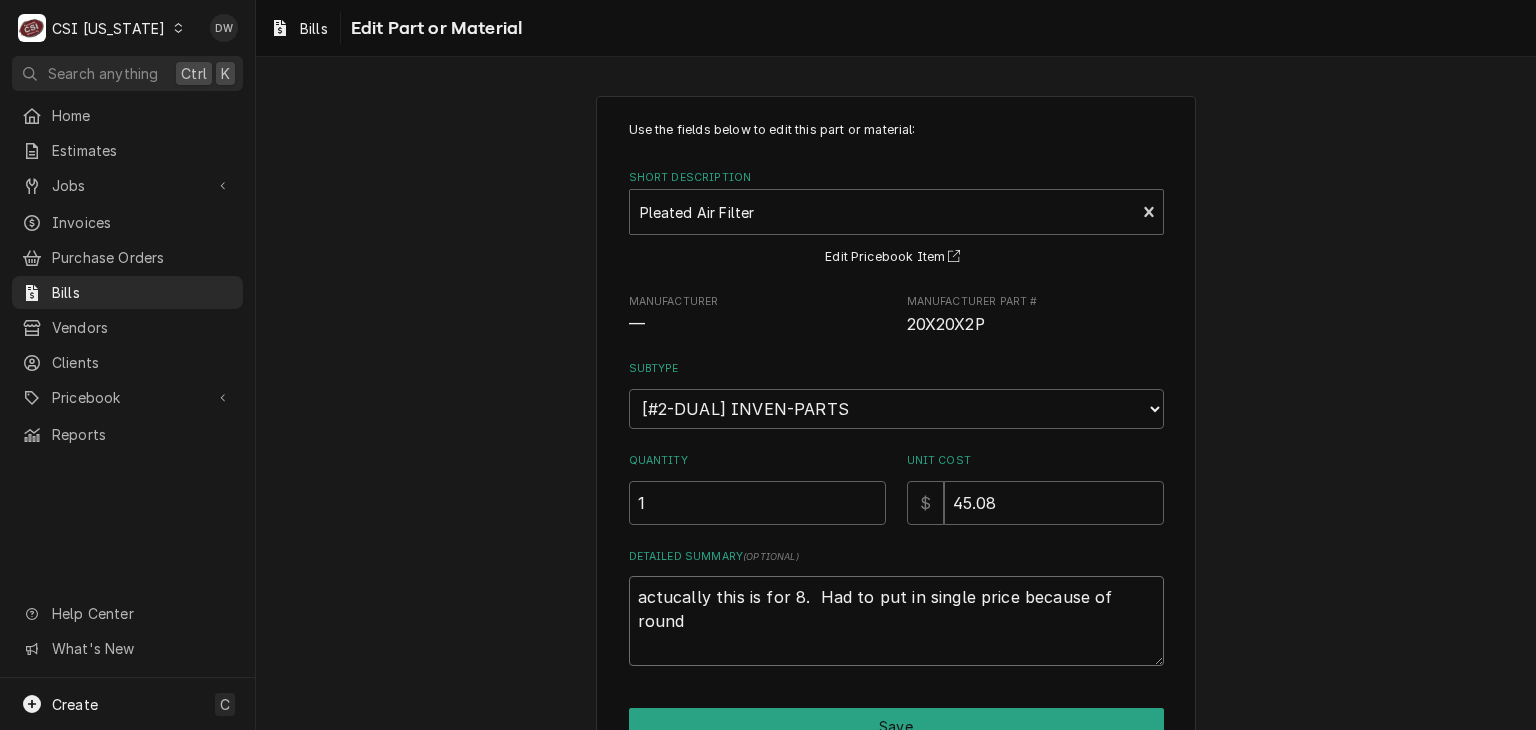 type on "x" 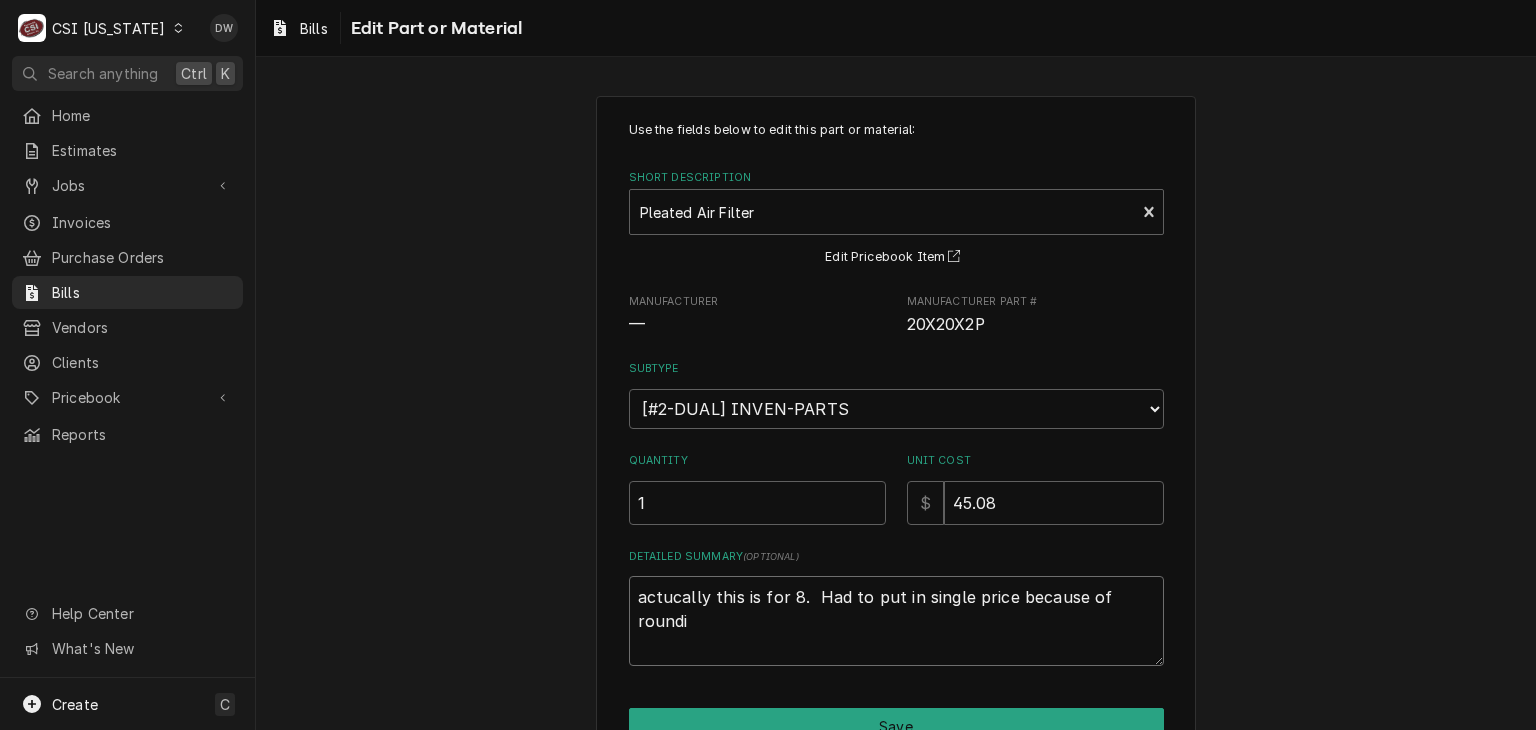 type on "x" 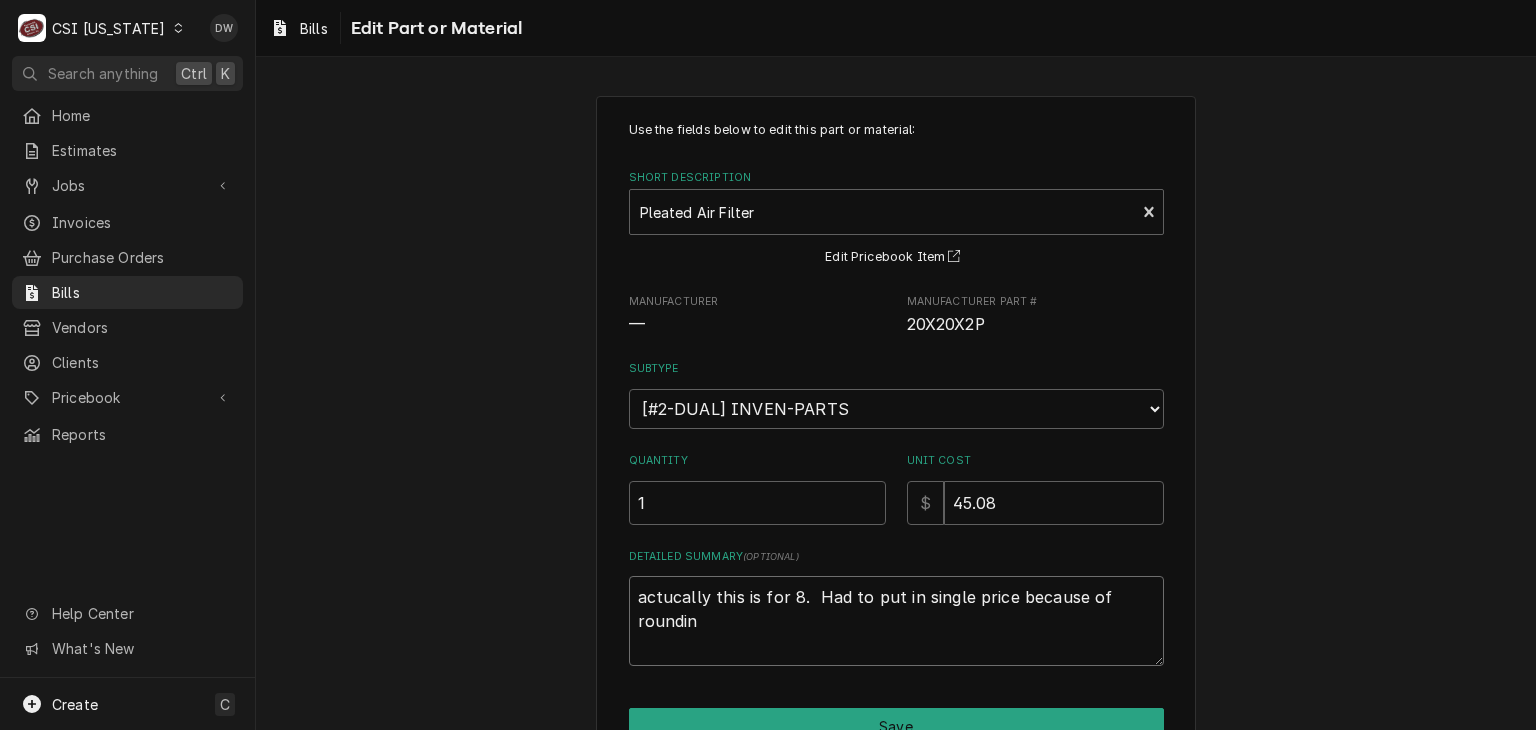 type on "x" 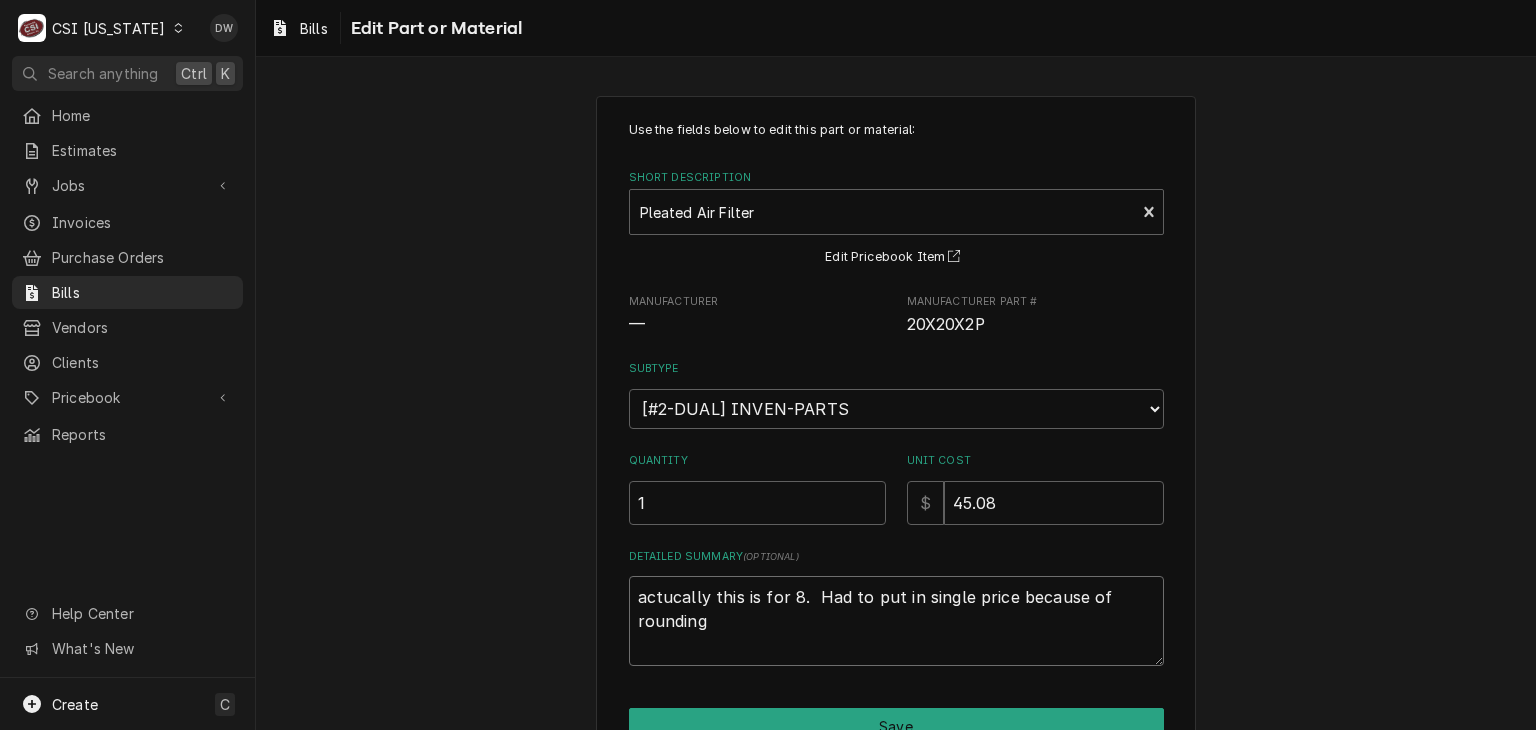 type on "x" 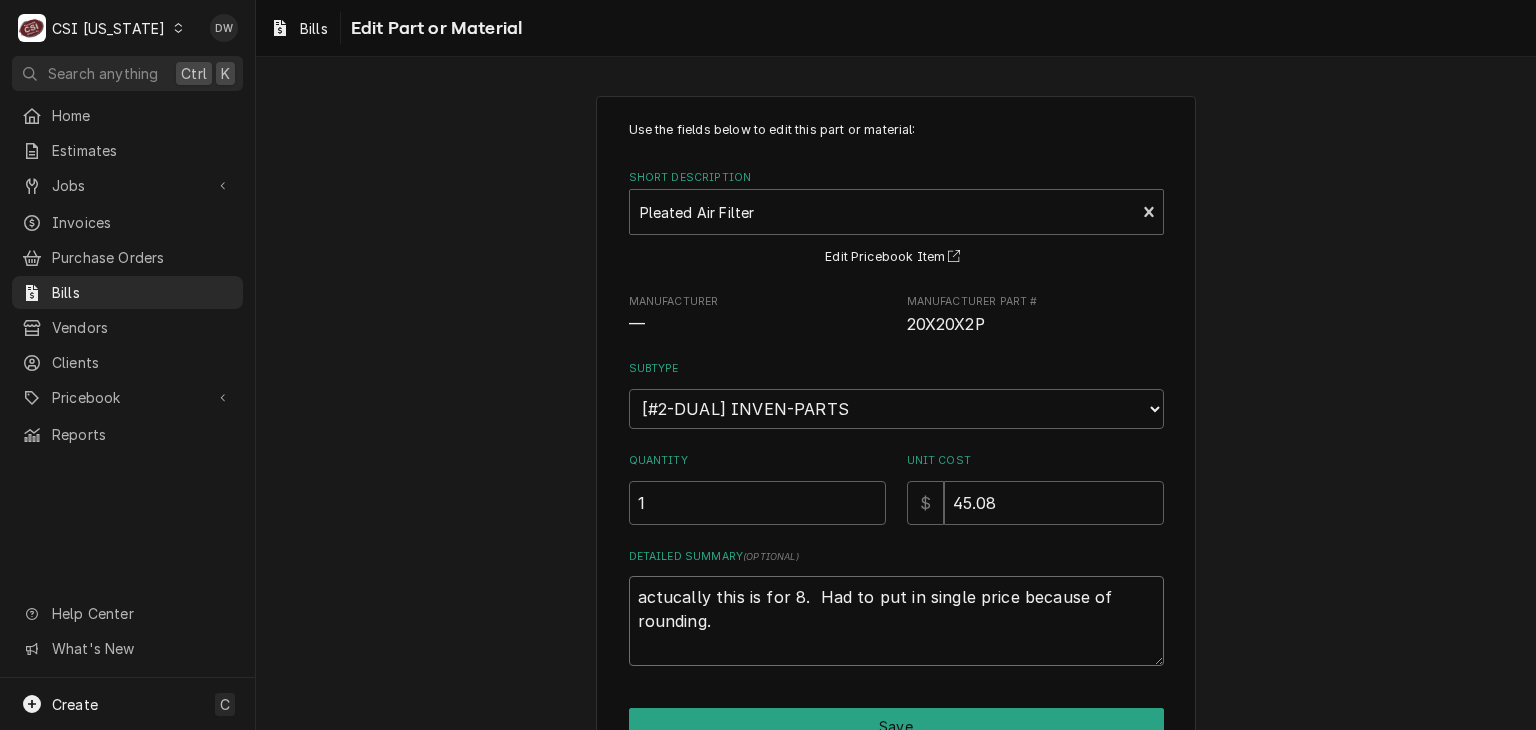type on "x" 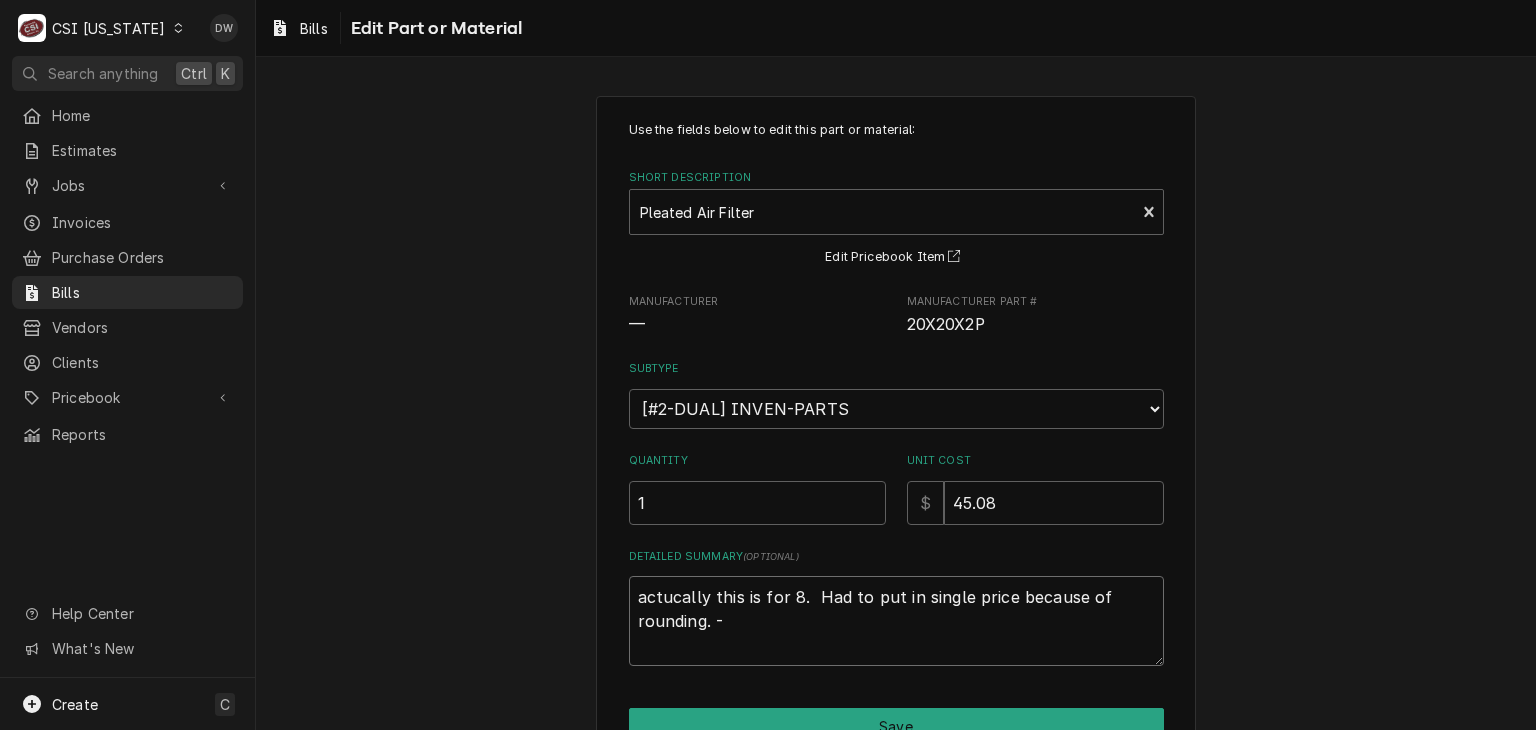 type on "x" 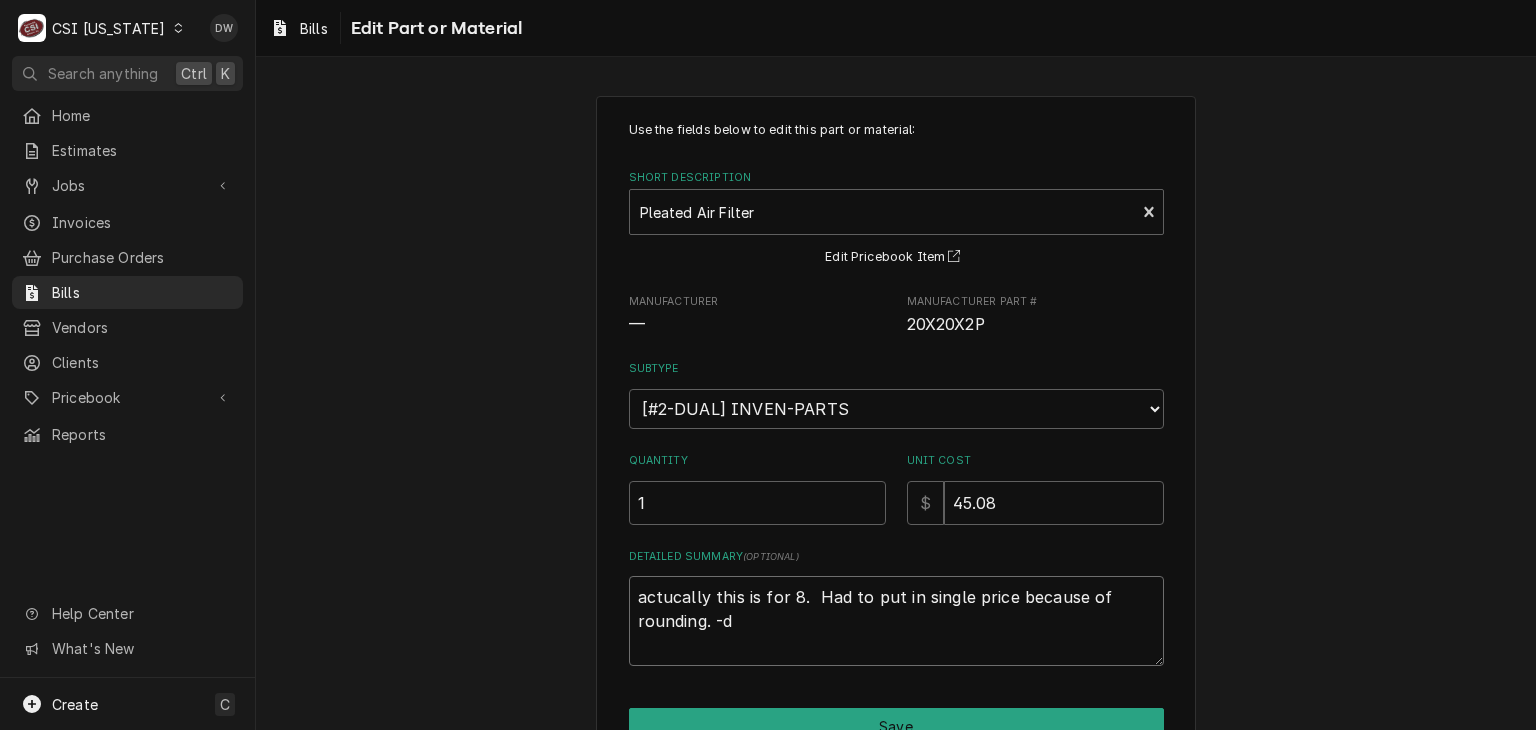 type on "x" 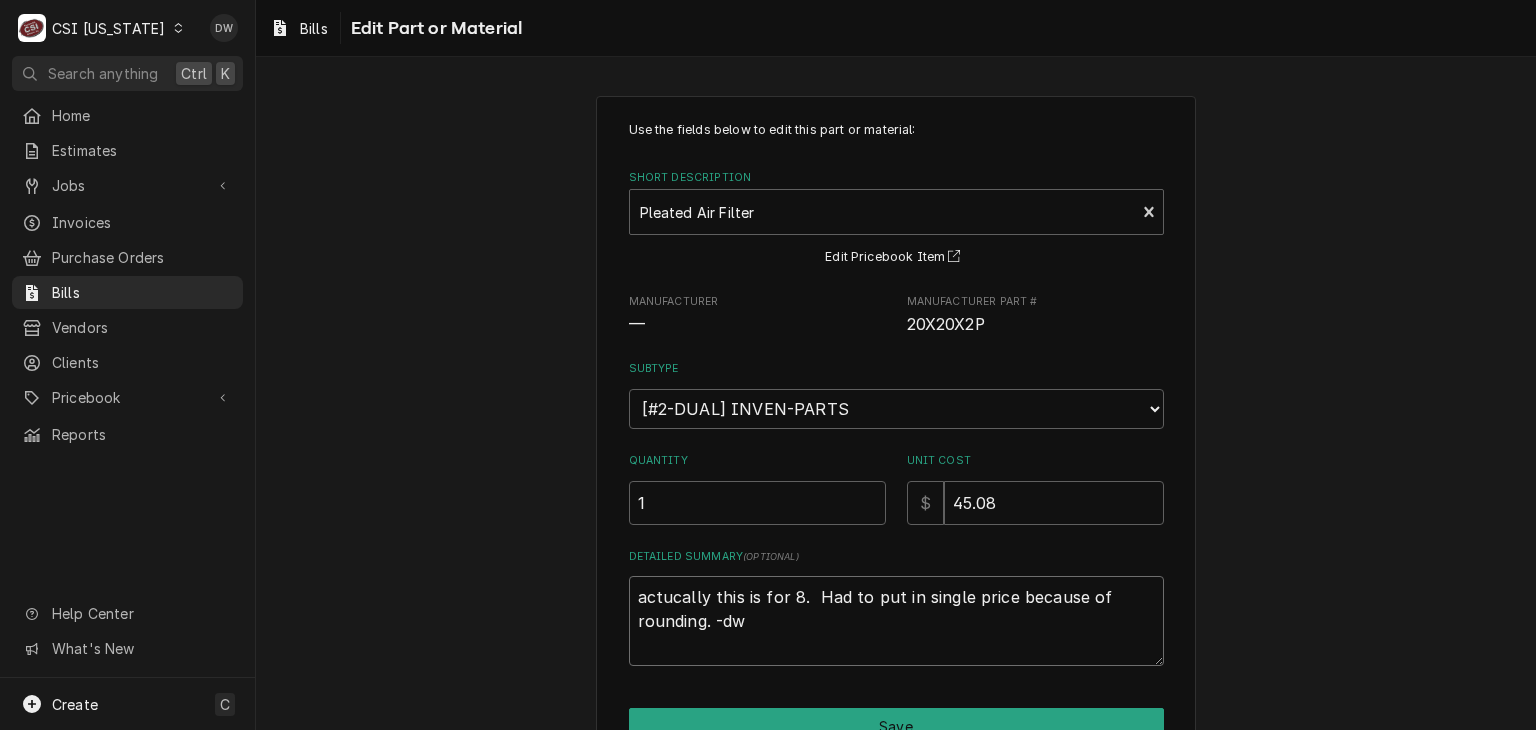click on "actucally this is for 8.  Had to put in single price because of rounding. -dw" at bounding box center [896, 621] 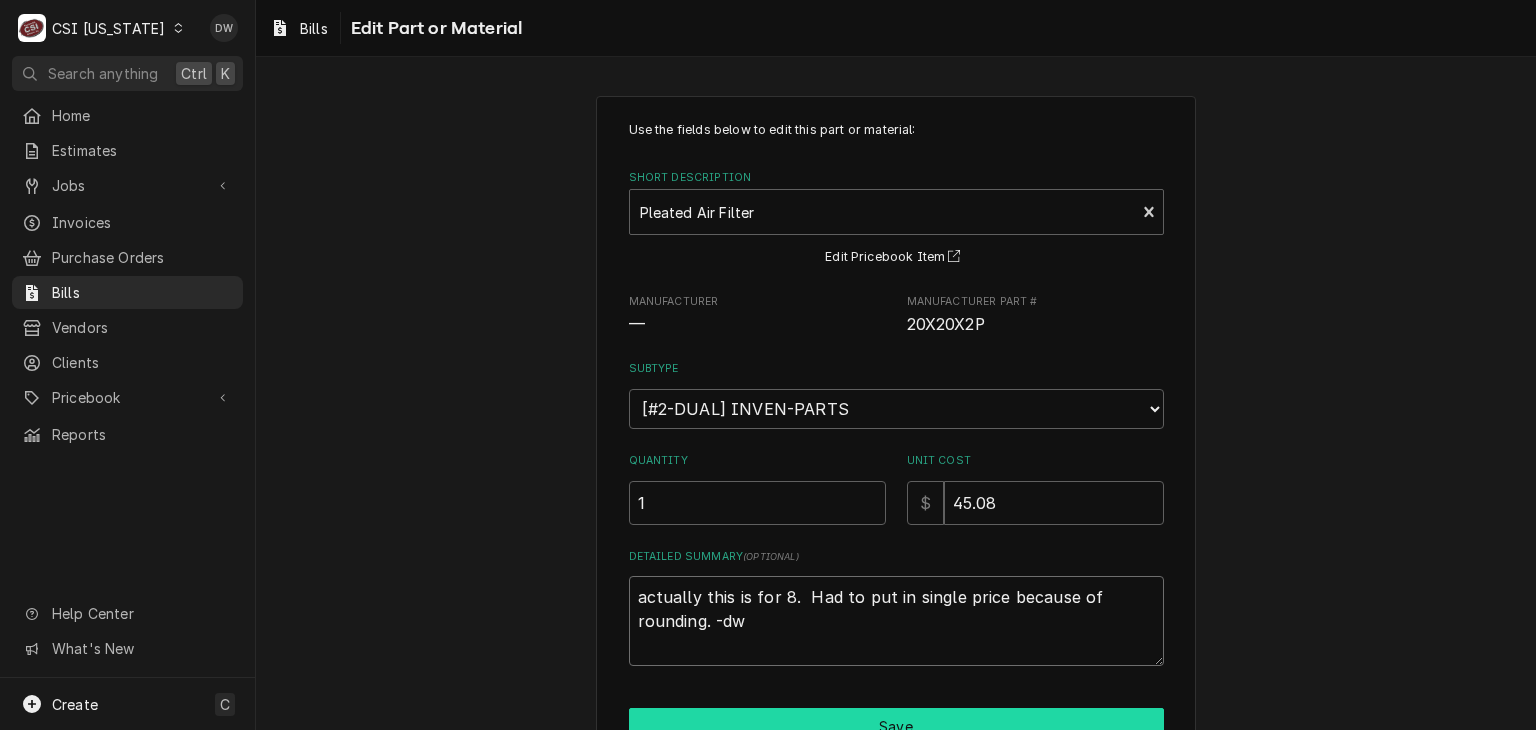 type on "actually this is for 8.  Had to put in single price because of rounding. -dw" 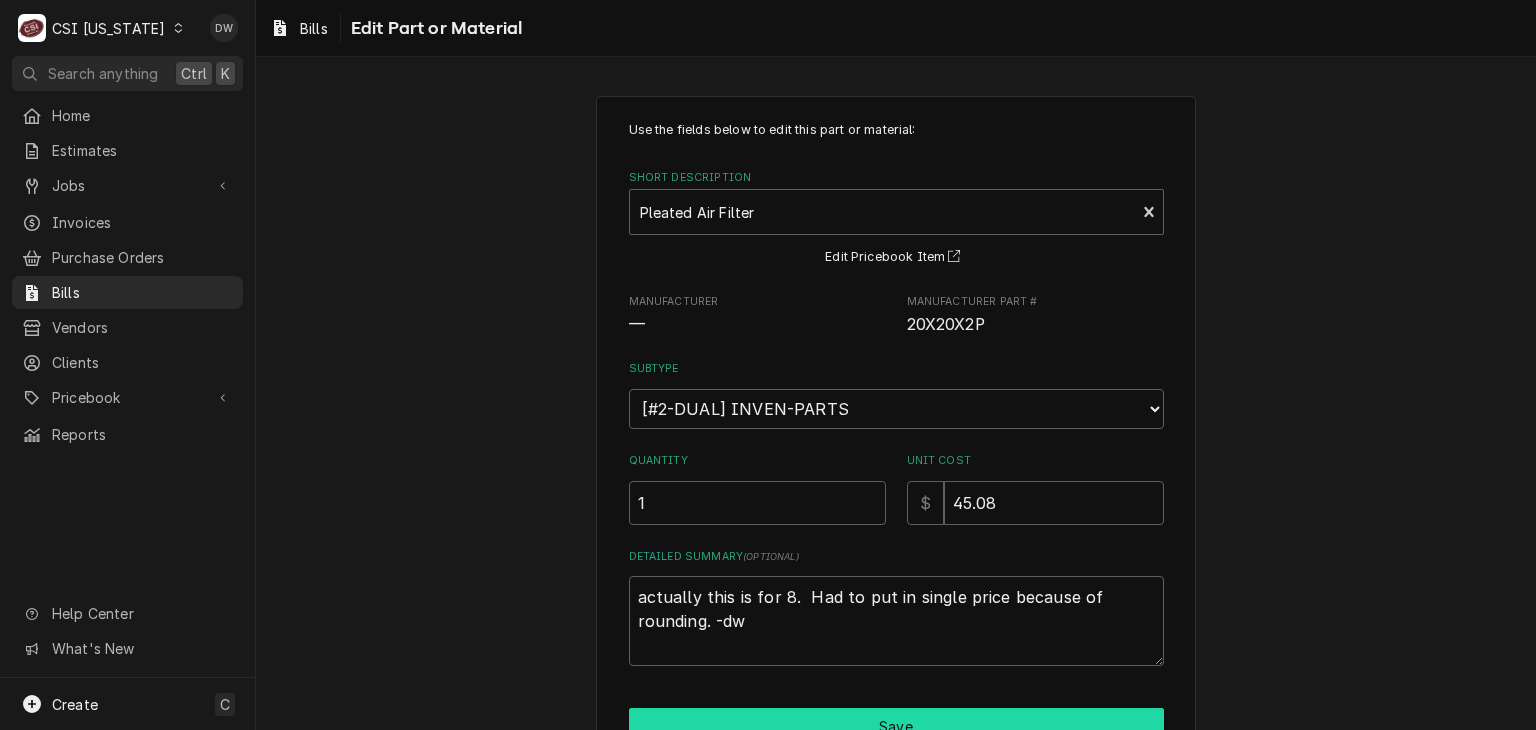 click on "Save" at bounding box center (896, 726) 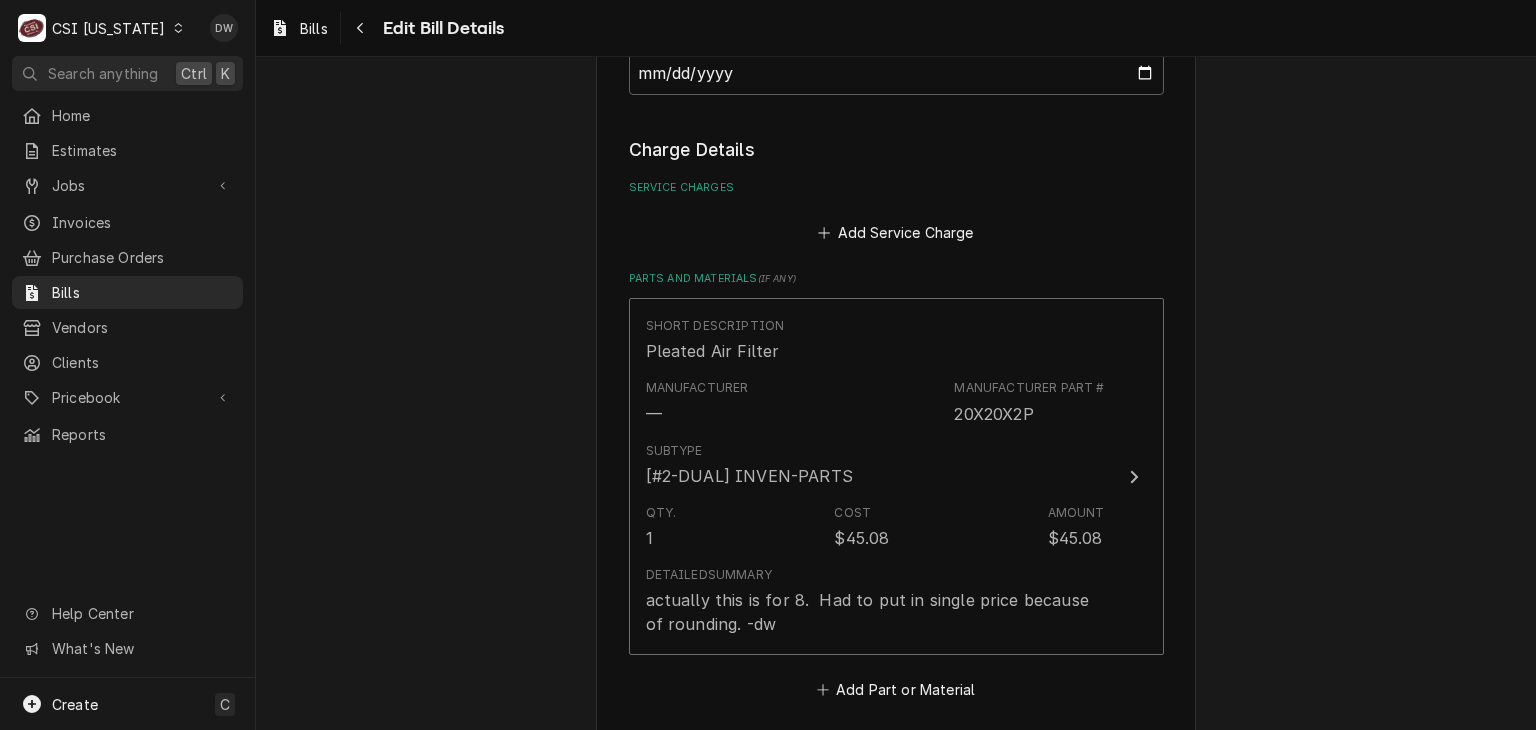scroll, scrollTop: 1530, scrollLeft: 0, axis: vertical 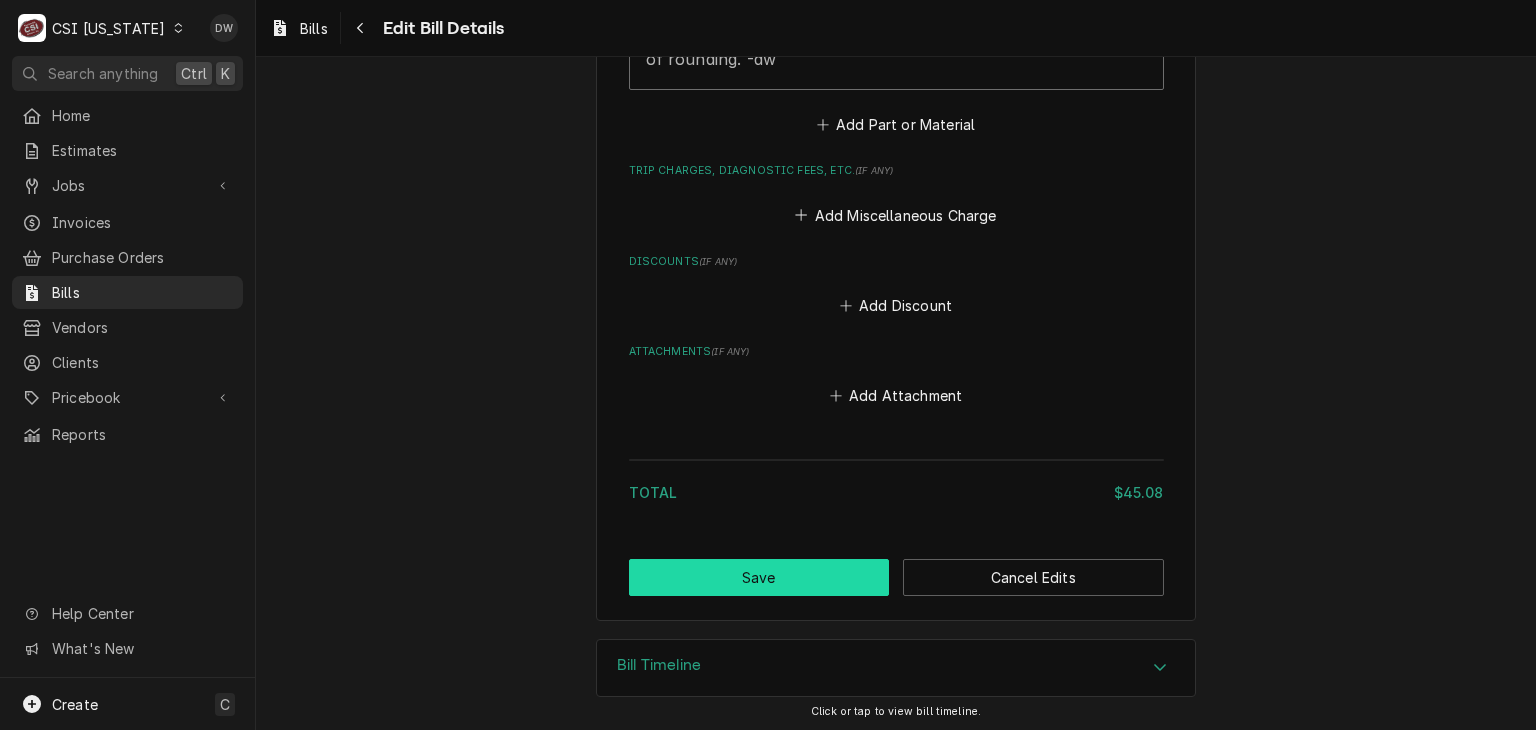 click on "Save" at bounding box center [759, 577] 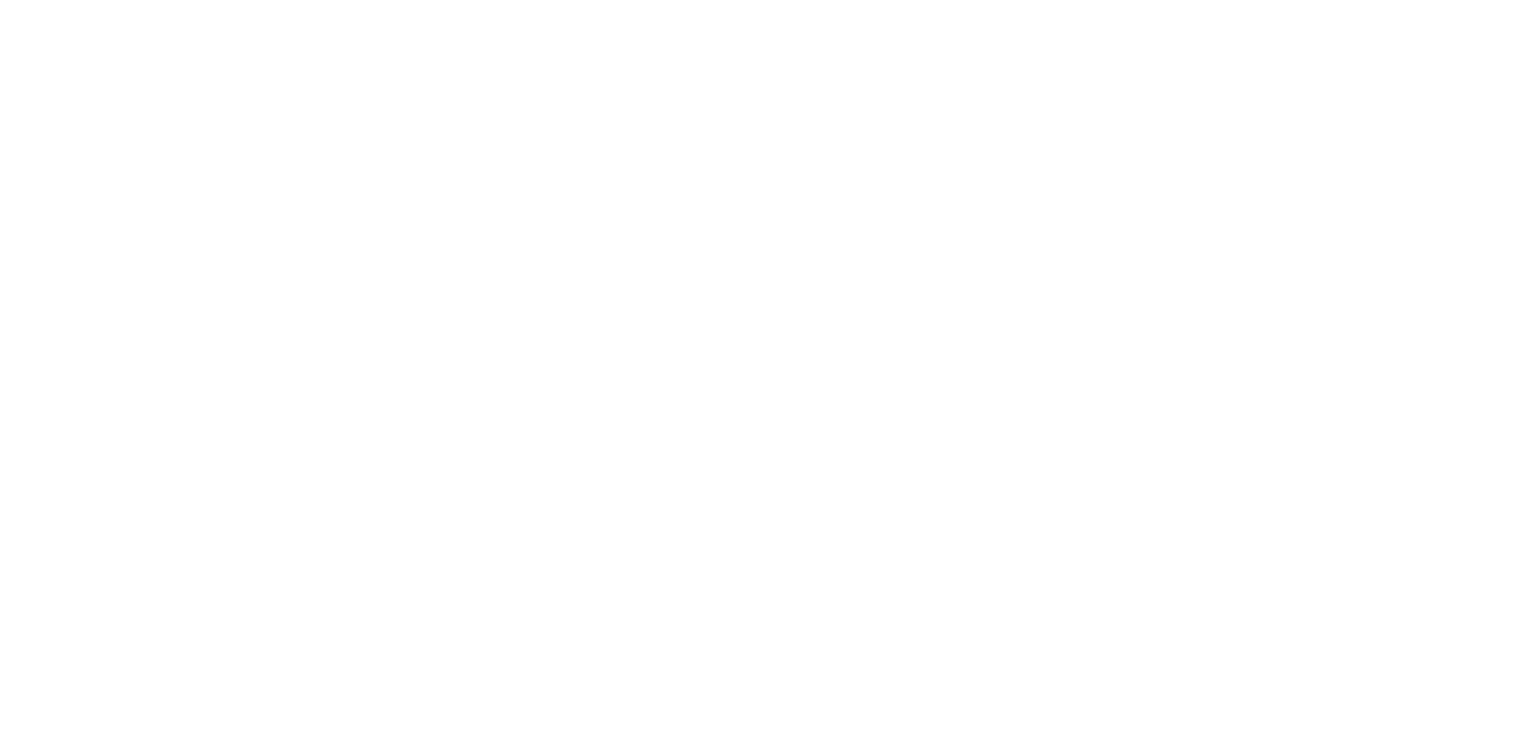 scroll, scrollTop: 0, scrollLeft: 0, axis: both 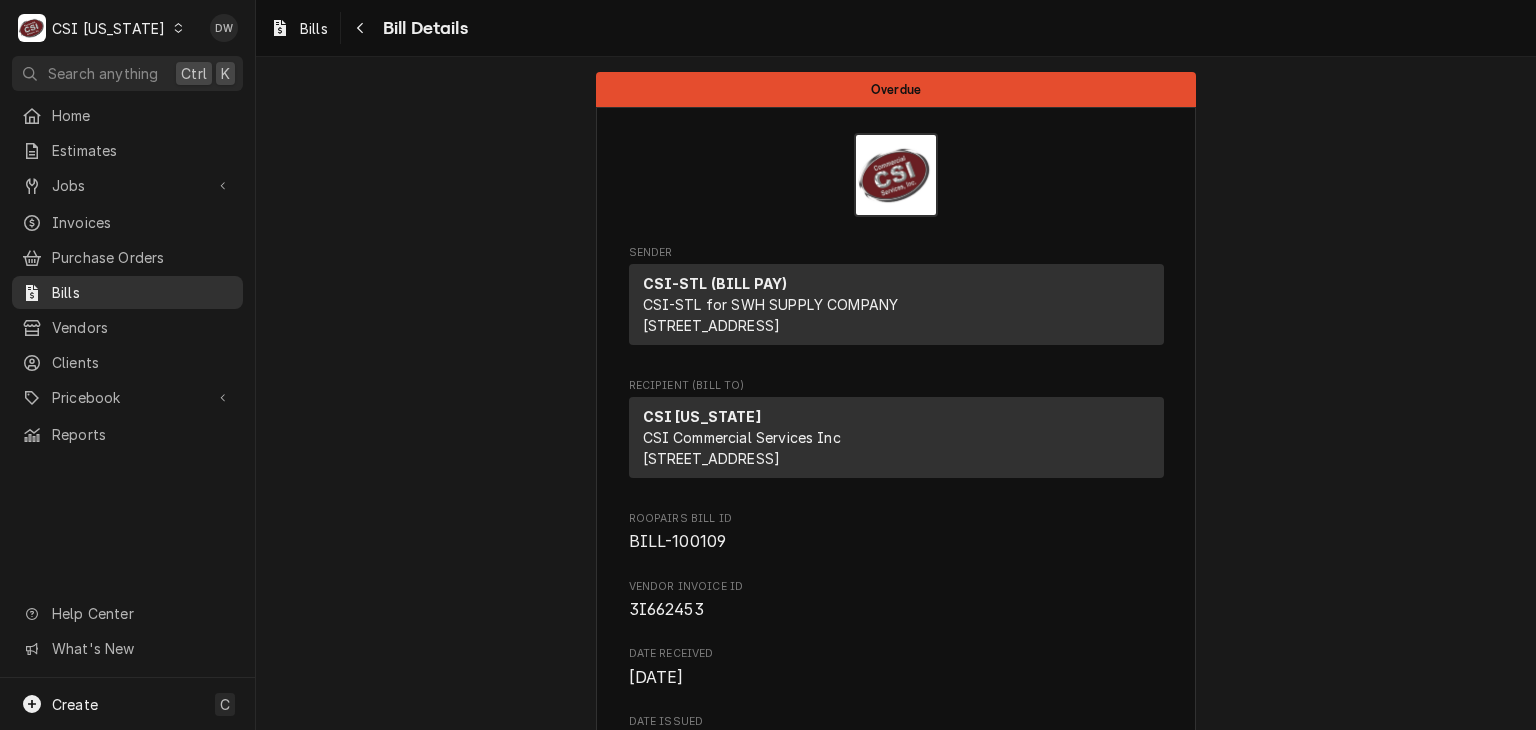 click on "Bills" at bounding box center (142, 292) 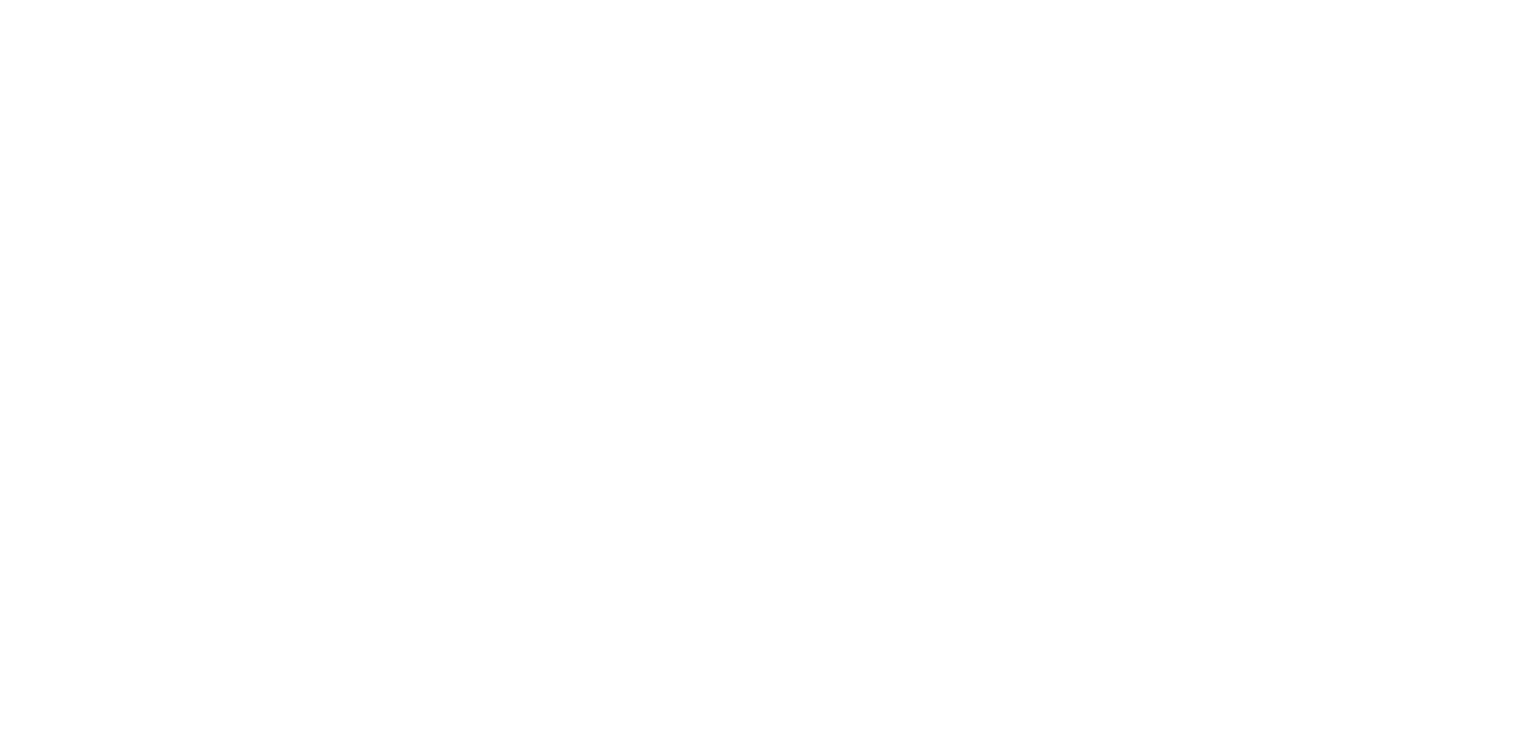 scroll, scrollTop: 0, scrollLeft: 0, axis: both 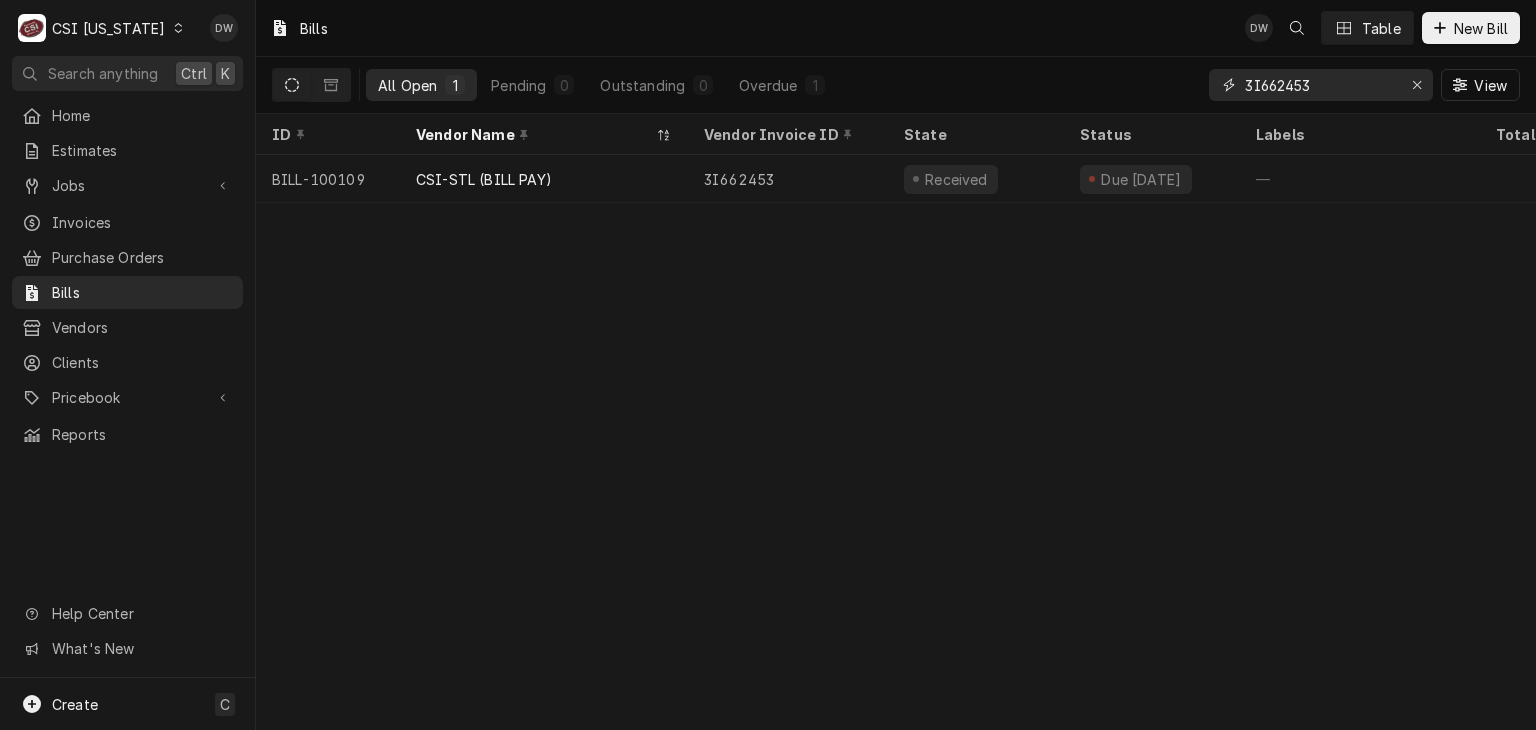 drag, startPoint x: 1333, startPoint y: 86, endPoint x: 1146, endPoint y: 101, distance: 187.60065 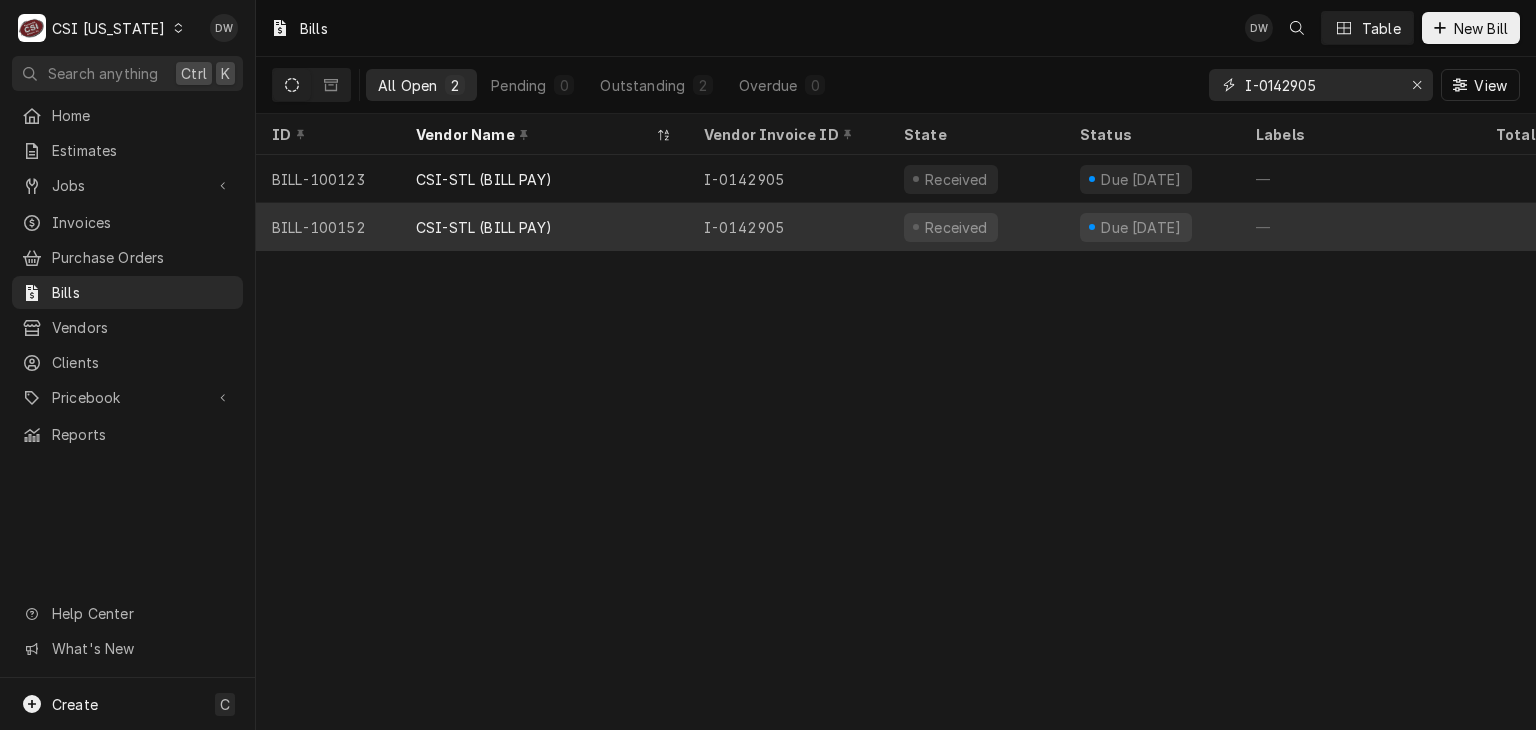 type on "I-0142905" 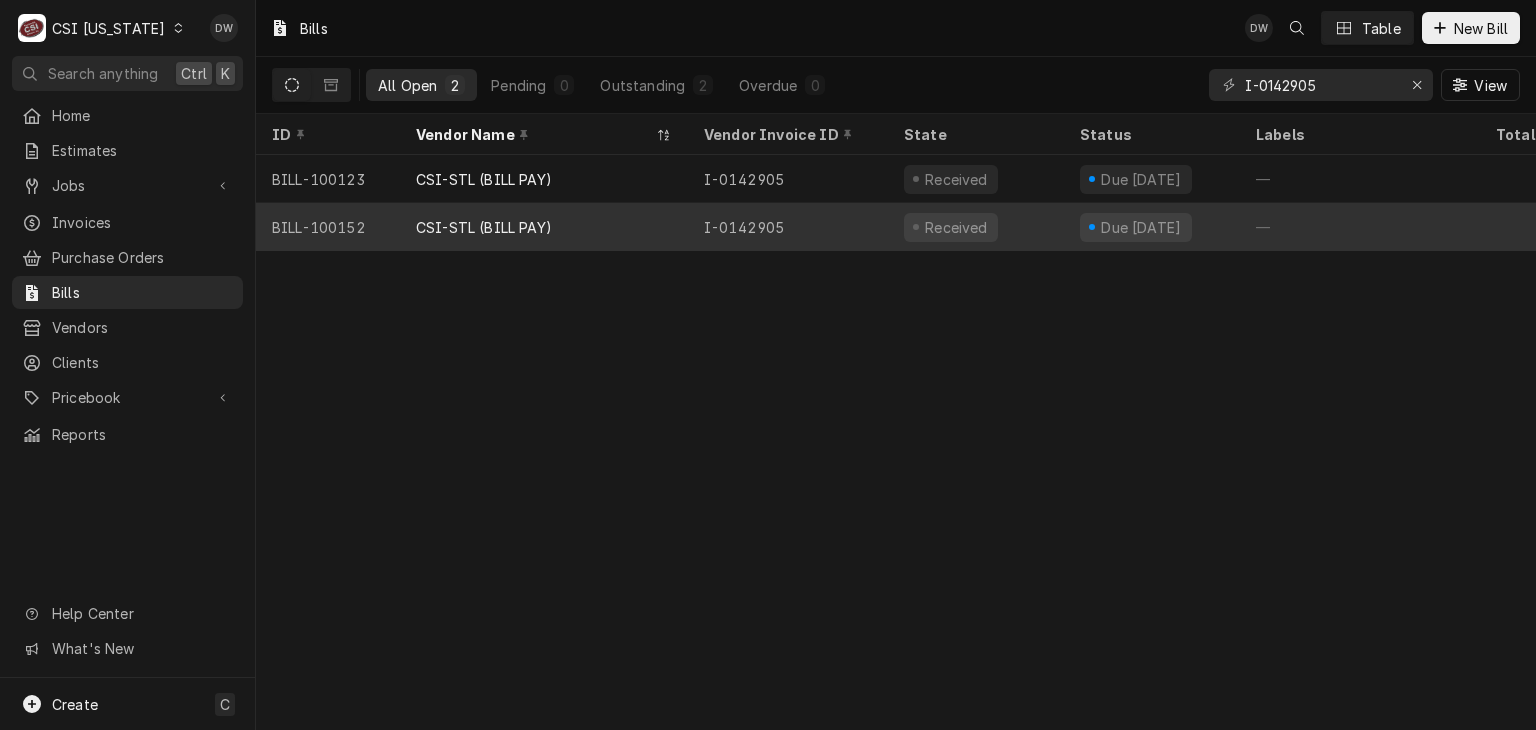 click on "CSI-STL (BILL PAY)" at bounding box center [484, 227] 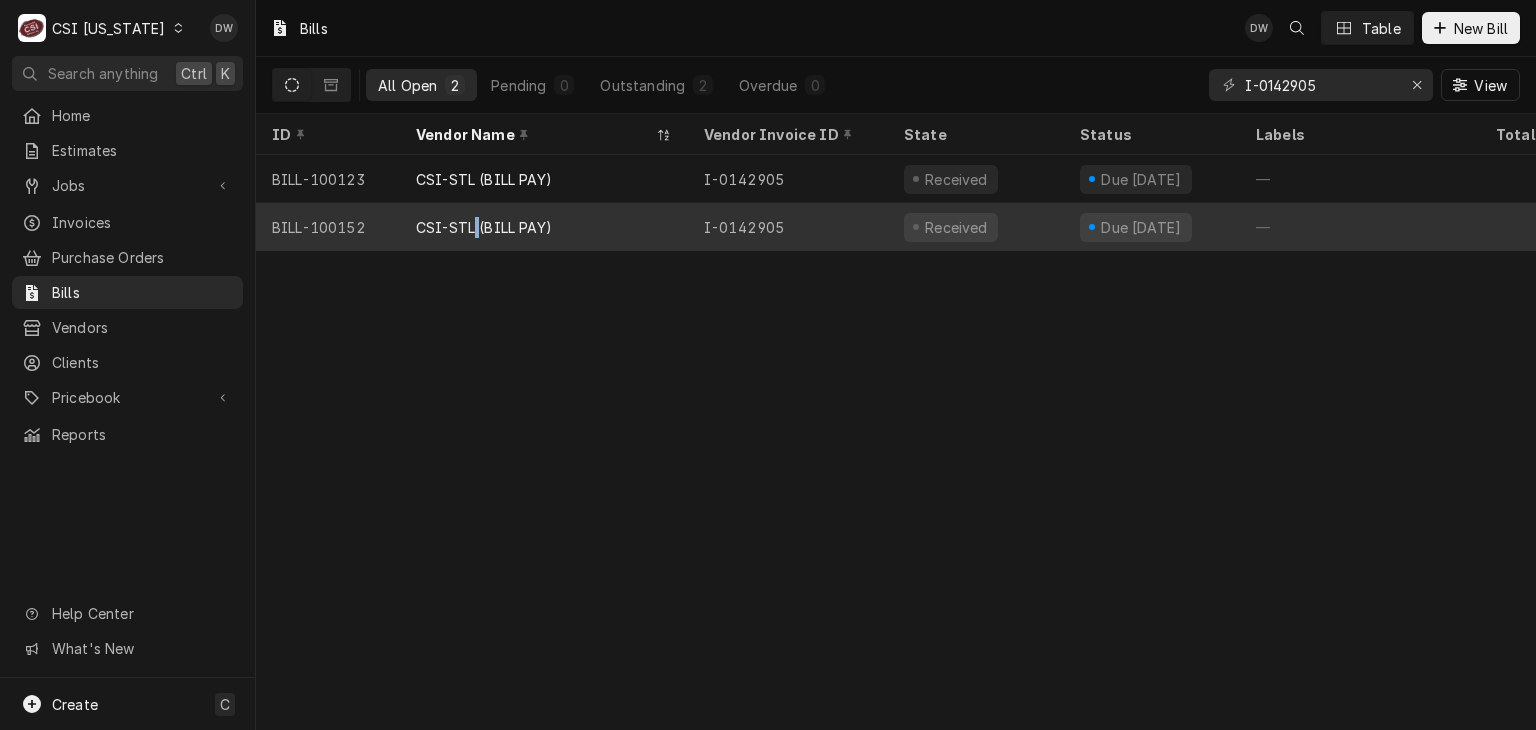 click on "CSI-STL (BILL PAY)" at bounding box center (484, 227) 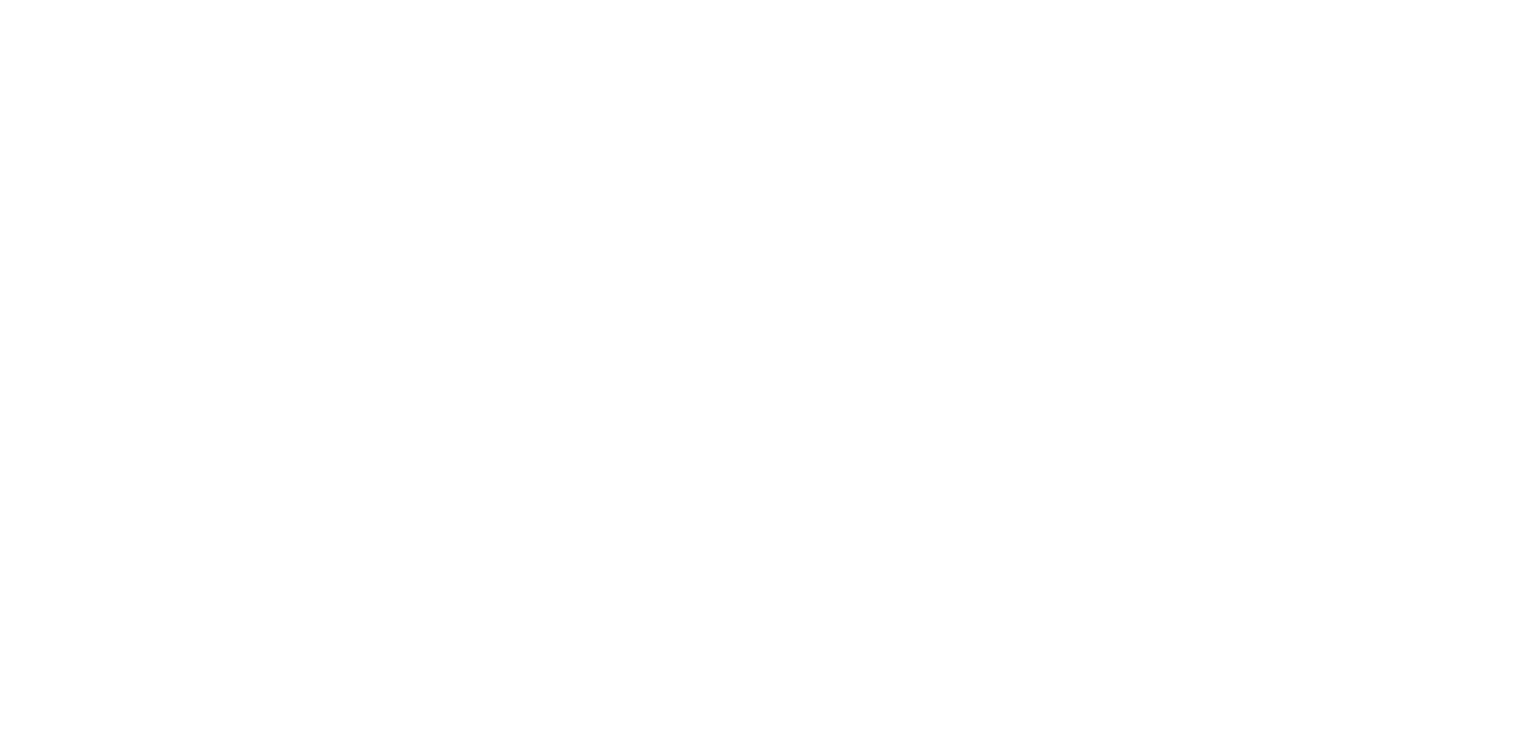 scroll, scrollTop: 0, scrollLeft: 0, axis: both 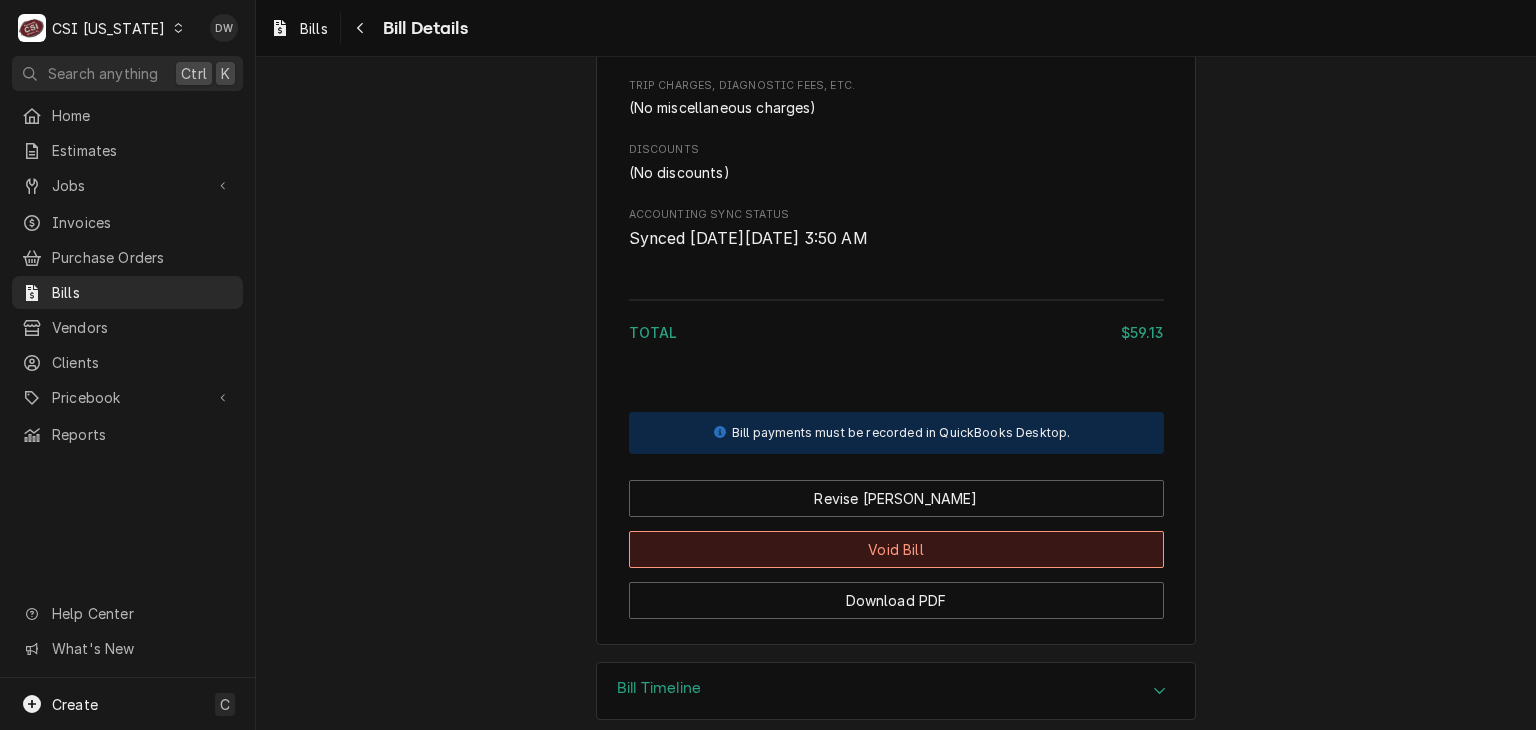 click on "Void Bill" at bounding box center (896, 549) 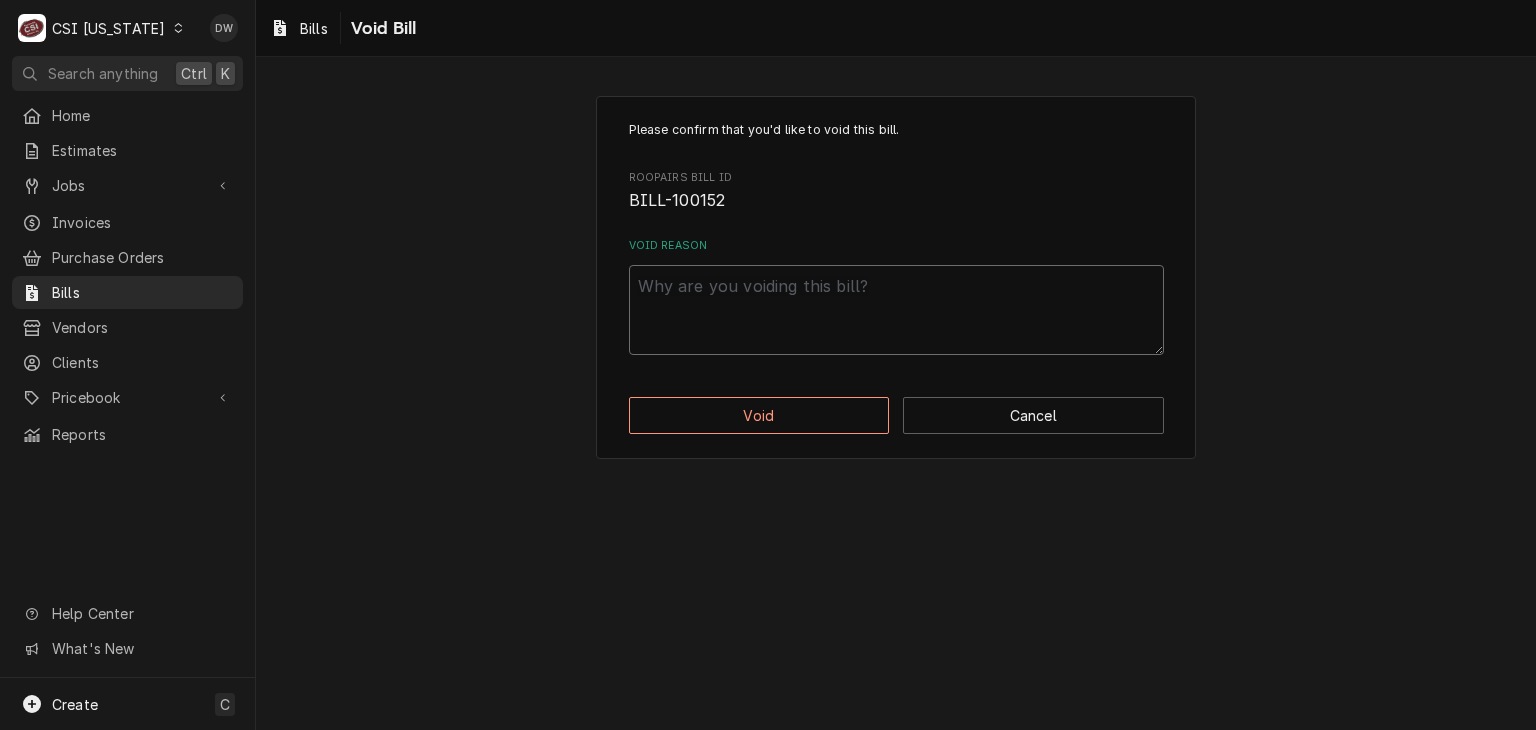 click on "Void Reason" at bounding box center (896, 310) 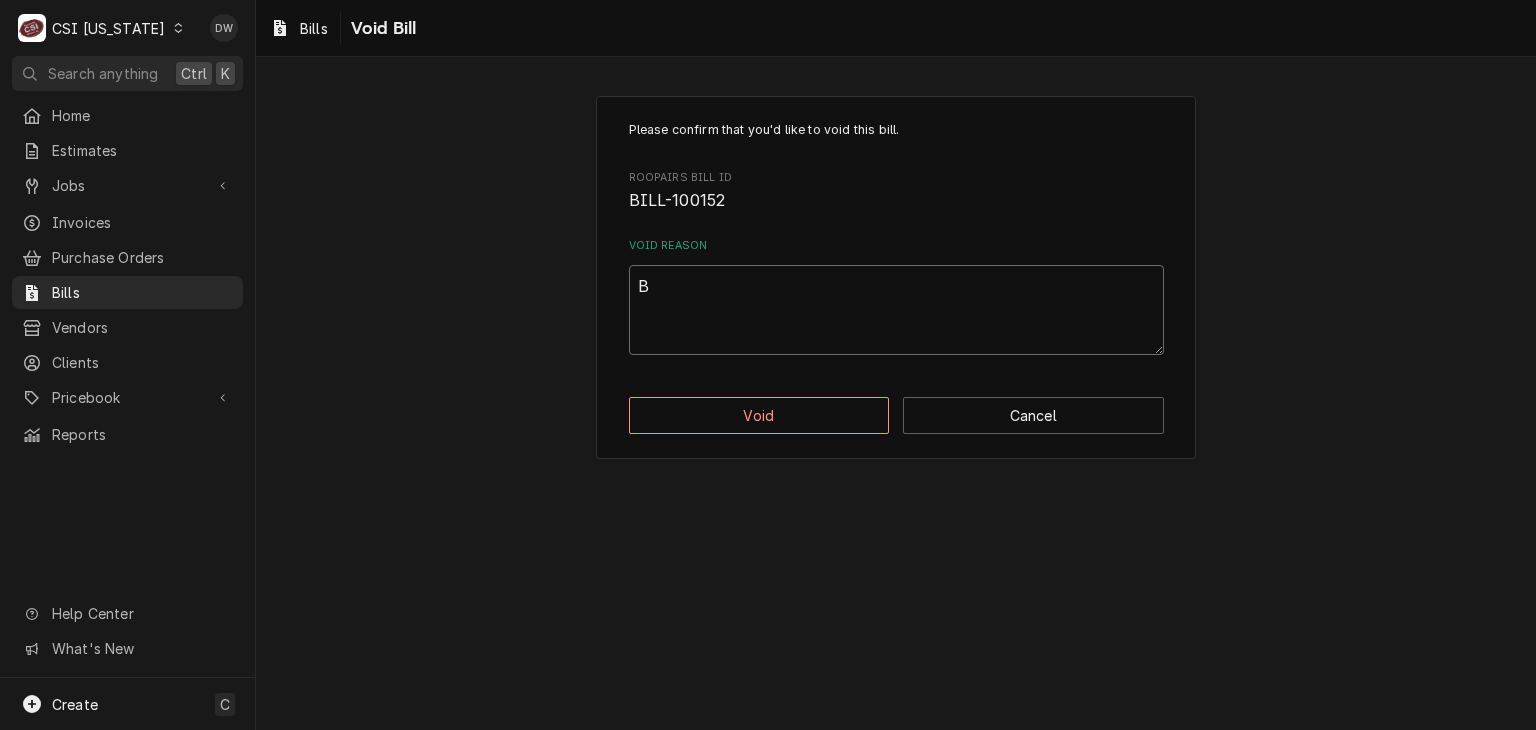 type on "x" 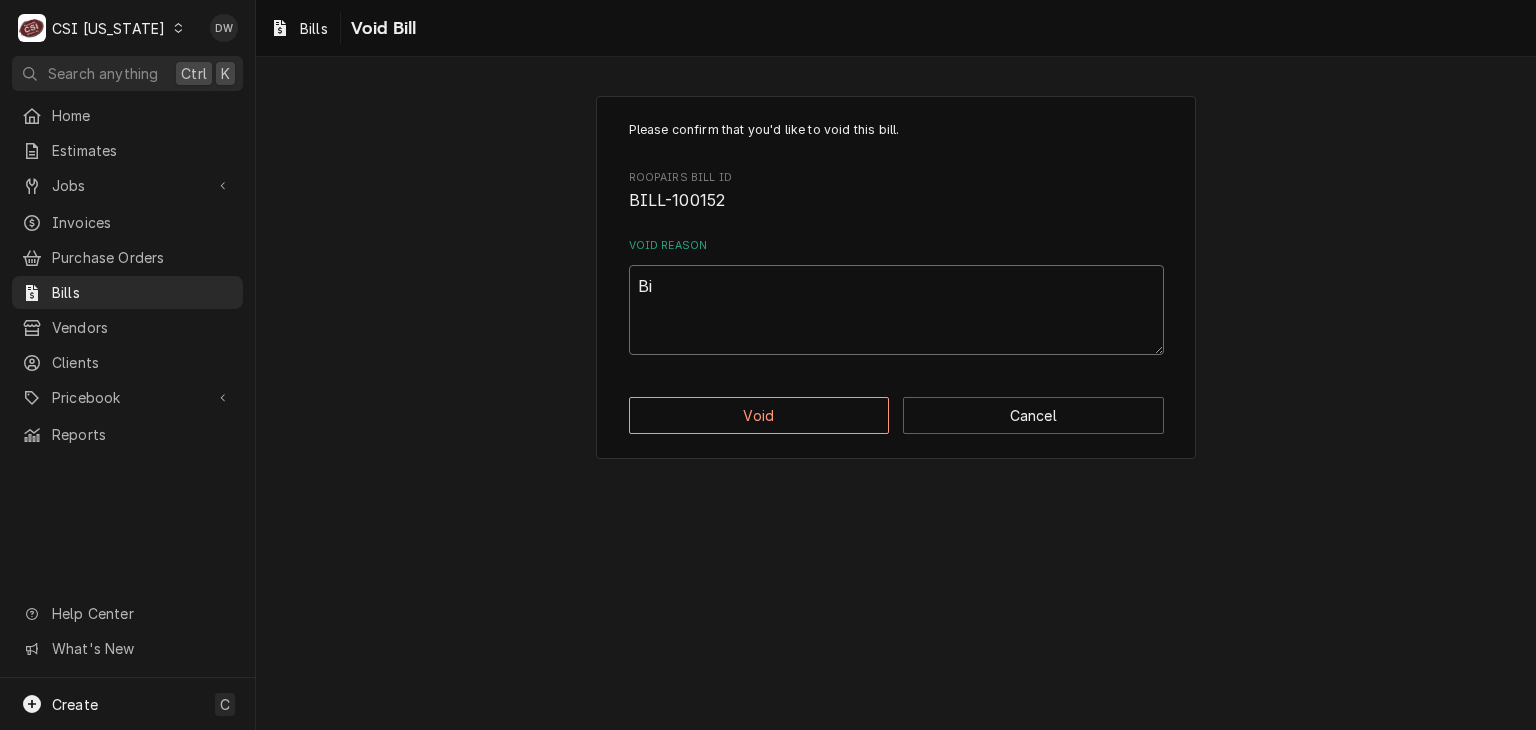 type on "x" 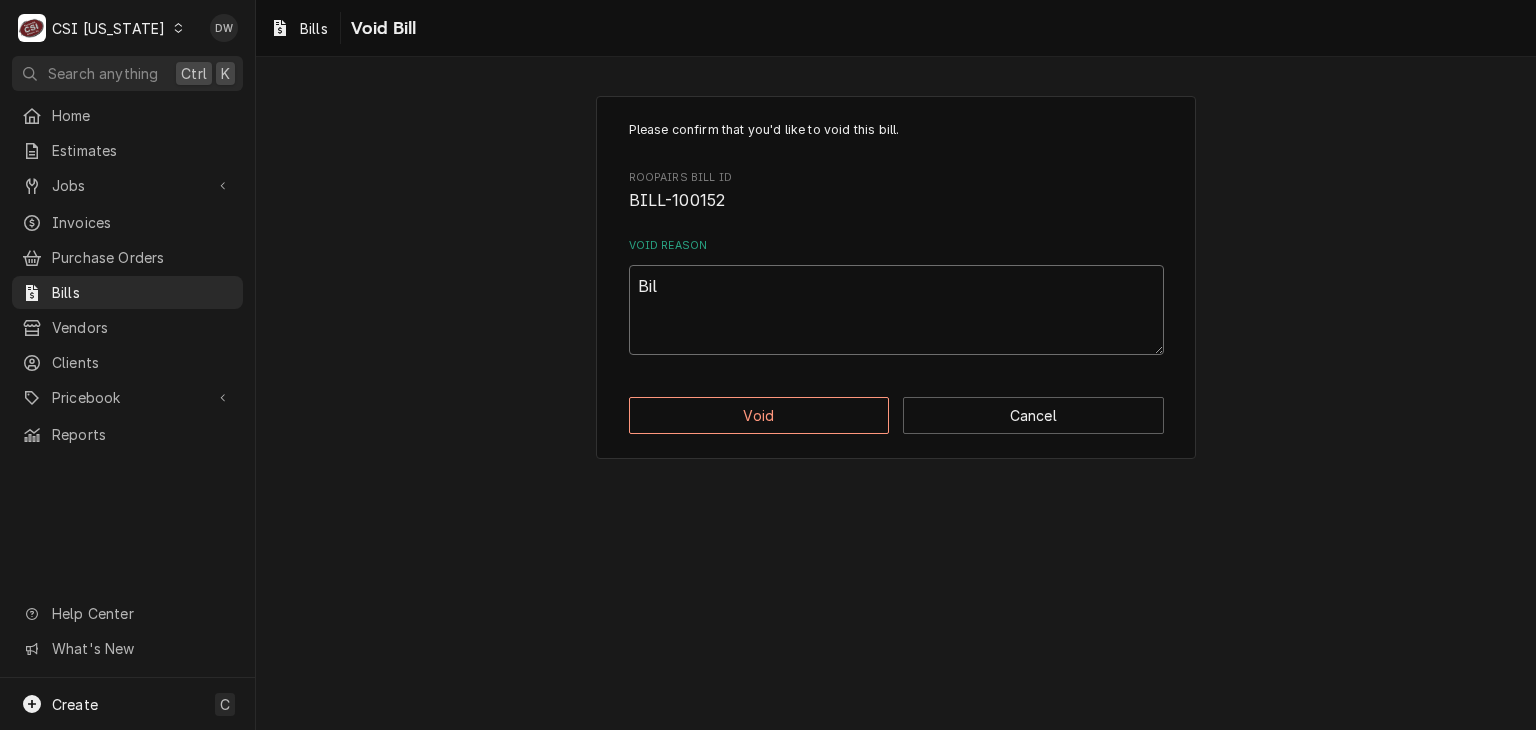 type on "x" 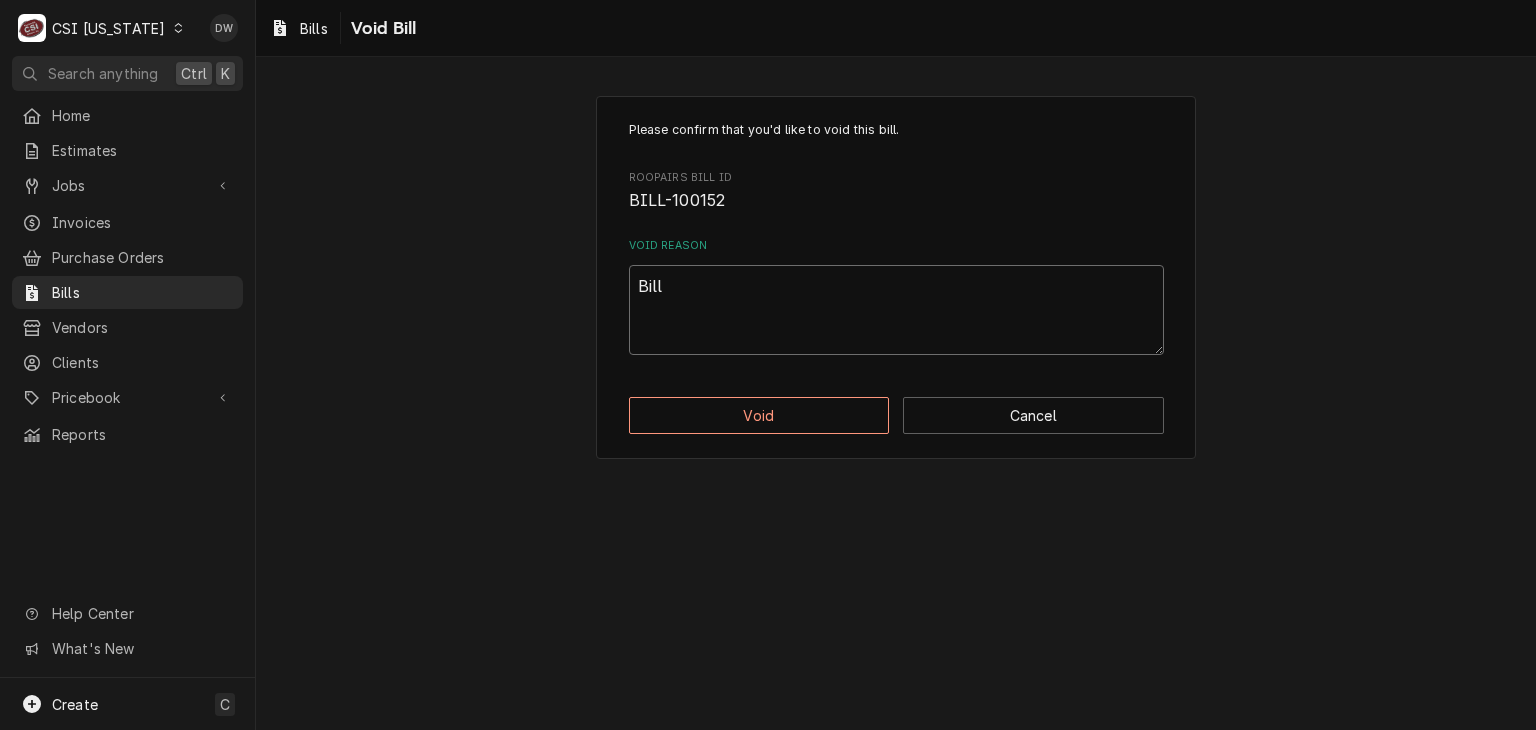 type on "x" 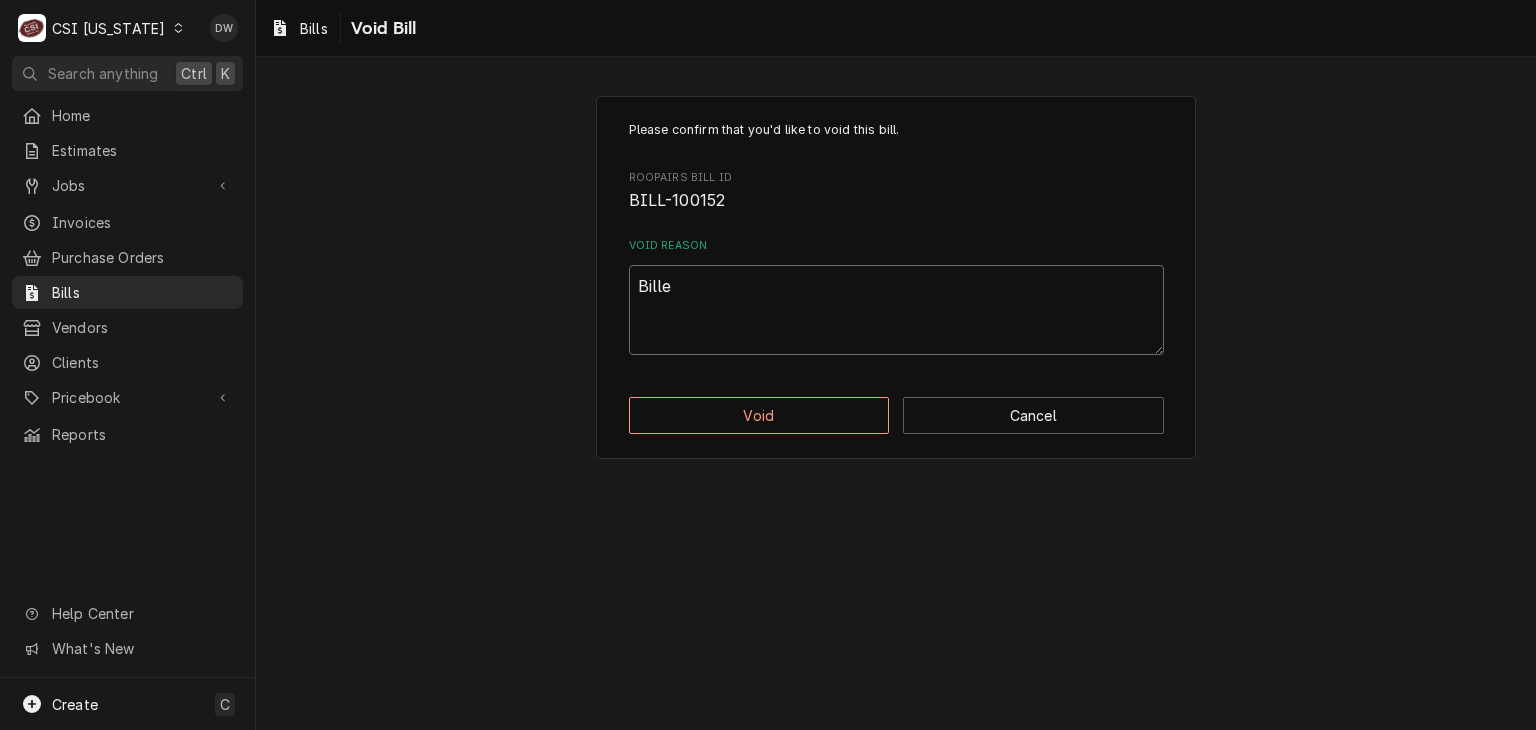 type on "x" 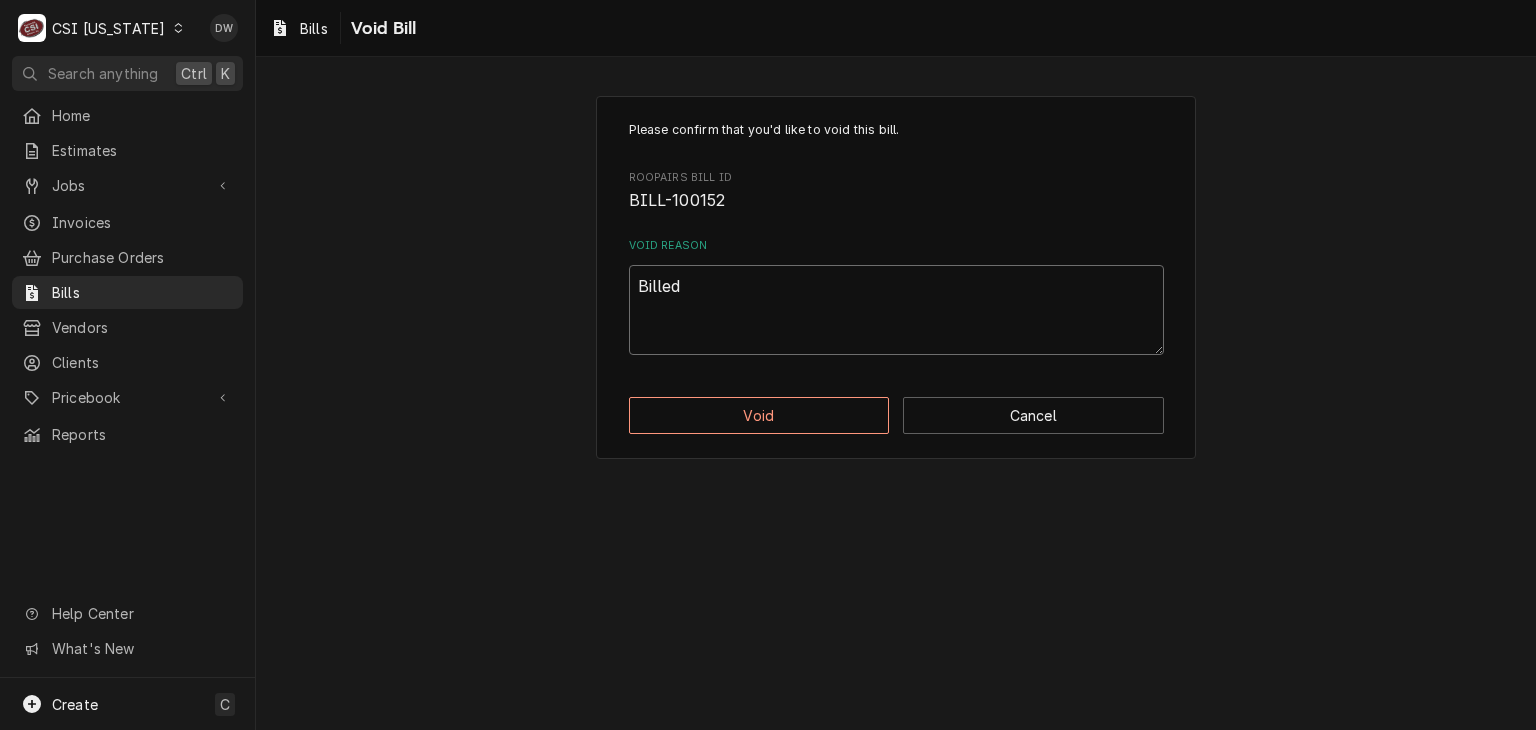 type on "x" 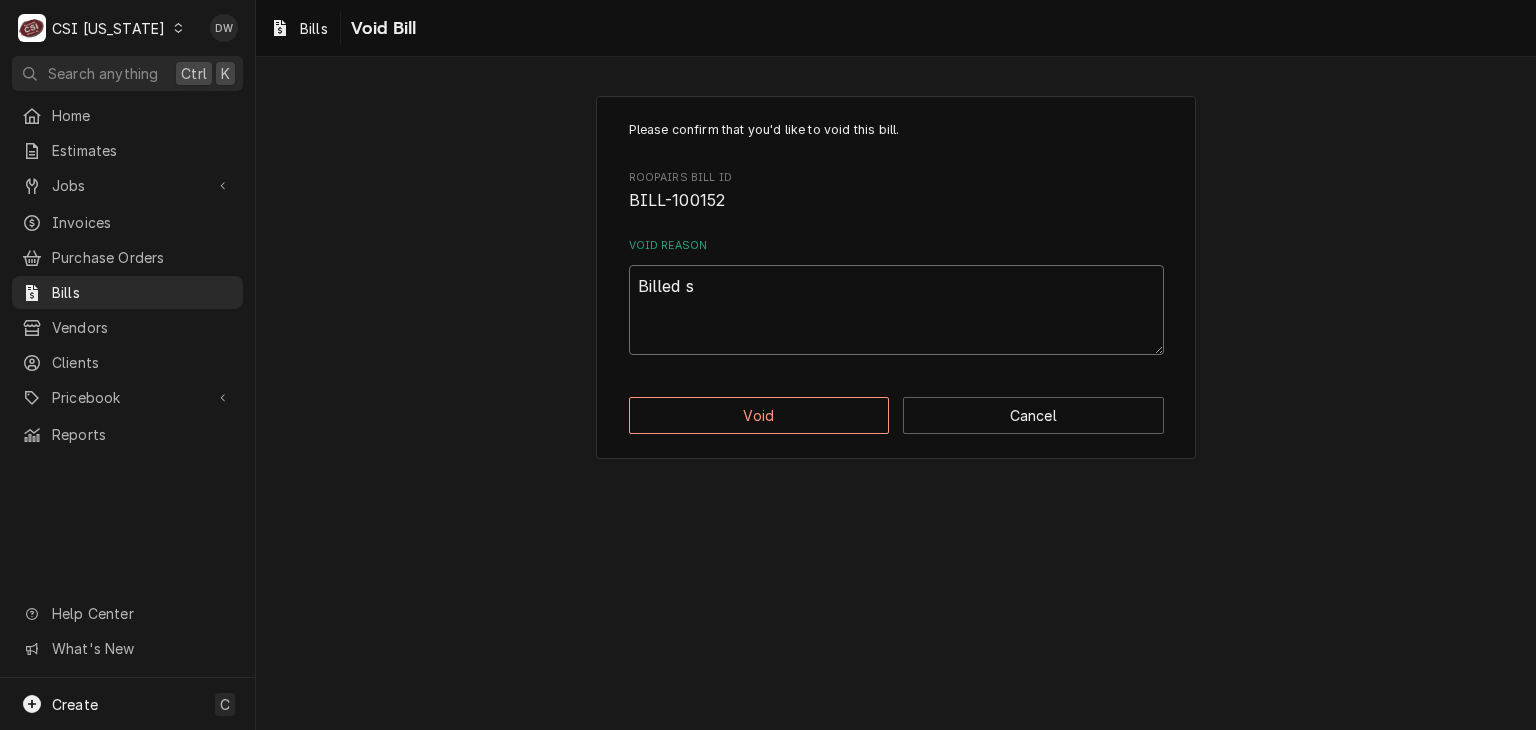 type on "x" 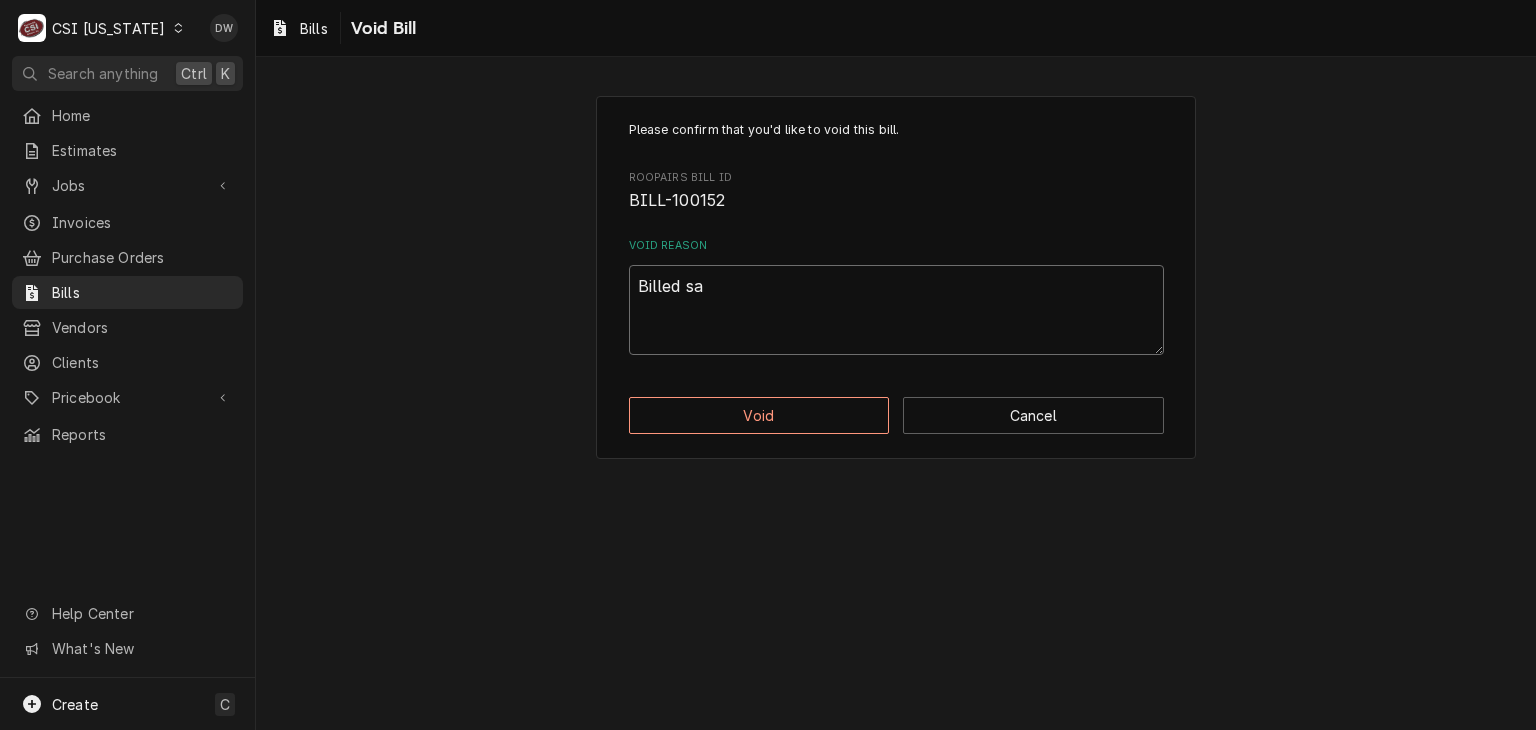type on "x" 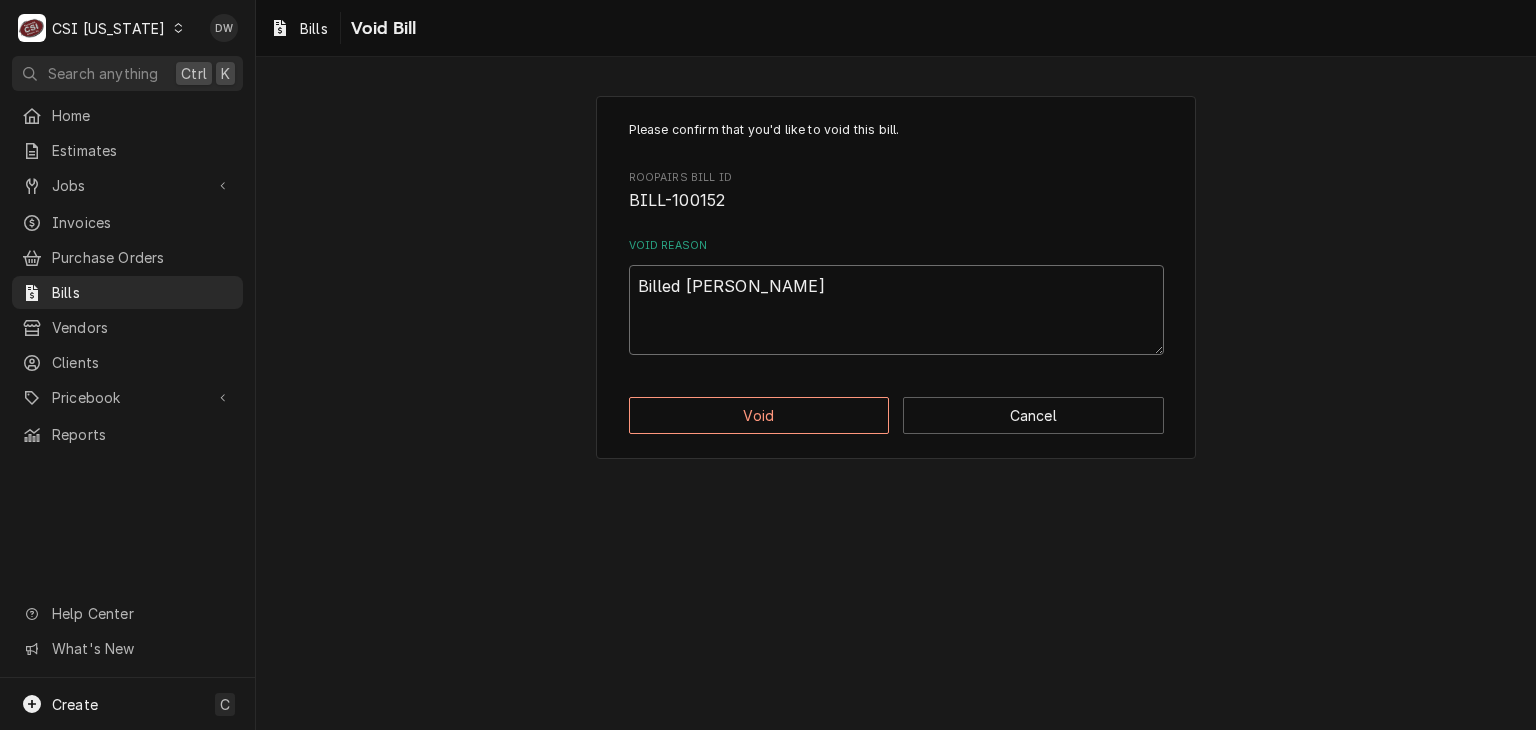 type on "x" 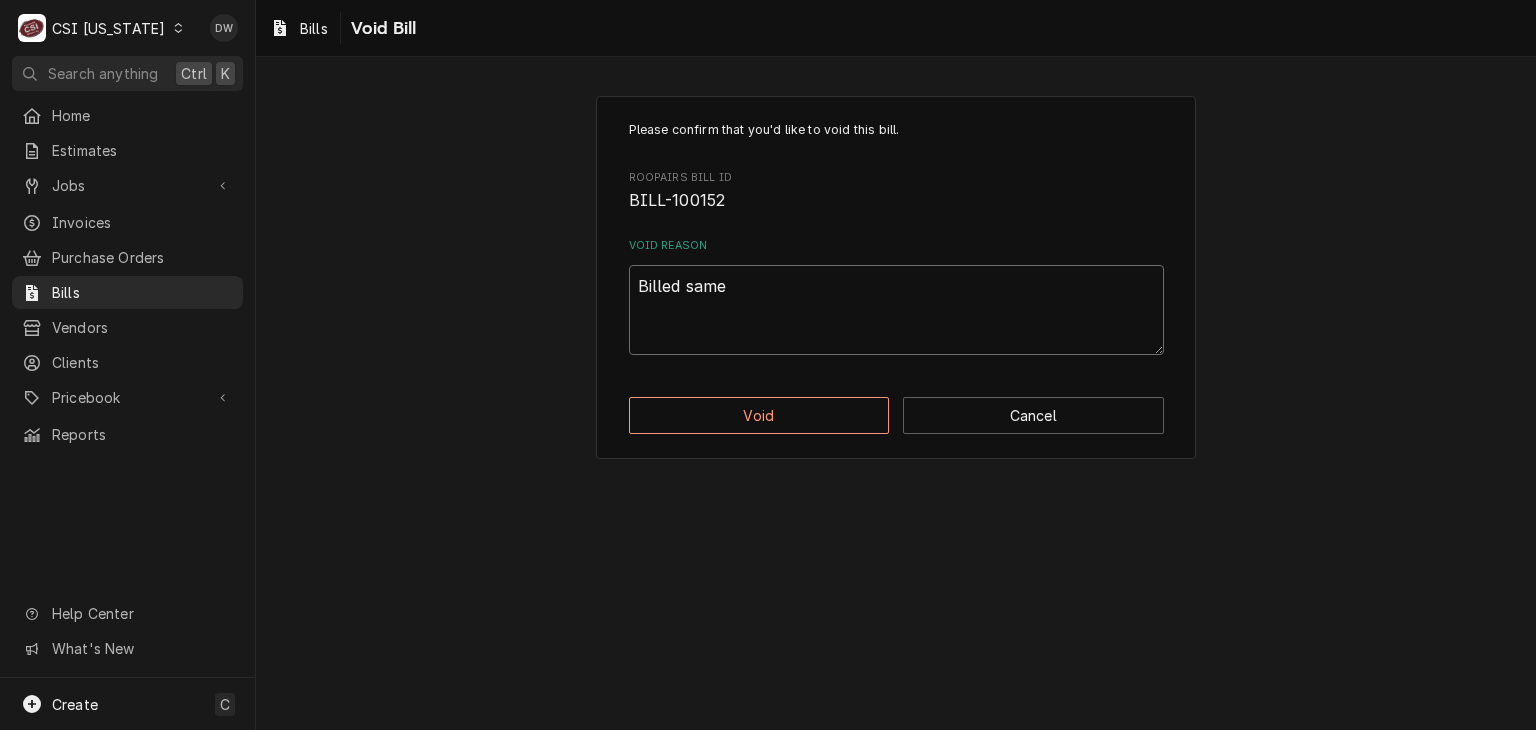 type on "x" 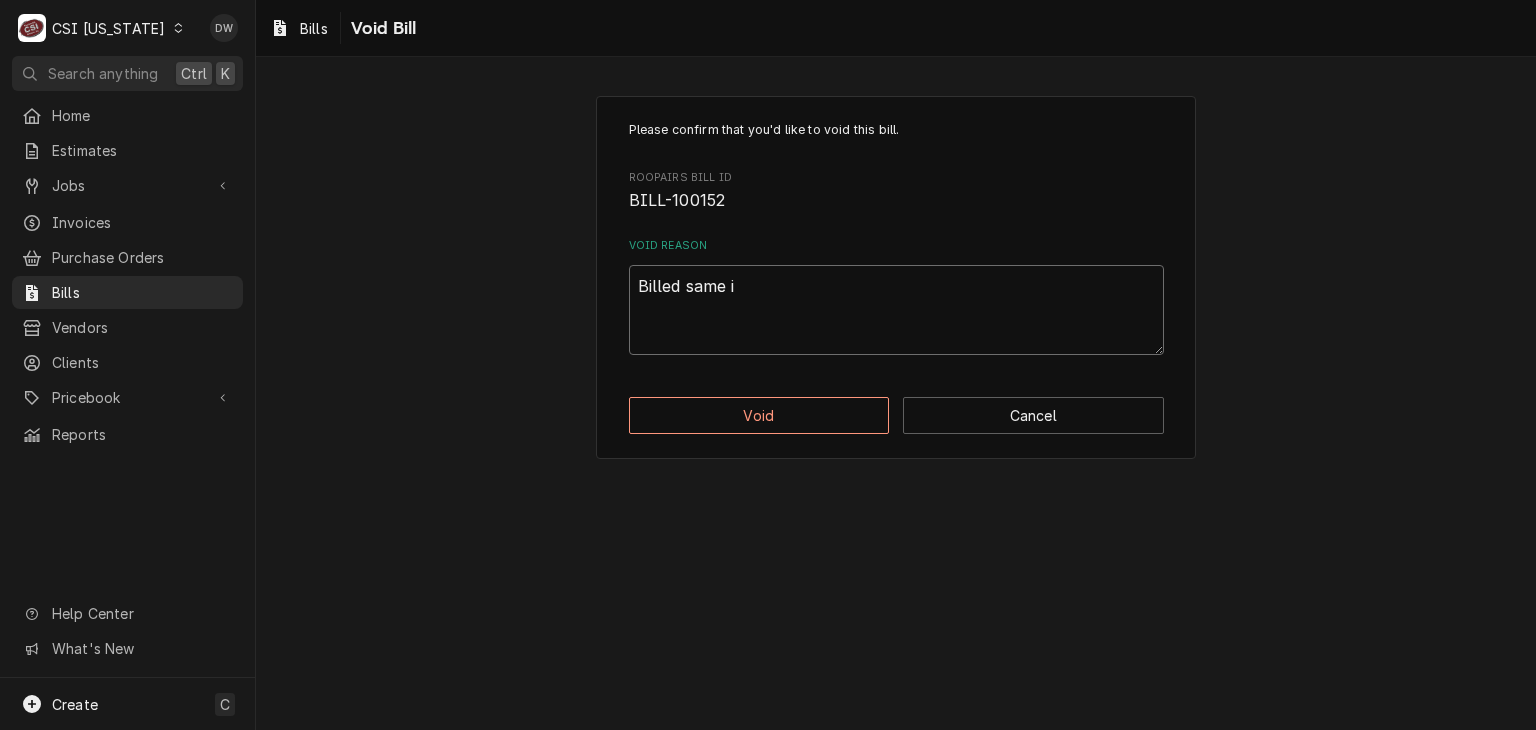 type on "x" 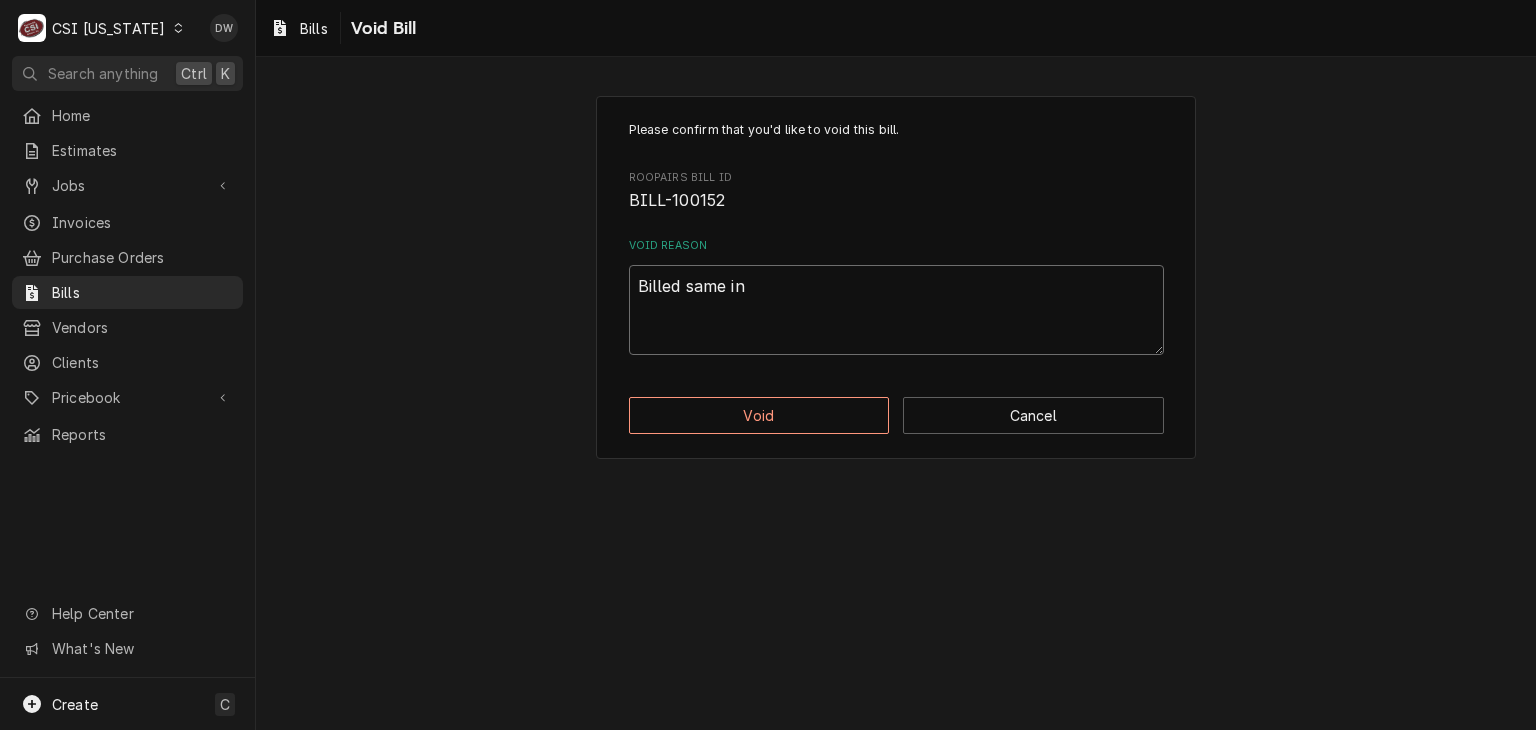 type on "x" 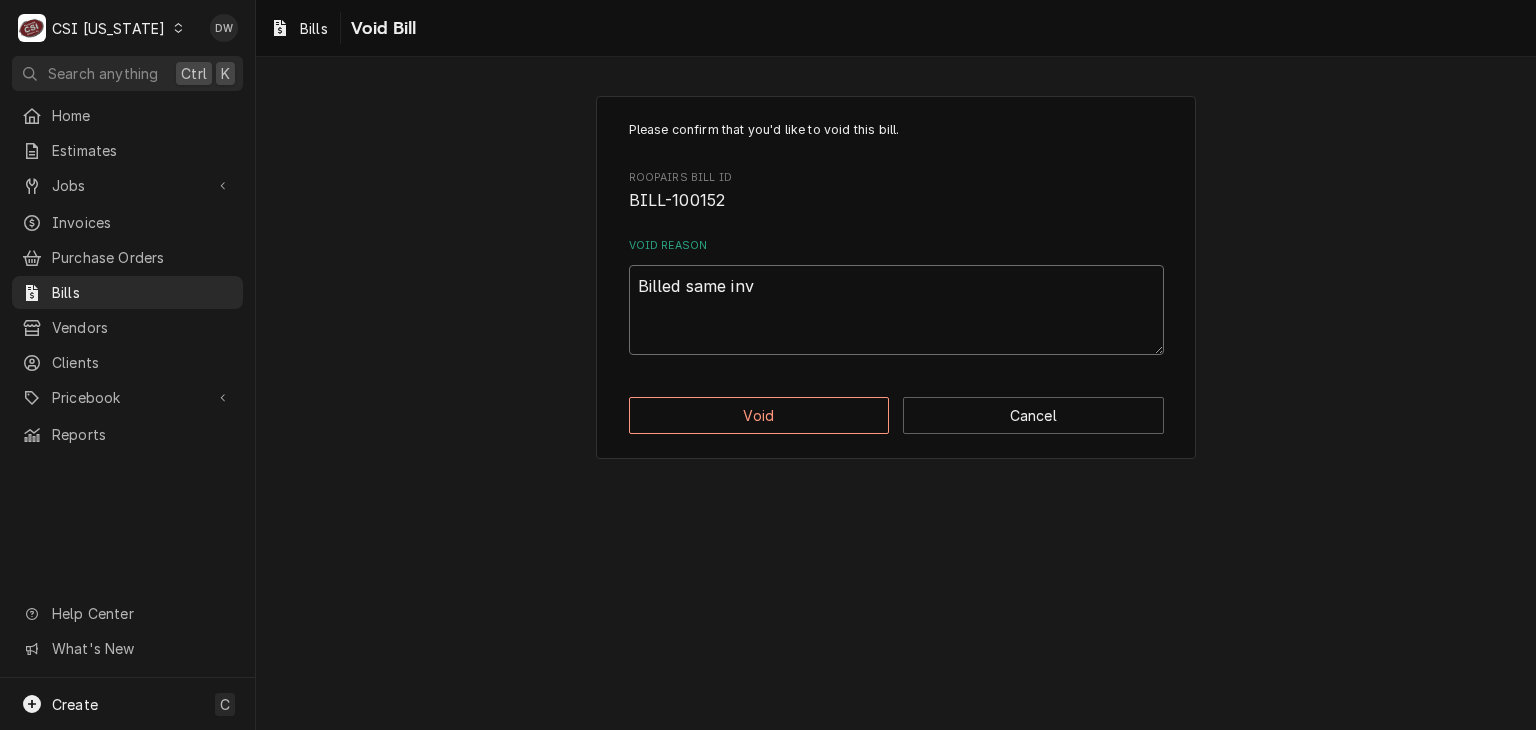 type on "x" 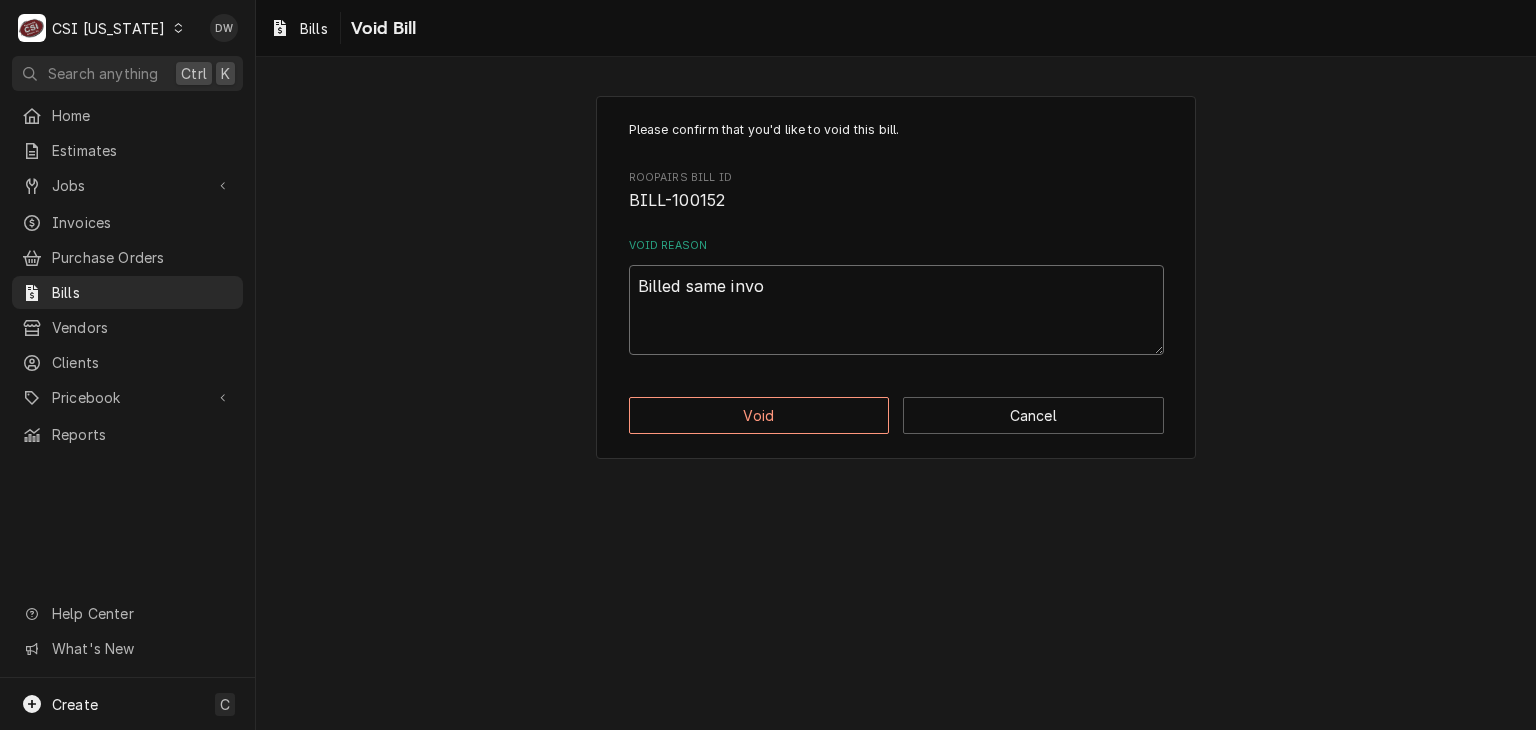 type on "x" 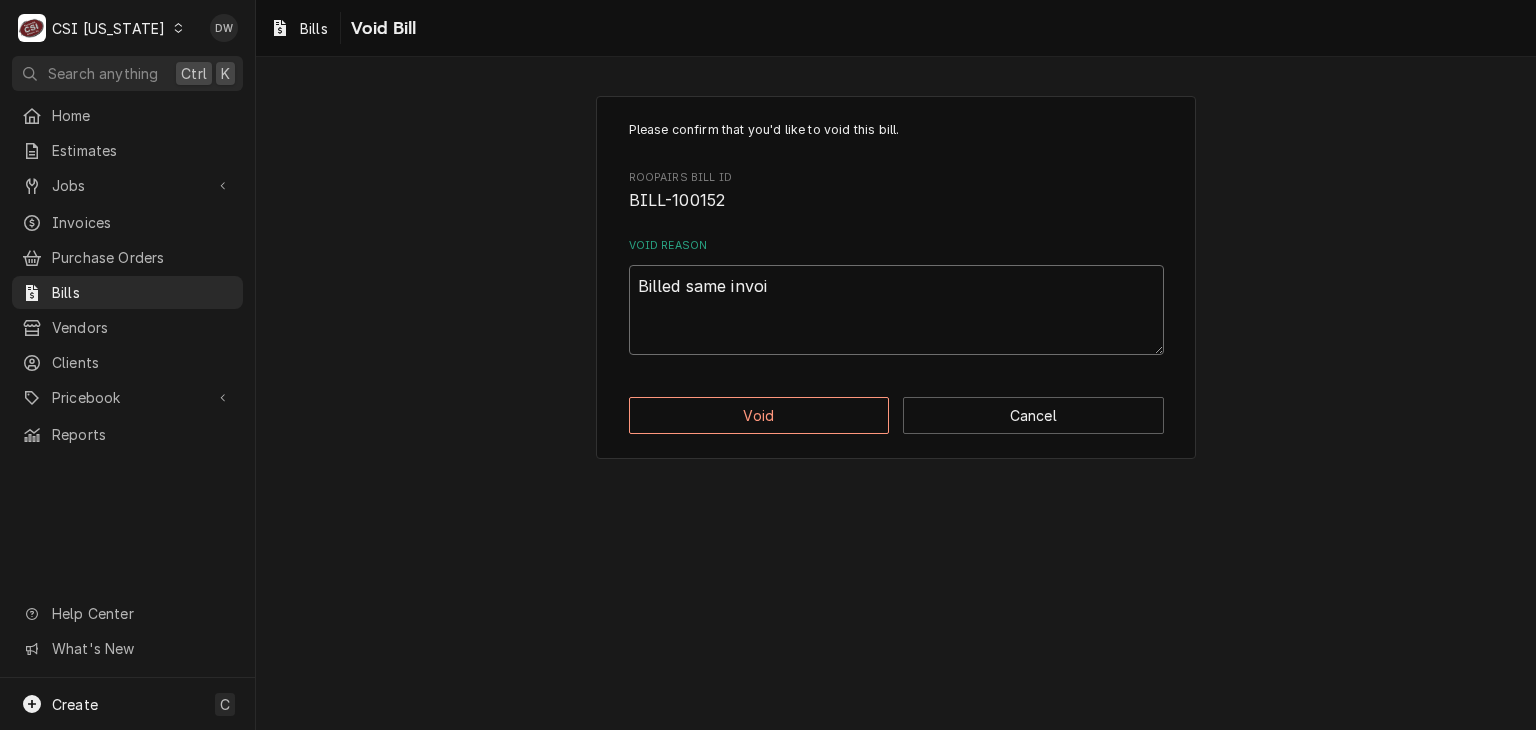 type on "x" 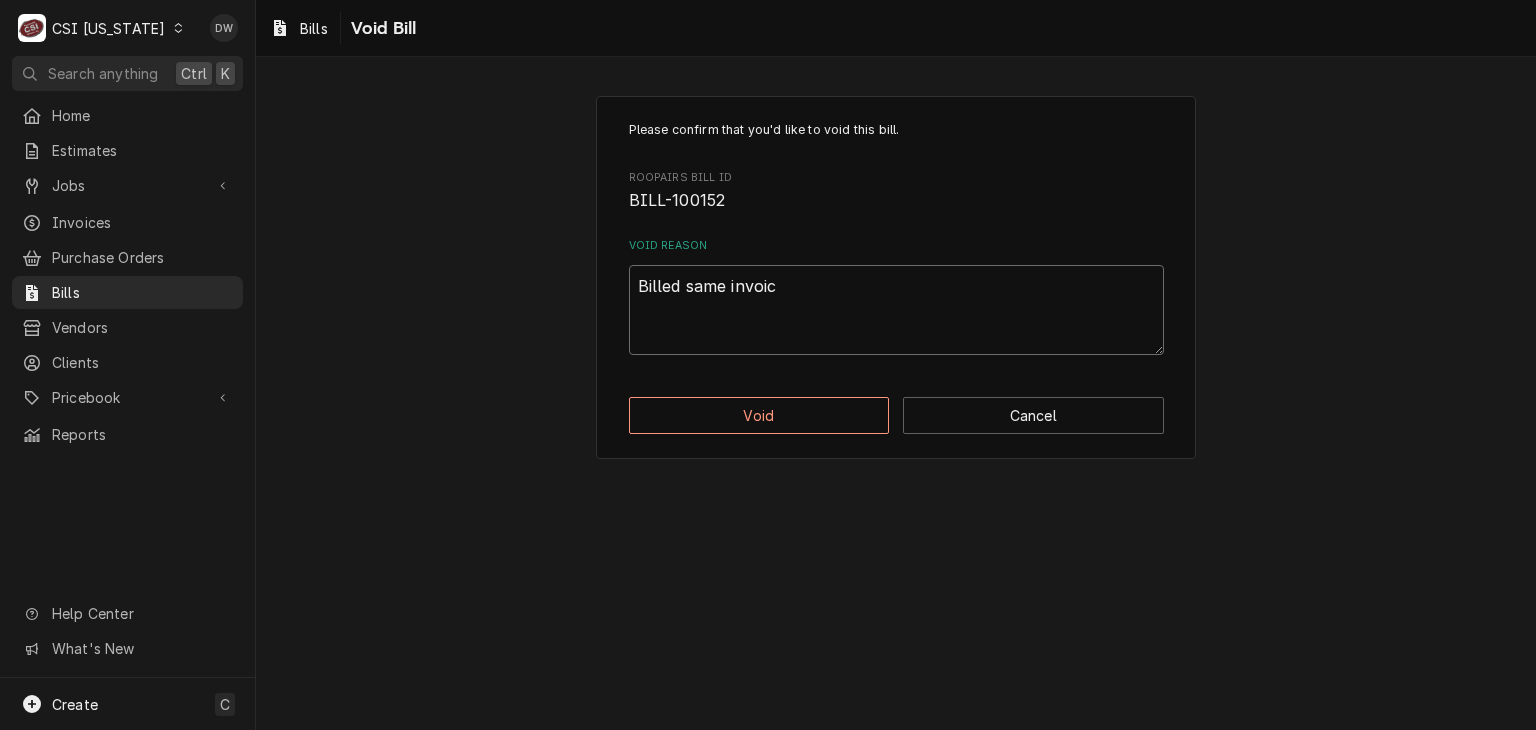 type on "x" 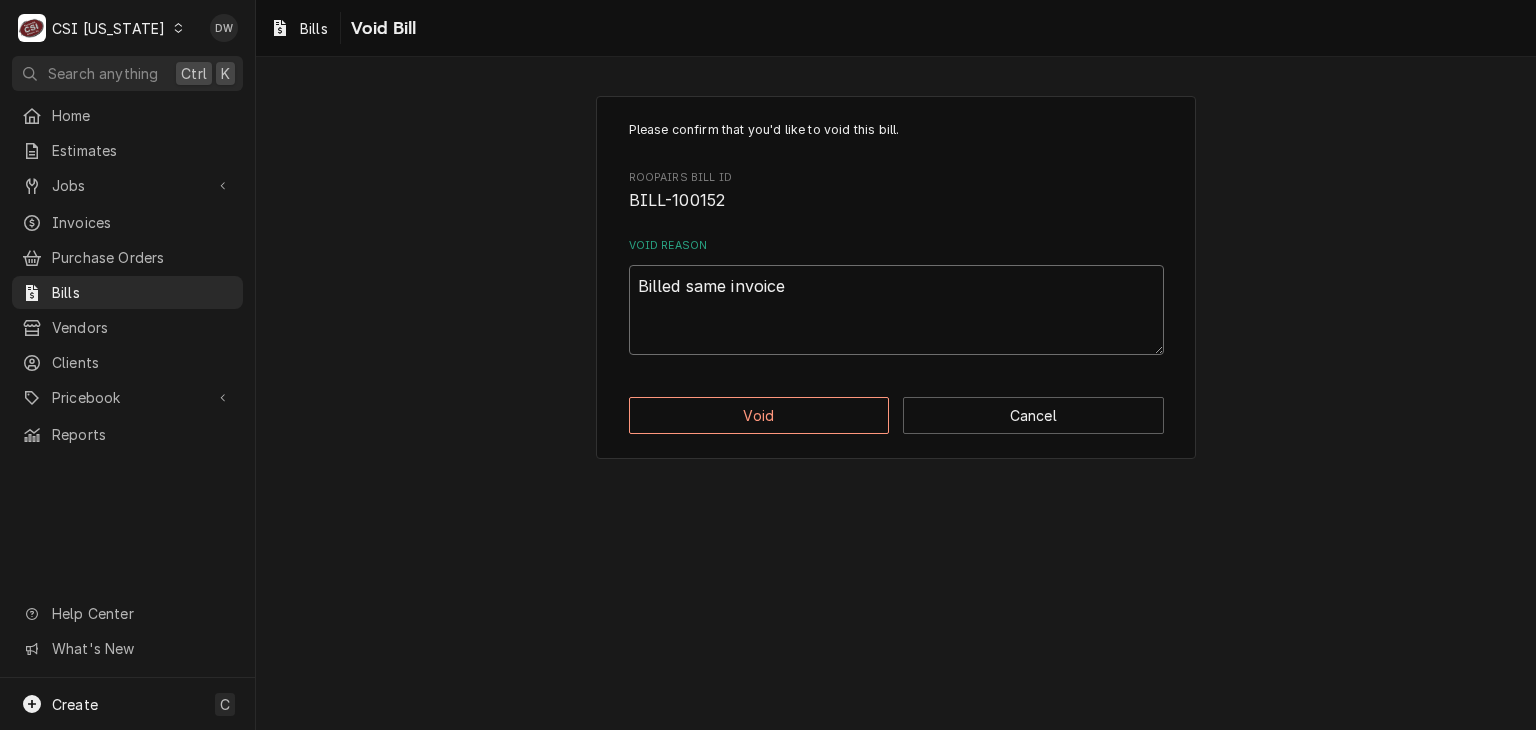 type on "x" 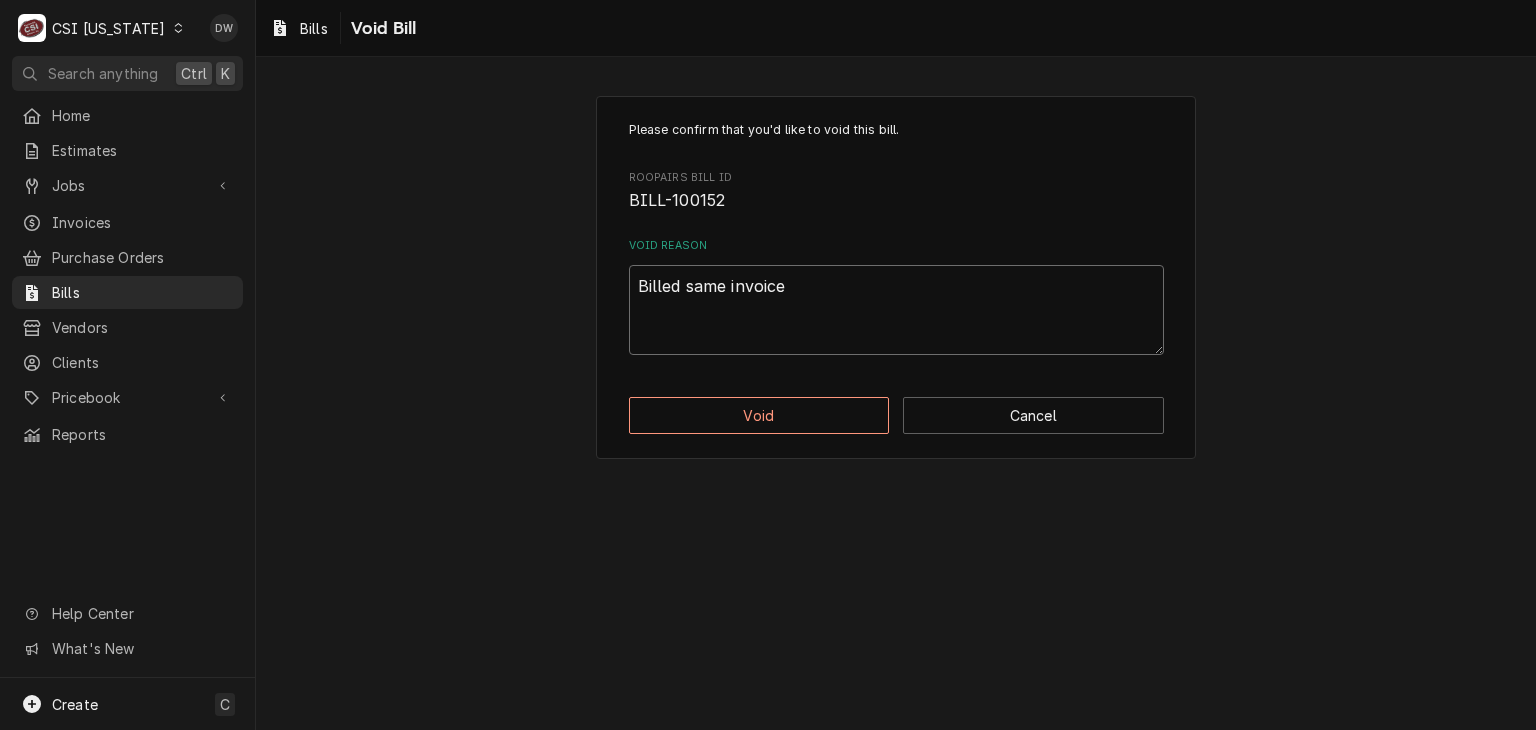 type on "x" 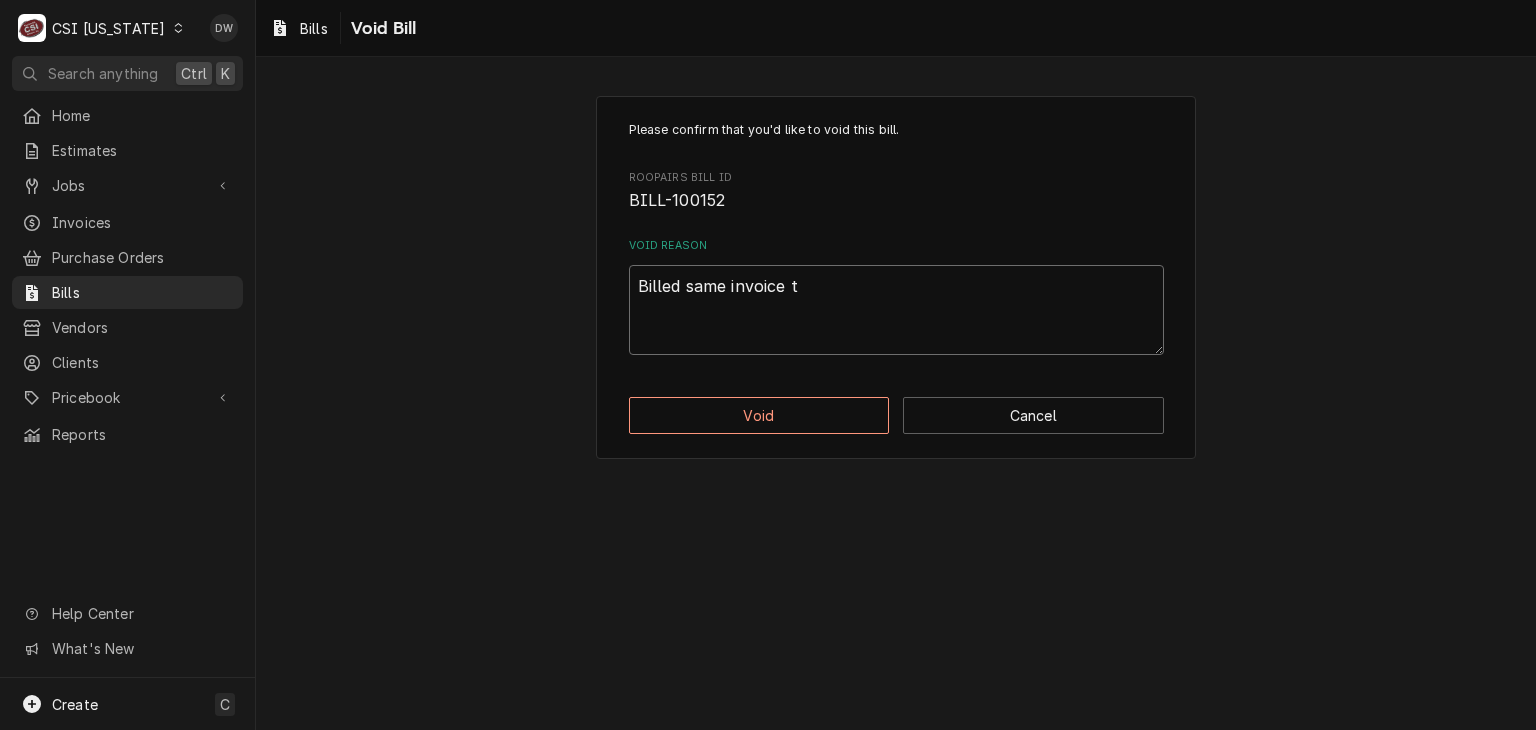 type on "x" 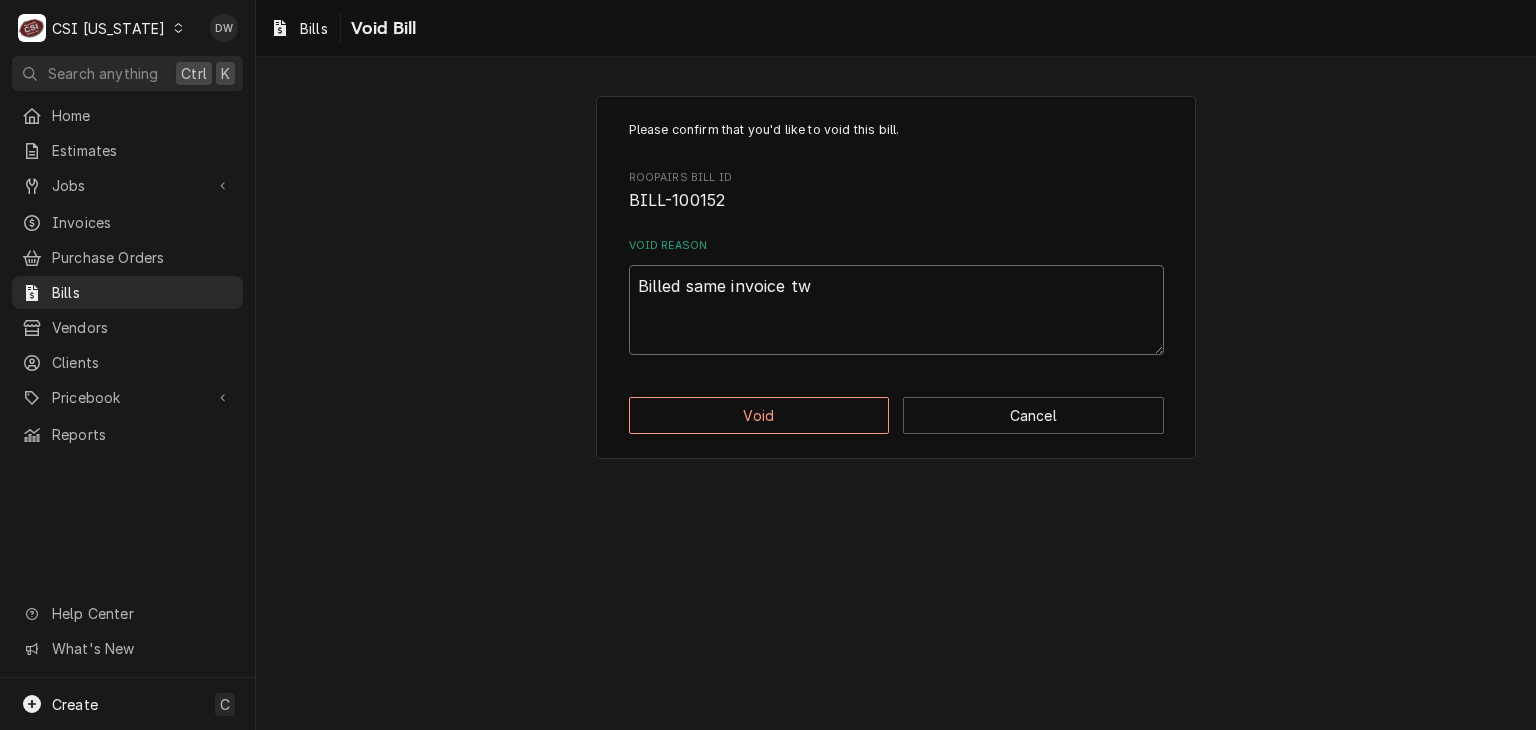 type on "x" 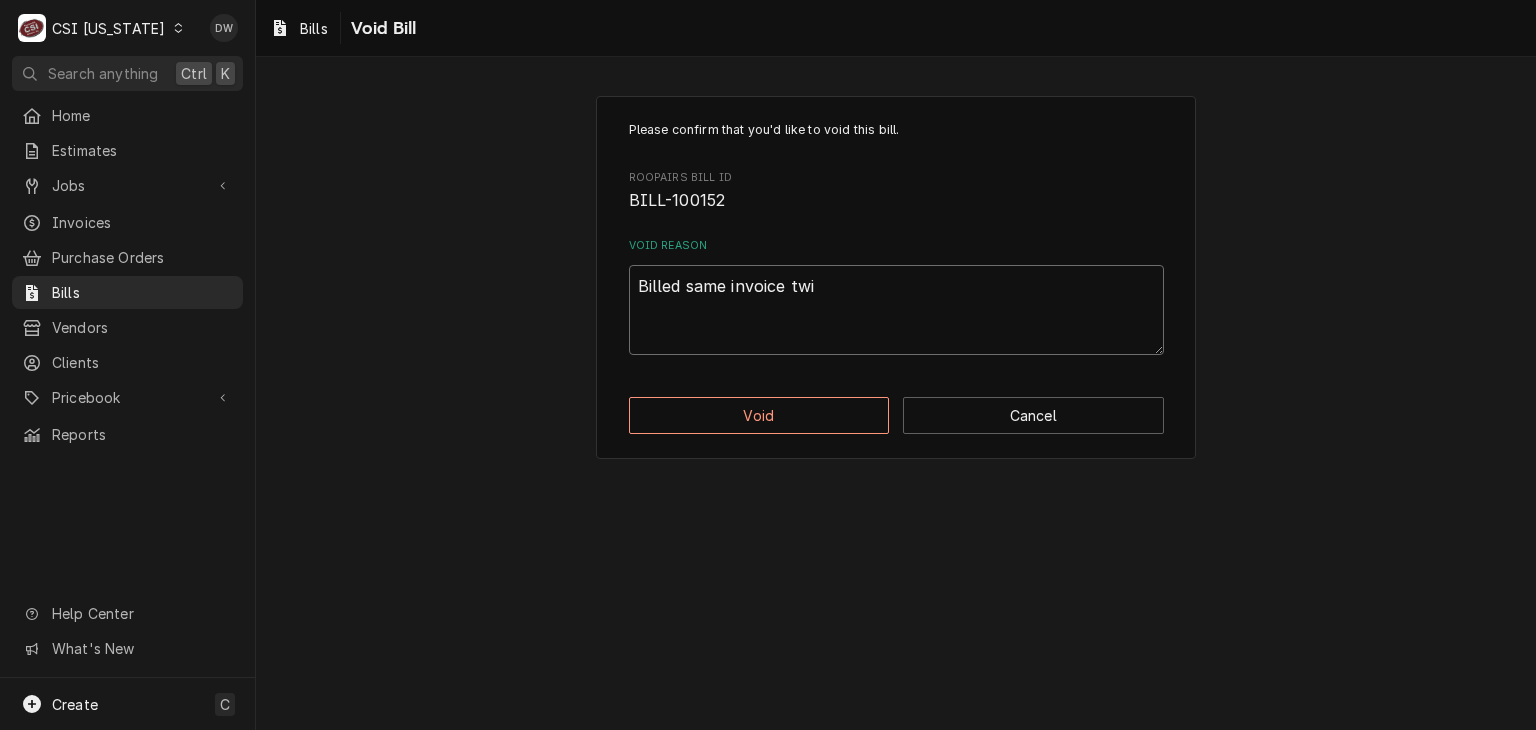 type on "x" 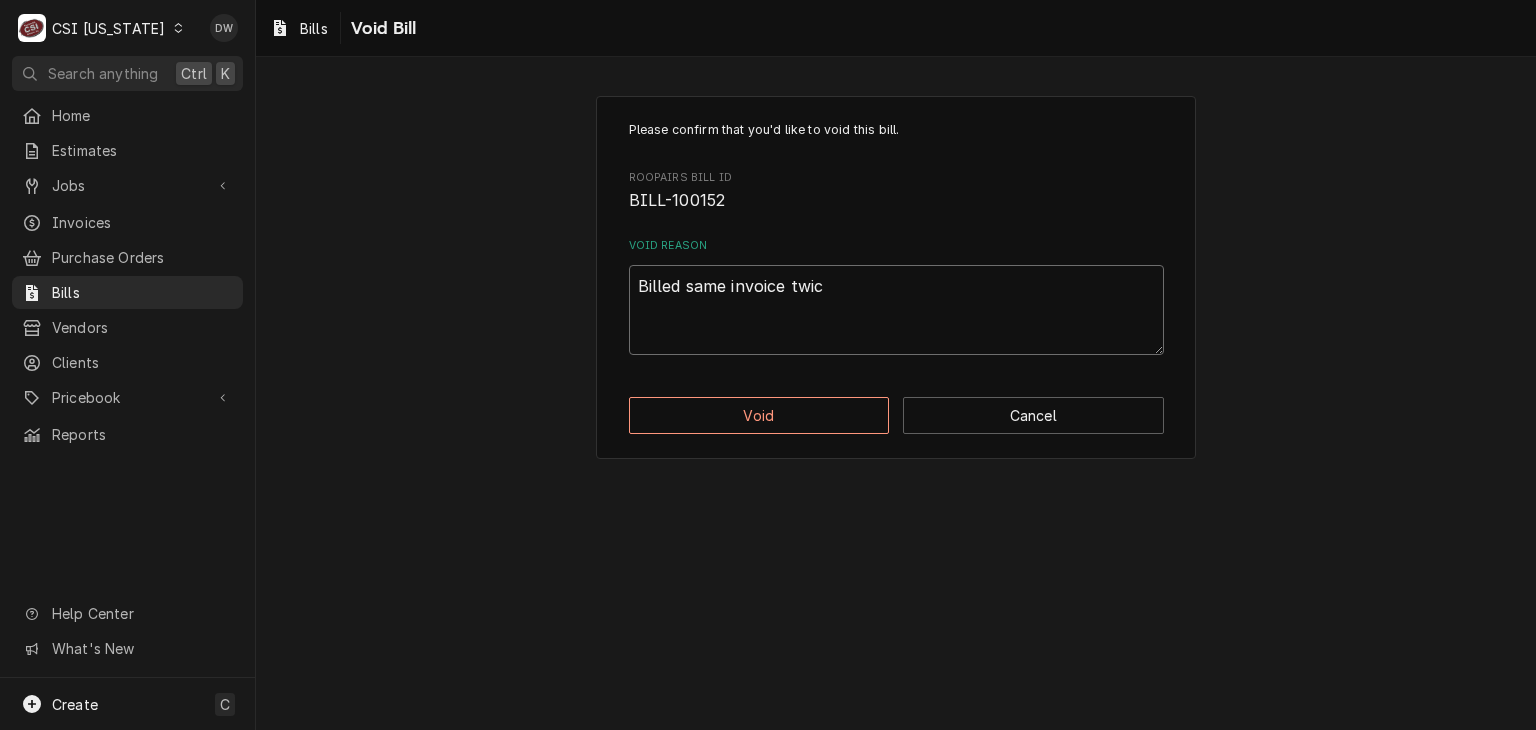 type on "x" 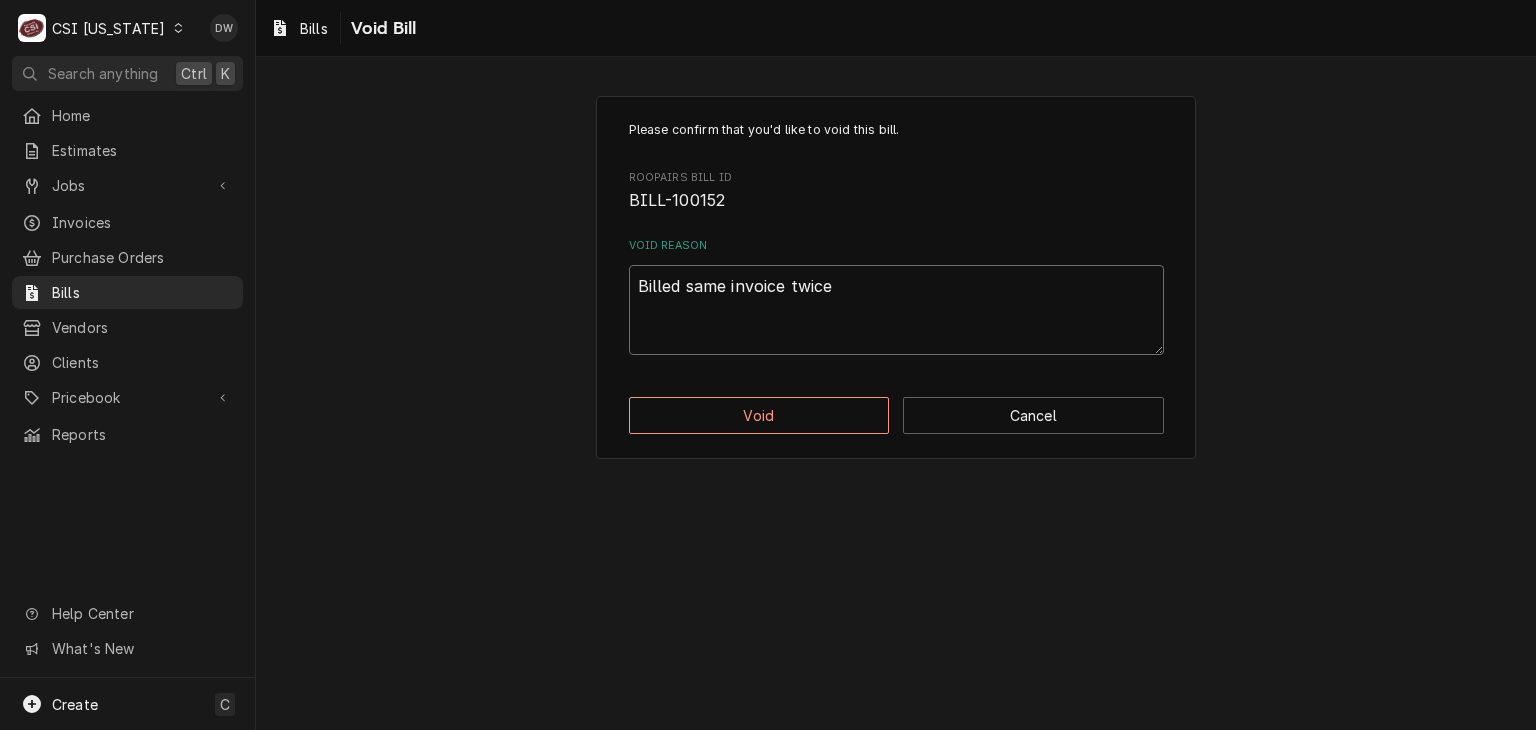 type on "x" 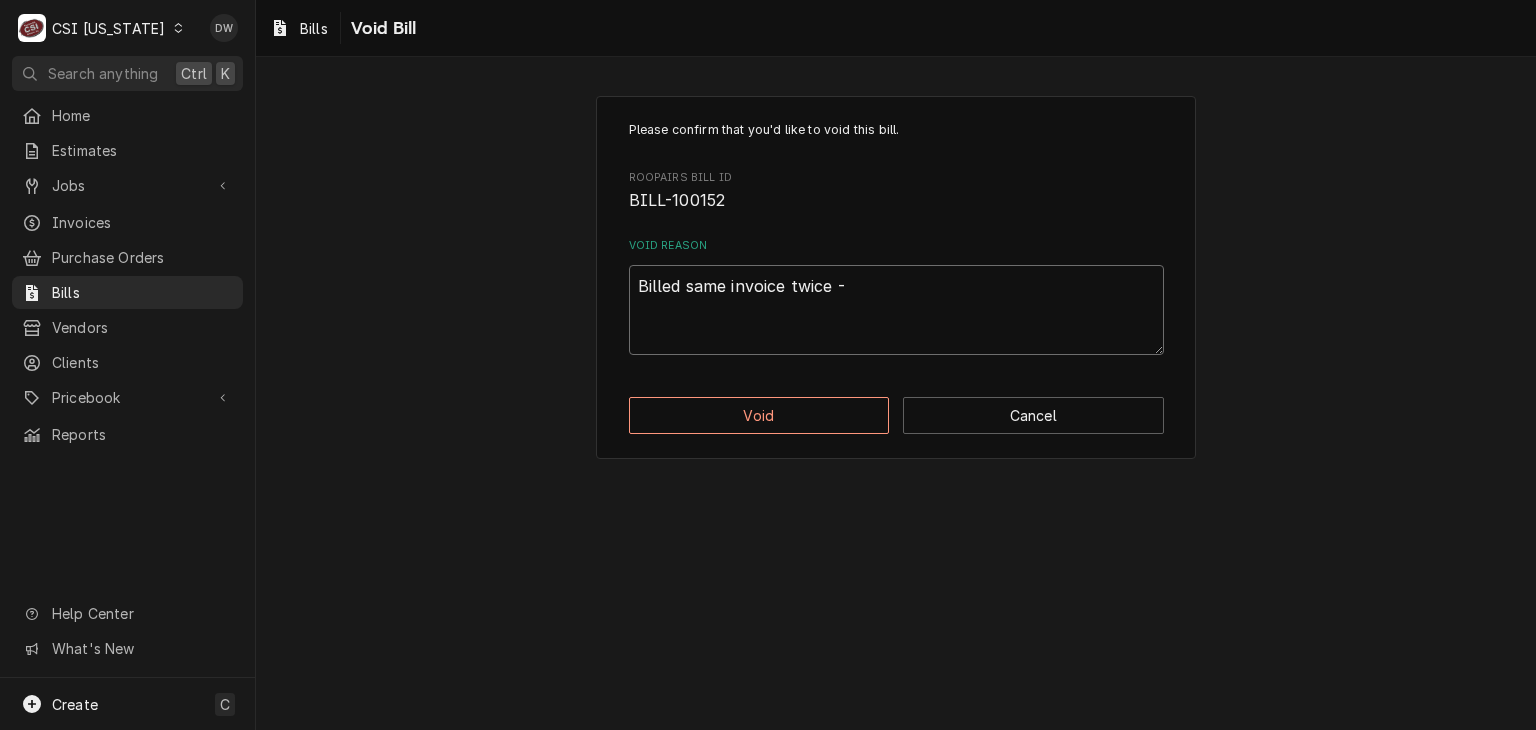type on "x" 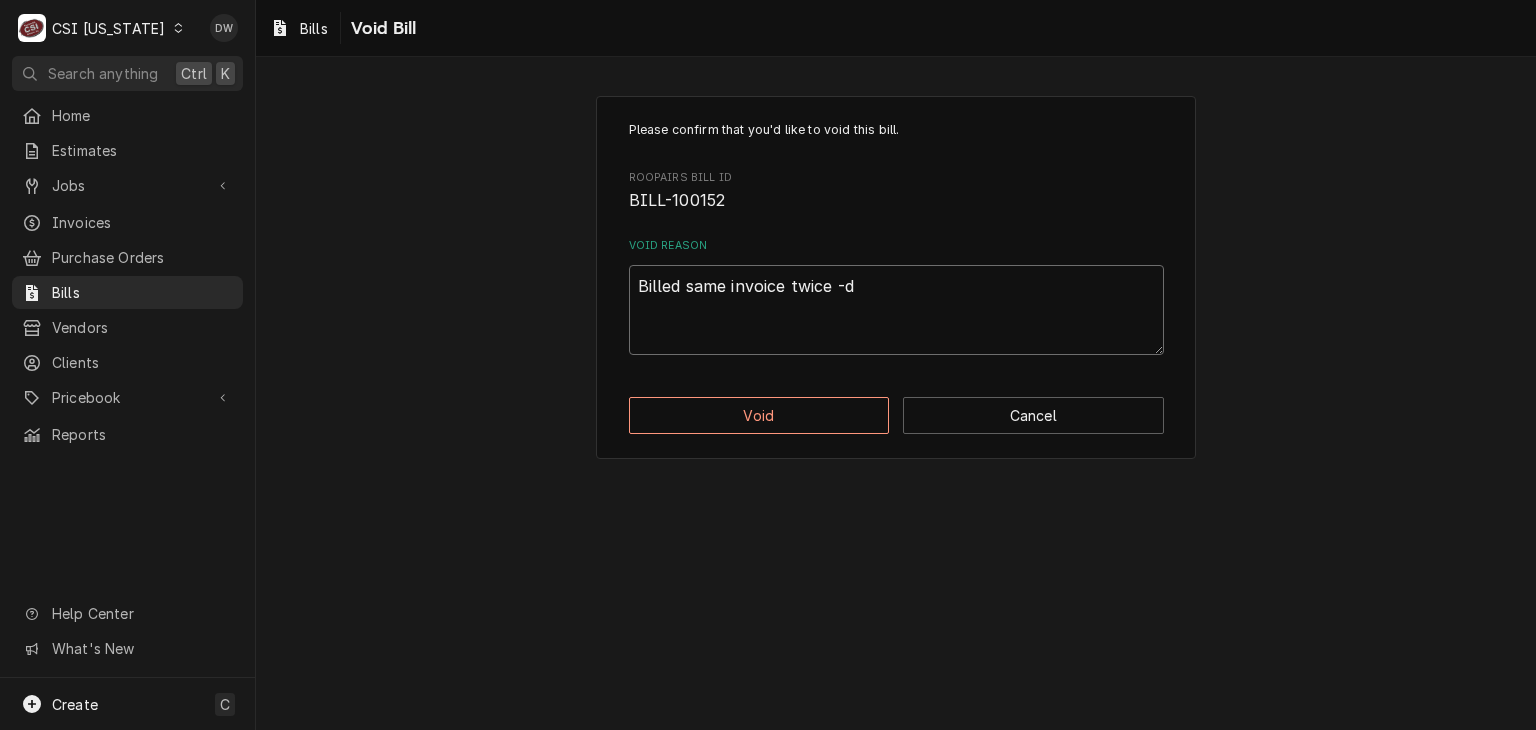 type on "x" 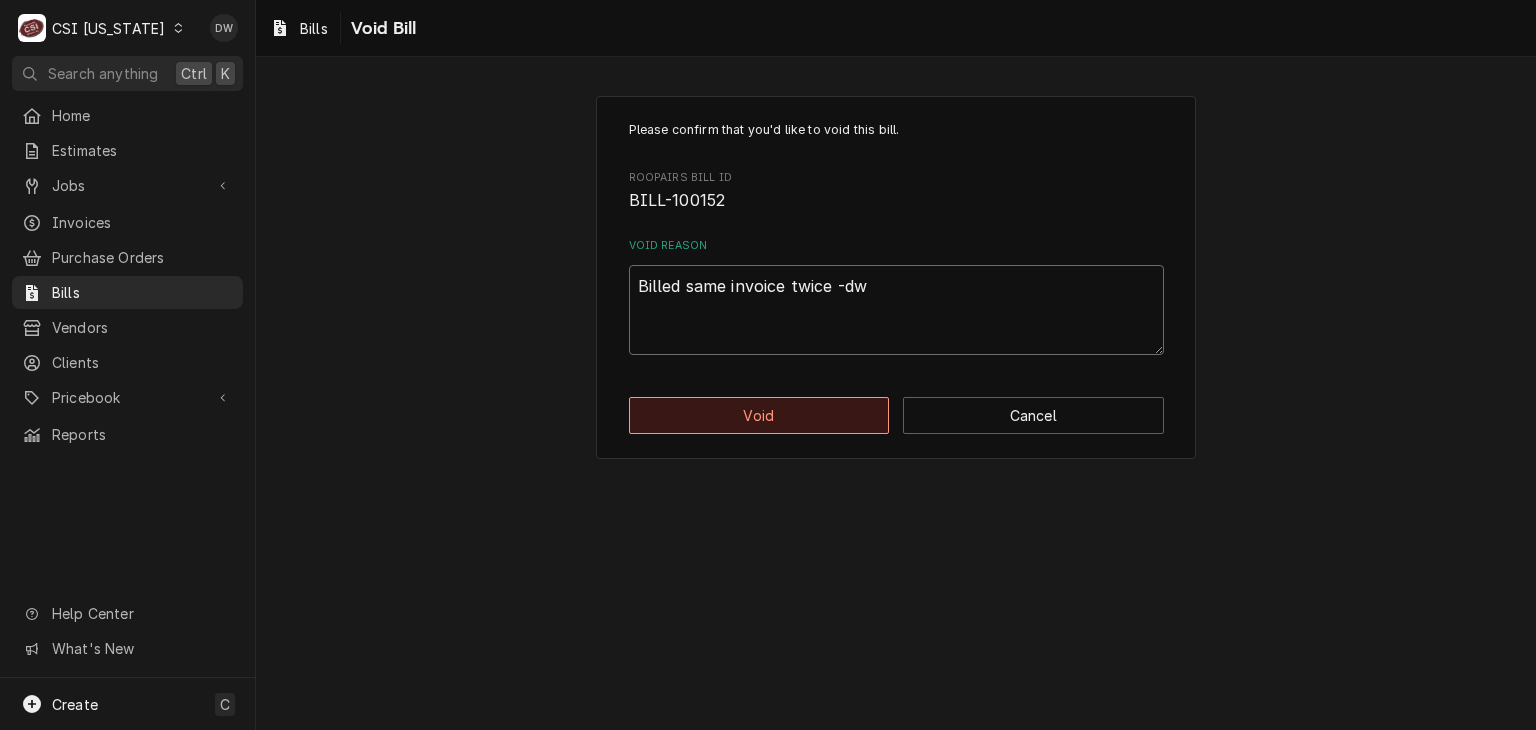 type on "Billed same invoice twice -dw" 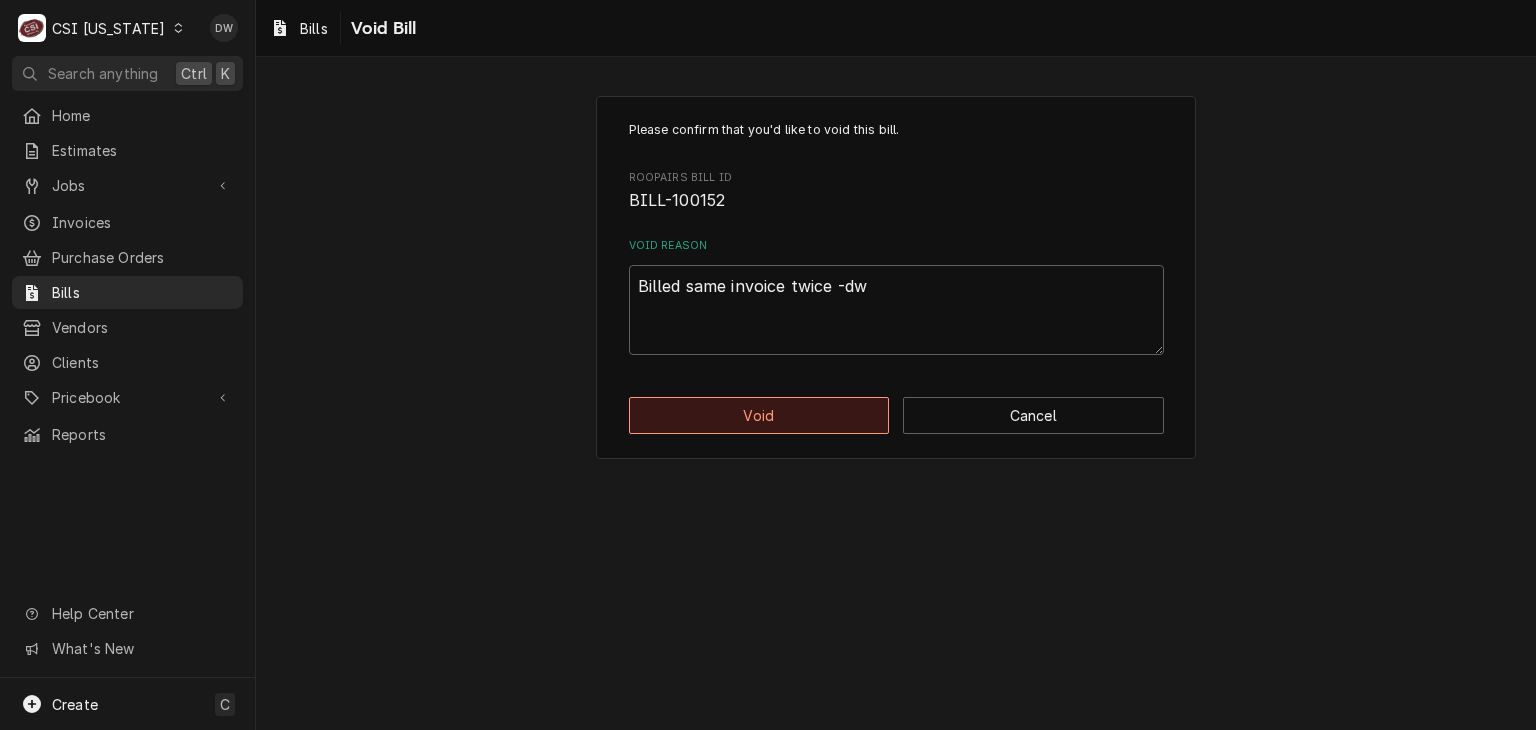 click on "Void" at bounding box center [759, 415] 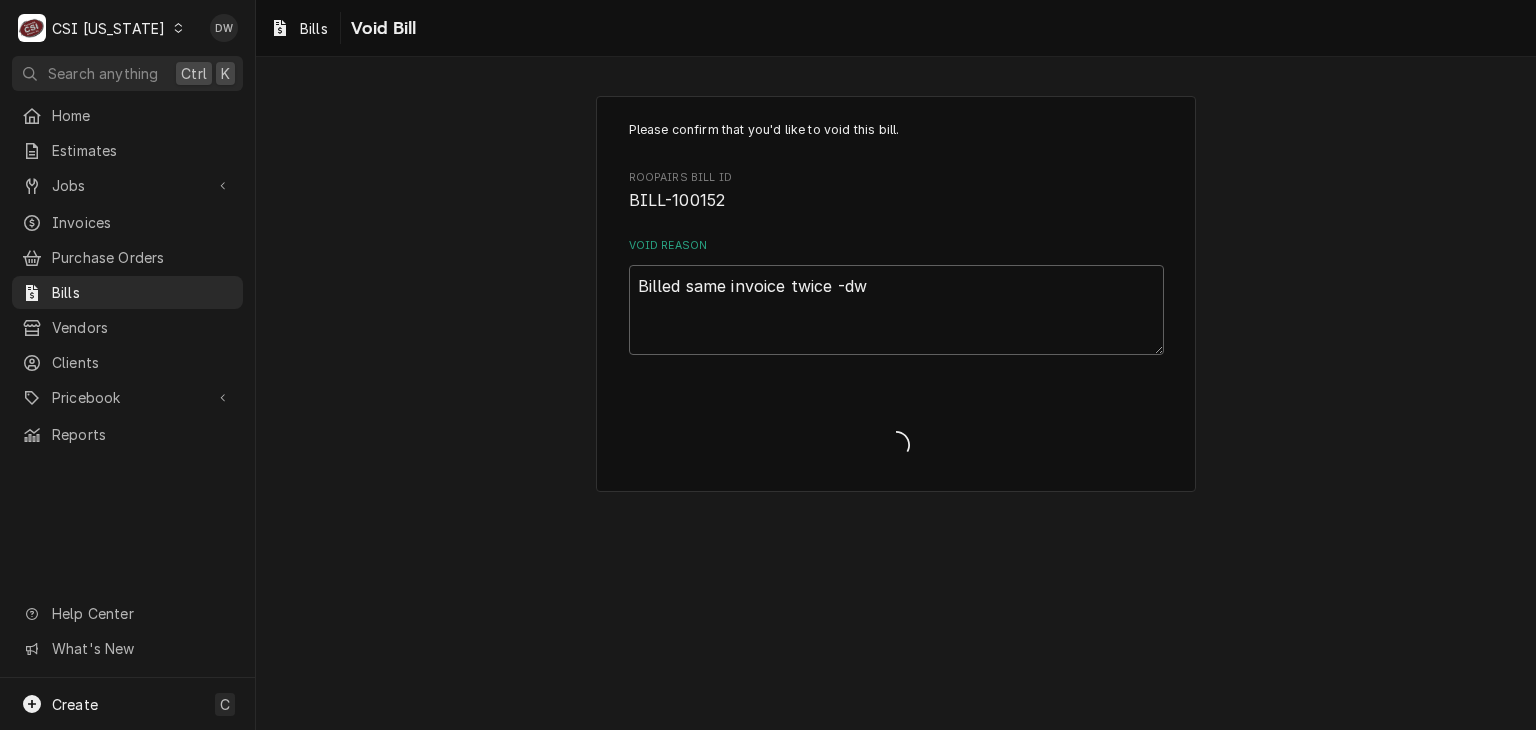 type on "x" 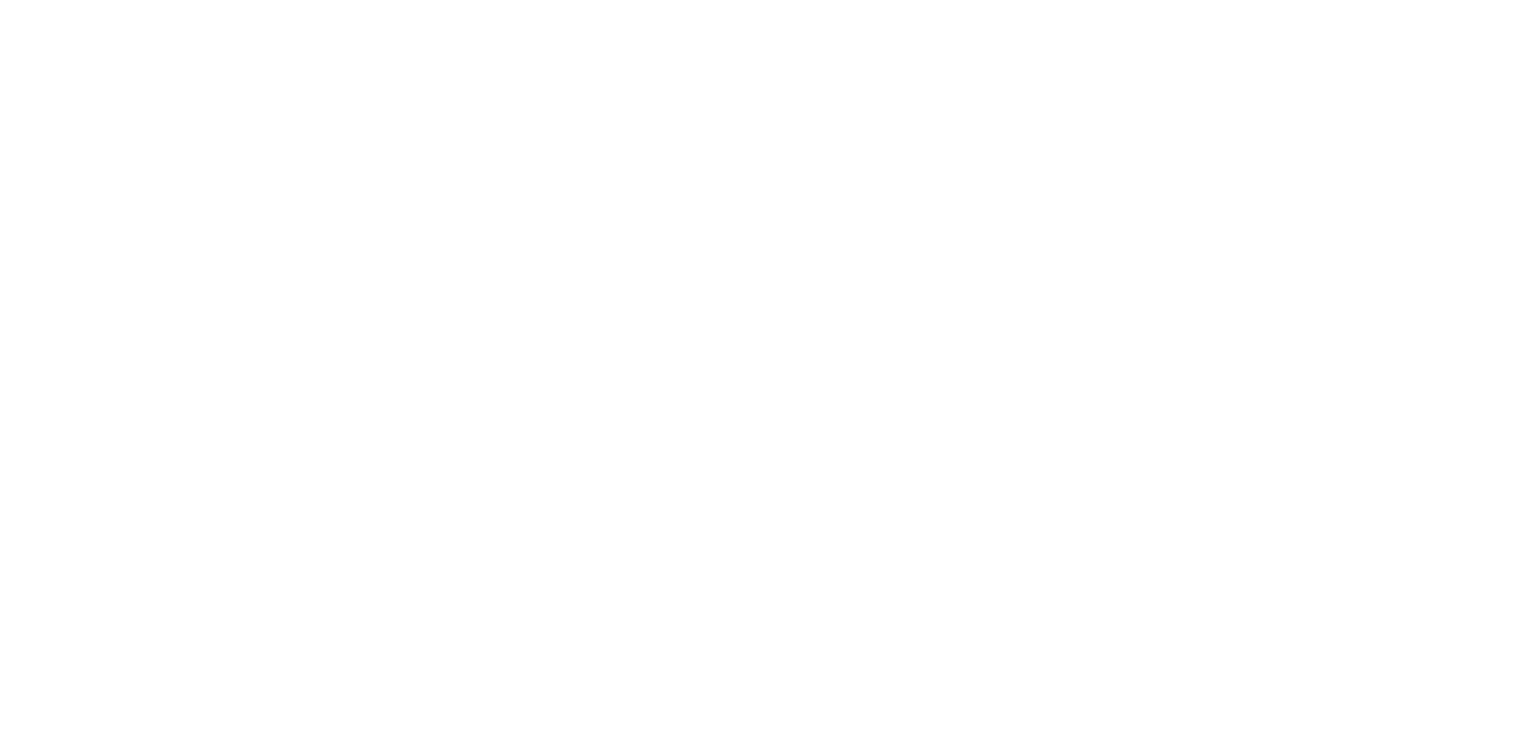 scroll, scrollTop: 0, scrollLeft: 0, axis: both 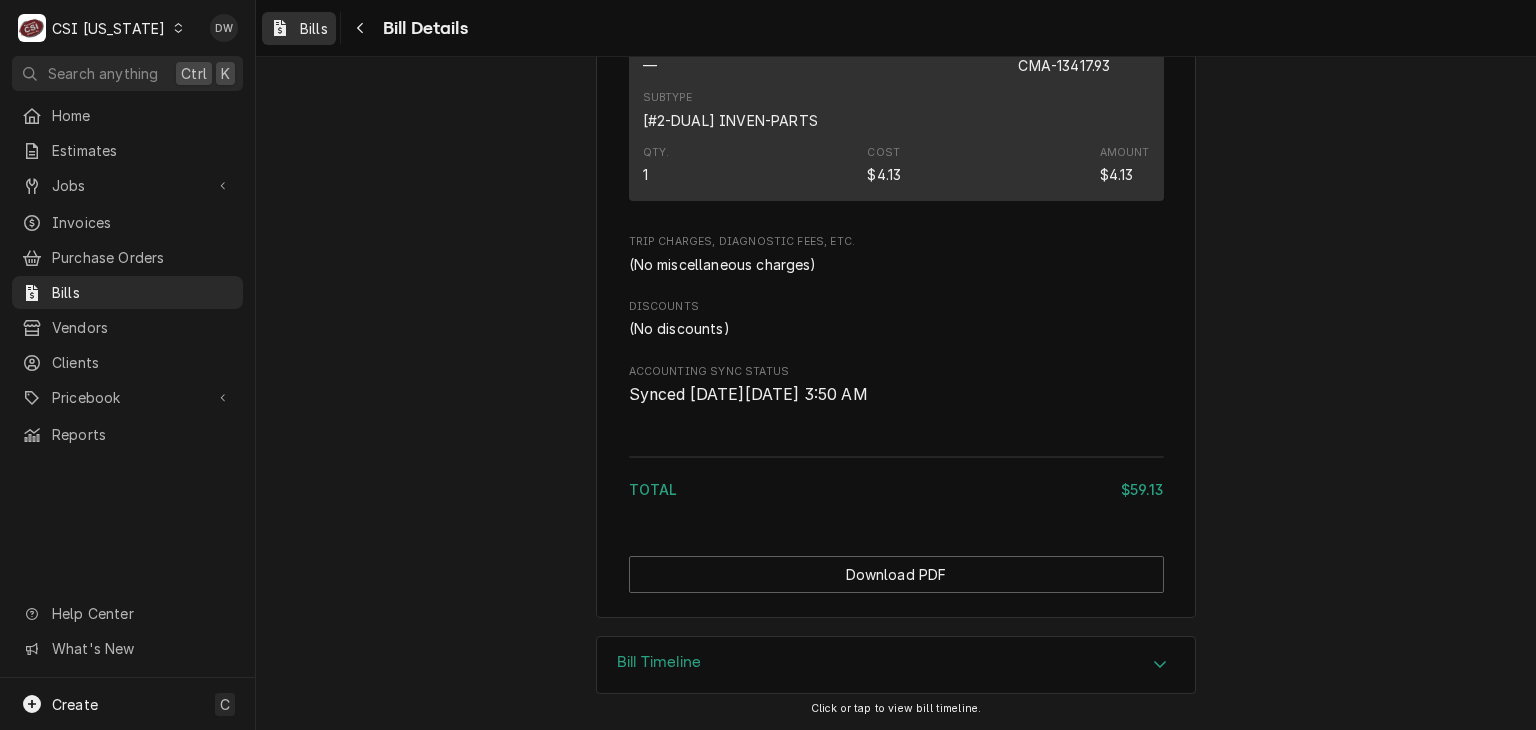 click on "Bills" at bounding box center (314, 28) 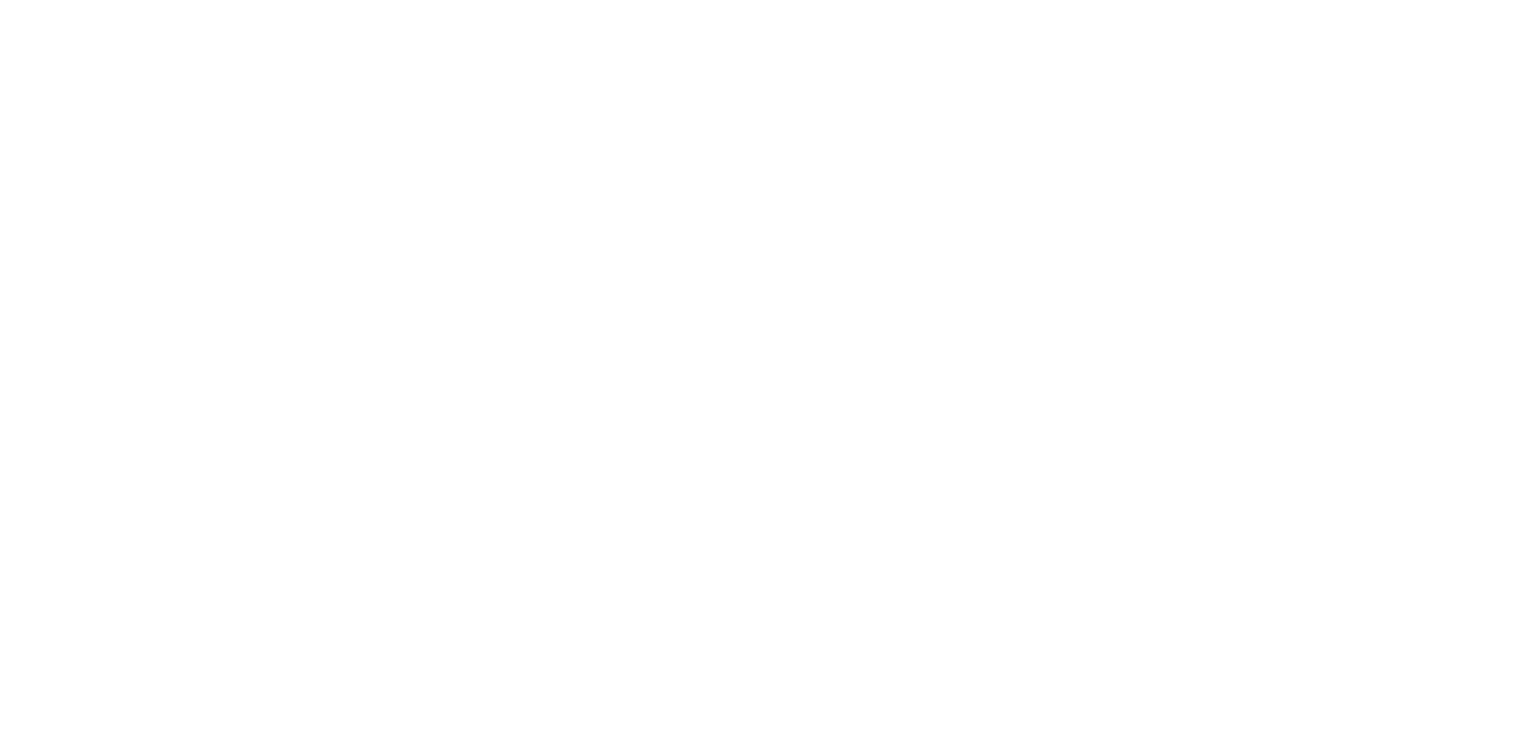 scroll, scrollTop: 0, scrollLeft: 0, axis: both 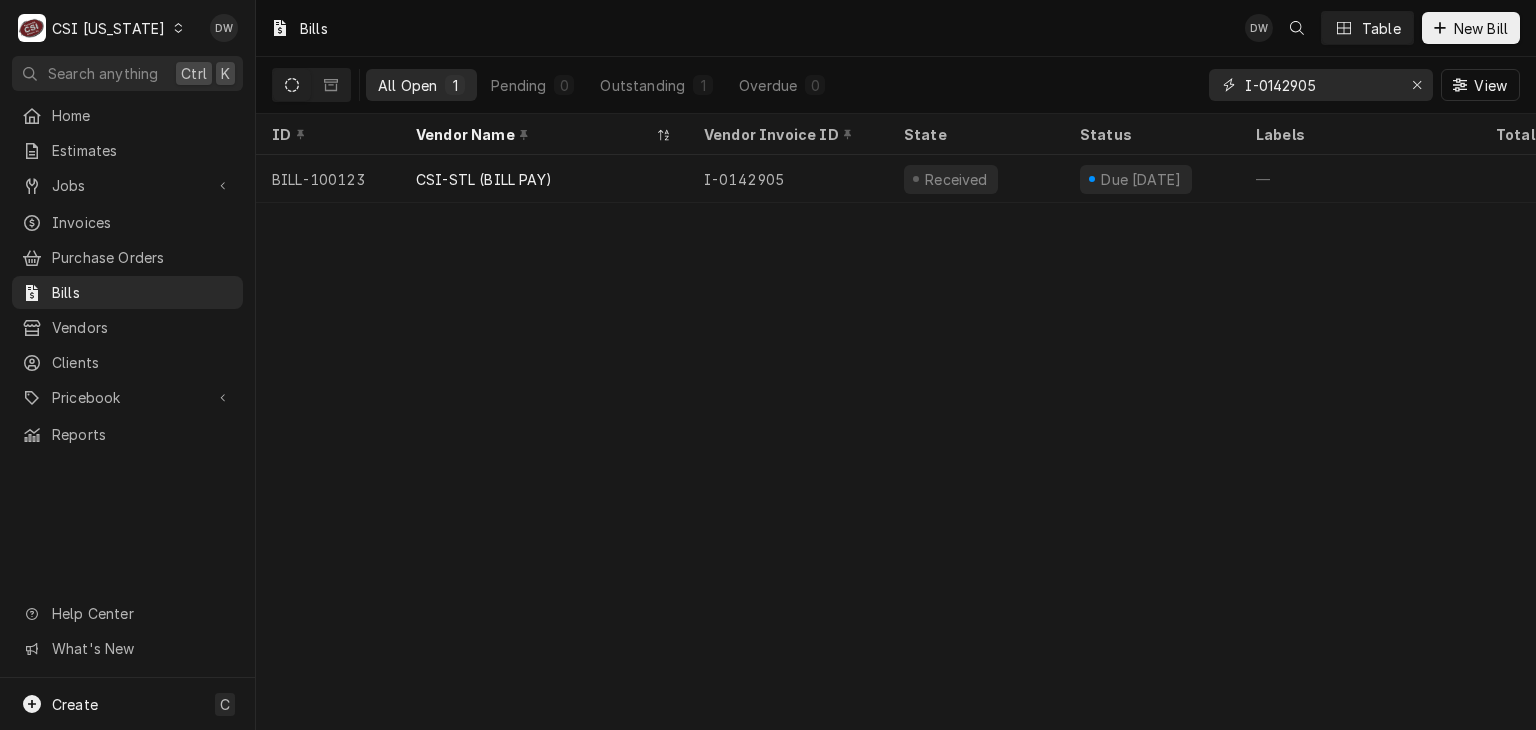 drag, startPoint x: 1365, startPoint y: 87, endPoint x: 1174, endPoint y: 69, distance: 191.8463 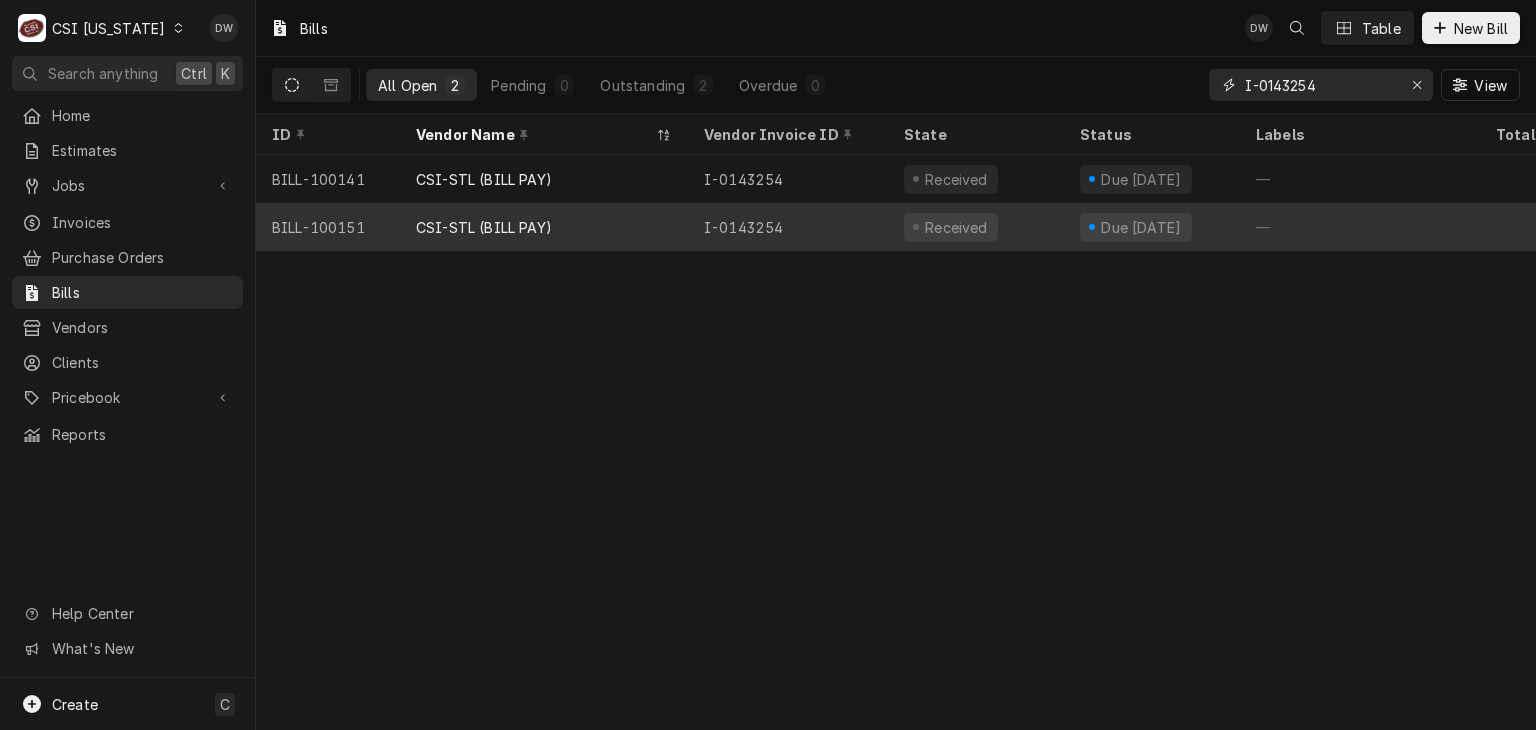 type on "I-0143254" 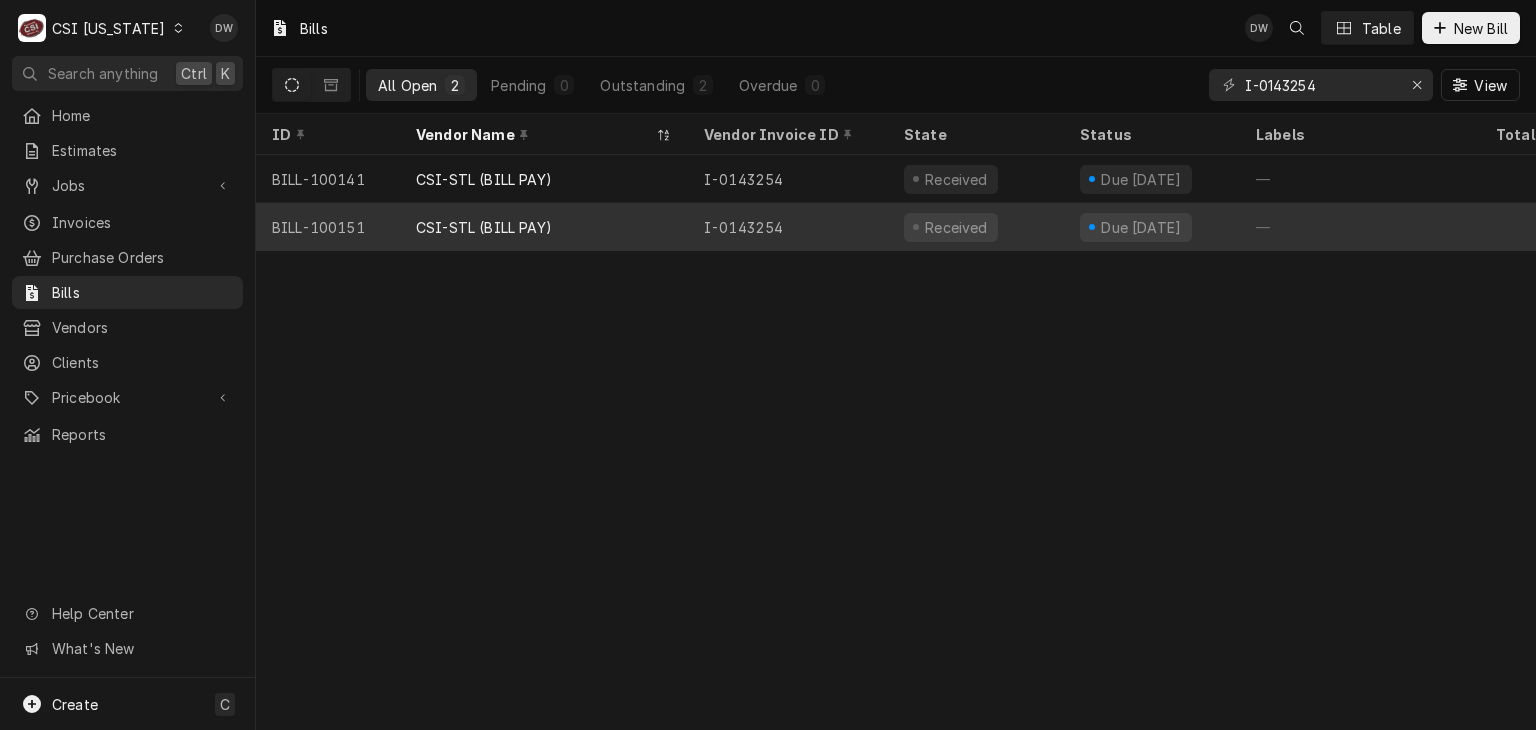 click on "CSI-STL (BILL PAY)" at bounding box center [544, 227] 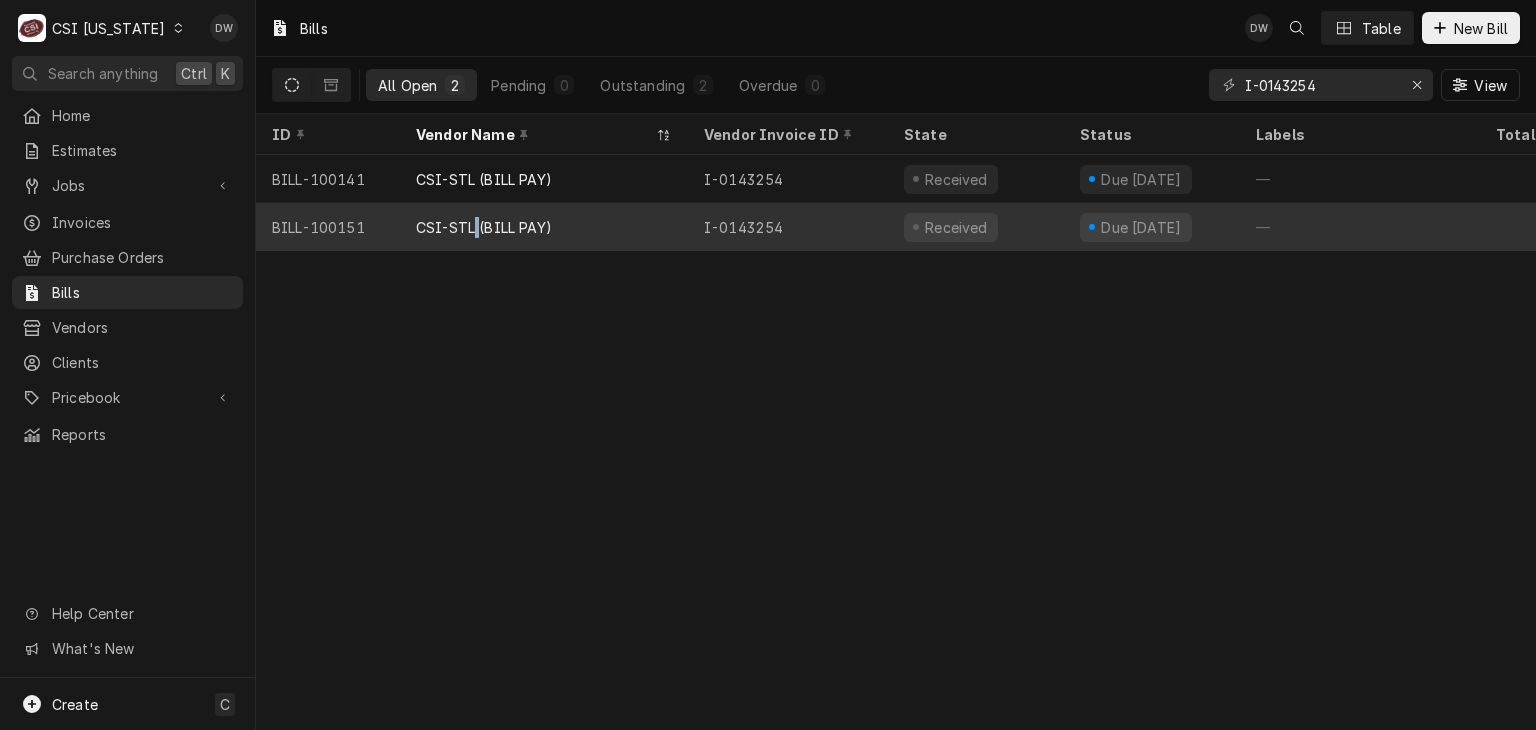 click on "CSI-STL (BILL PAY)" at bounding box center [544, 227] 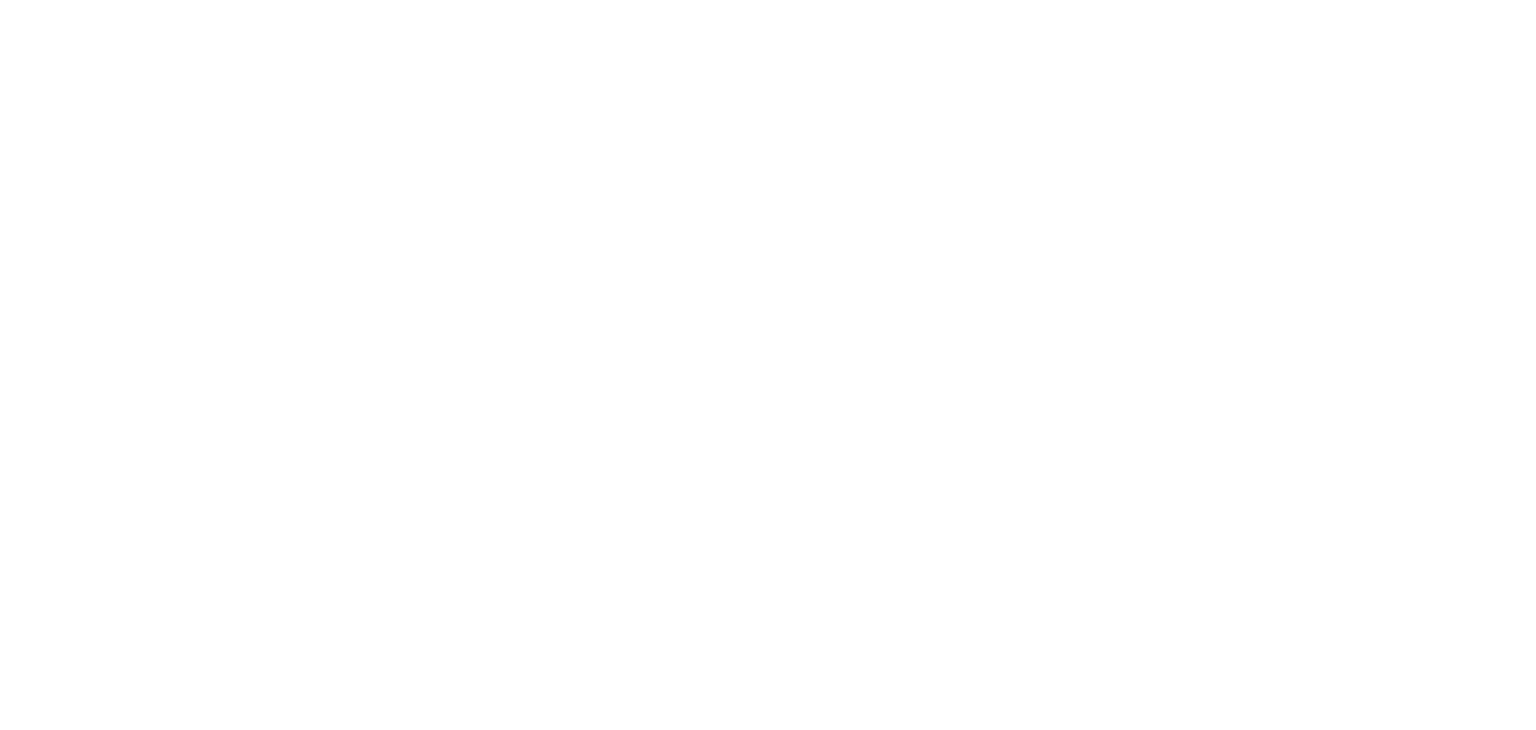 scroll, scrollTop: 0, scrollLeft: 0, axis: both 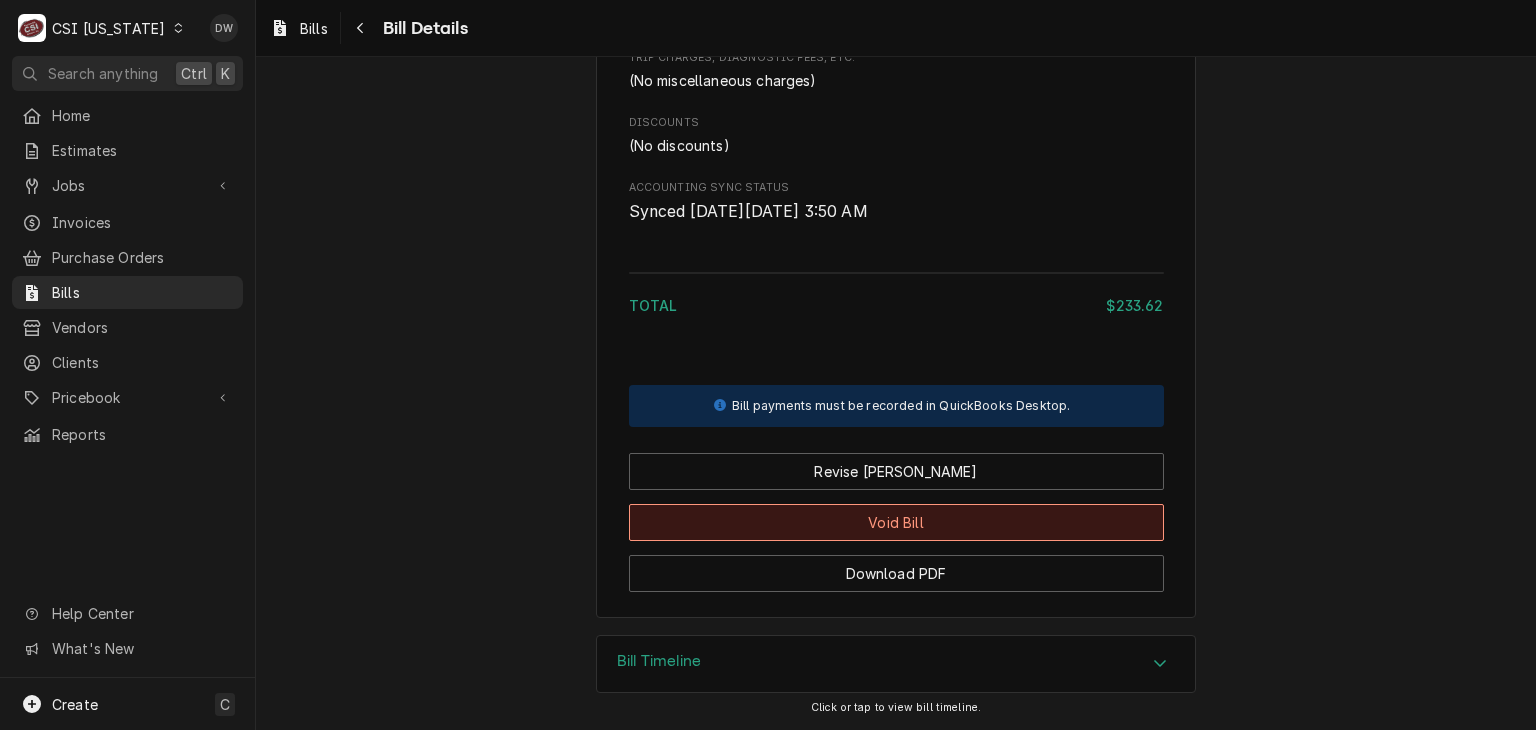 click on "Void Bill" at bounding box center [896, 522] 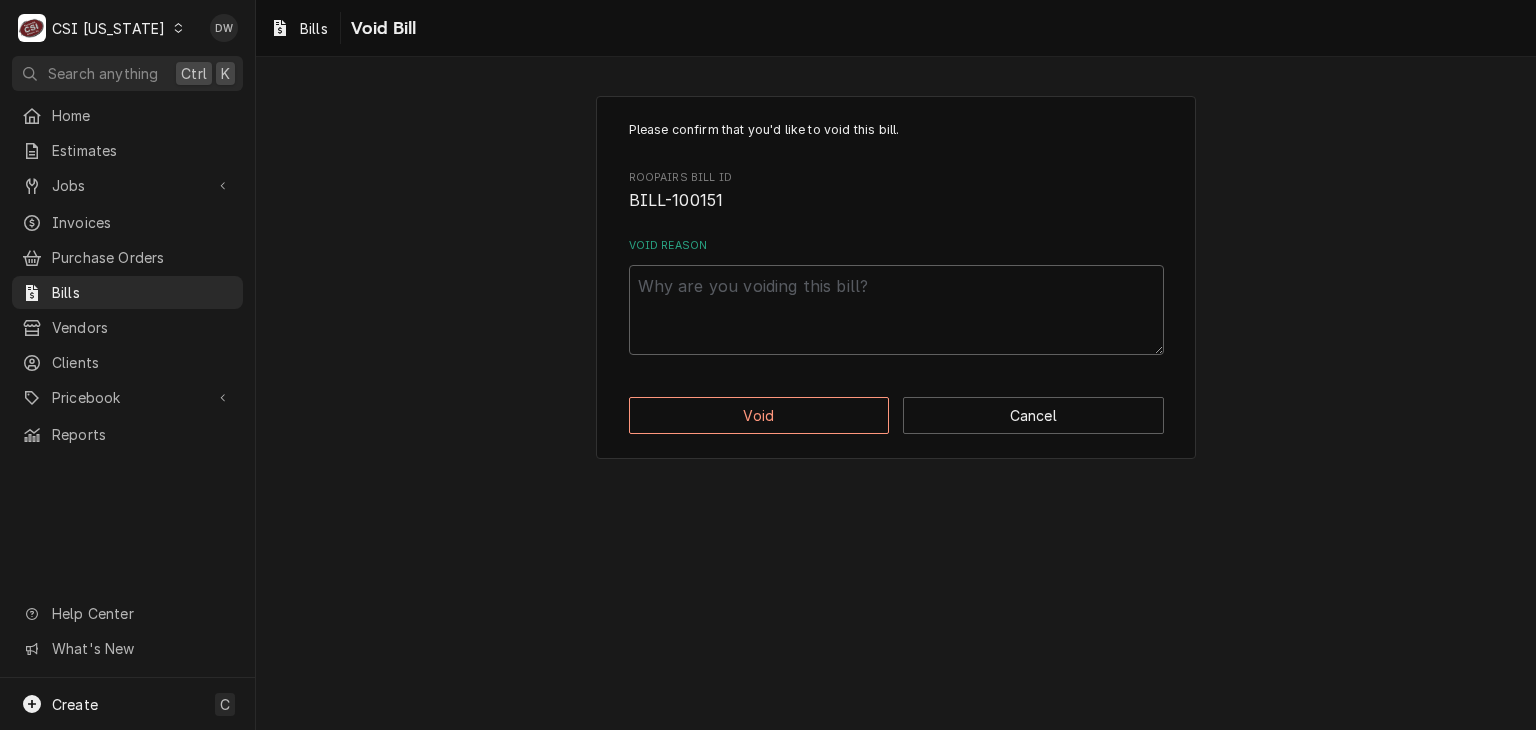scroll, scrollTop: 0, scrollLeft: 0, axis: both 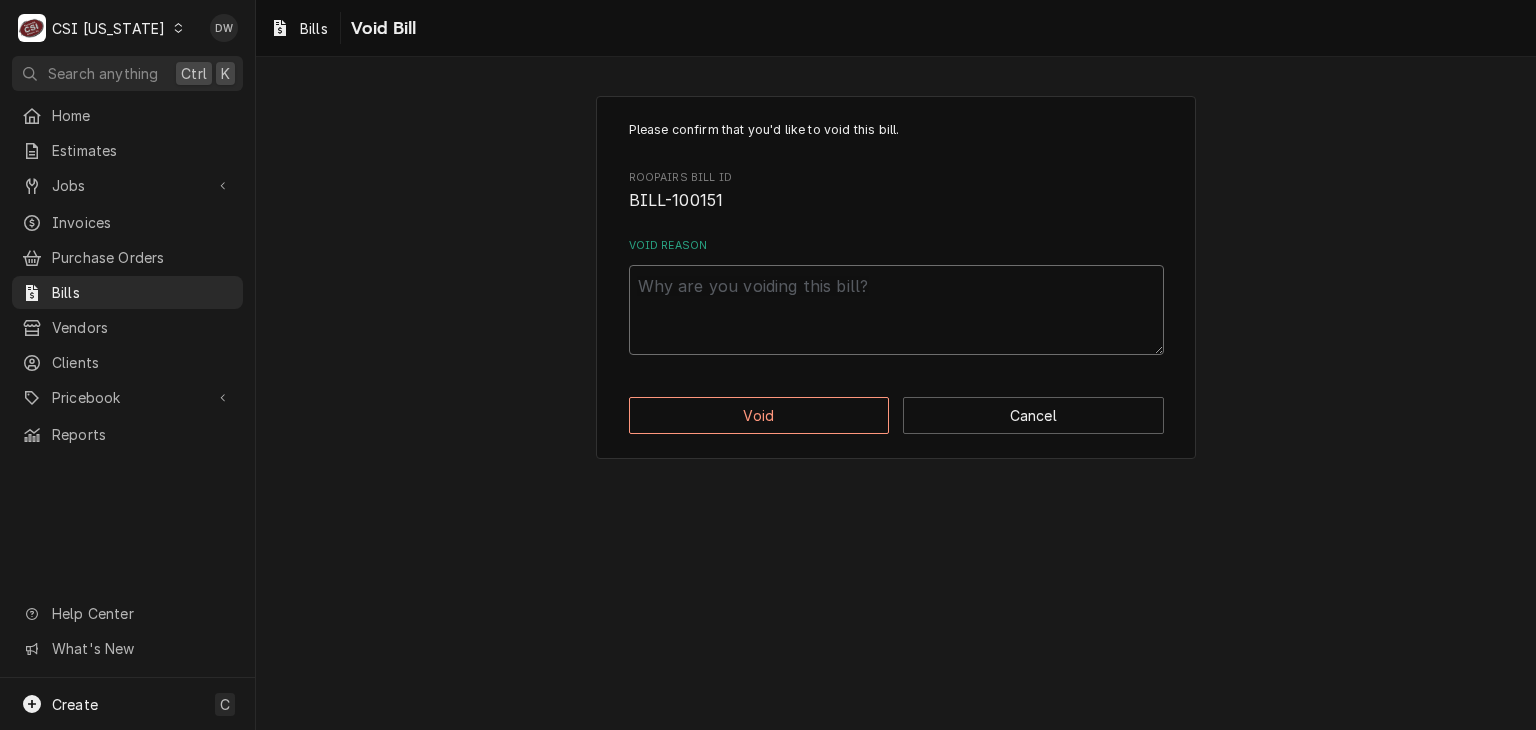click on "Void Reason" at bounding box center [896, 310] 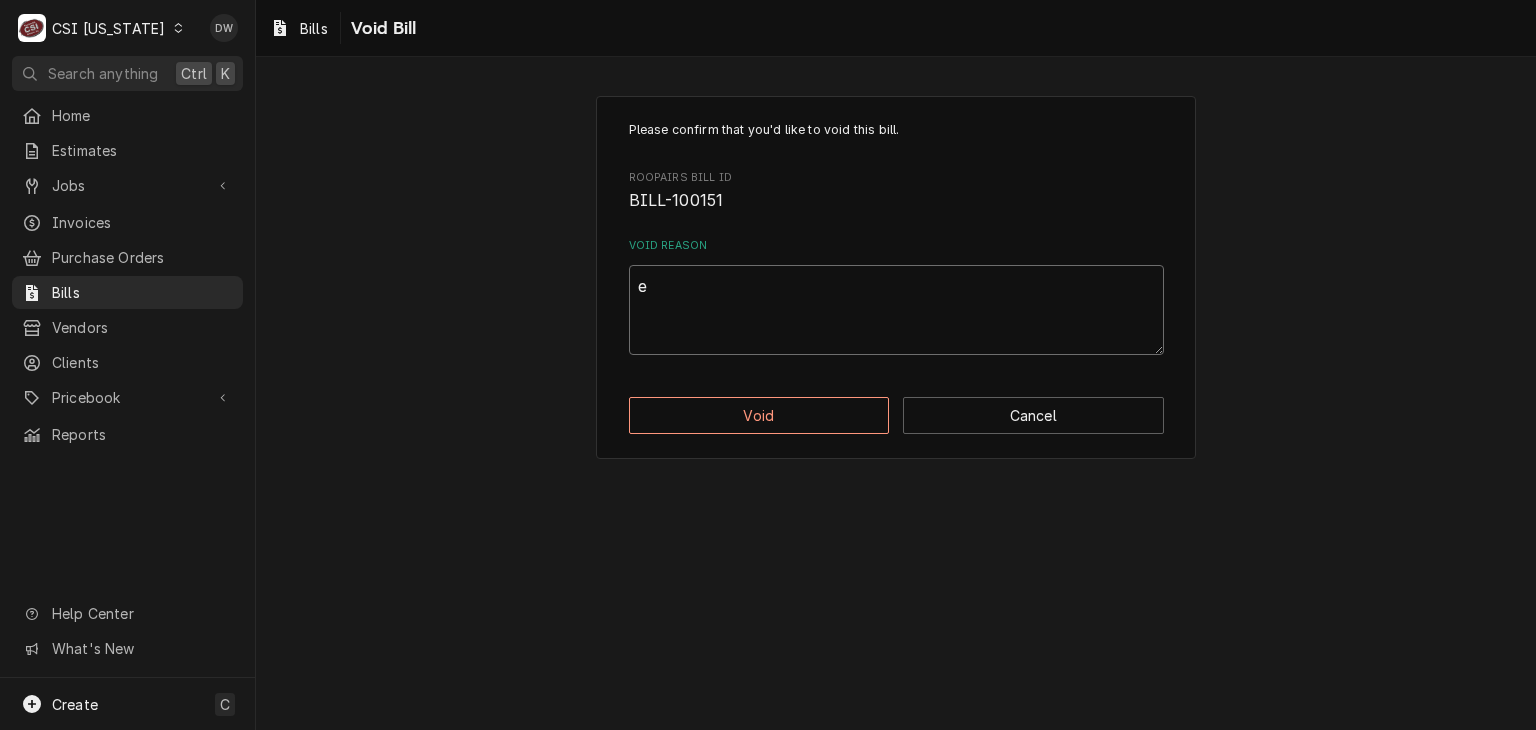 type on "x" 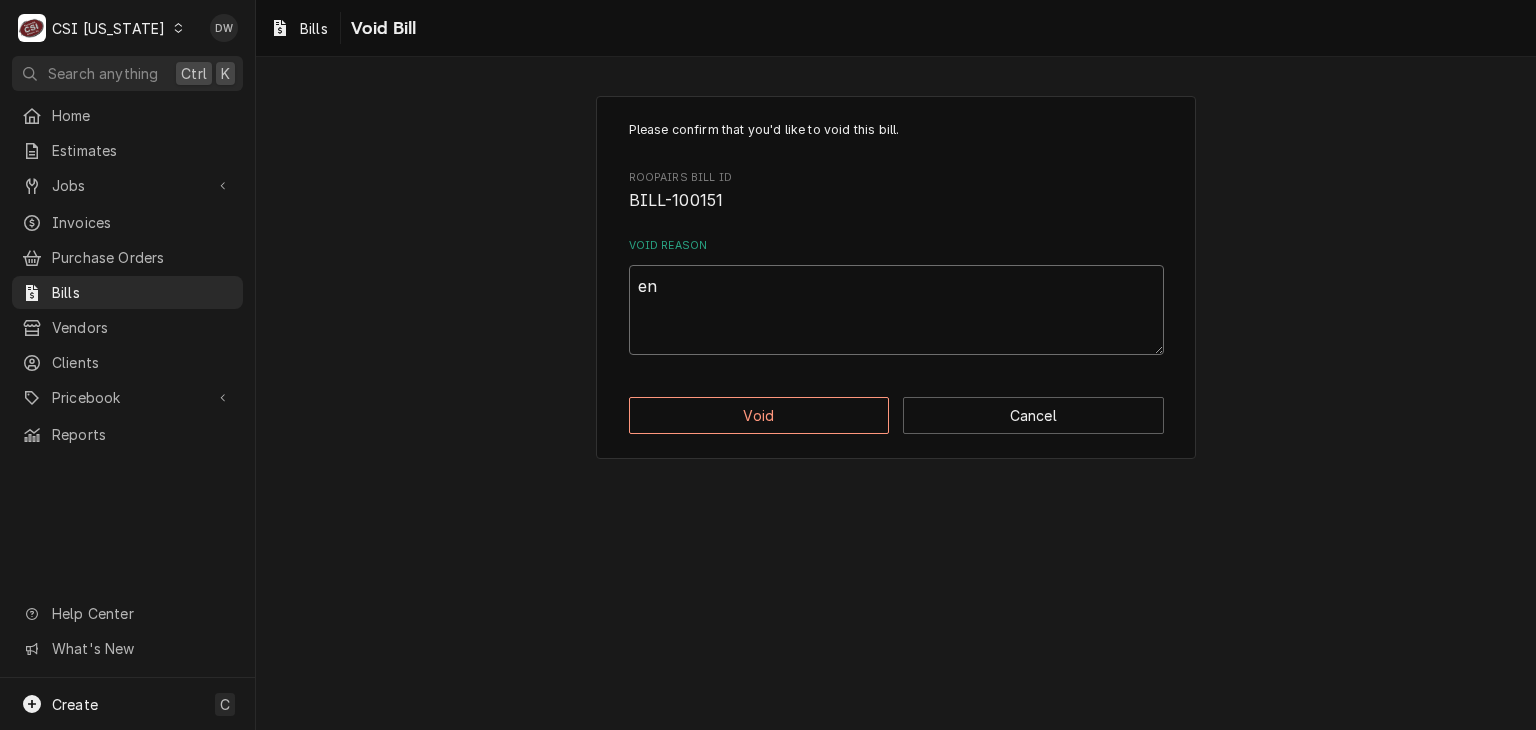 type on "x" 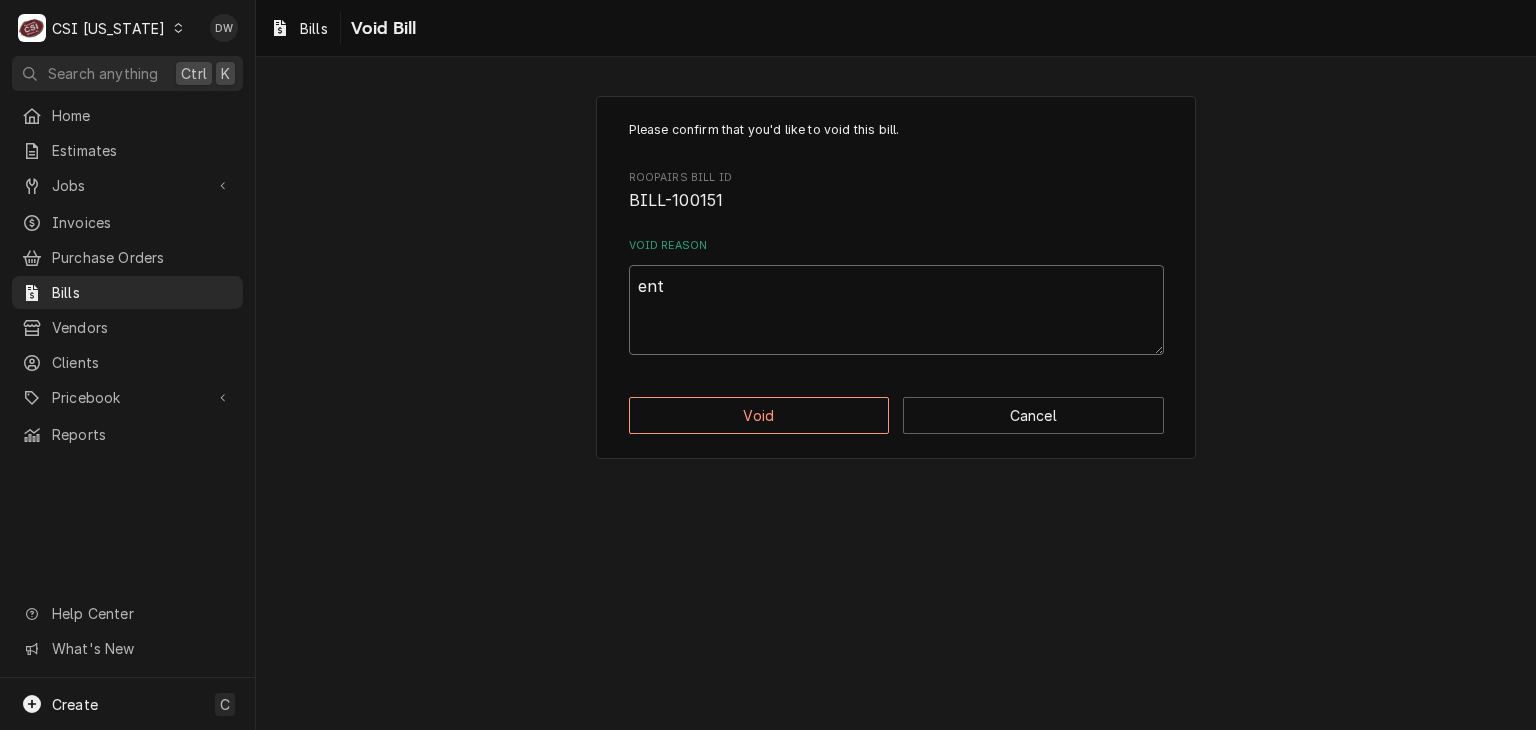 type on "x" 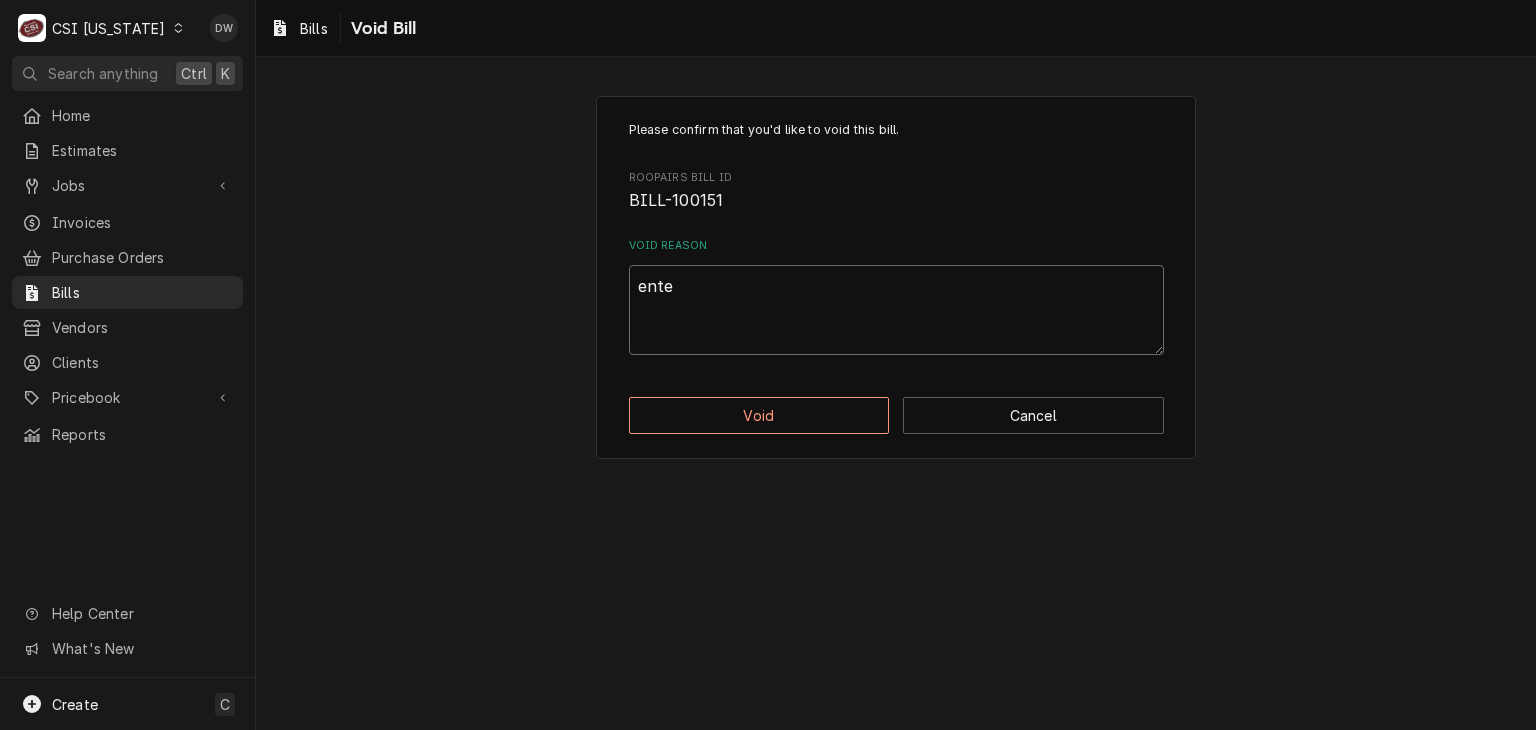 type on "x" 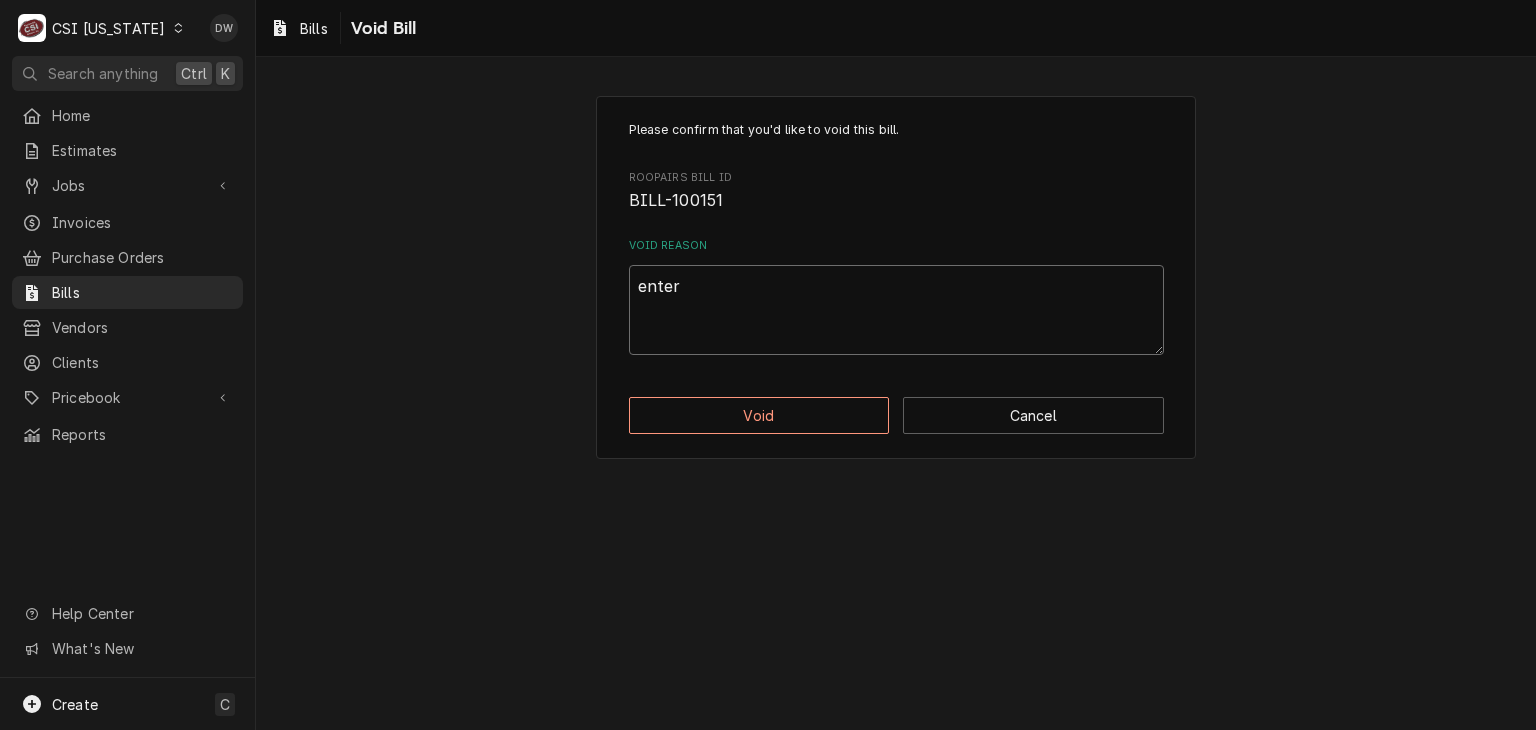 type on "x" 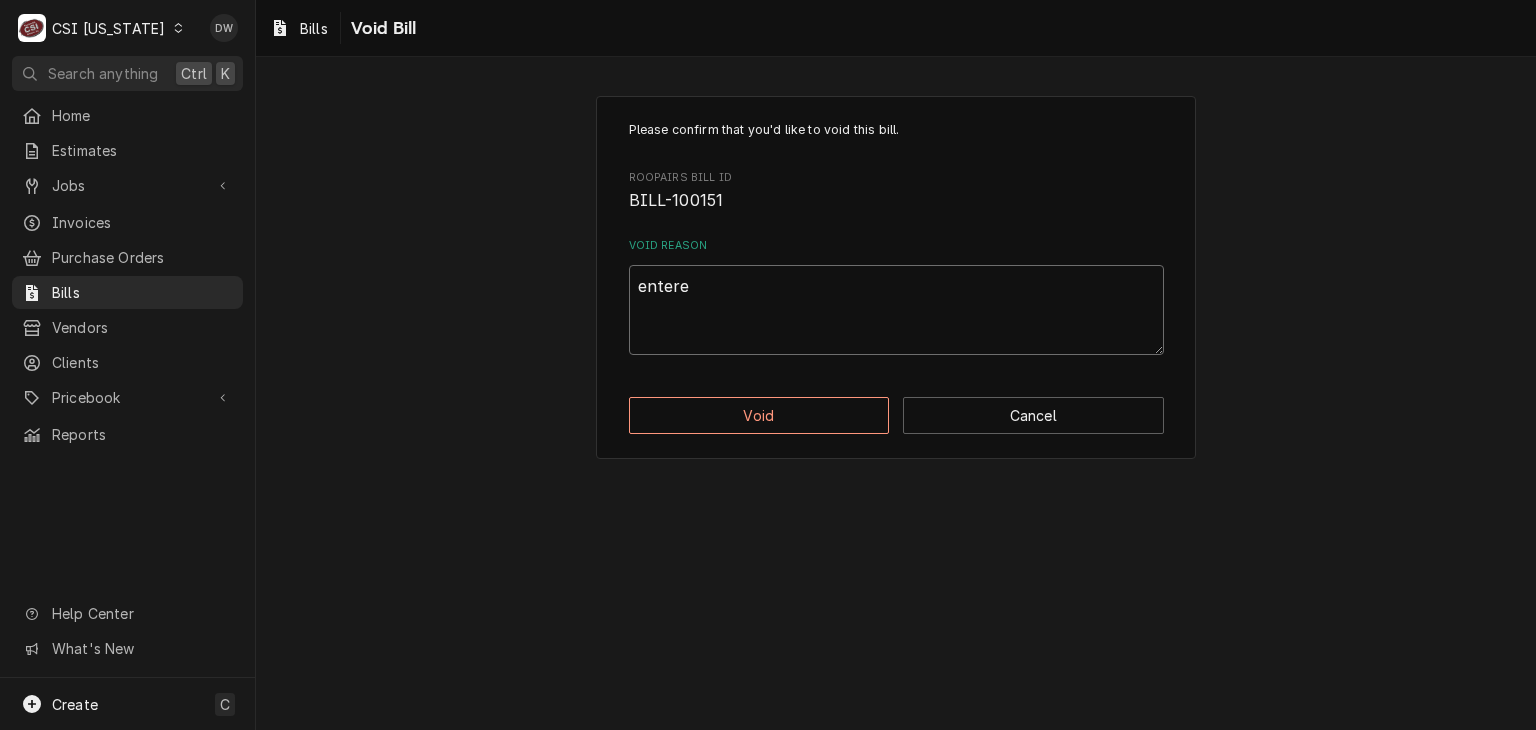 type on "x" 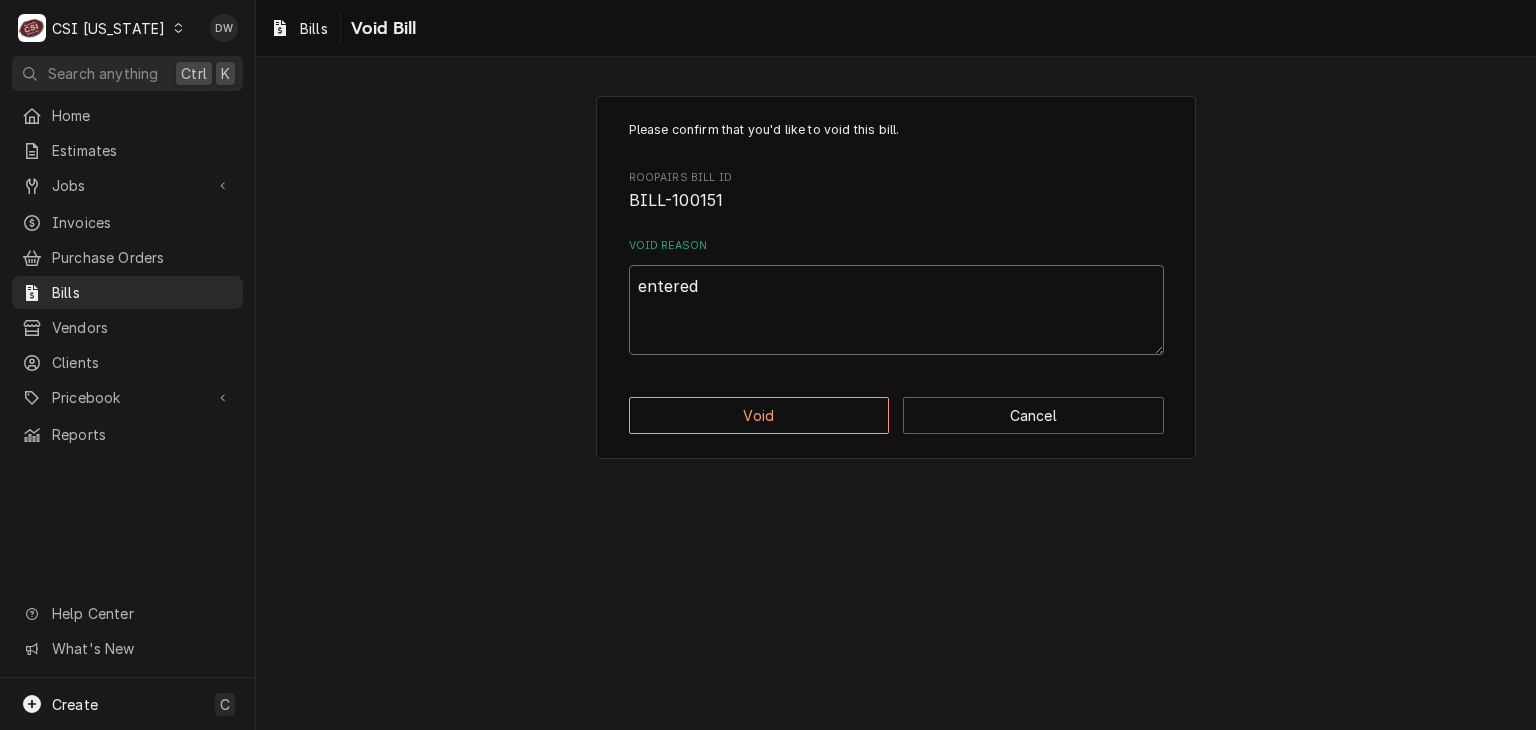 type on "x" 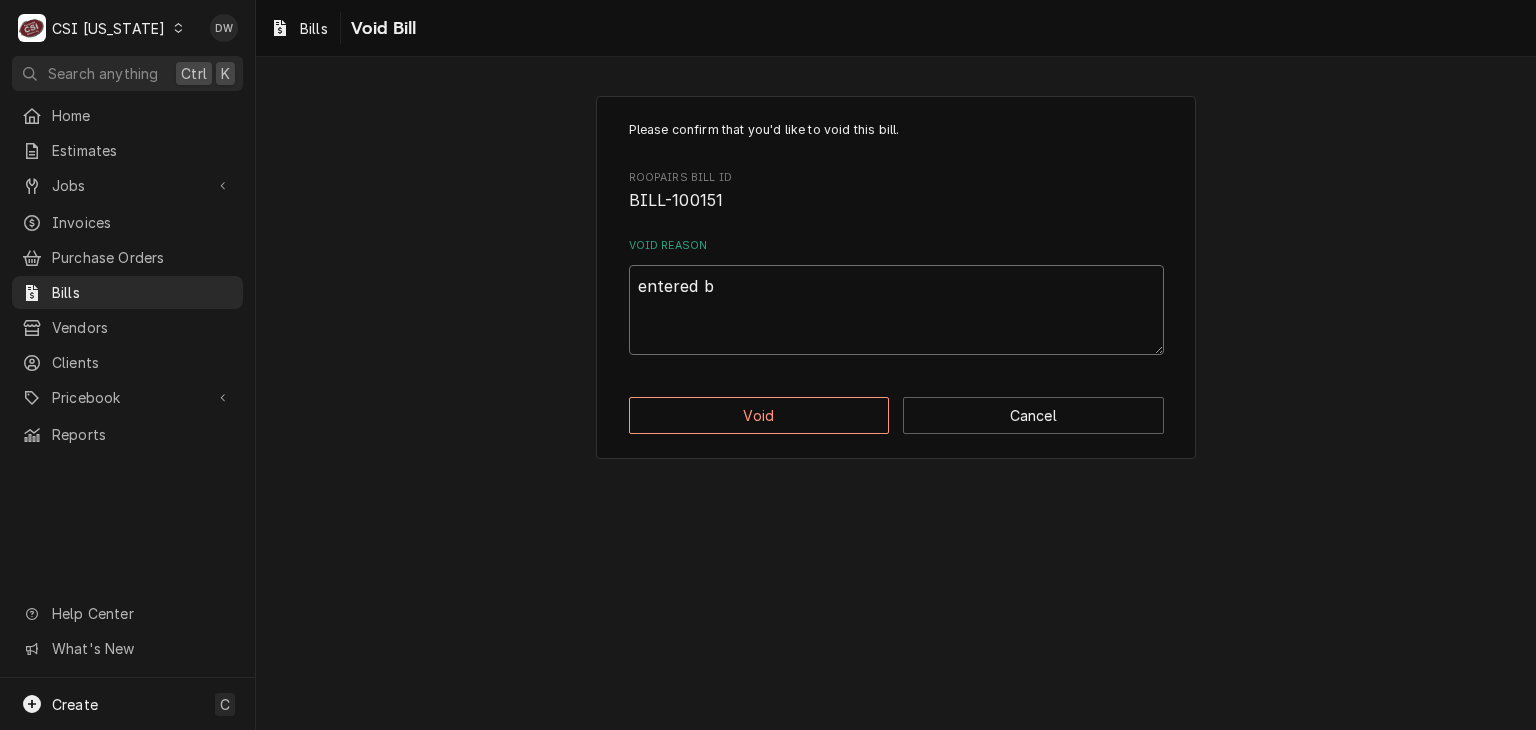type on "x" 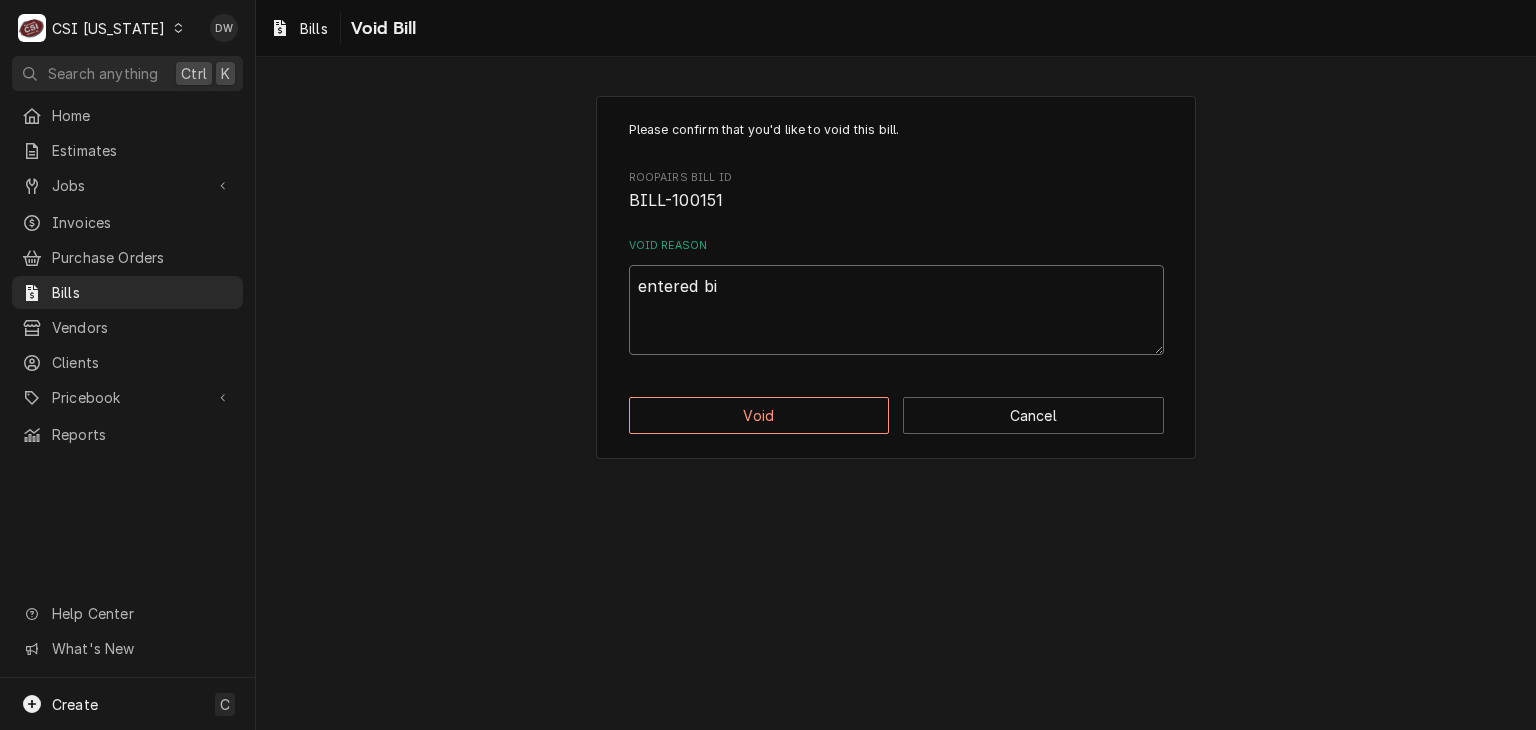 type on "x" 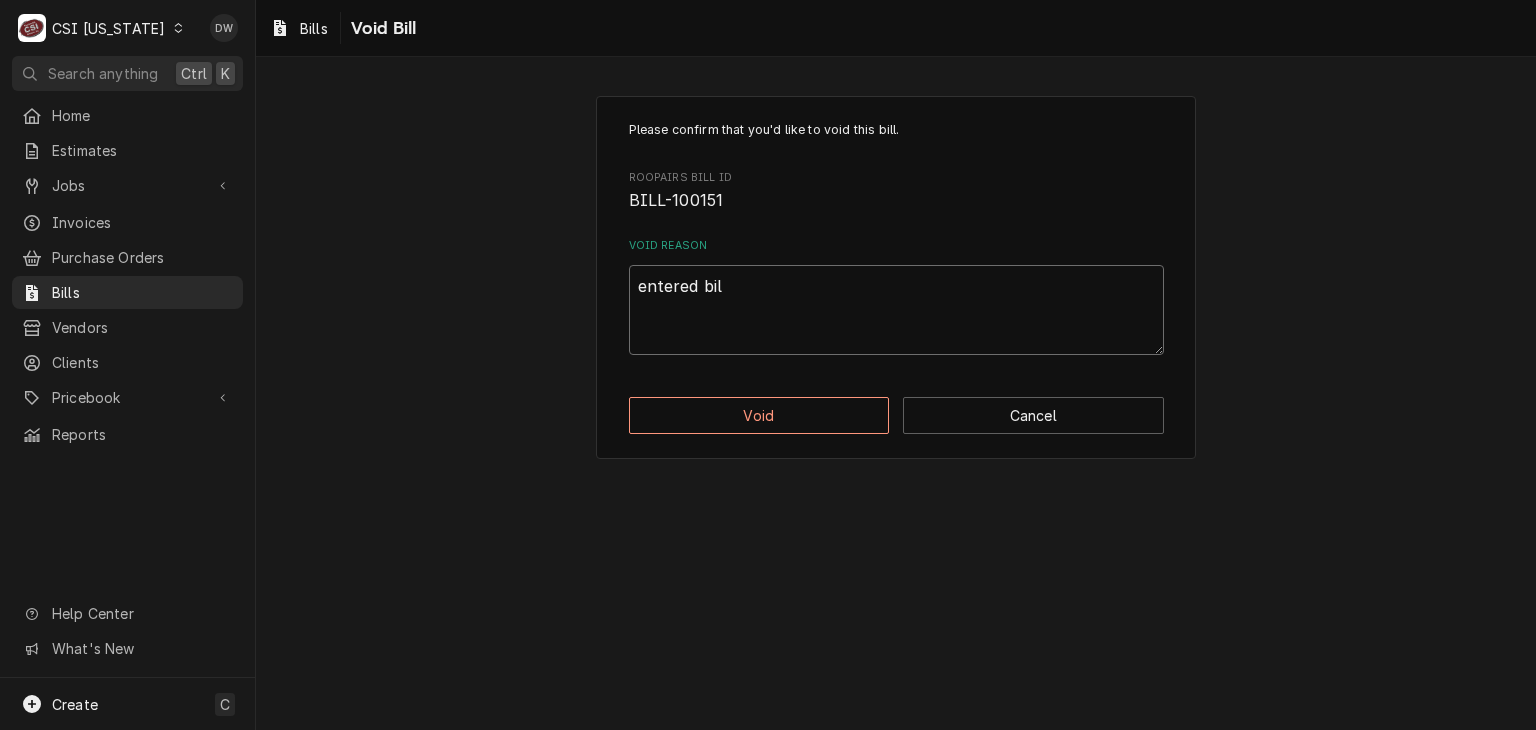 type on "x" 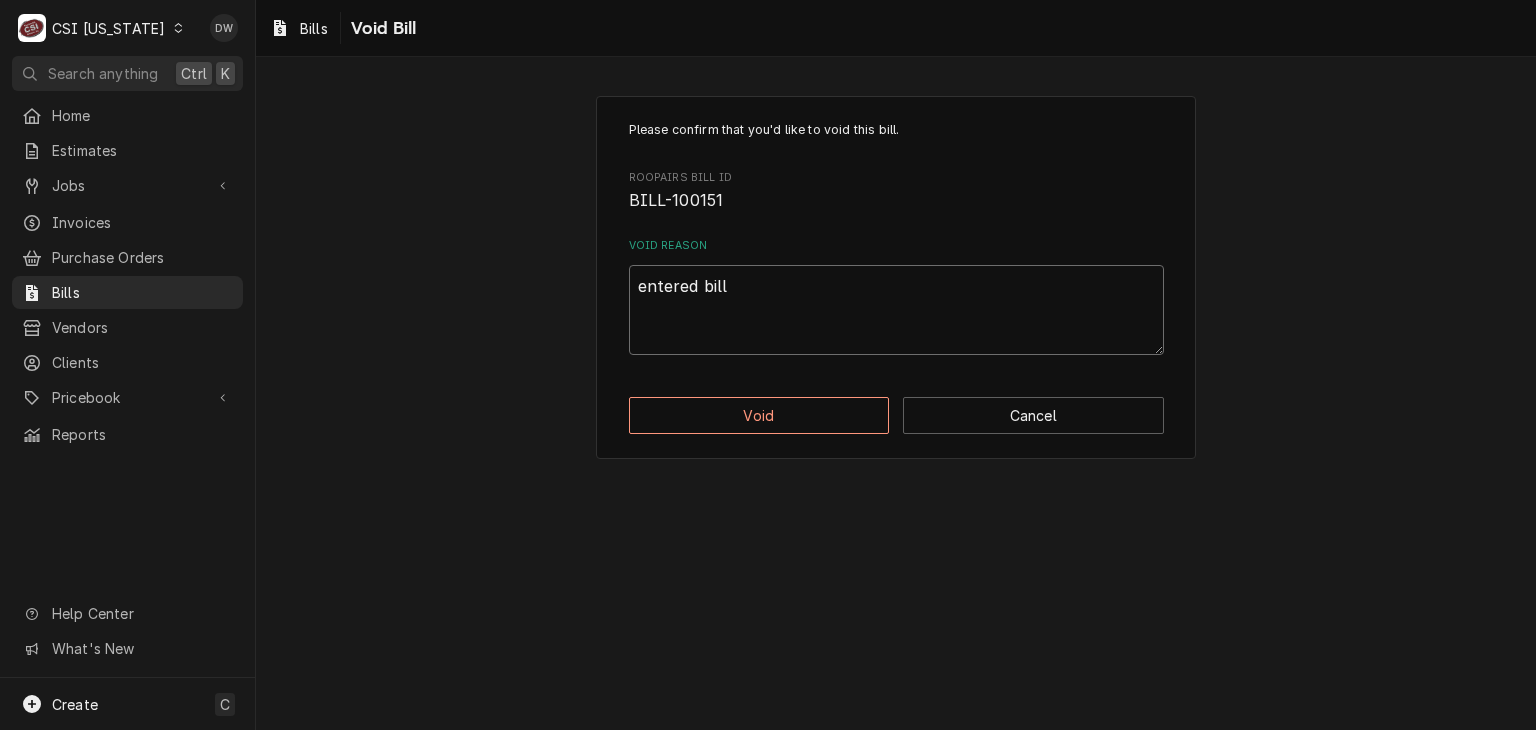 type on "x" 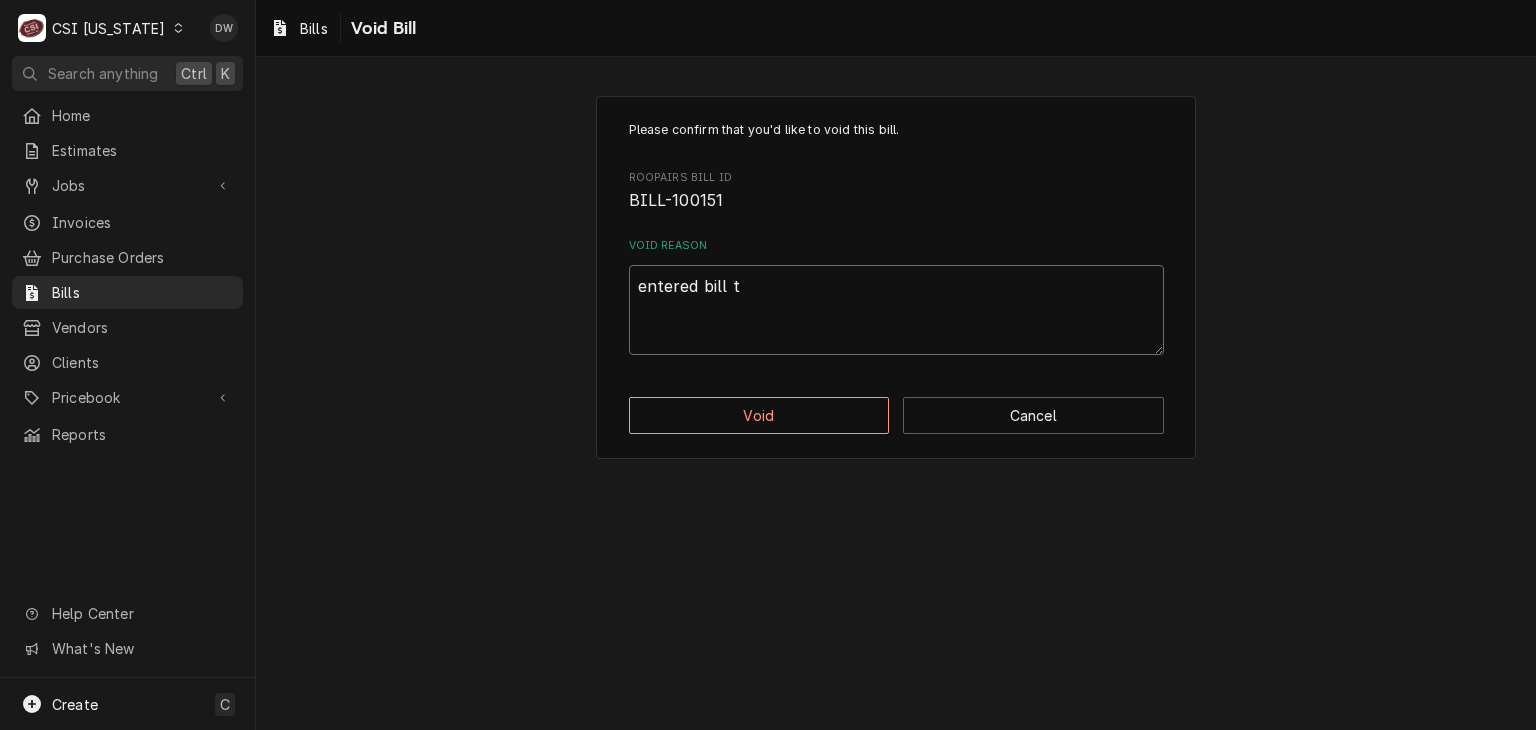 type on "x" 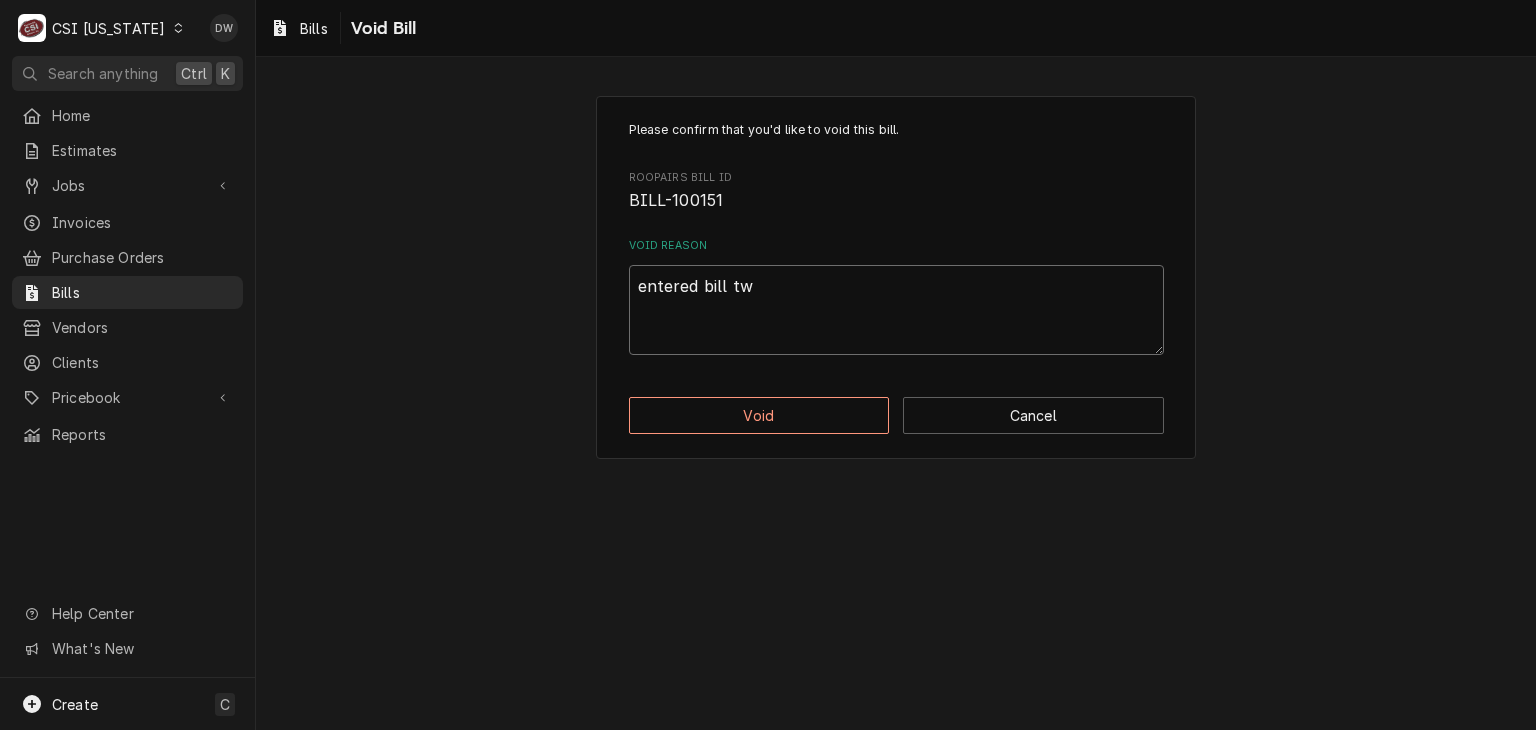 type on "x" 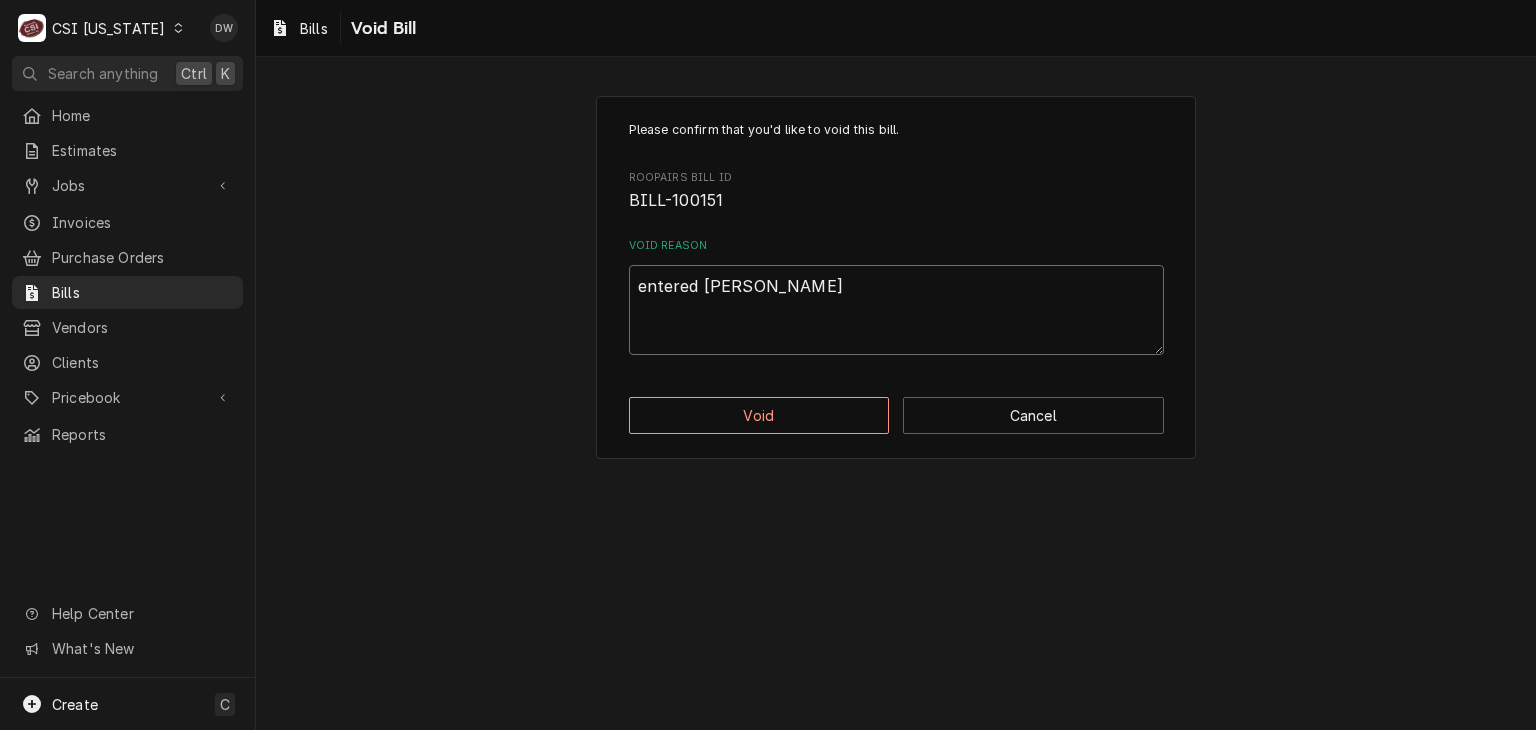type on "x" 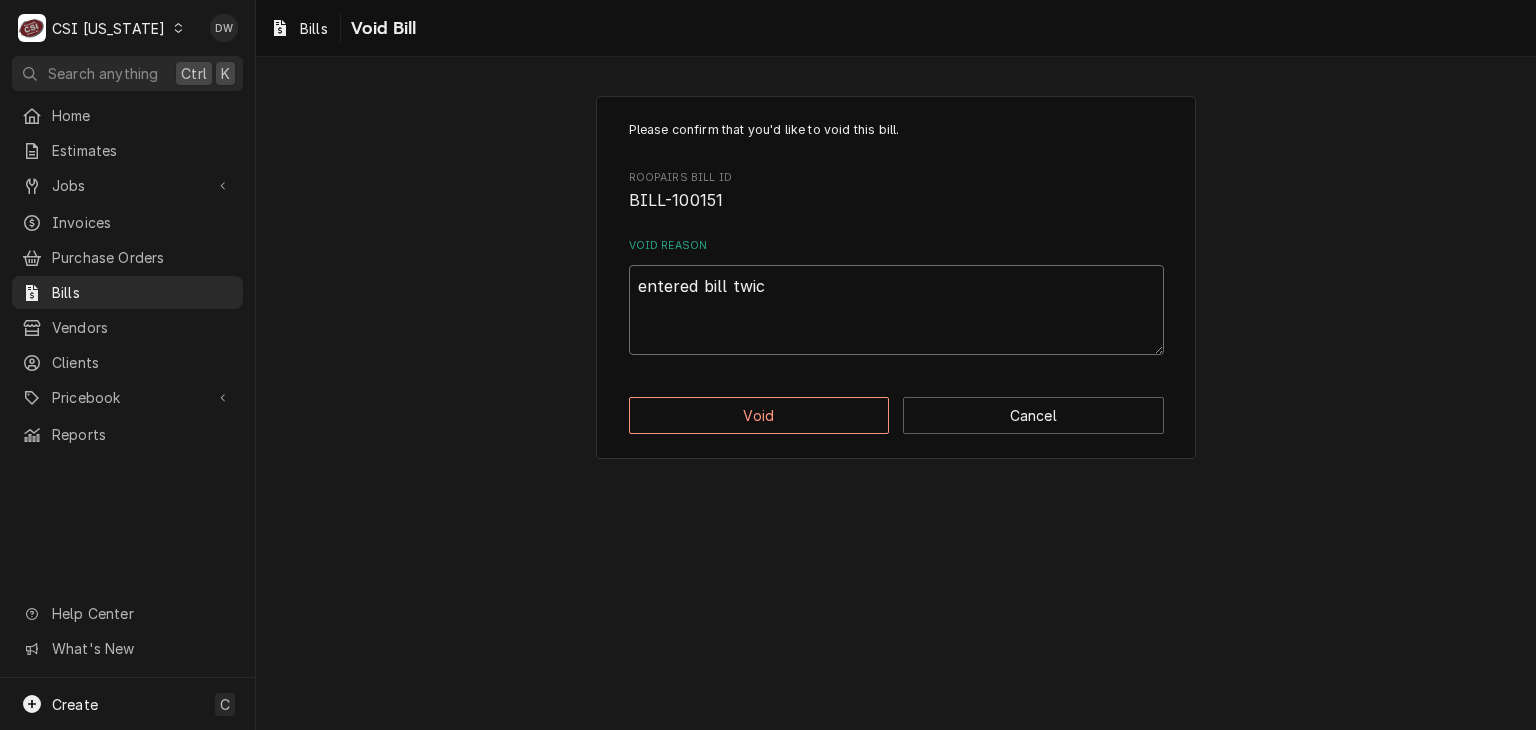type on "x" 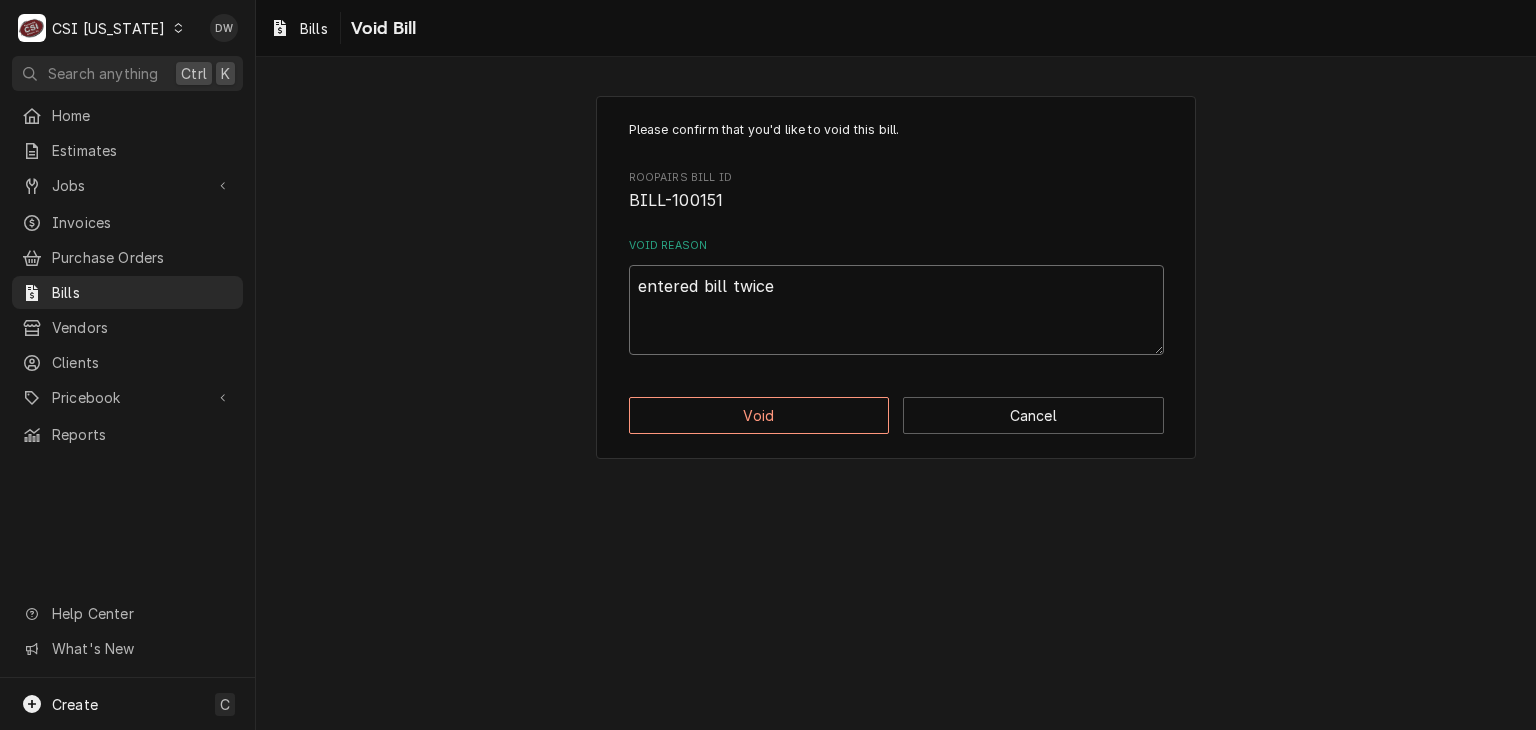 type on "x" 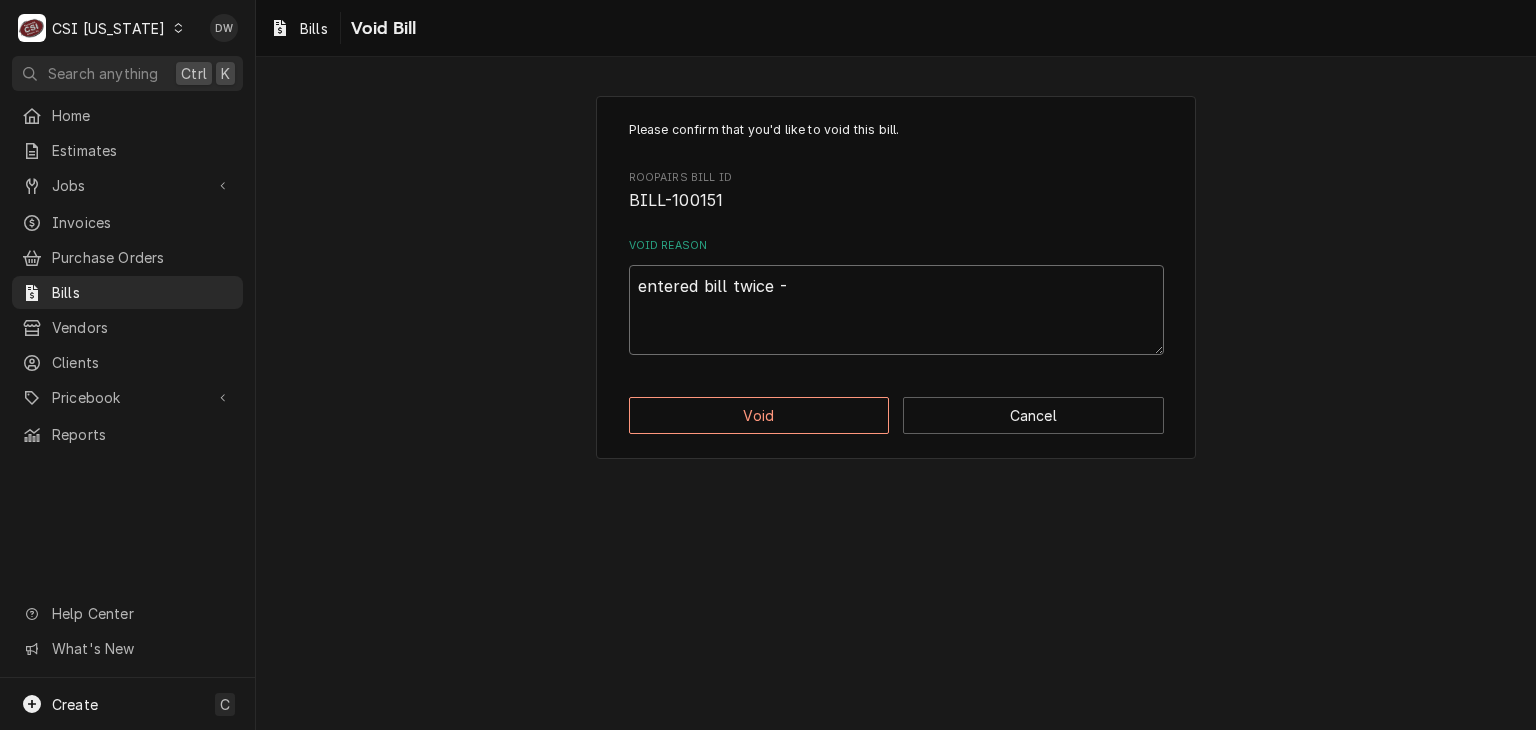 type on "x" 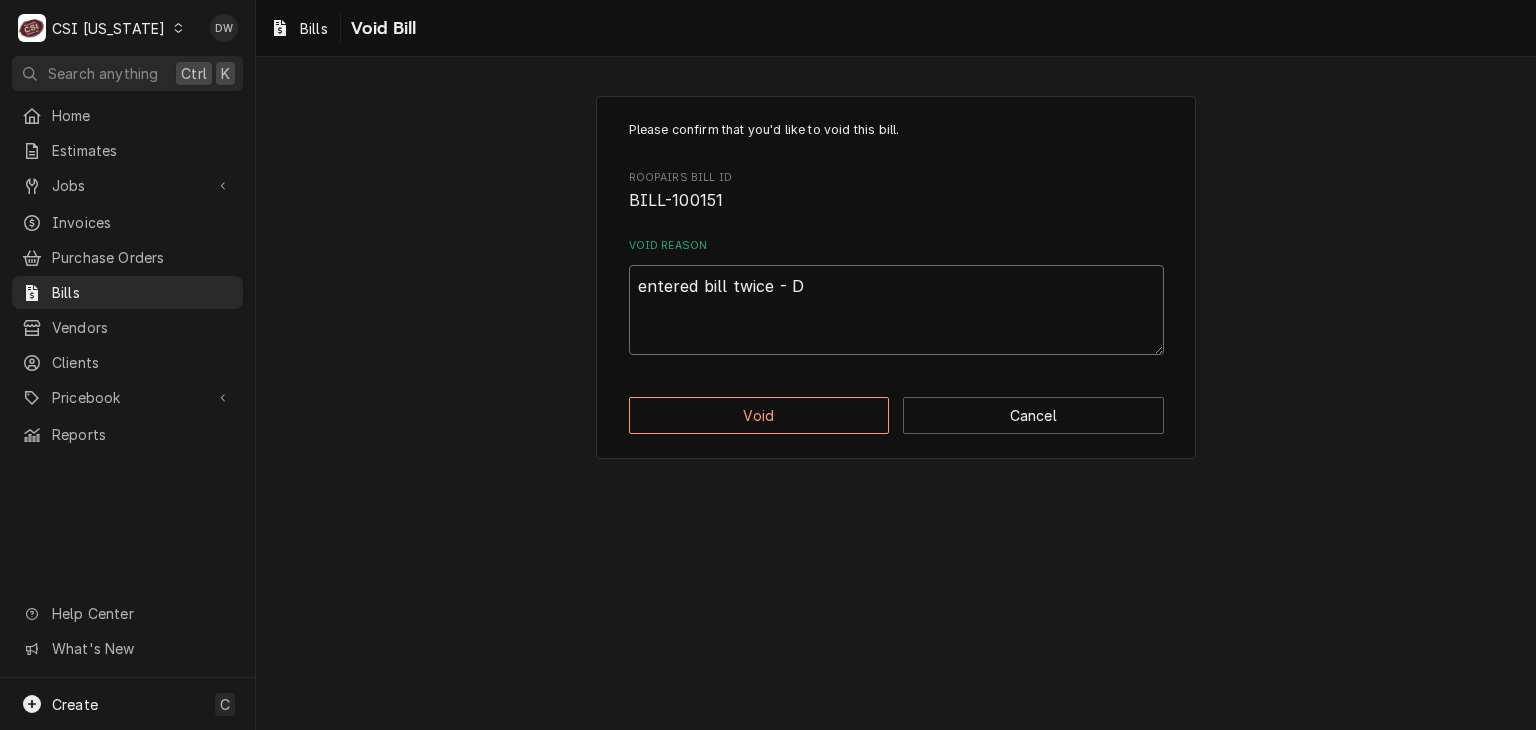type on "x" 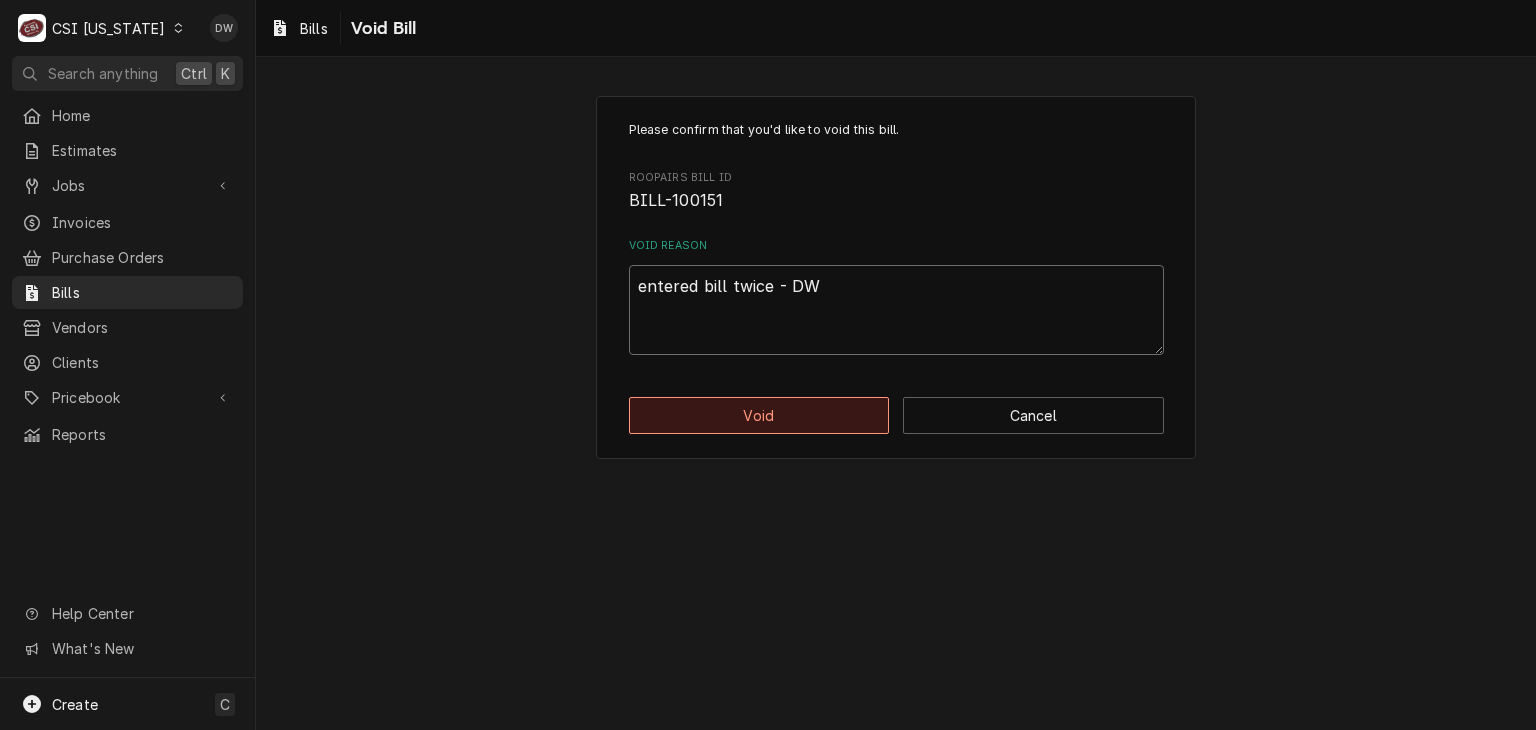 type on "entered bill twice - DW" 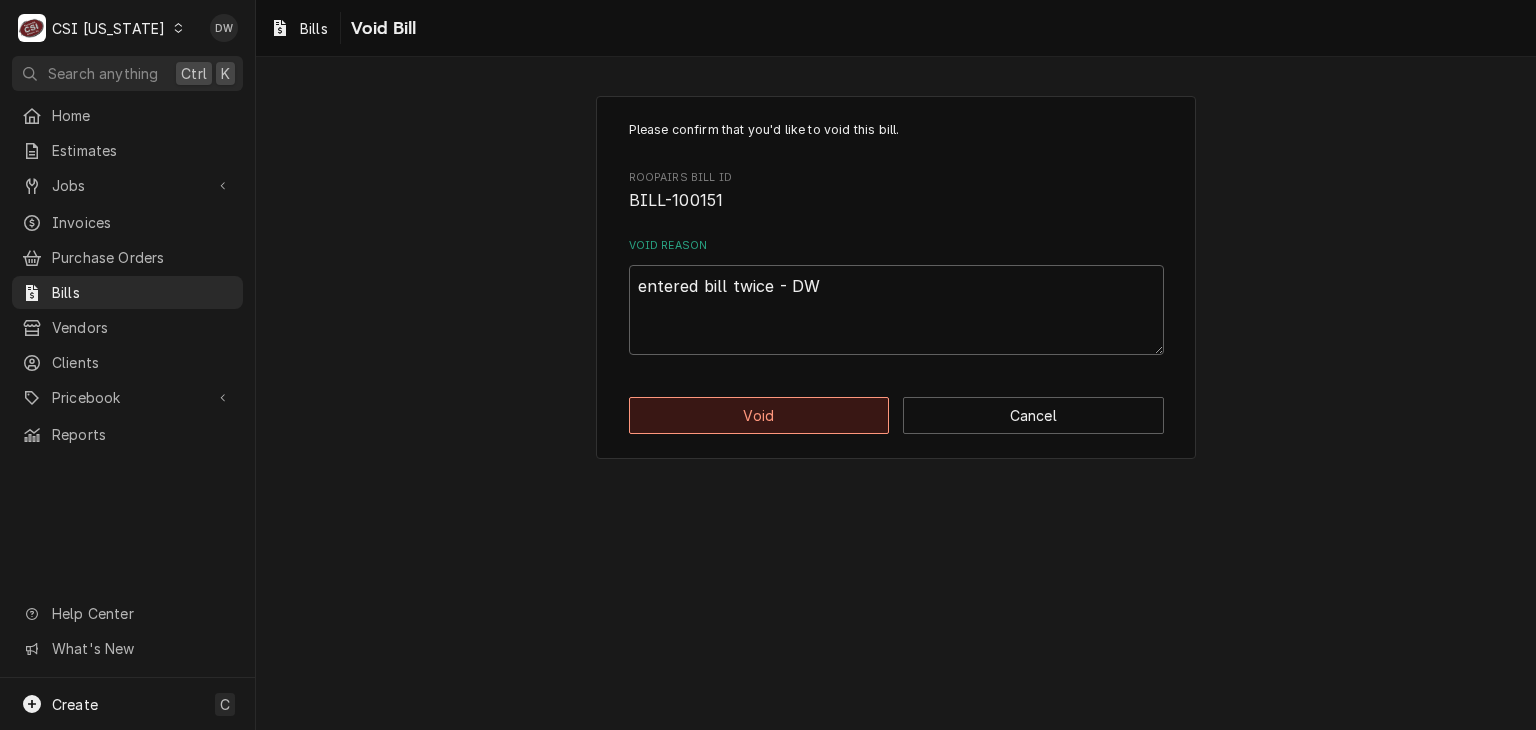 click on "Void" at bounding box center [759, 415] 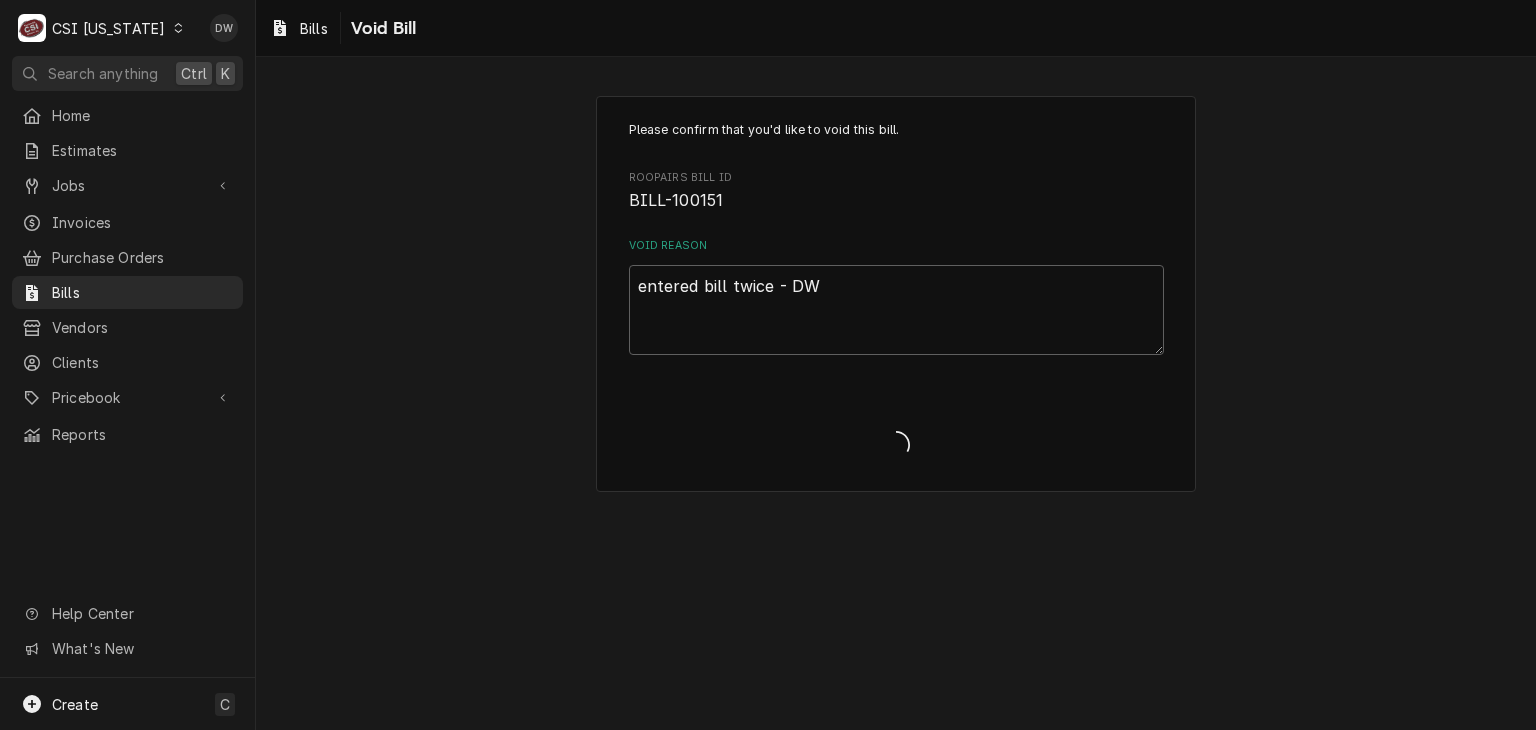 type on "x" 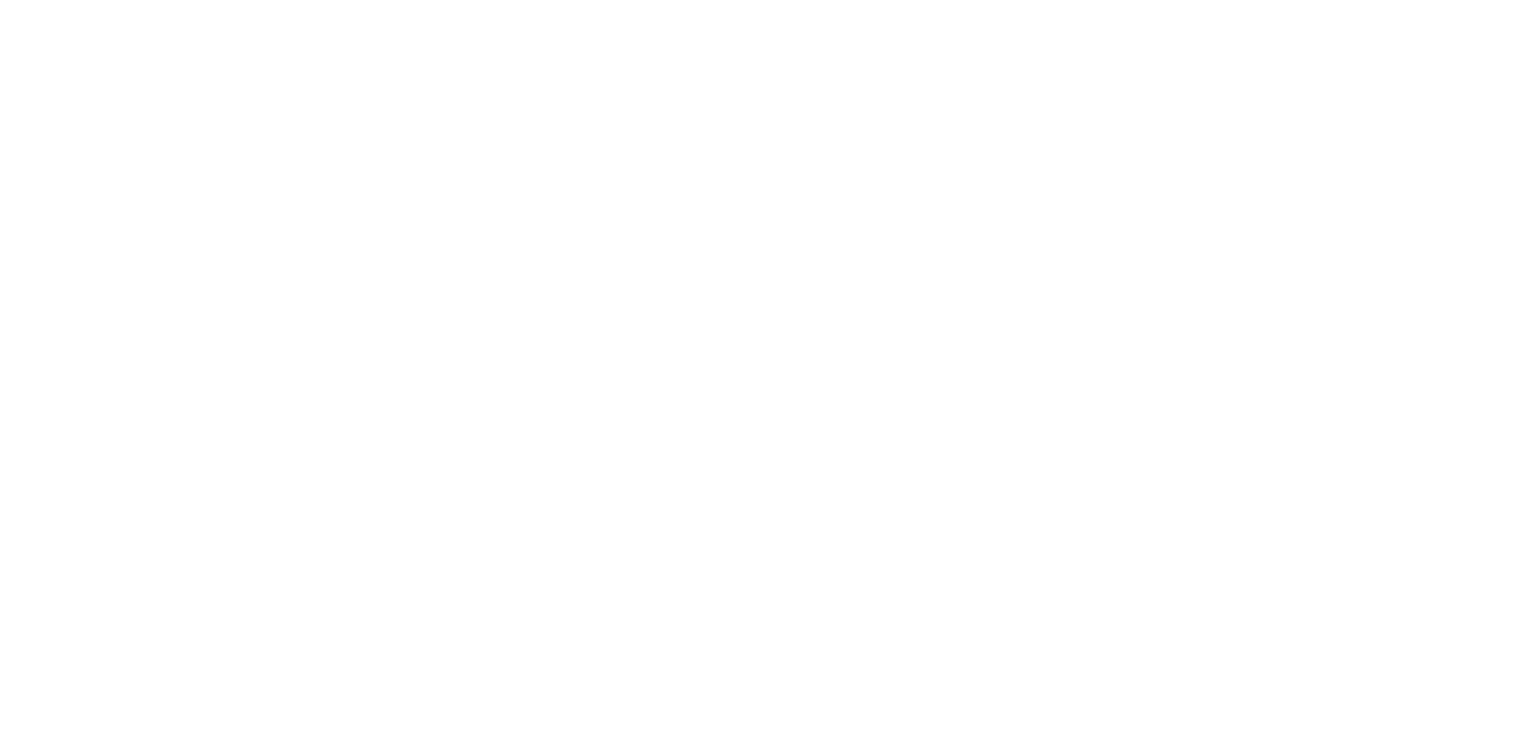 scroll, scrollTop: 0, scrollLeft: 0, axis: both 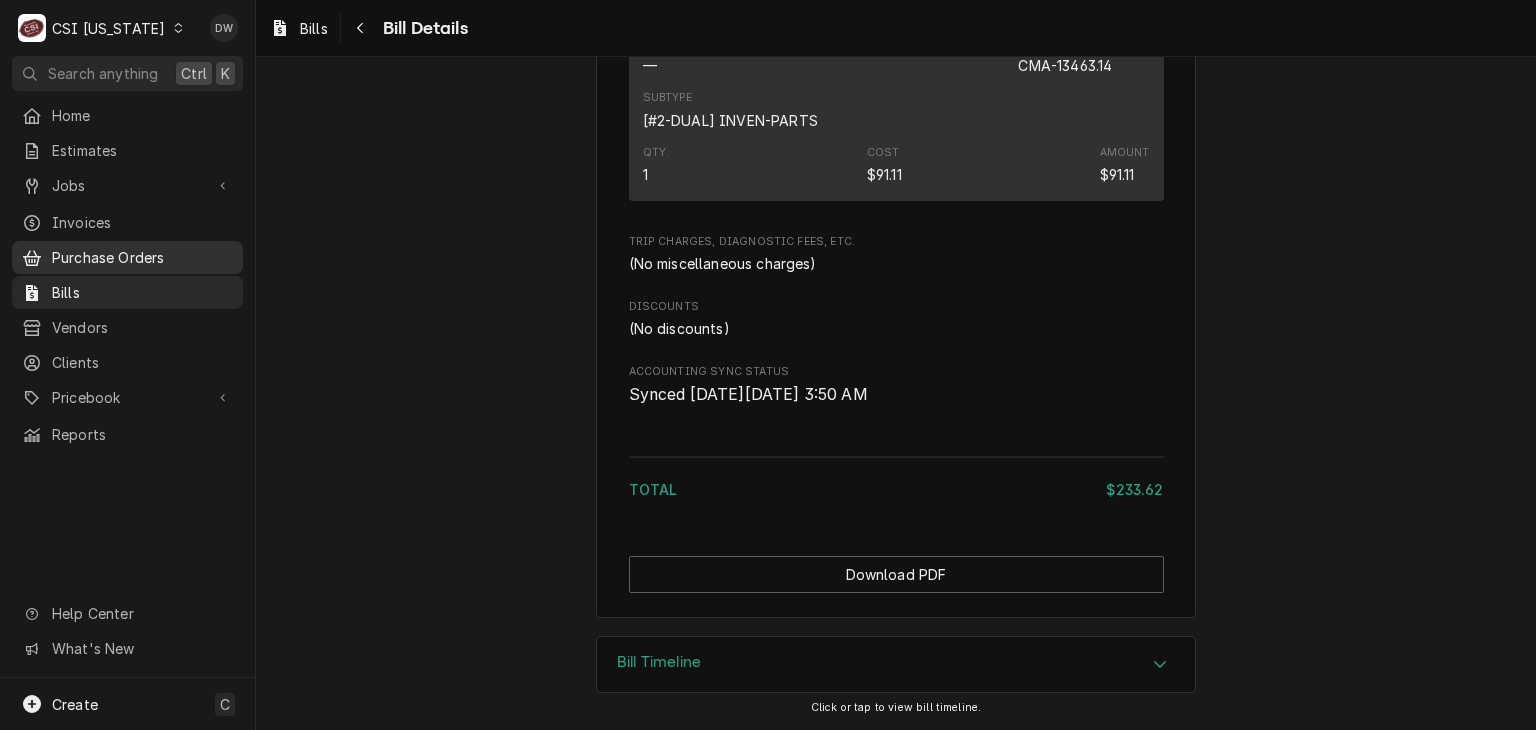 click on "Purchase Orders" at bounding box center [127, 257] 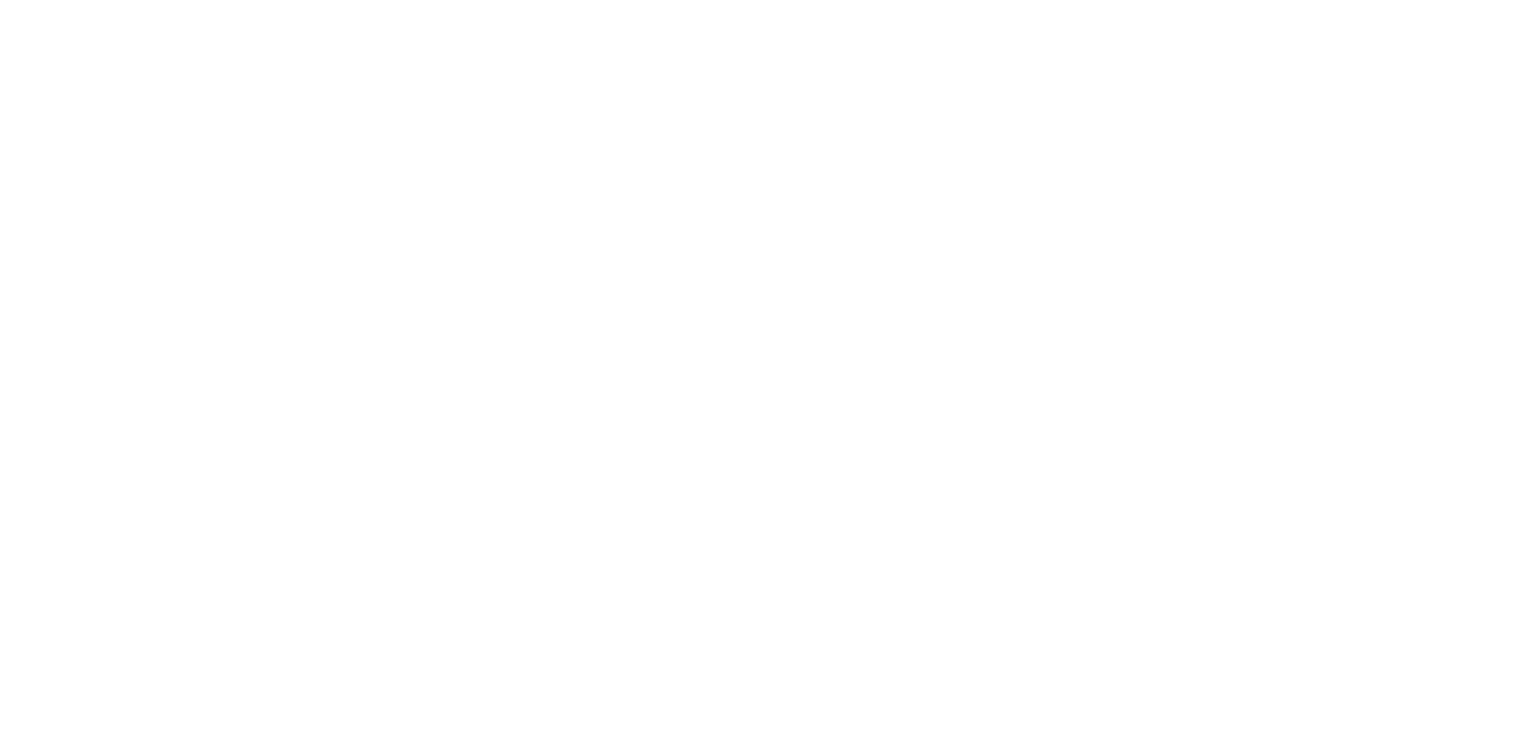 scroll, scrollTop: 0, scrollLeft: 0, axis: both 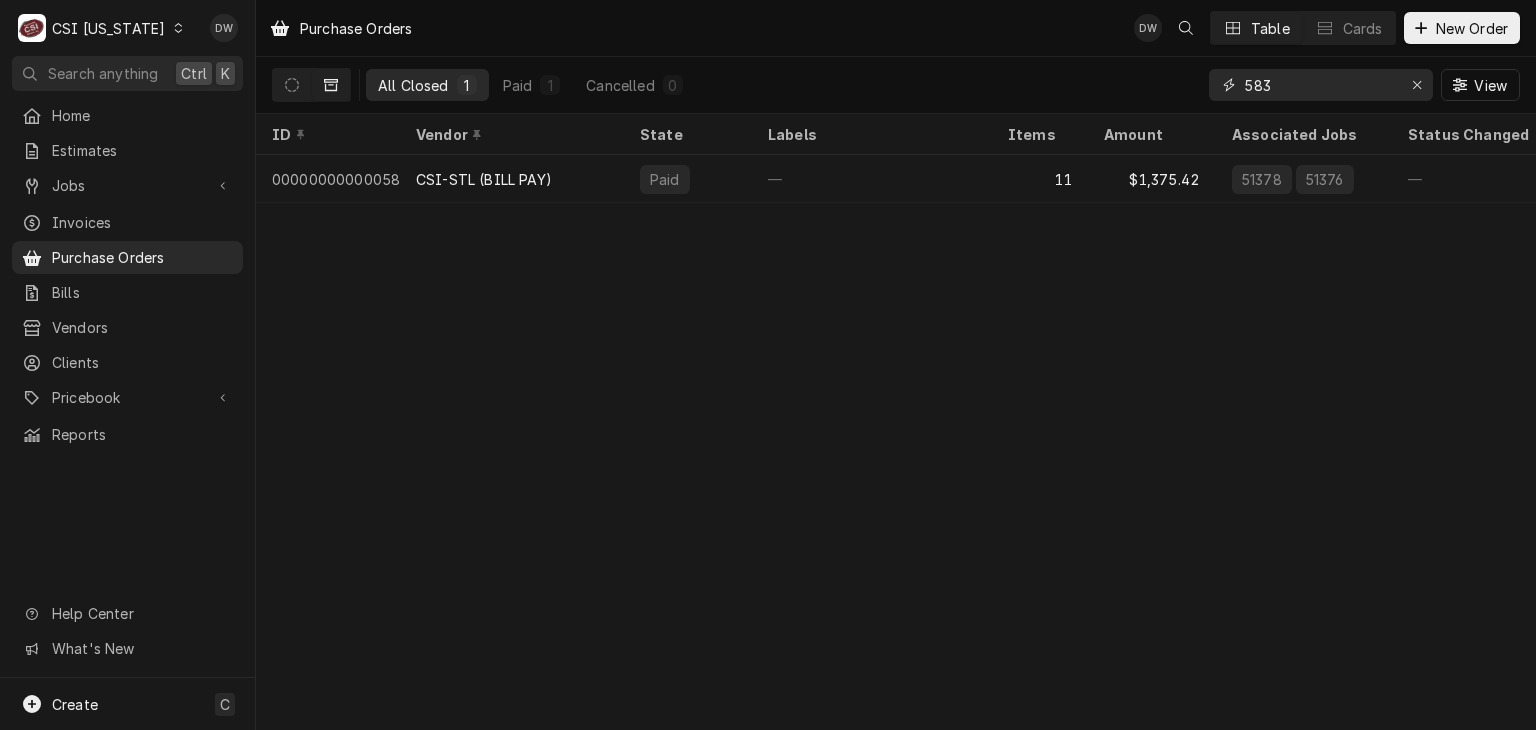drag, startPoint x: 1292, startPoint y: 97, endPoint x: 1176, endPoint y: 67, distance: 119.81653 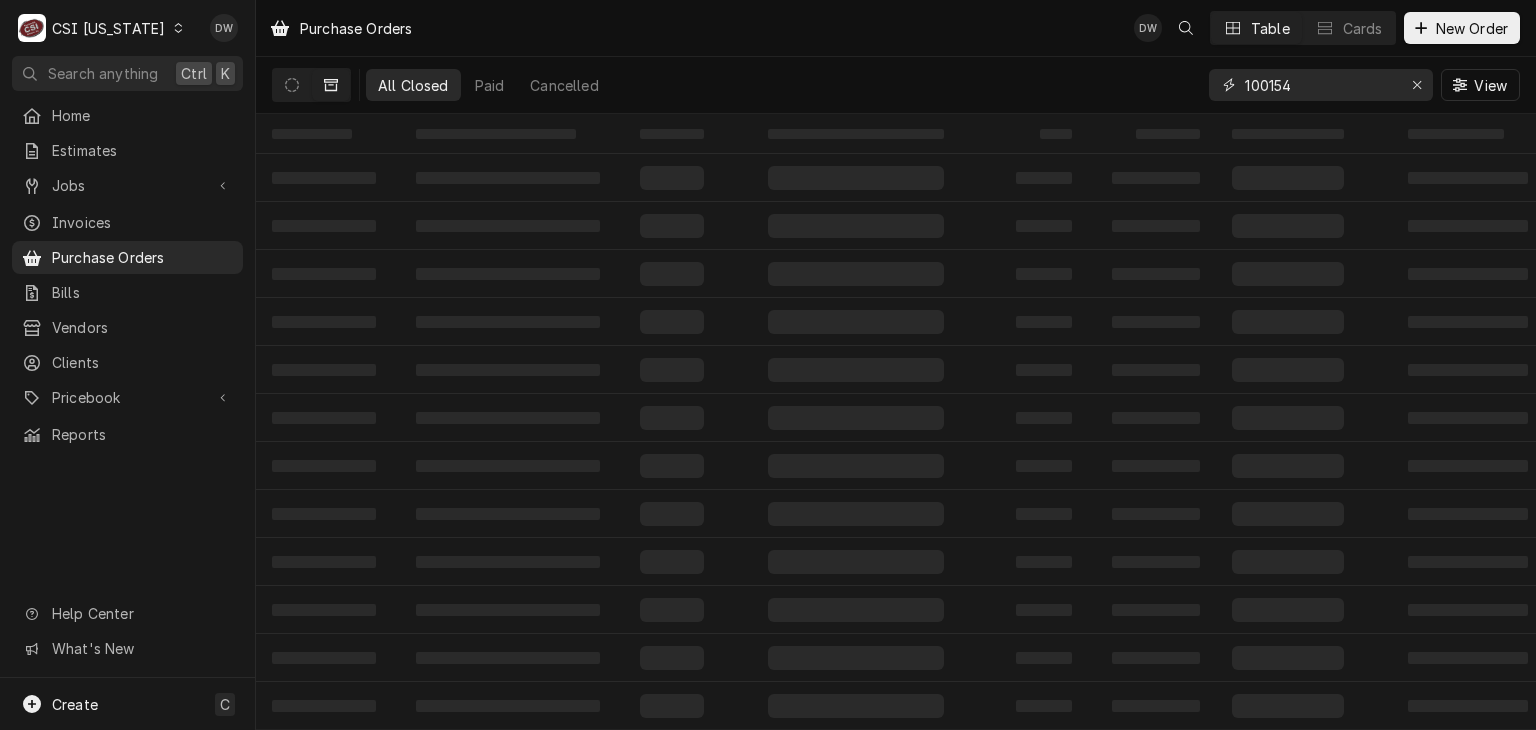 type on "100154" 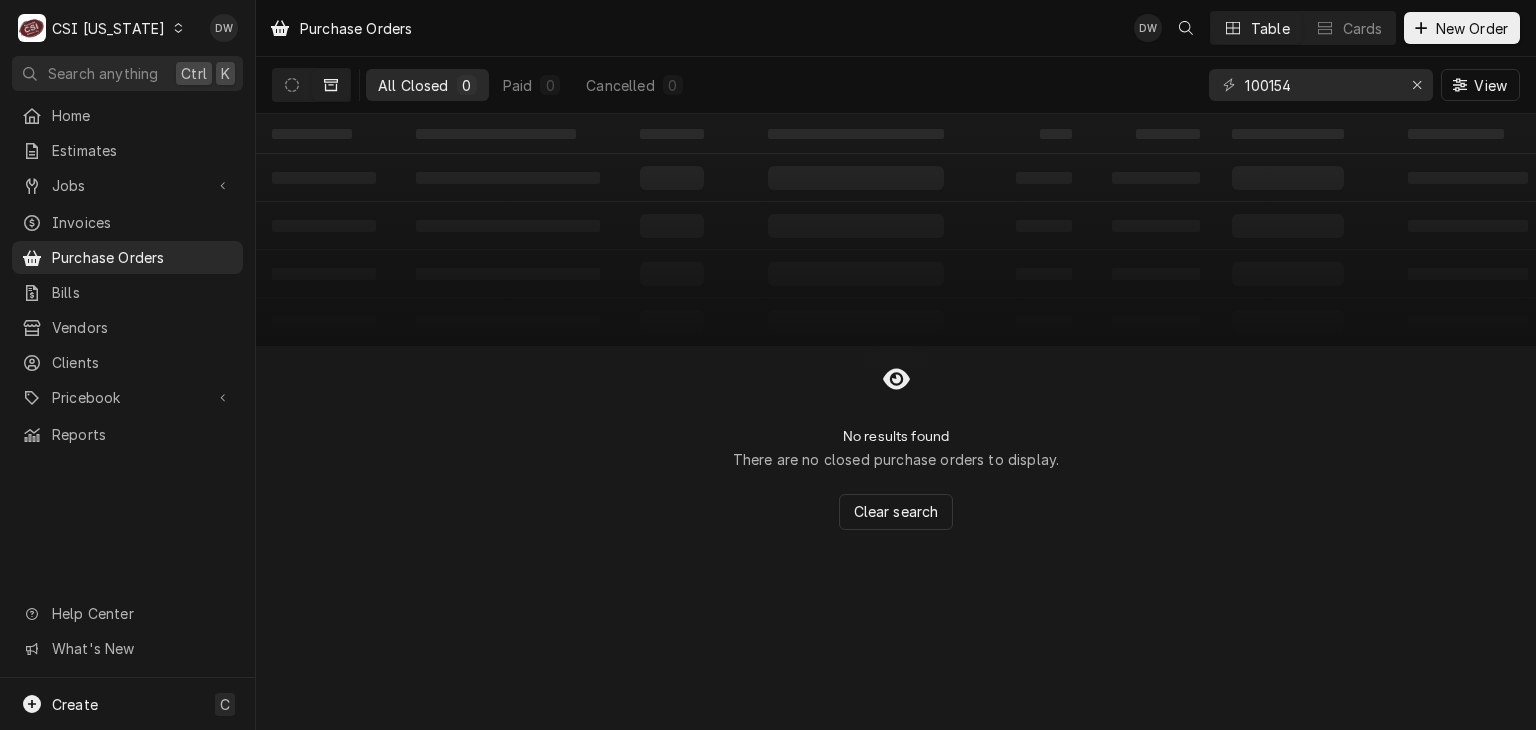 click on "Purchase Orders   DW Table Cards New Order All Closed 0 Paid 0 Cancelled 0 100154 View ‌ ‌ ‌ ‌ ‌ ‌ ‌ ‌ ‌ ‌ ‌ ‌ ‌ ‌ ‌ ‌ ‌ ‌ ‌ ‌ ‌ ‌ ‌ ‌ ‌ ‌ ‌ ‌ ‌ ‌ ‌ ‌ ‌ ‌ ‌ ‌ ‌ ‌ ‌ ‌ ‌ ‌ ‌ ‌ ‌ No results found There are no  closed purchase orders to display. Clear search" at bounding box center (896, 365) 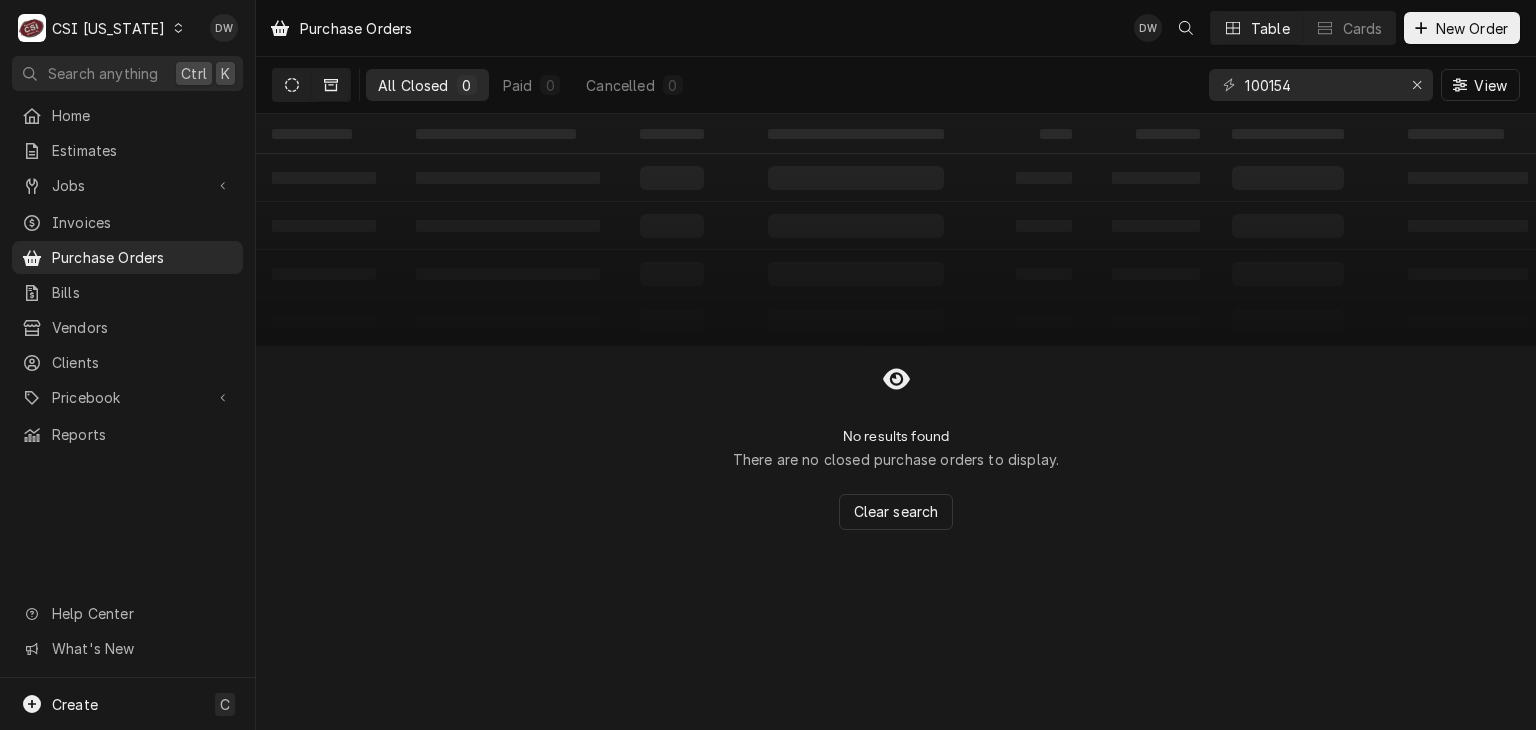 click 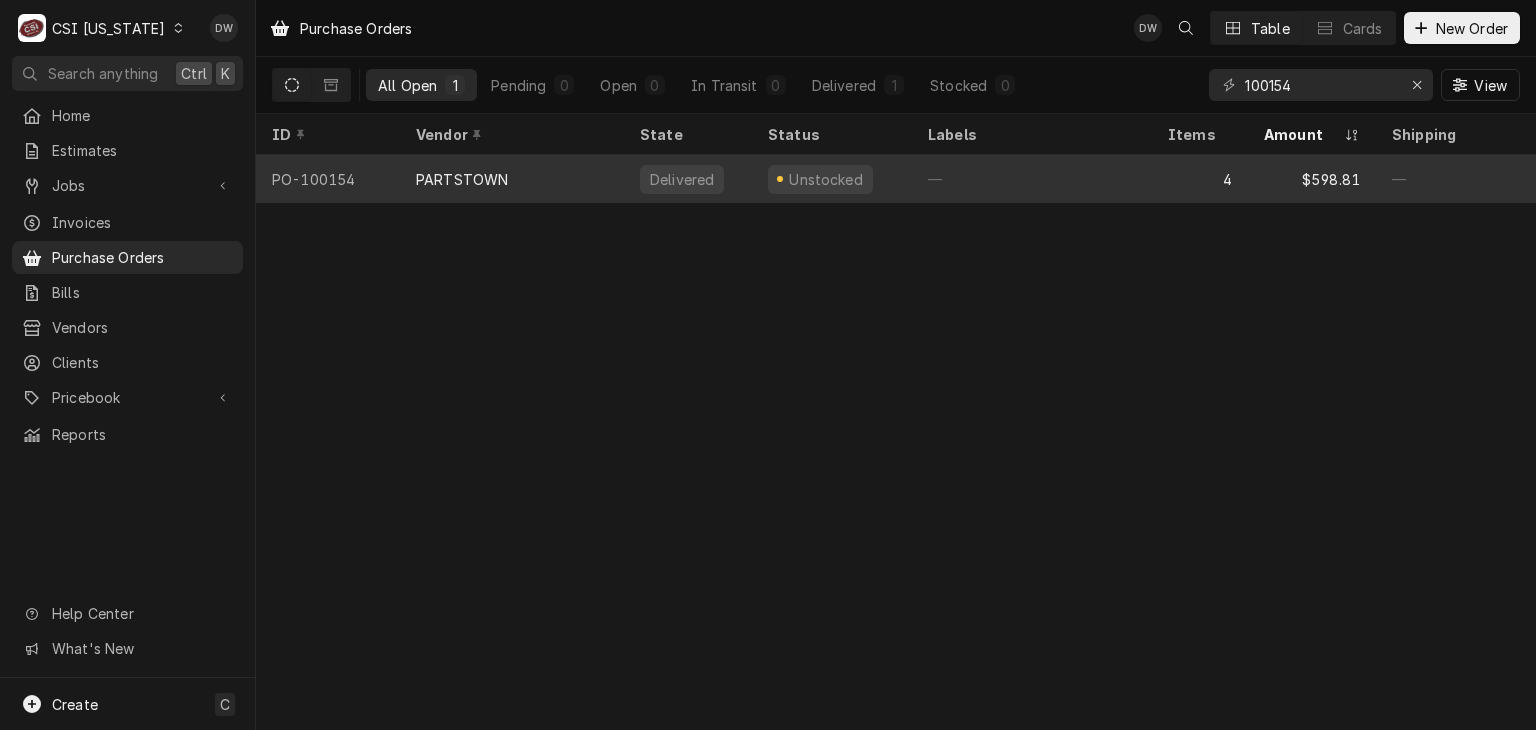 click on "PARTSTOWN" at bounding box center [462, 179] 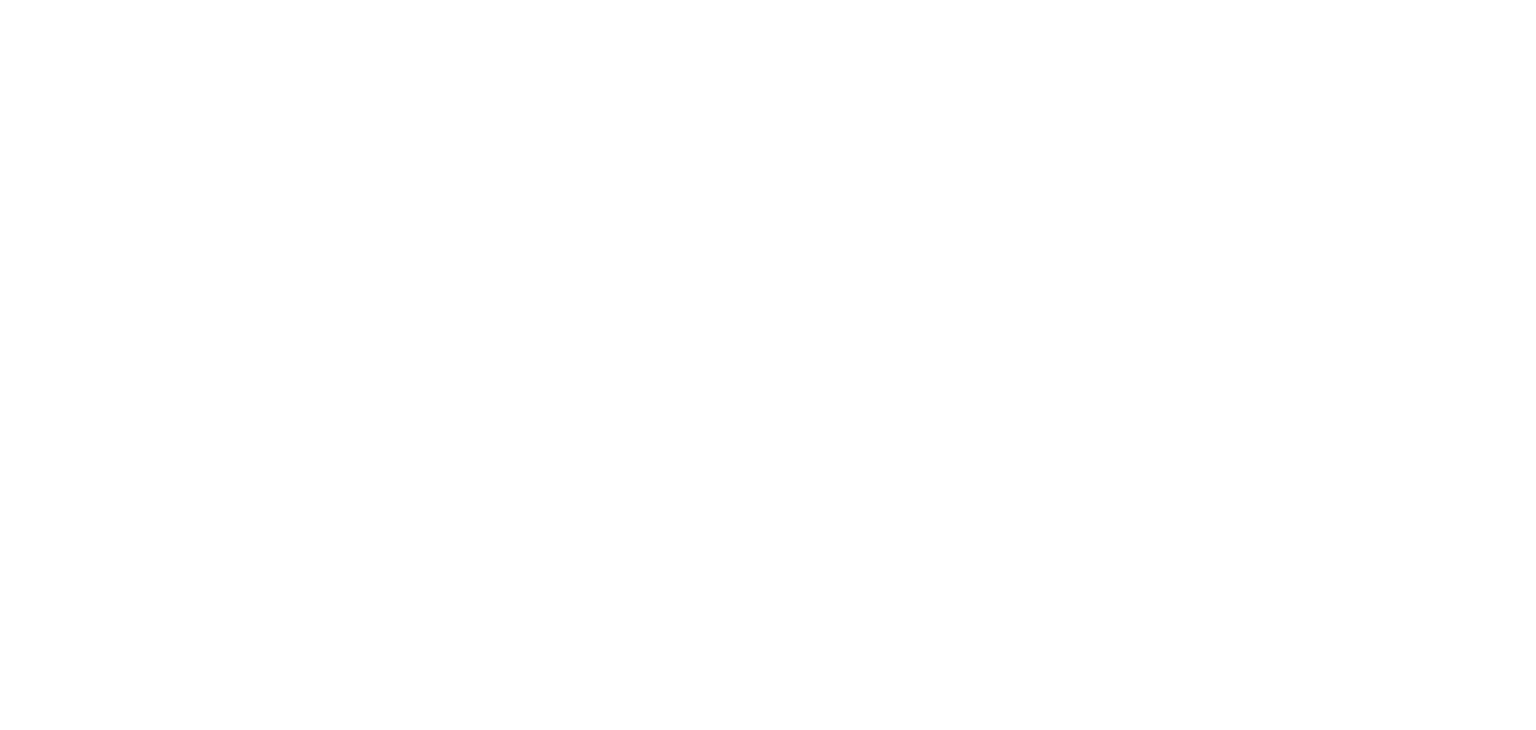 scroll, scrollTop: 0, scrollLeft: 0, axis: both 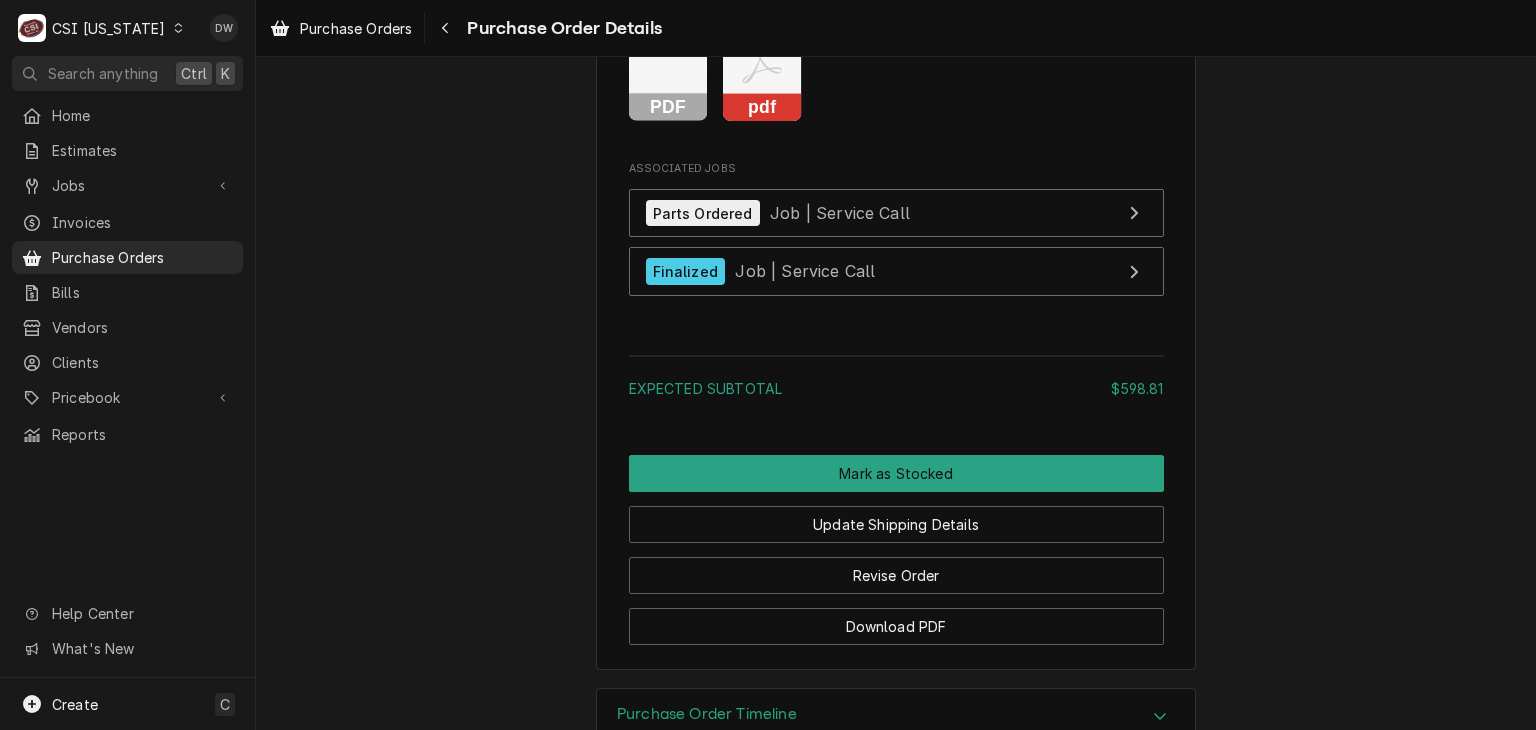 click 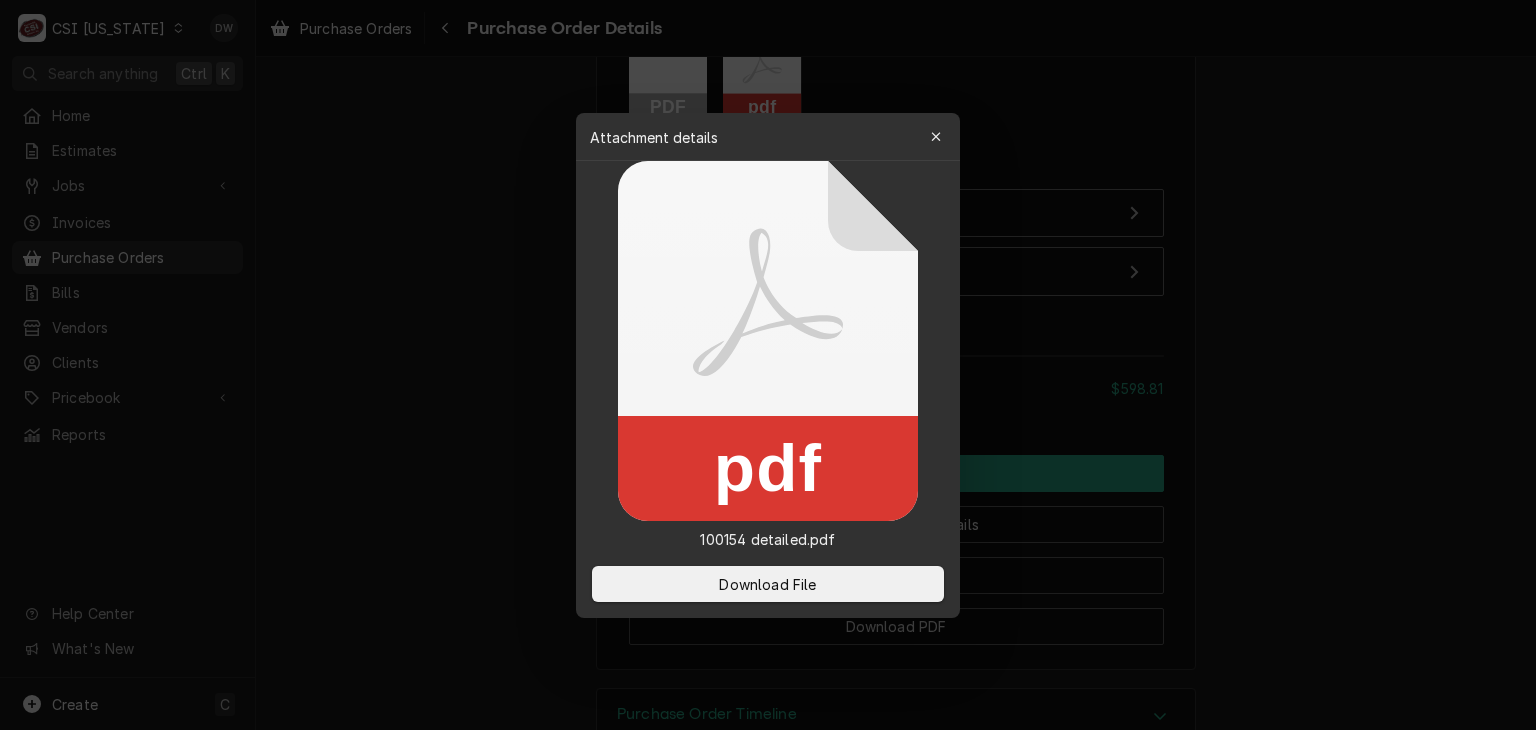 click on "Attachment details Close pdf 100154 detailed.pdf  Download File" at bounding box center [768, 365] 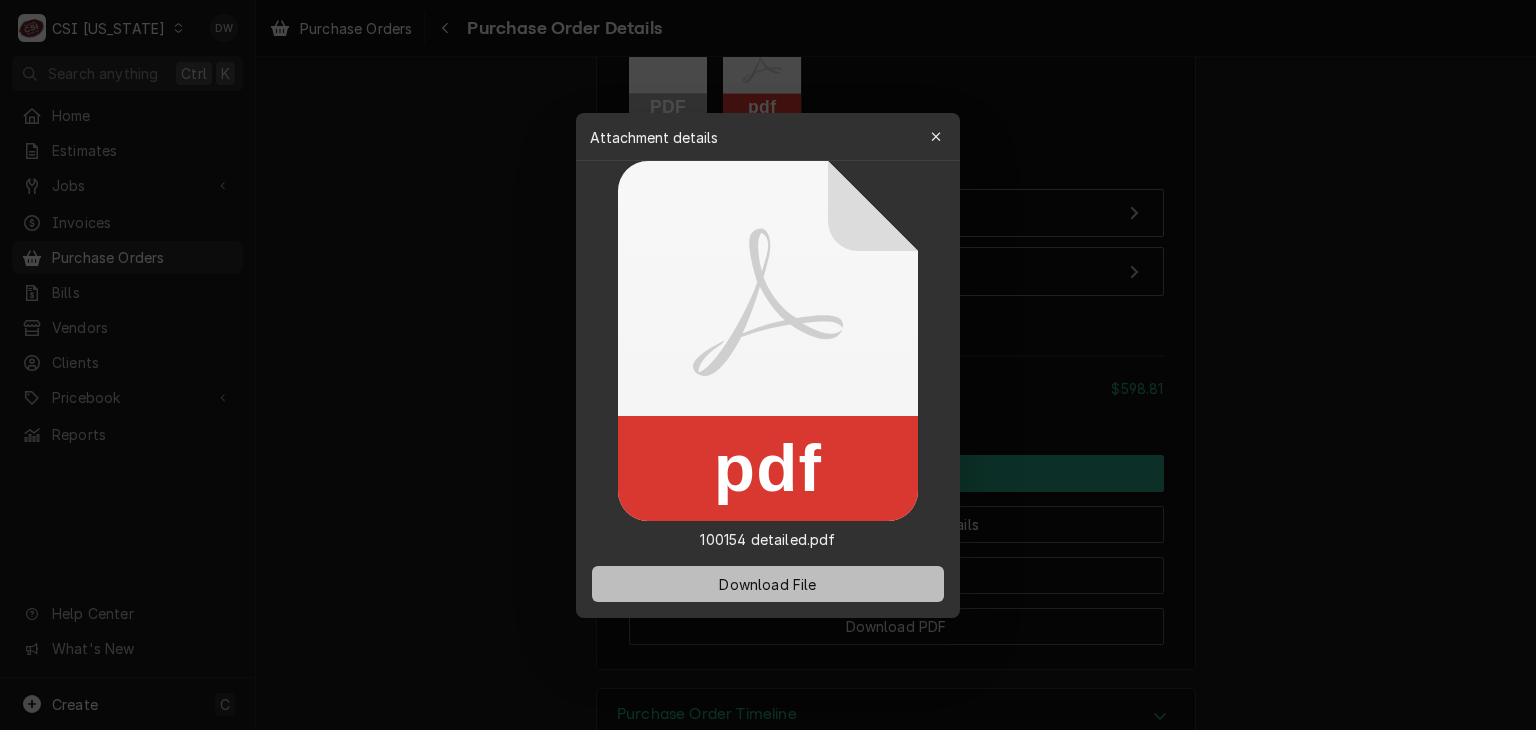 click on "Download File" at bounding box center [767, 583] 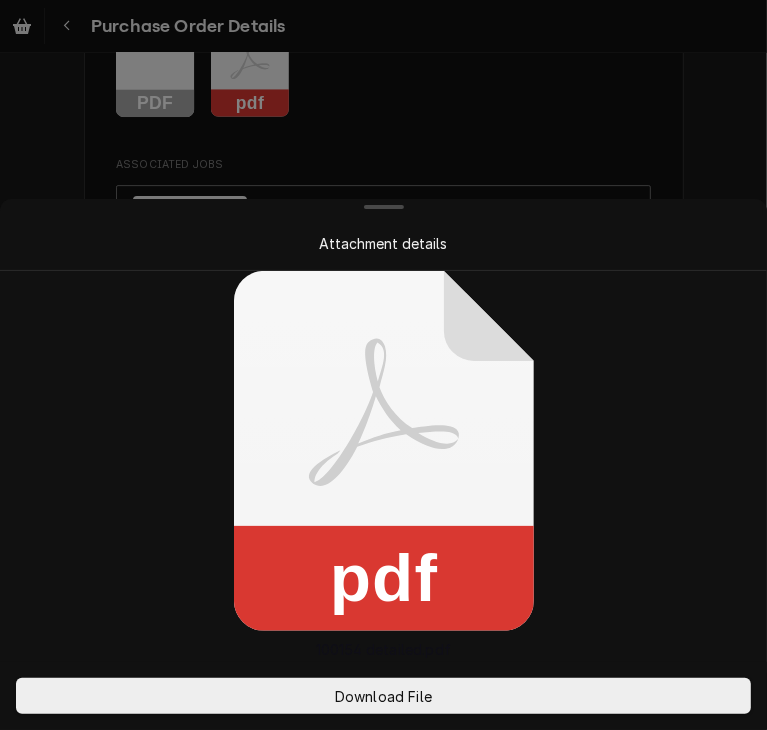 click at bounding box center (383, 365) 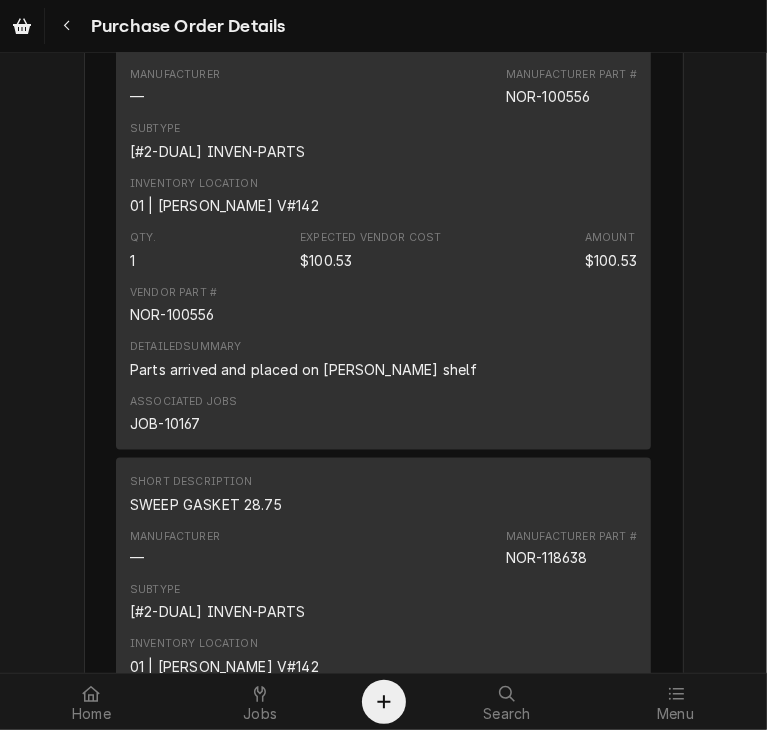 scroll, scrollTop: 1425, scrollLeft: 0, axis: vertical 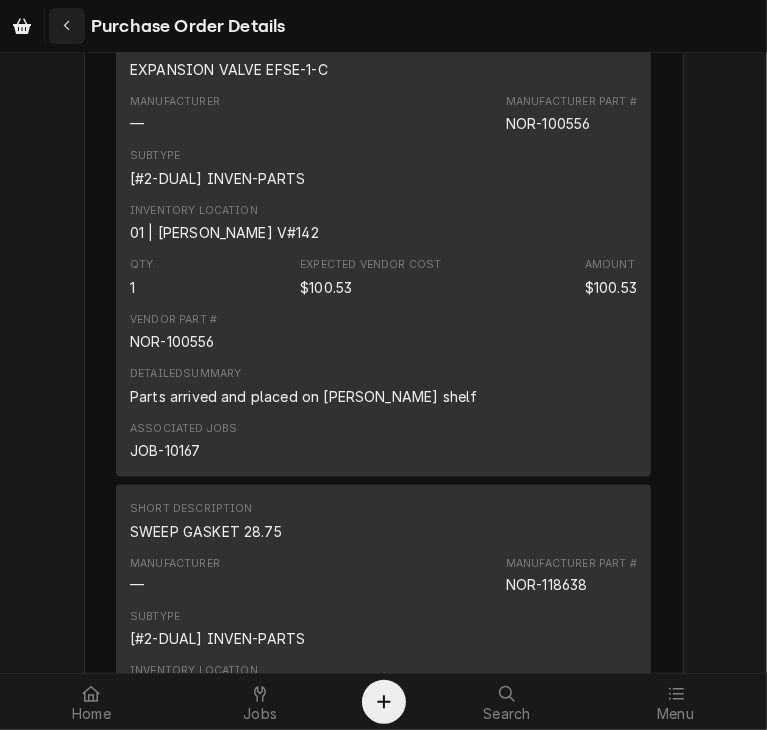 click at bounding box center [67, 26] 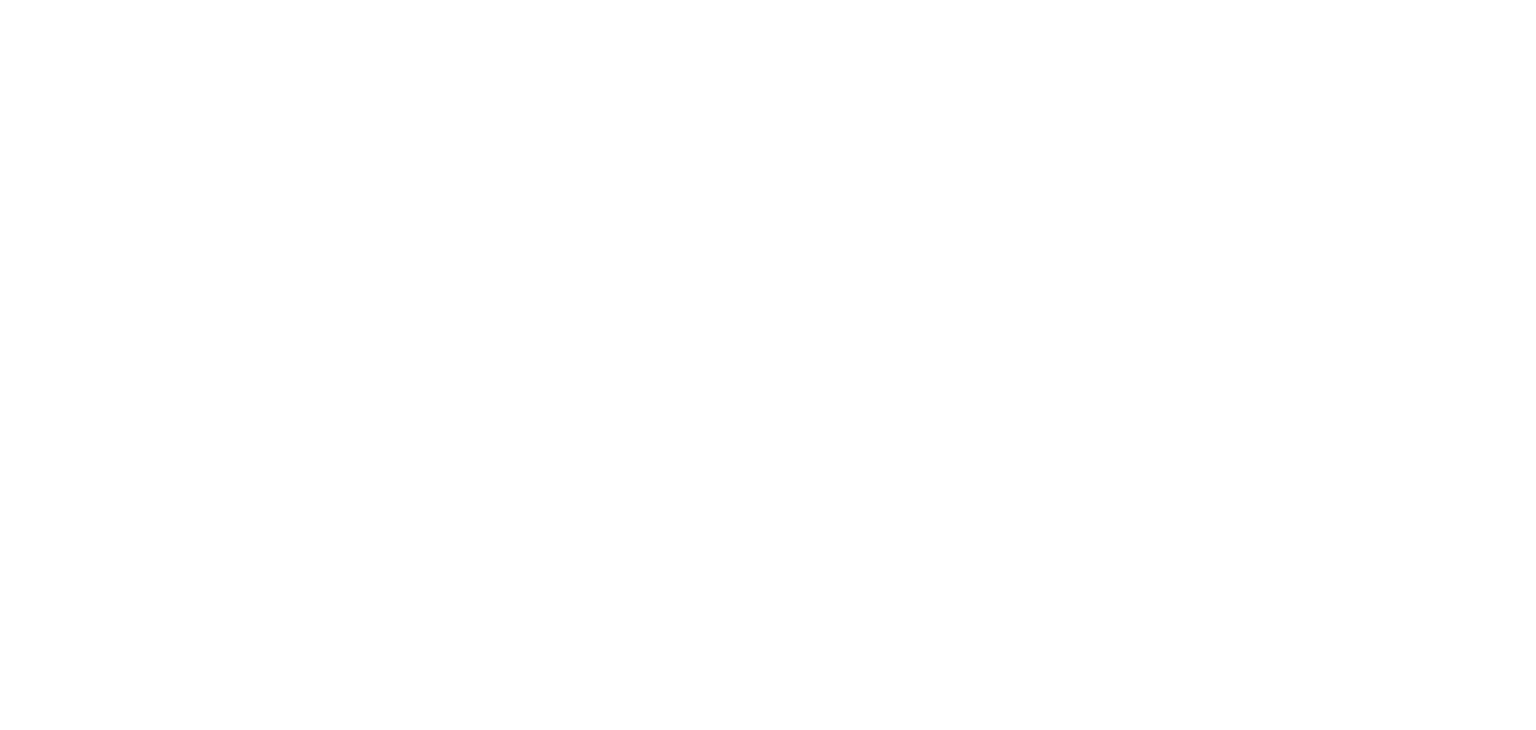 scroll, scrollTop: 0, scrollLeft: 0, axis: both 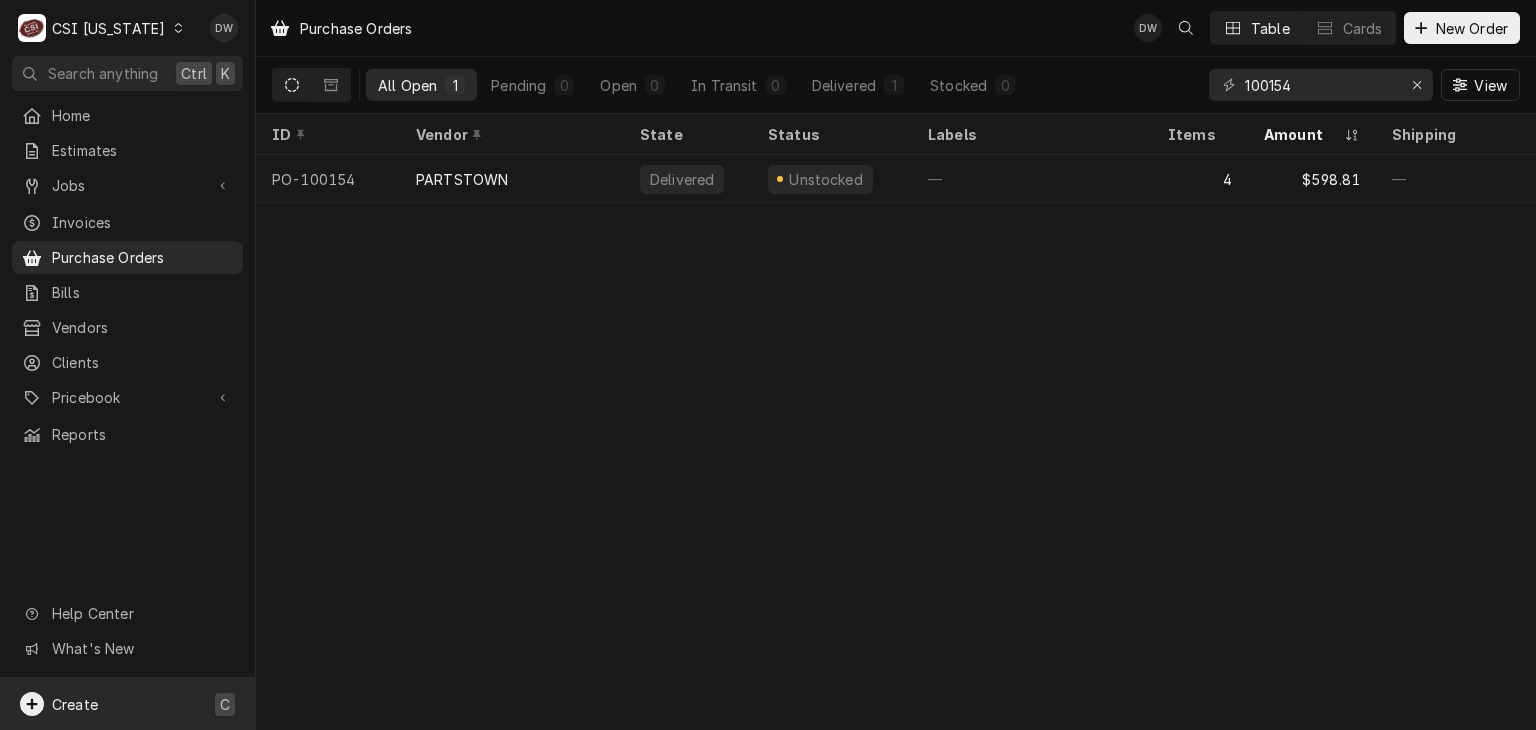 click on "Create C" at bounding box center (127, 704) 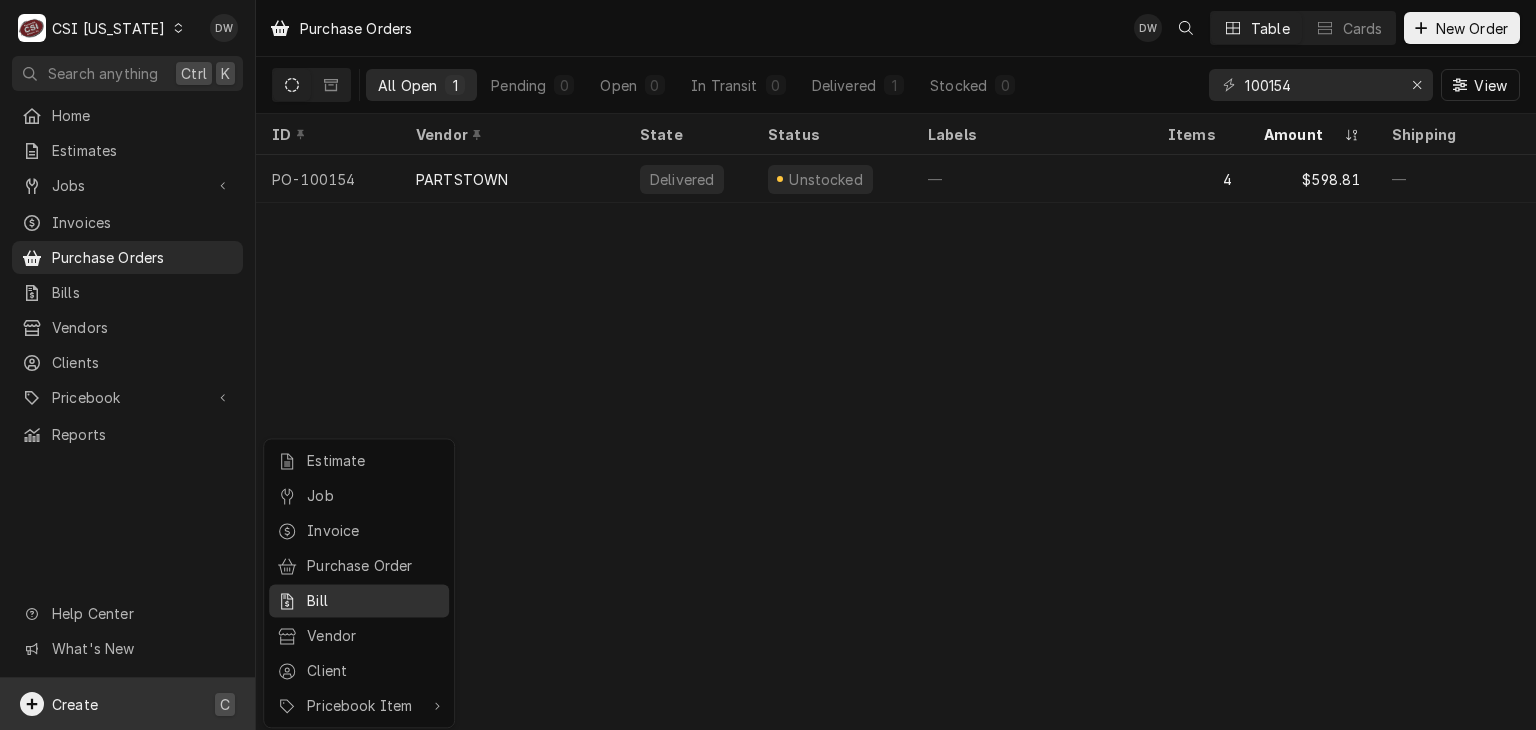 click on "Bill" at bounding box center (374, 600) 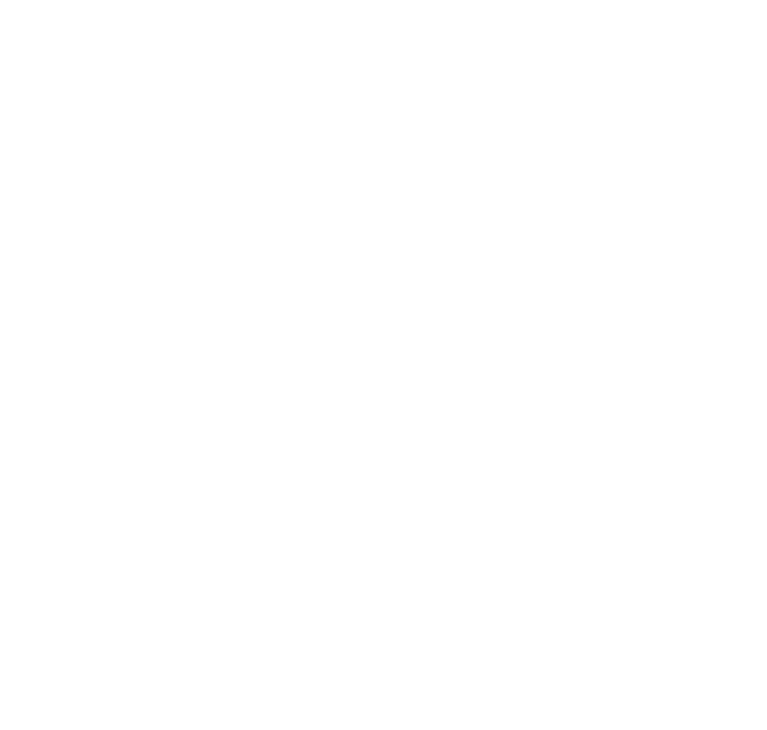 scroll, scrollTop: 0, scrollLeft: 0, axis: both 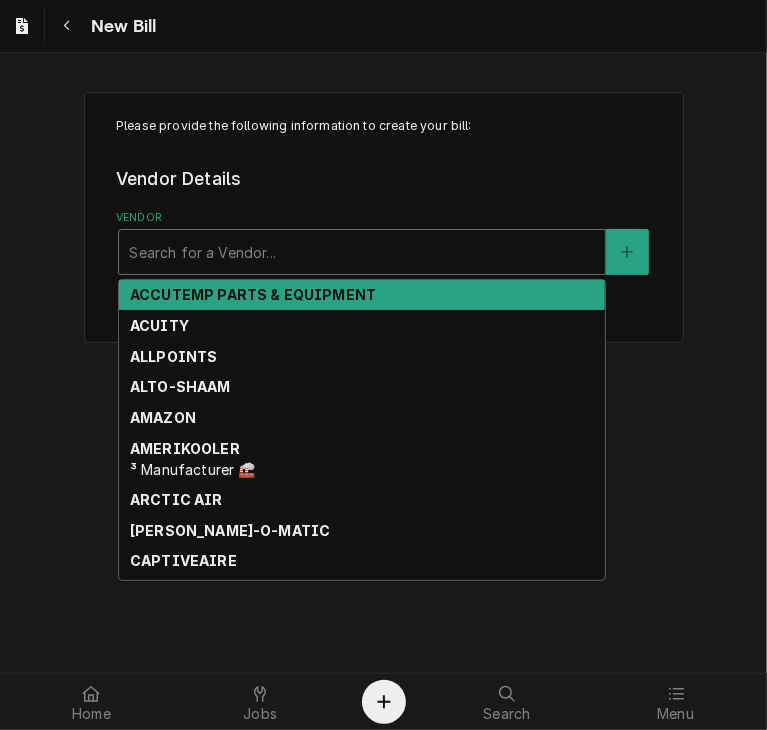 click at bounding box center [362, 252] 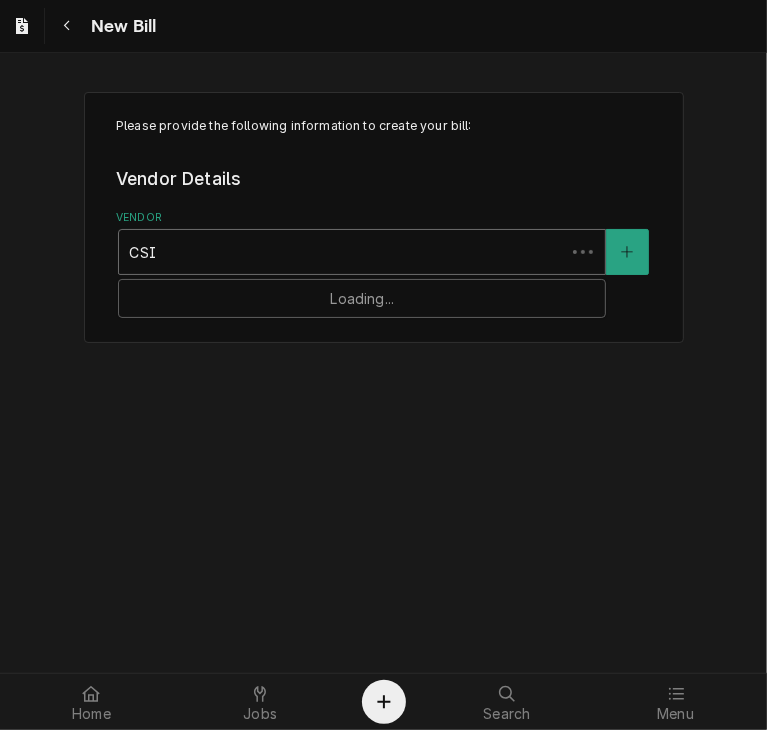 type on "CSI" 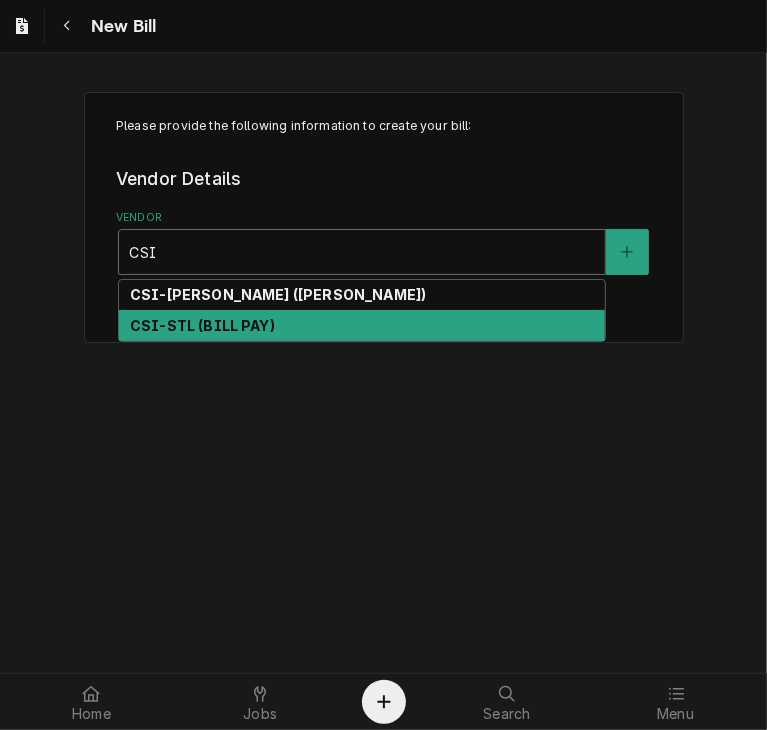 click on "CSI-STL (BILL PAY)" at bounding box center [202, 325] 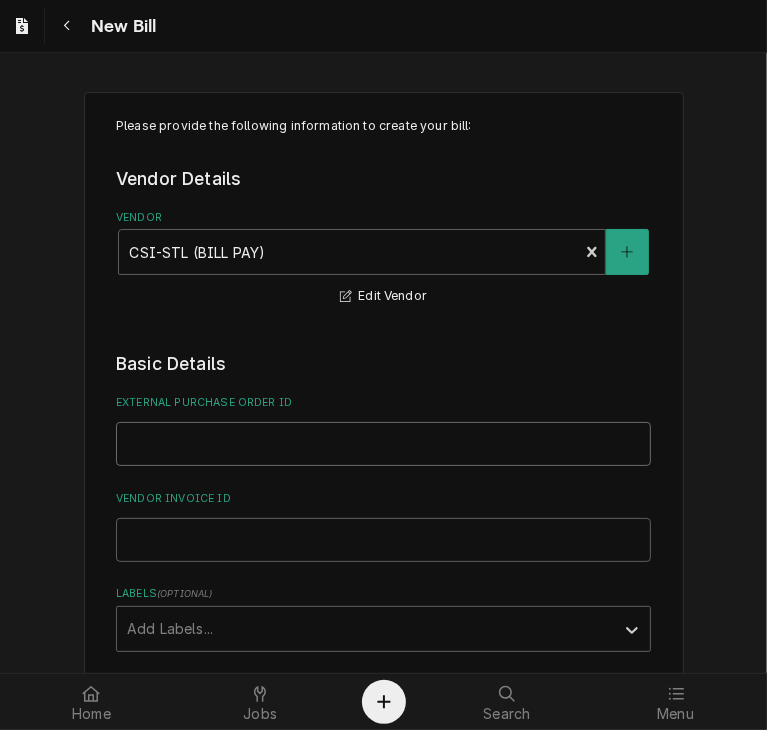 click on "External Purchase Order ID" at bounding box center (383, 444) 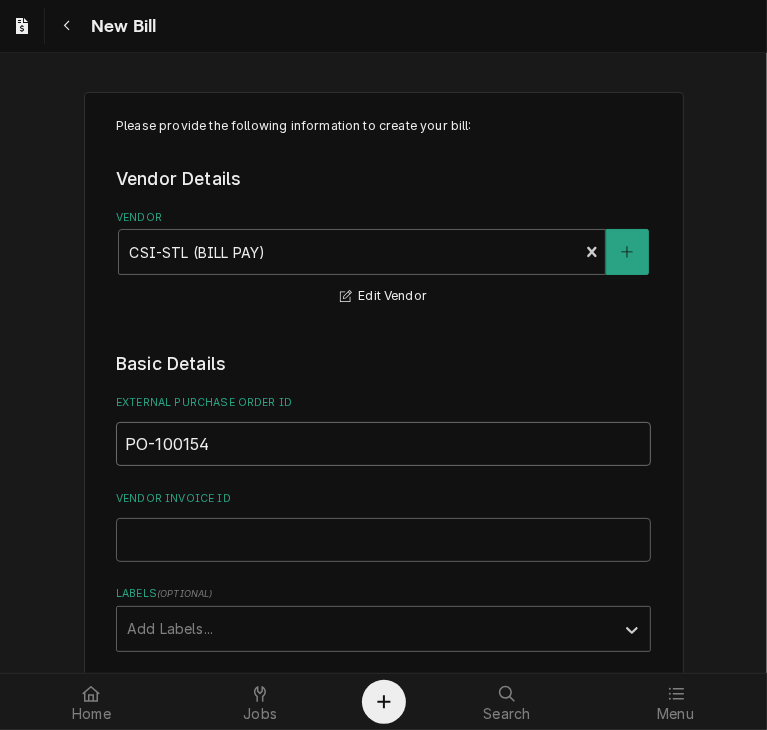 type on "PO-100154" 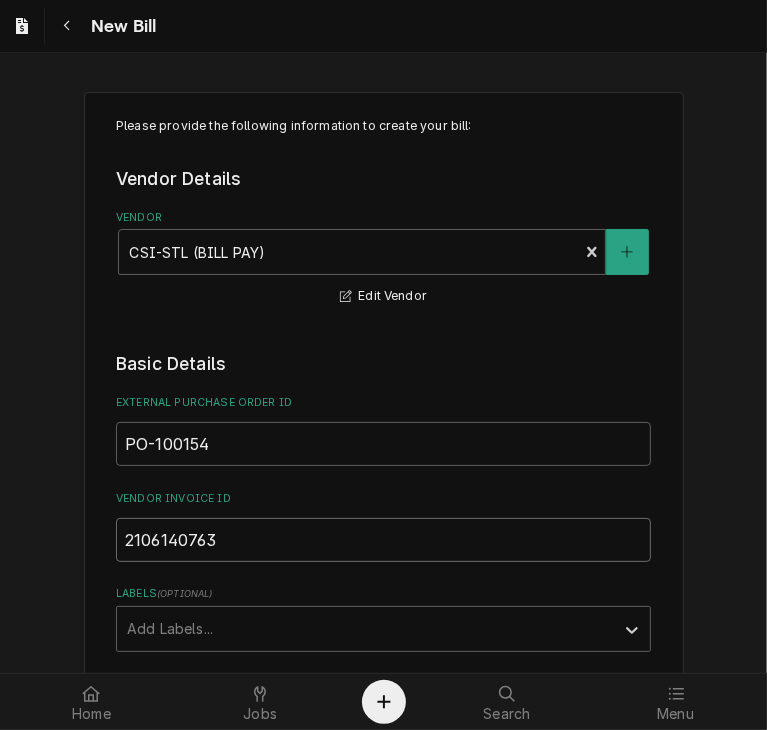 type on "2106140763" 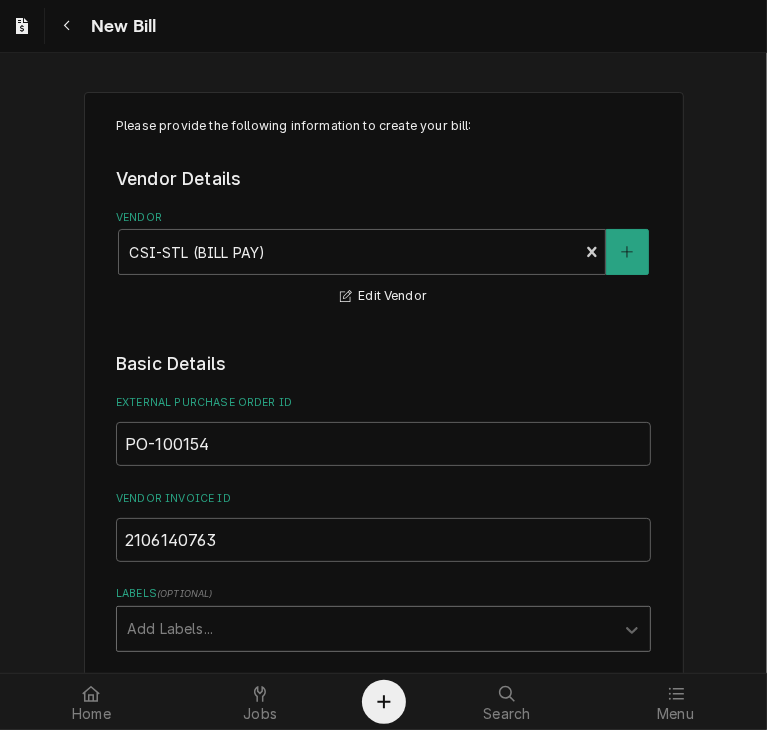 scroll, scrollTop: 361, scrollLeft: 0, axis: vertical 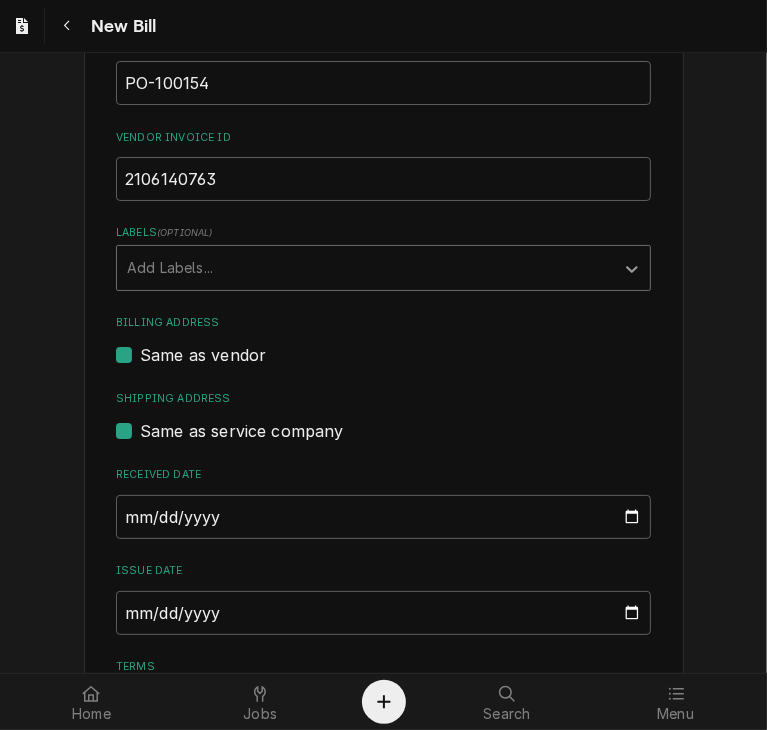 click 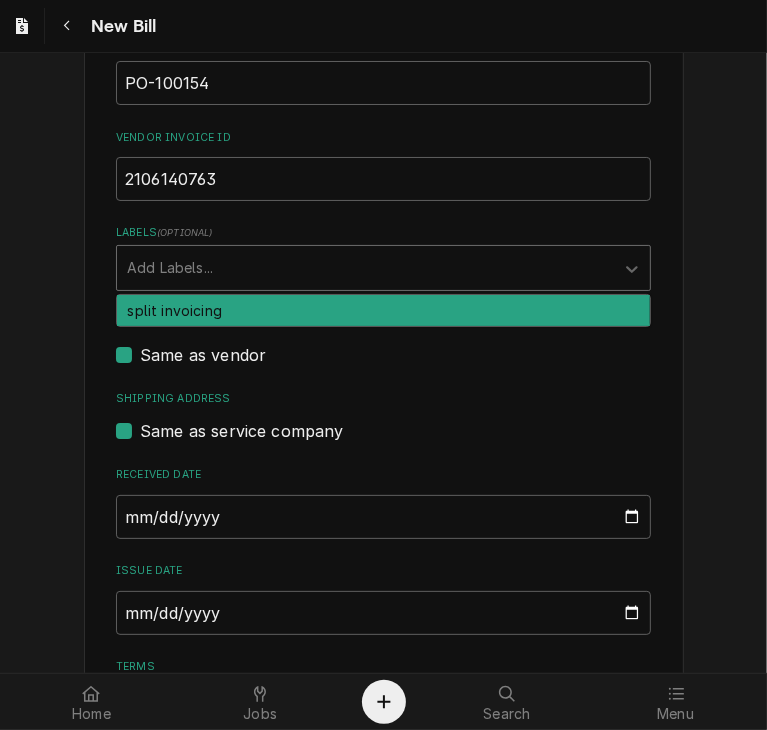 click on "split invoicing" at bounding box center (383, 310) 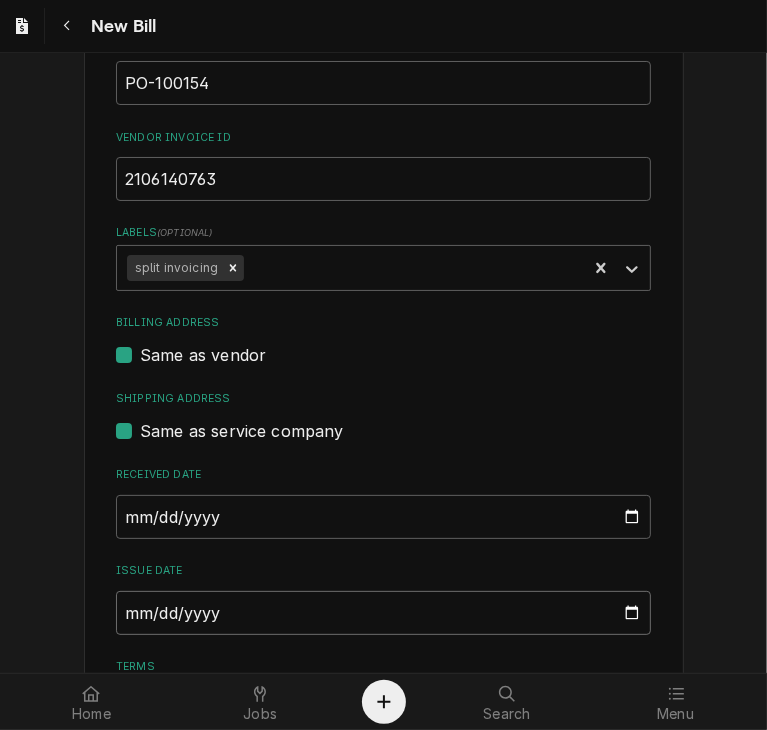 click on "[DATE]" at bounding box center [383, 613] 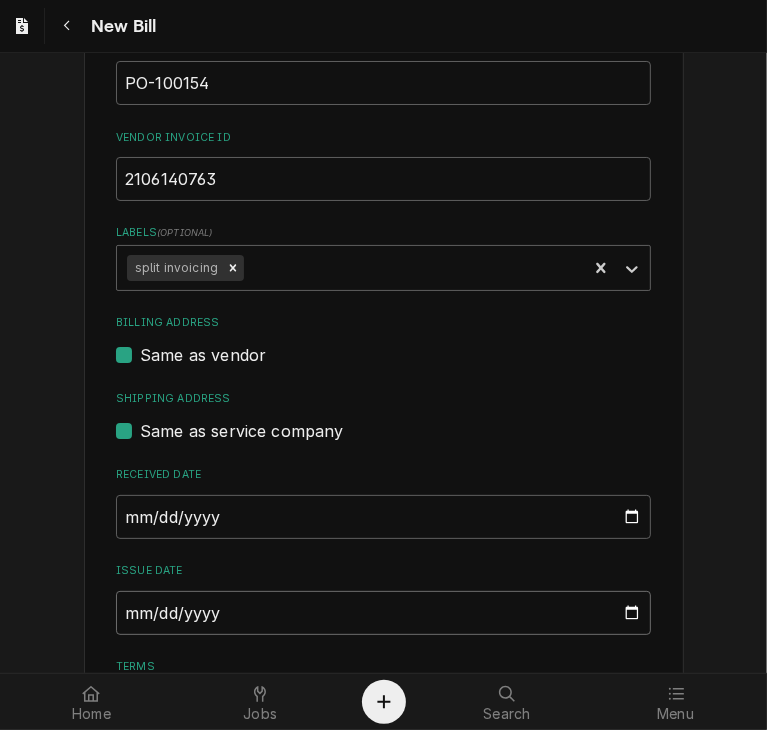 type on "2025-06-26" 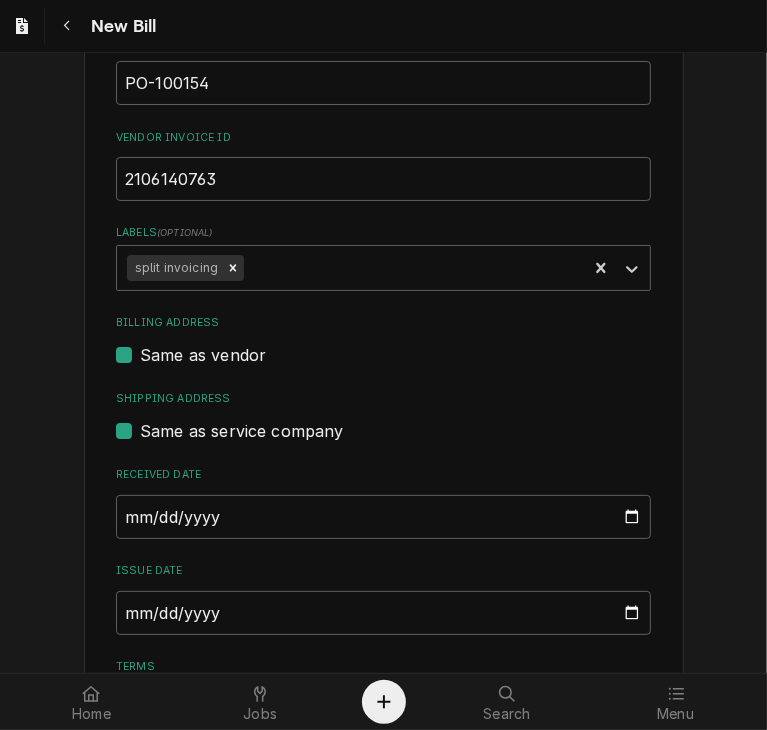 click on "Please provide the following information to create your bill: Vendor Details Vendor CSI-STL (BILL PAY) Edit Vendor Basic Details External Purchase Order ID PO-100154 Vendor Invoice ID 2106140763 Labels  ( optional ) split invoicing Billing Address Same as vendor Shipping Address Same as service company Received Date 2025-07-14 Issue Date 2025-06-26 Terms Choose payment terms... Same Day Net 7 Net 14 Net 21 Net 30 Net 45 Net 60 Net 90 Due Date 2025-07-26 Charge Details Service Charges Add Service Charge Parts and Materials  ( if any ) Add Part or Material Trip Charges, Diagnostic Fees, etc.  ( if any ) Add Miscellaneous Charge Discounts  ( if any ) Add Discount Attachments  ( if any ) Add Attachment Total $0.00 Create Preview Bill Save Draft" at bounding box center (383, 664) 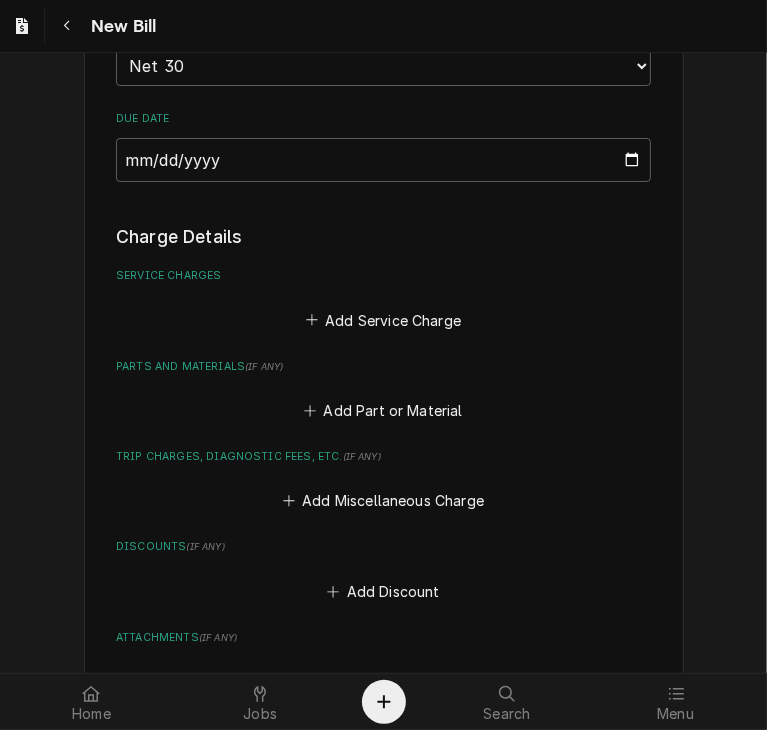scroll, scrollTop: 1081, scrollLeft: 0, axis: vertical 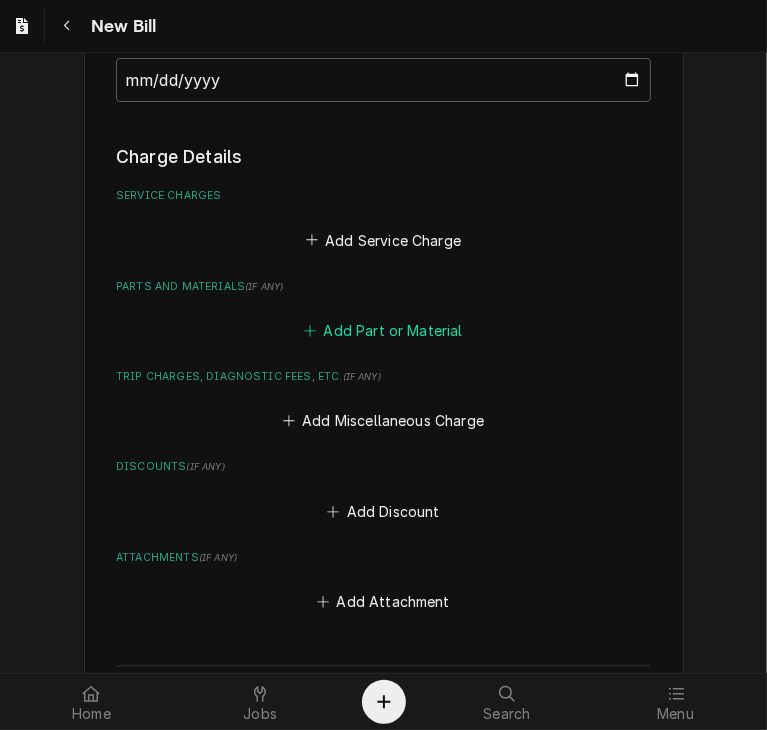 click on "Add Part or Material" at bounding box center [383, 331] 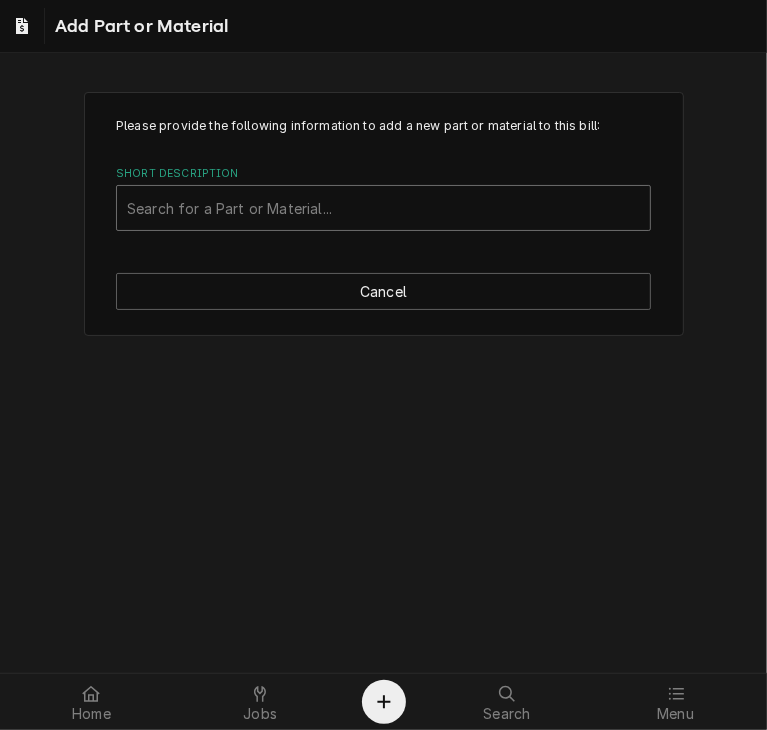 click at bounding box center [383, 208] 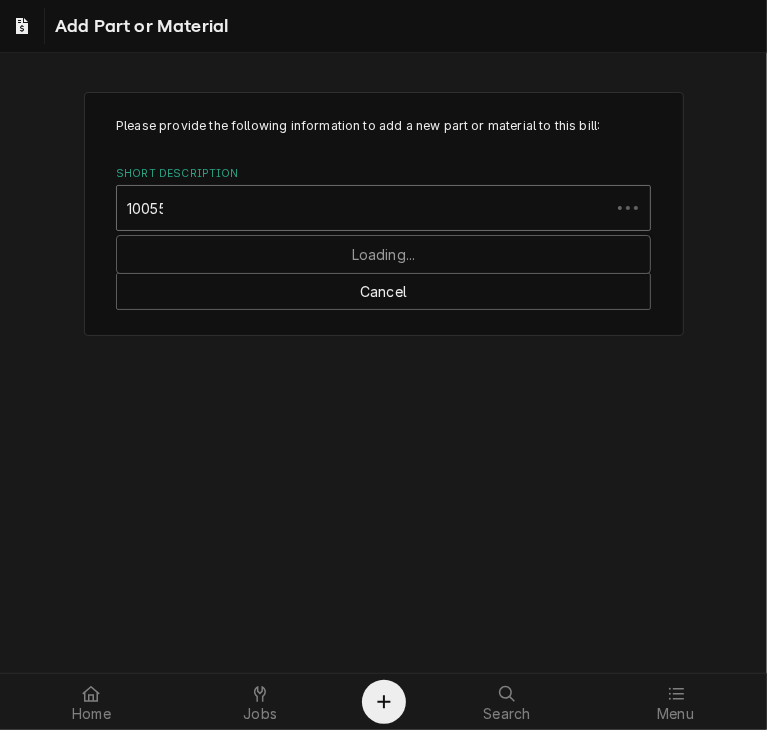 type on "100556" 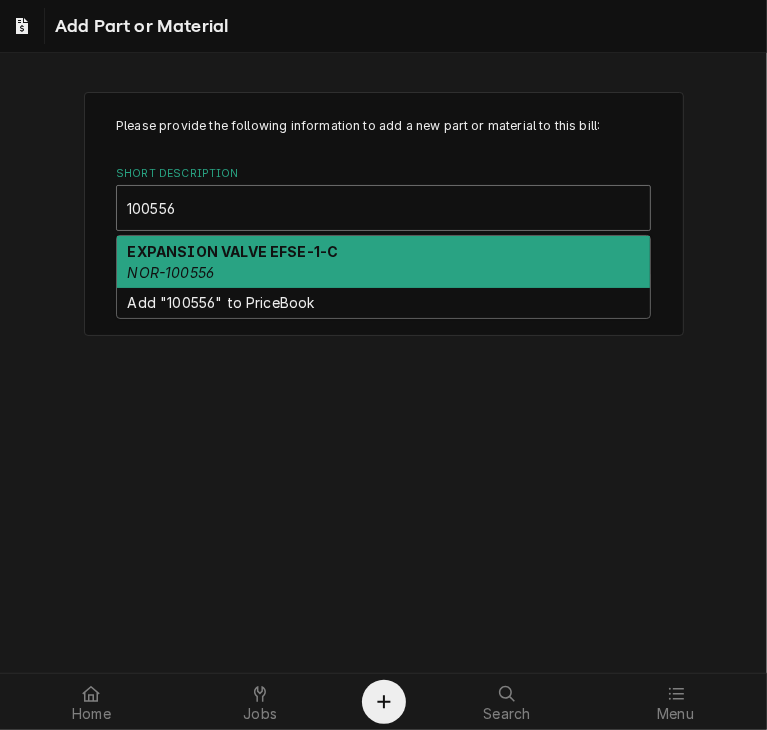 click on "EXPANSION VALVE EFSE-1-C" at bounding box center [233, 251] 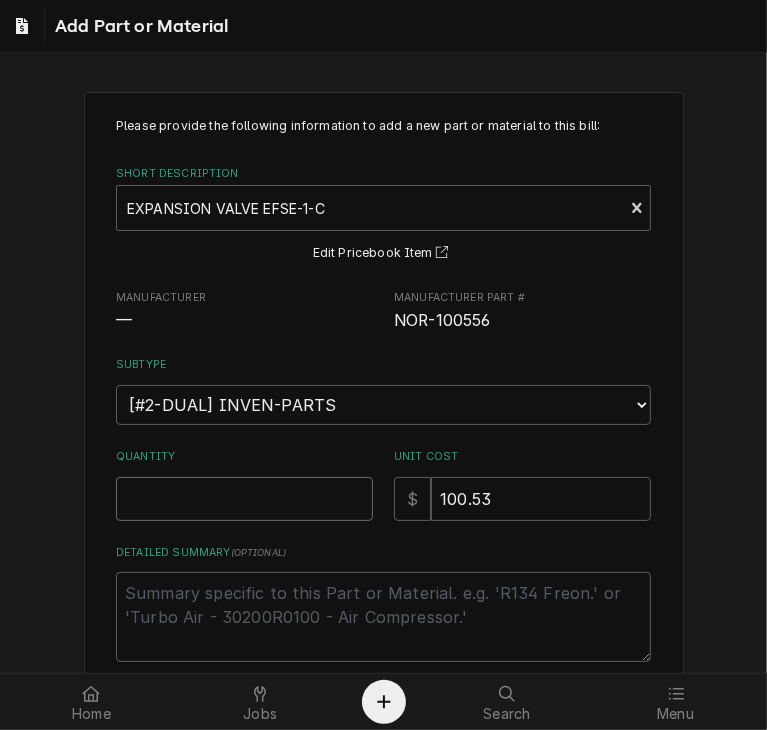 click on "Quantity" at bounding box center (244, 499) 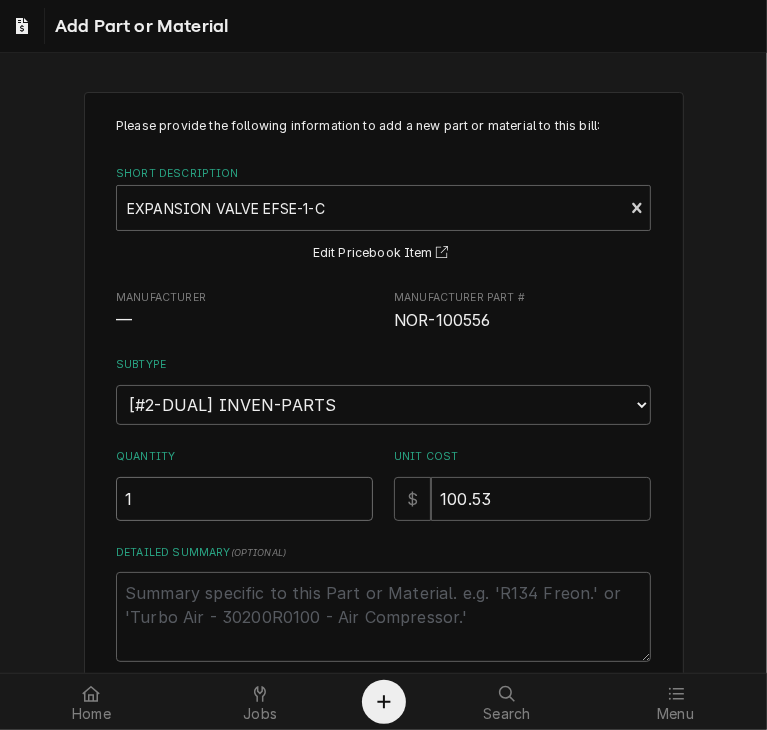 type on "1" 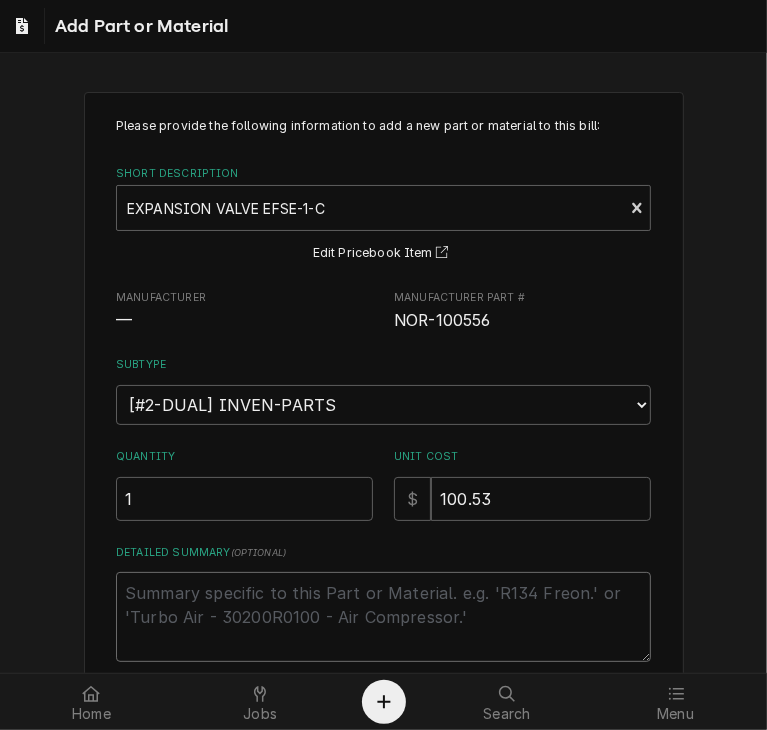 click on "Detailed Summary  ( optional )" at bounding box center (383, 617) 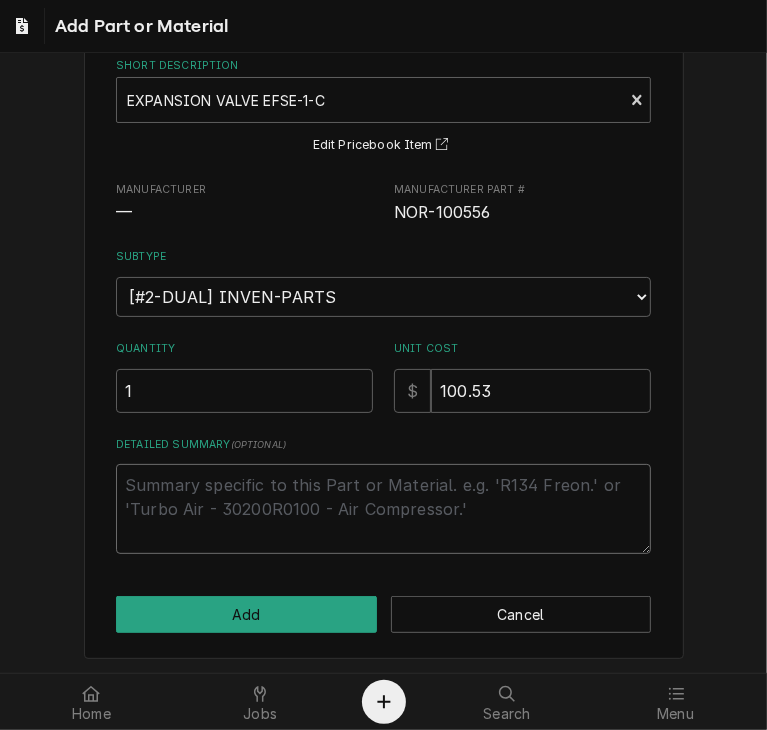 scroll, scrollTop: 17, scrollLeft: 0, axis: vertical 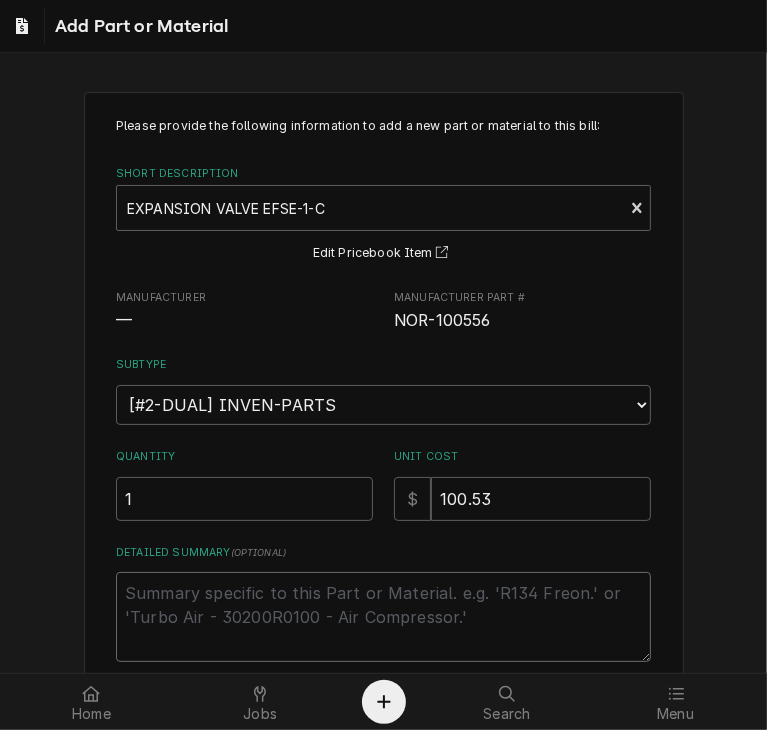 click on "Detailed Summary  ( optional )" at bounding box center (383, 617) 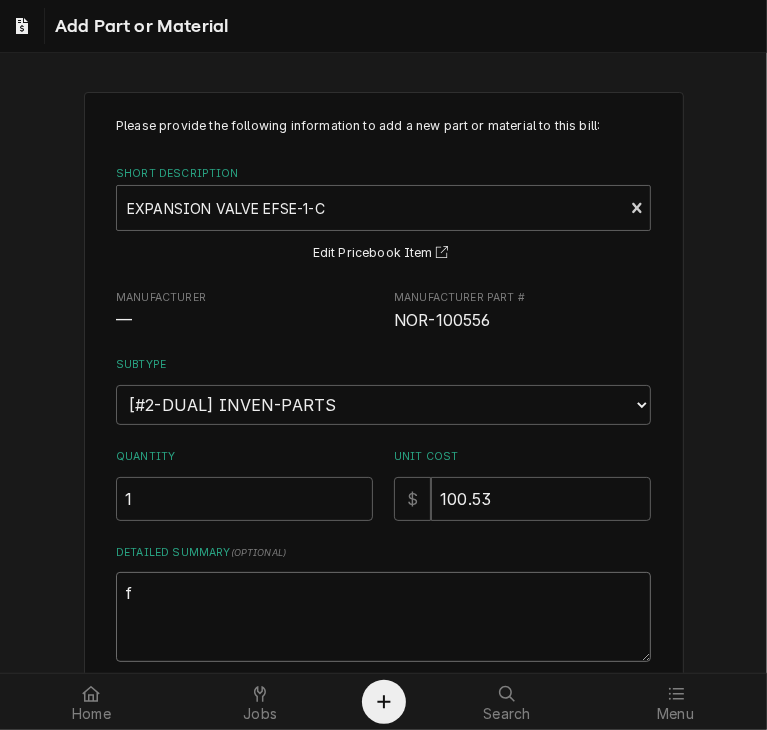 type on "x" 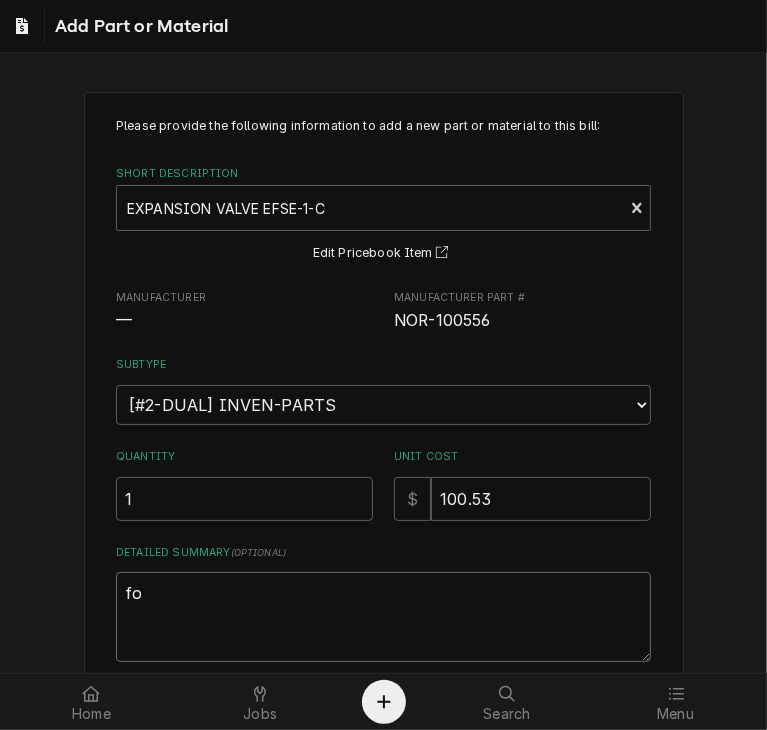 type on "x" 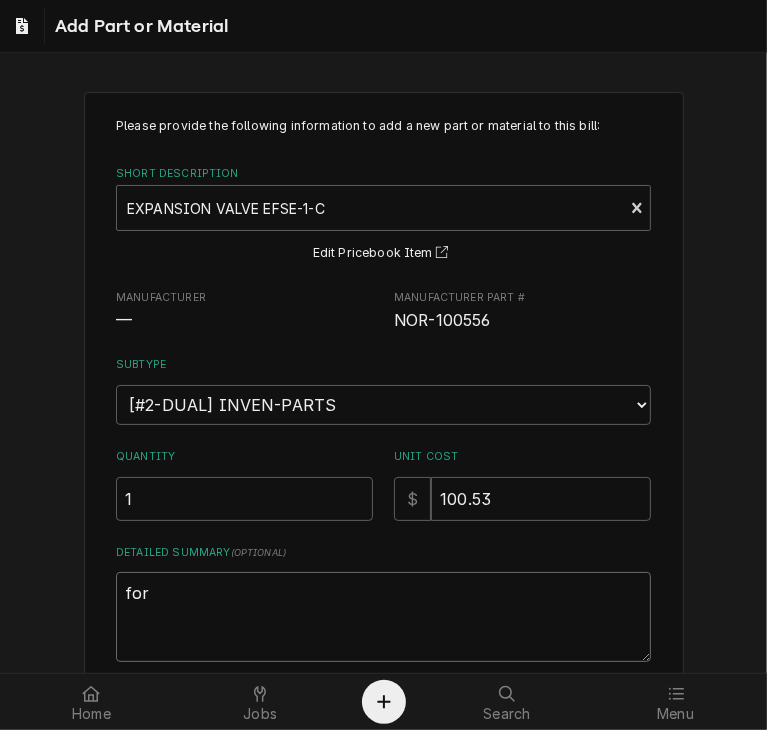 type on "x" 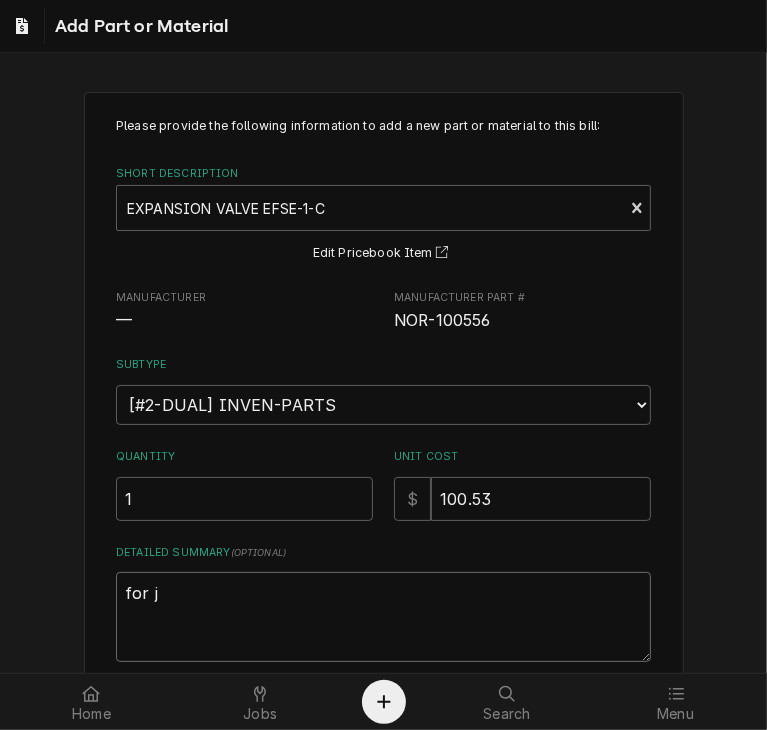 type on "x" 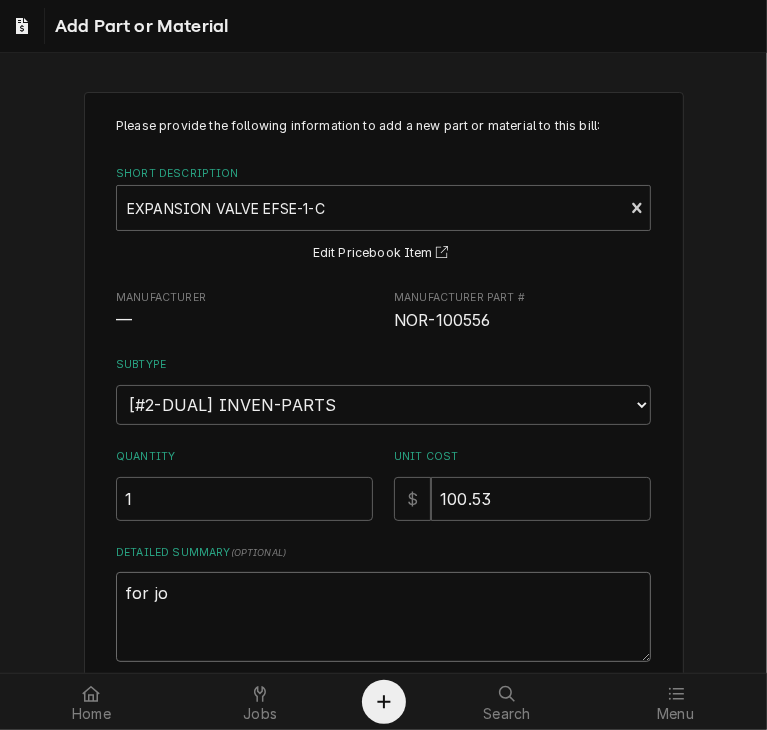 type on "x" 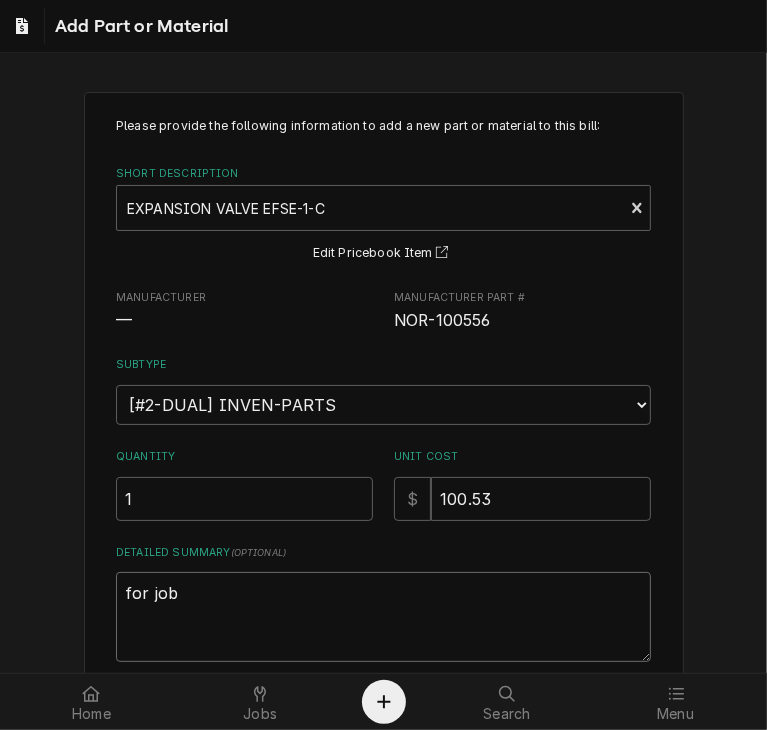 type on "x" 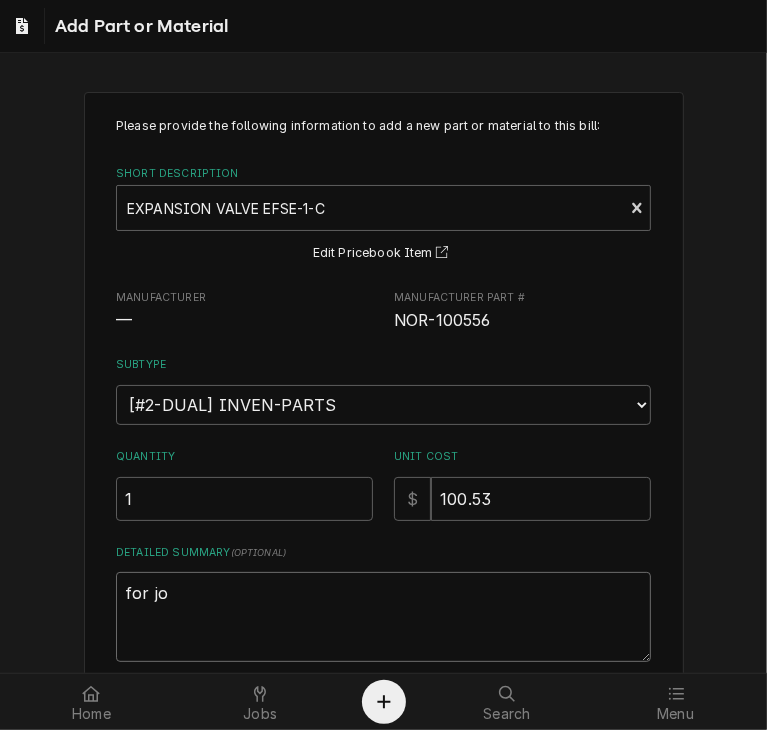 type on "x" 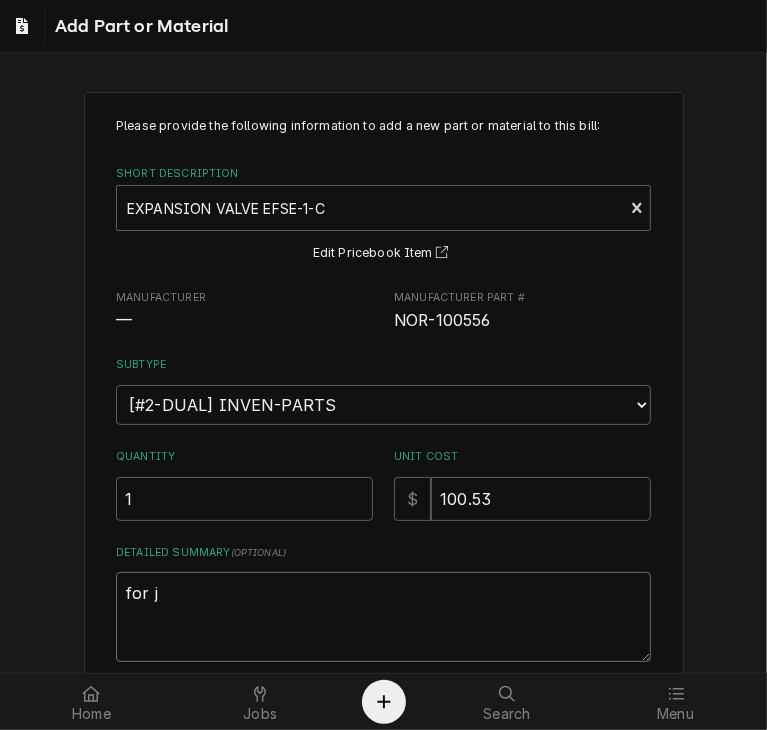 type on "x" 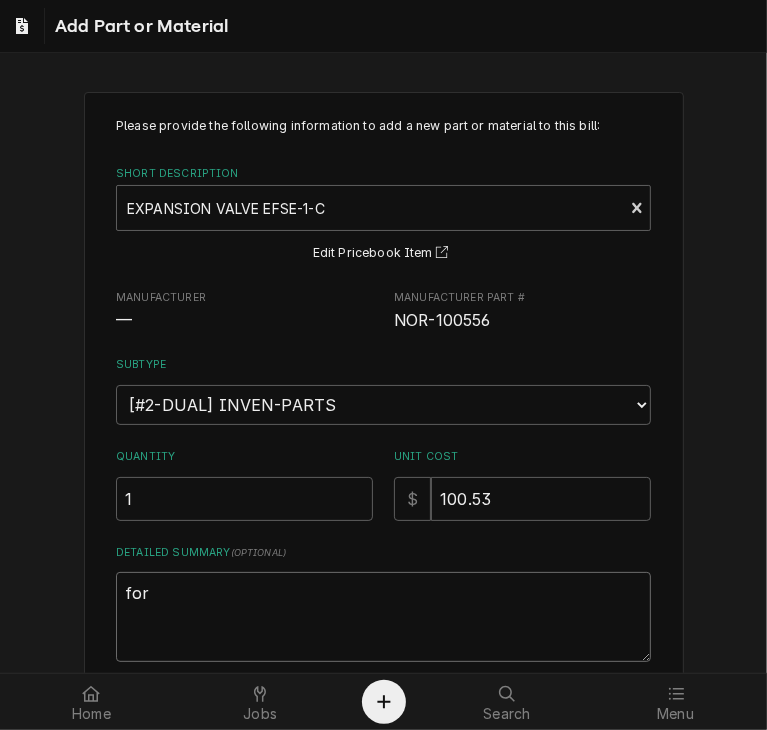 type on "x" 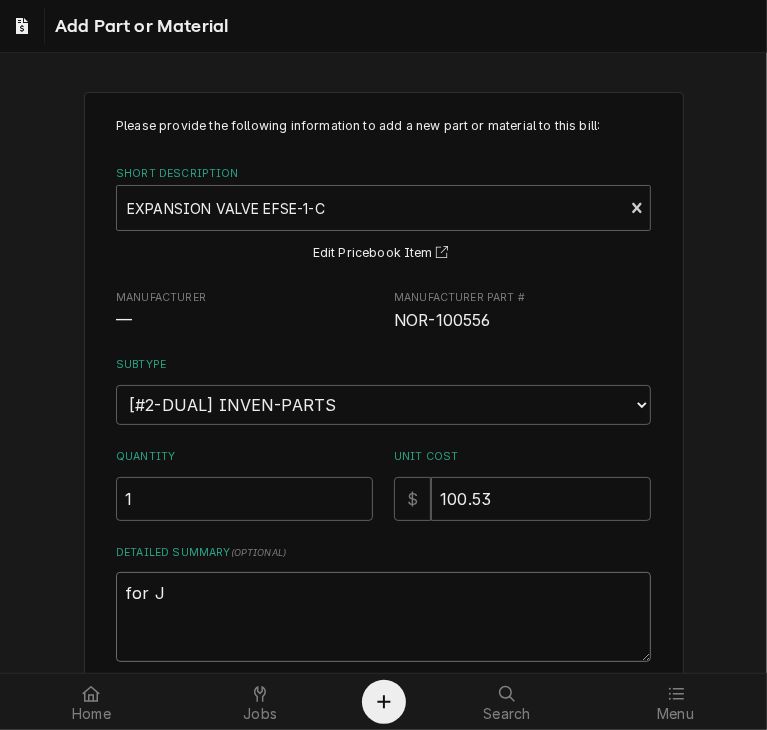 type on "x" 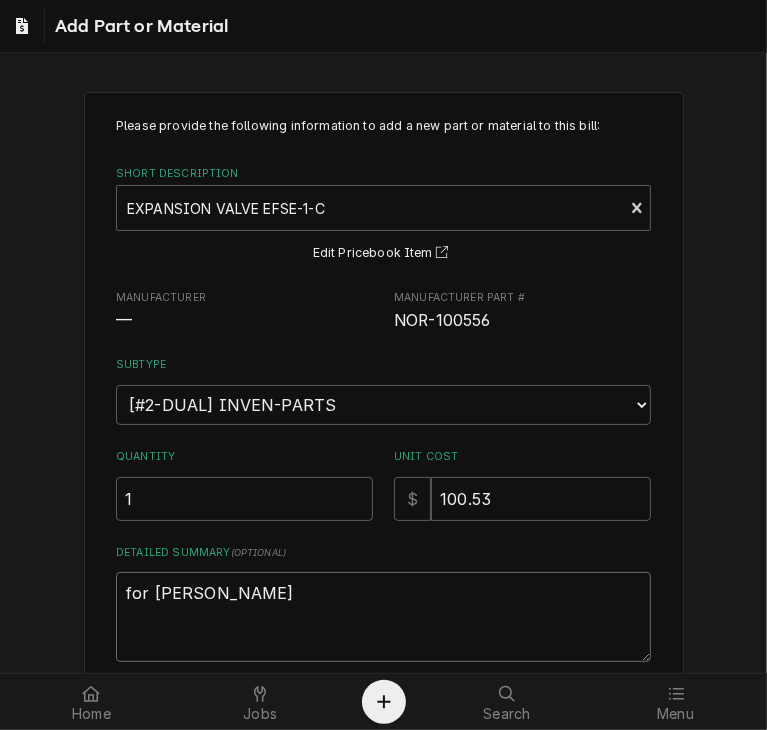type on "x" 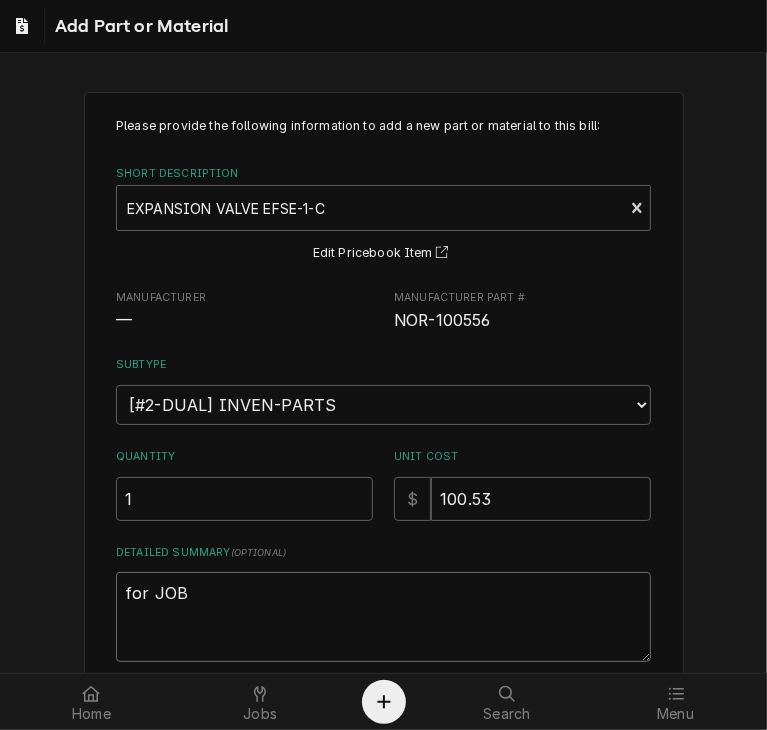 type on "x" 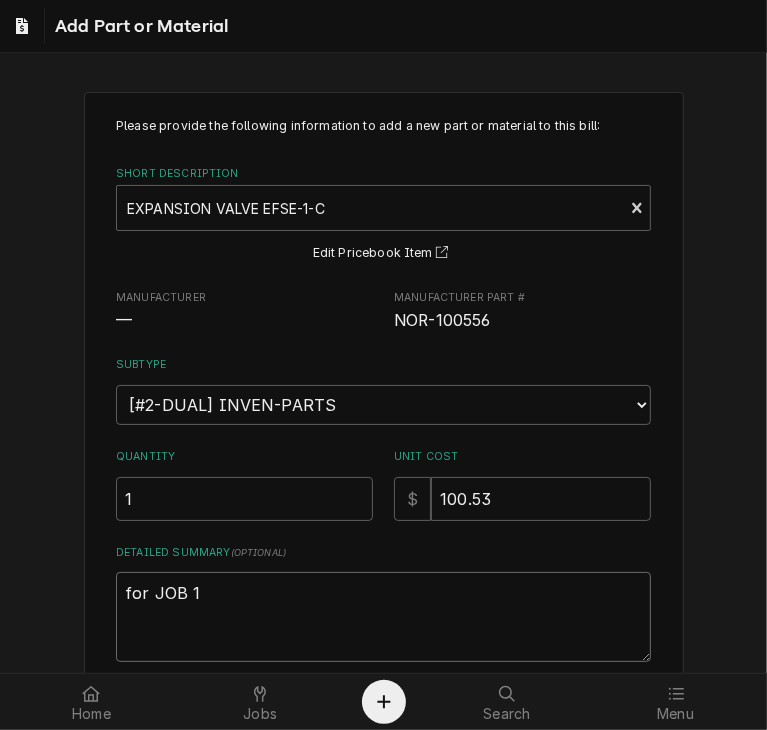 type on "x" 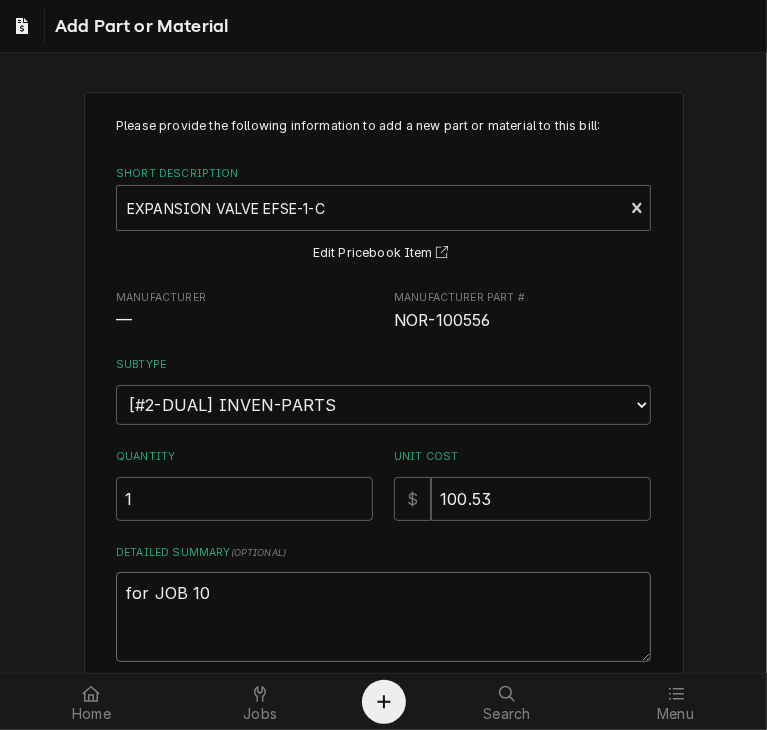 type on "x" 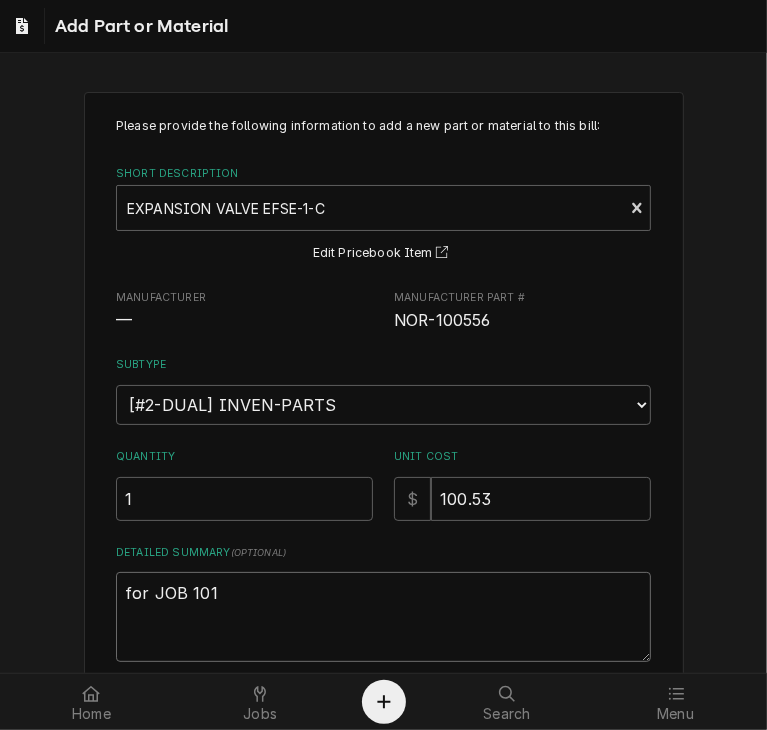 type on "x" 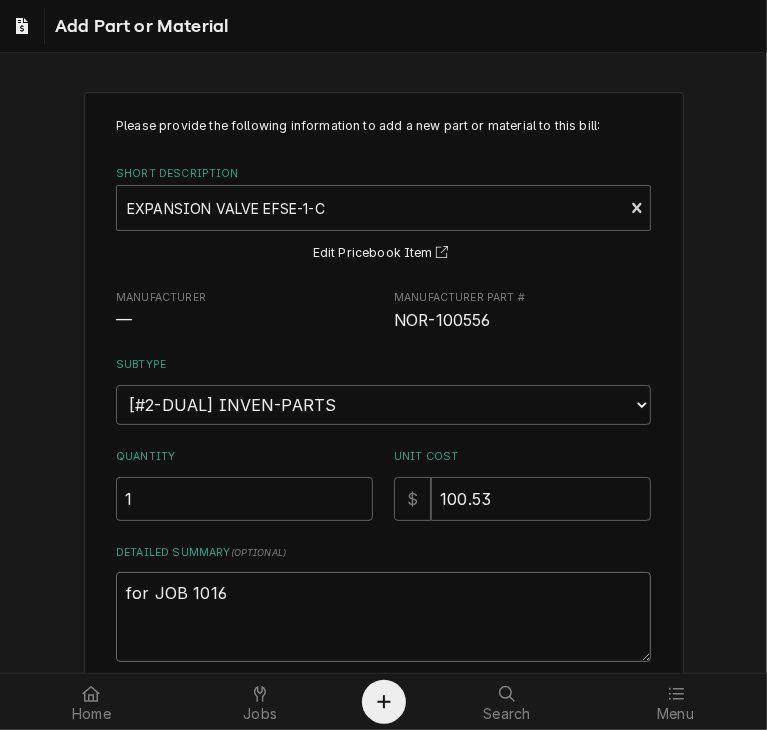type on "x" 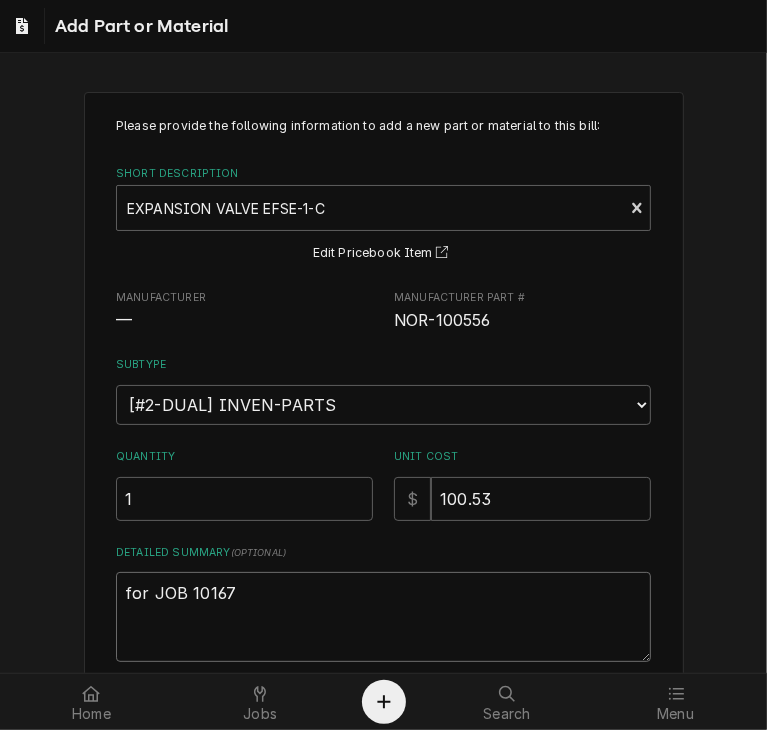 type on "x" 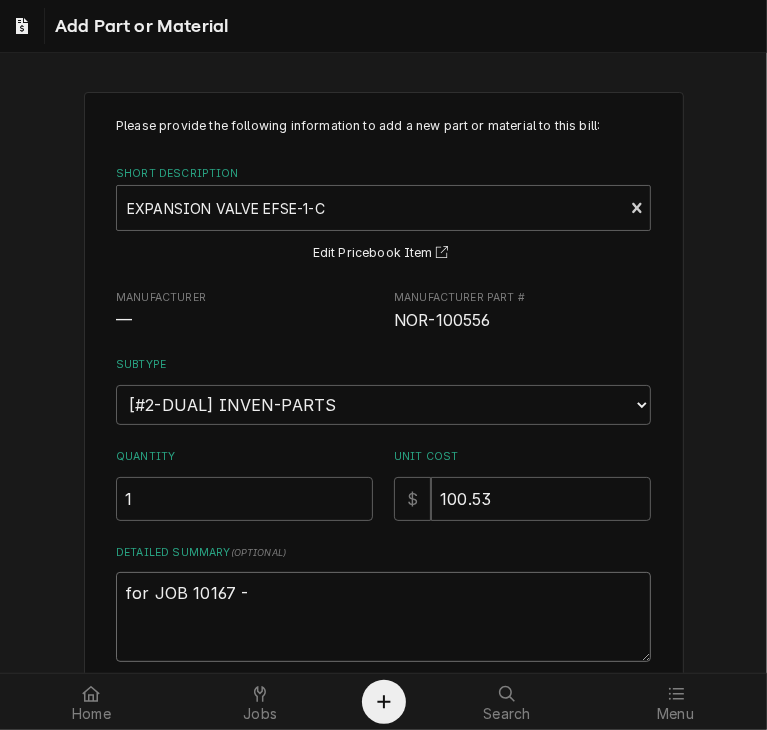 type on "x" 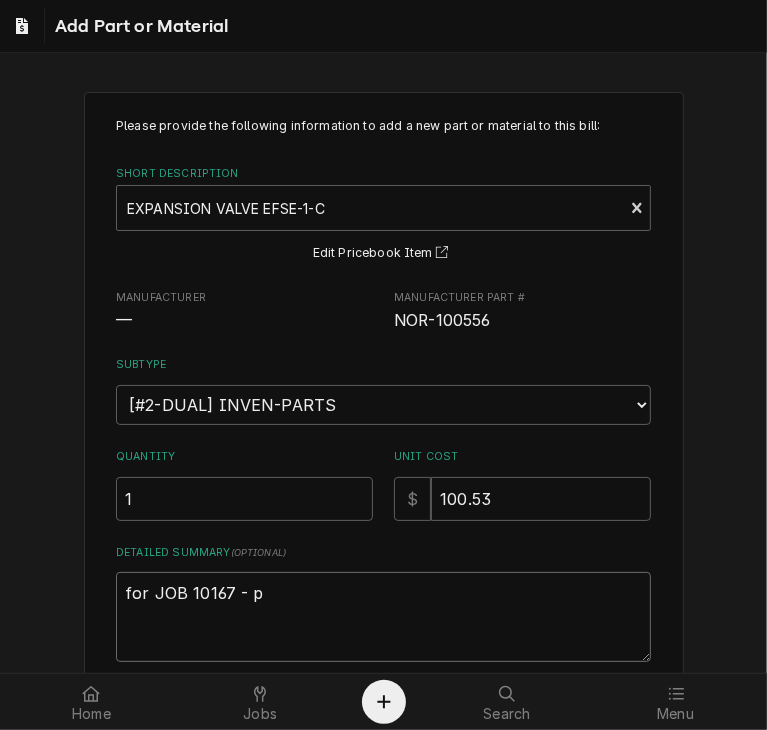 type on "x" 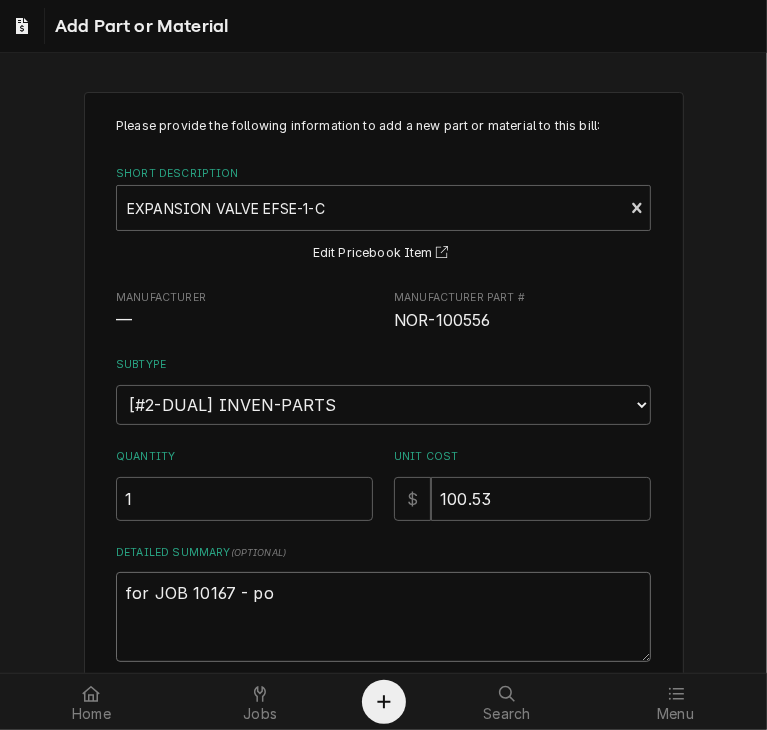 type on "x" 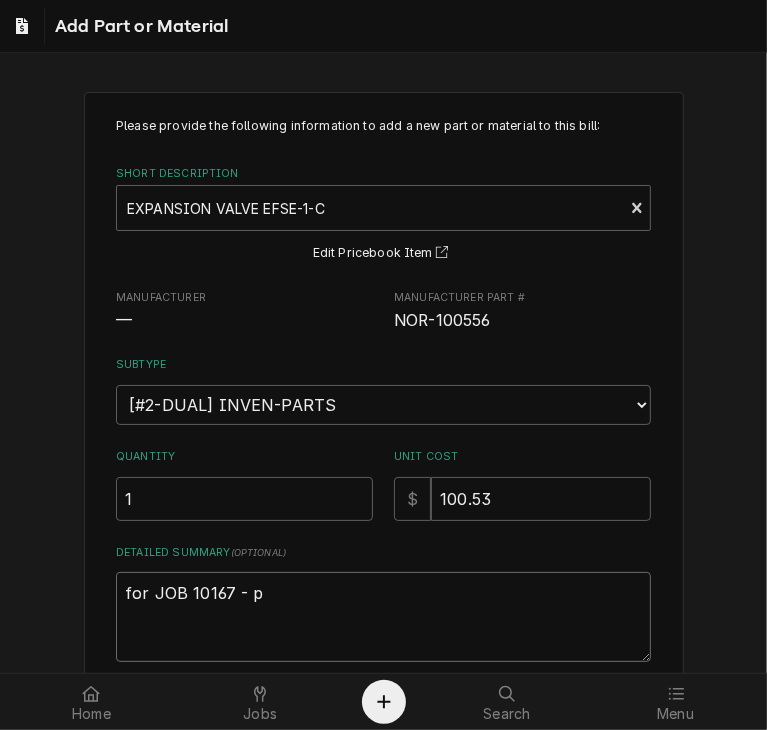 type on "x" 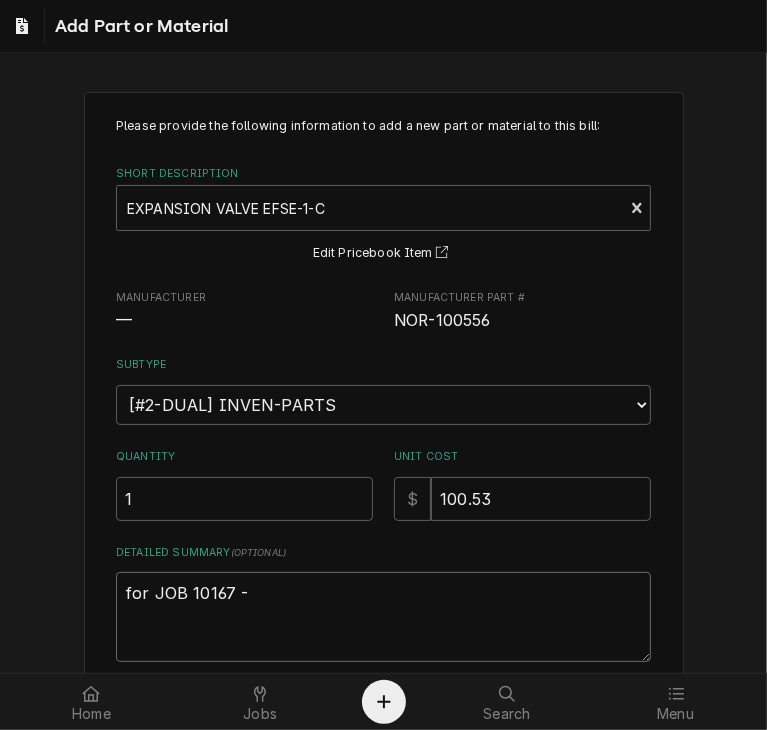 type on "x" 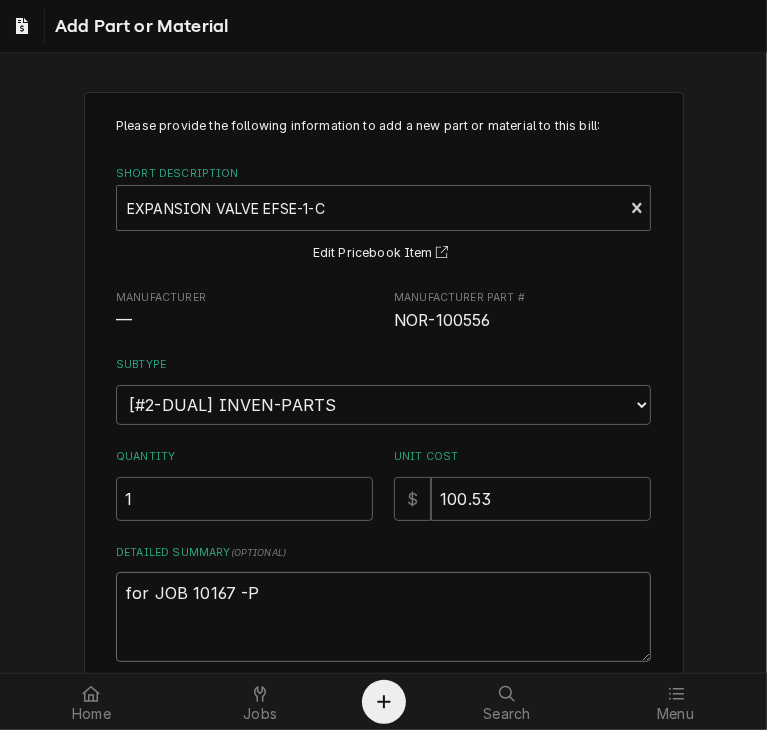 type on "x" 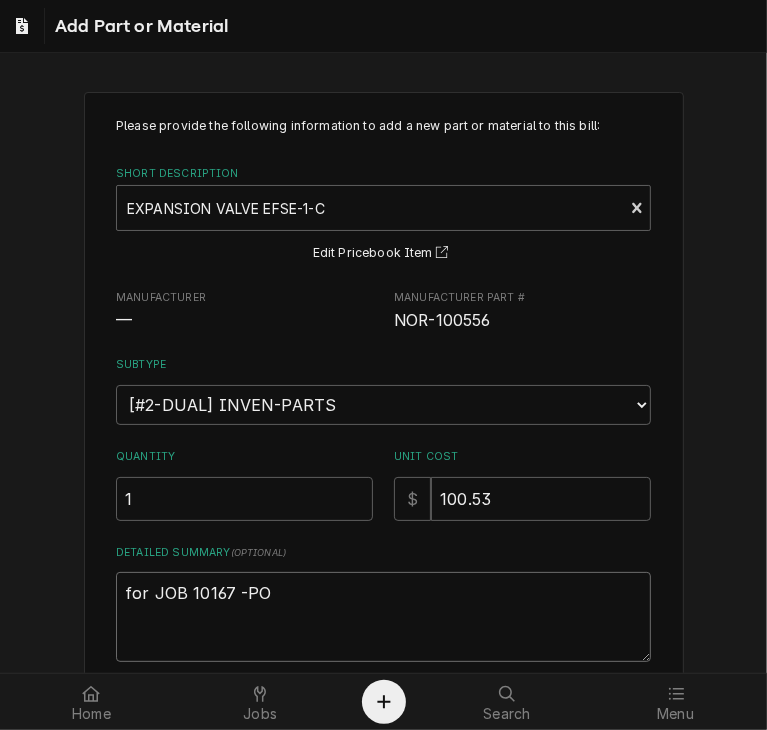 type on "x" 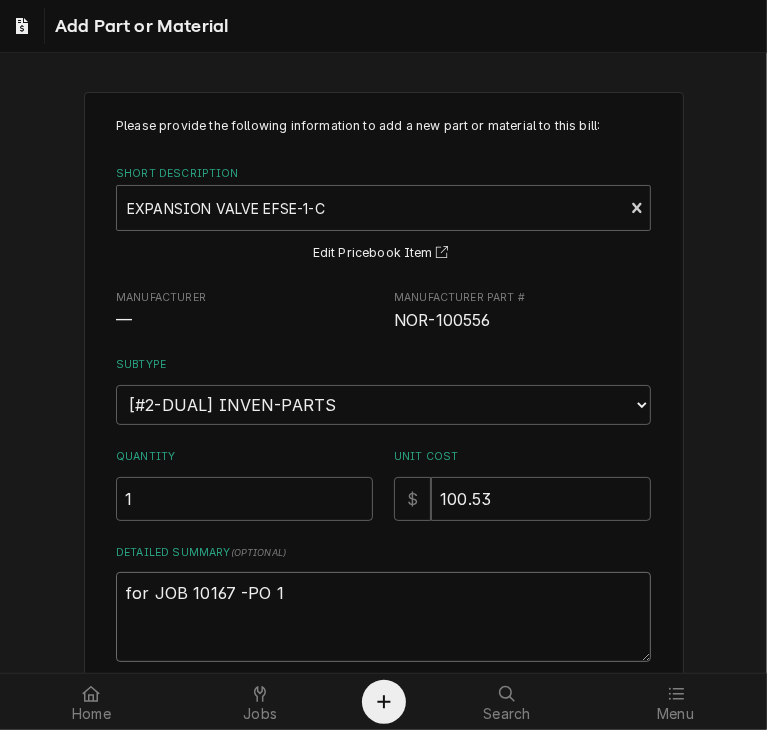type on "x" 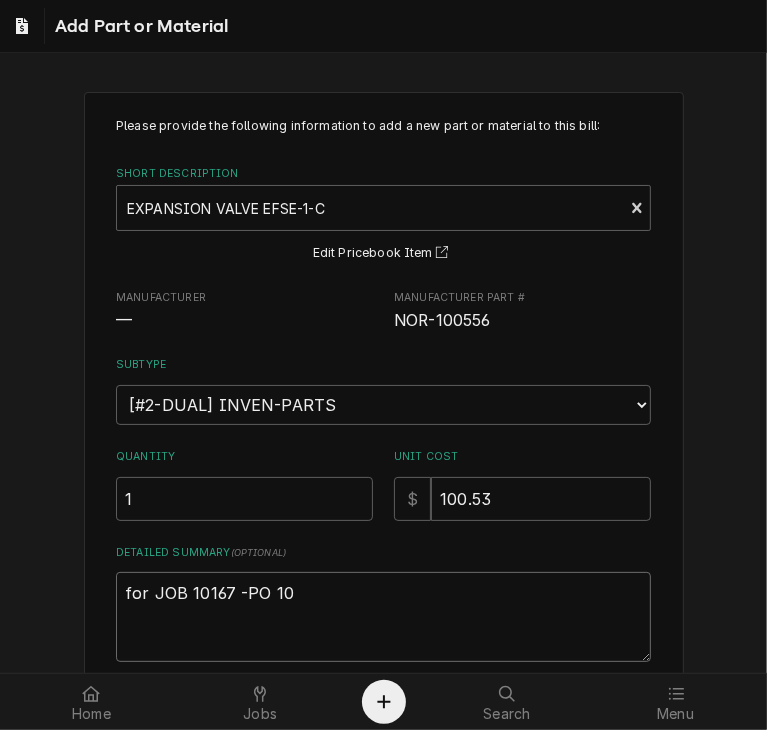 type on "x" 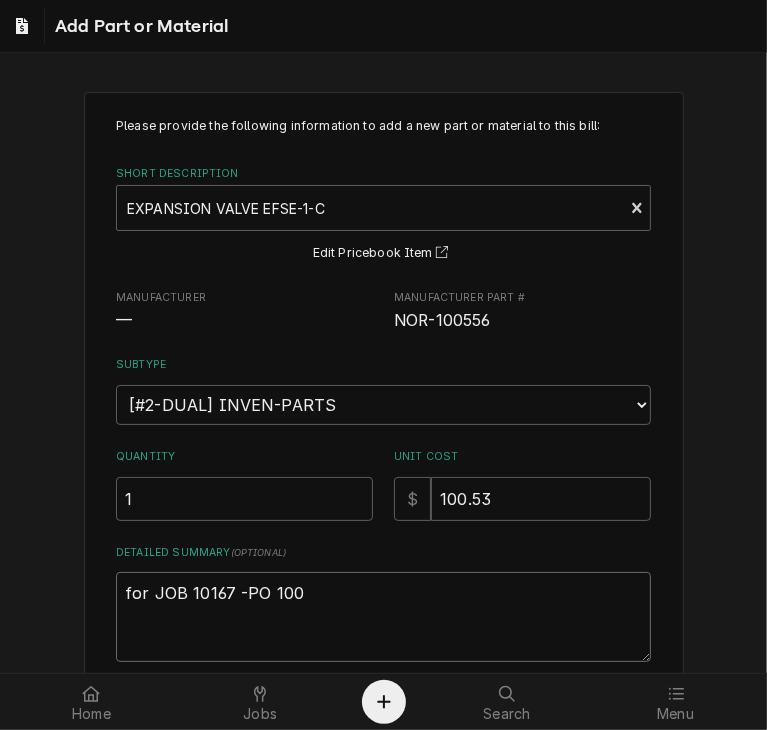 type on "x" 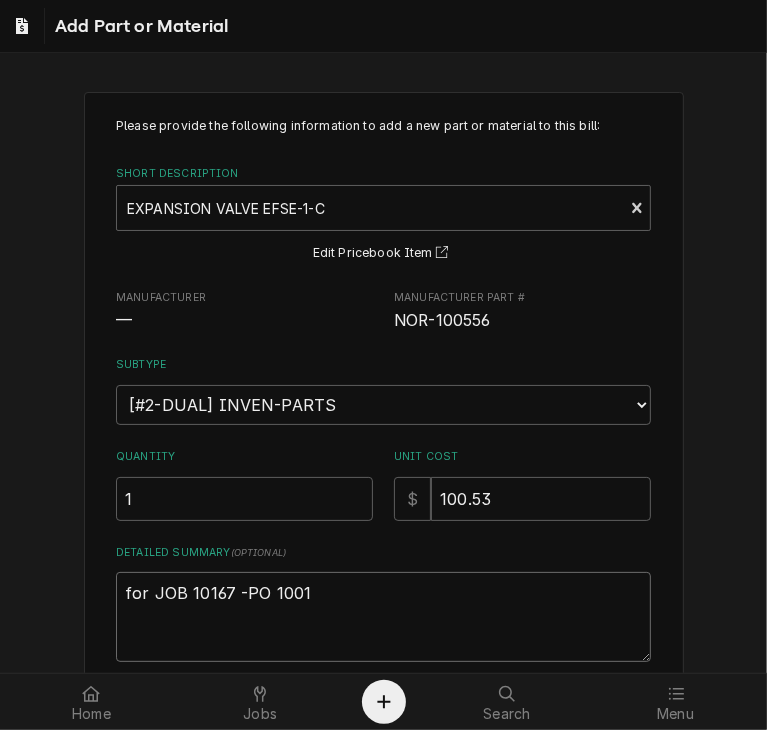 type on "x" 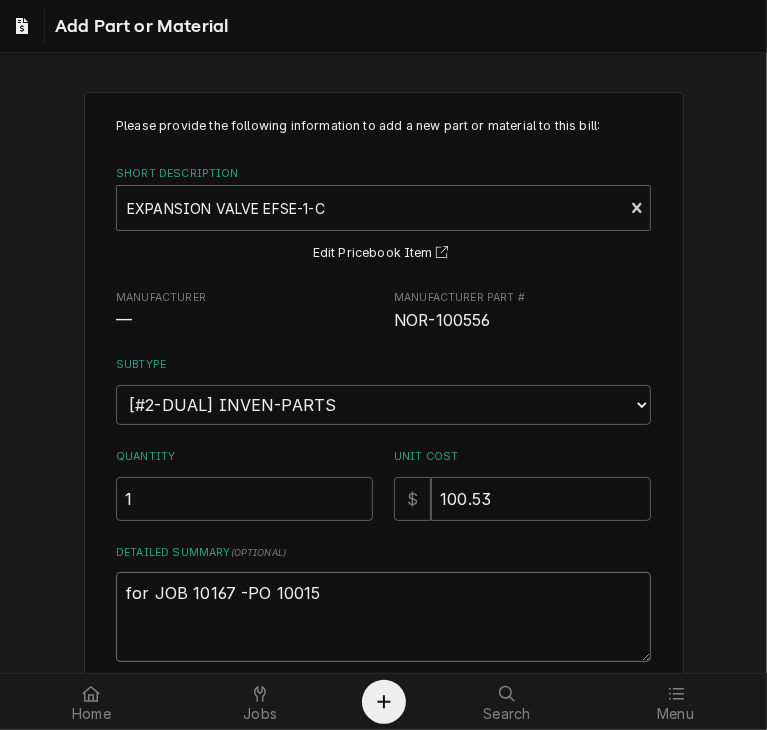 type on "x" 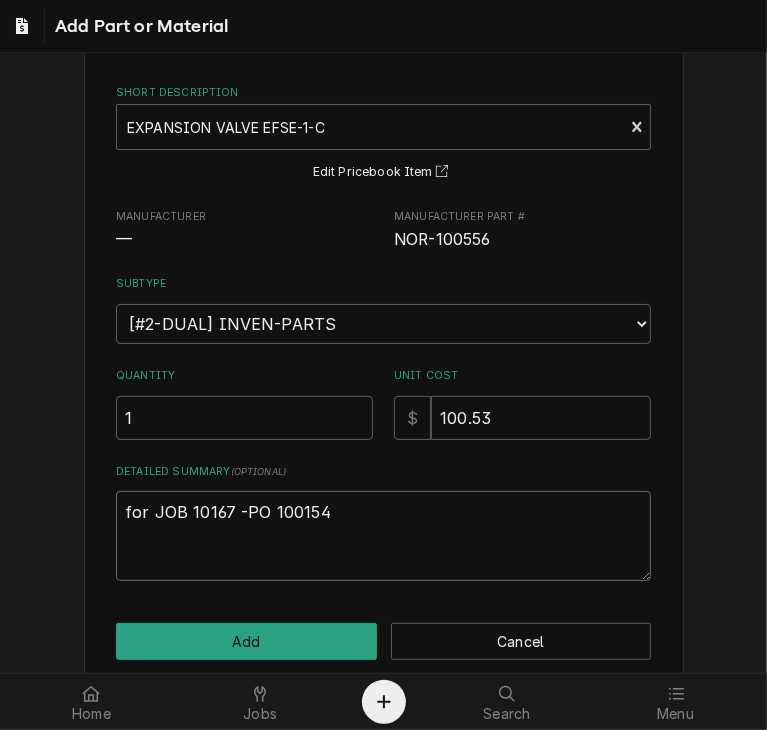 scroll, scrollTop: 108, scrollLeft: 0, axis: vertical 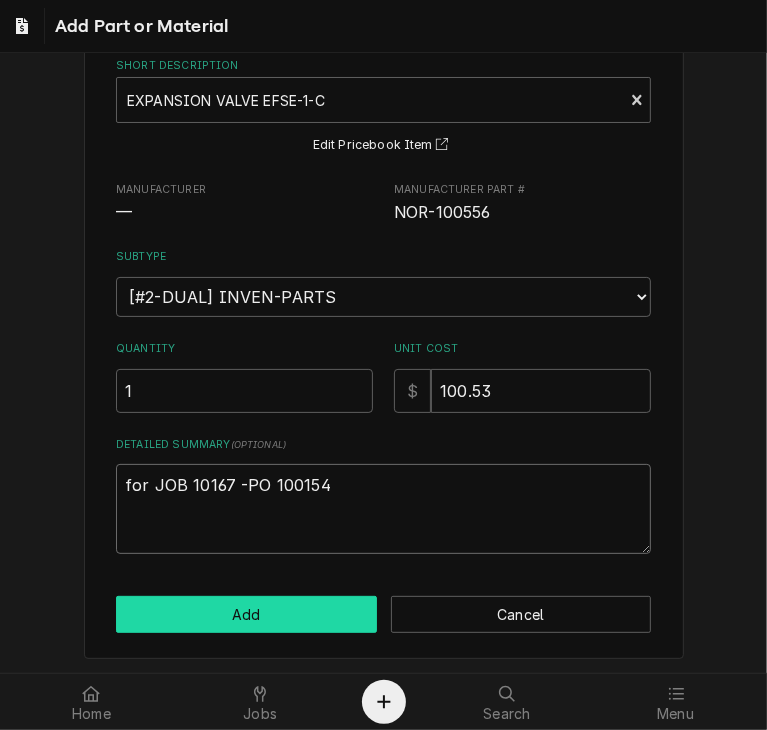 type on "for JOB 10167 -PO 100154" 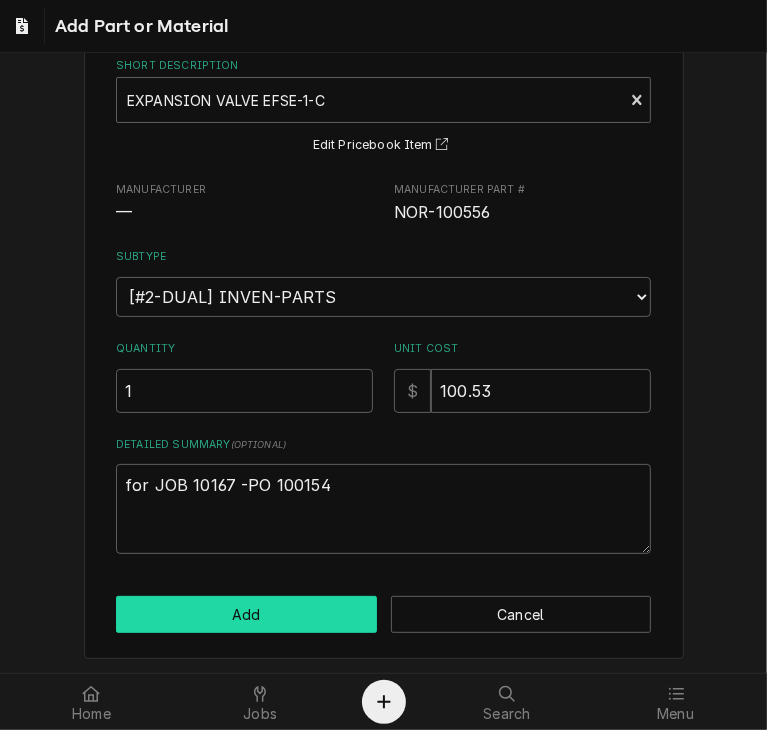 click on "Add" at bounding box center [246, 614] 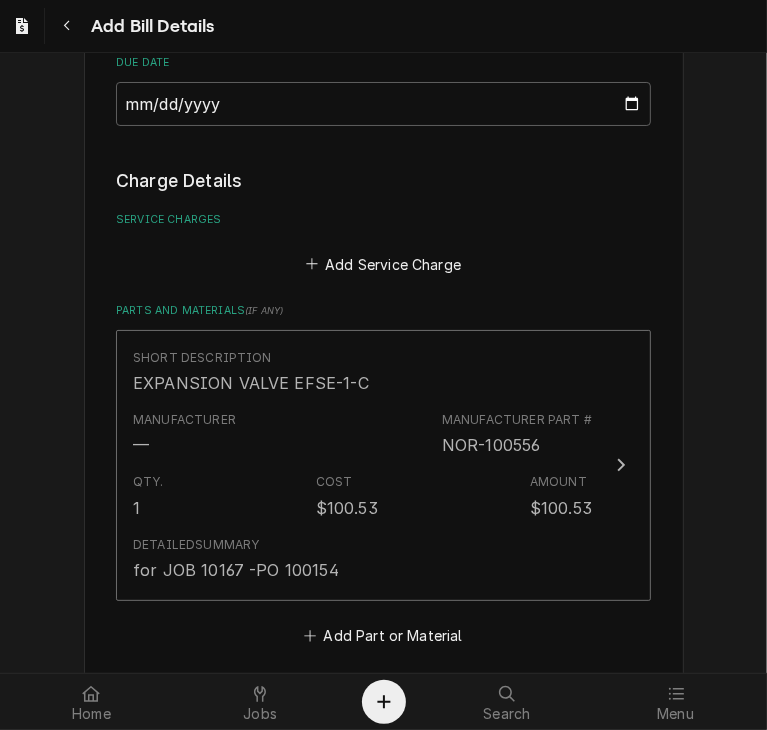 scroll, scrollTop: 1057, scrollLeft: 0, axis: vertical 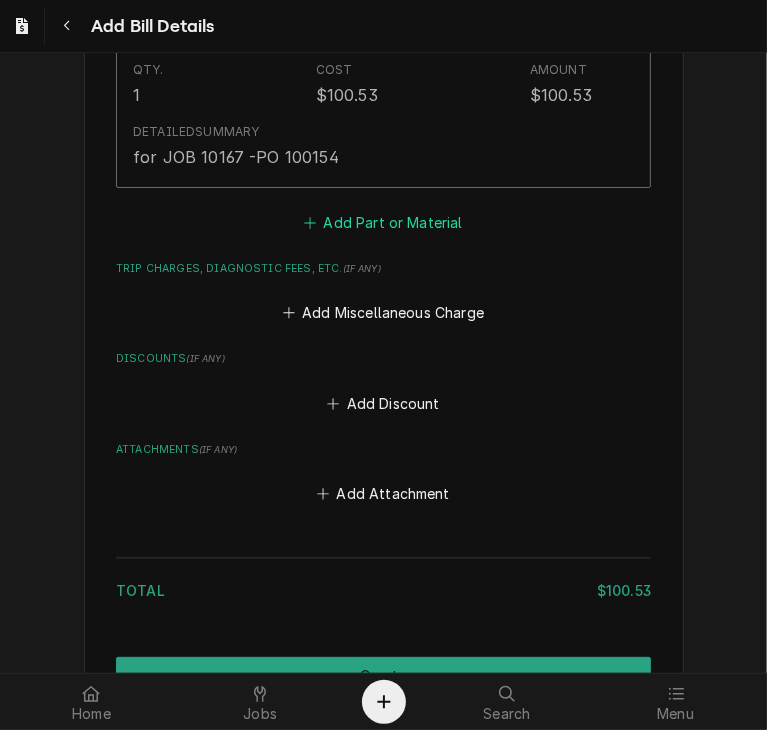 click on "Add Part or Material" at bounding box center [383, 222] 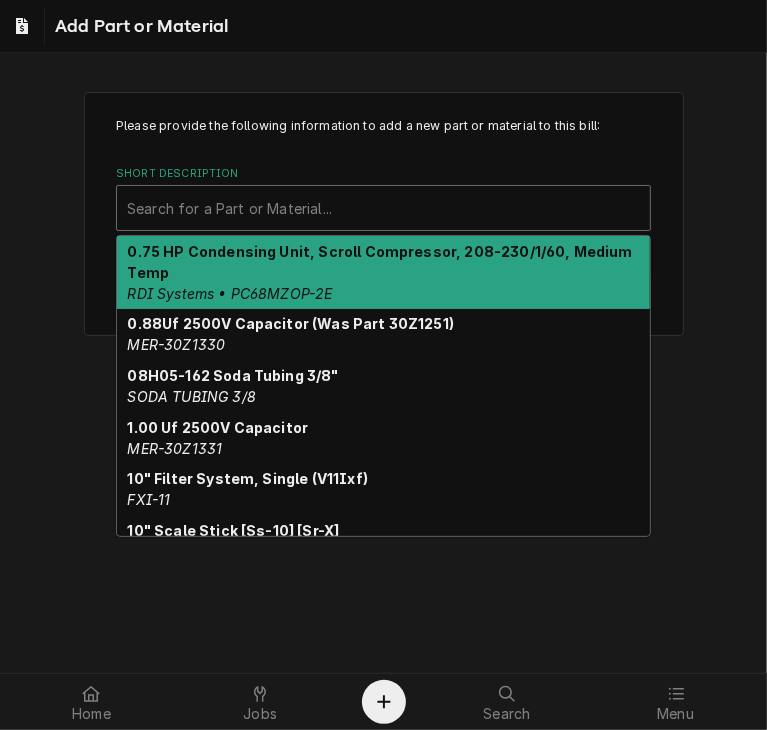 click at bounding box center (383, 208) 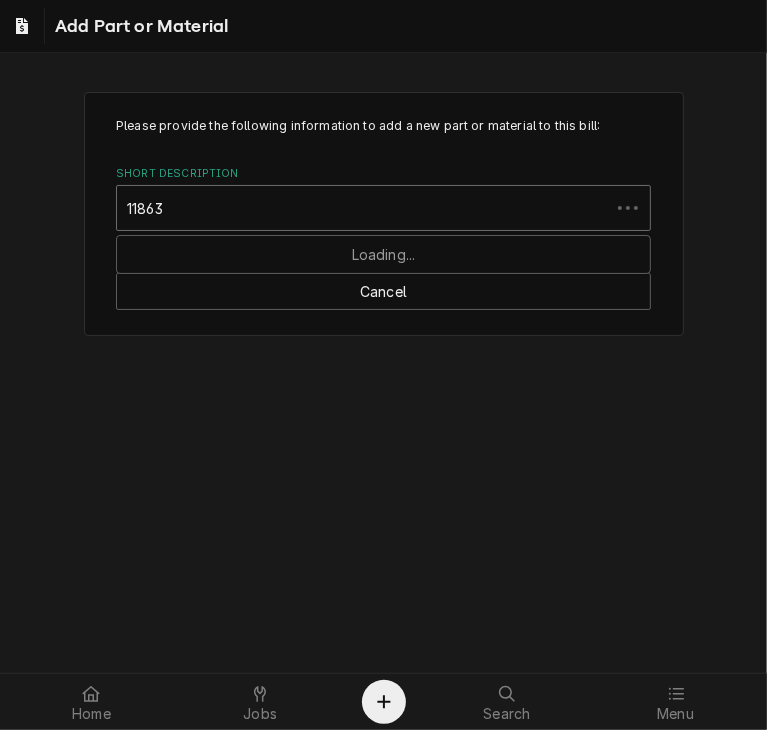 type on "118638" 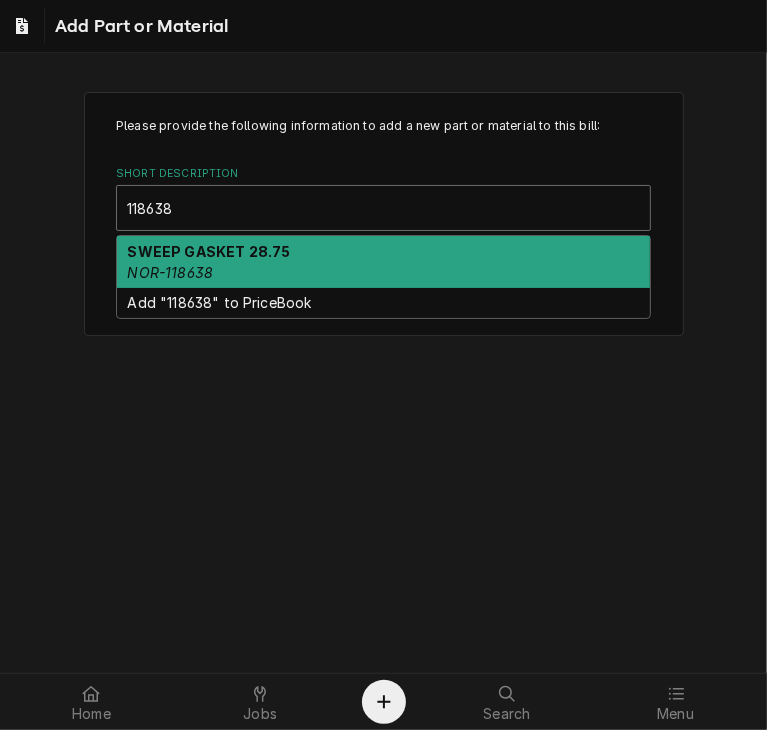 click on "SWEEP GASKET 28.75 NOR-118638" at bounding box center [383, 262] 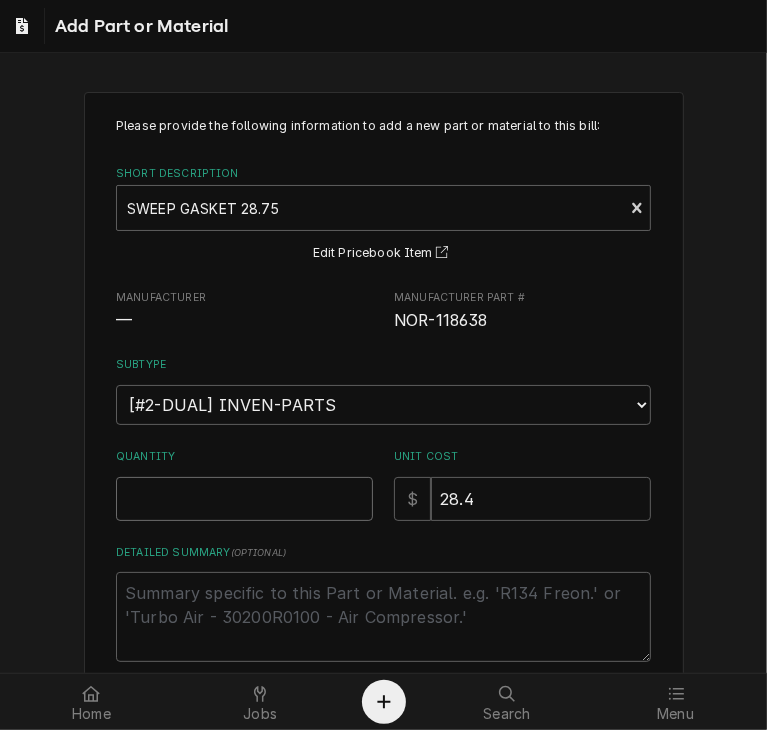 click on "Quantity" at bounding box center (244, 499) 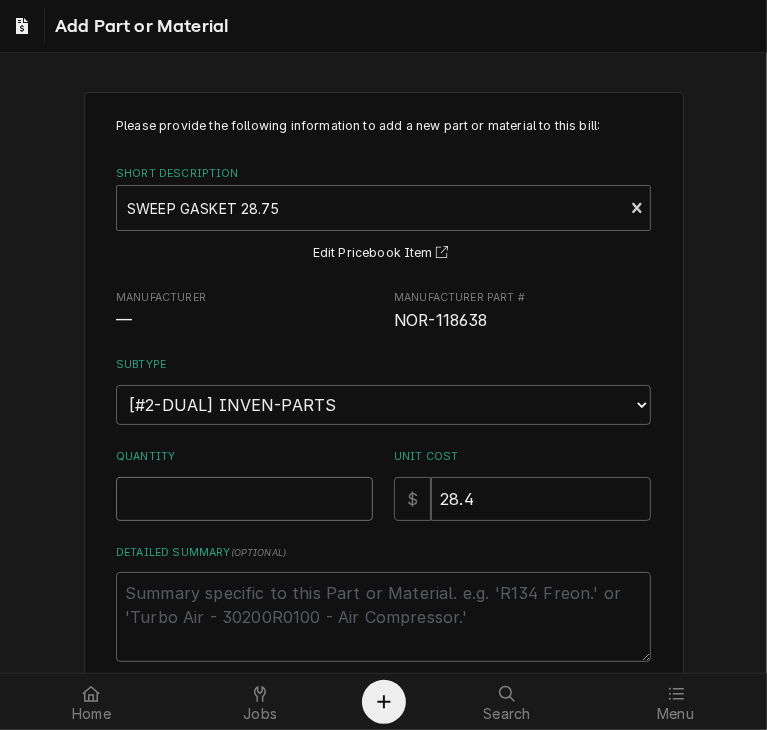 type on "x" 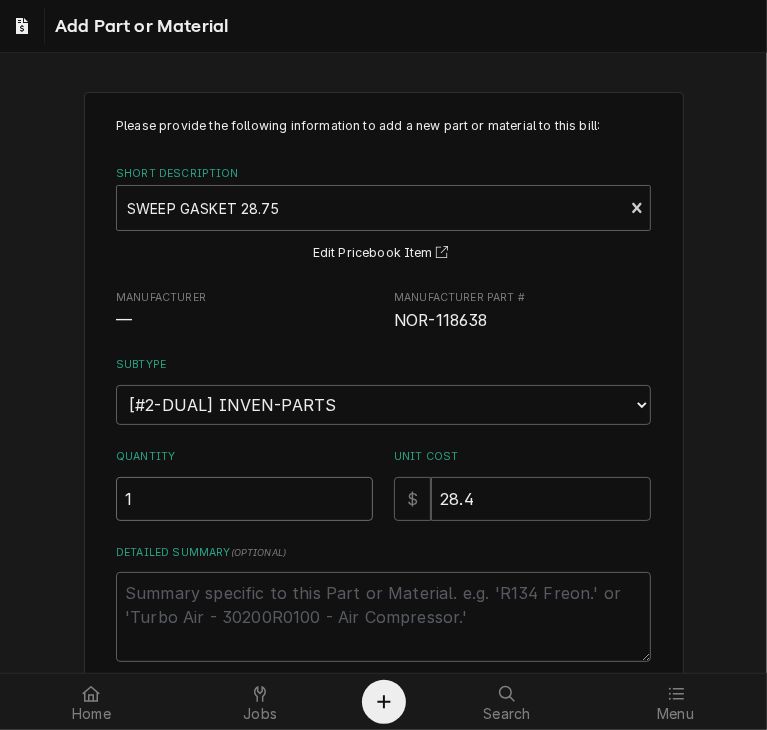 type on "1" 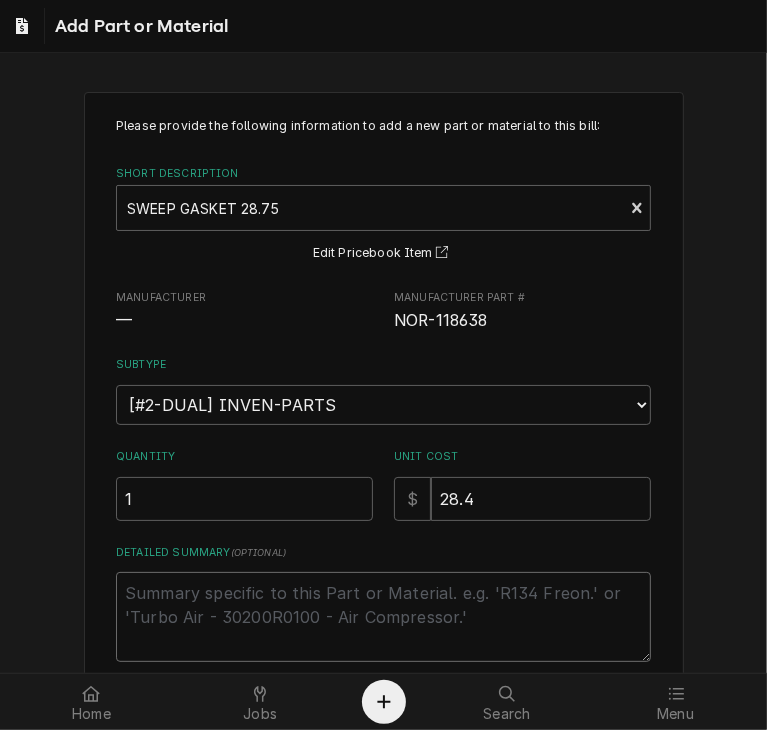 click on "Detailed Summary  ( optional )" at bounding box center [383, 617] 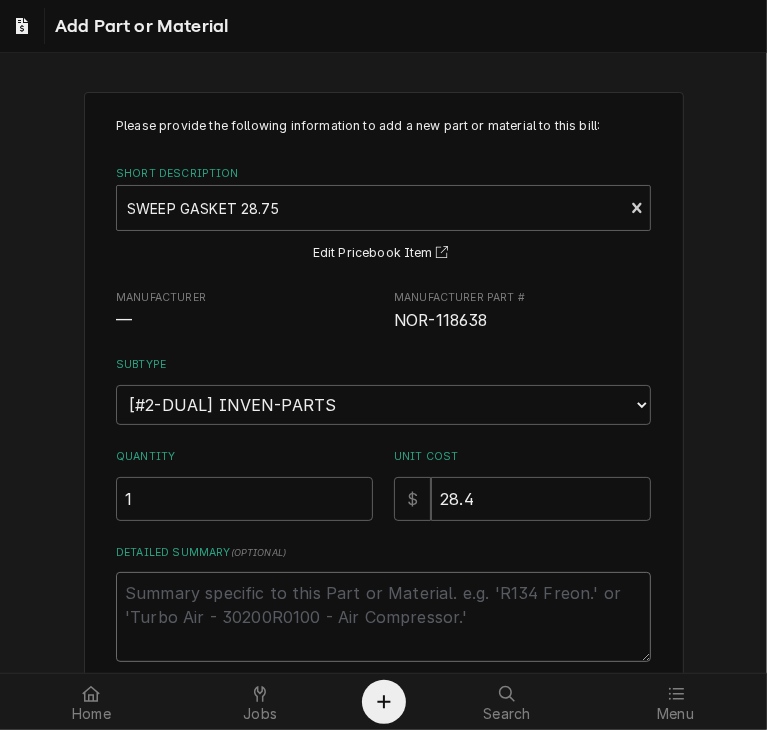 type on "x" 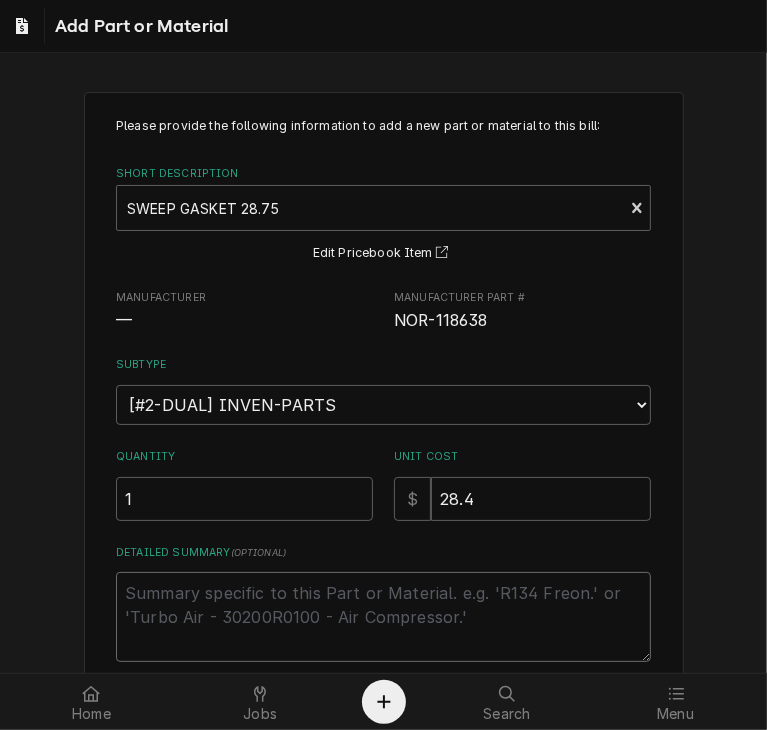 type on "F" 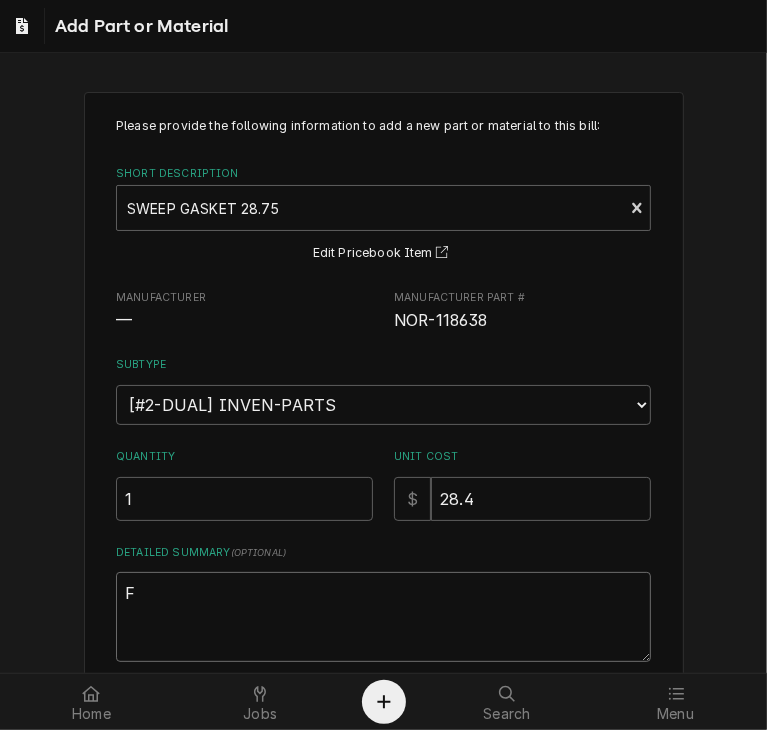 type on "x" 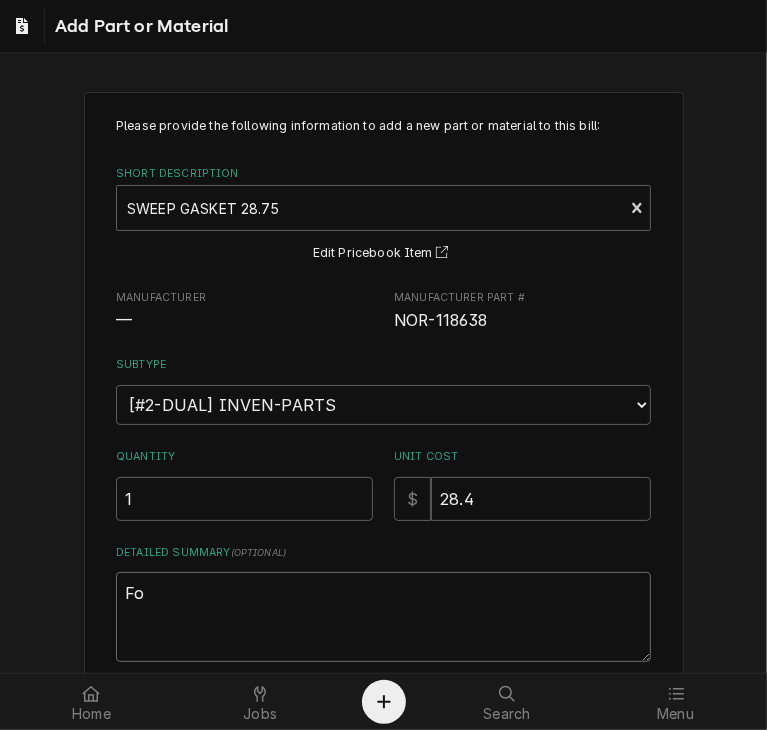 type on "x" 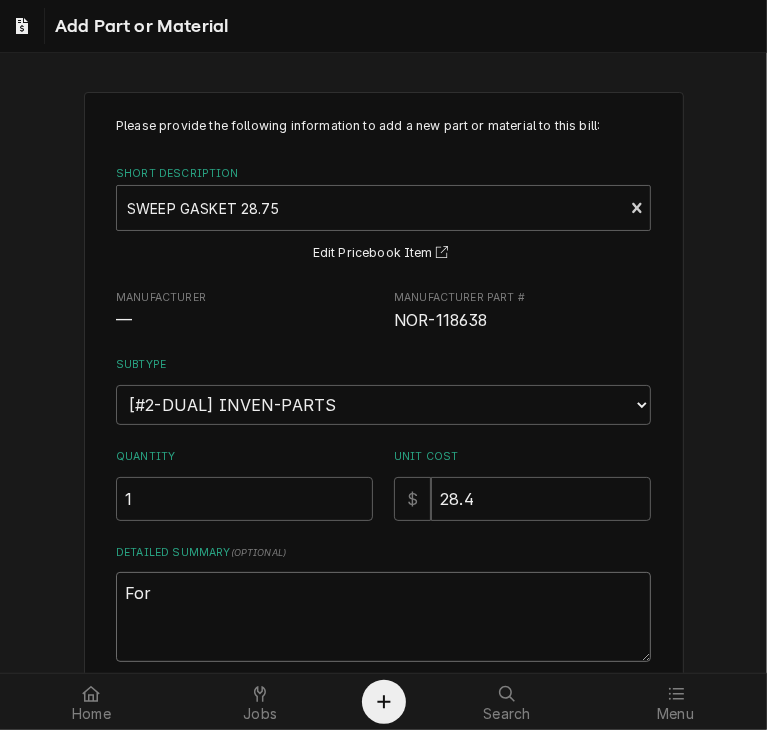 type on "x" 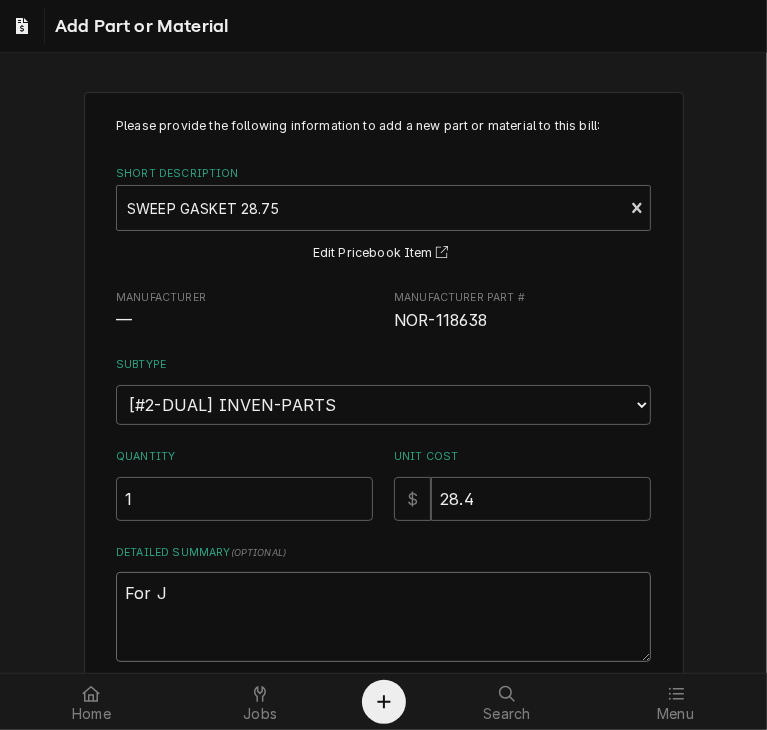 type on "x" 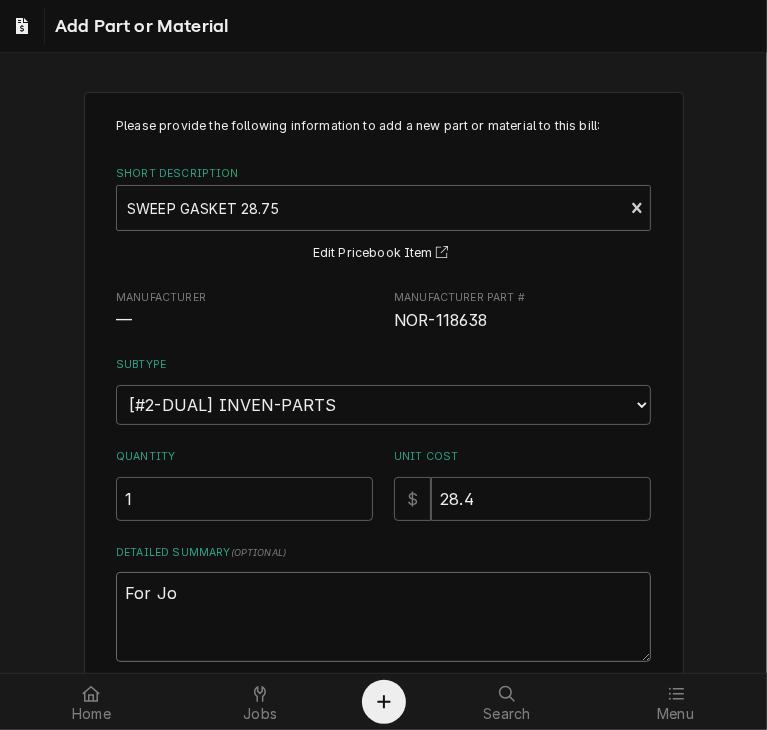 type on "x" 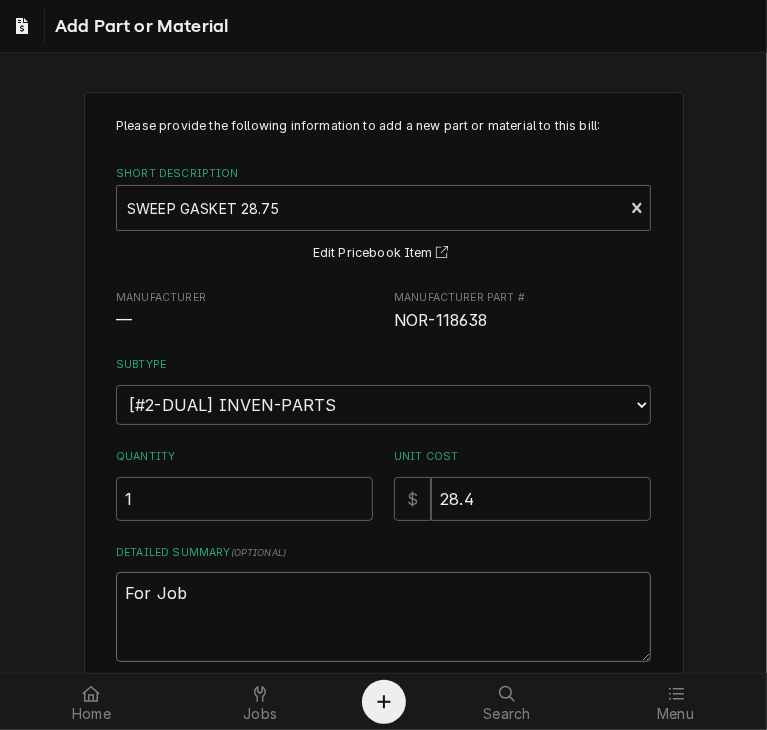 type on "x" 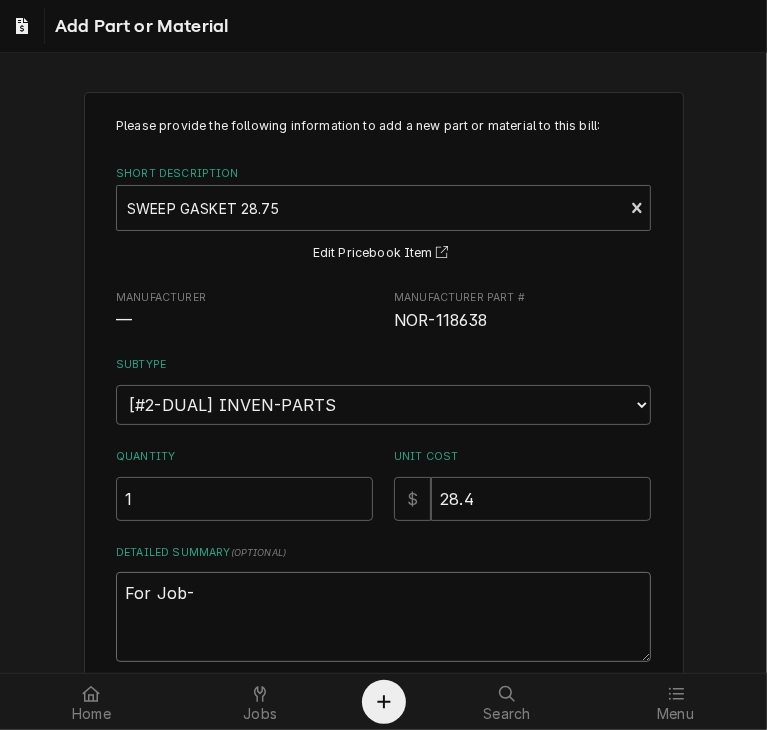 type on "x" 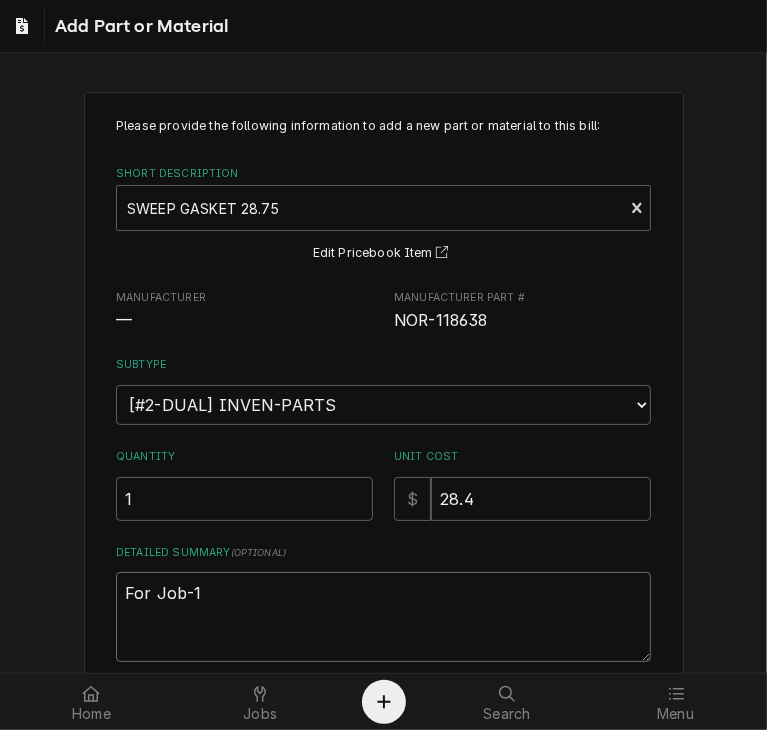 type on "x" 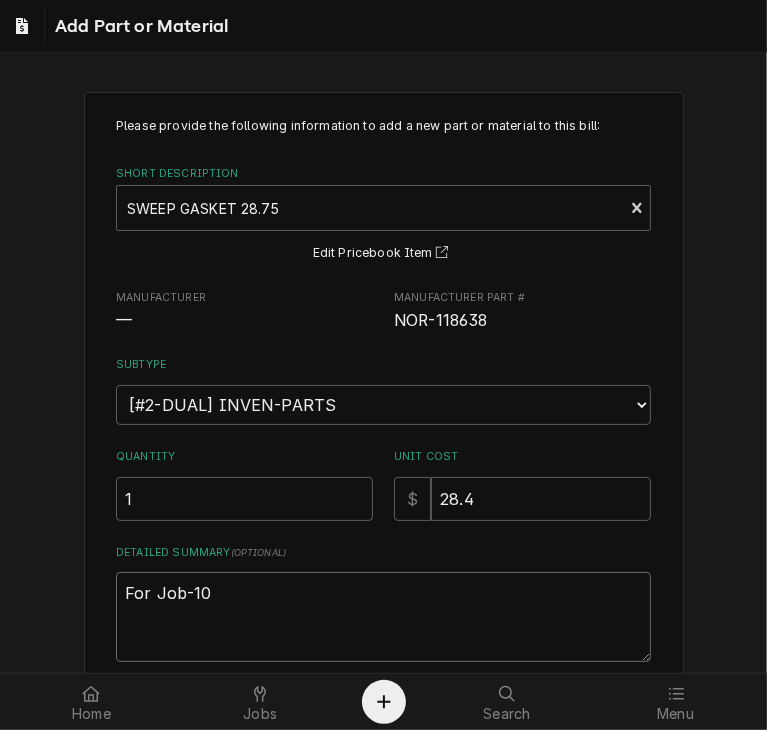 type on "x" 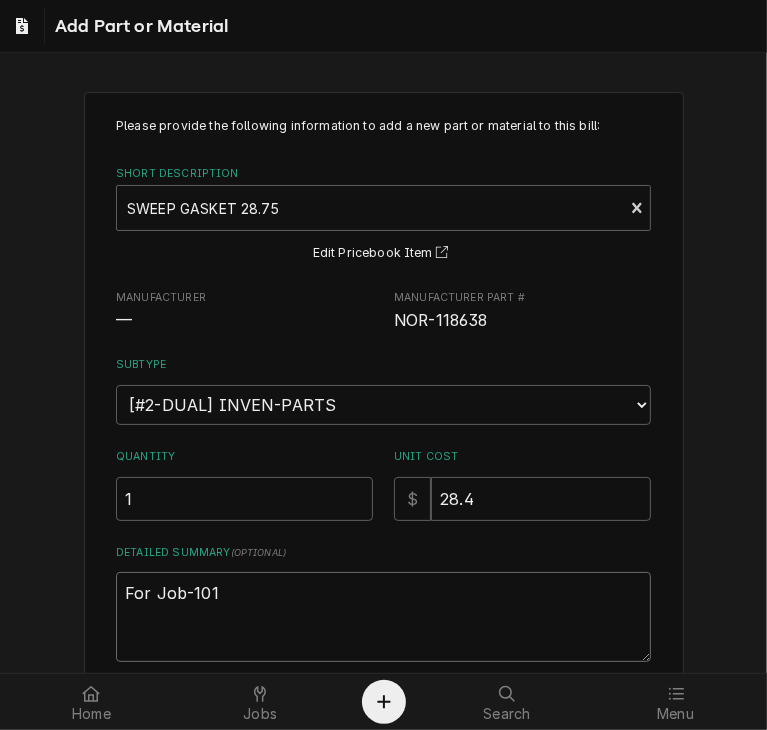 type on "x" 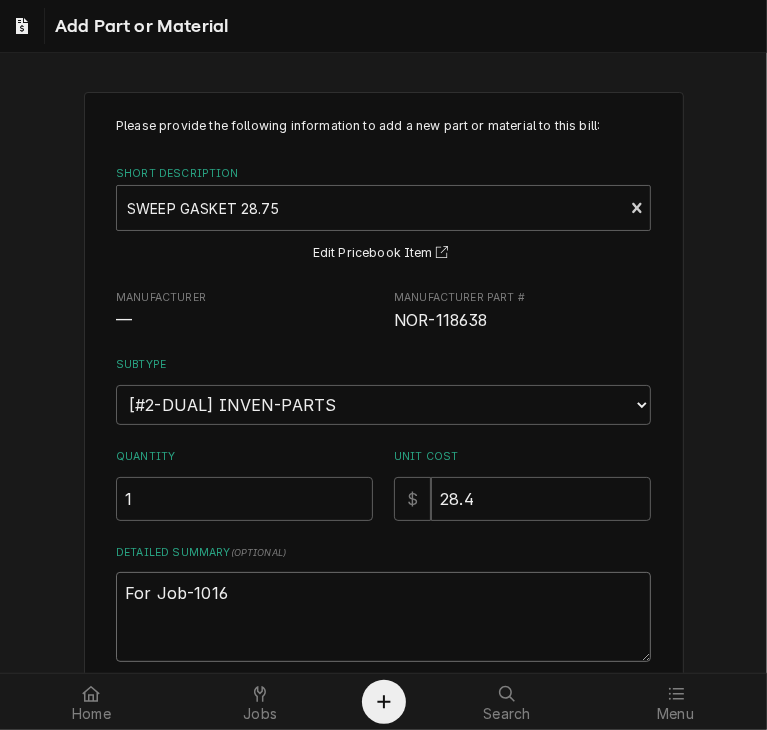 type on "x" 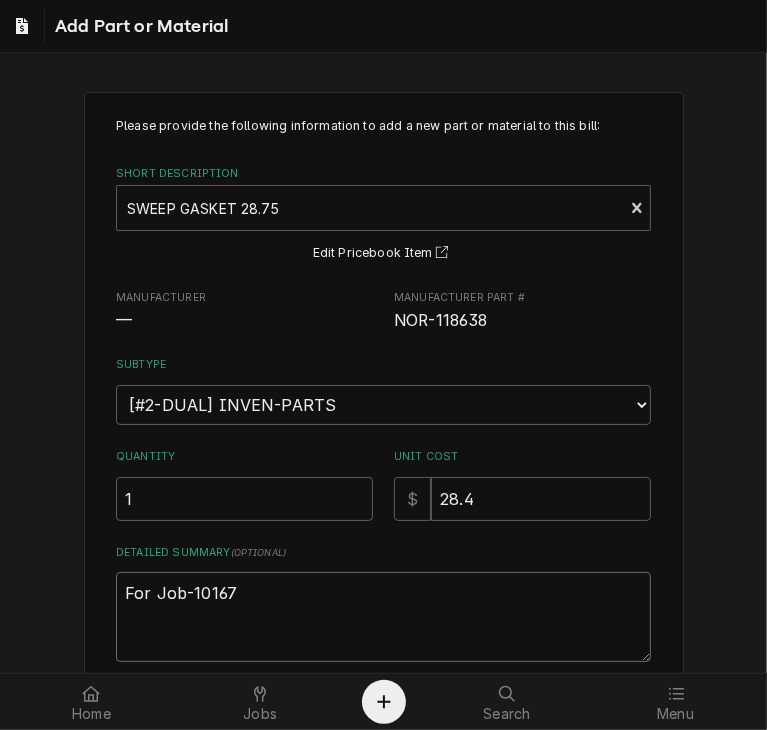 type on "x" 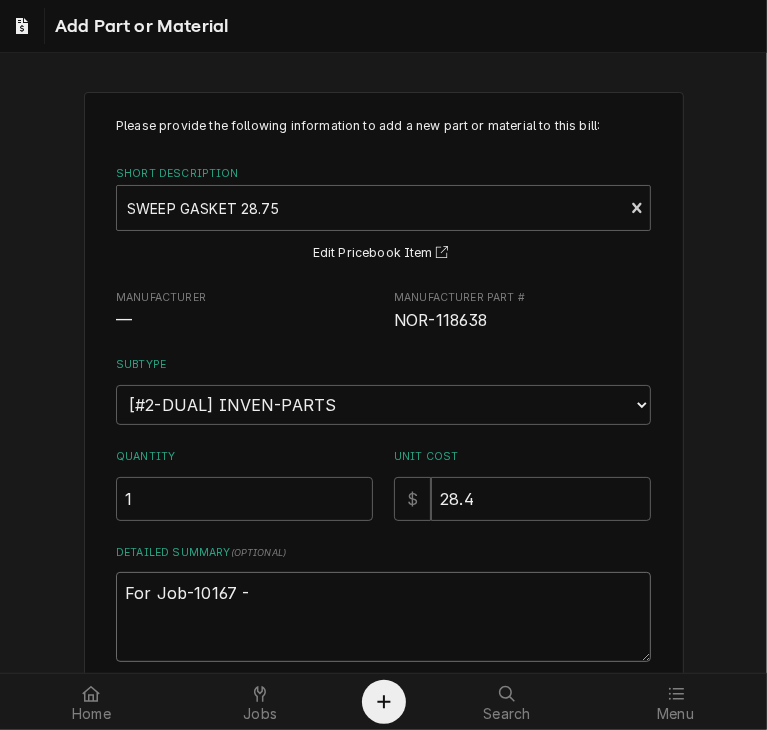 type on "x" 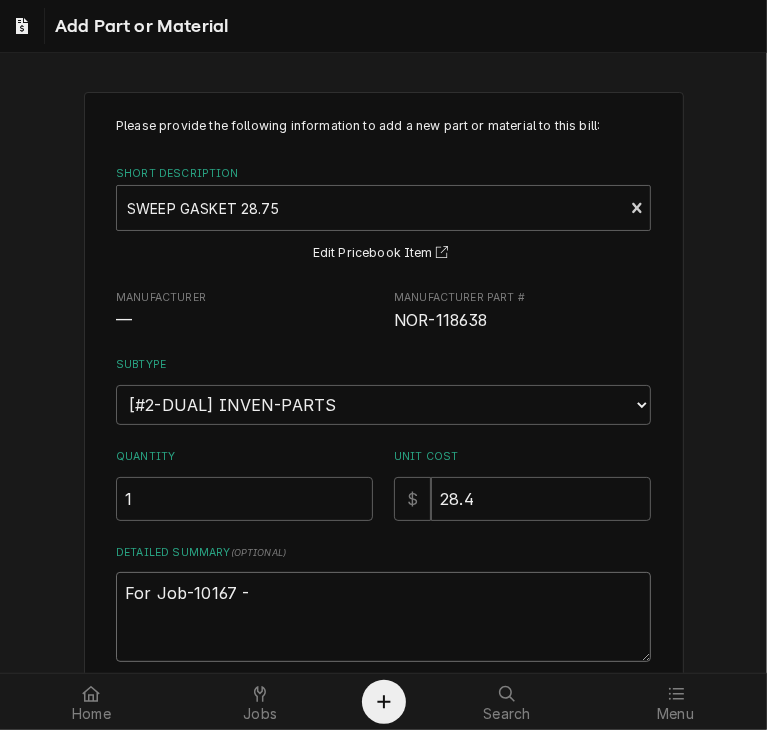 type on "x" 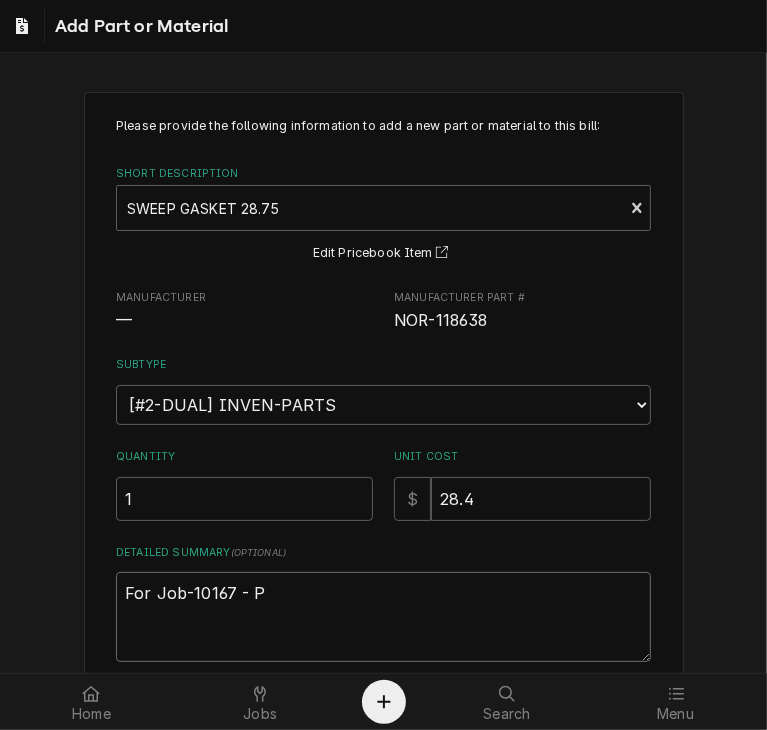 type on "x" 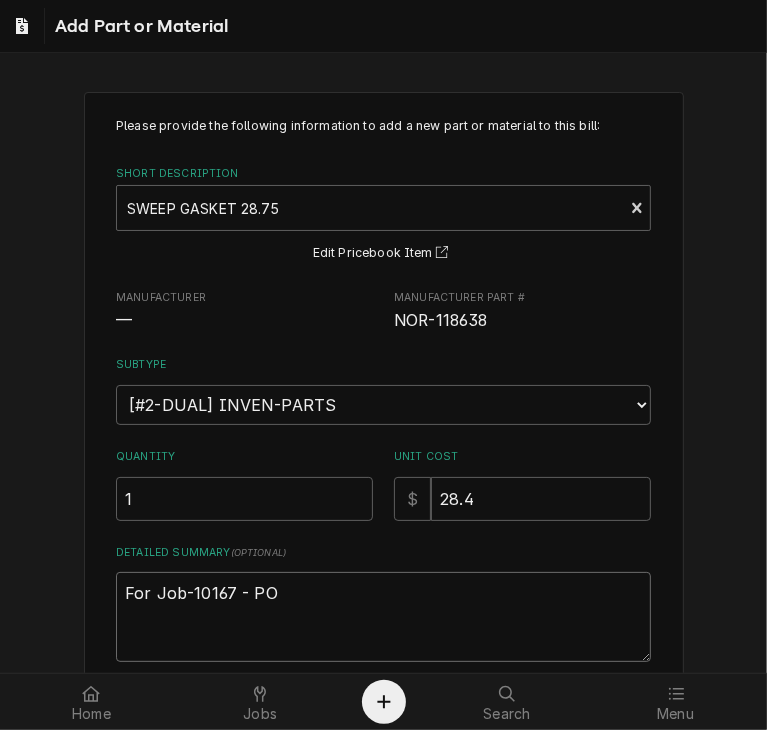 type on "x" 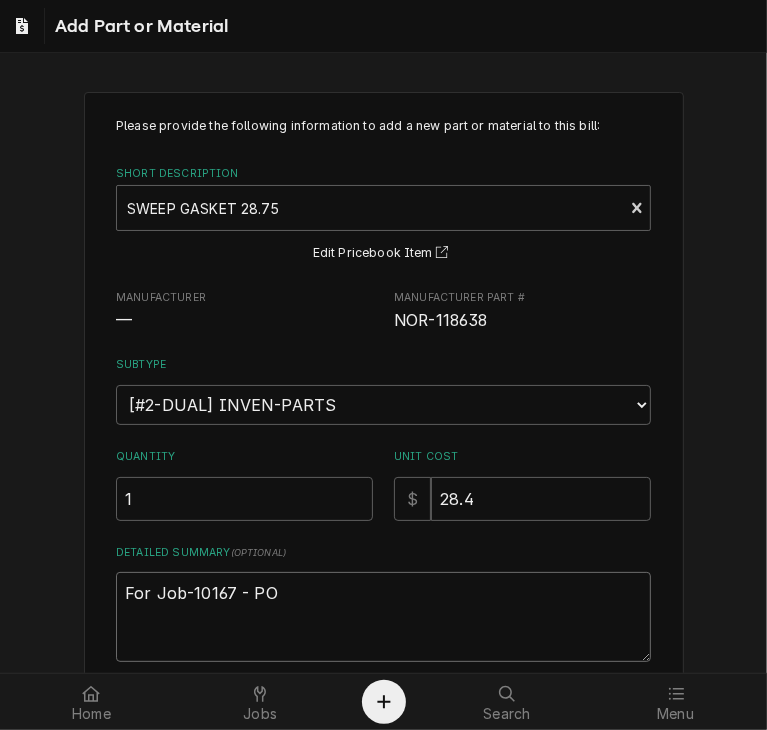 type on "x" 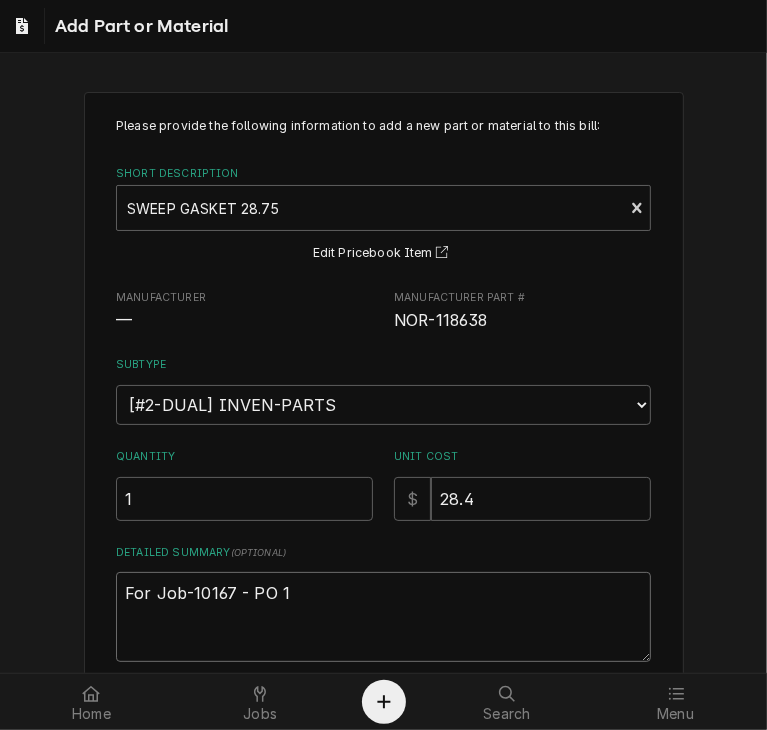 type on "x" 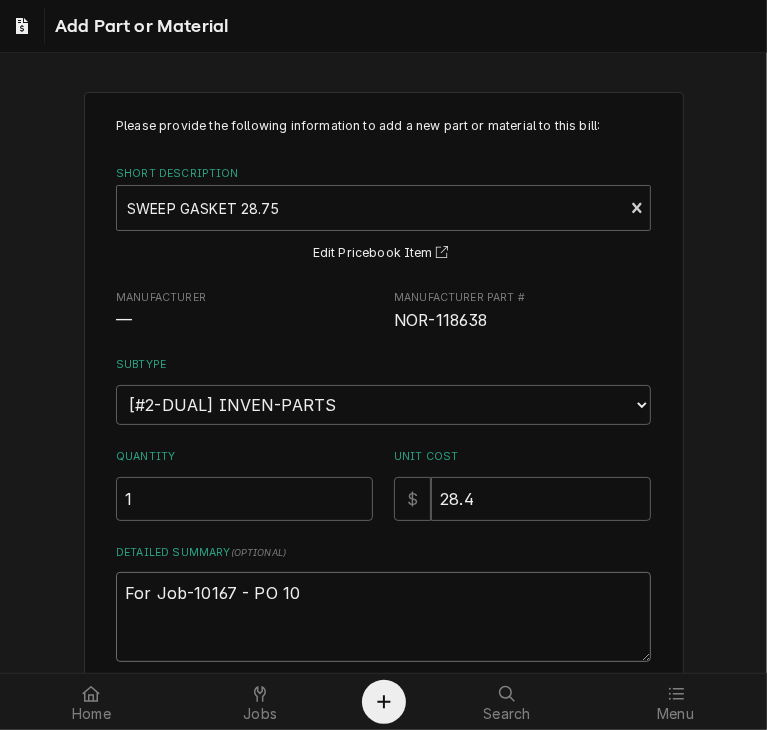 type on "x" 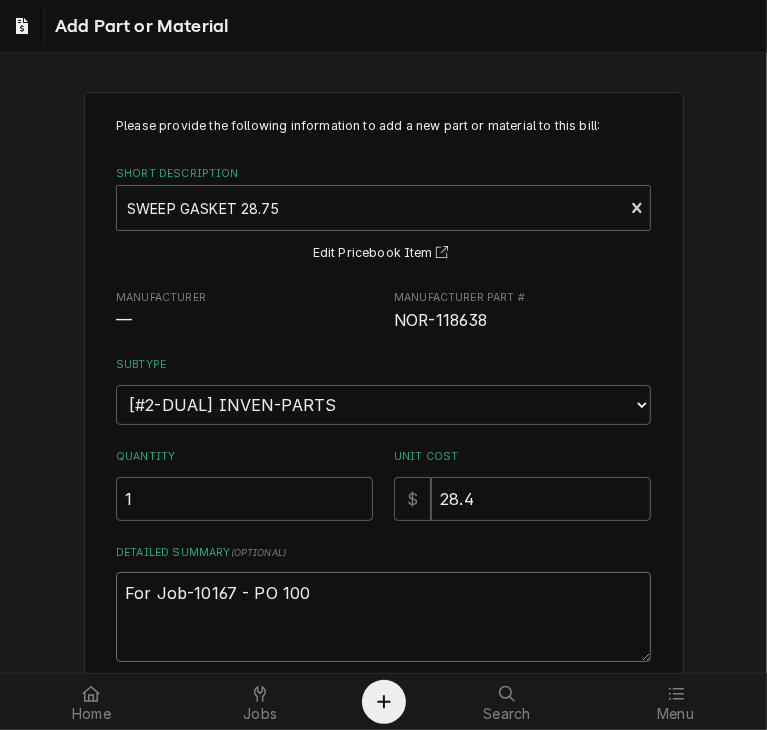 type on "x" 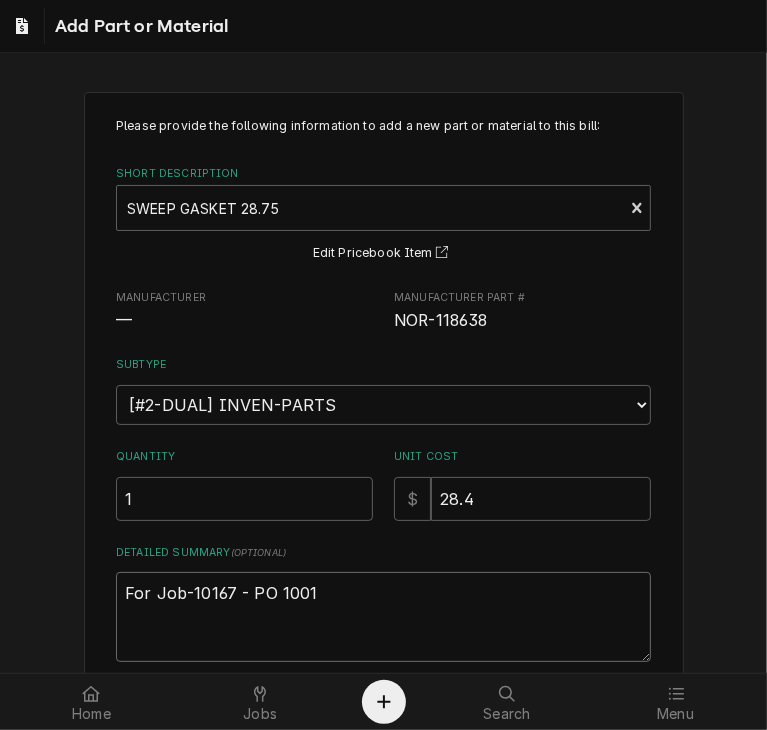 type on "x" 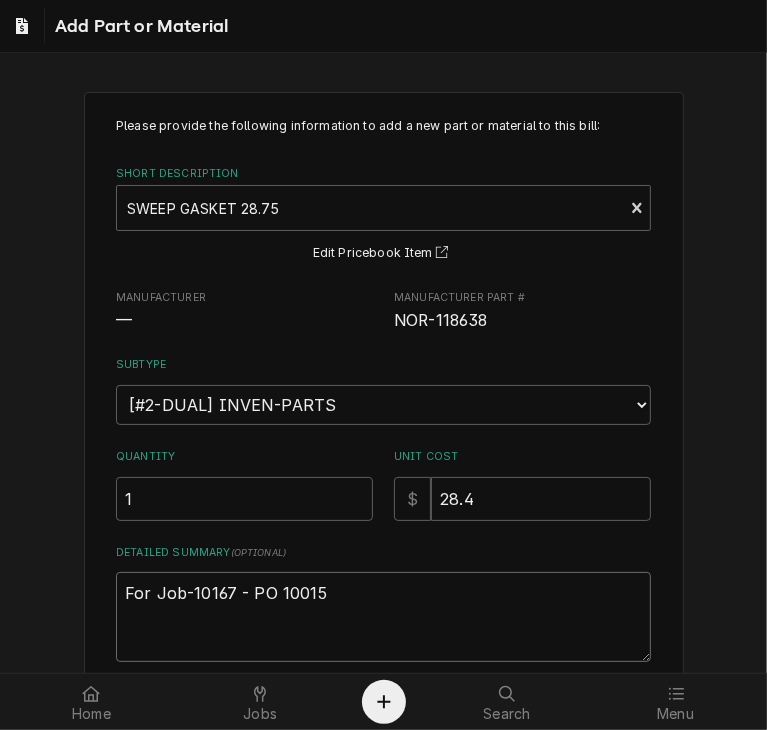 type on "x" 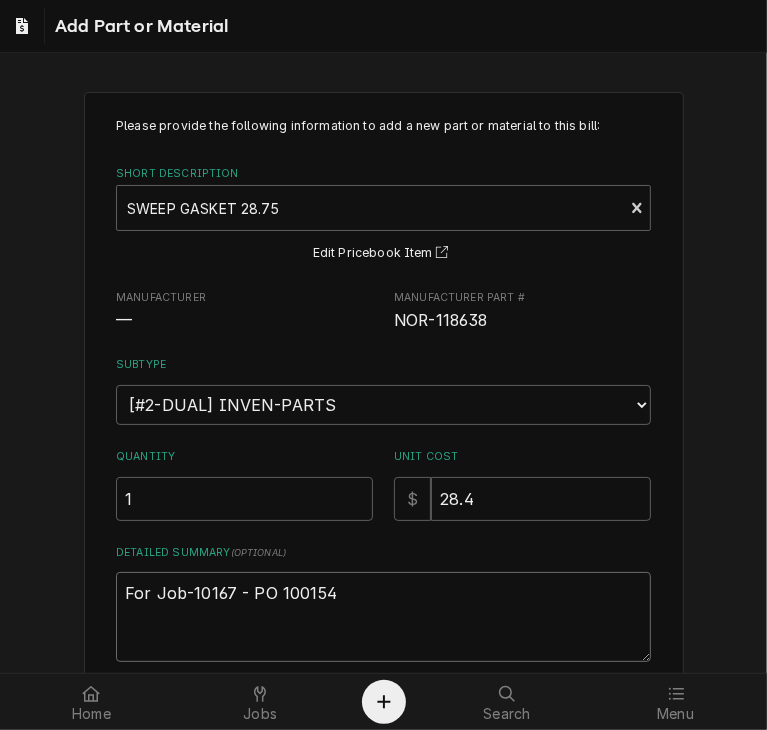 scroll, scrollTop: 108, scrollLeft: 0, axis: vertical 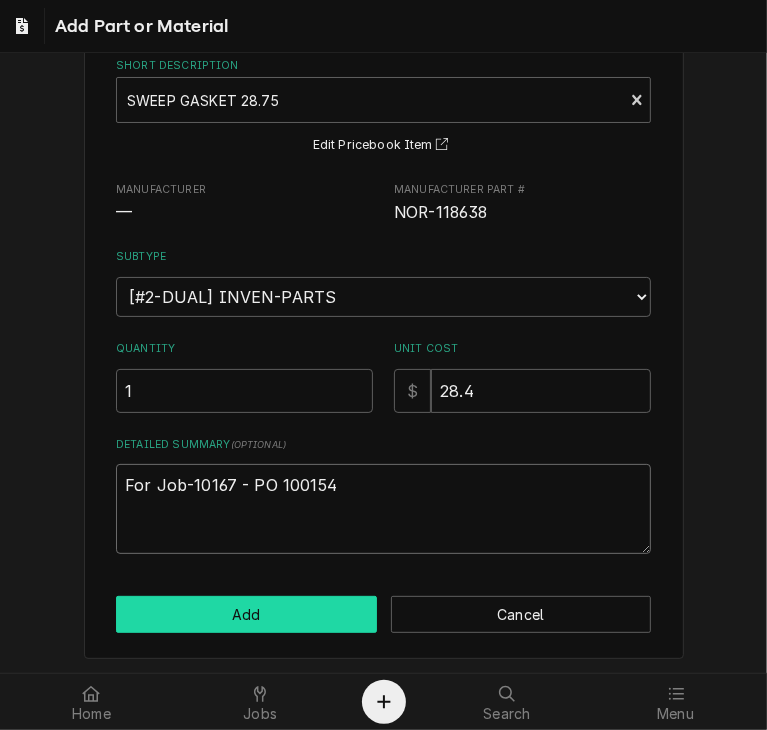 type on "For Job-10167 - PO 100154" 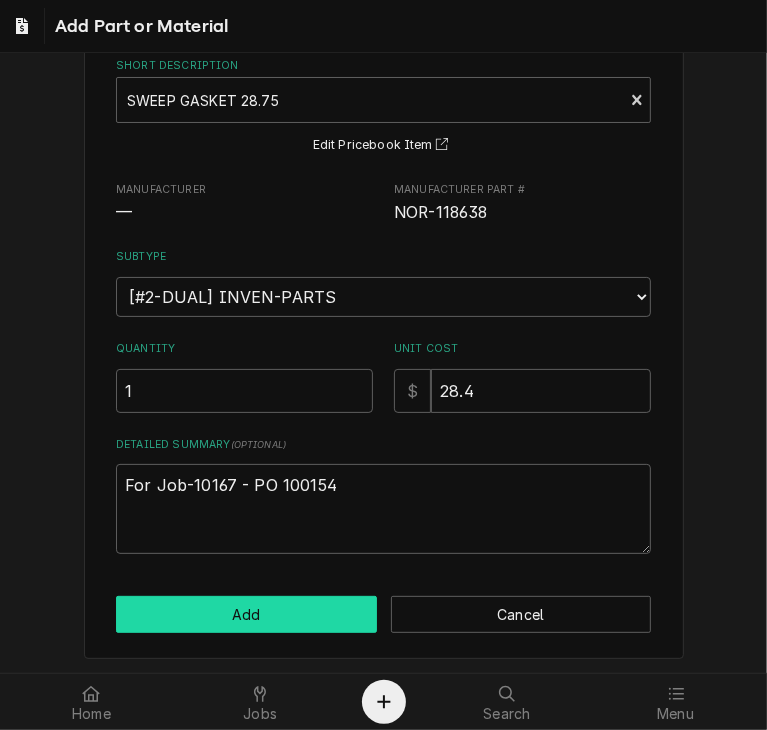 click on "Add" at bounding box center [246, 614] 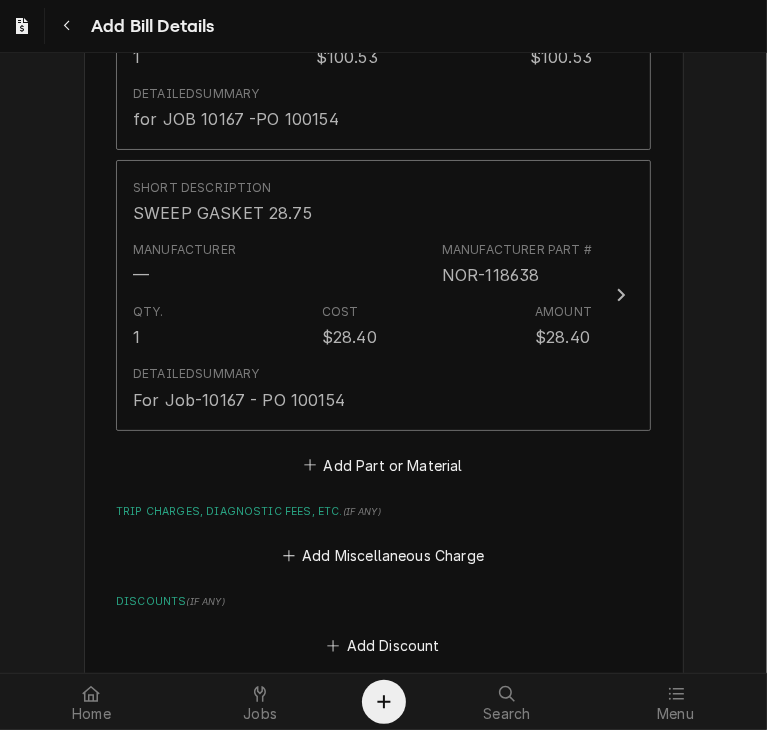 scroll, scrollTop: 1569, scrollLeft: 0, axis: vertical 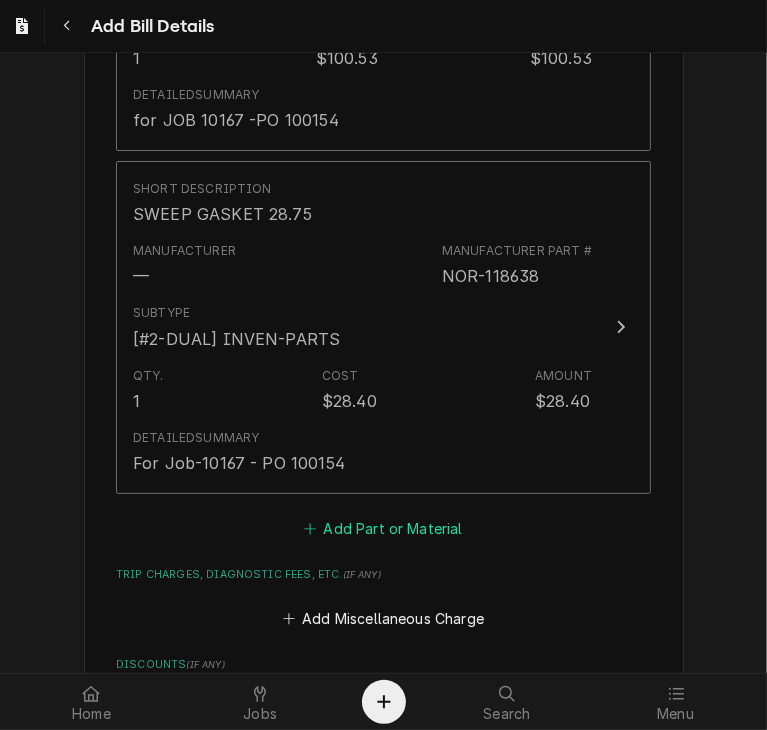 click on "Add Part or Material" at bounding box center [383, 528] 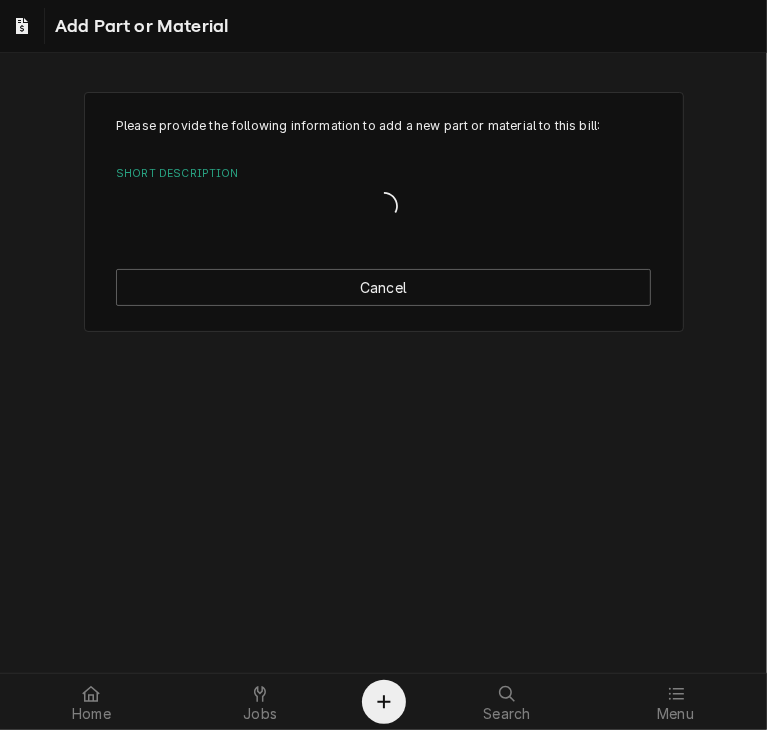 scroll, scrollTop: 0, scrollLeft: 0, axis: both 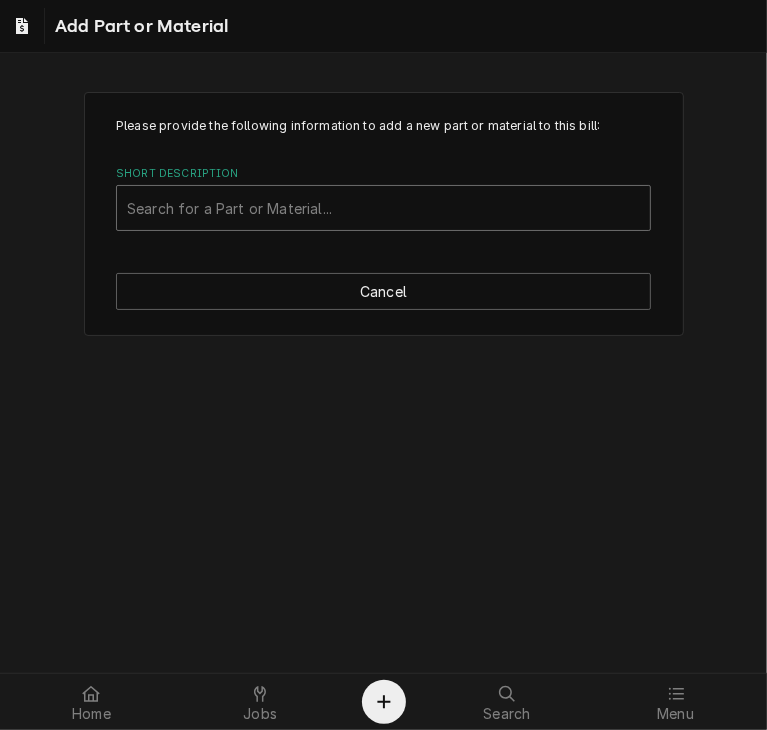 click at bounding box center [383, 208] 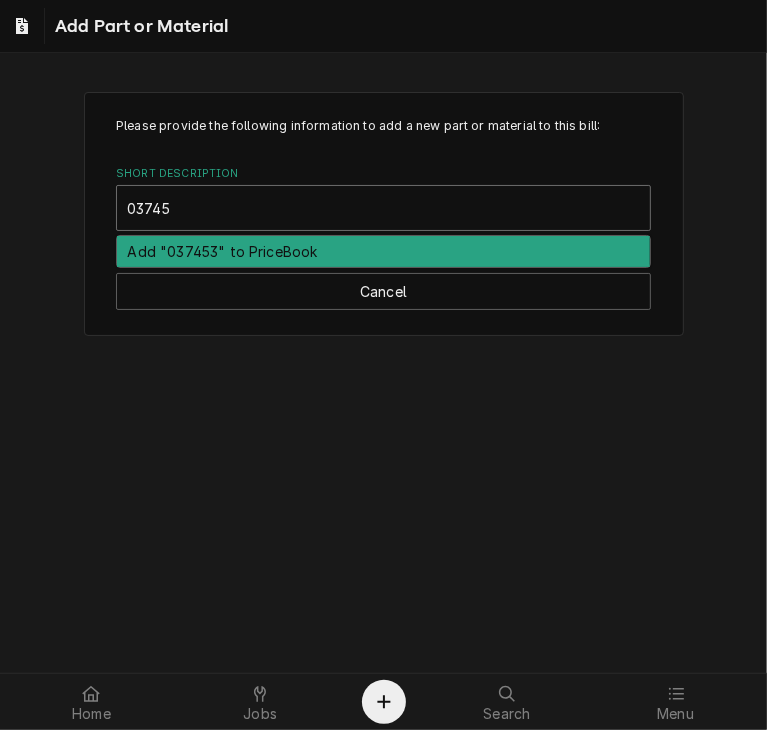 type on "037453" 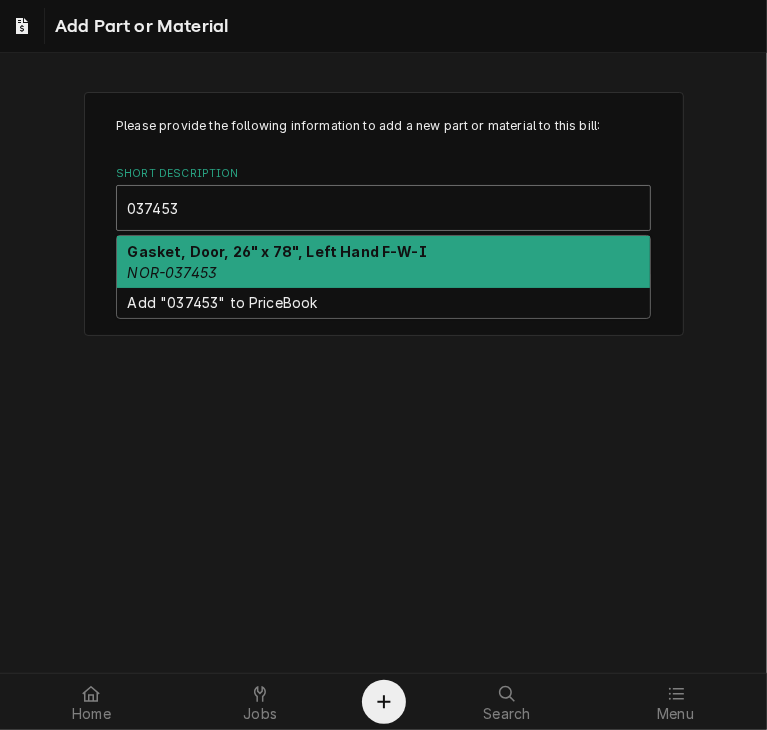 click on "Gasket, Door, 26" x 78", Left Hand F-W-I" at bounding box center [277, 251] 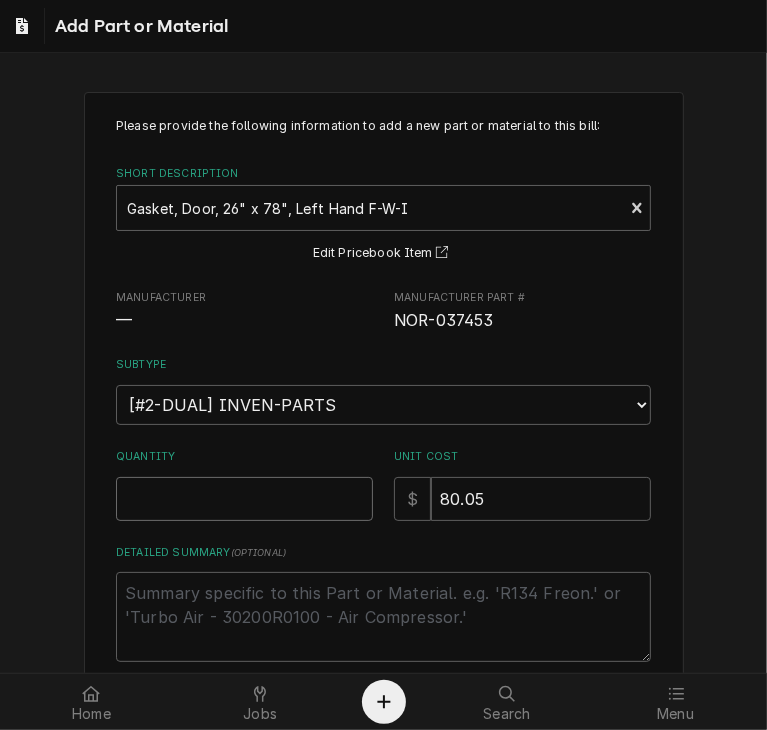 click on "Quantity" at bounding box center [244, 499] 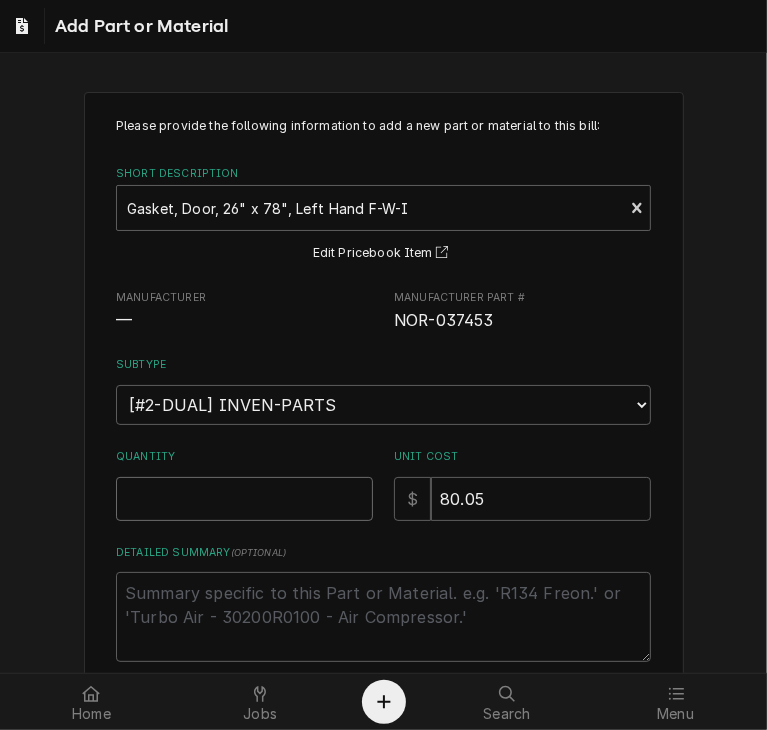 type on "x" 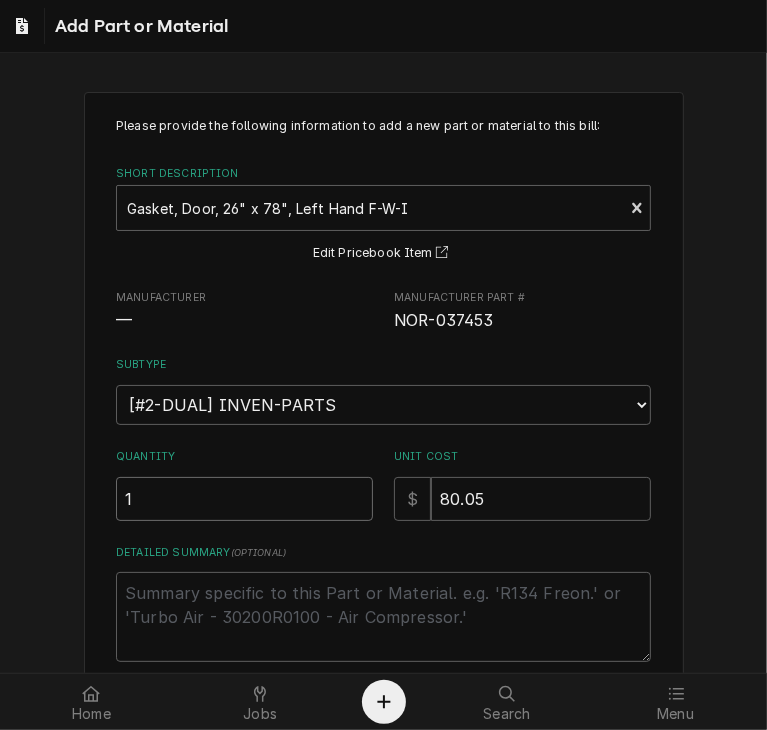 type on "1" 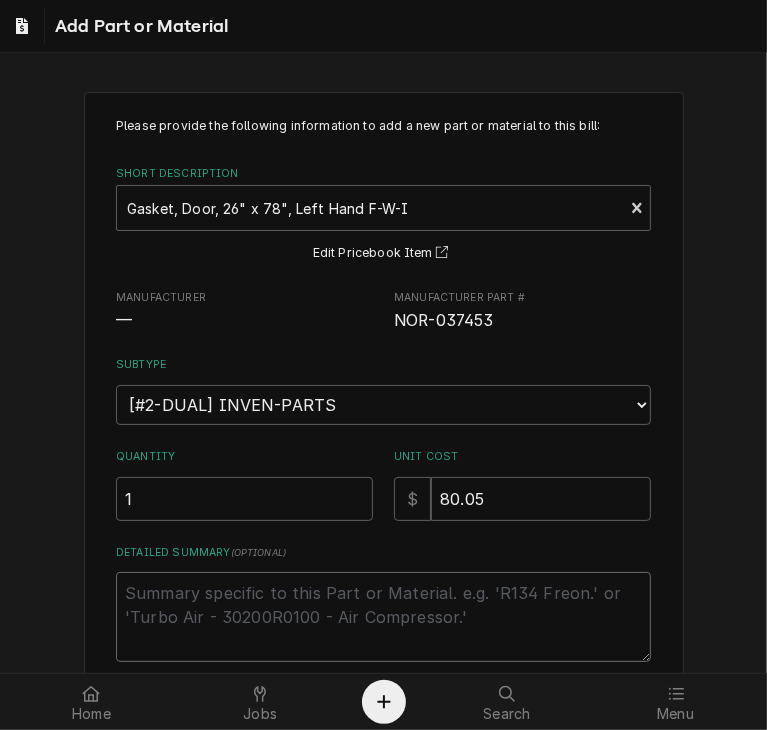 click on "Detailed Summary  ( optional )" at bounding box center [383, 617] 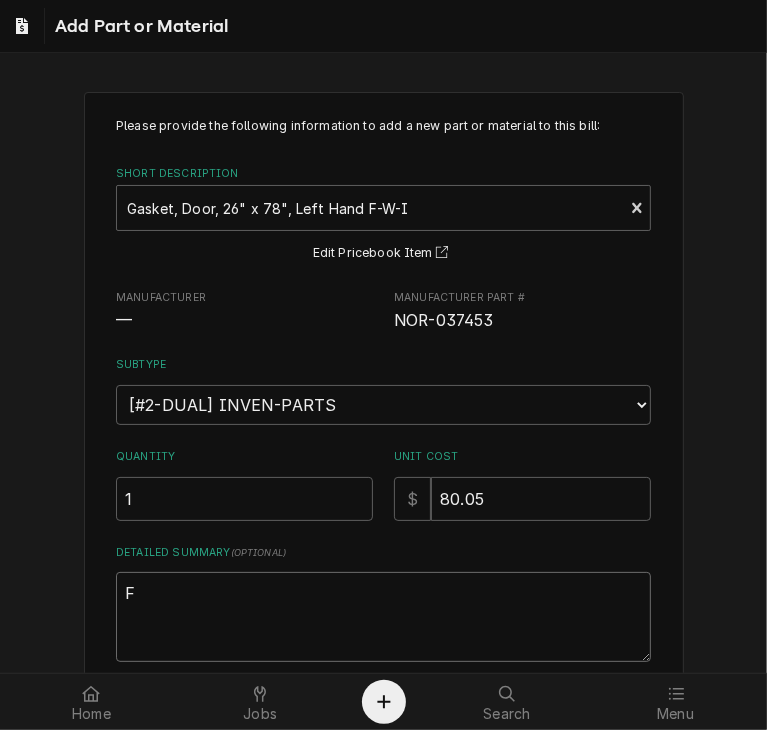 type on "x" 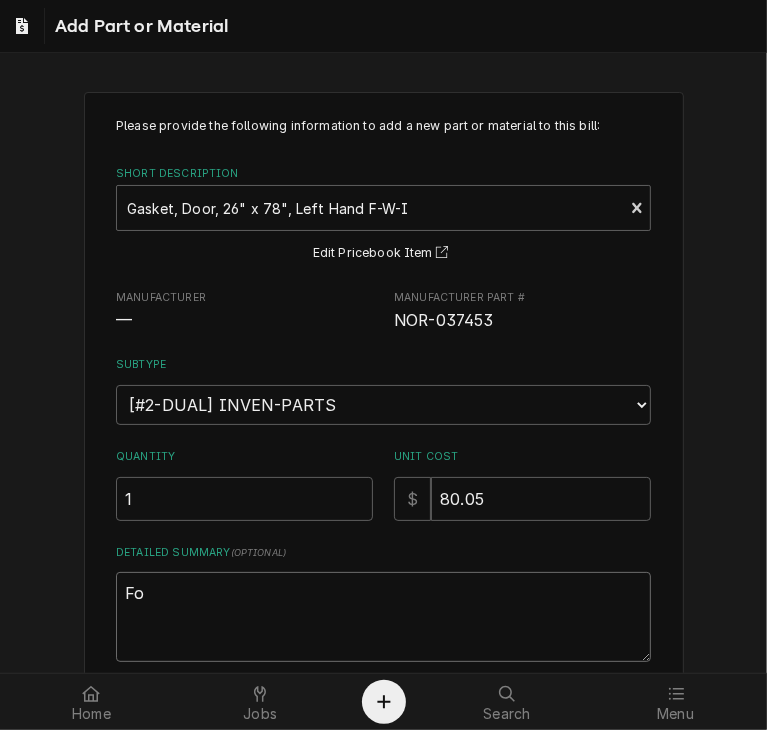 type on "x" 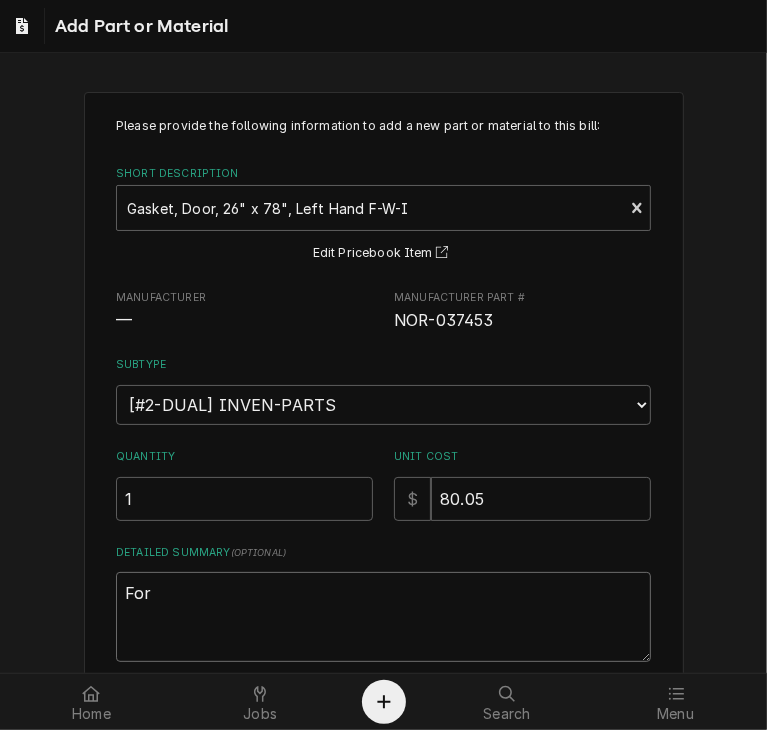 type on "x" 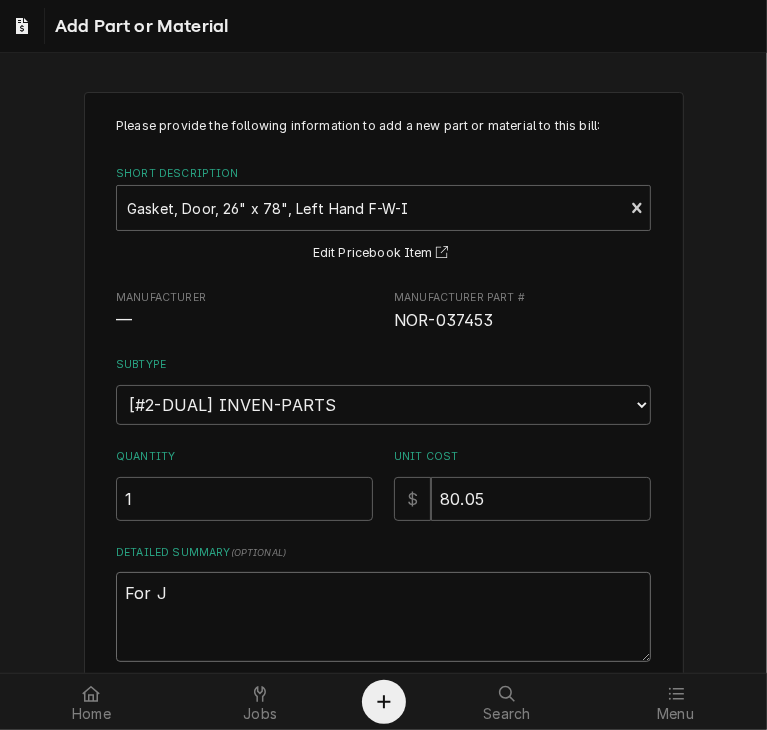 type on "x" 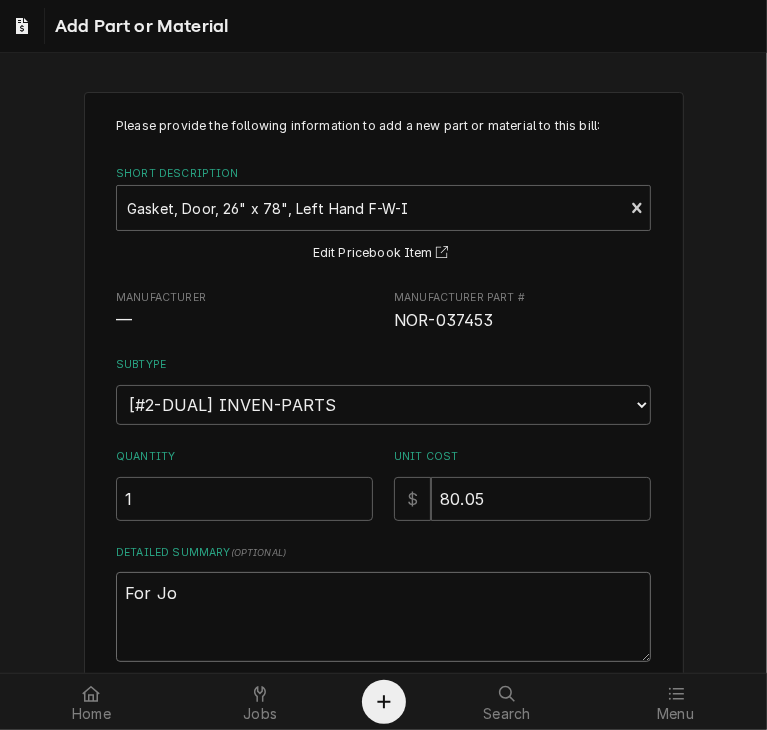 type on "x" 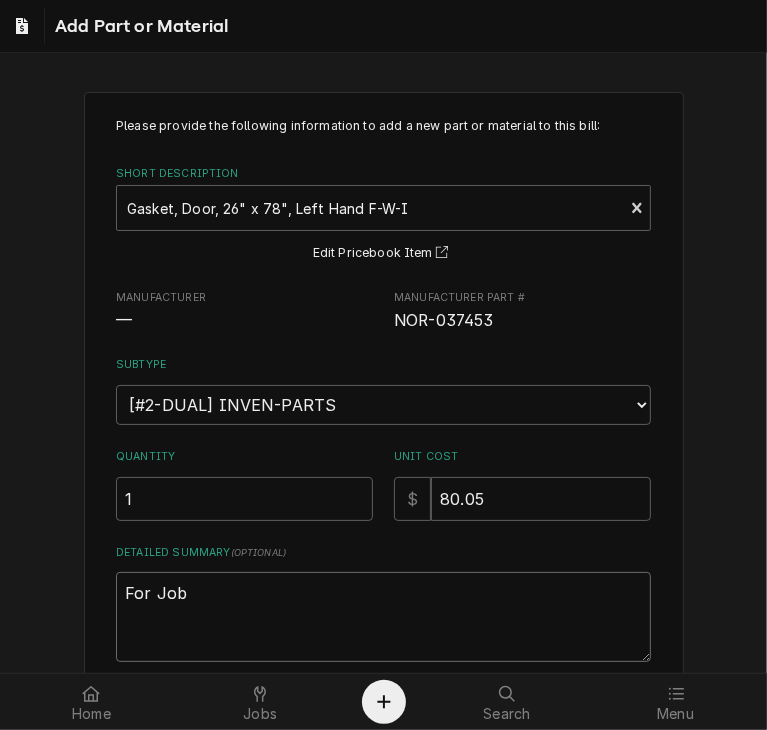 type on "x" 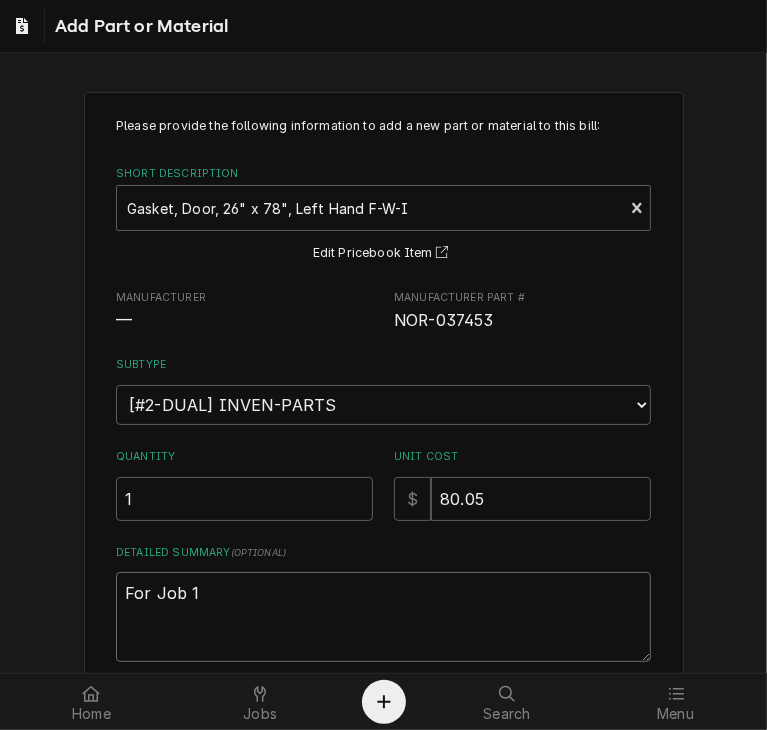 type on "x" 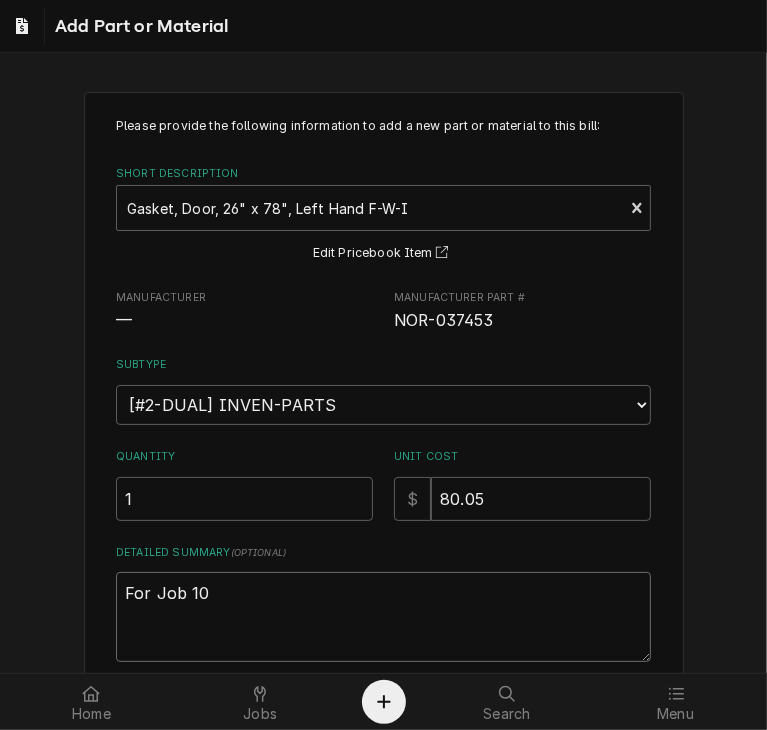 type on "x" 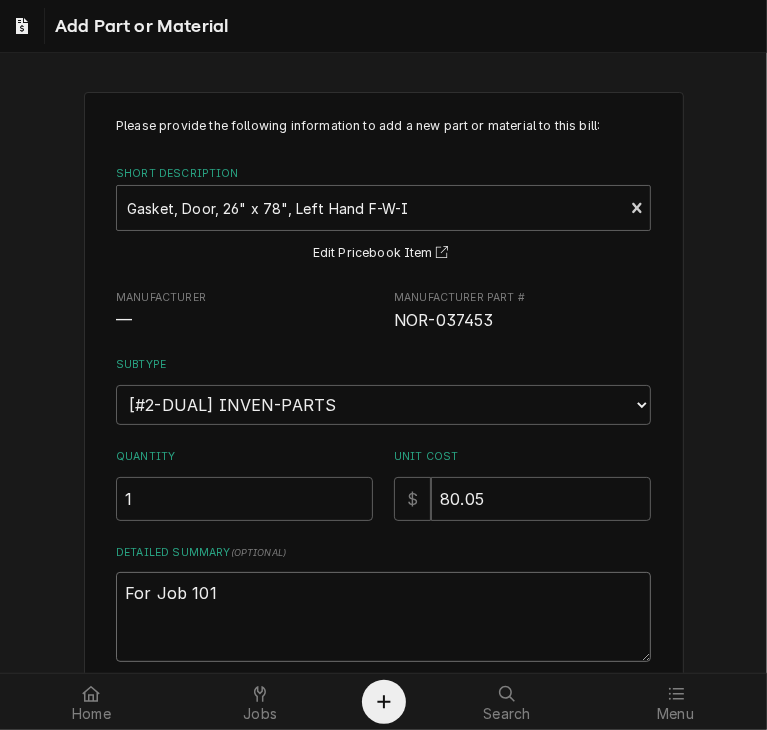 type on "x" 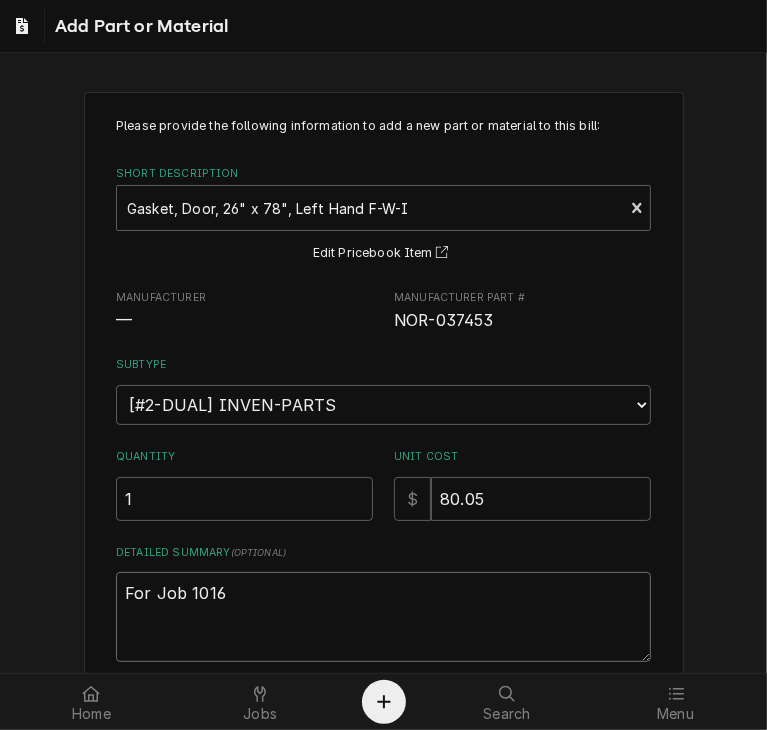 type on "x" 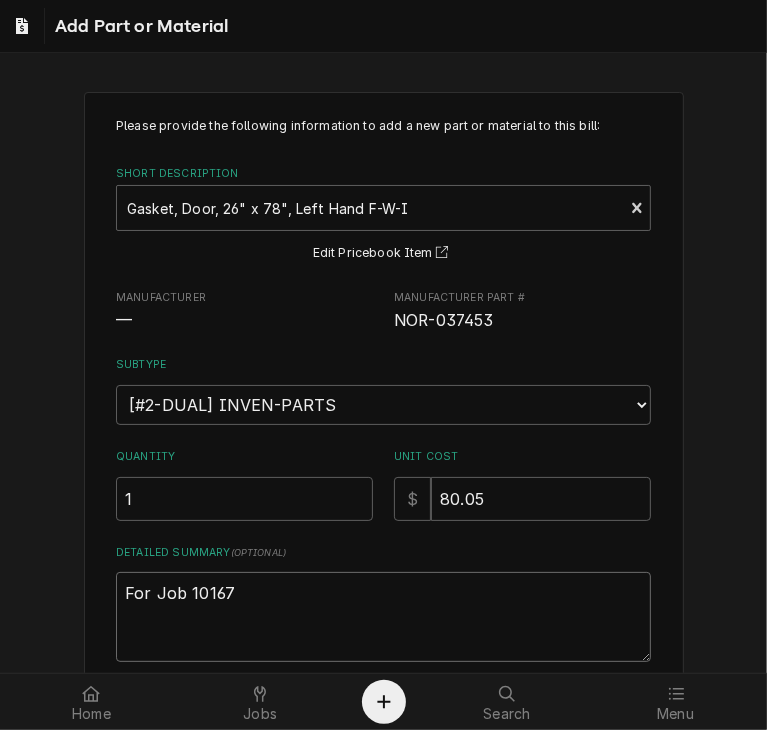 type on "x" 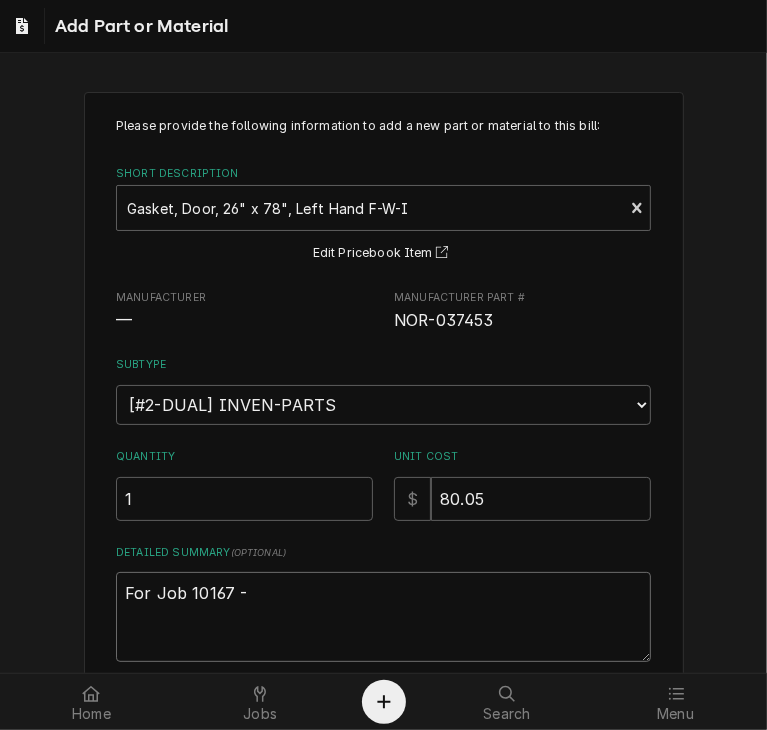 type on "x" 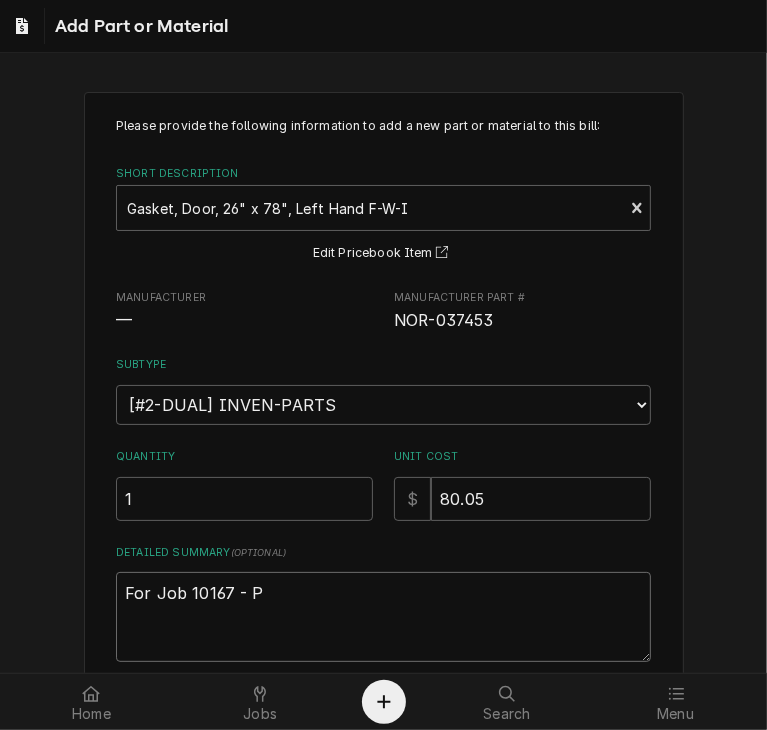 type on "x" 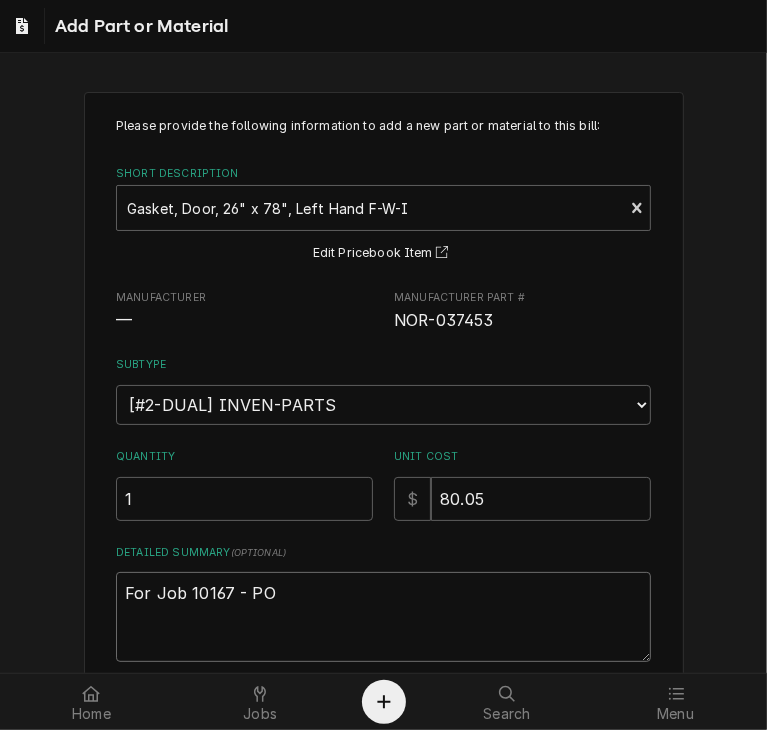 type on "x" 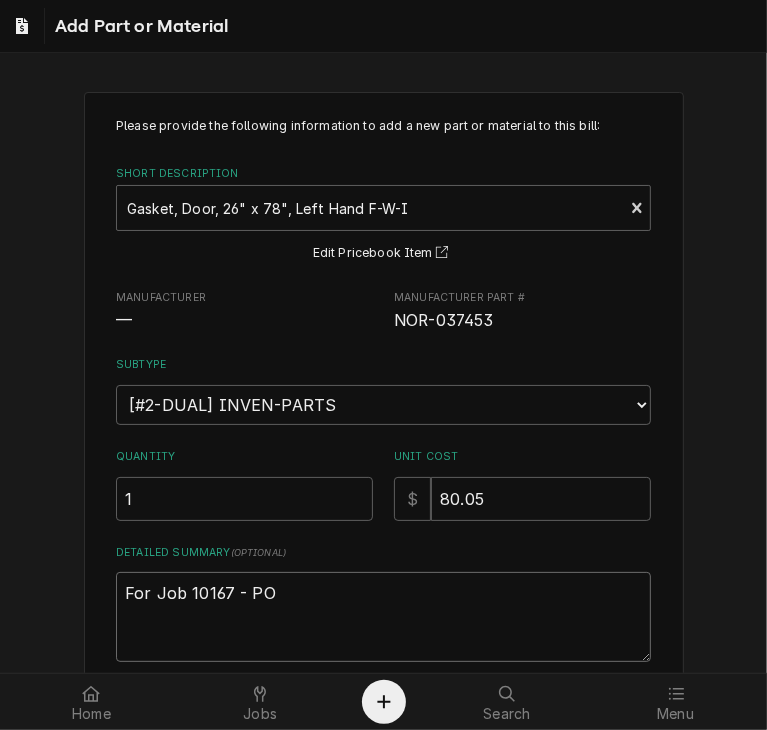 type on "x" 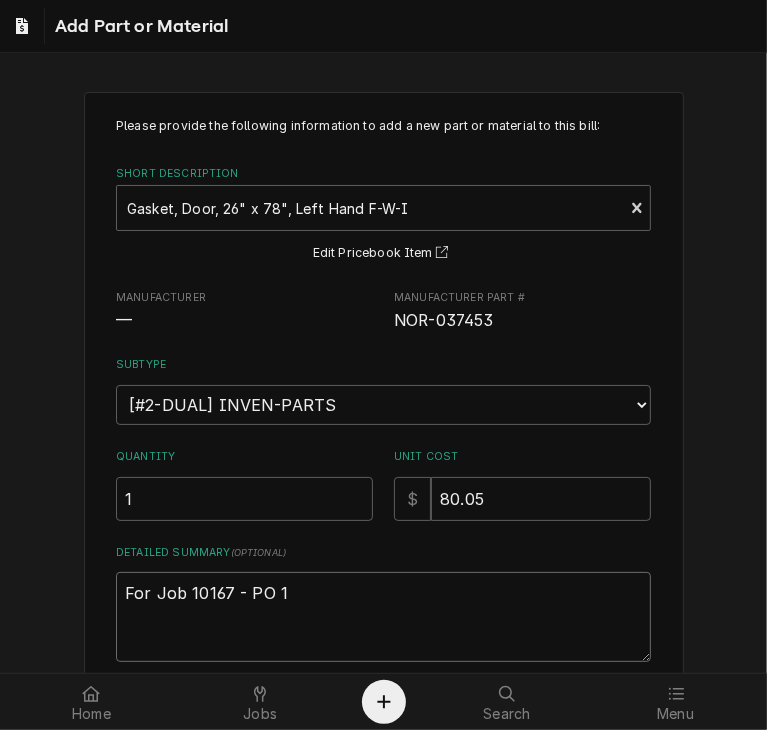 type on "x" 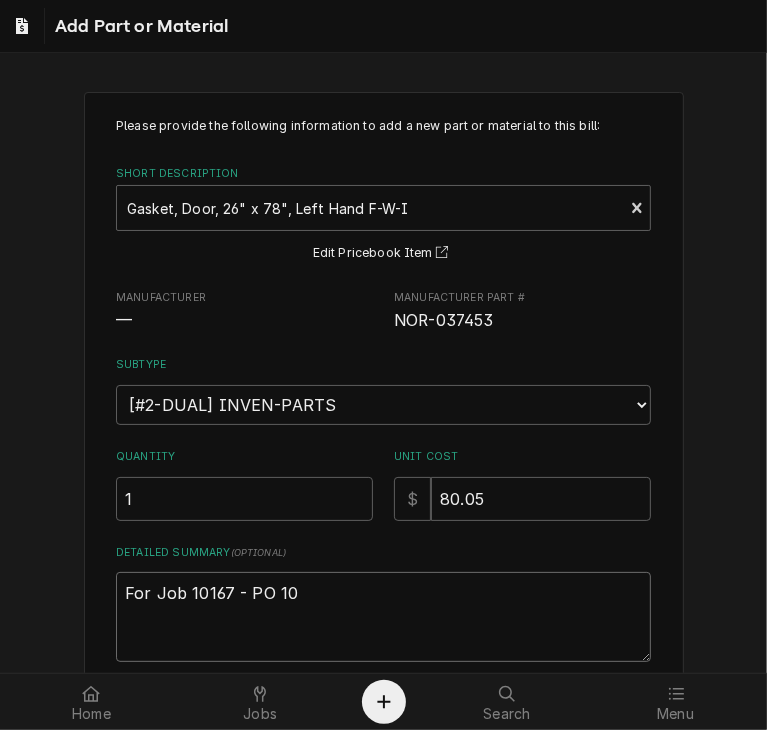 type on "x" 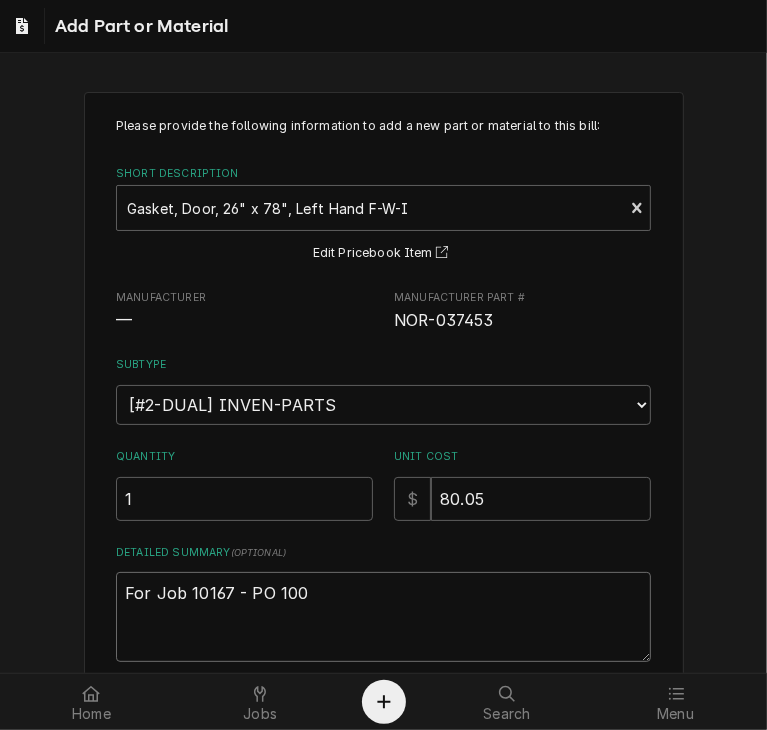 type on "x" 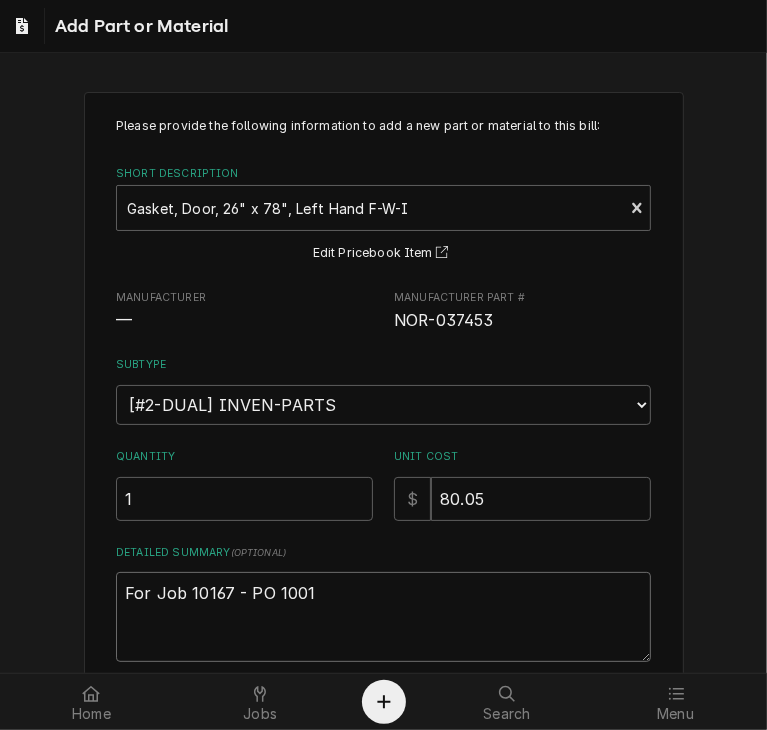 type on "x" 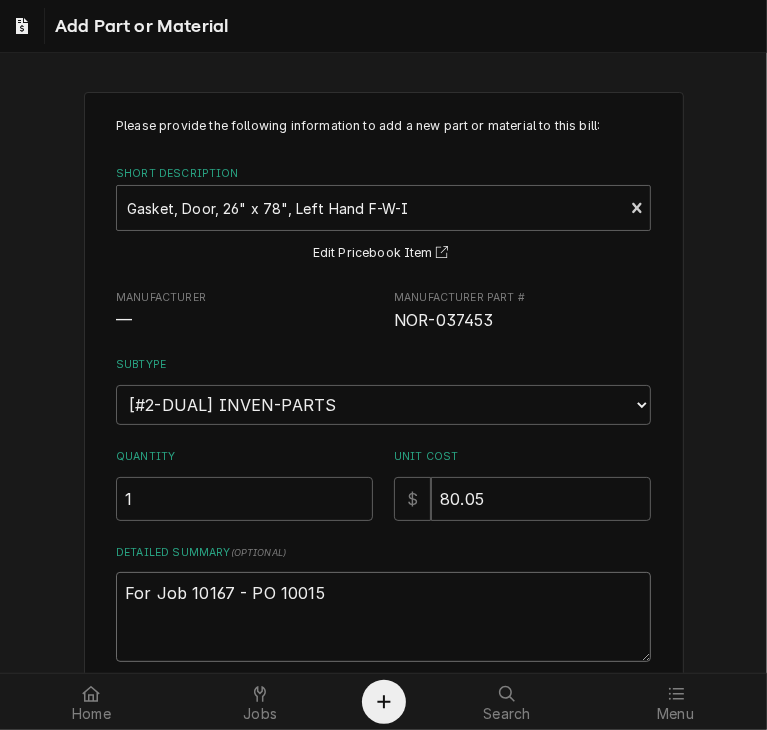 type on "x" 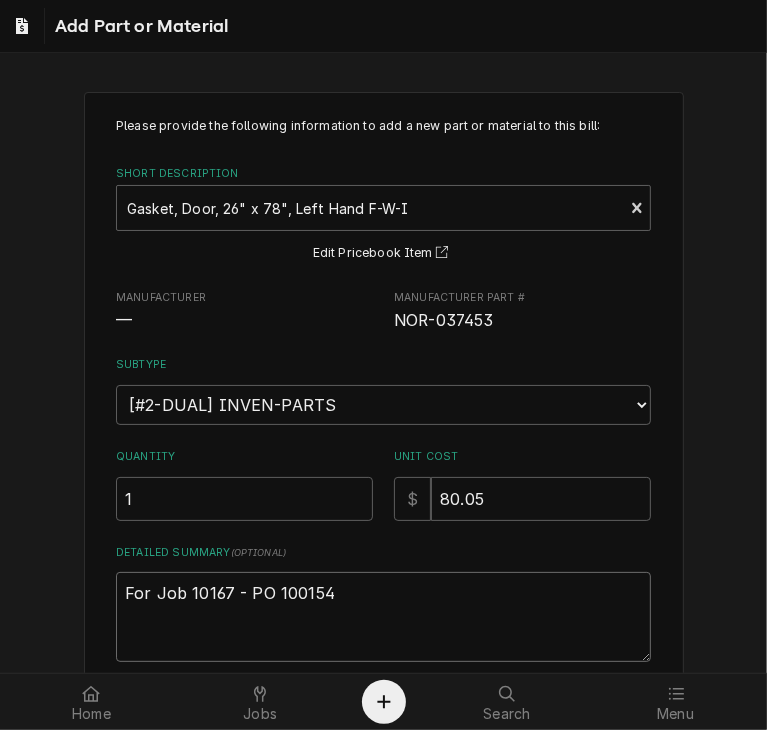 scroll, scrollTop: 108, scrollLeft: 0, axis: vertical 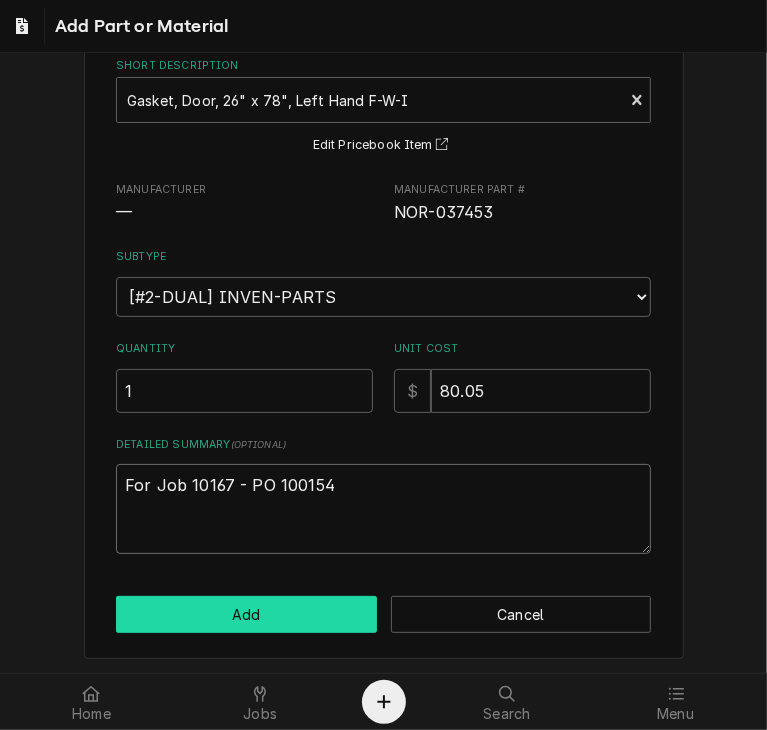 type on "For Job 10167 - PO 100154" 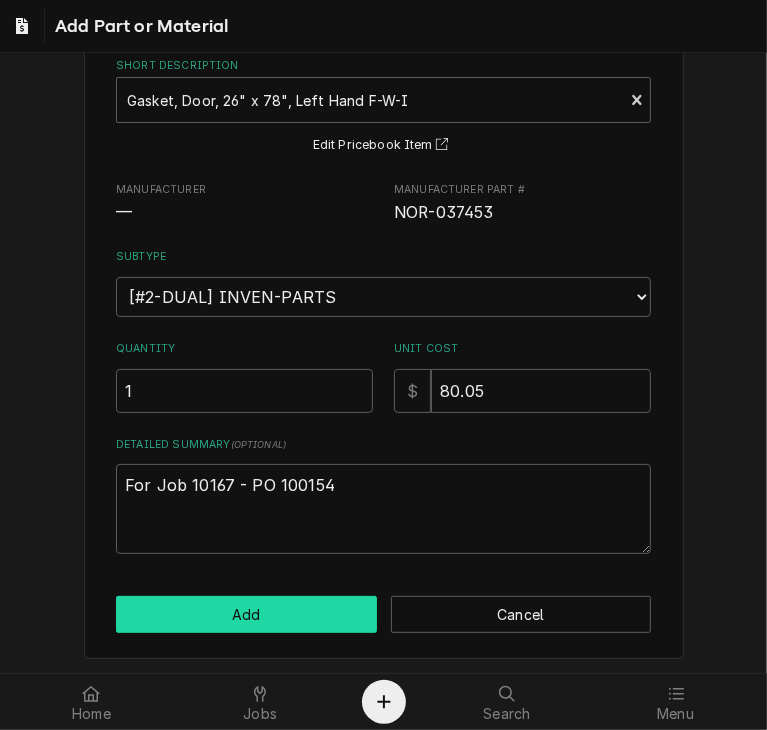 click on "Add" at bounding box center [246, 614] 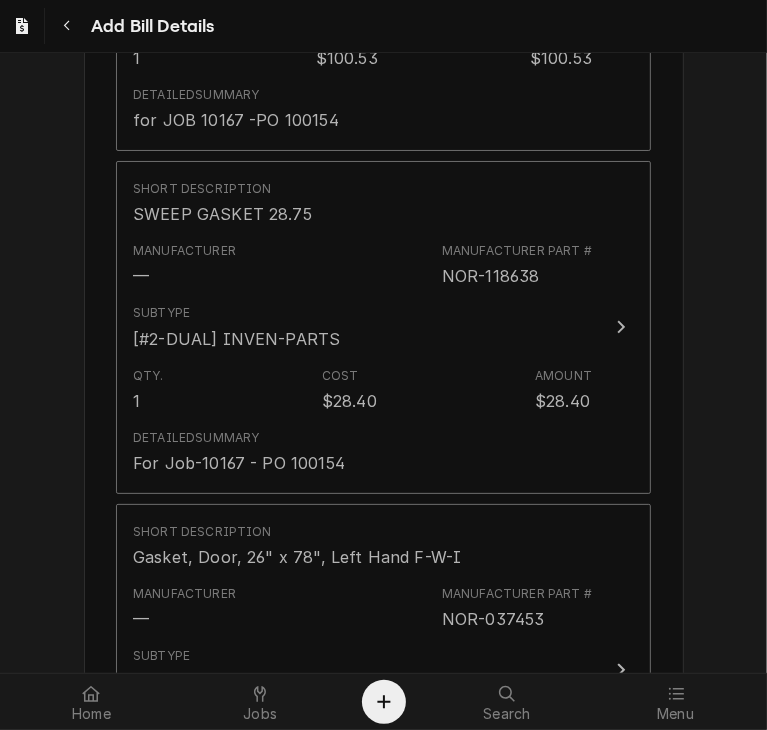 scroll, scrollTop: 1607, scrollLeft: 0, axis: vertical 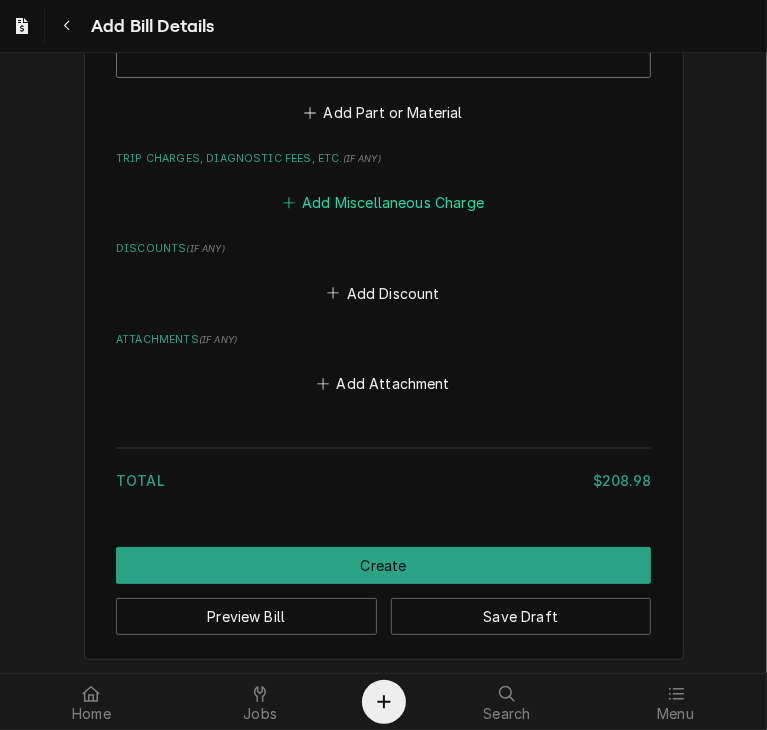 click on "Add Miscellaneous Charge" at bounding box center (383, 203) 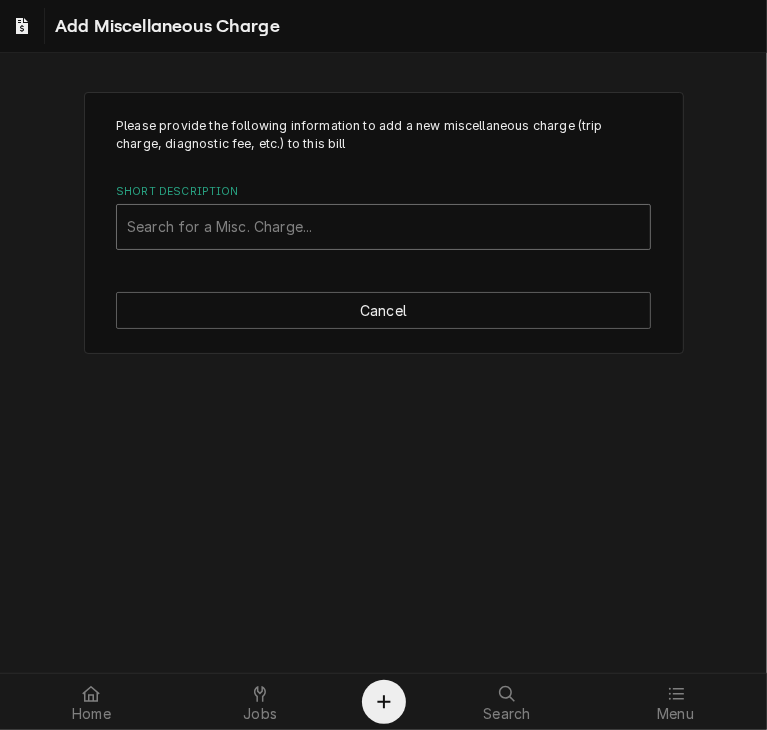 click at bounding box center (383, 227) 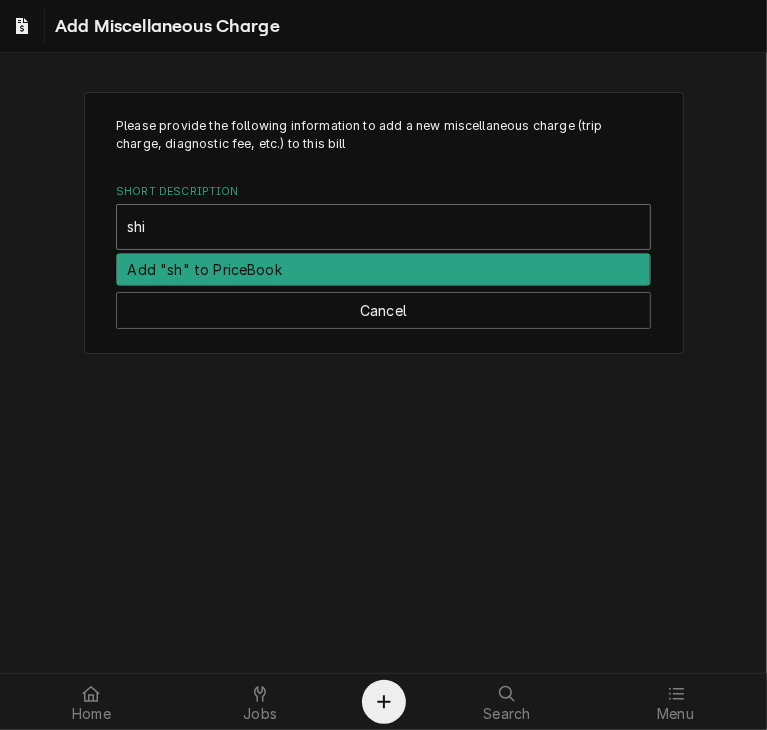 type on "ship" 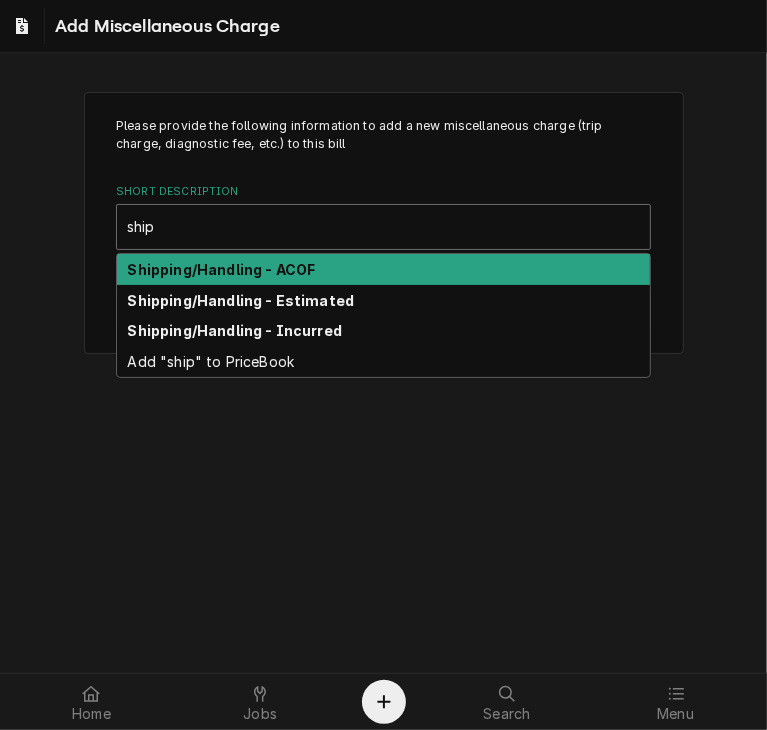 click on "Shipping/Handling - ACOF" at bounding box center [383, 269] 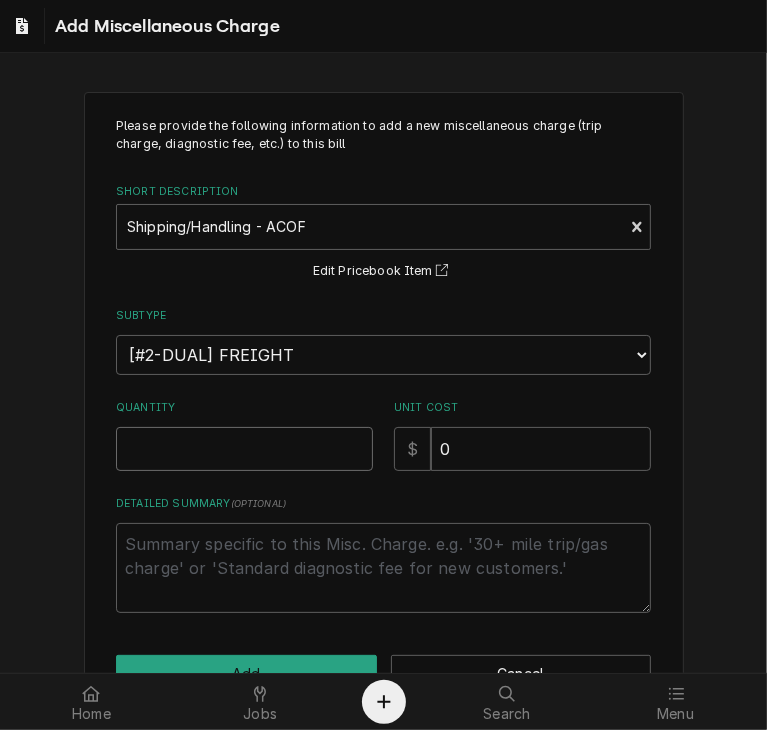 click on "Quantity" at bounding box center [244, 449] 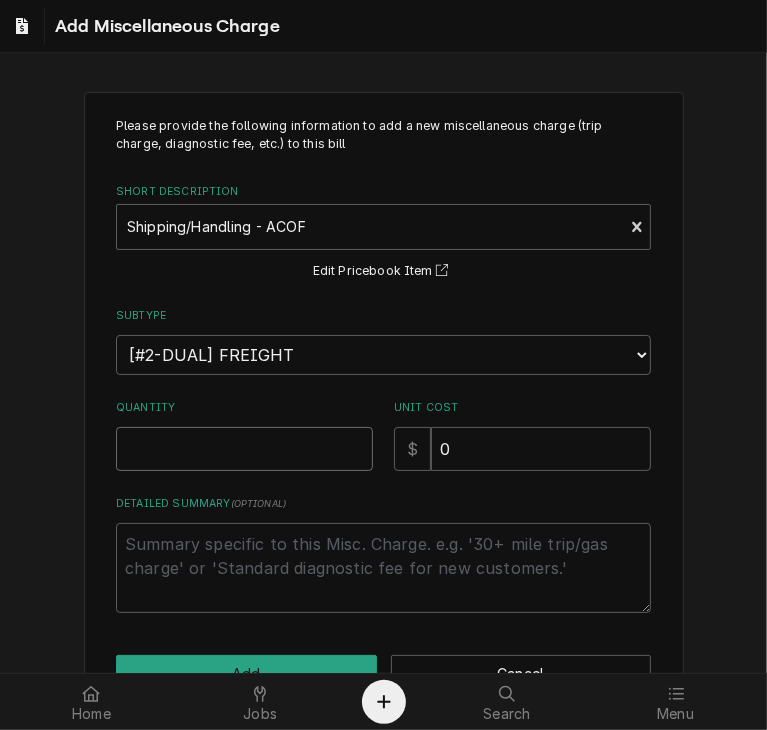 type on "x" 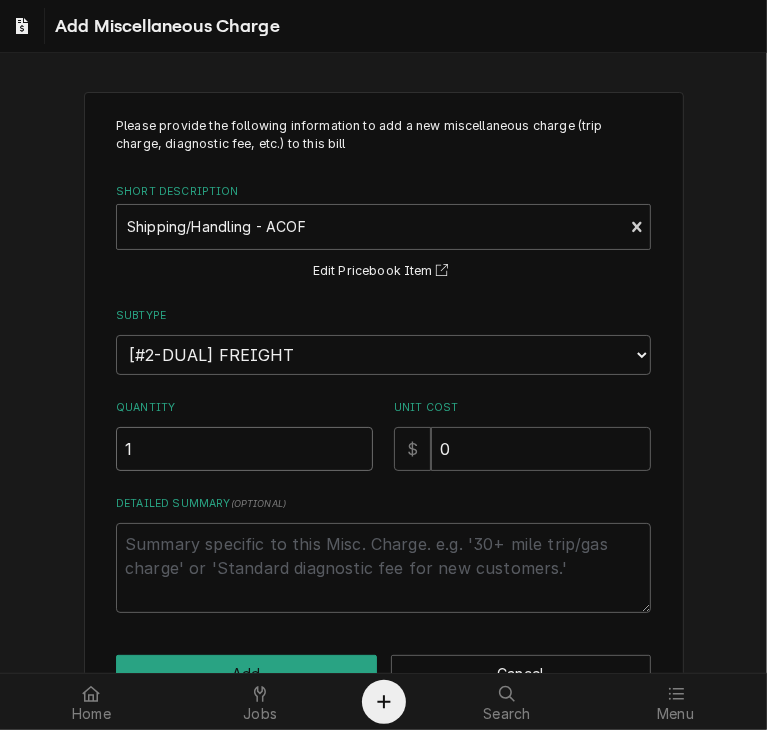 type on "1" 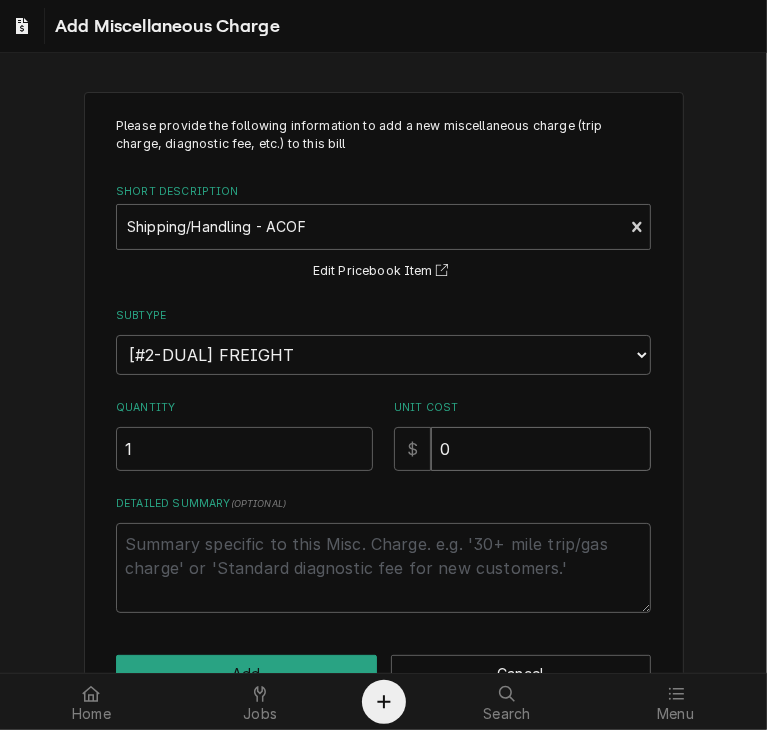 drag, startPoint x: 510, startPoint y: 452, endPoint x: 334, endPoint y: 435, distance: 176.81912 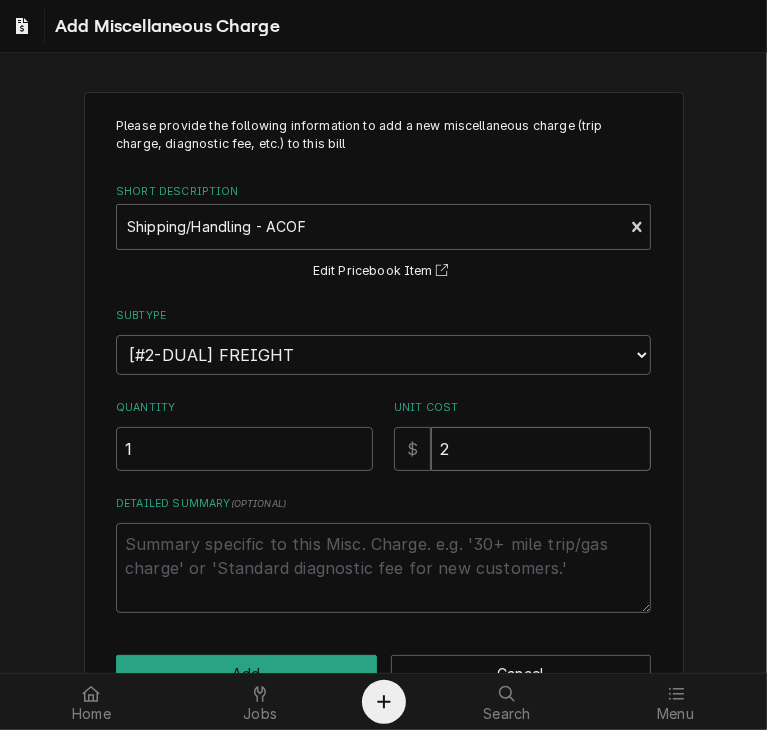 type on "x" 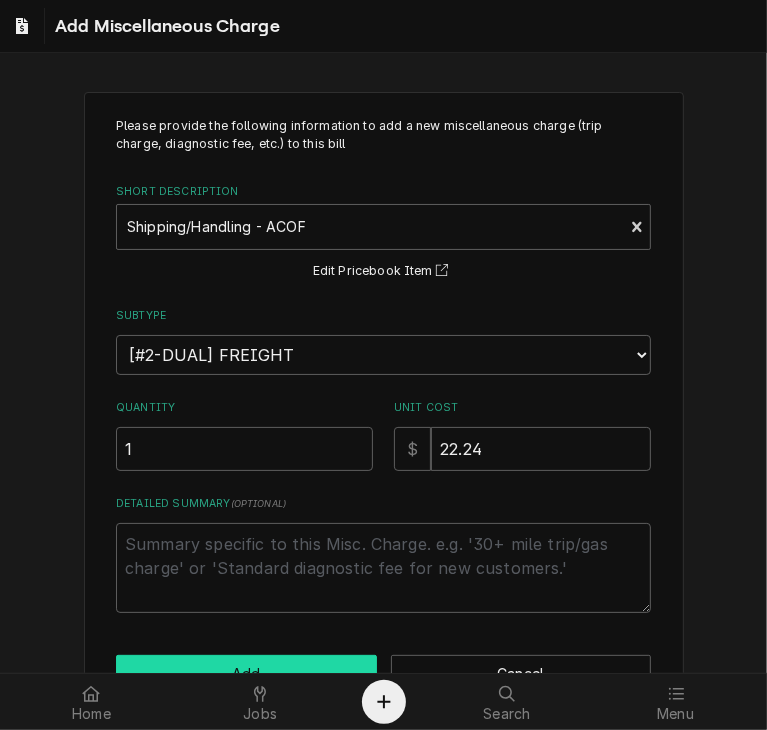 click on "Add" at bounding box center (246, 673) 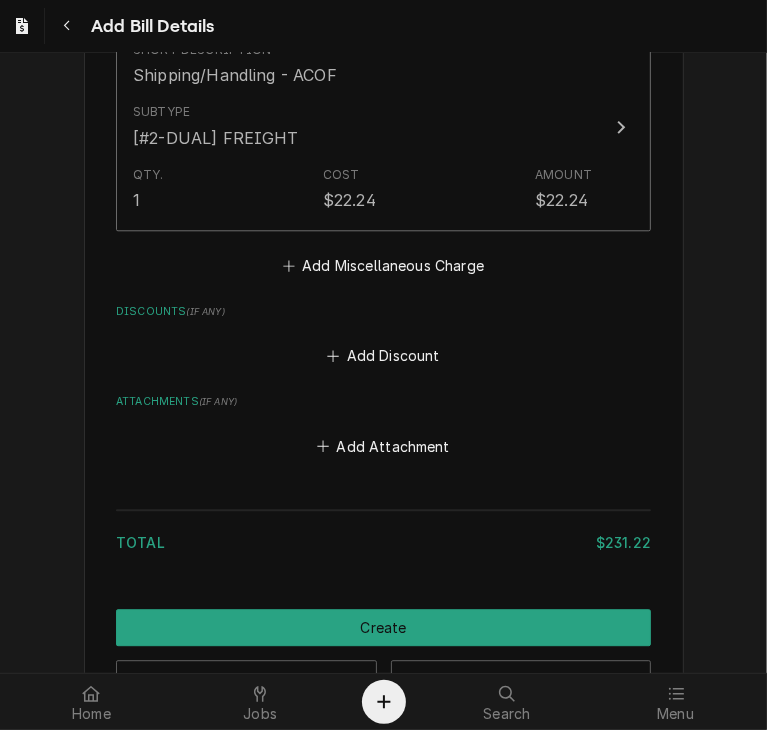 scroll, scrollTop: 2546, scrollLeft: 0, axis: vertical 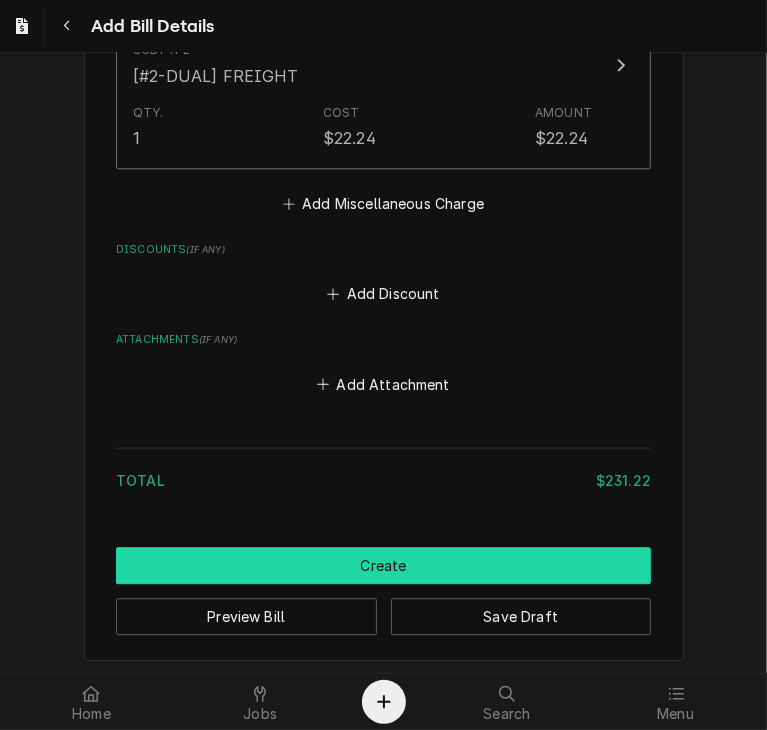click on "Create" at bounding box center [383, 565] 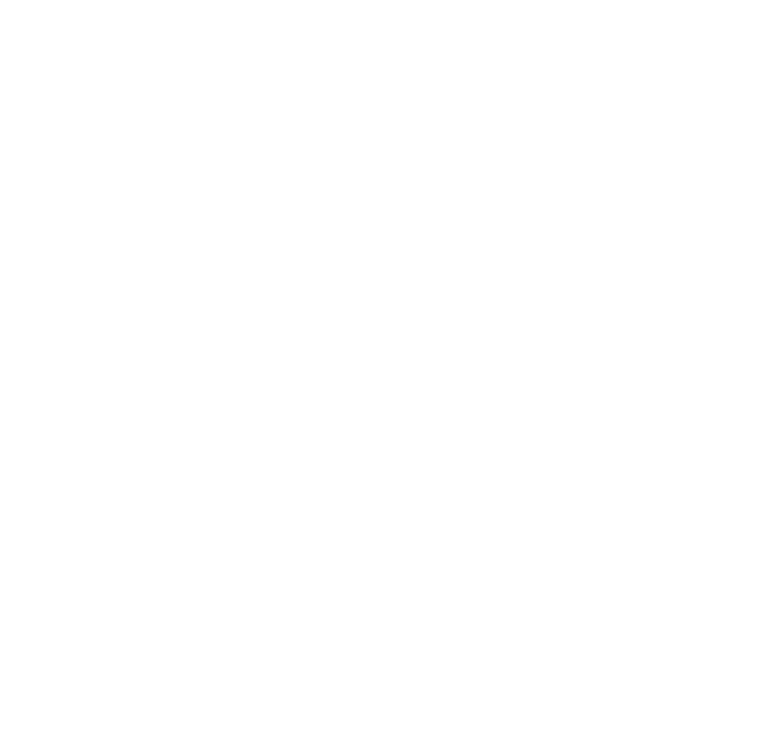 scroll, scrollTop: 0, scrollLeft: 0, axis: both 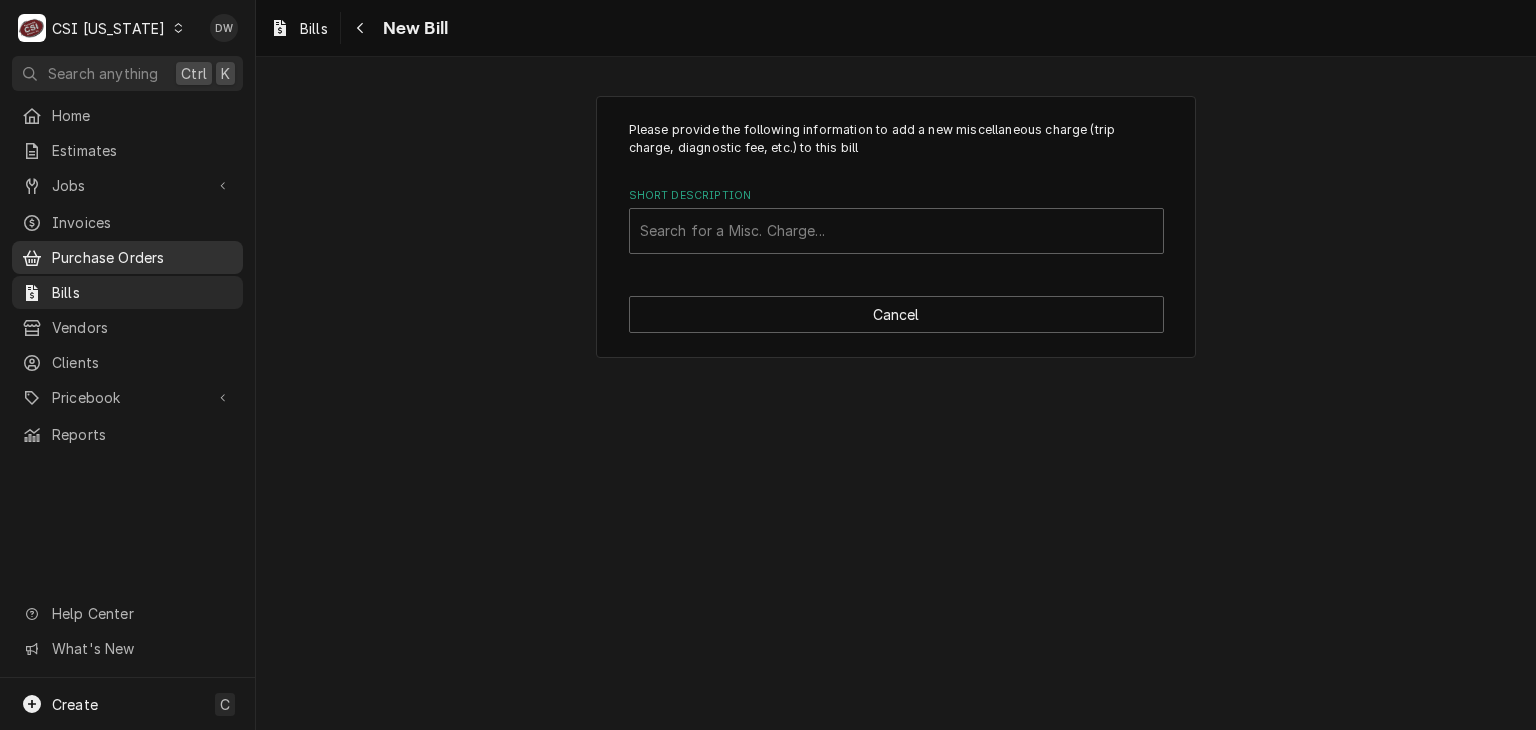 click on "Purchase Orders" at bounding box center (142, 257) 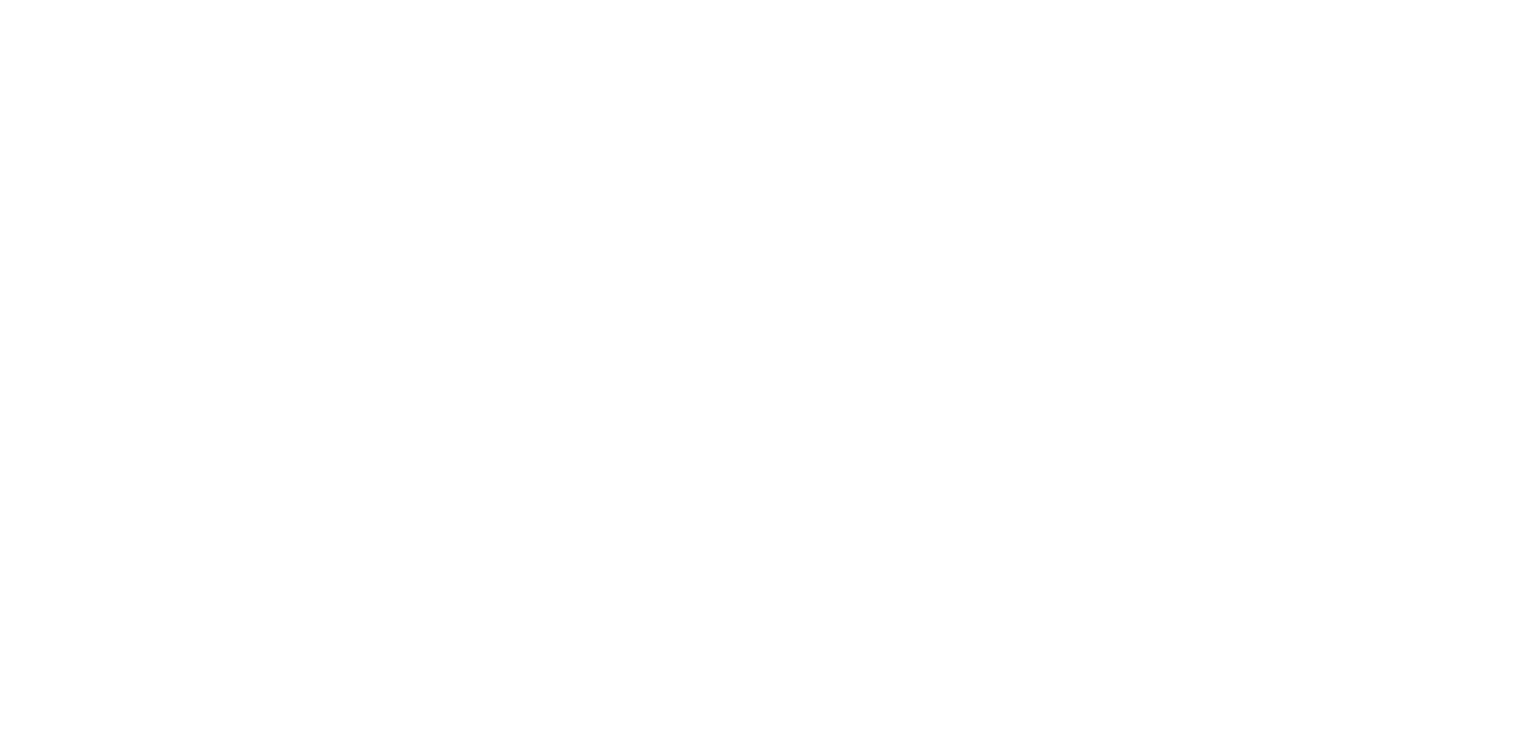 scroll, scrollTop: 0, scrollLeft: 0, axis: both 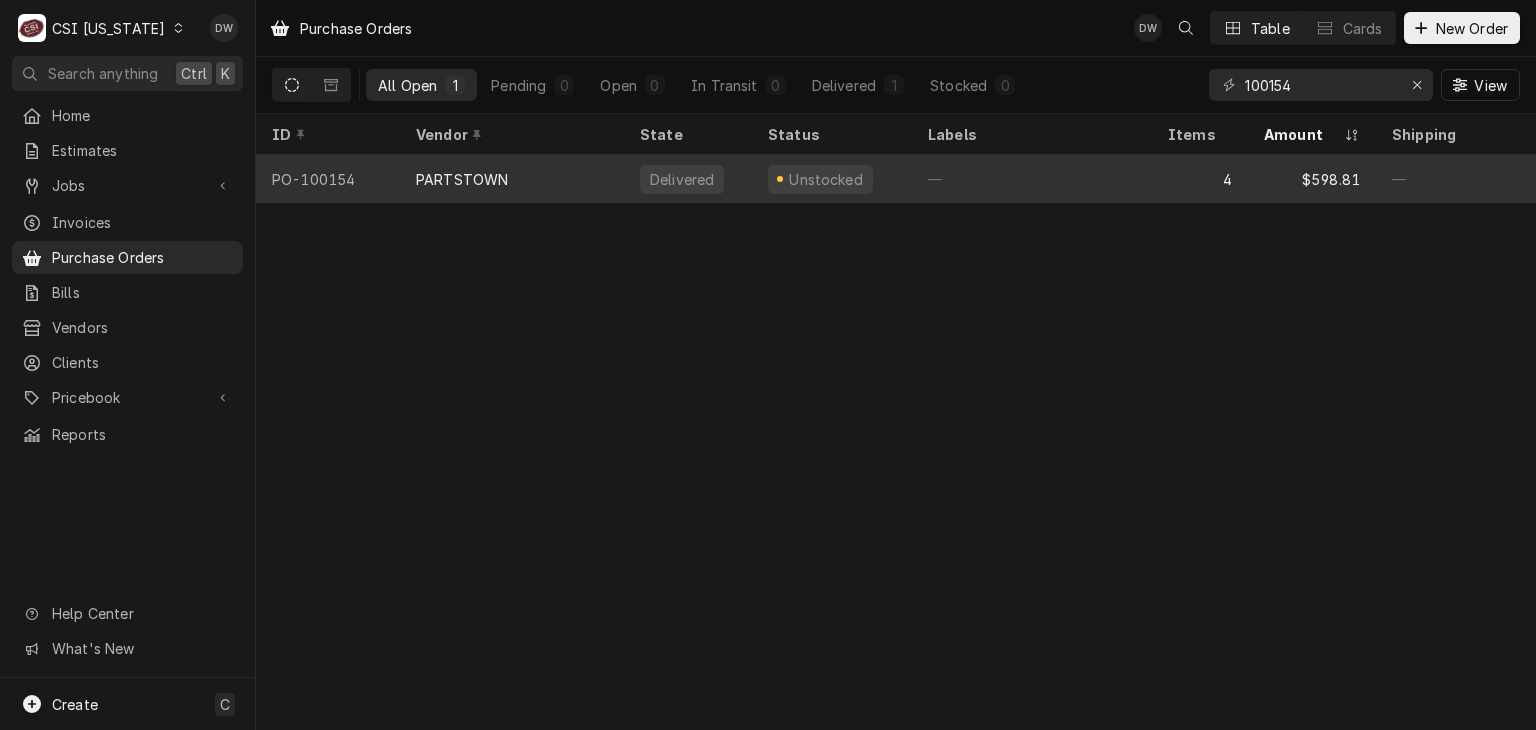 click on "PARTSTOWN" at bounding box center [462, 179] 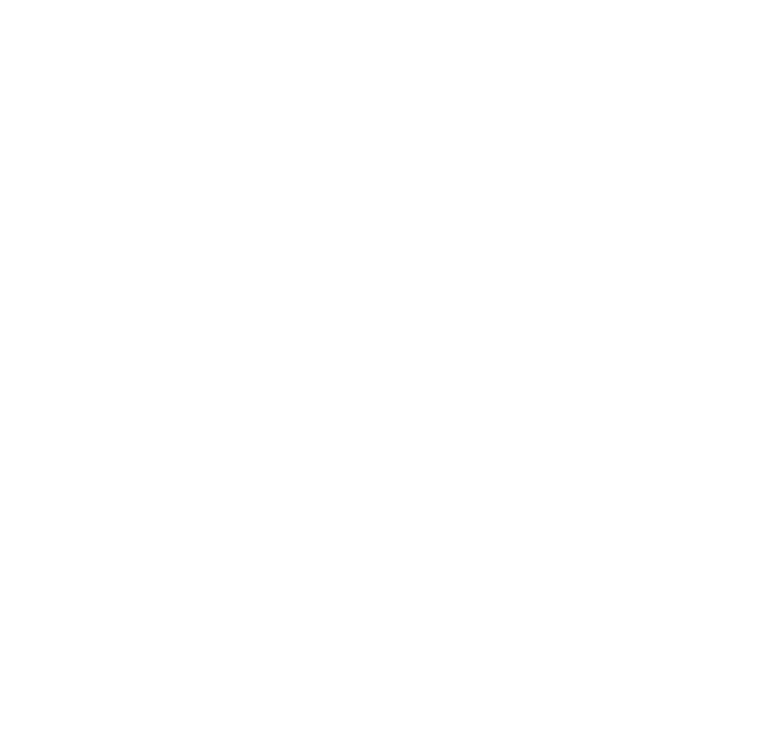 scroll, scrollTop: 0, scrollLeft: 0, axis: both 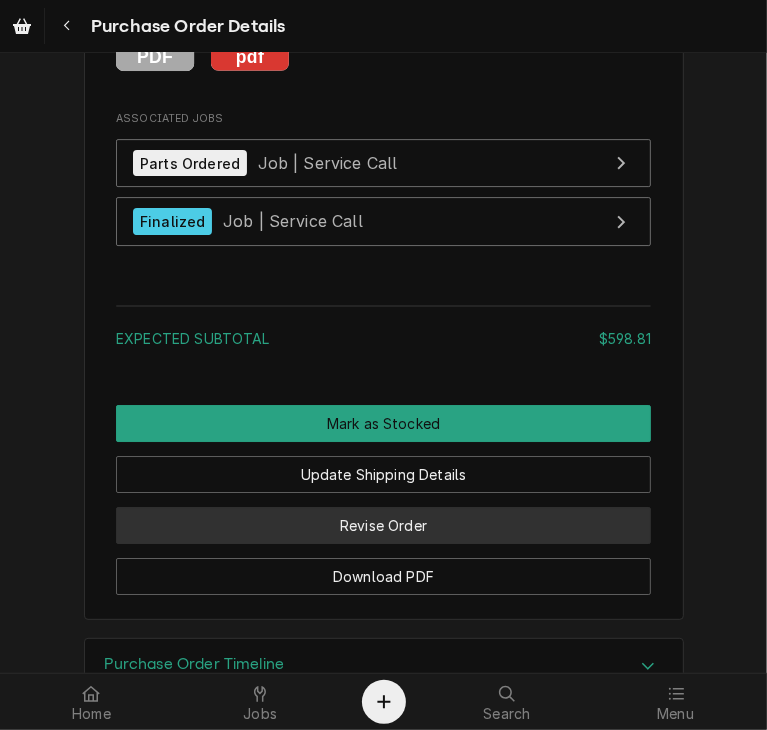 click on "Revise Order" at bounding box center [383, 525] 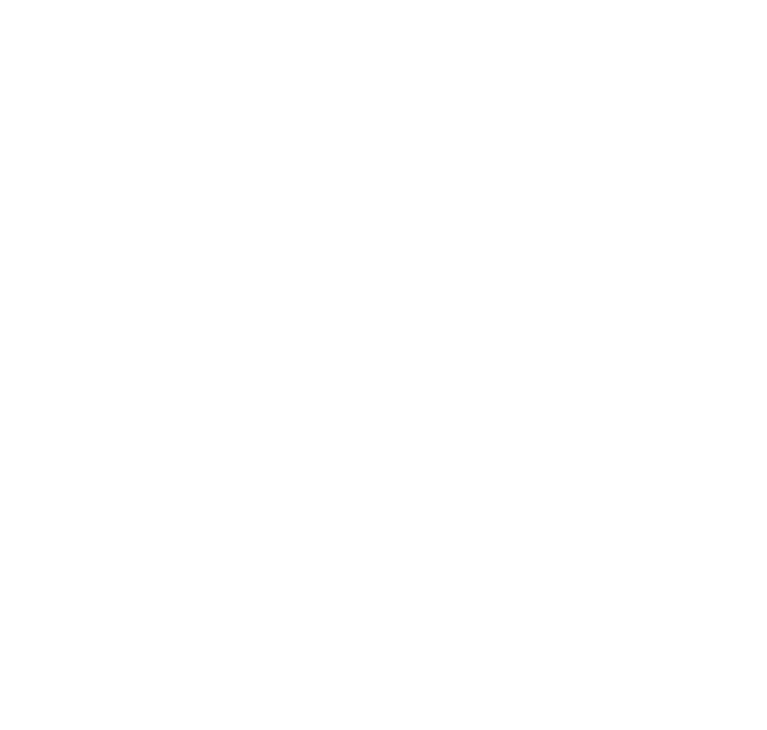 scroll, scrollTop: 0, scrollLeft: 0, axis: both 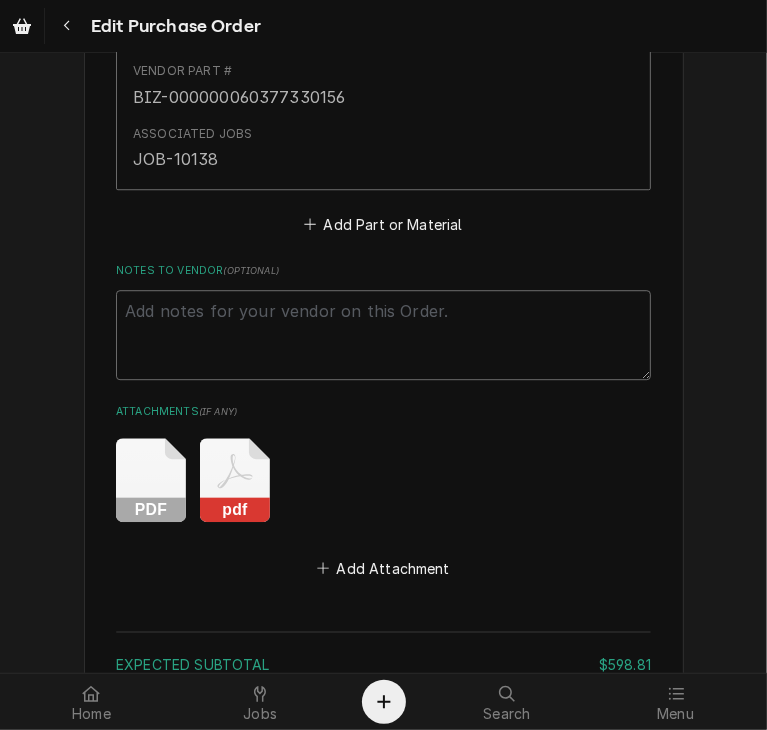 click on "Notes to Vendor  ( optional )" at bounding box center [383, 335] 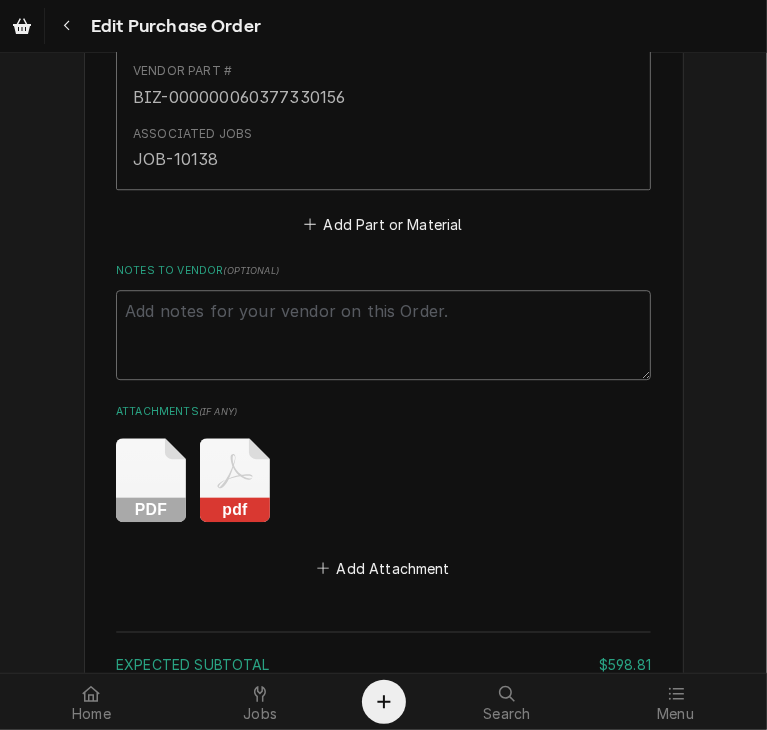 type on "x" 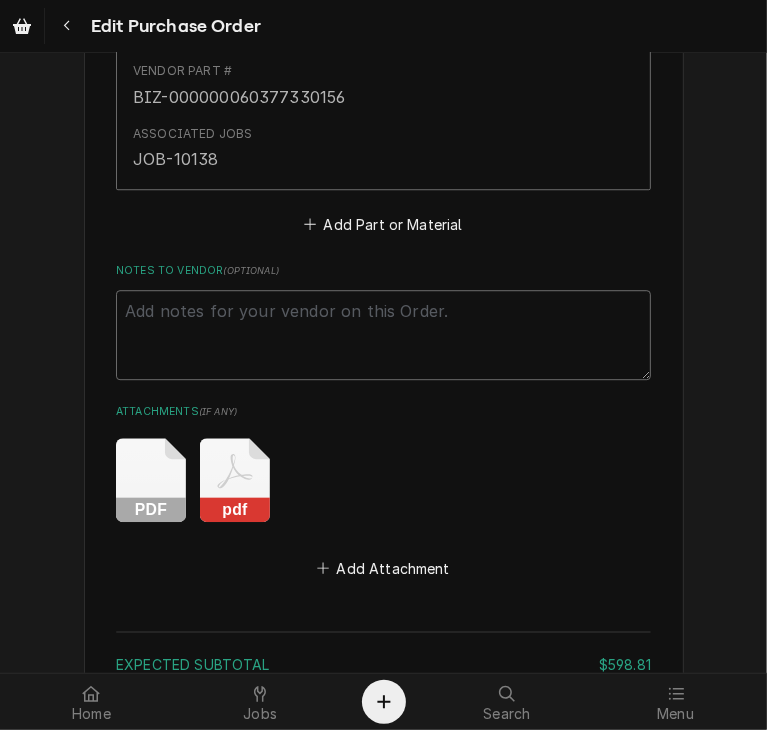 type on "i" 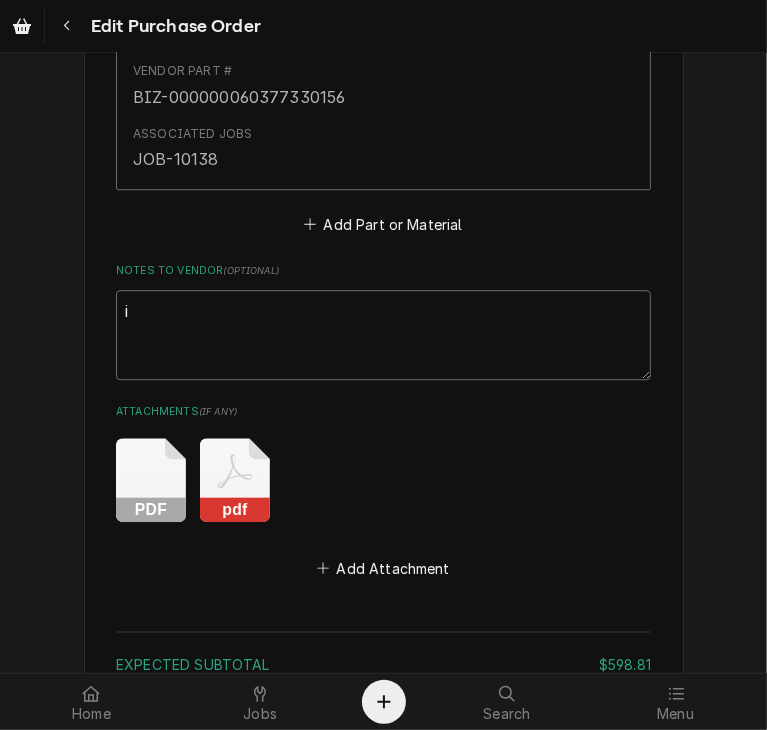 type on "x" 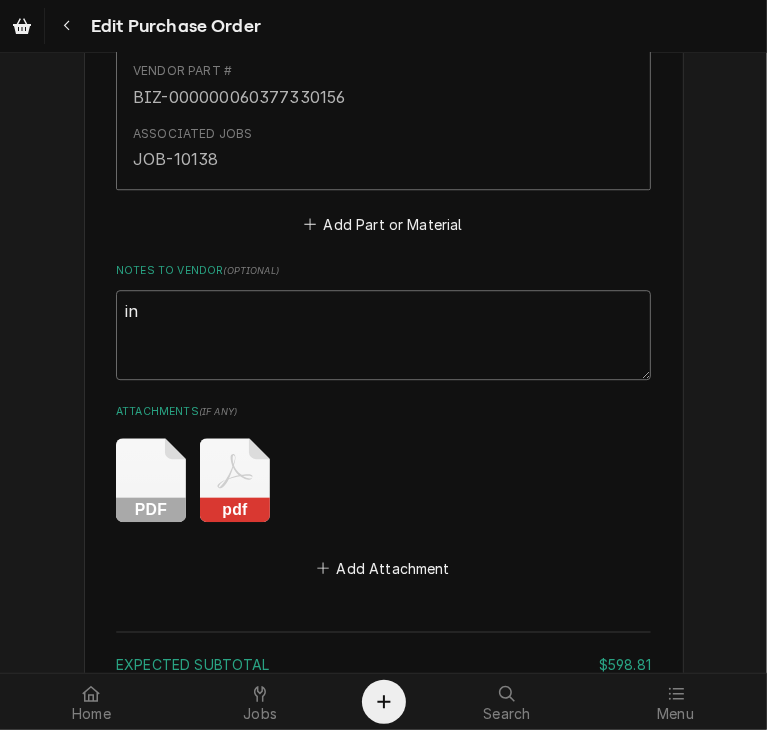 type on "x" 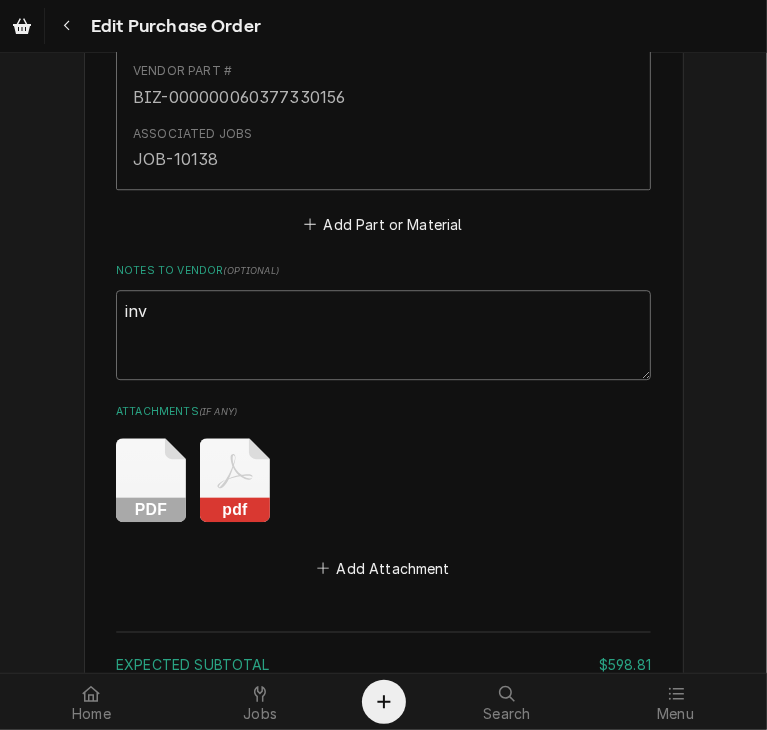 type on "x" 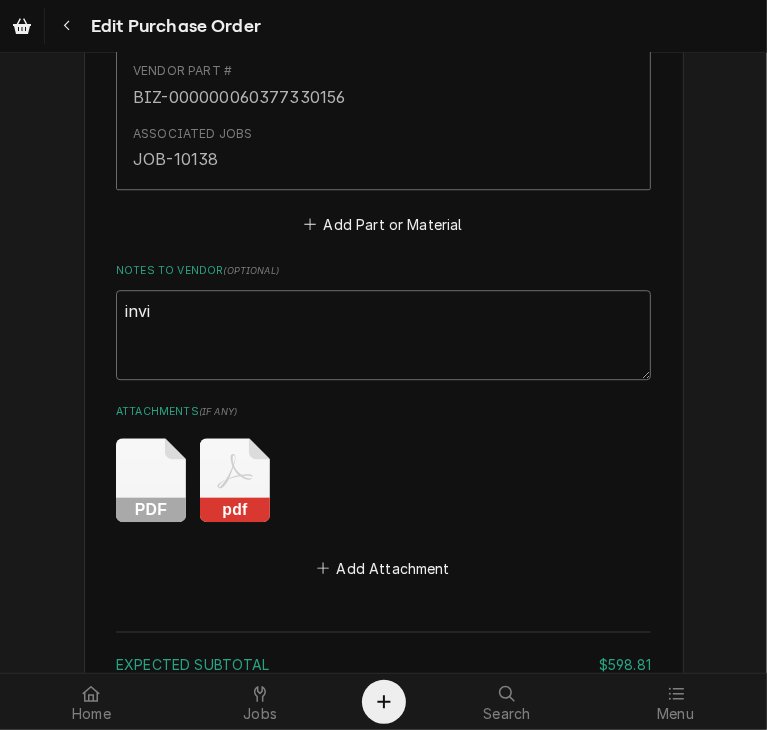 type on "invic" 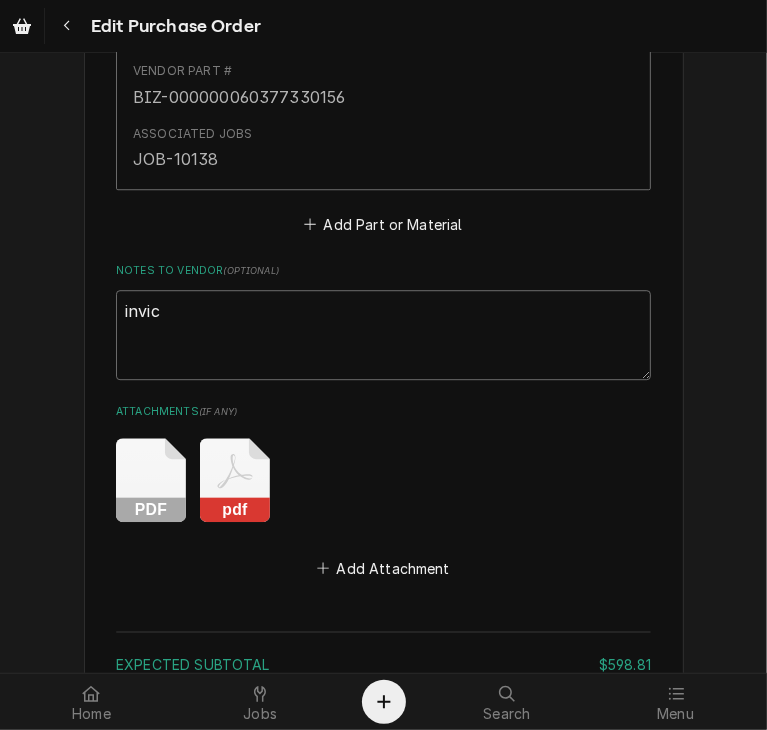 type on "x" 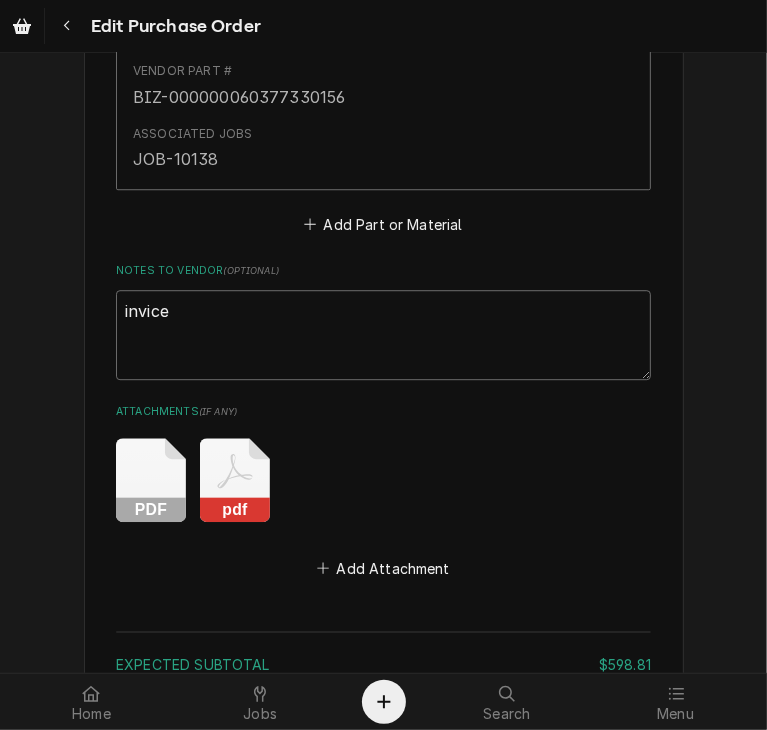 type on "x" 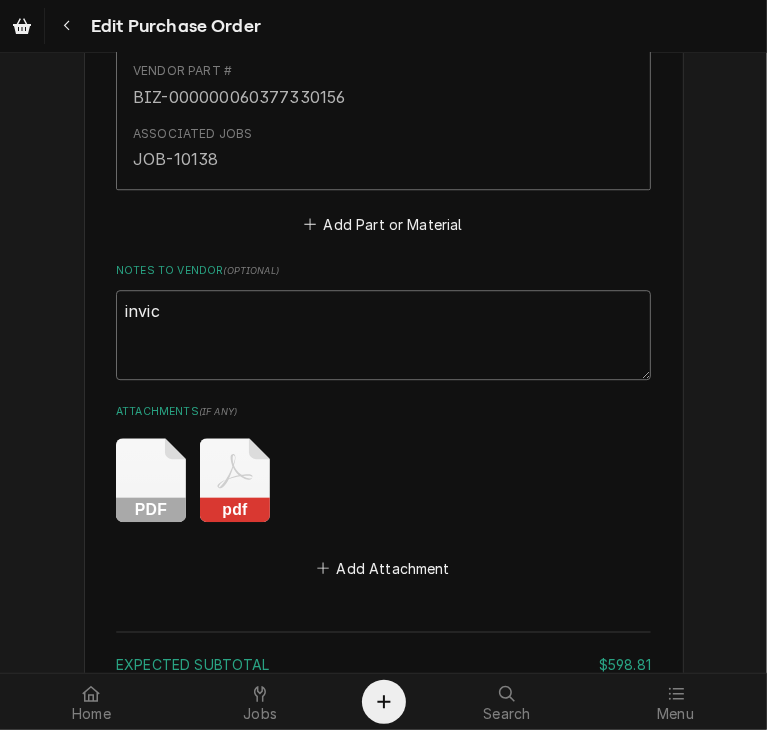 type on "x" 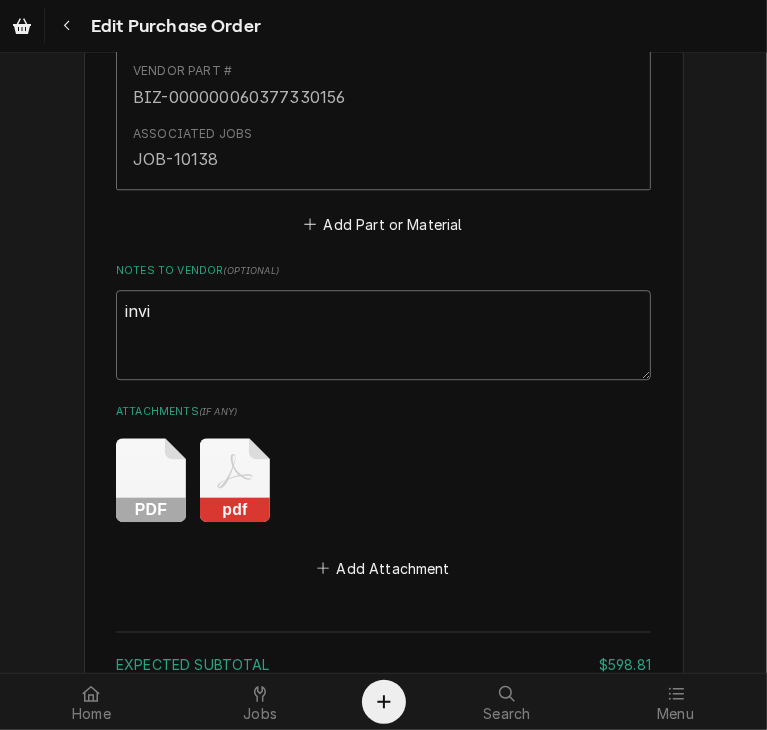 type on "x" 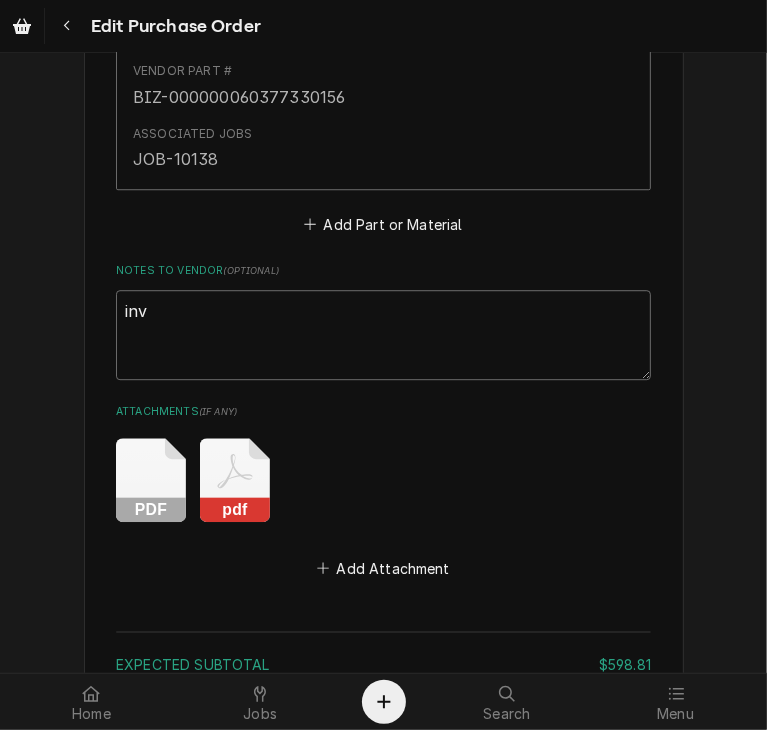 type on "x" 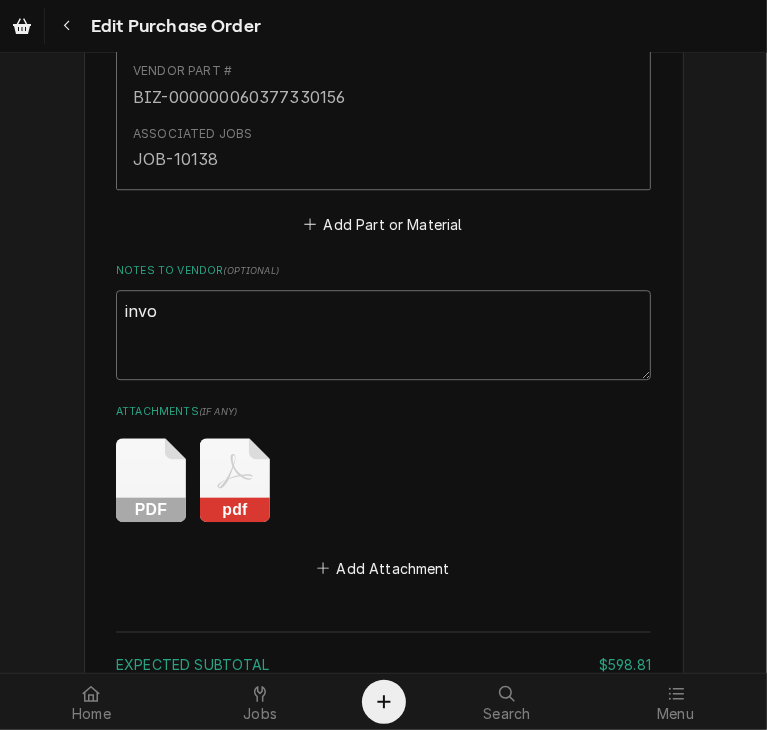 type on "x" 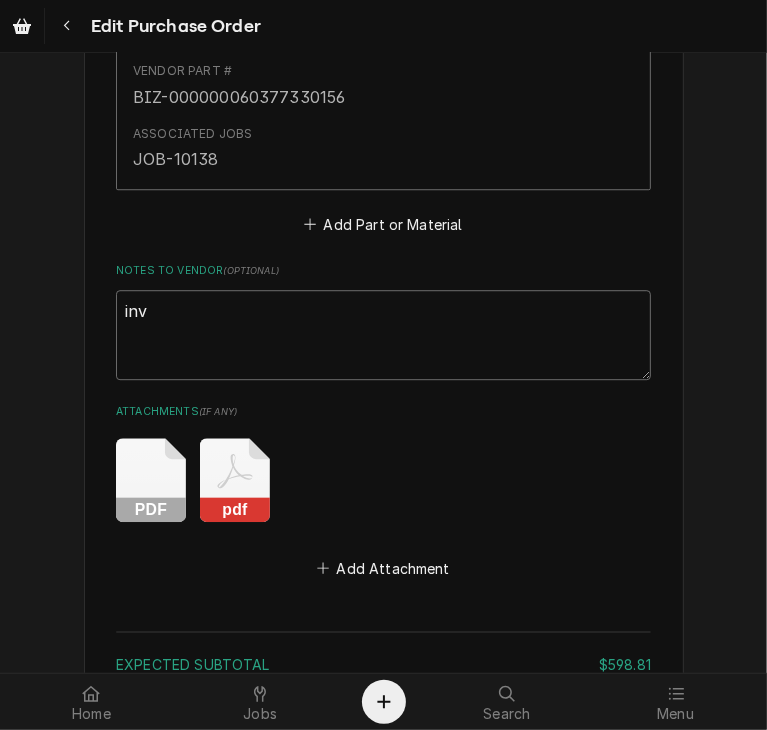 type on "x" 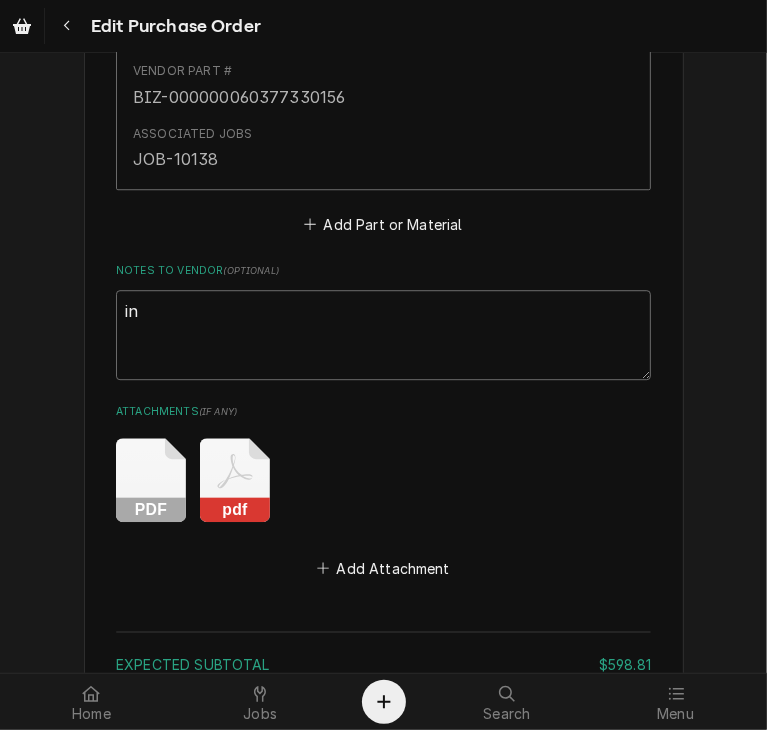 type on "x" 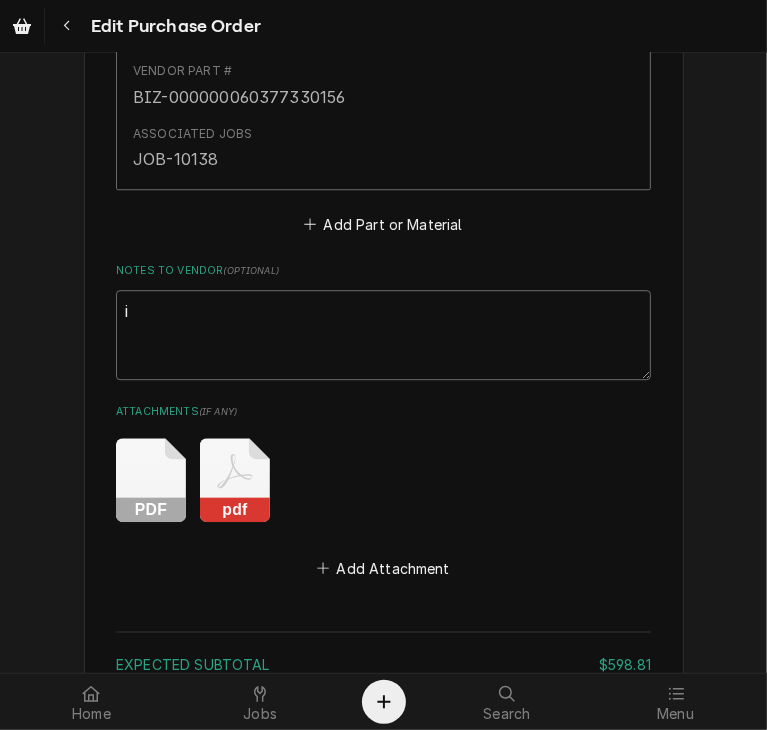 type on "x" 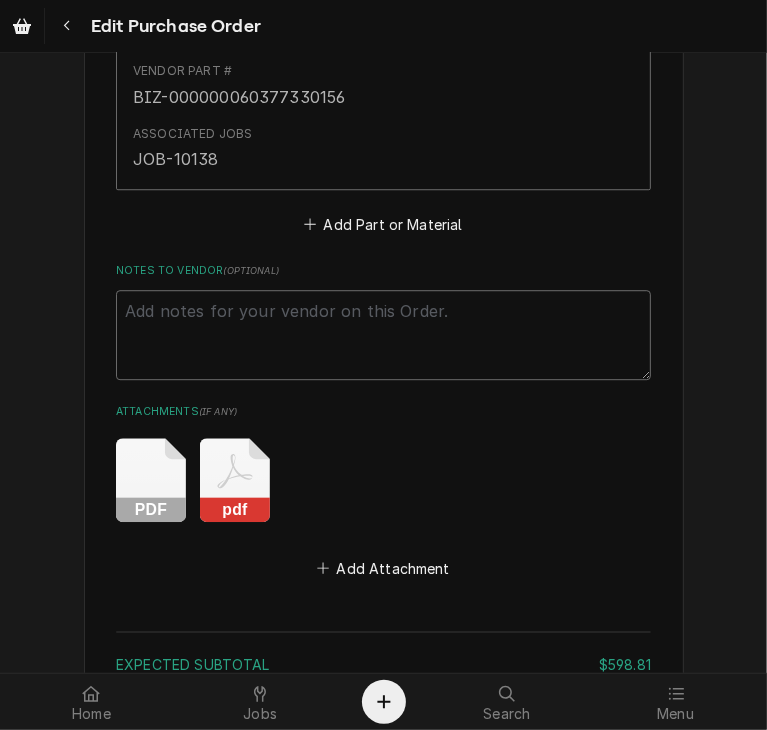 type on "x" 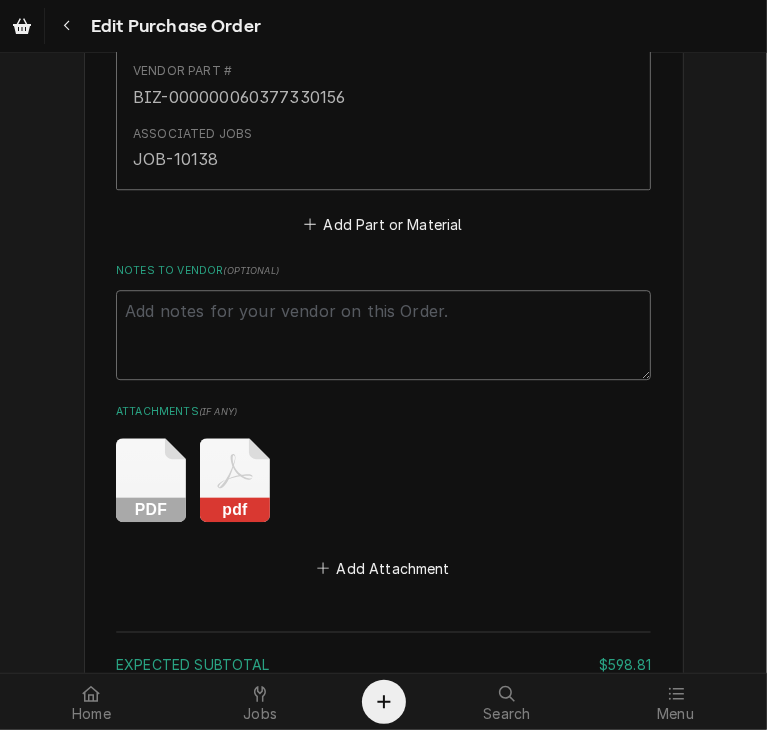 type on "B" 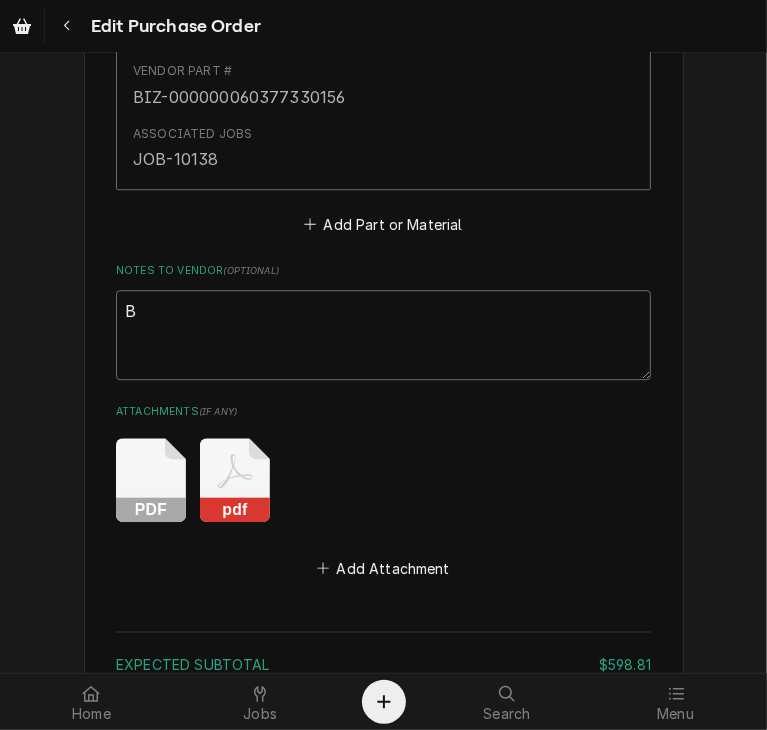 type on "x" 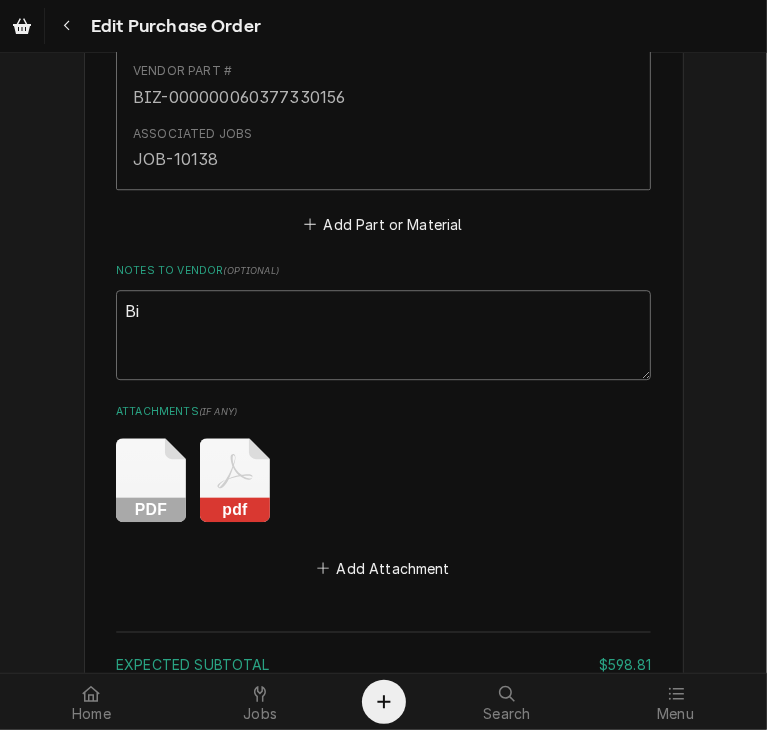 type on "x" 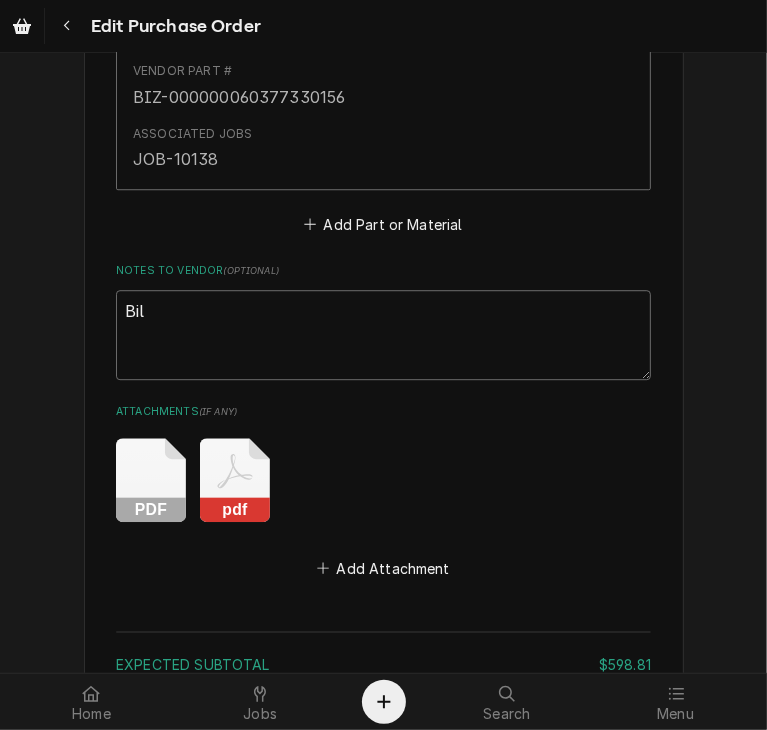 type on "x" 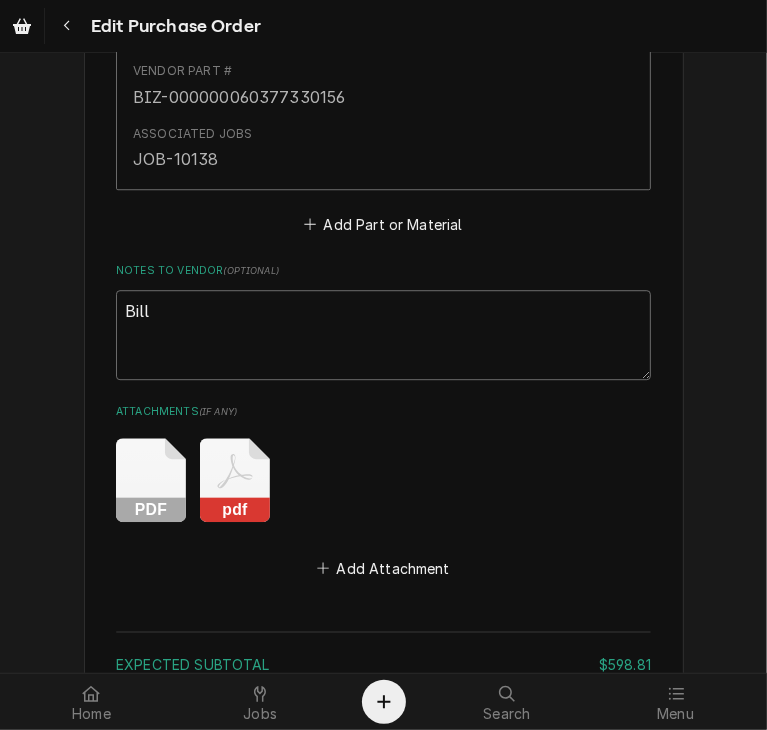 type on "x" 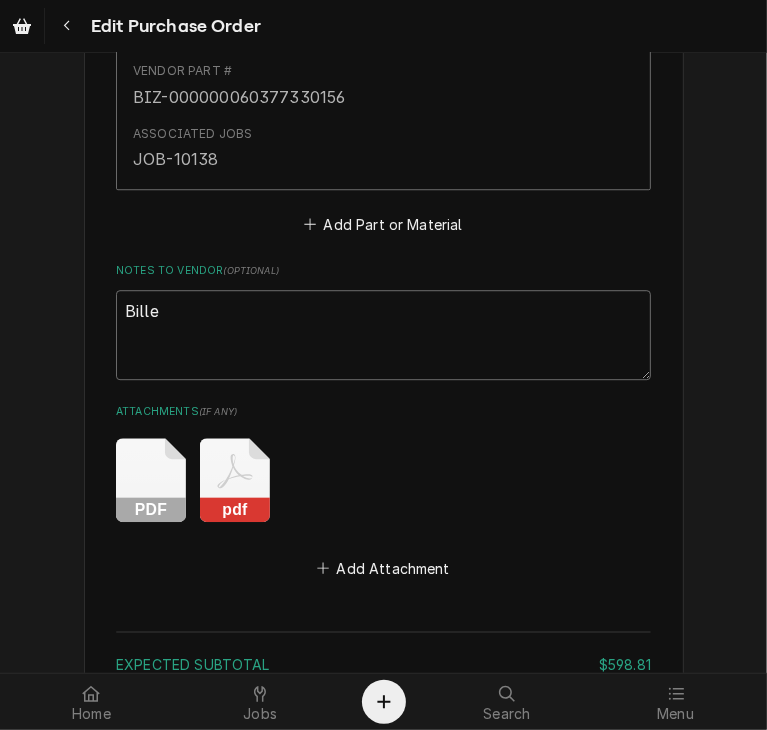 type on "x" 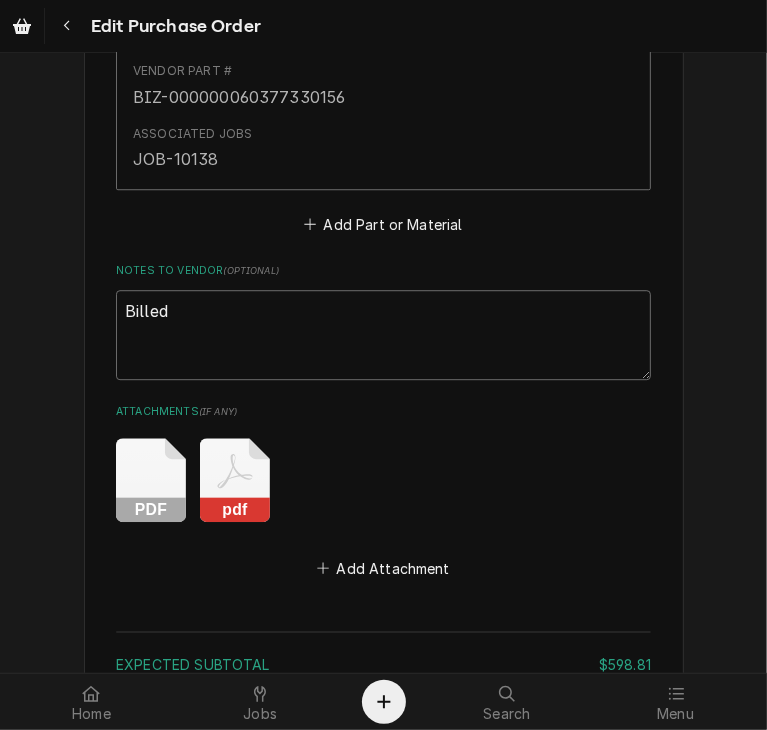 type on "Billed" 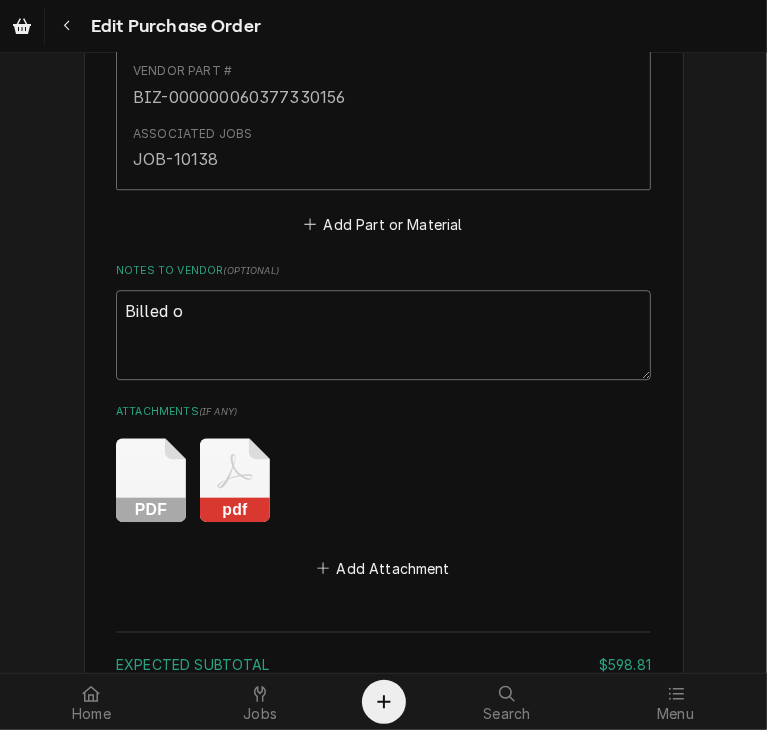 type on "x" 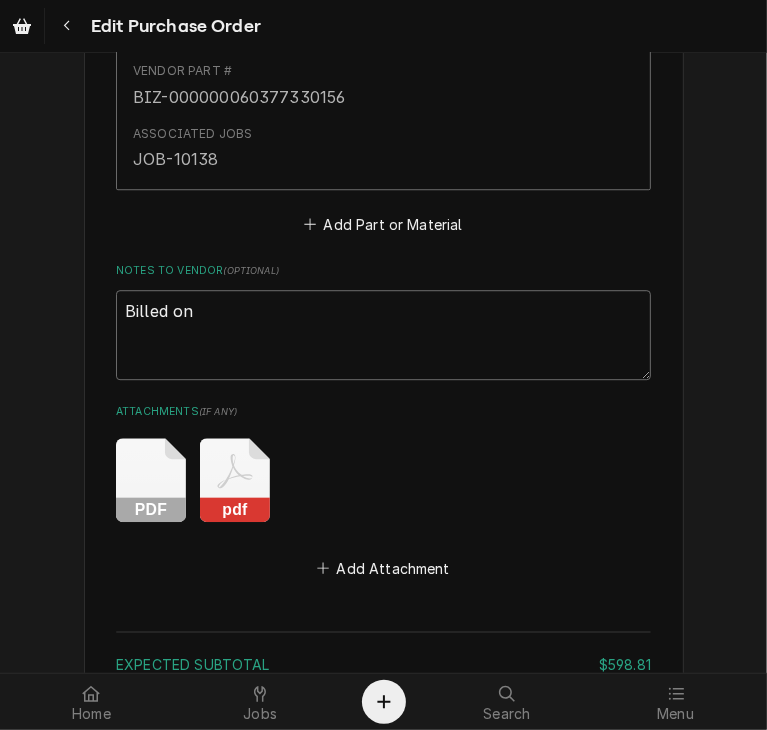 type on "x" 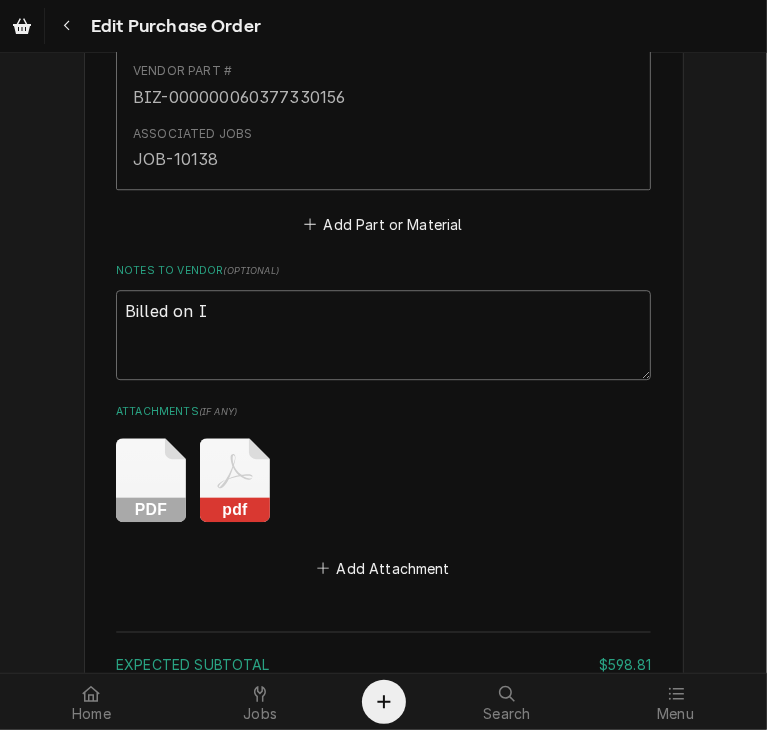 type on "x" 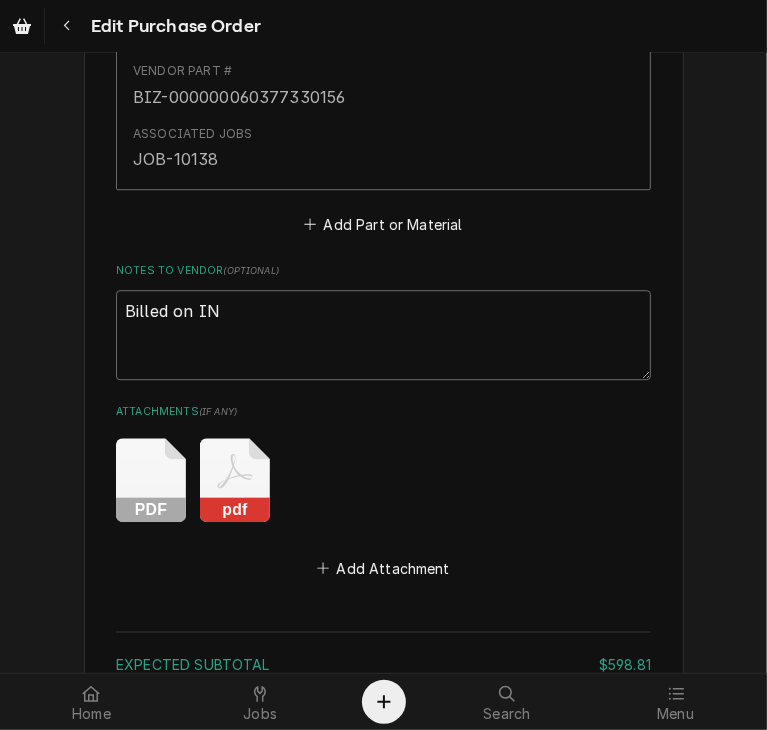 type on "x" 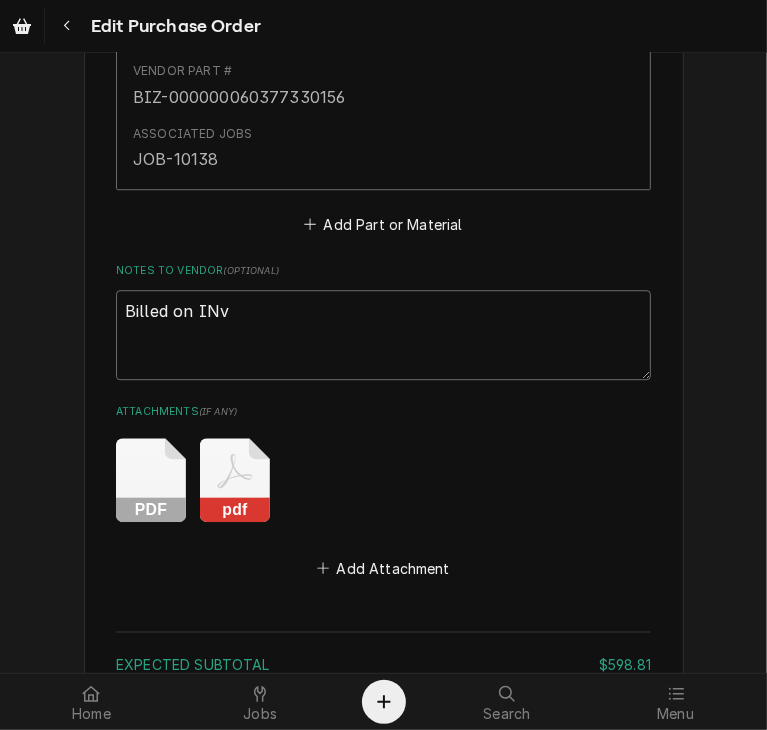 type on "x" 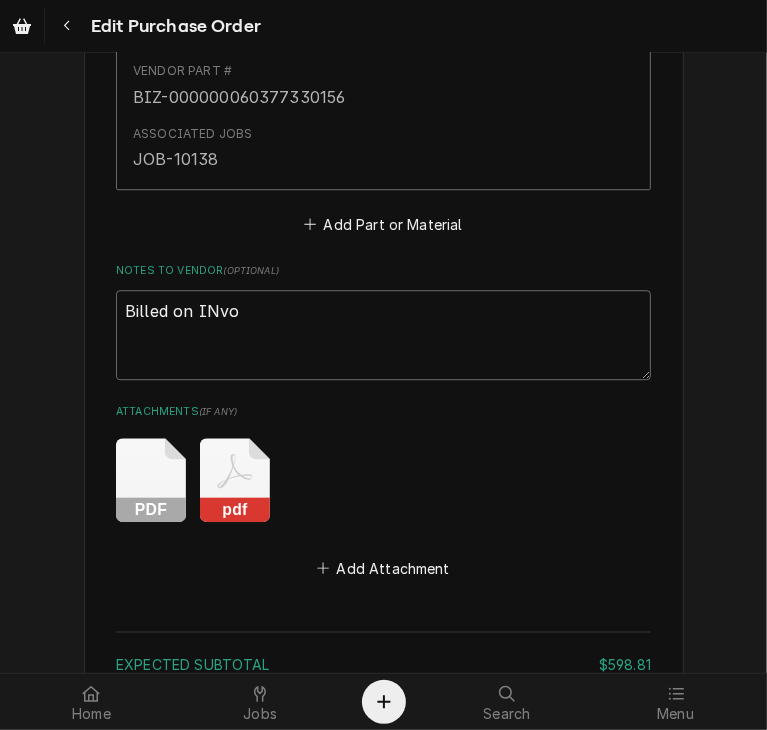 type on "Billed on INvoi" 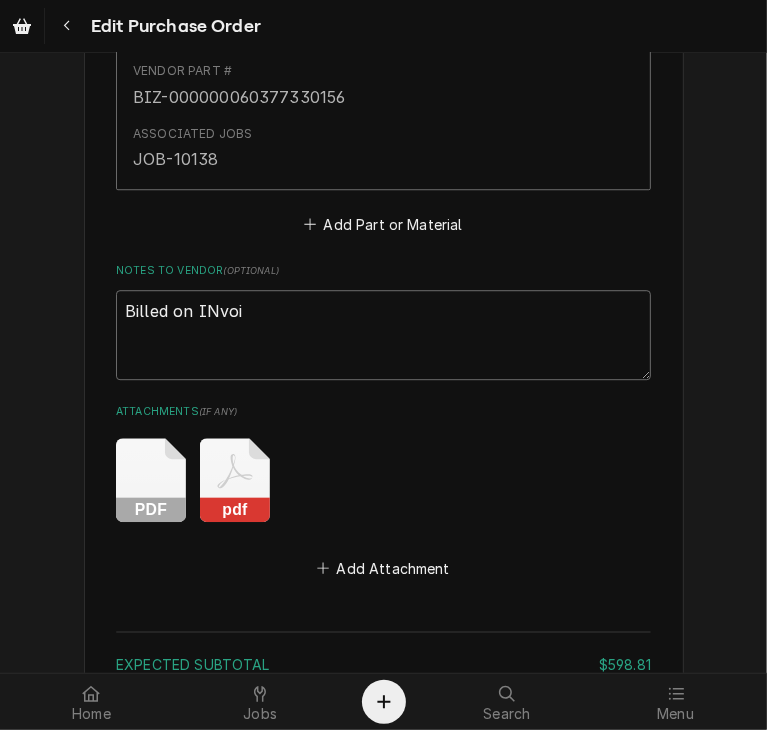 type on "x" 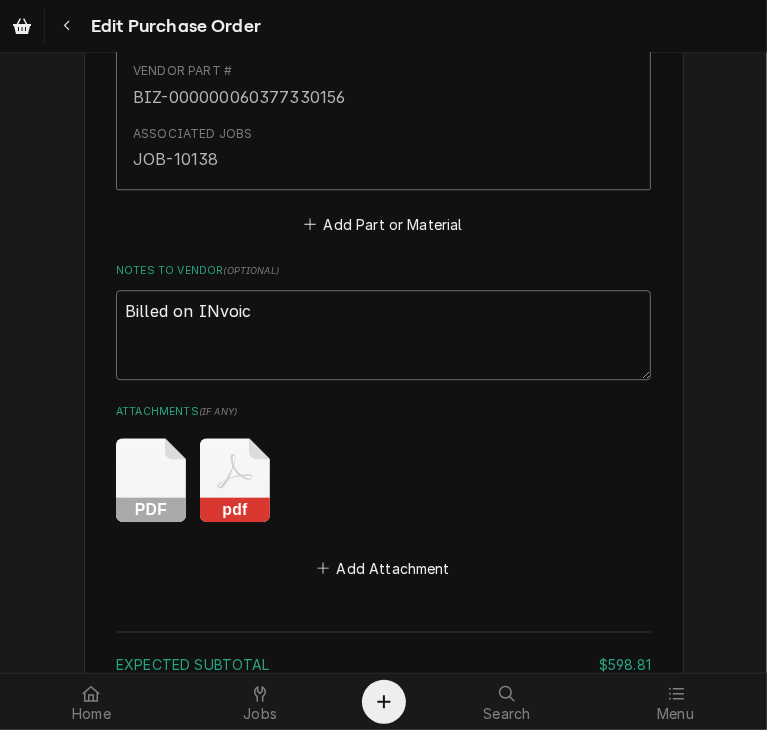 type on "x" 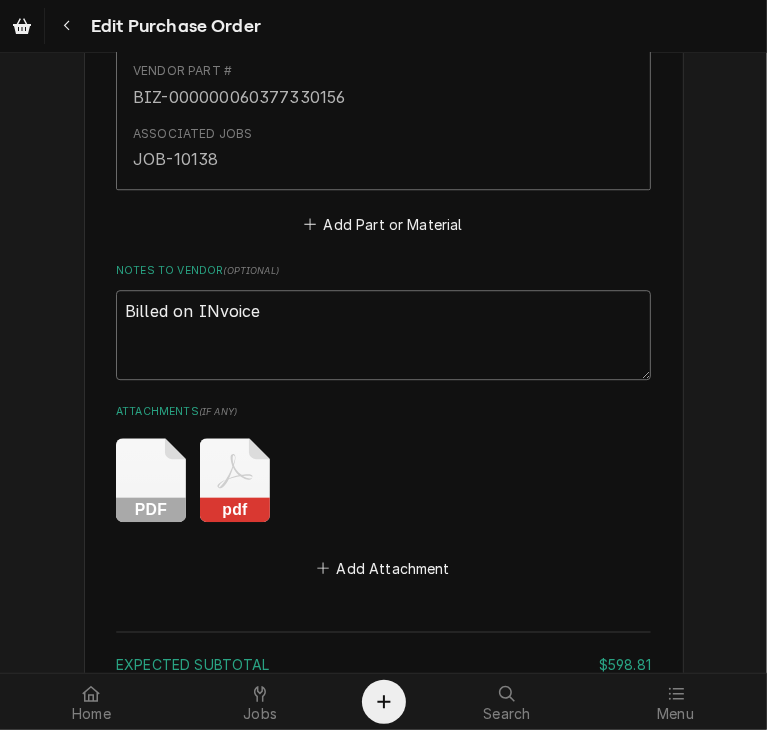 type on "x" 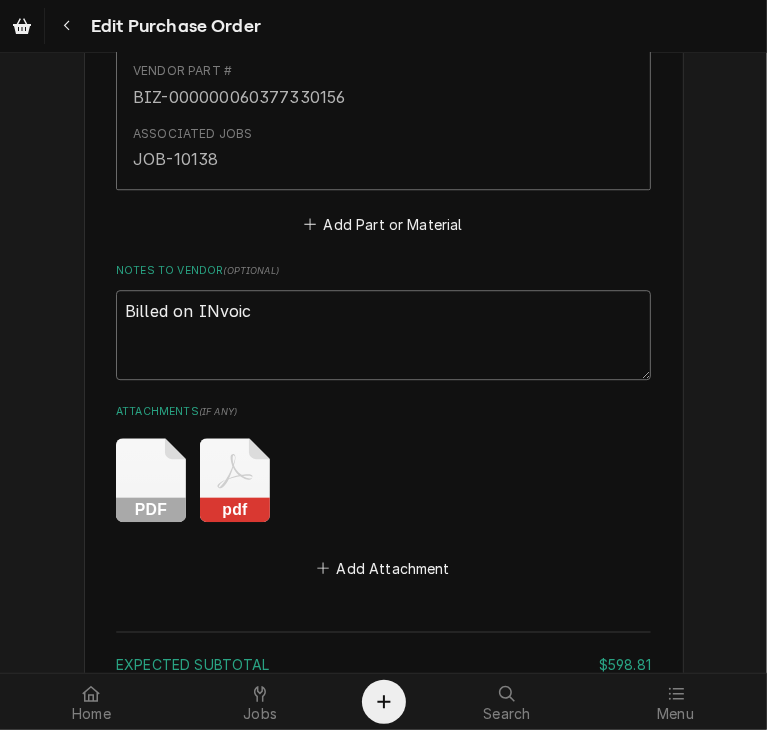 type on "x" 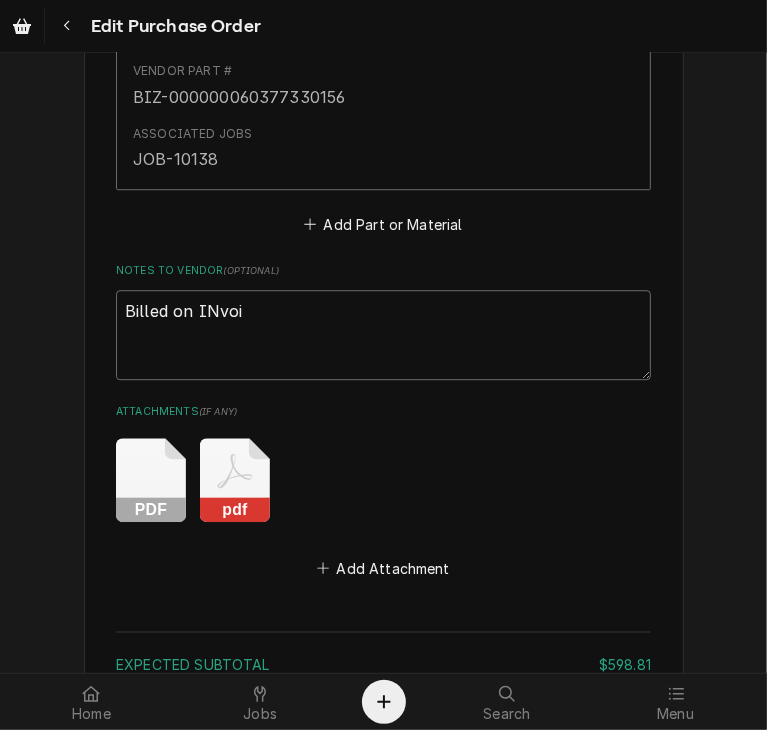 type on "x" 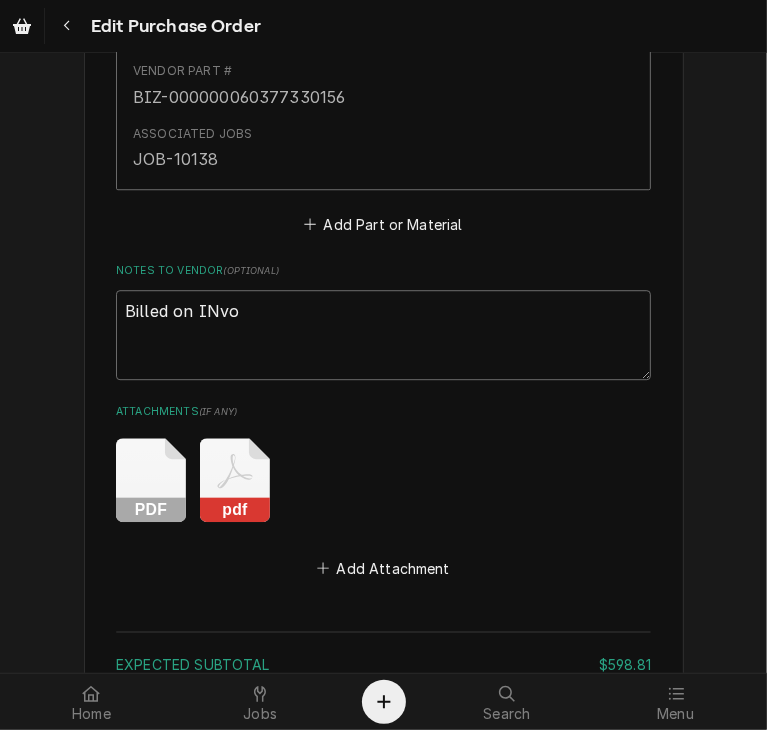 type on "x" 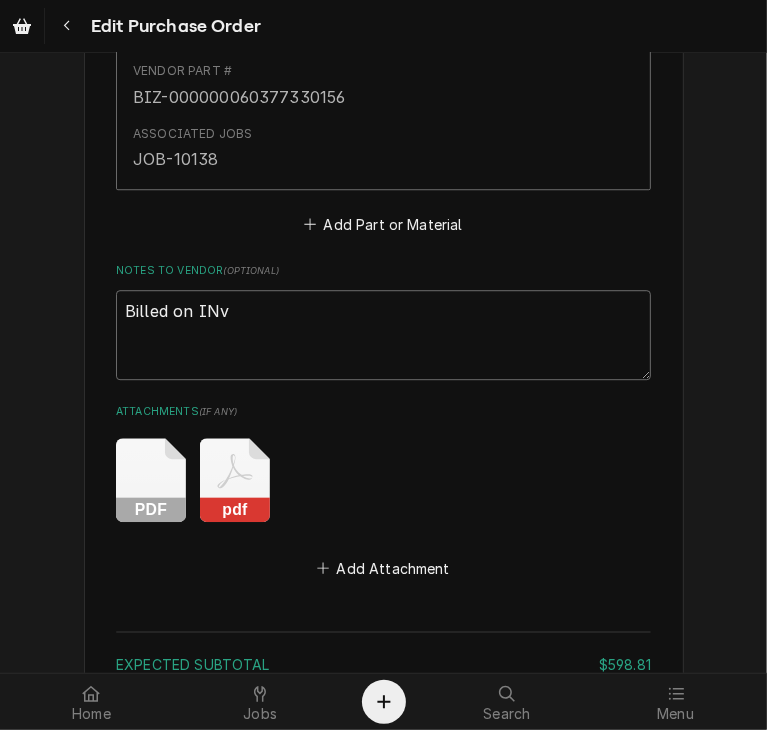 type on "x" 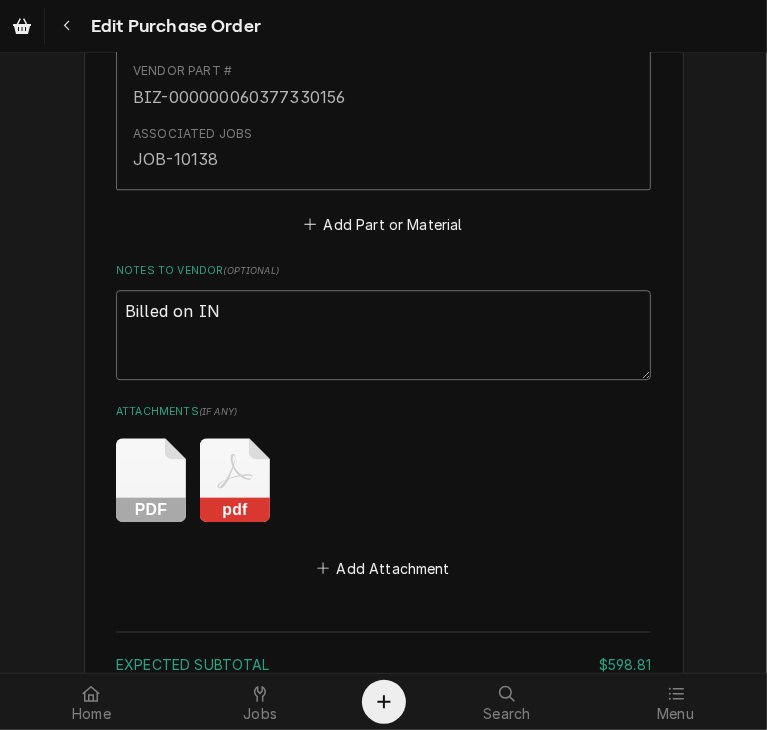 type on "x" 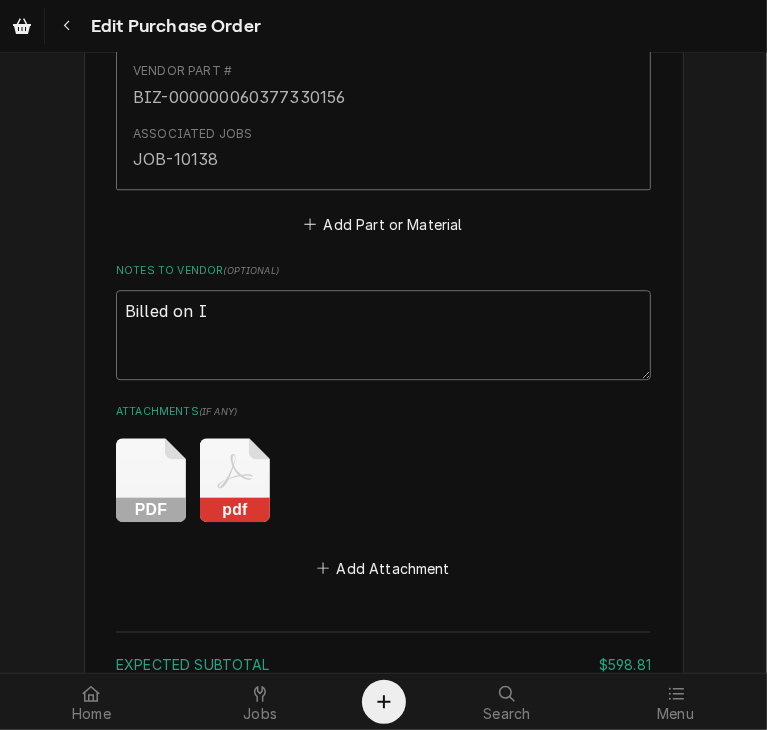 type on "x" 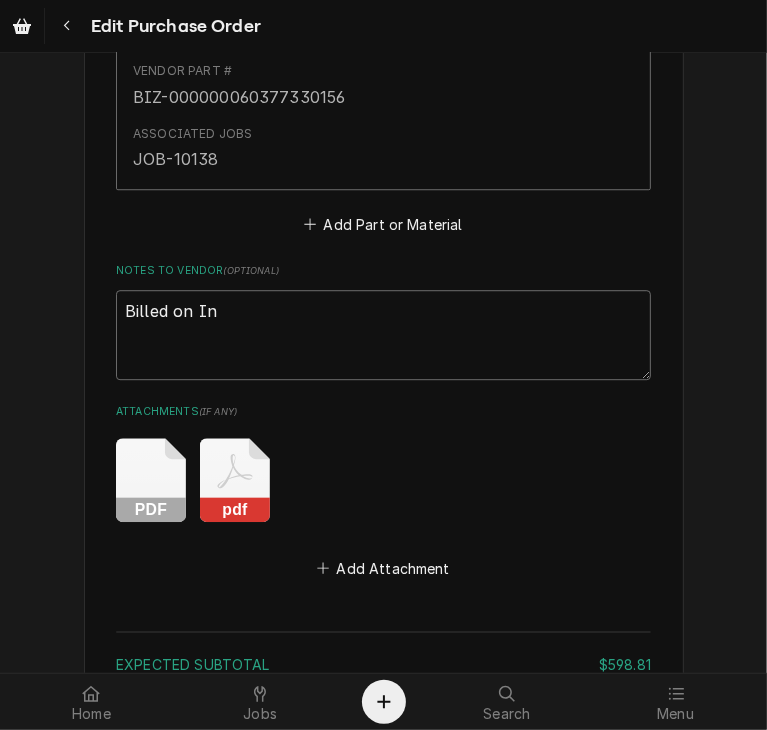 type on "x" 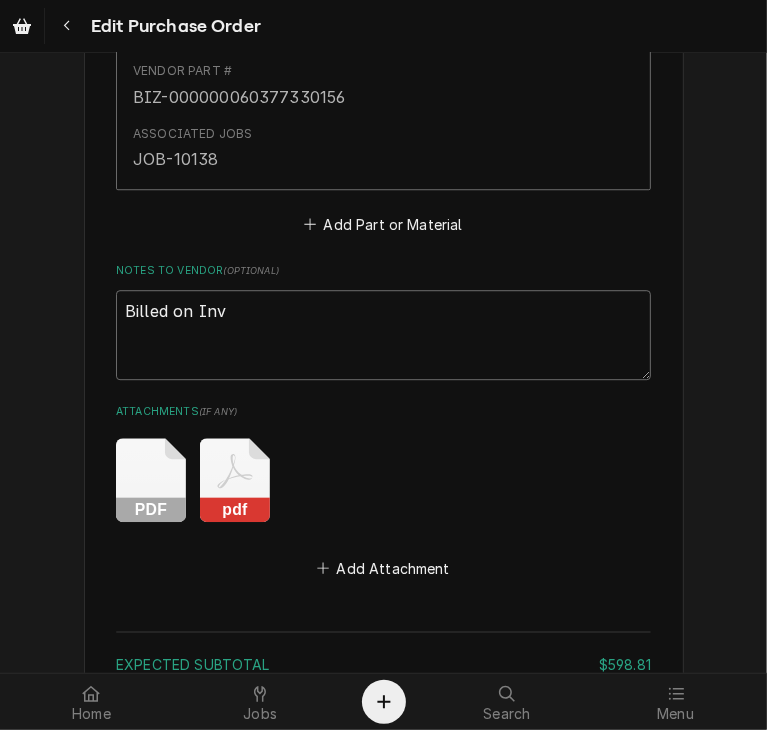 type on "x" 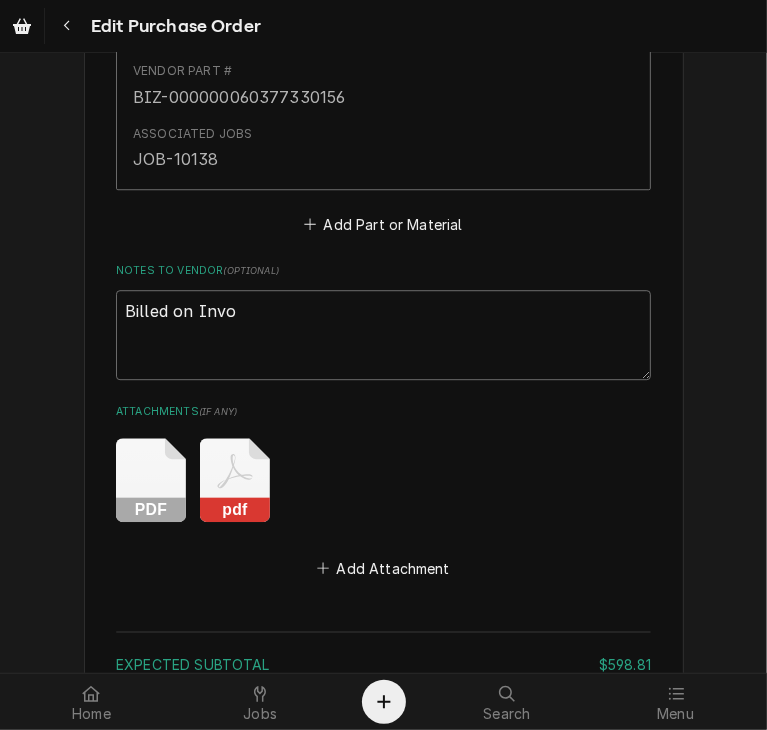 type on "x" 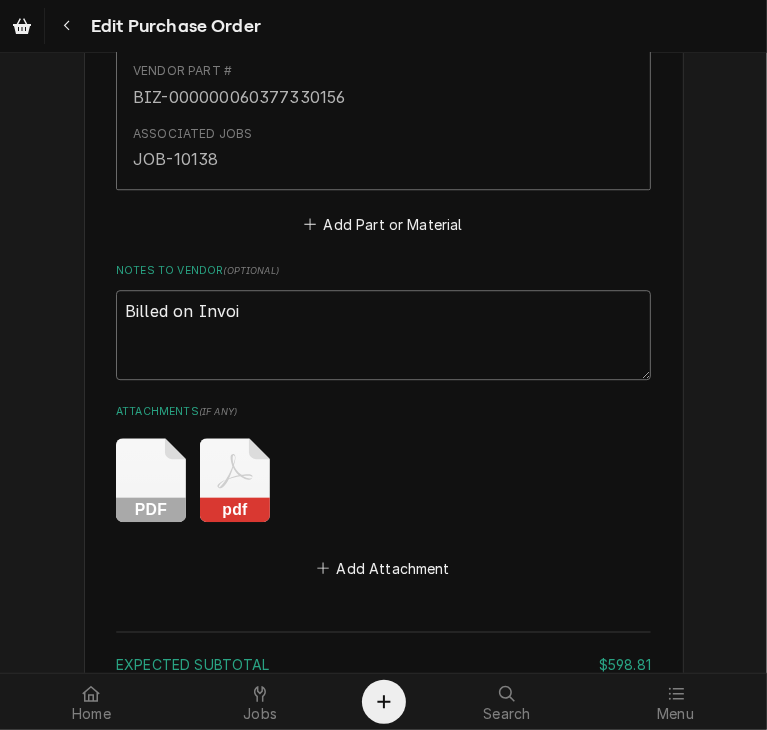 type on "Billed on Invoic" 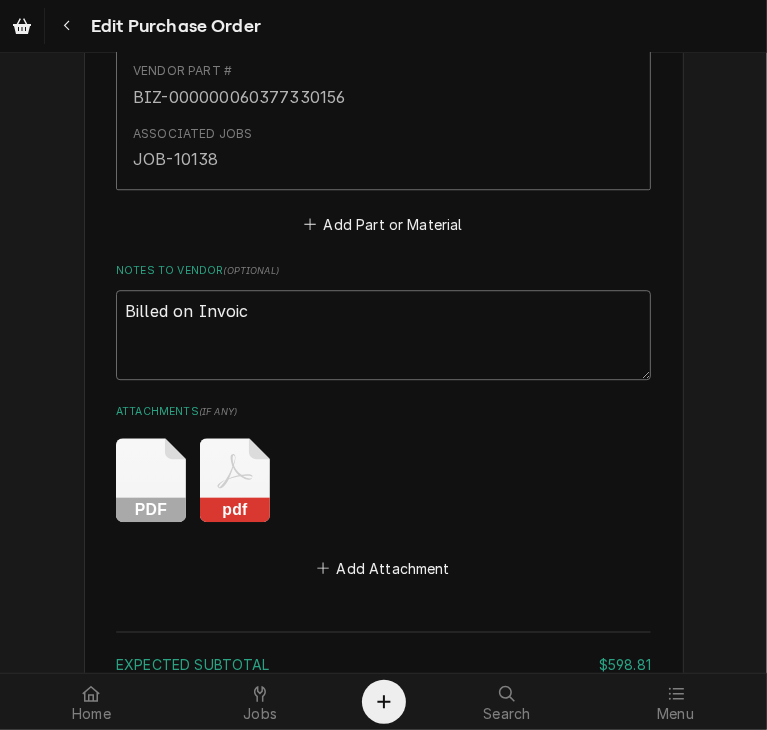 type on "x" 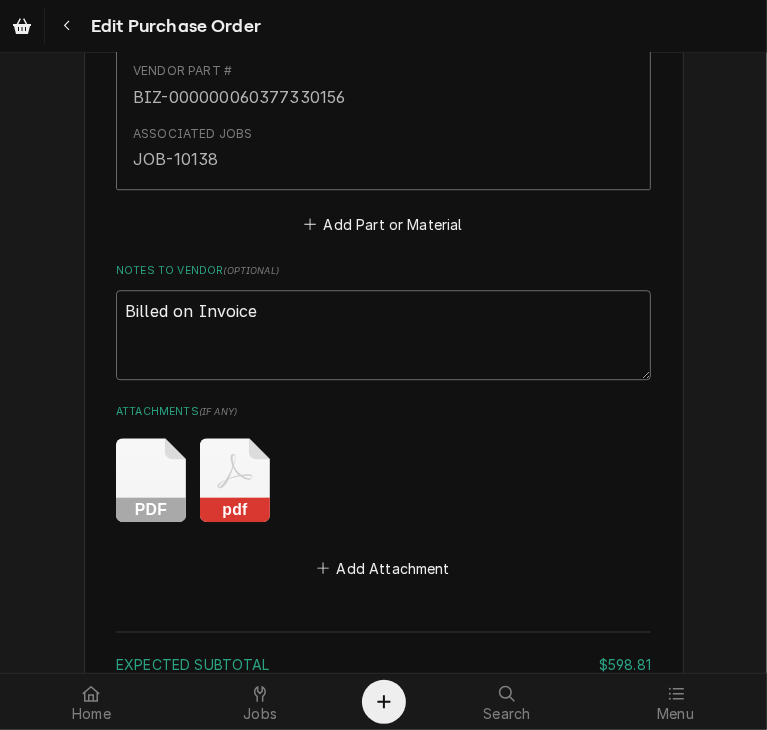 type on "x" 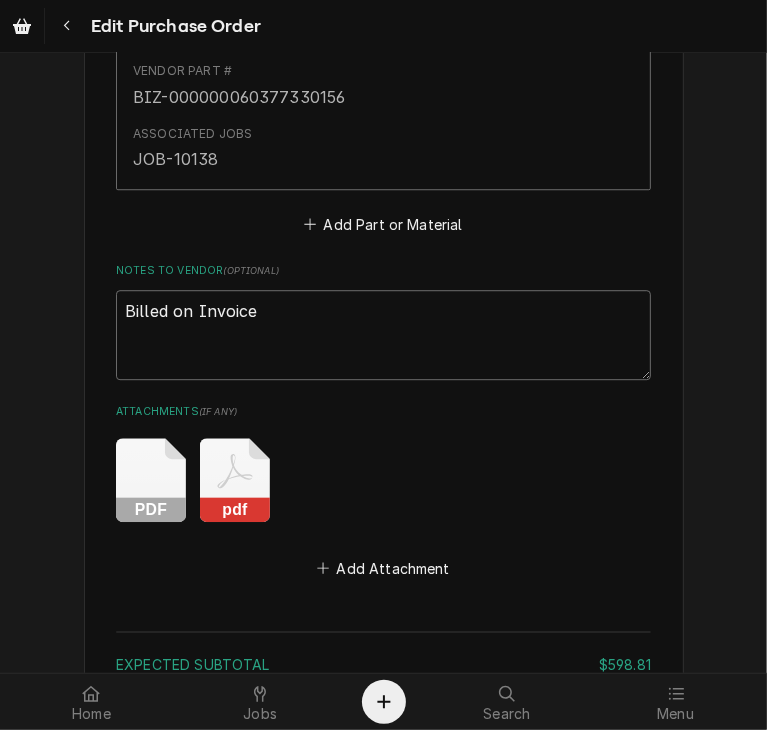 type on "Billed on Invoice" 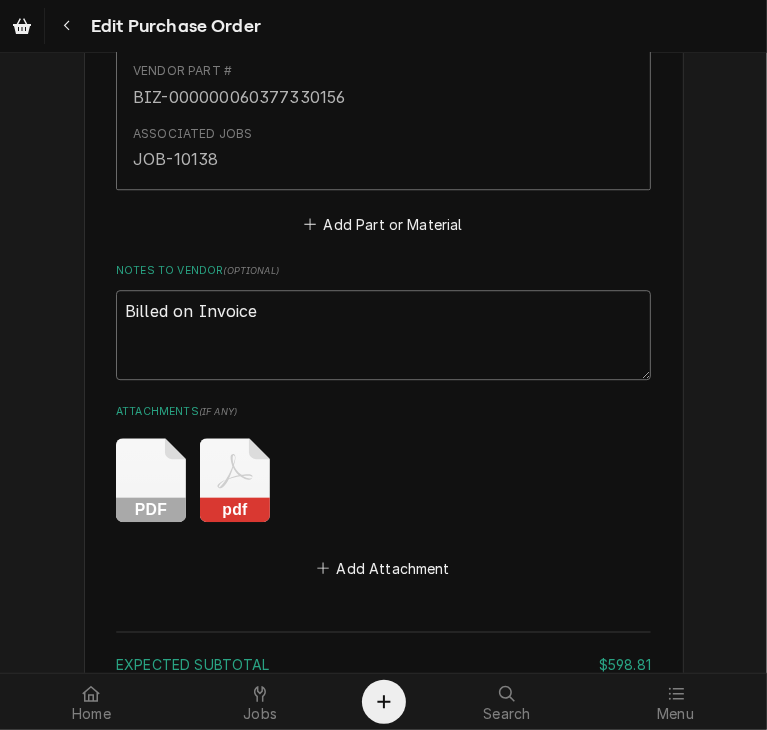 click on "Billed on Invoice" at bounding box center (383, 335) 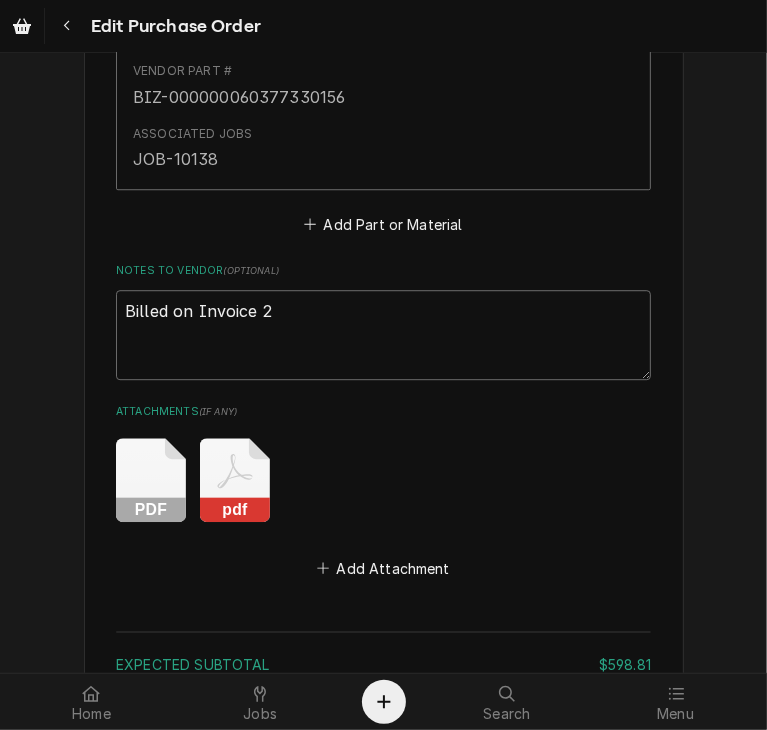 type on "x" 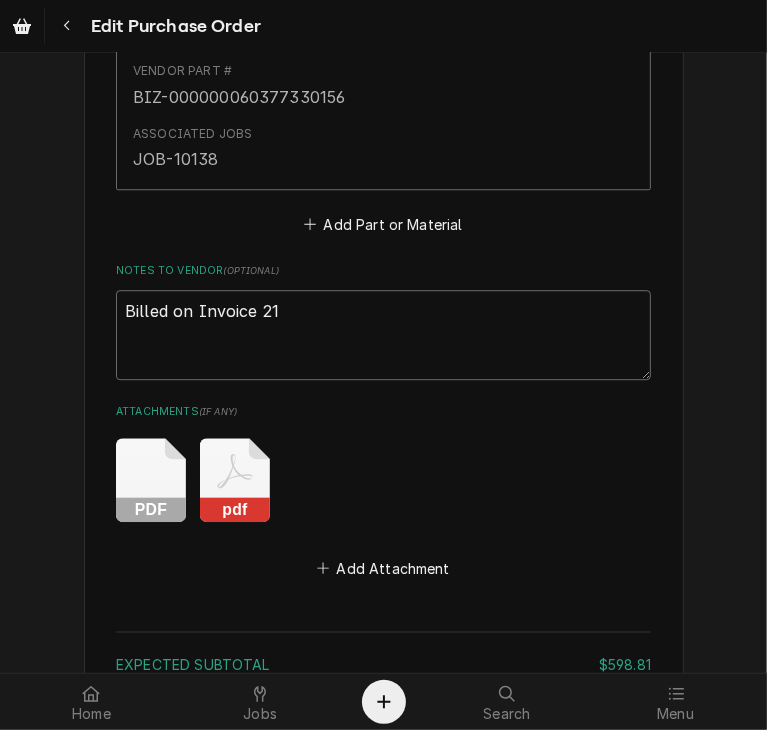 type on "x" 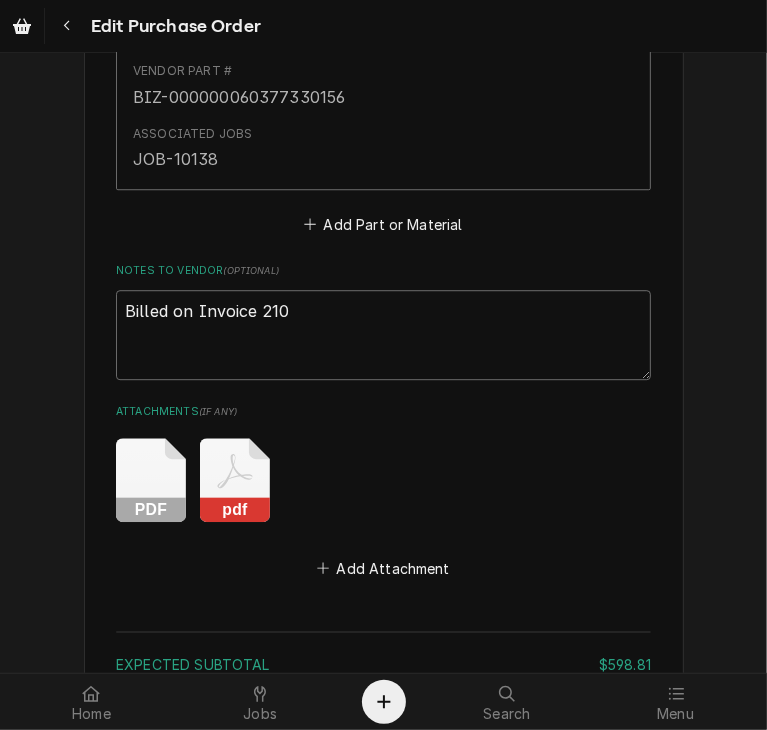 type on "x" 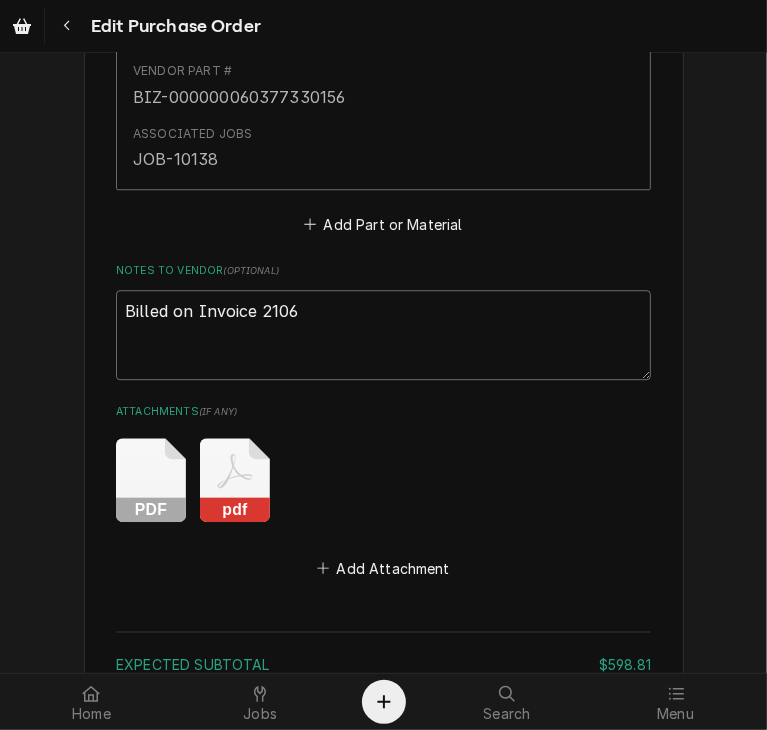 type on "x" 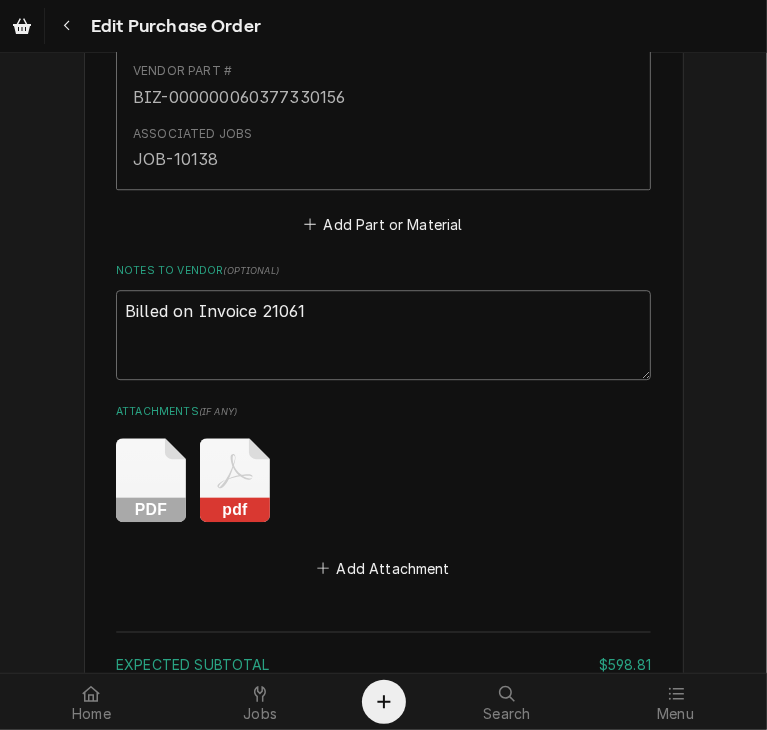 type on "x" 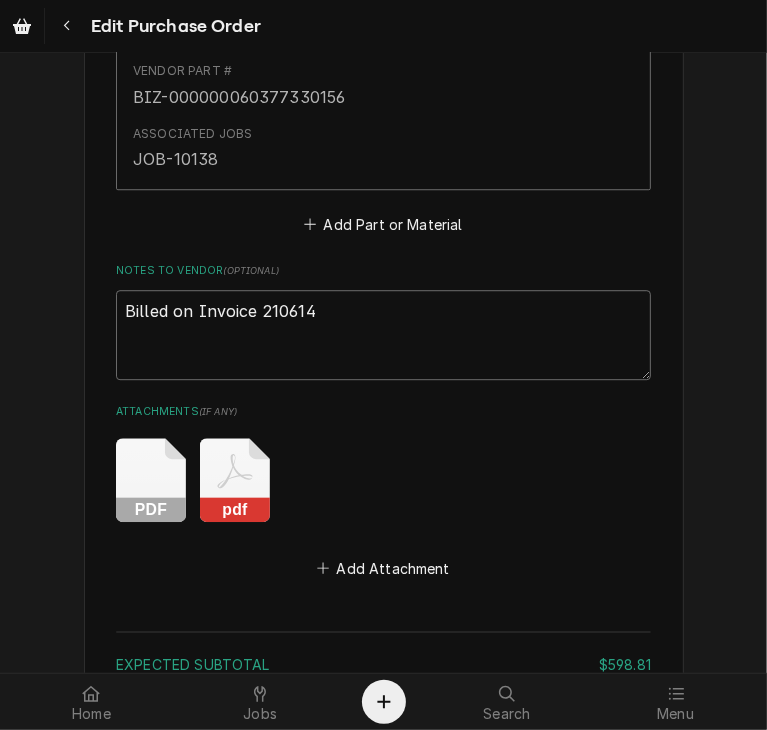type on "x" 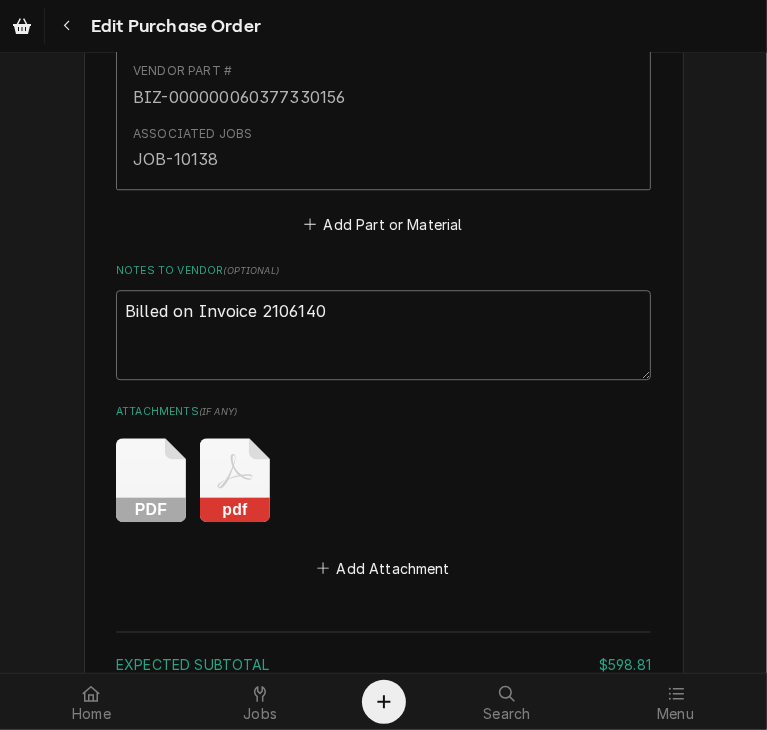 type on "x" 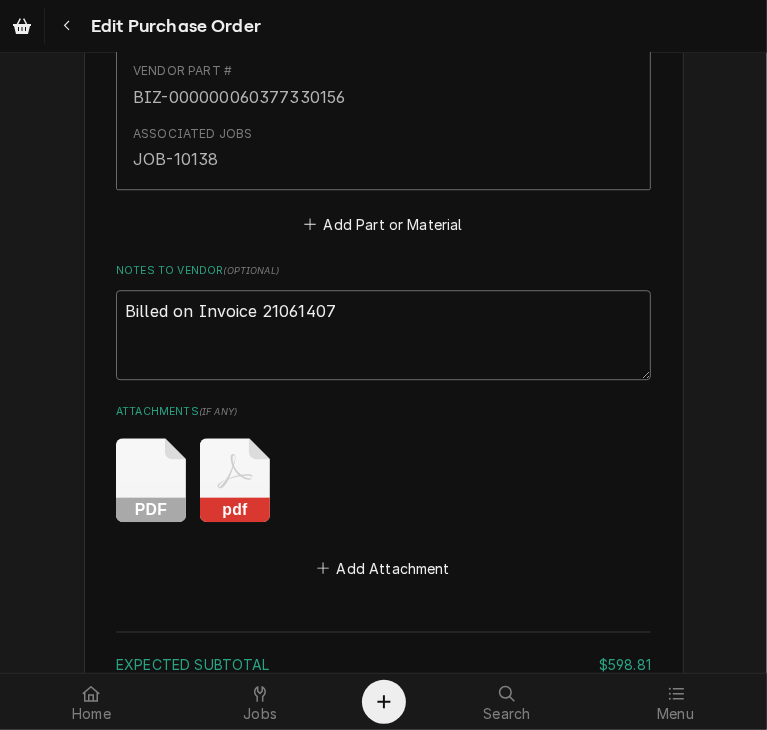 type on "x" 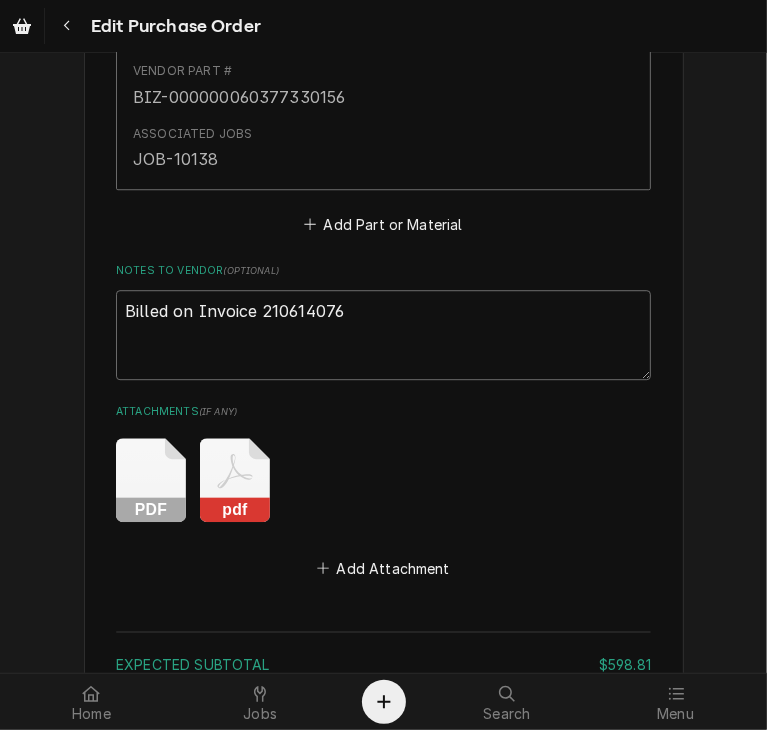 type on "x" 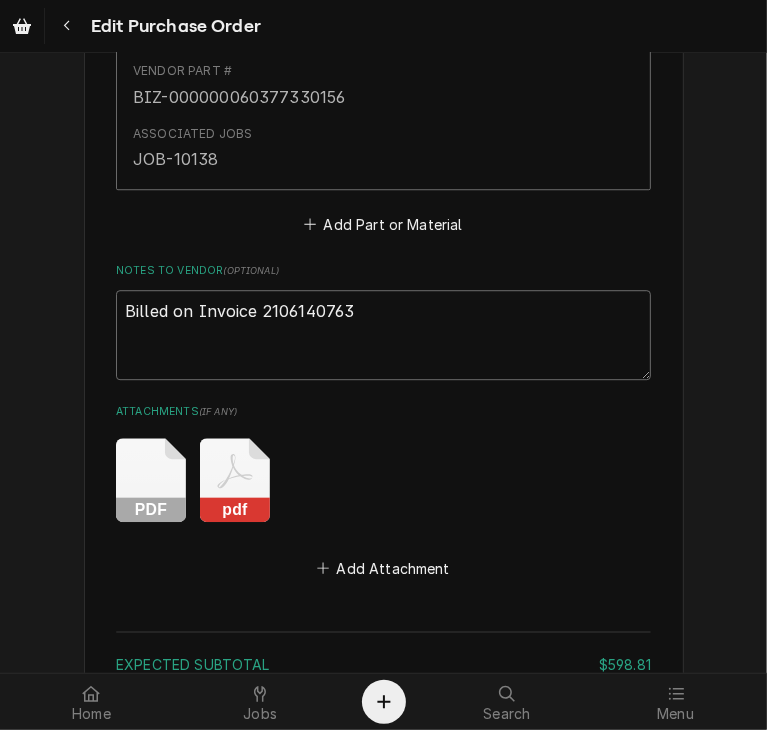 type on "x" 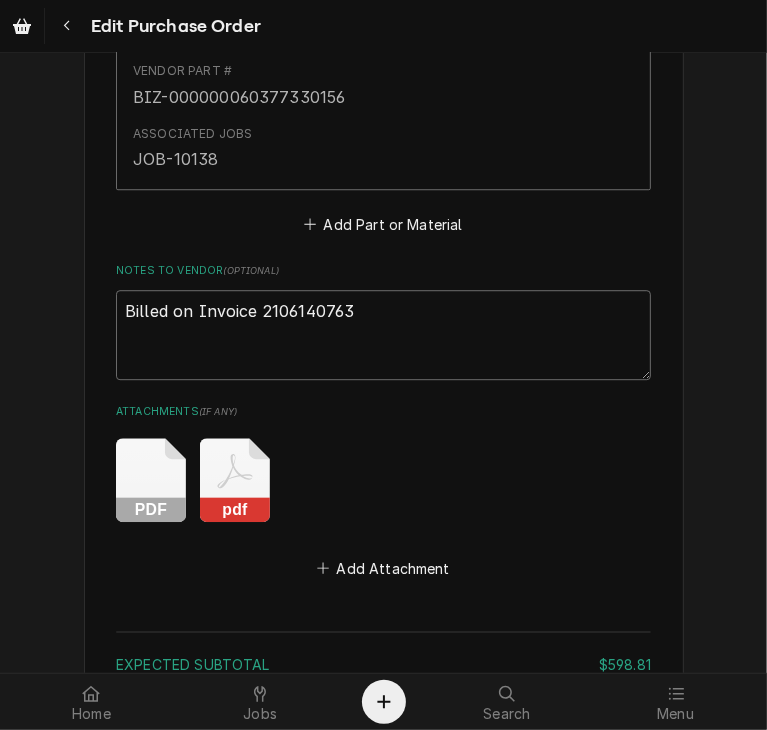 type on "Billed on Invoice 2106140763" 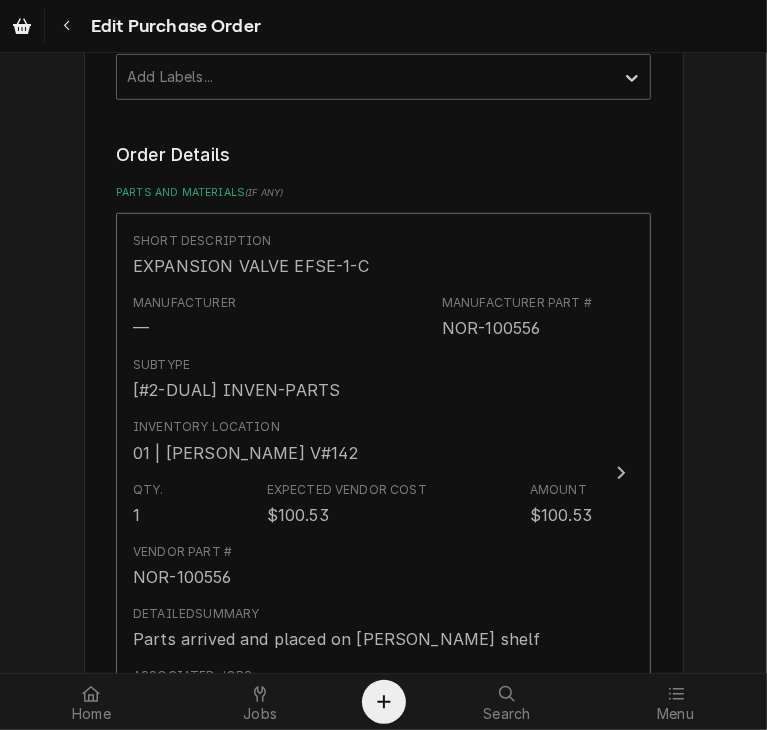 scroll, scrollTop: 704, scrollLeft: 0, axis: vertical 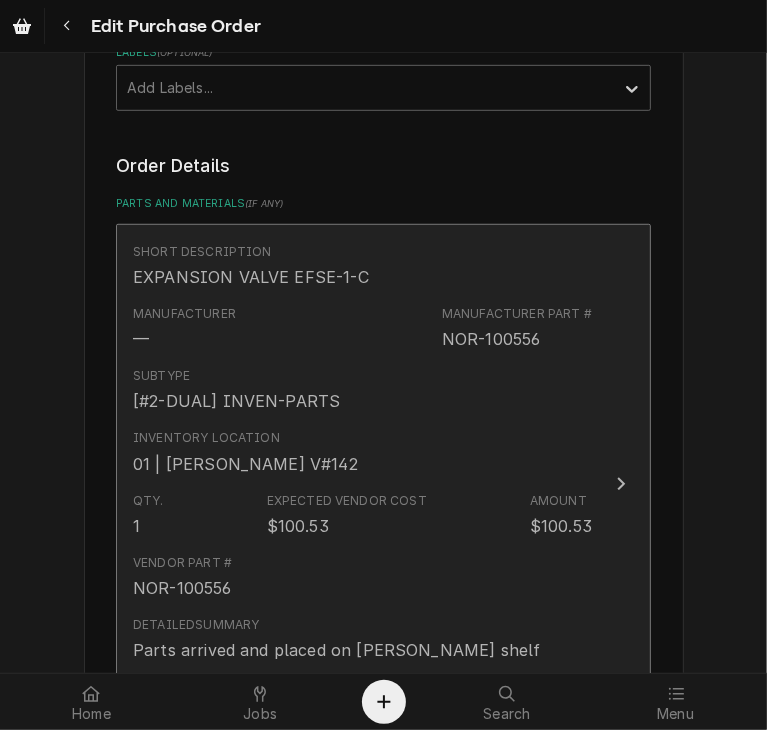 drag, startPoint x: 536, startPoint y: 339, endPoint x: 454, endPoint y: 335, distance: 82.0975 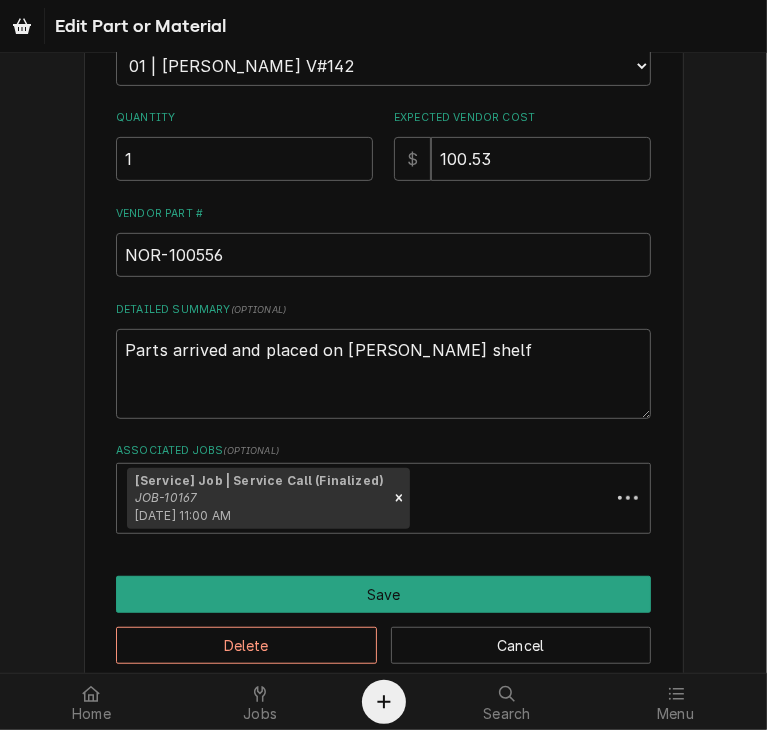 scroll, scrollTop: 0, scrollLeft: 0, axis: both 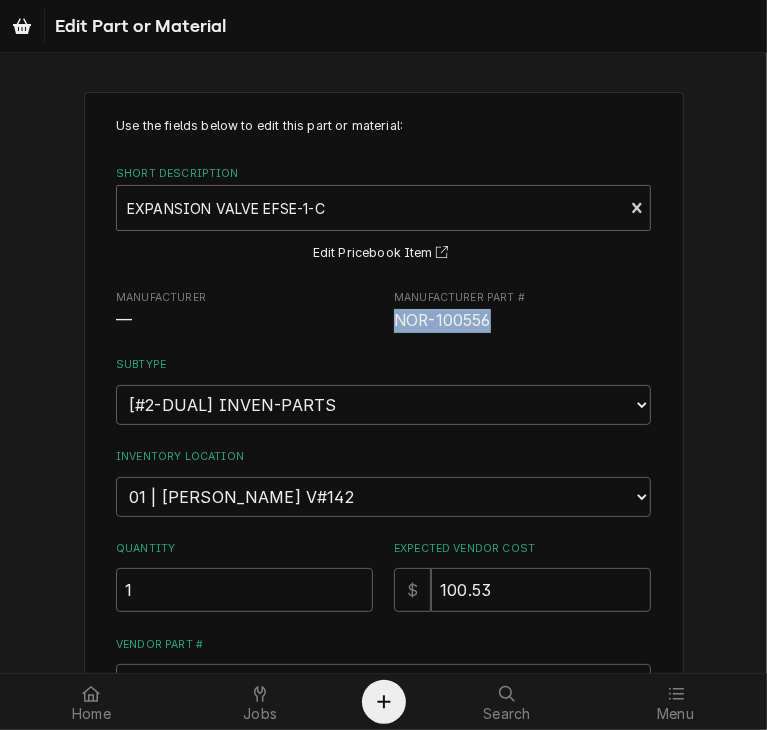 drag, startPoint x: 490, startPoint y: 323, endPoint x: 385, endPoint y: 319, distance: 105.076164 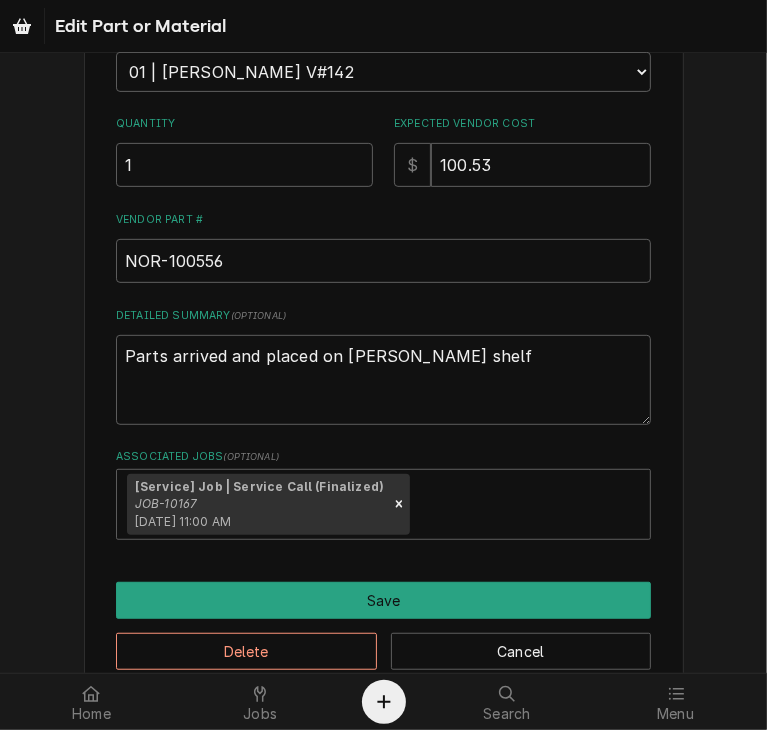 scroll, scrollTop: 460, scrollLeft: 0, axis: vertical 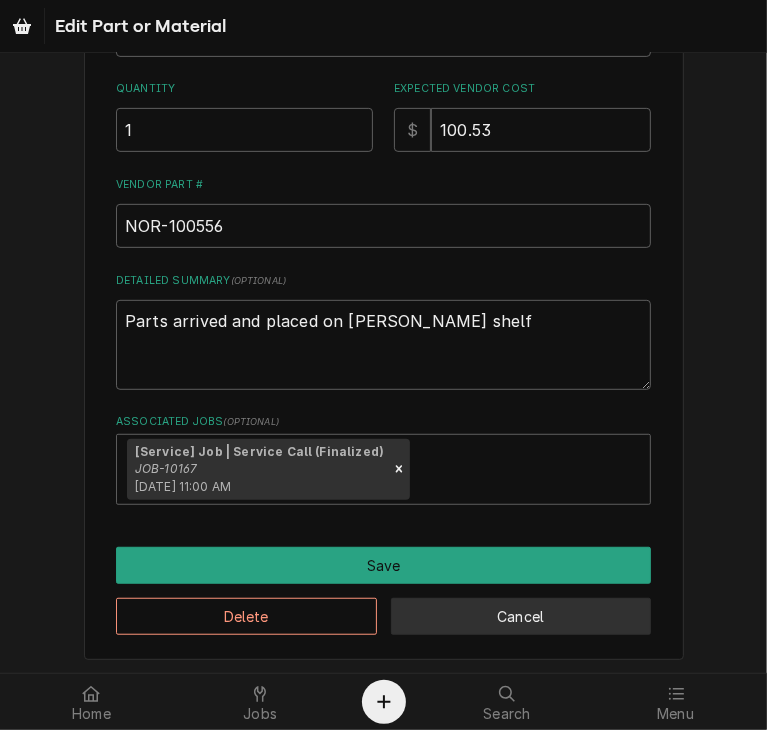 click on "Cancel" at bounding box center [521, 616] 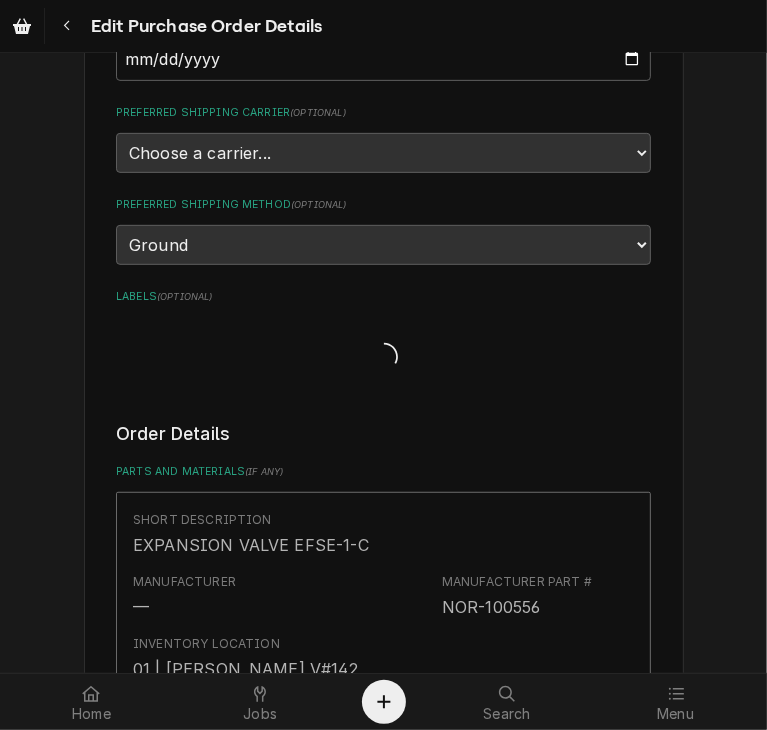 scroll, scrollTop: 704, scrollLeft: 0, axis: vertical 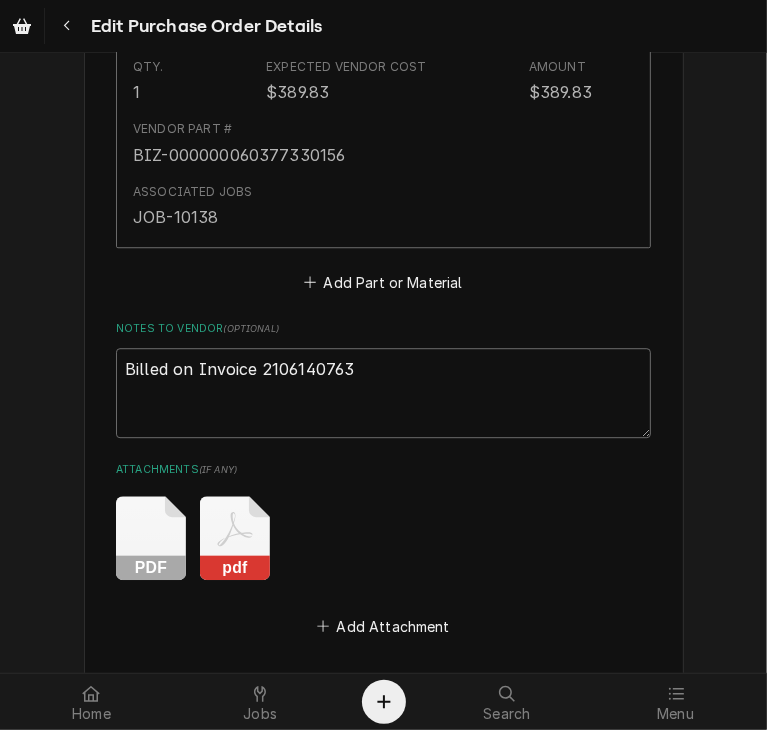 click on "Billed on Invoice 2106140763" at bounding box center (383, 393) 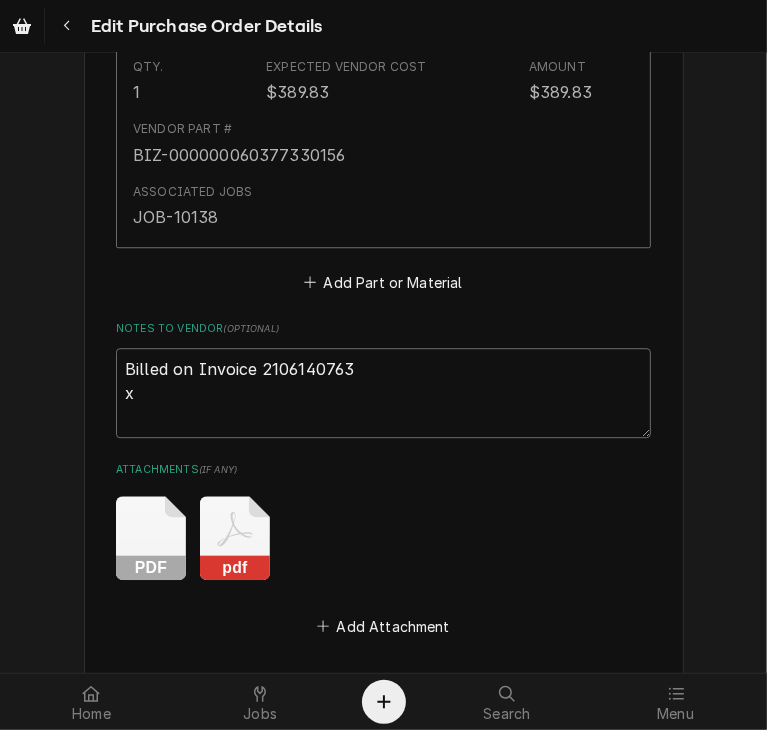 type on "x" 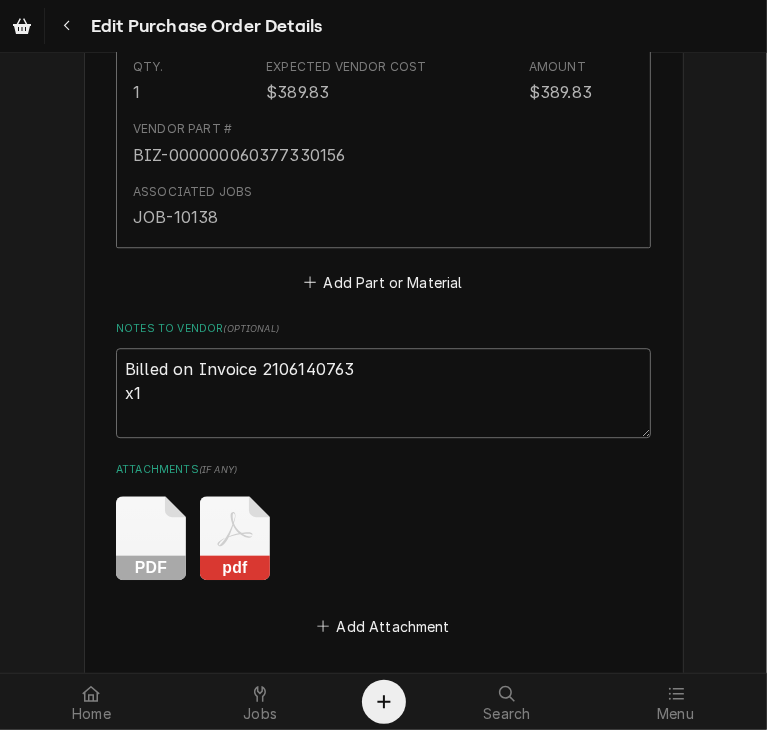 type on "x" 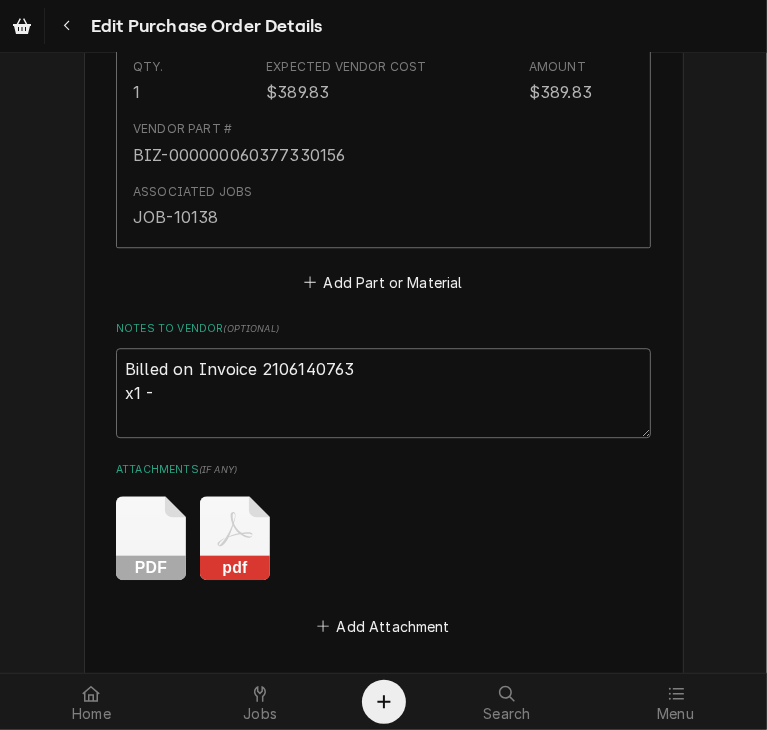 type on "x" 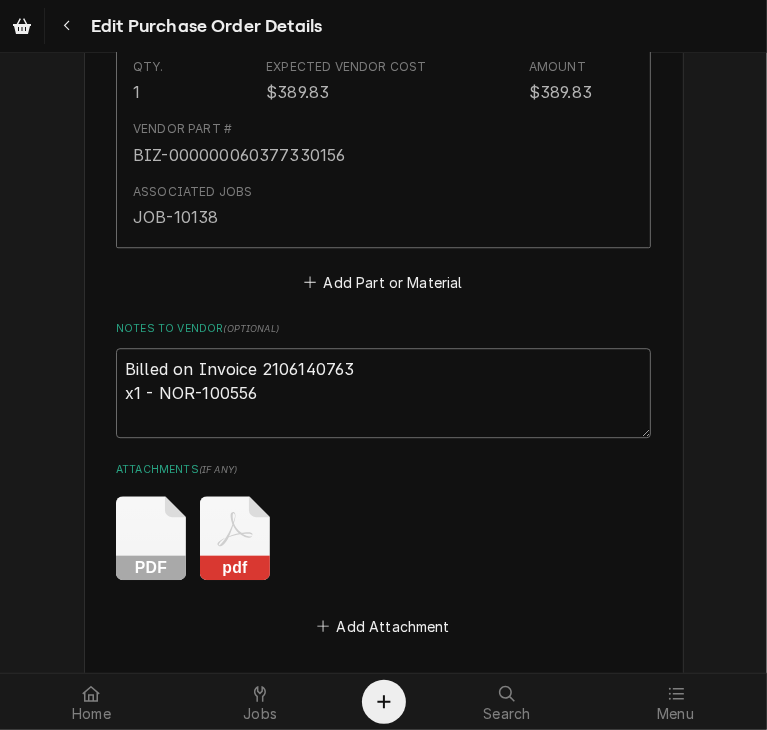 type on "x" 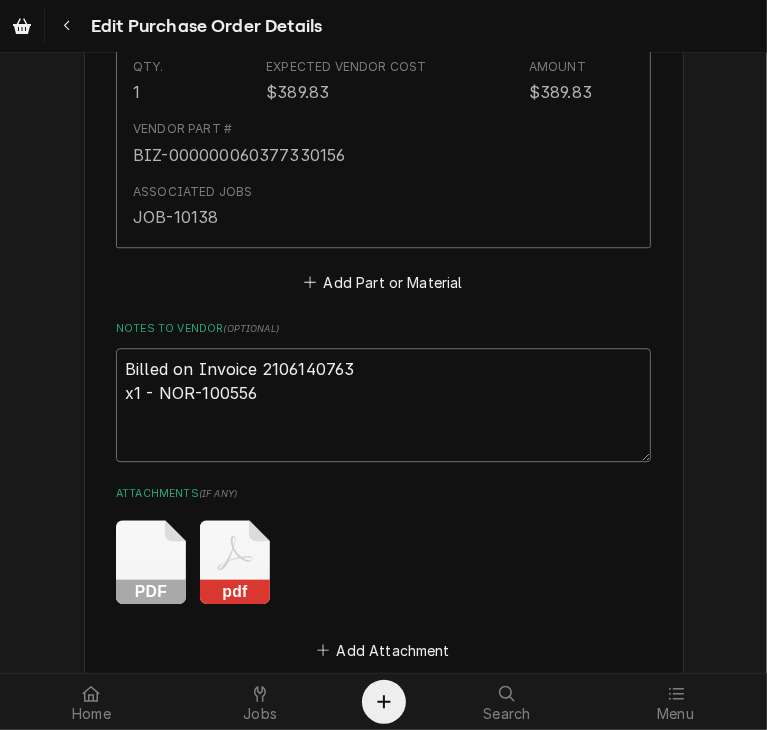 type on "x" 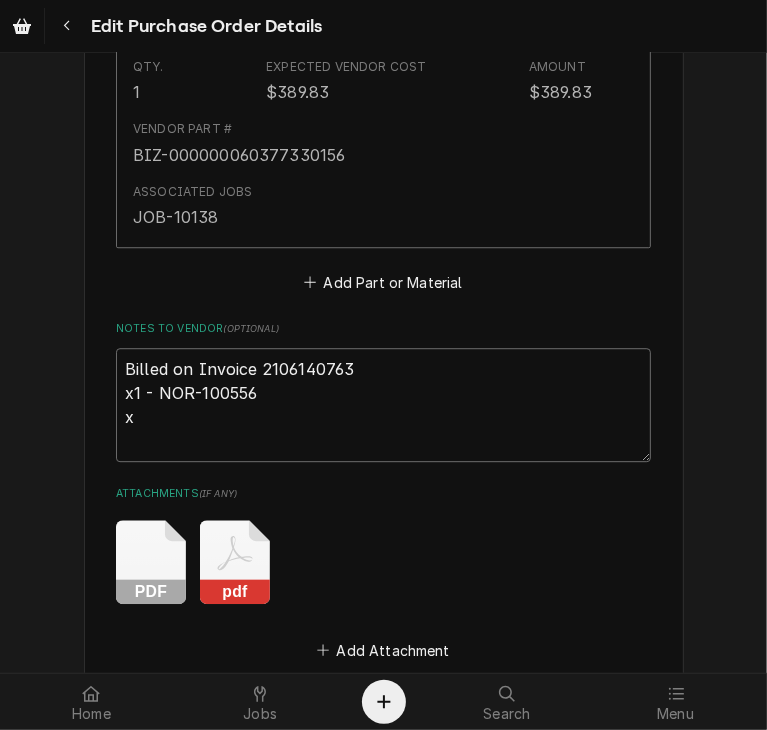 type on "x" 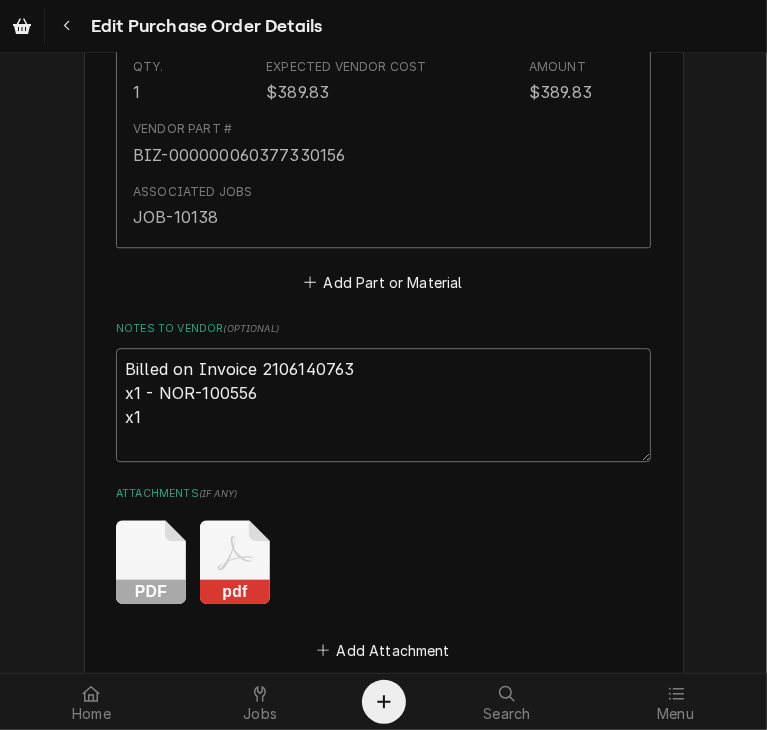 type on "x" 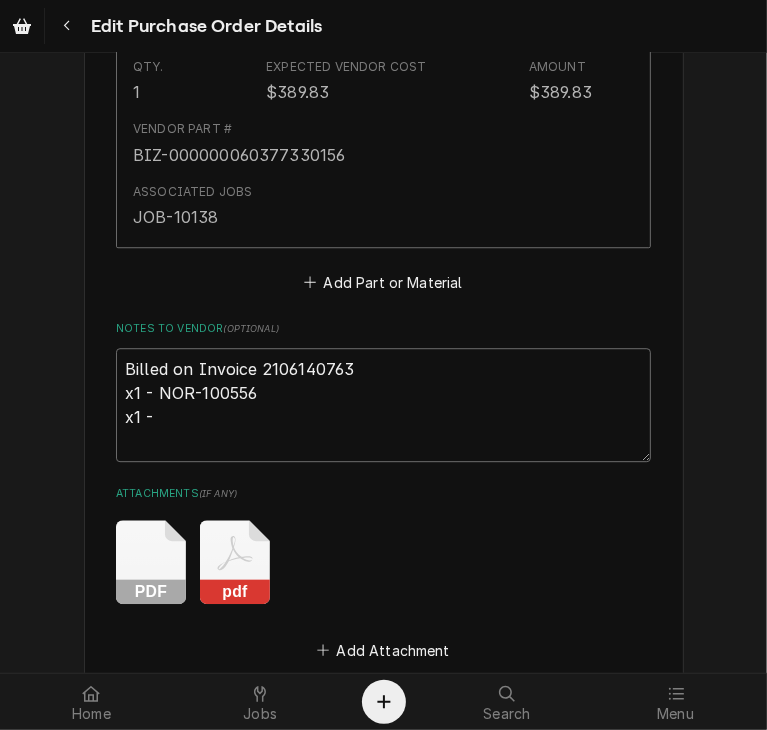 type on "x" 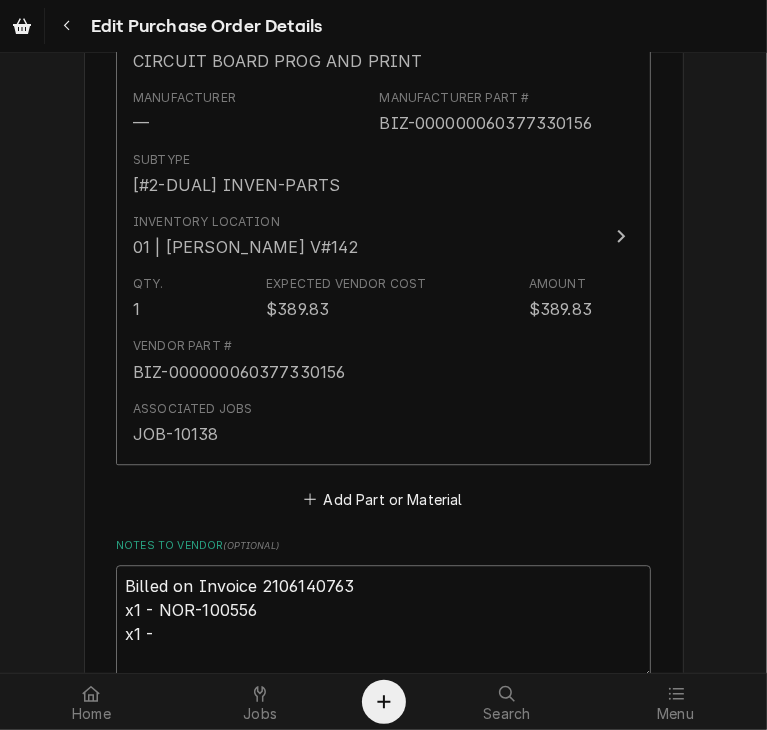 scroll, scrollTop: 2589, scrollLeft: 0, axis: vertical 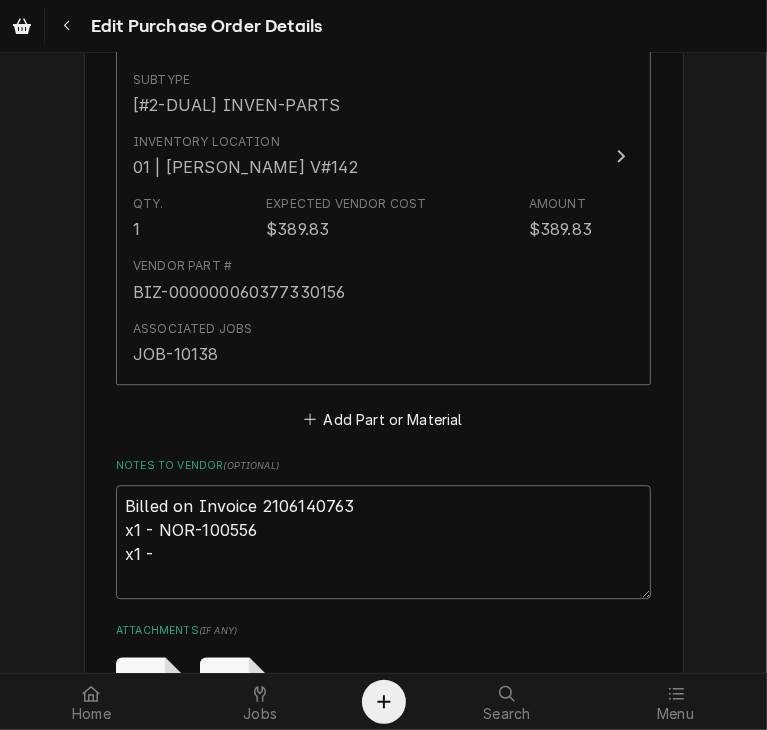type on "Billed on Invoice 2106140763
x1 - NOR-100556
x1 -" 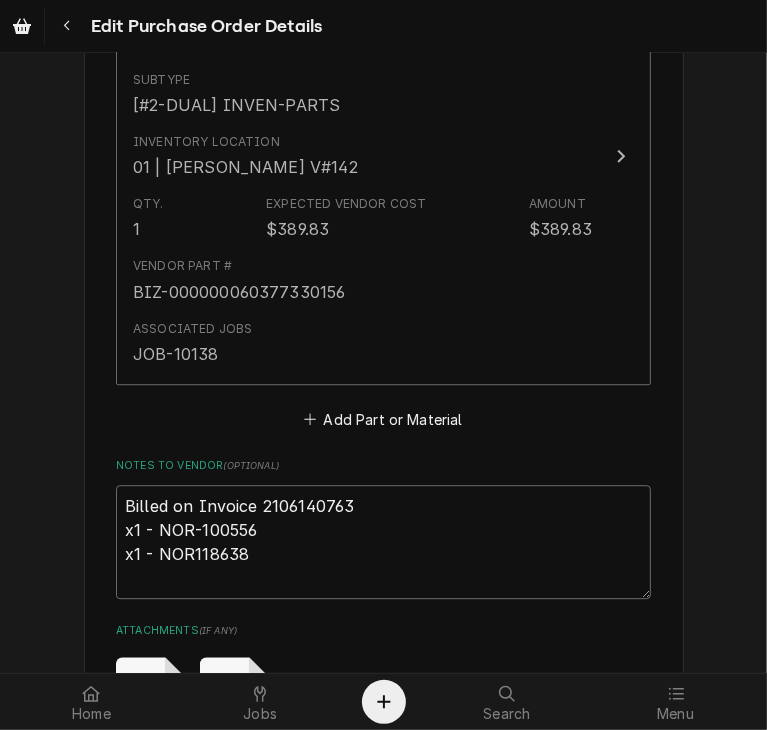 click on "Billed on Invoice 2106140763
x1 - NOR-100556
x1 - NOR118638" at bounding box center [383, 542] 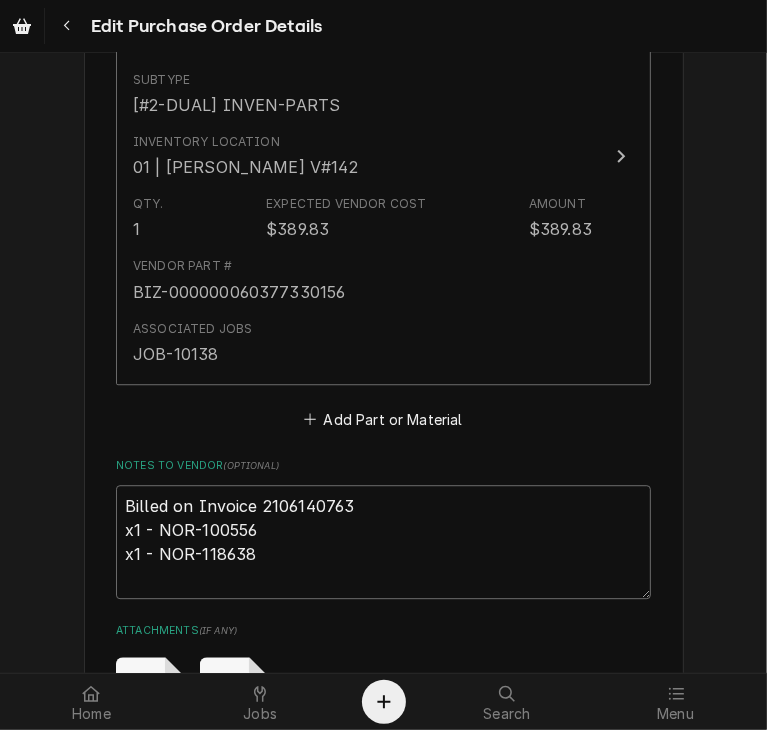 click on "Billed on Invoice 2106140763
x1 - NOR-100556
x1 - NOR-118638" at bounding box center (383, 542) 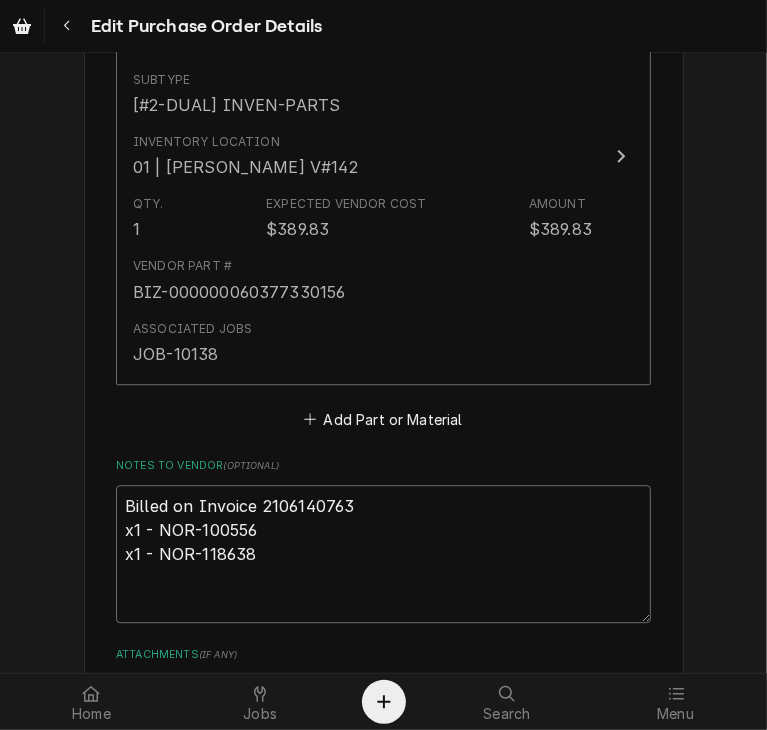 type on "x" 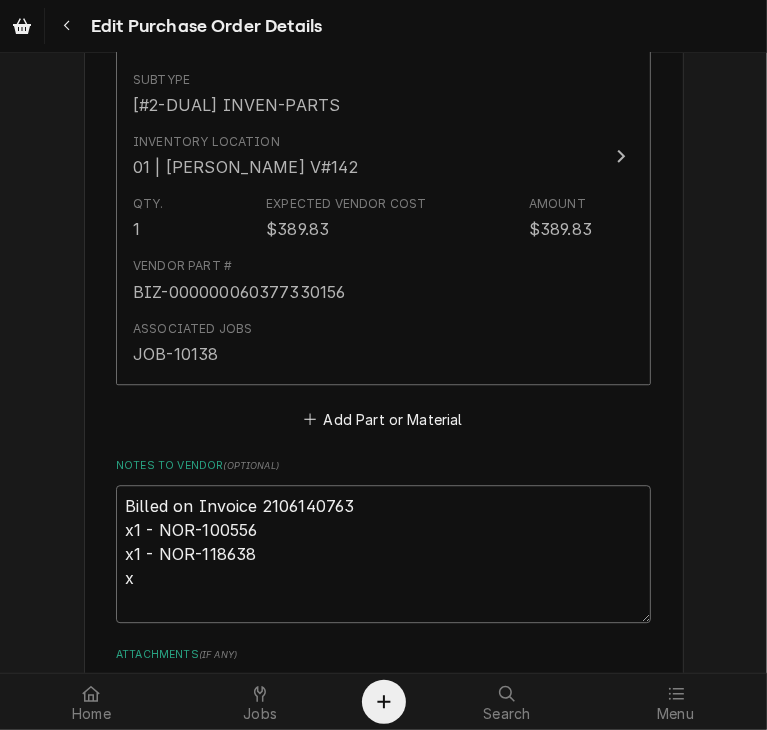 type on "Billed on Invoice 2106140763
x1 - NOR-100556
x1 - NOR-118638
x1" 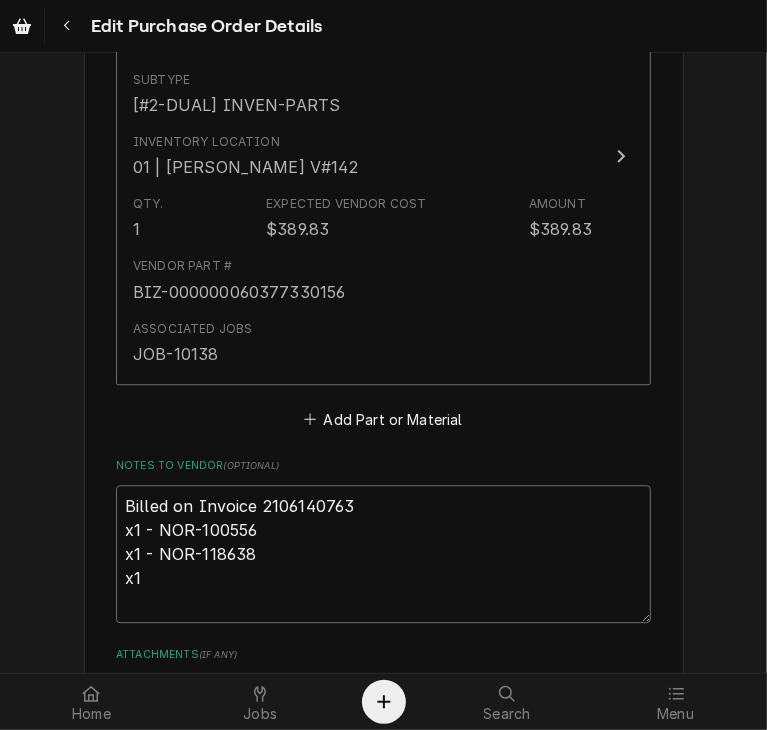 type on "x" 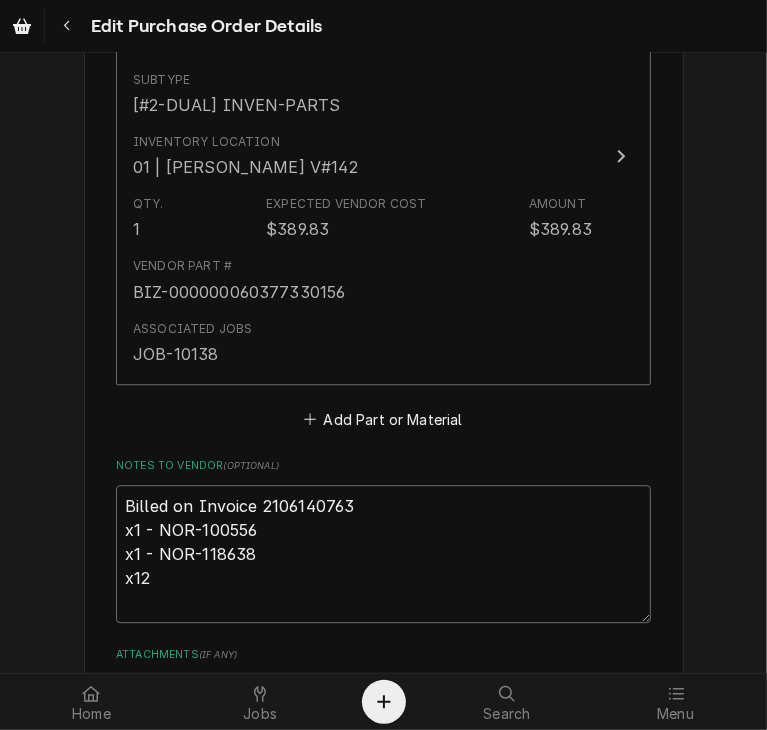 type on "x" 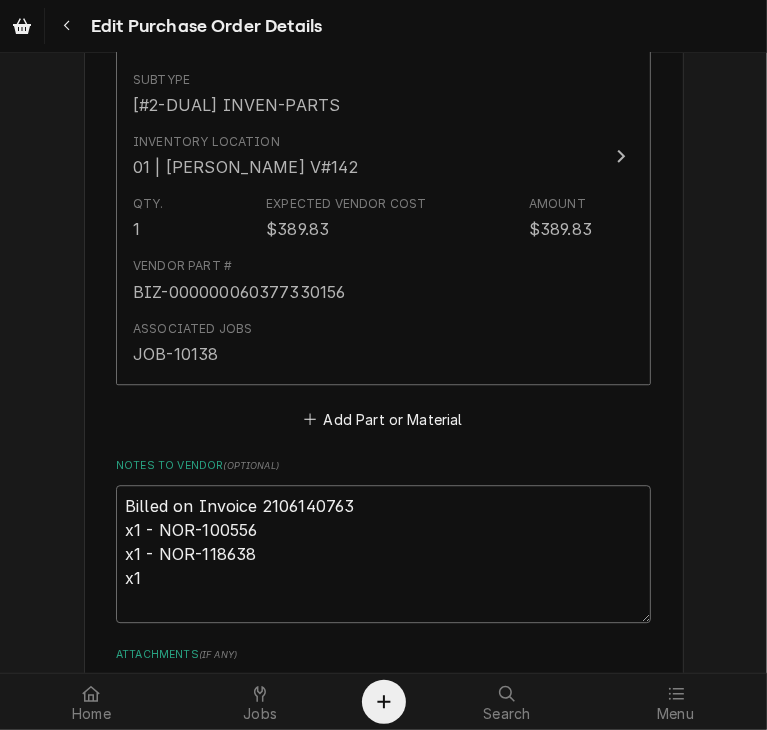 type on "x" 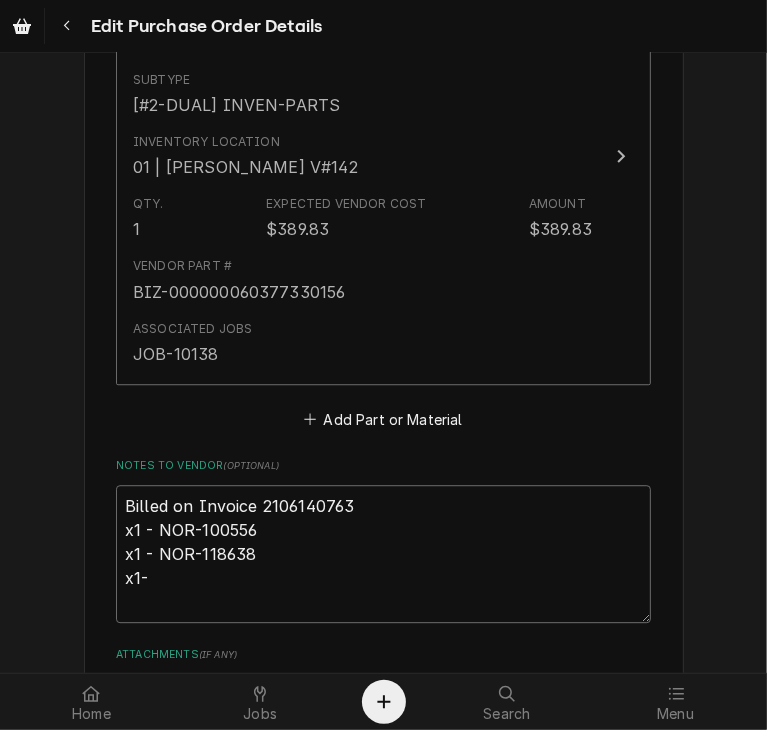 type on "x" 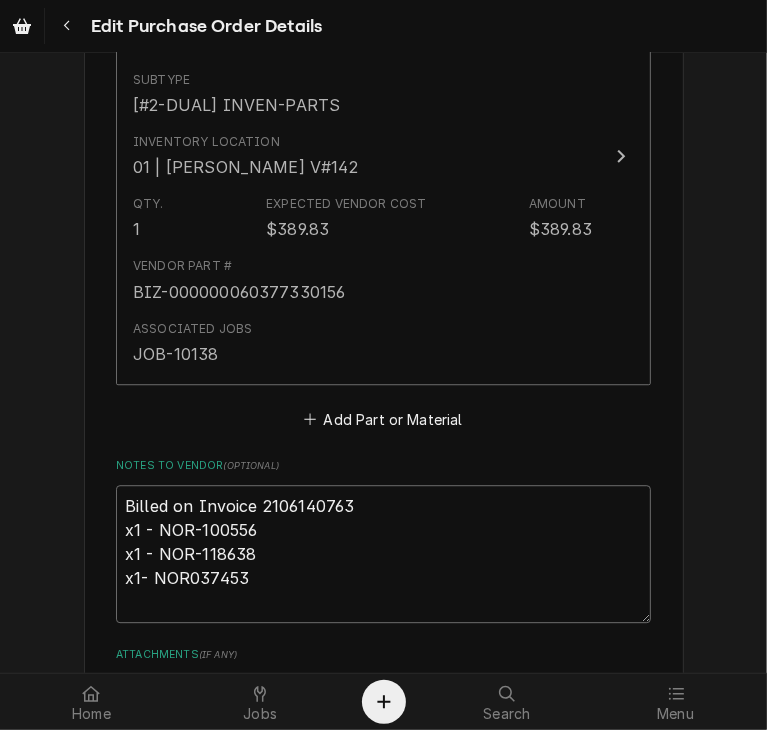 click on "Billed on Invoice 2106140763
x1 - NOR-100556
x1 - NOR-118638
x1- NOR037453" at bounding box center (383, 554) 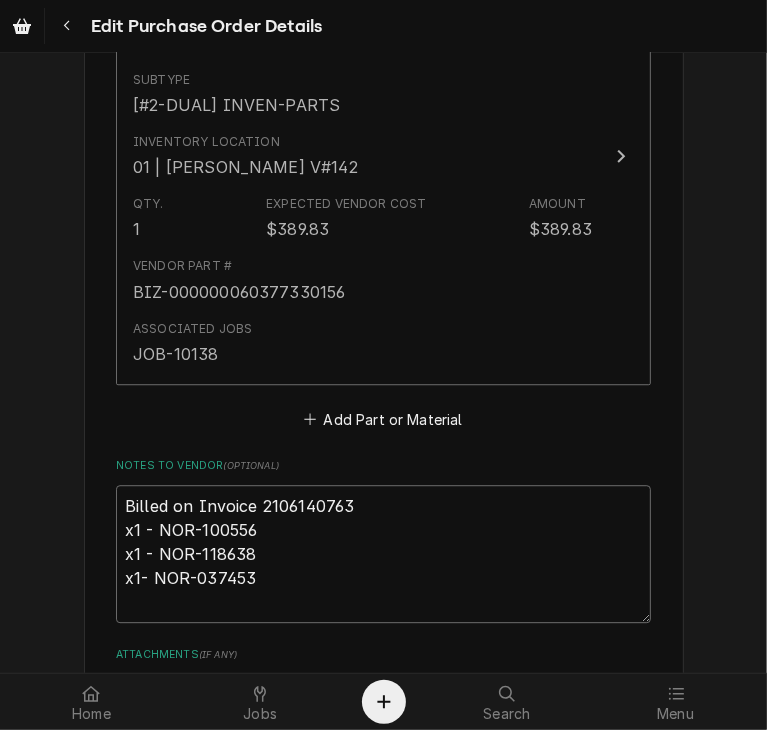 click on "Billed on Invoice 2106140763
x1 - NOR-100556
x1 - NOR-118638
x1- NOR-037453" at bounding box center [383, 554] 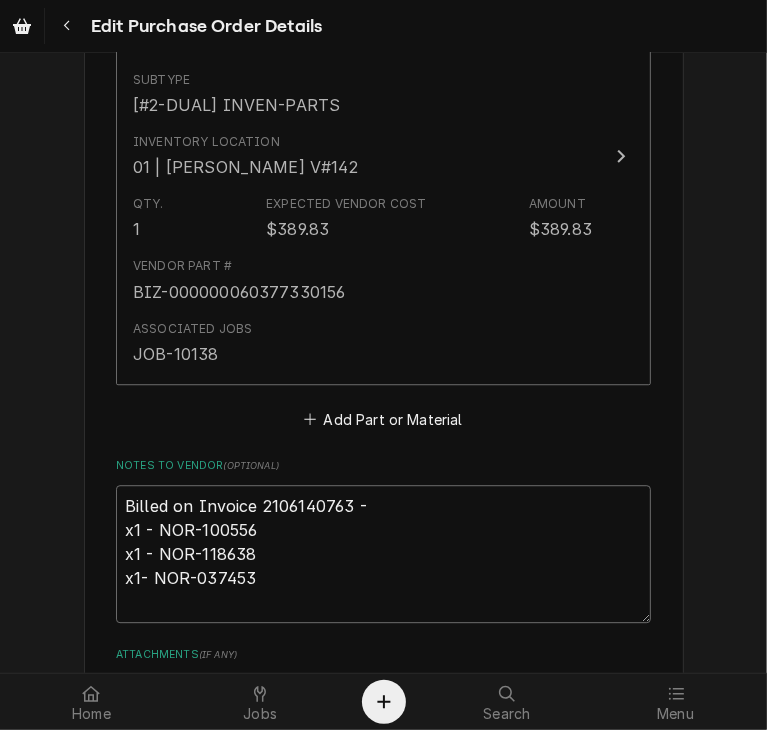 type on "Billed on Invoice 2106140763 -
x1 - NOR-100556
x1 - NOR-118638
x1- NOR-037453" 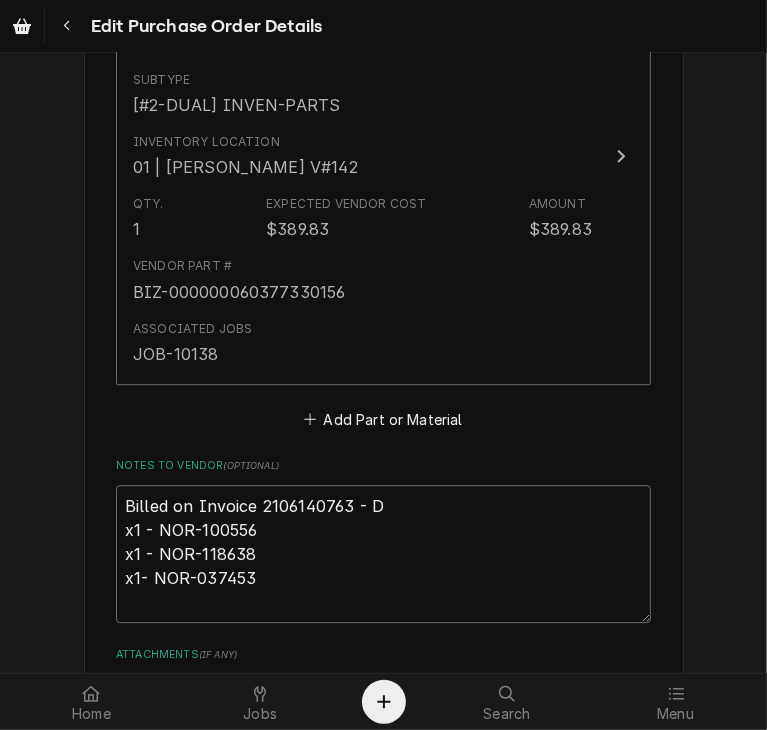 type on "x" 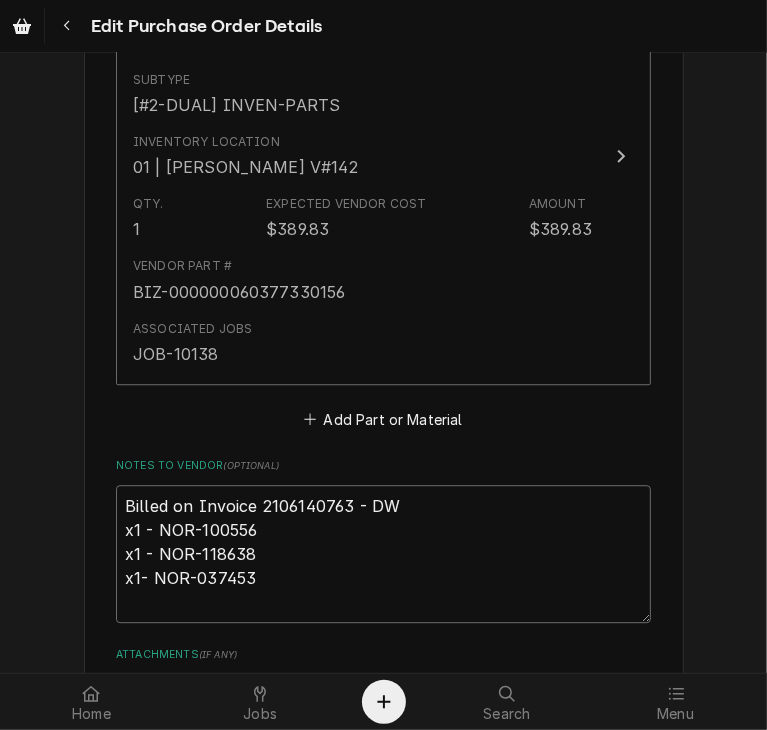 scroll, scrollTop: 3057, scrollLeft: 0, axis: vertical 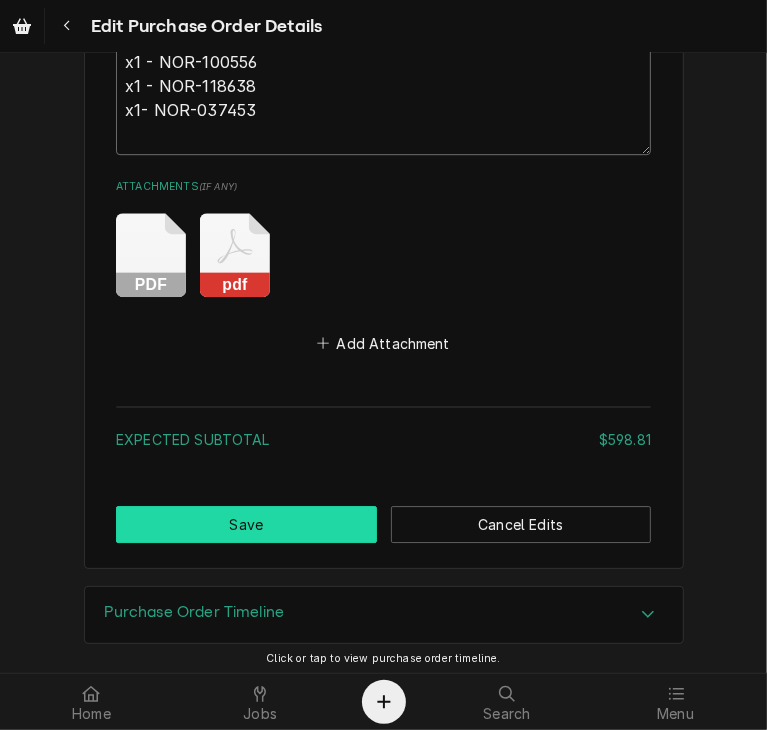 type on "Billed on Invoice 2106140763 - DW
x1 - NOR-100556
x1 - NOR-118638
x1- NOR-037453" 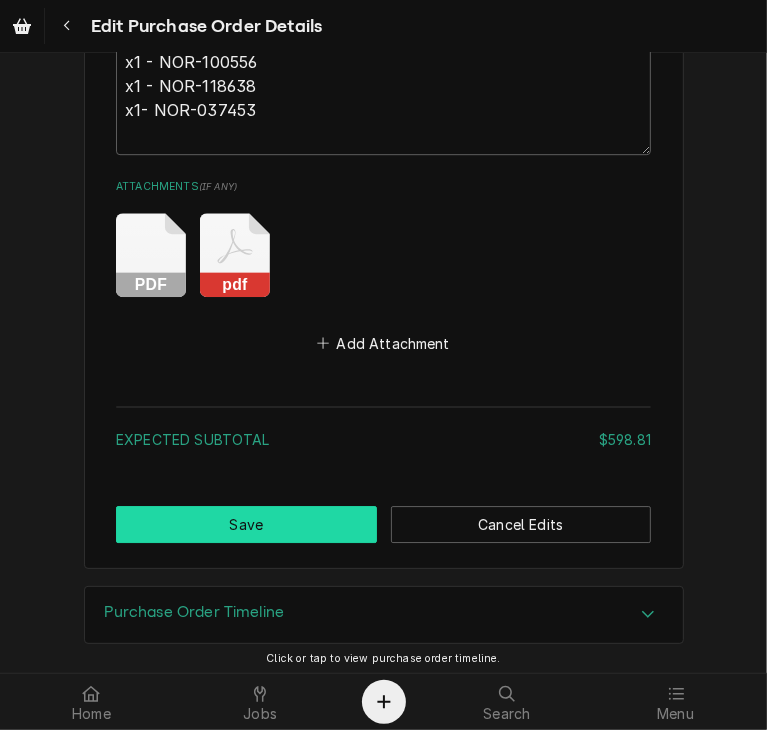 click on "Save" at bounding box center [246, 524] 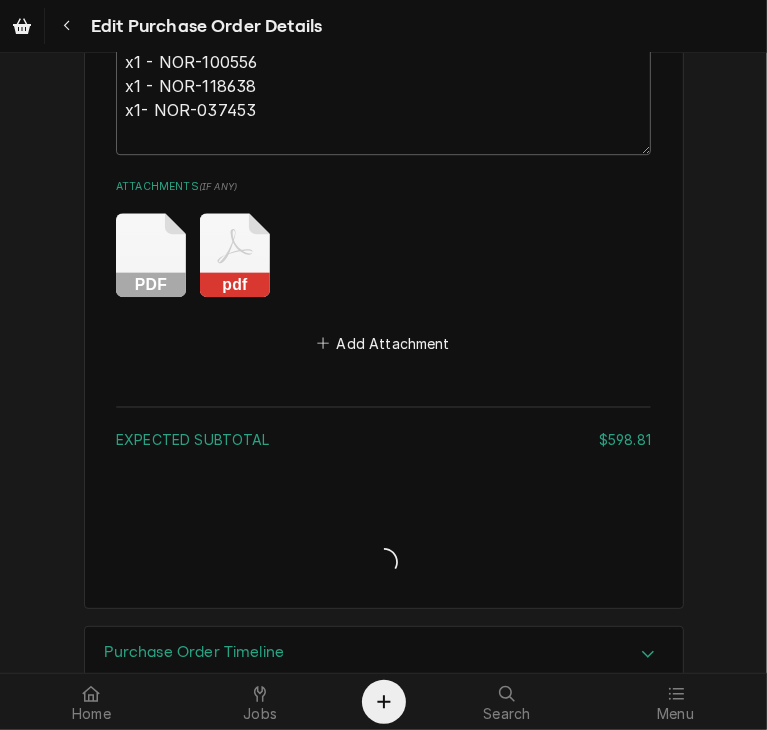 type on "x" 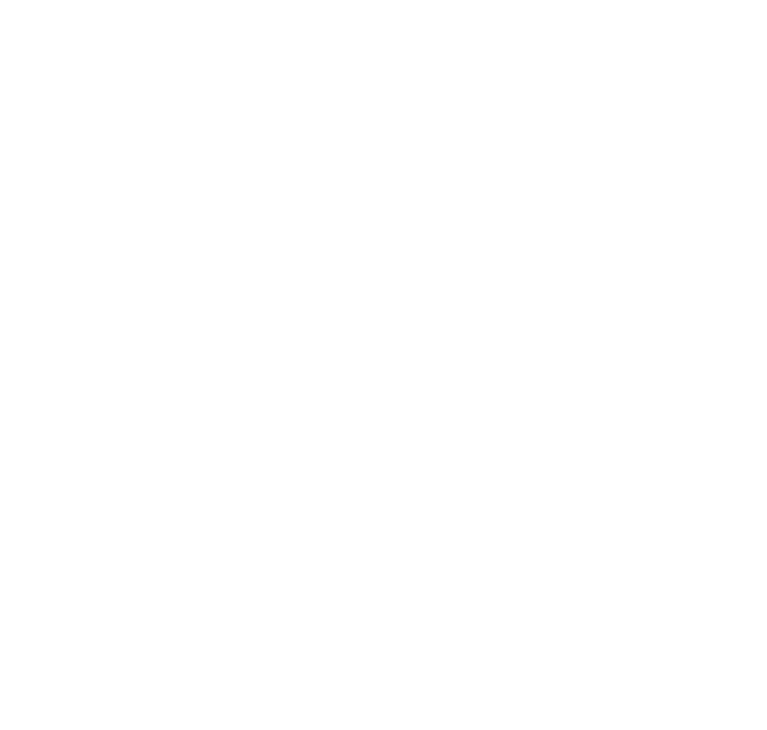scroll, scrollTop: 0, scrollLeft: 0, axis: both 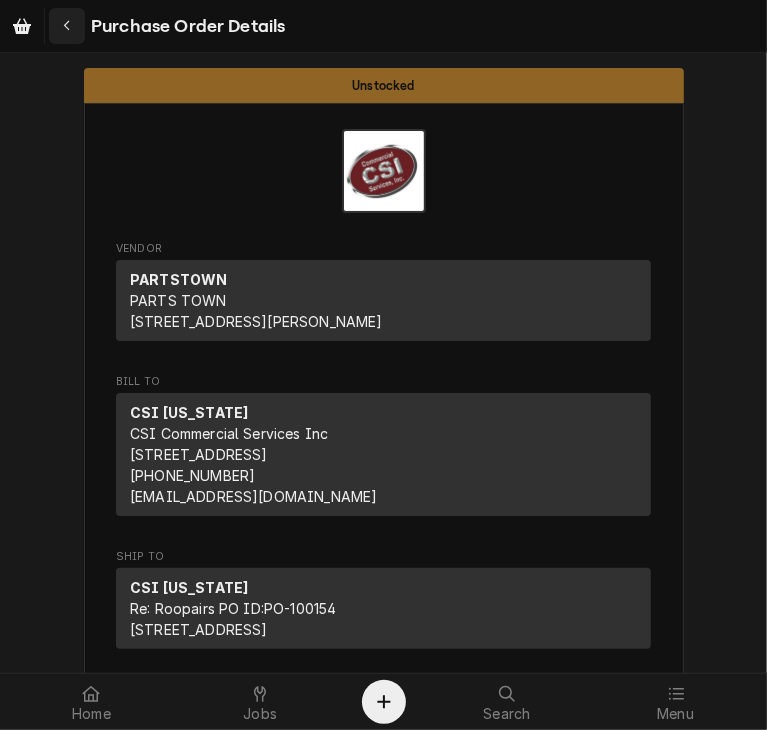 click 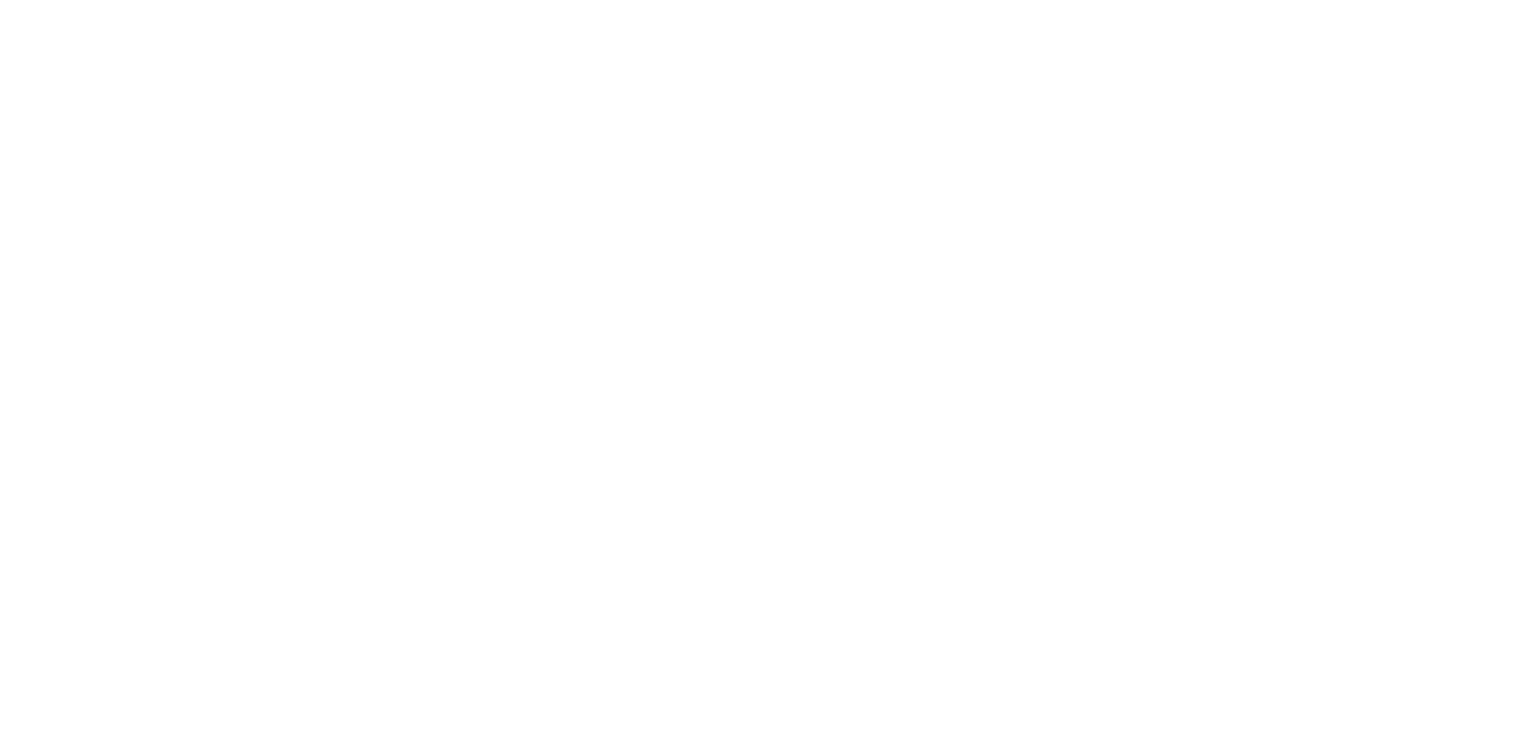 scroll, scrollTop: 0, scrollLeft: 0, axis: both 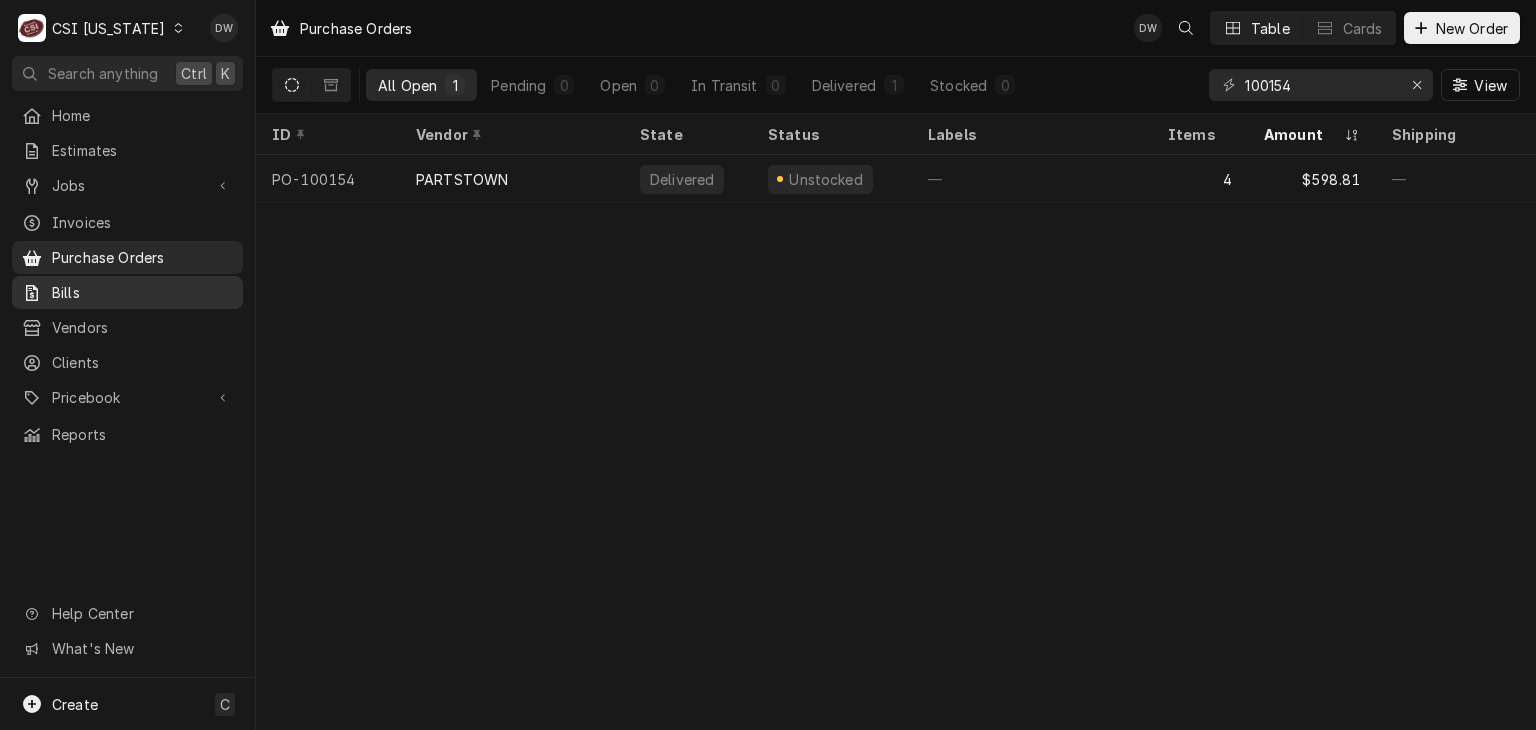 click on "Bills" at bounding box center [142, 292] 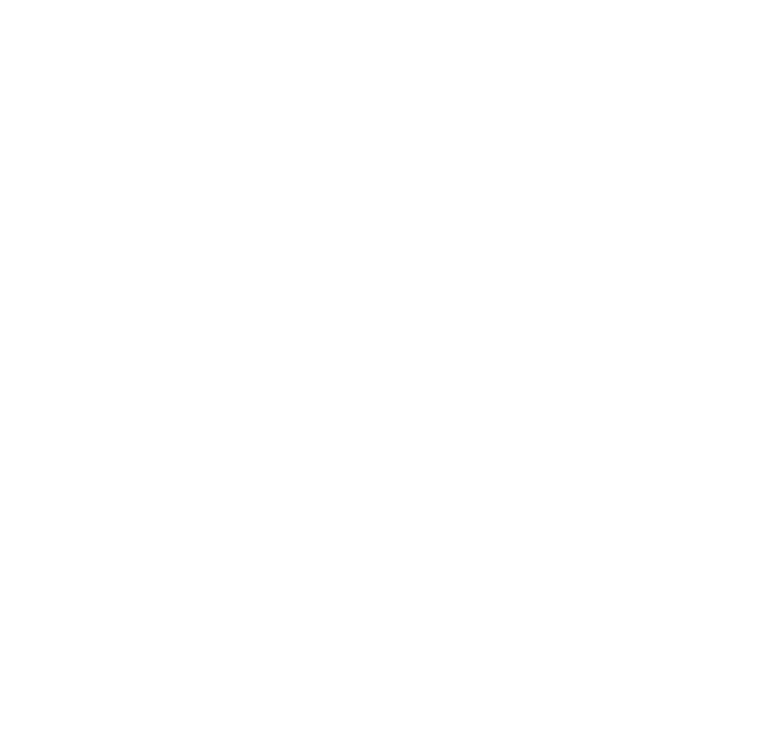 scroll, scrollTop: 0, scrollLeft: 0, axis: both 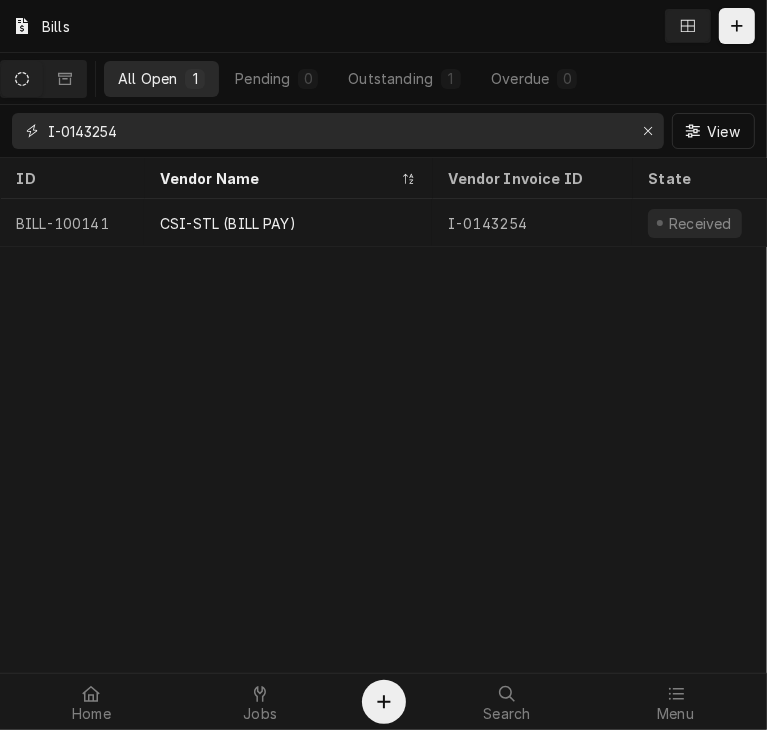 drag, startPoint x: 137, startPoint y: 121, endPoint x: -9, endPoint y: 156, distance: 150.13661 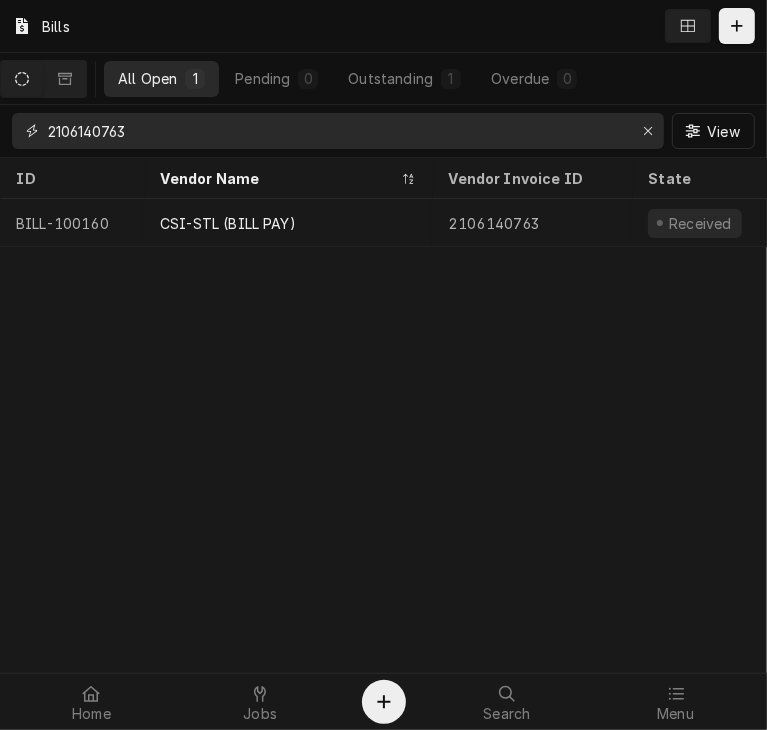 type on "2106140763" 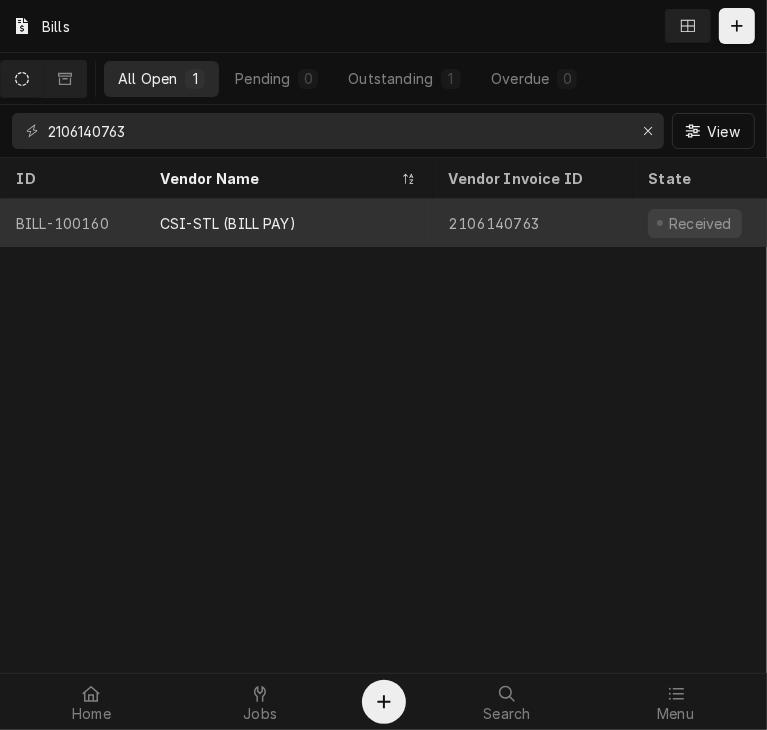 click on "CSI-STL (BILL PAY)" at bounding box center (288, 223) 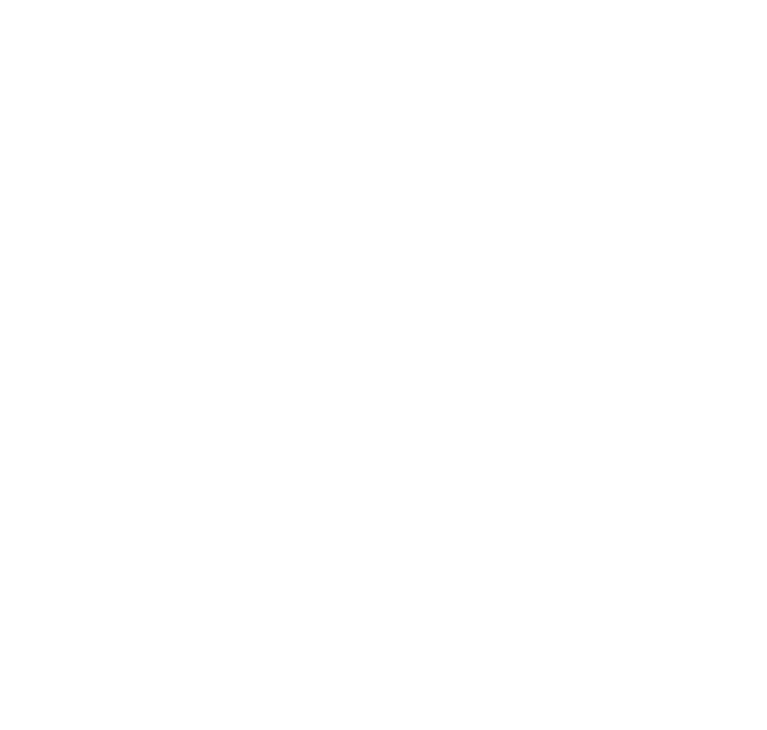 scroll, scrollTop: 0, scrollLeft: 0, axis: both 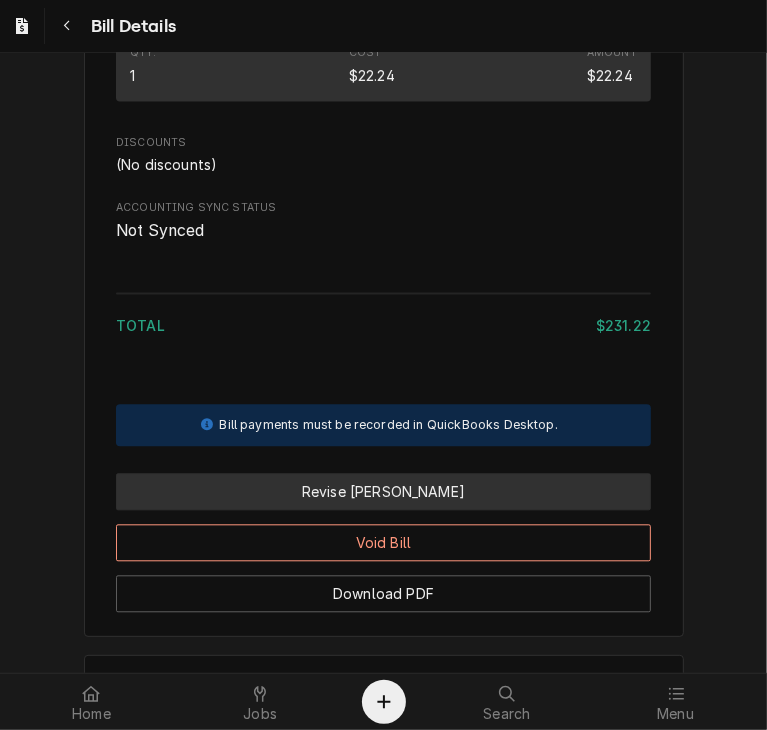 click on "Revise [PERSON_NAME]" at bounding box center (383, 491) 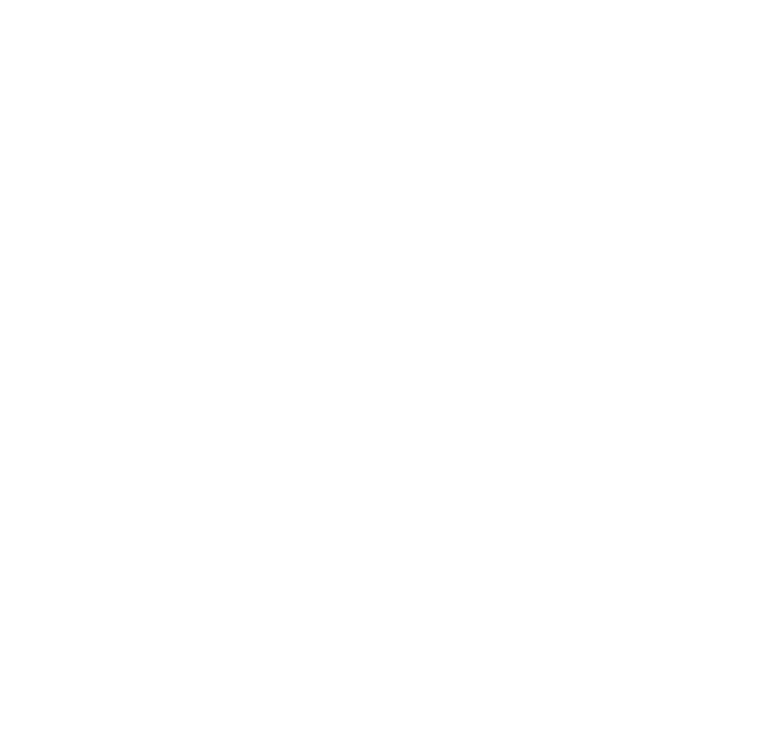 scroll, scrollTop: 0, scrollLeft: 0, axis: both 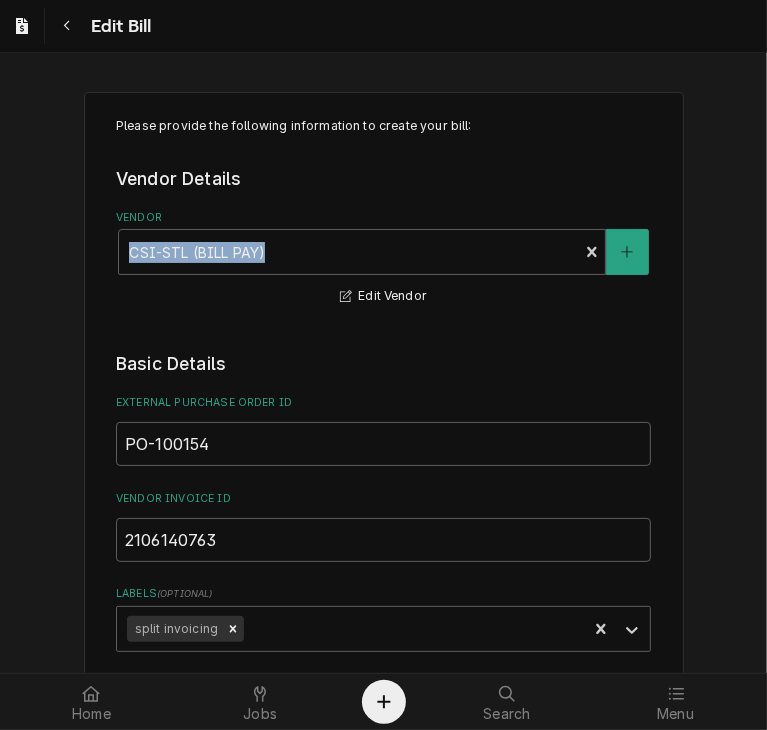 drag, startPoint x: 751, startPoint y: 161, endPoint x: 757, endPoint y: 269, distance: 108.16654 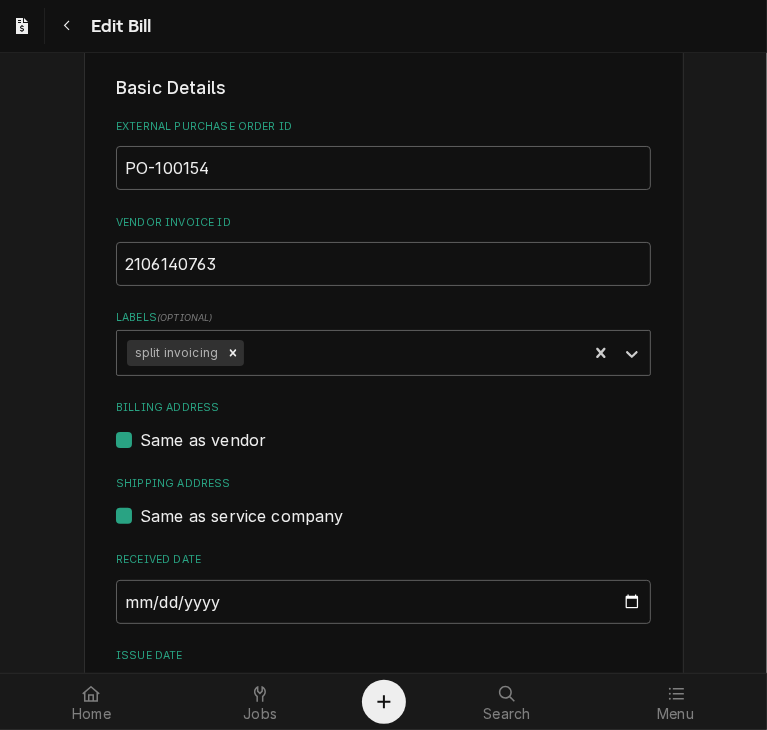 scroll, scrollTop: 280, scrollLeft: 0, axis: vertical 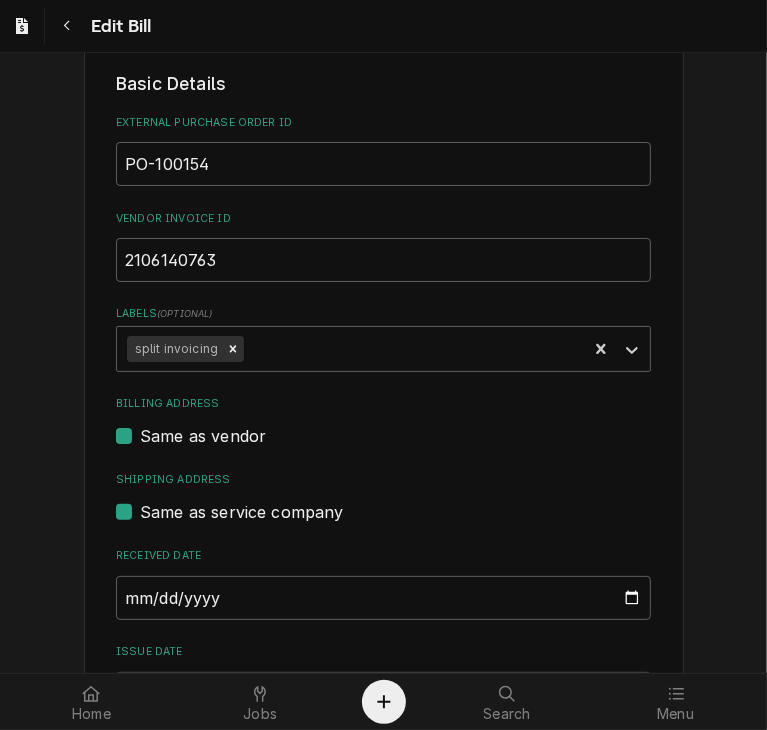 click on "Same as vendor" at bounding box center [203, 436] 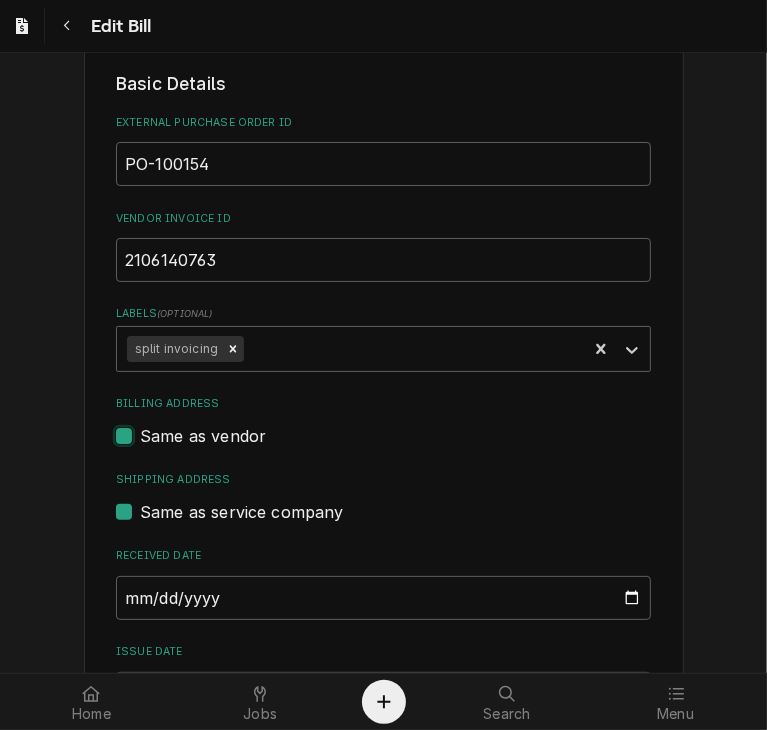 click on "Same as vendor" at bounding box center [407, 446] 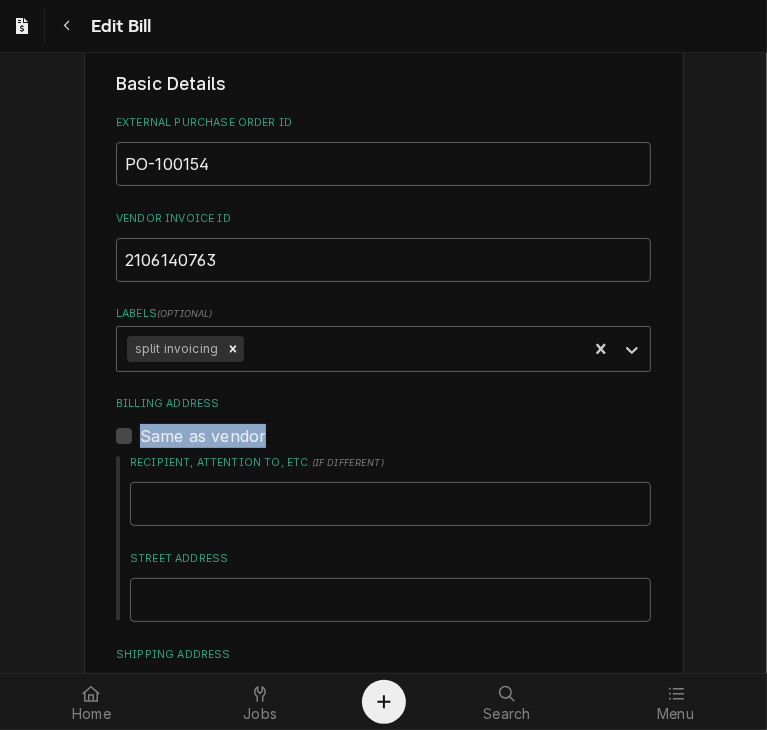 click on "Same as vendor" at bounding box center (203, 436) 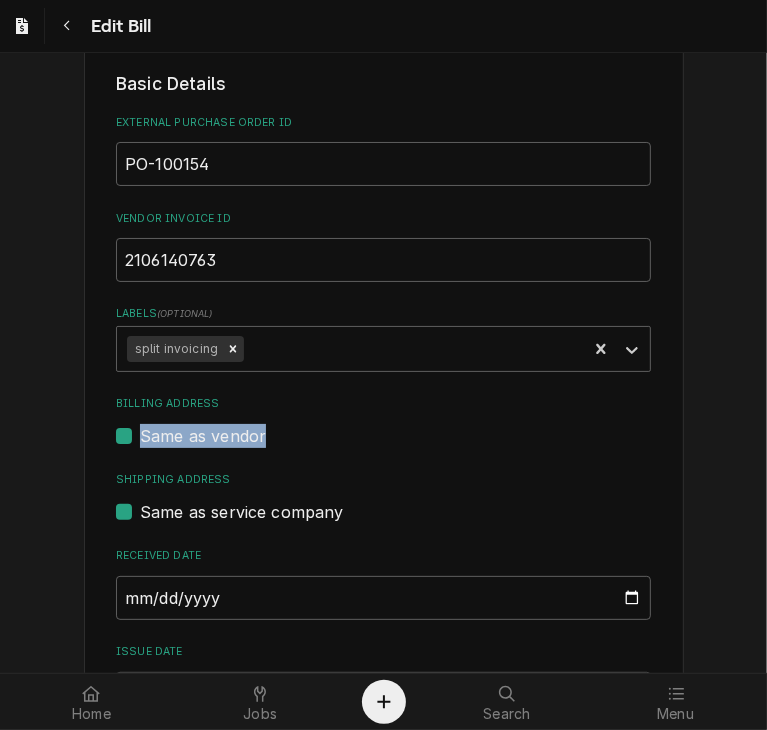 click on "Same as vendor" at bounding box center [203, 436] 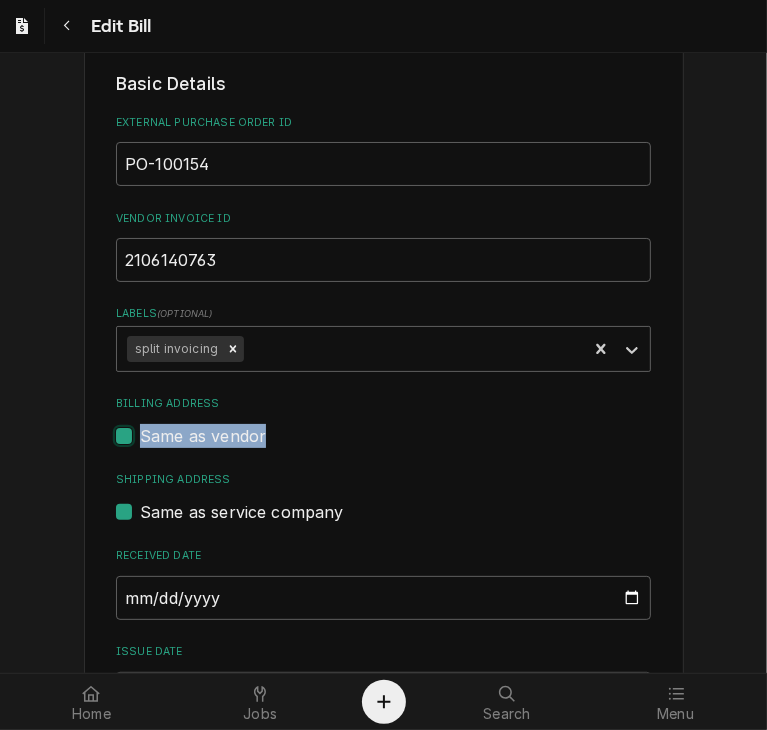 click on "Same as vendor" at bounding box center (407, 446) 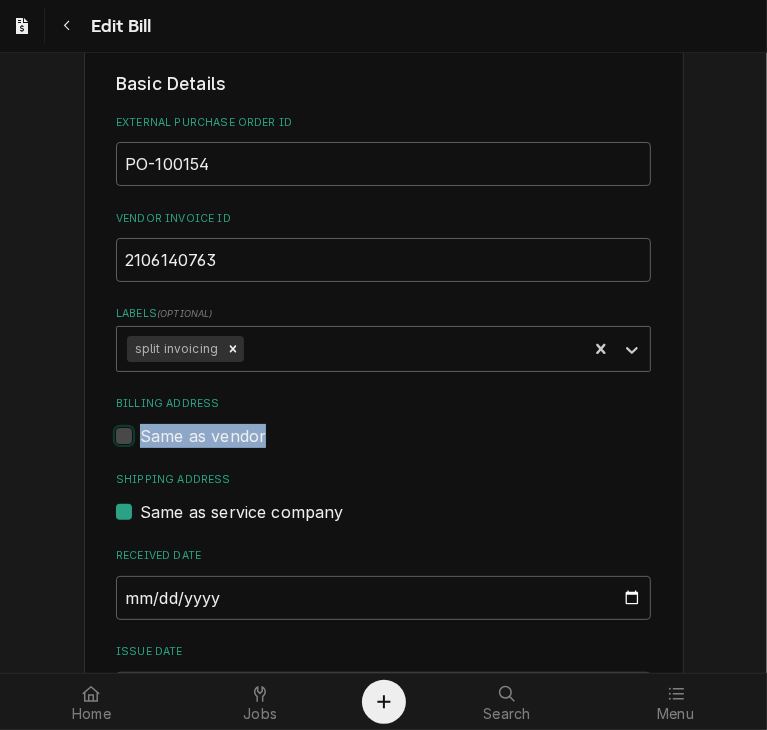checkbox on "false" 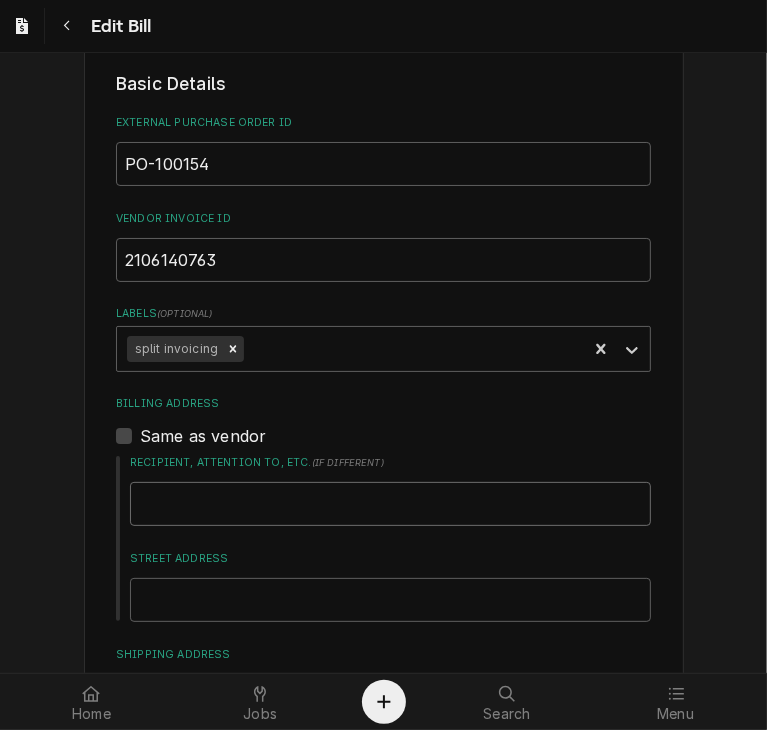 click on "Recipient, Attention To, etc.  ( if different )" at bounding box center (390, 504) 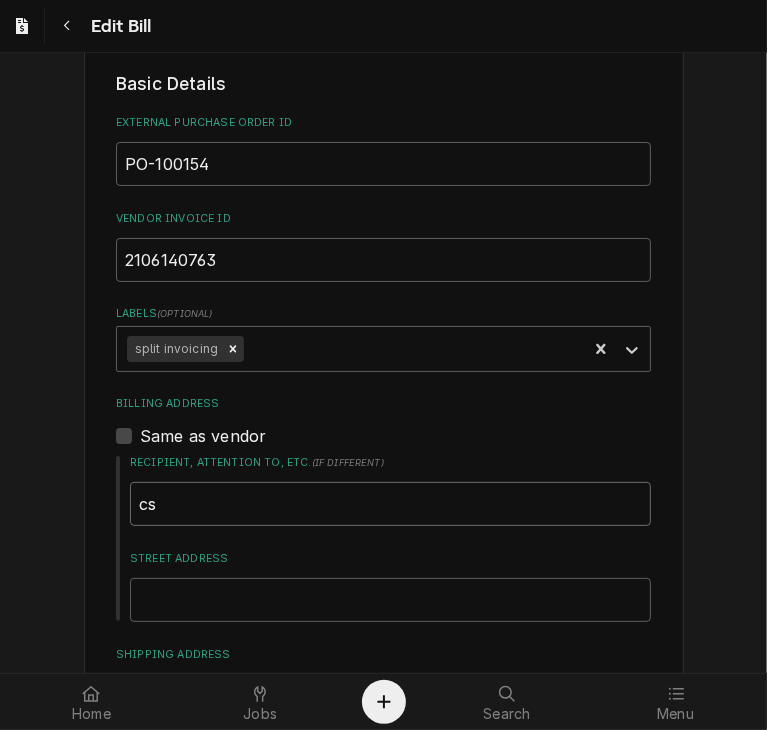 type on "c" 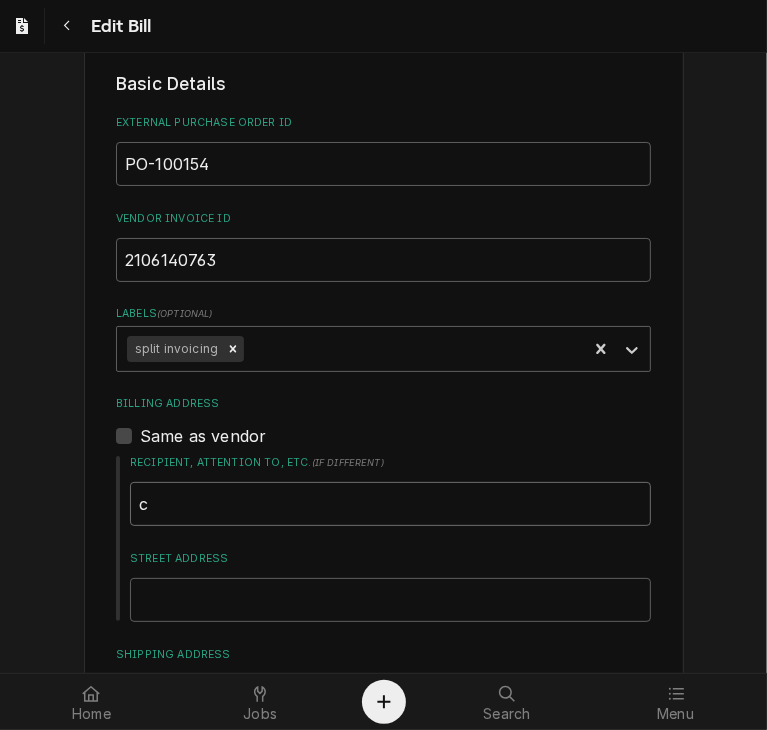 type 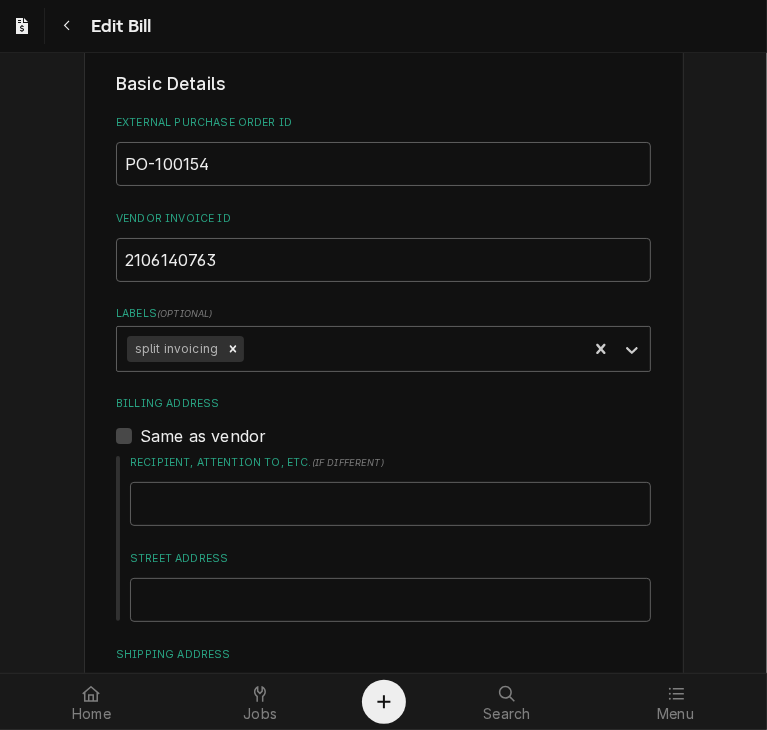 click on "Same as vendor" at bounding box center (203, 436) 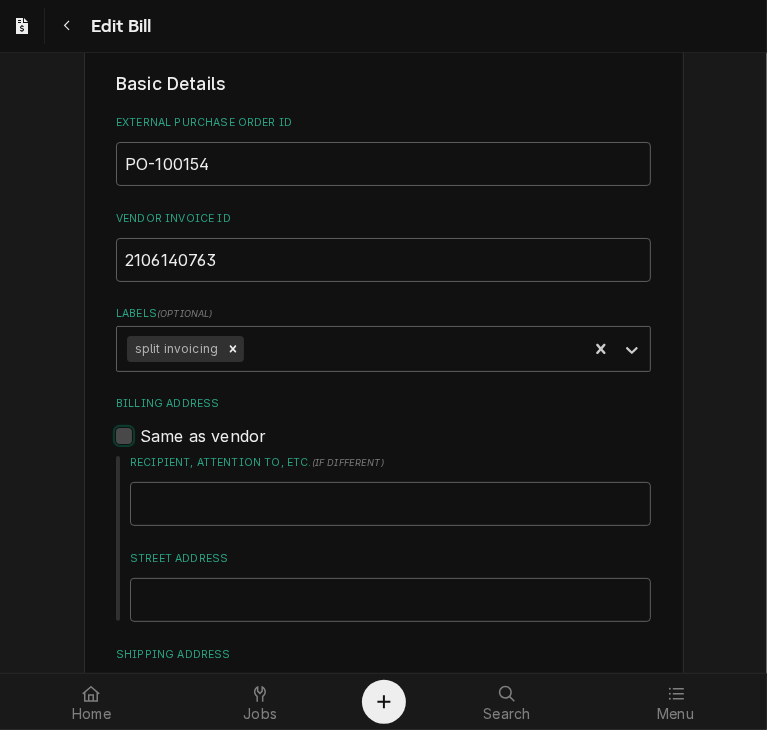 click on "Same as vendor" at bounding box center (407, 446) 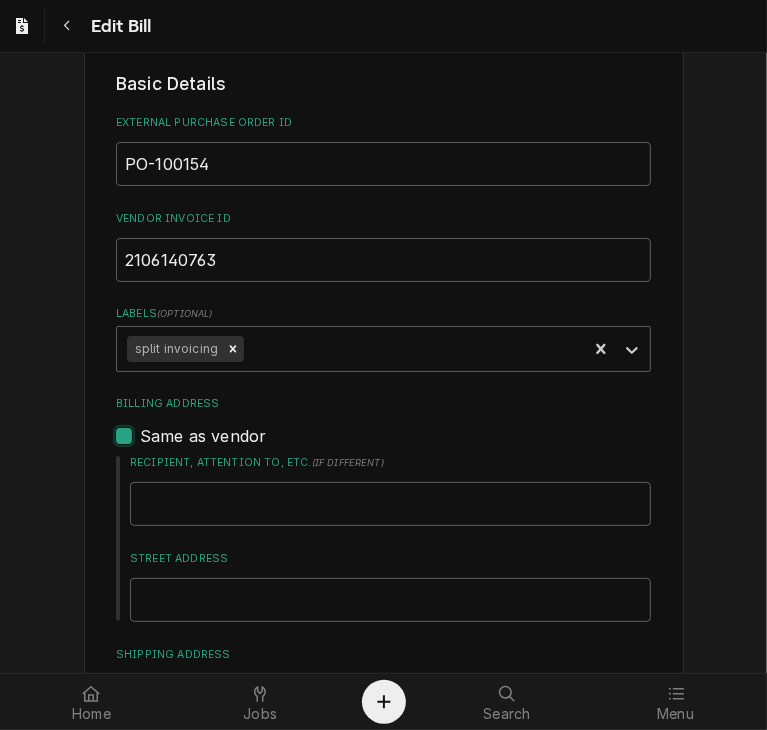 checkbox on "true" 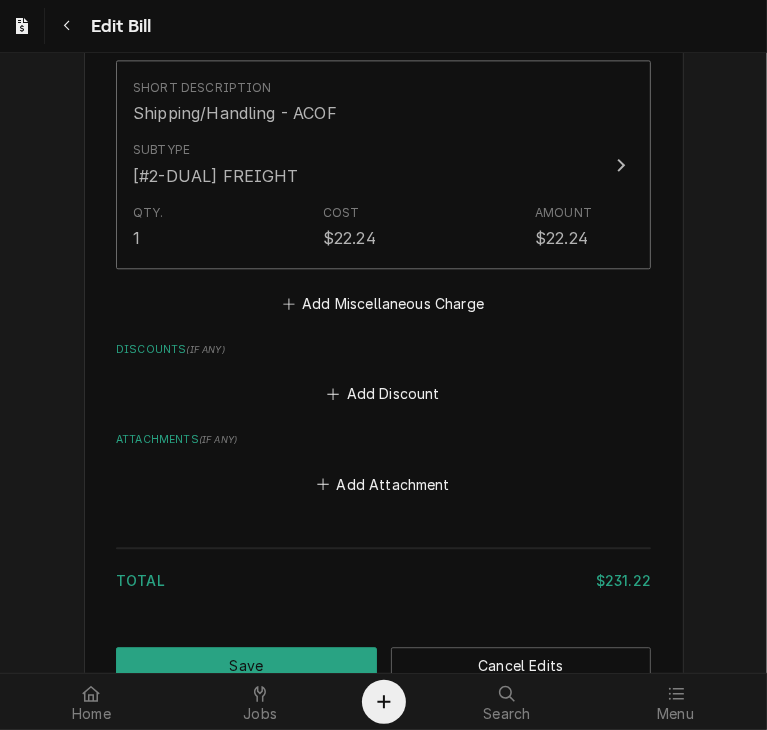 scroll, scrollTop: 2589, scrollLeft: 0, axis: vertical 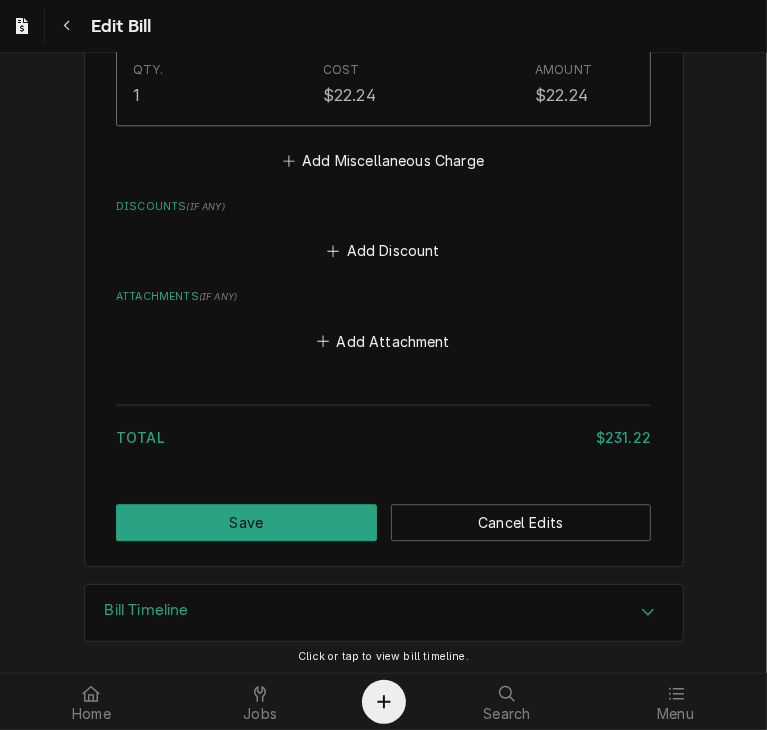 click on "Please provide the following information to create your bill: Vendor Details Vendor CSI-STL (BILL PAY) Edit Vendor Basic Details External Purchase Order ID PO-100154 Vendor Invoice ID 2106140763 Labels  ( optional ) split invoicing Billing Address Same as vendor Shipping Address Same as service company Received Date [DATE] Issue Date [DATE] Terms Choose payment terms... Same Day Net 7 Net 14 Net 21 Net 30 Net 45 Net 60 Net 90 Due Date [DATE] Charge Details Service Charges Add Service Charge Parts and Materials  ( if any ) Short Description EXPANSION VALVE EFSE-1-C Manufacturer — Manufacturer Part # NOR-100556 Subtype [#2-DUAL] INVEN-PARTS Qty. 1 Cost $100.53 Amount $100.53 Detailed  Summary for JOB 10167 -PO 100154 Short Description SWEEP GASKET 28.75 Manufacturer — Manufacturer Part # NOR-118638 Subtype [#2-DUAL] INVEN-PARTS Qty. 1 Cost $28.40 Amount $28.40 Detailed  Summary For Job-10167 - PO 100154 Short Description Gasket, Door, 26" x 78", Left Hand F-W-I Manufacturer — NOR-037453 Qty. 1" at bounding box center [384, -965] 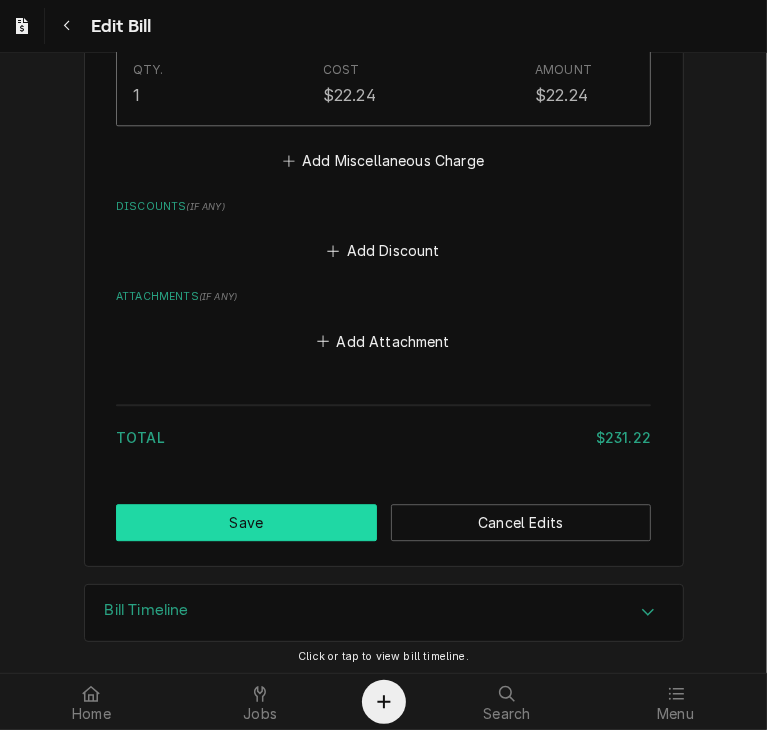 click on "Save" at bounding box center (246, 522) 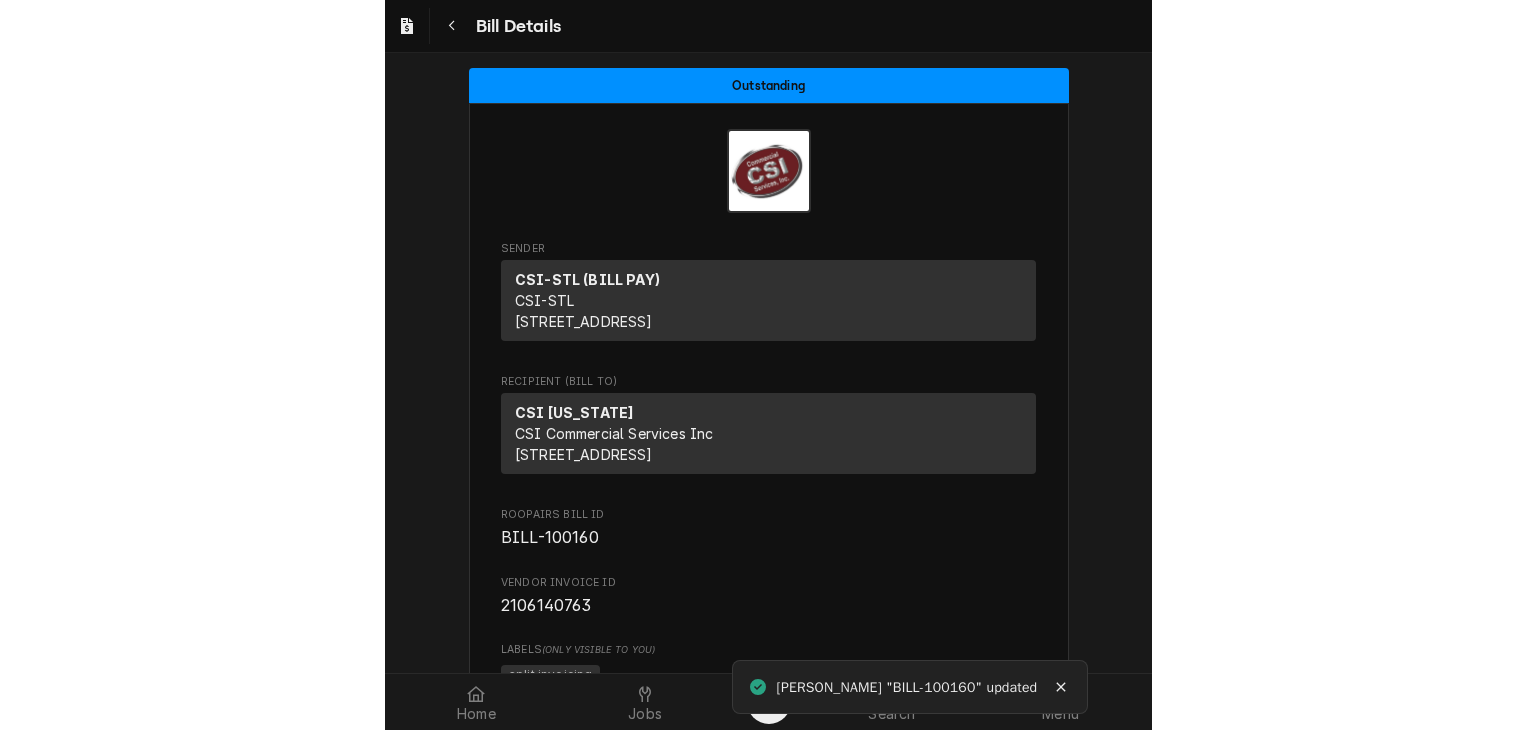 scroll, scrollTop: 0, scrollLeft: 0, axis: both 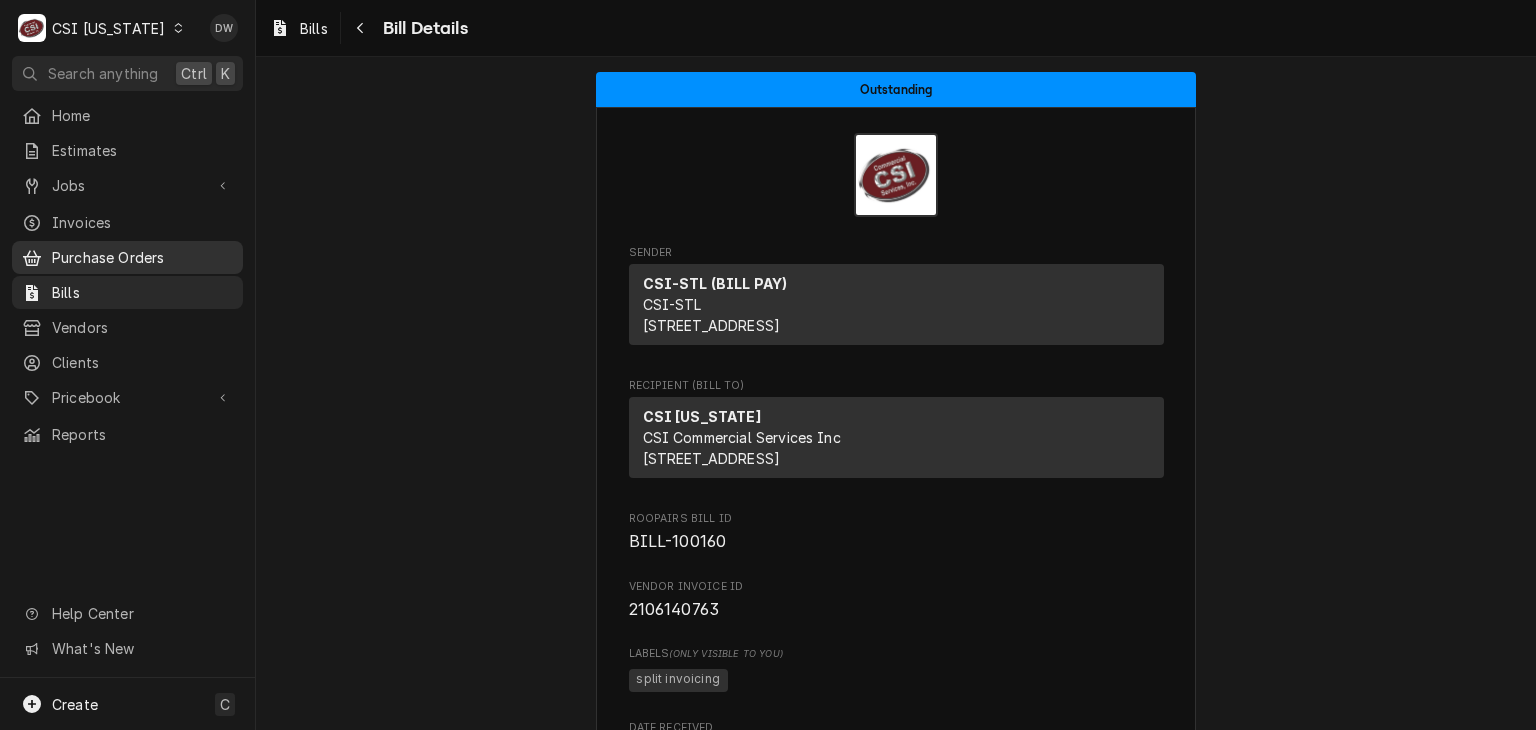click on "Purchase Orders" at bounding box center (142, 257) 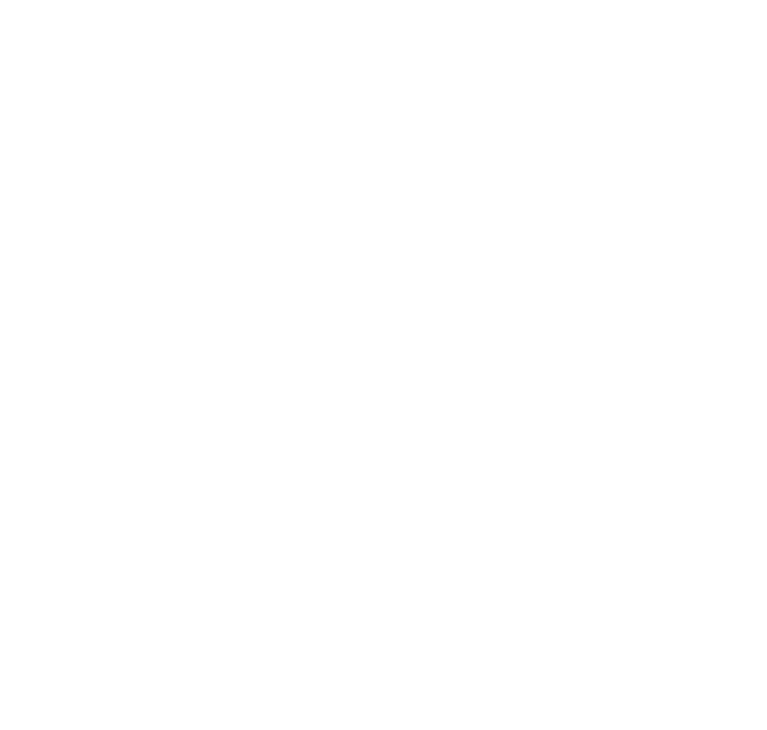 scroll, scrollTop: 0, scrollLeft: 0, axis: both 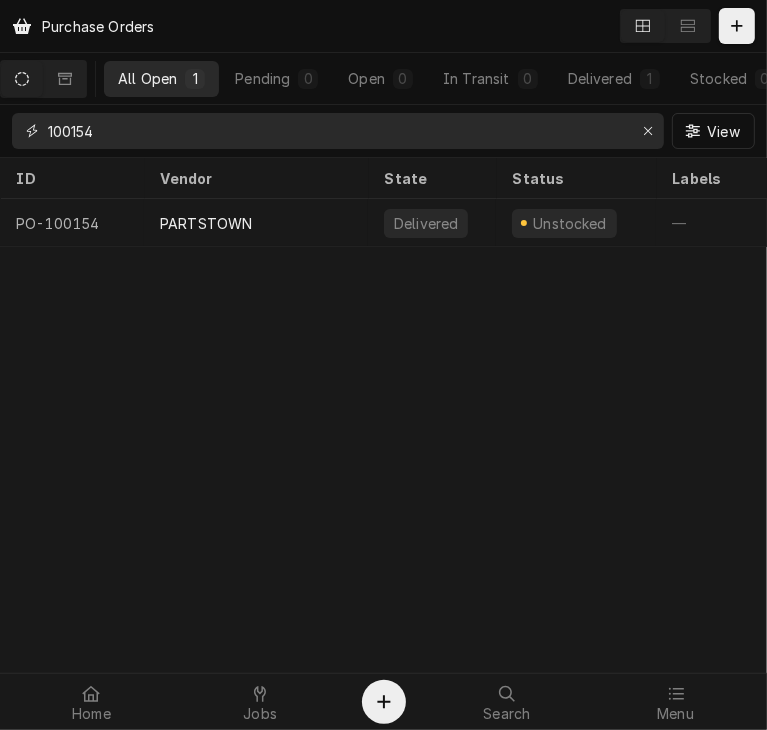 drag, startPoint x: 134, startPoint y: 146, endPoint x: 0, endPoint y: 99, distance: 142.00352 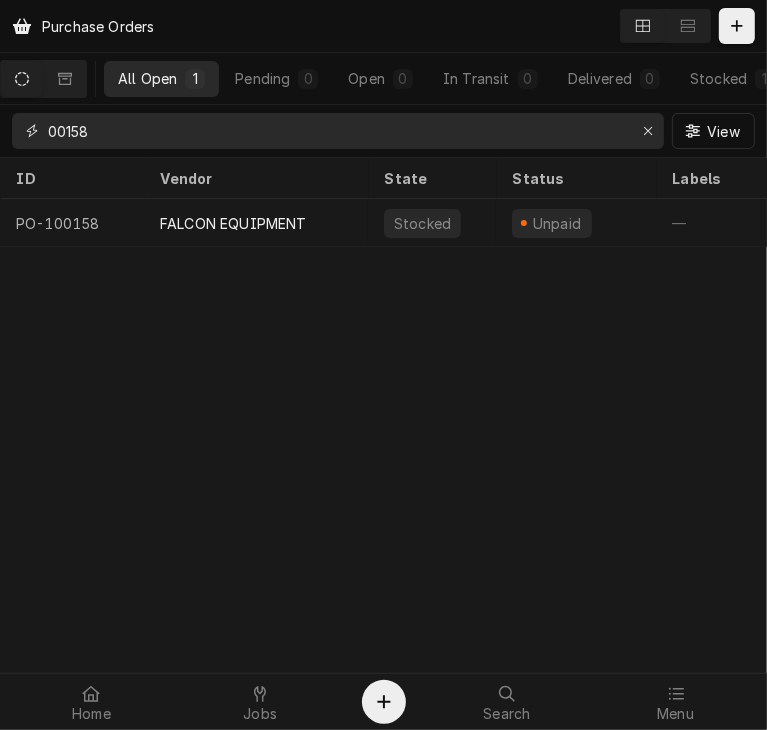 click on "00158" at bounding box center (337, 131) 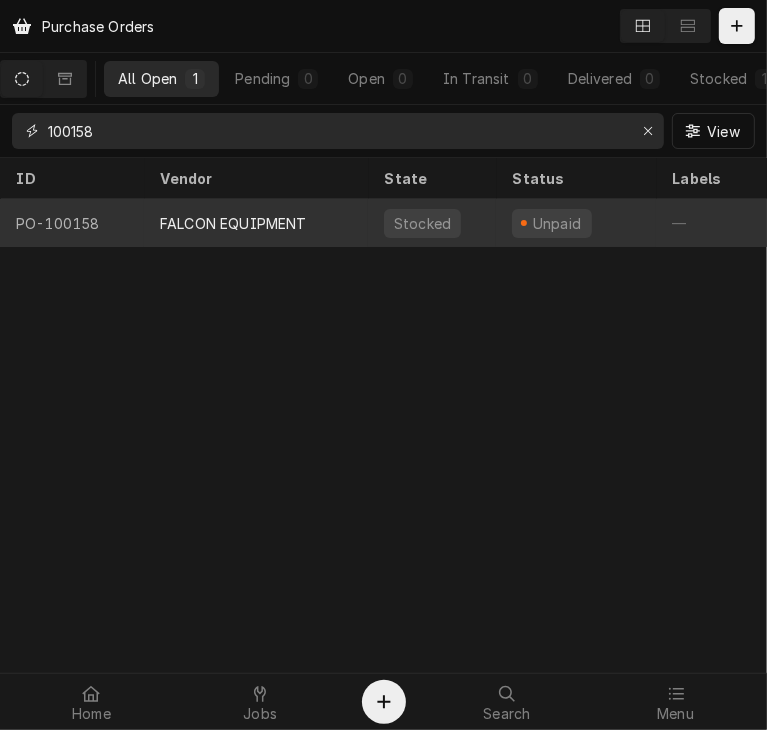 type on "100158" 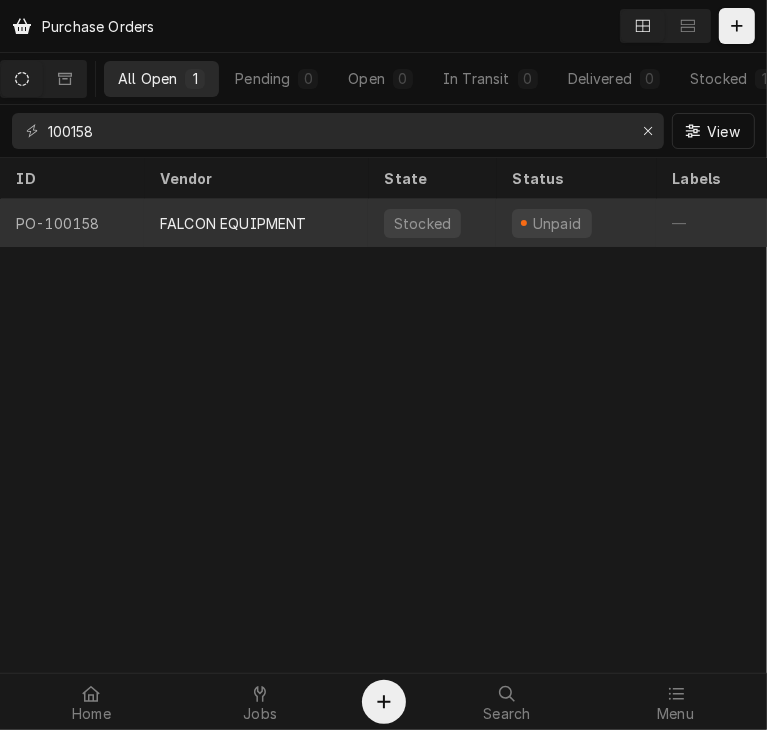 click on "FALCON EQUIPMENT" at bounding box center [233, 223] 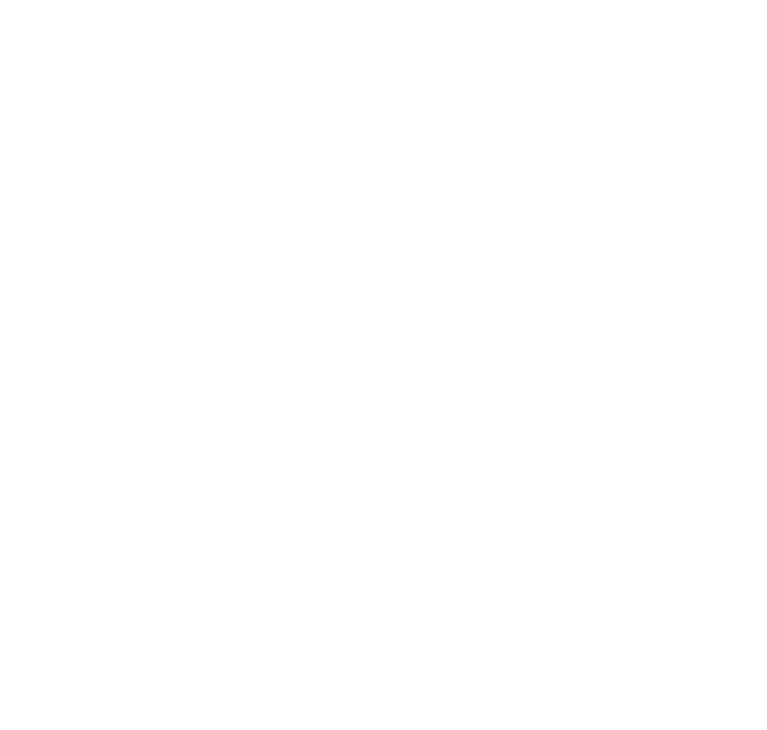 scroll, scrollTop: 0, scrollLeft: 0, axis: both 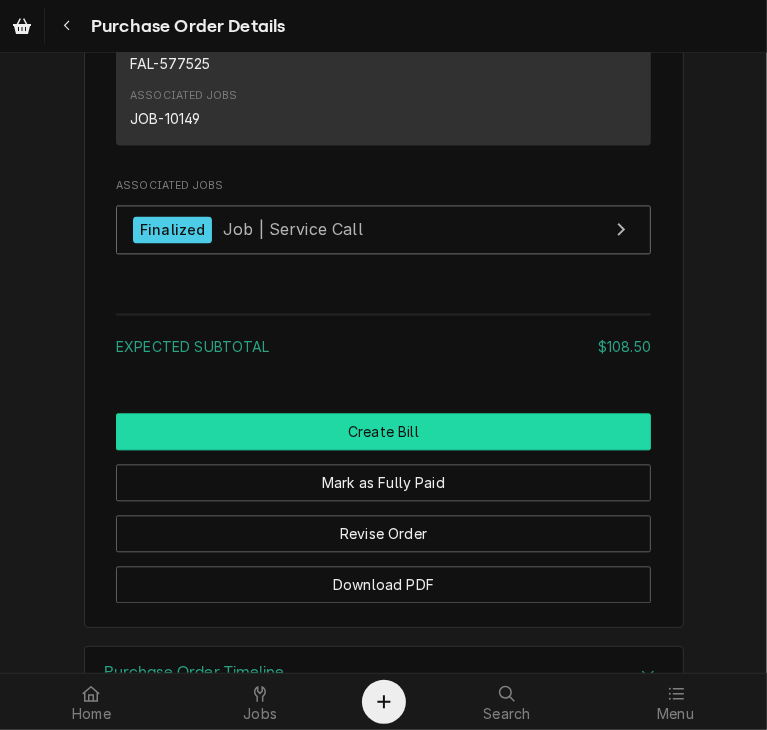 click on "Create Bill" at bounding box center [383, 431] 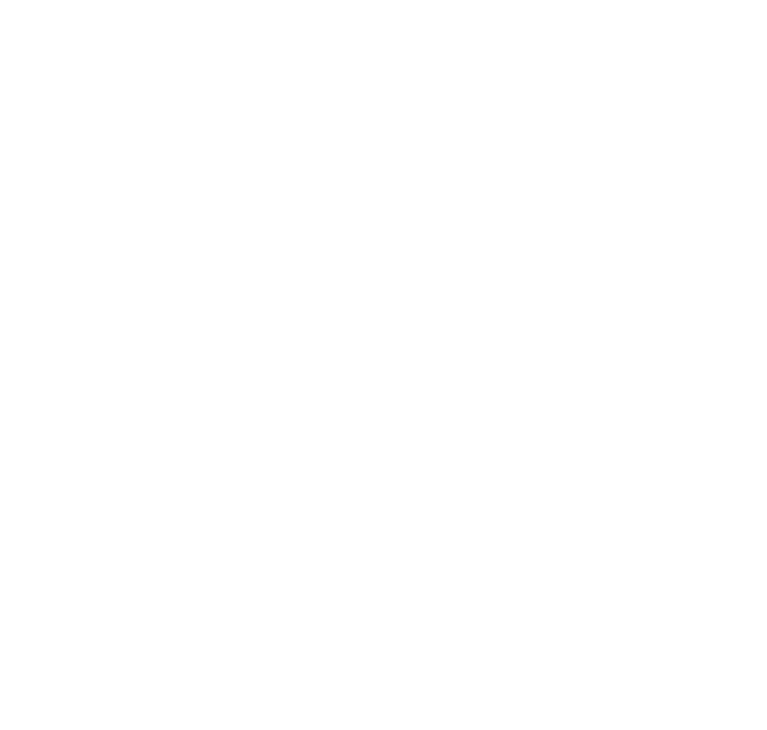 scroll, scrollTop: 0, scrollLeft: 0, axis: both 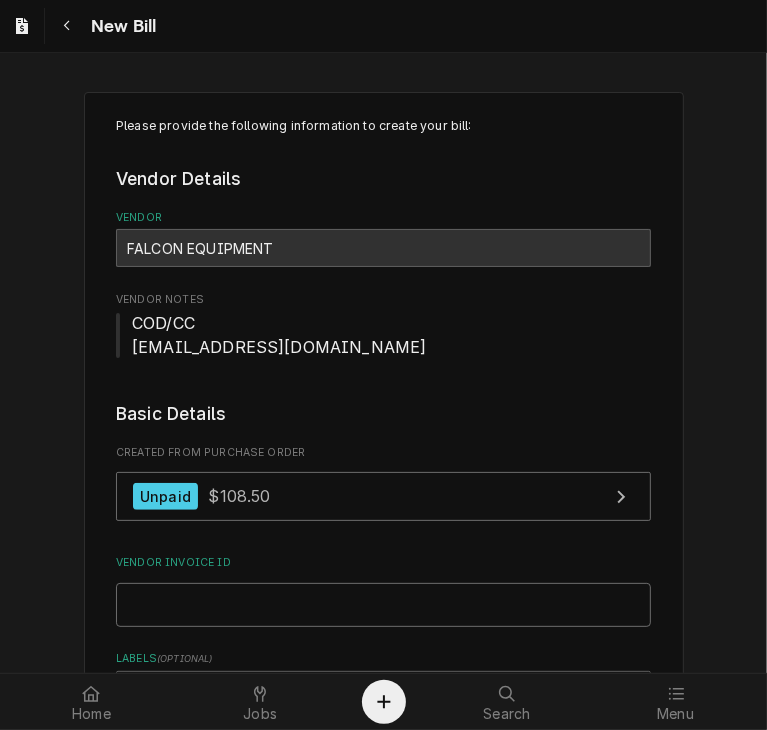 click on "Vendor Invoice ID" at bounding box center (383, 605) 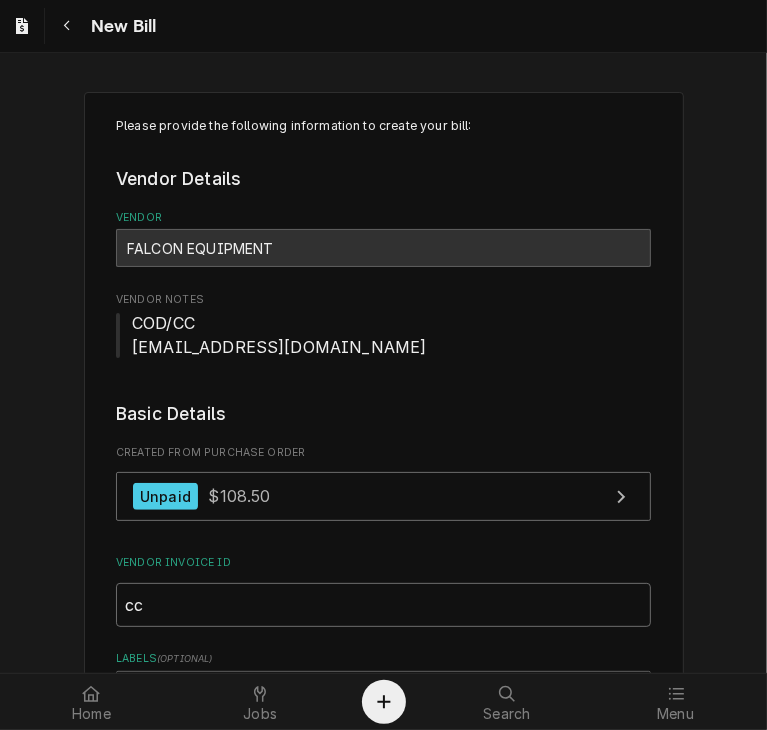 type on "c" 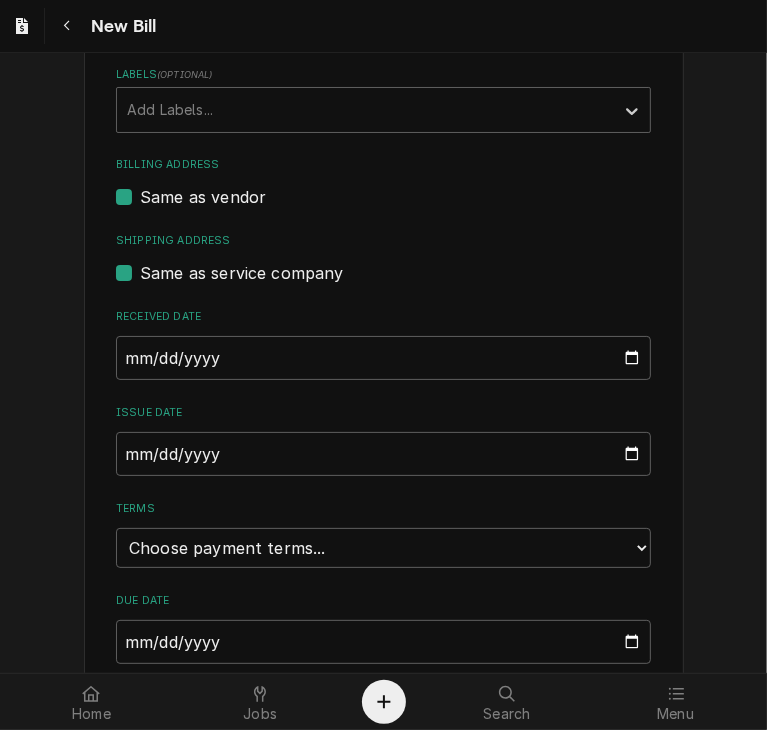 scroll, scrollTop: 586, scrollLeft: 0, axis: vertical 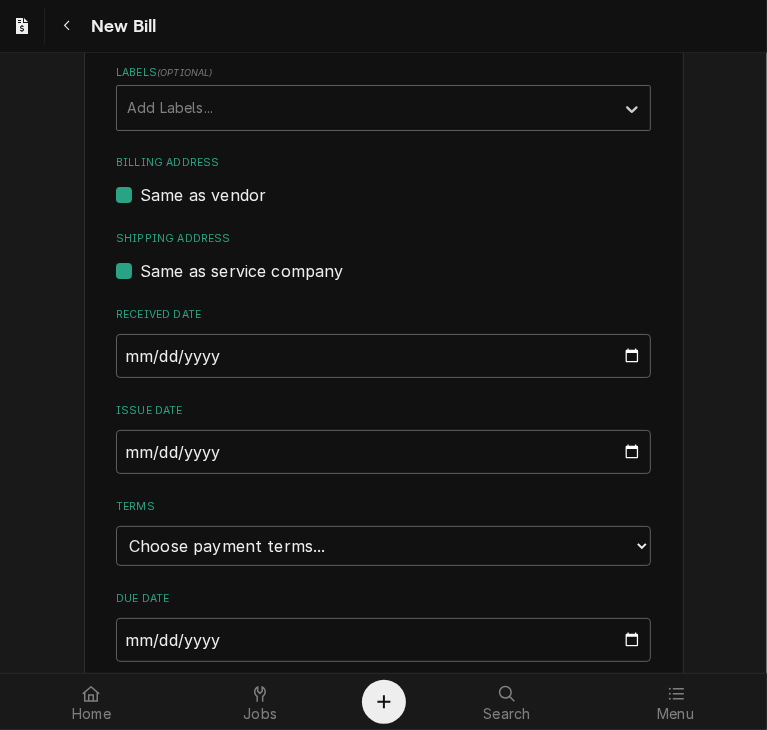 type on "CC 100158" 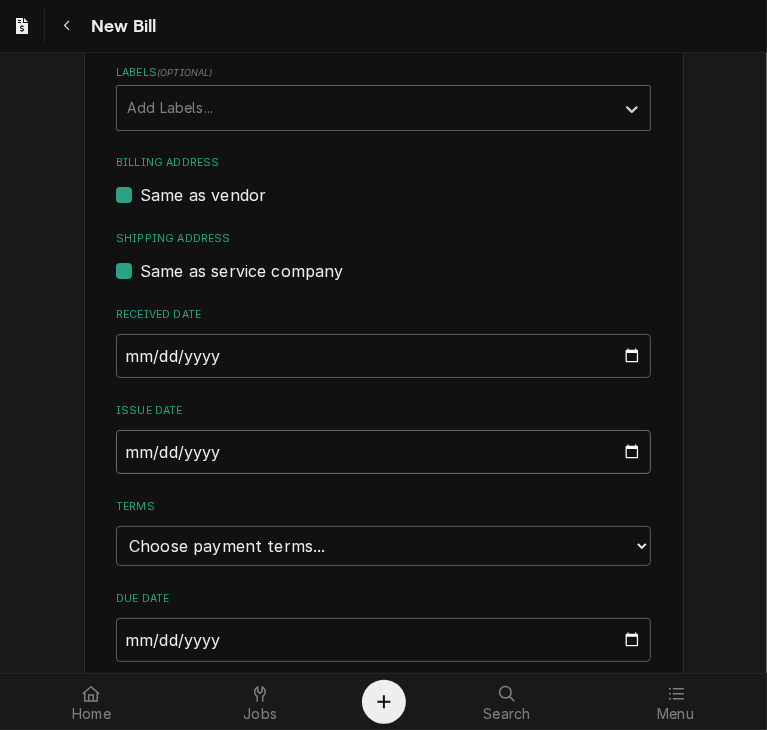click on "2025-07-15" at bounding box center [383, 452] 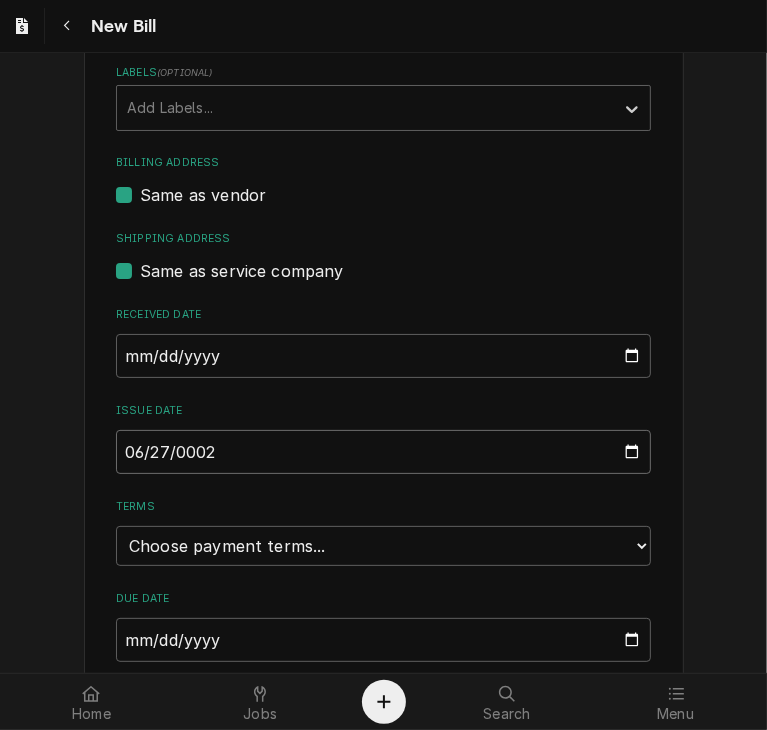 type on "0025-06-27" 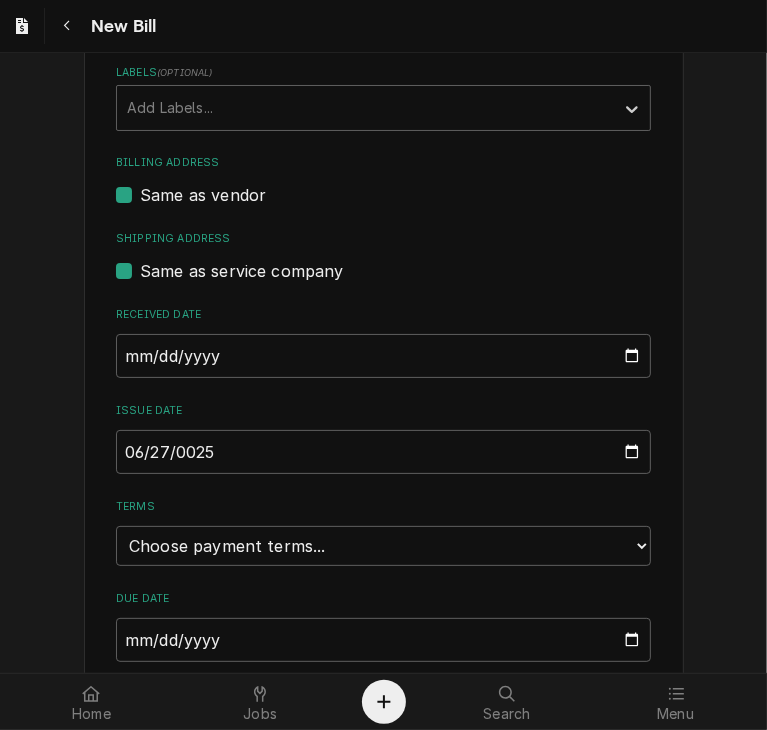 click on "Please provide the following information to create your bill: Vendor Details Vendor FALCON EQUIPMENT ³ Manufacturer 🏭 Vendor Notes COD/CC
SERVICE@FALCONEQUIPMENT.COM Basic Details Created From Purchase Order Unpaid $108.50 Vendor Invoice ID CC 100158 Labels  ( optional ) Add Labels... Billing Address Same as vendor Shipping Address Same as service company Received Date 2025-07-15 Issue Date 0025-06-27 Terms Choose payment terms... Same Day Net 7 Net 14 Net 21 Net 30 Net 45 Net 60 Net 90 Due Date" at bounding box center [383, 117] 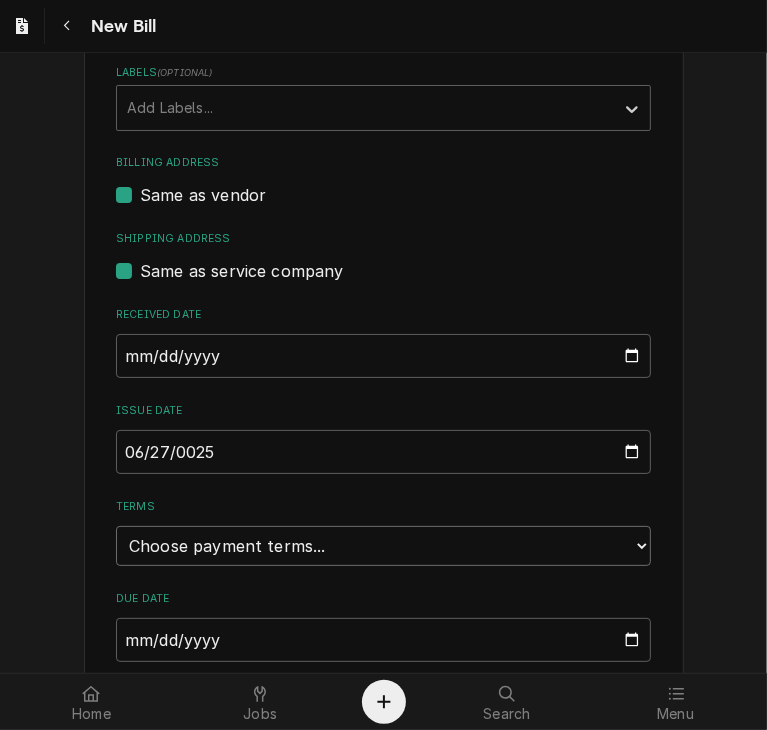 click on "Choose payment terms... Same Day Net 7 Net 14 Net 21 Net 30 Net 45 Net 60 Net 90" at bounding box center [383, 546] 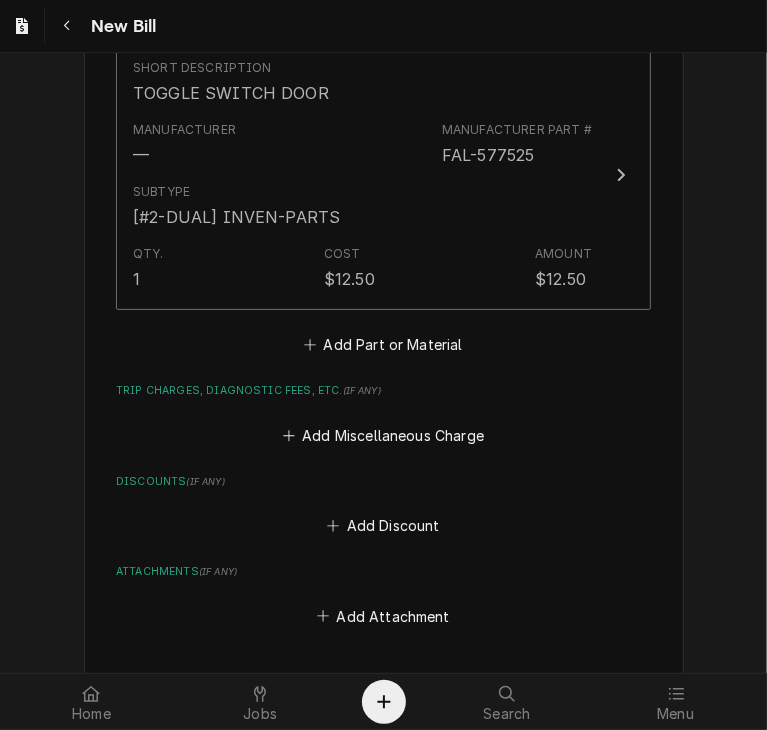 scroll, scrollTop: 1925, scrollLeft: 0, axis: vertical 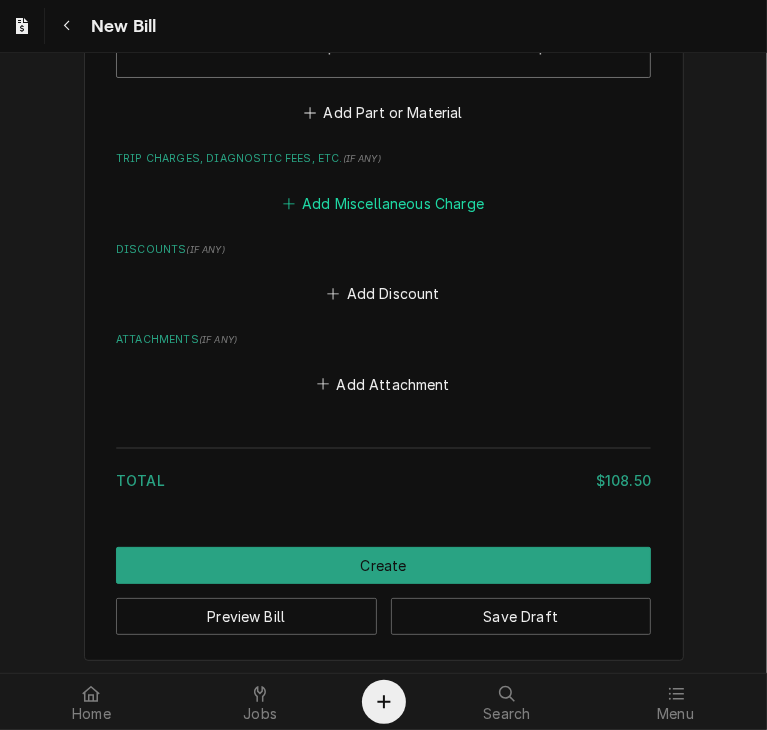 click on "Add Miscellaneous Charge" at bounding box center (383, 203) 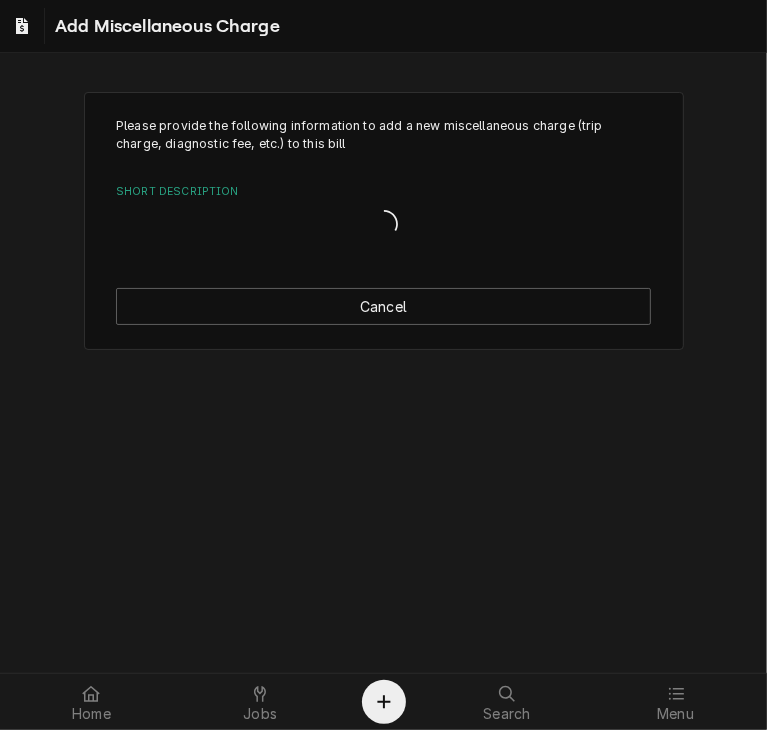 scroll, scrollTop: 0, scrollLeft: 0, axis: both 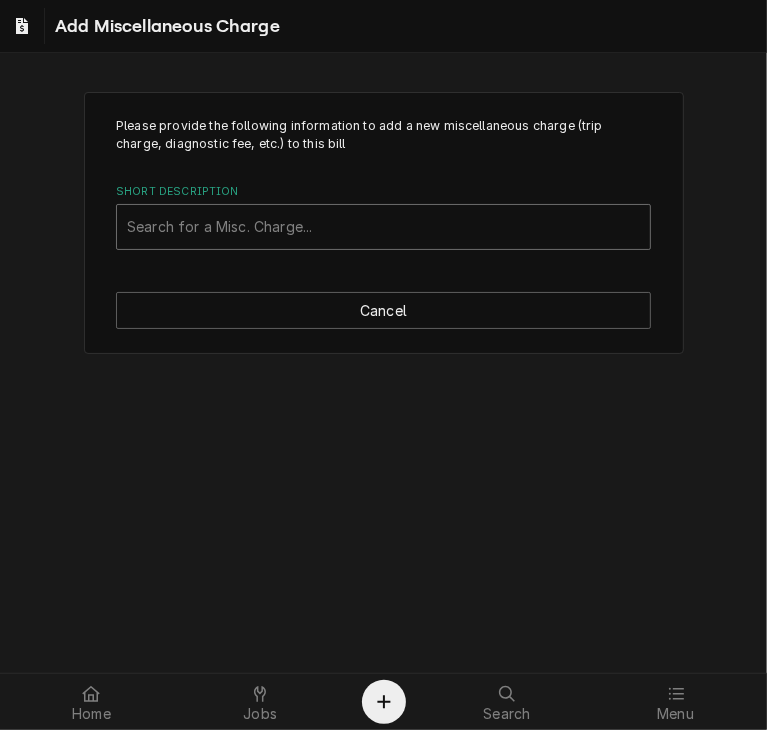 click at bounding box center [383, 227] 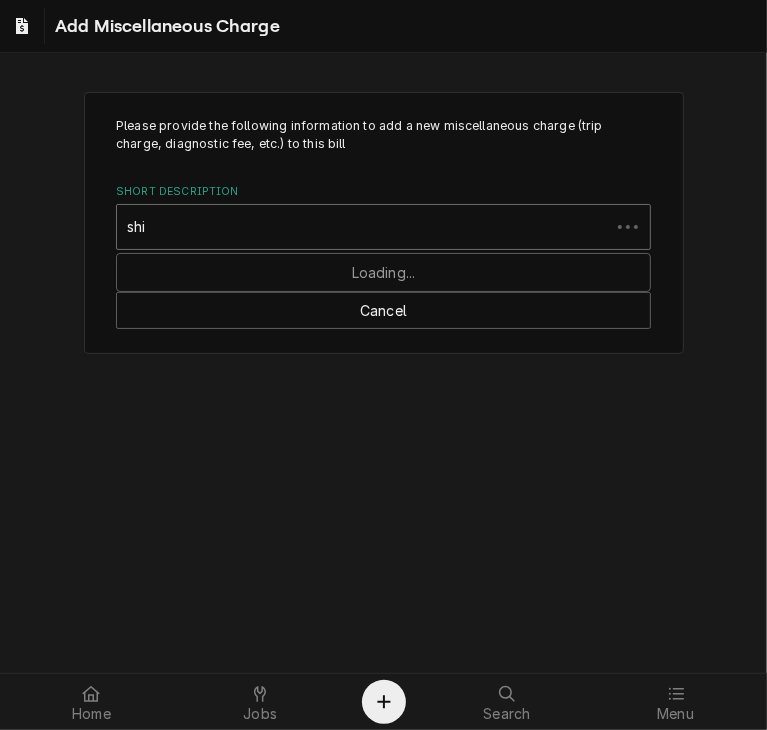 type on "ship" 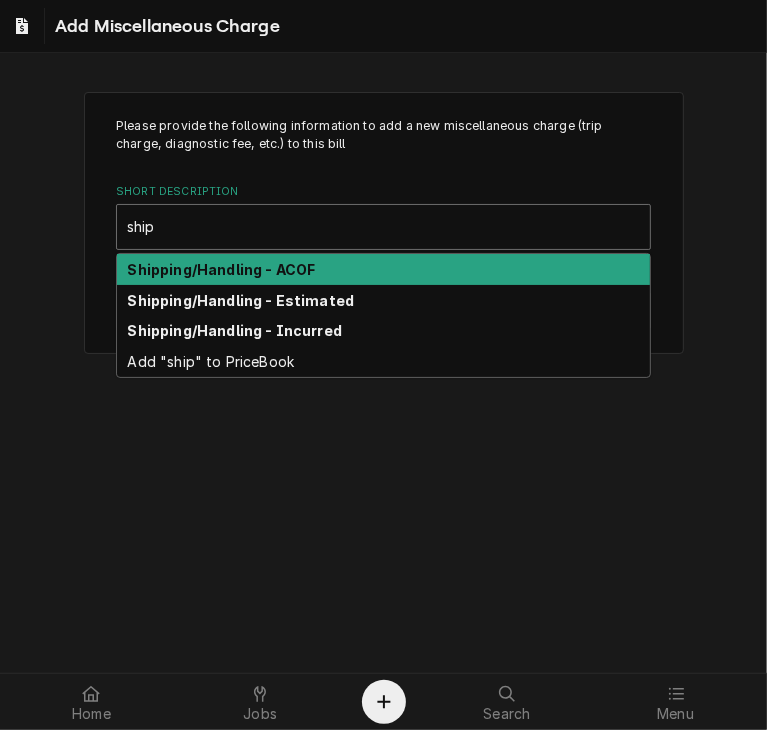 click on "Shipping/Handling - ACOF" at bounding box center (222, 269) 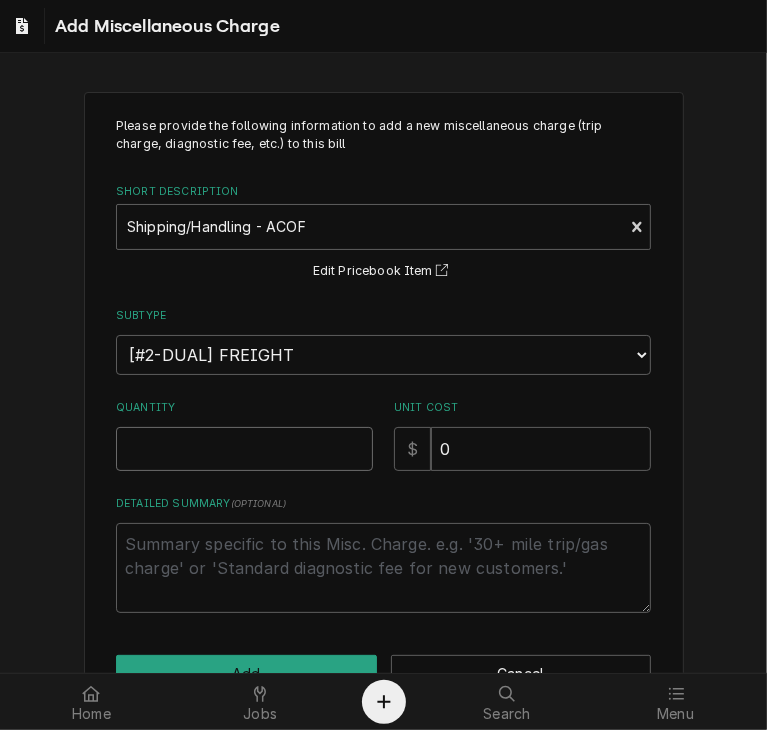 click on "Quantity" at bounding box center [244, 449] 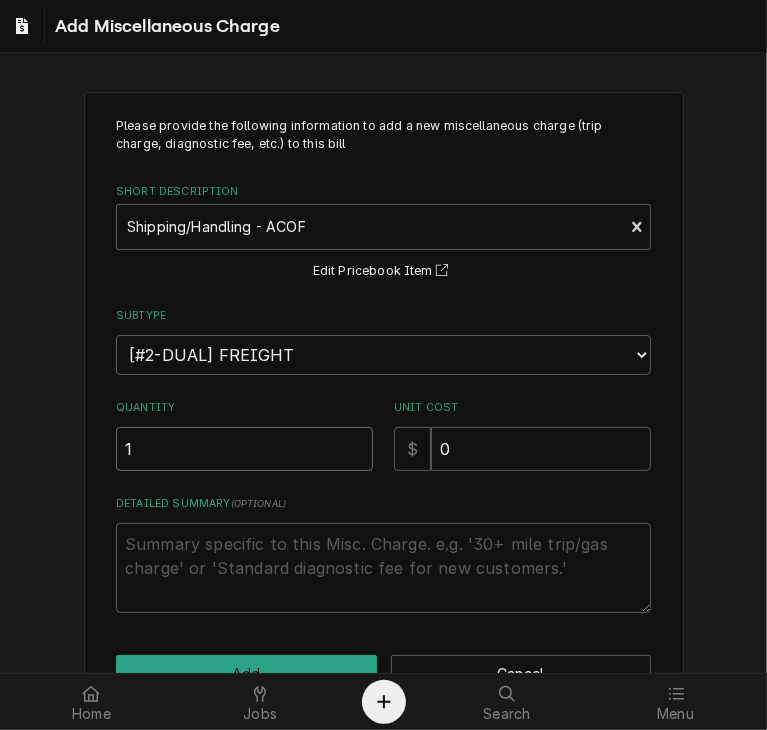 type on "1" 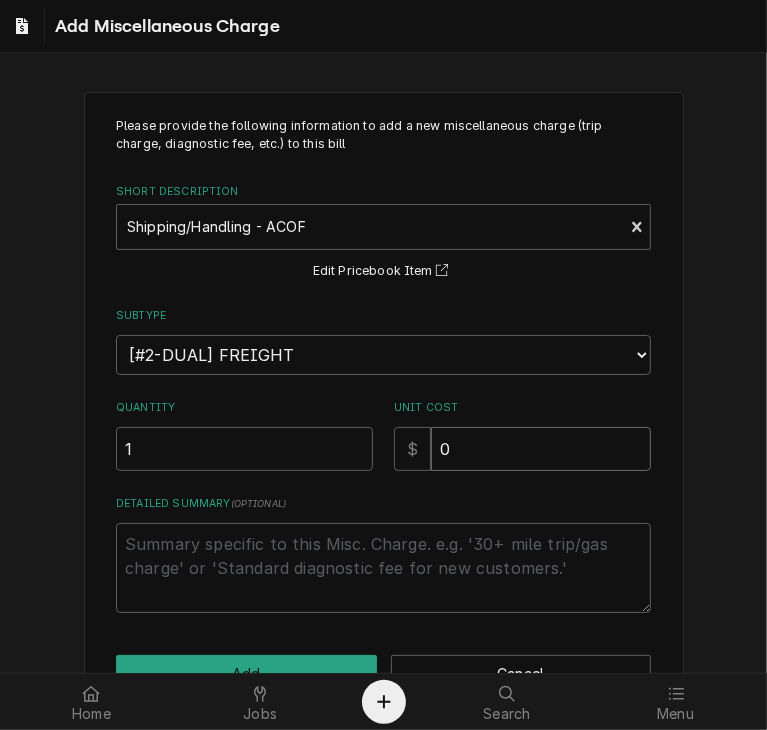click on "0" at bounding box center [541, 449] 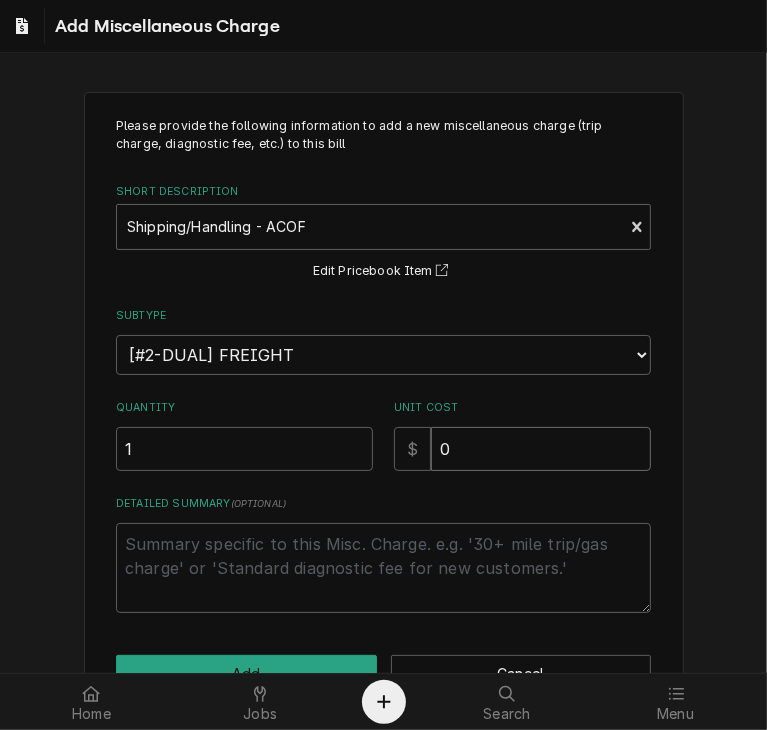 drag, startPoint x: 440, startPoint y: 459, endPoint x: 395, endPoint y: 437, distance: 50.08992 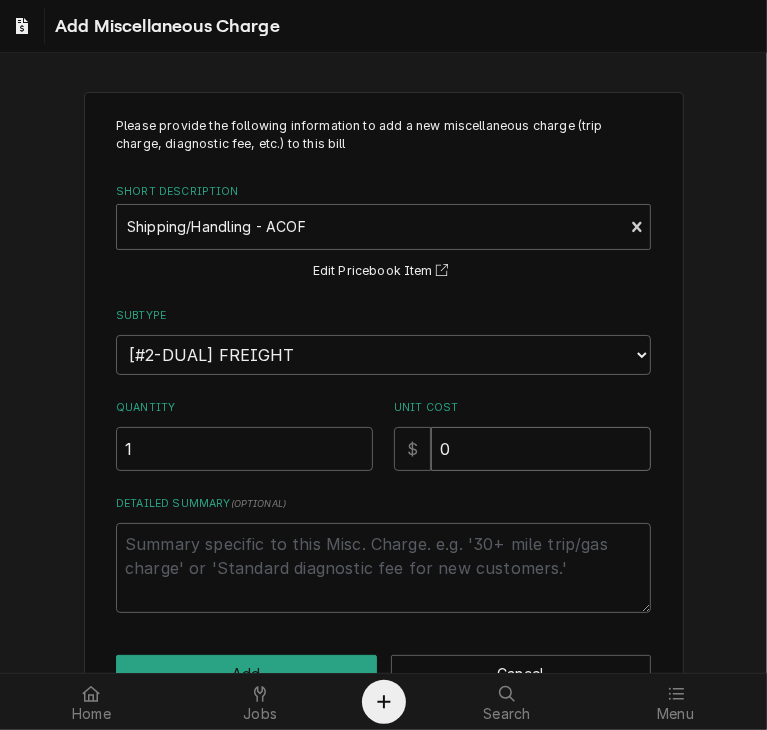 type on "x" 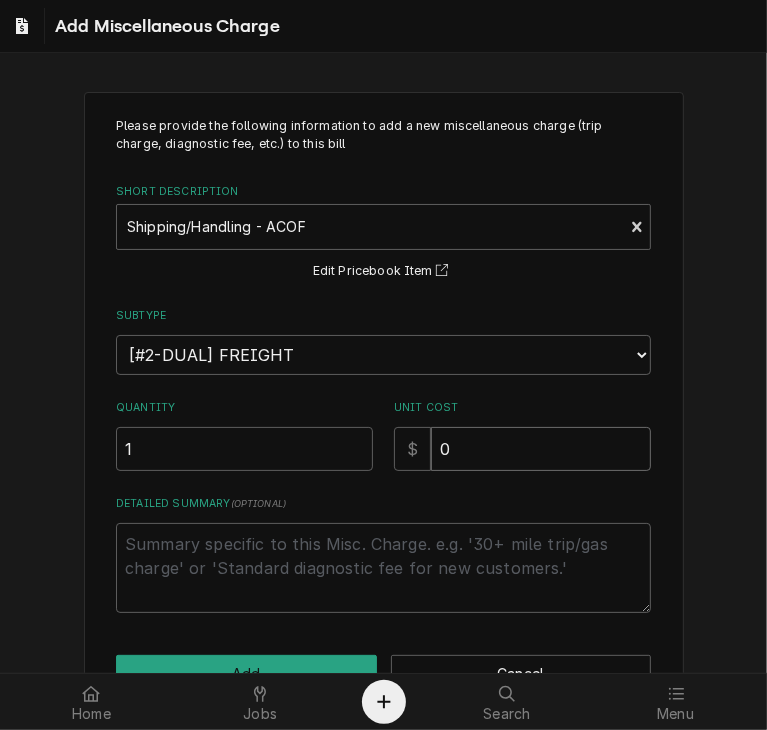 type on "9" 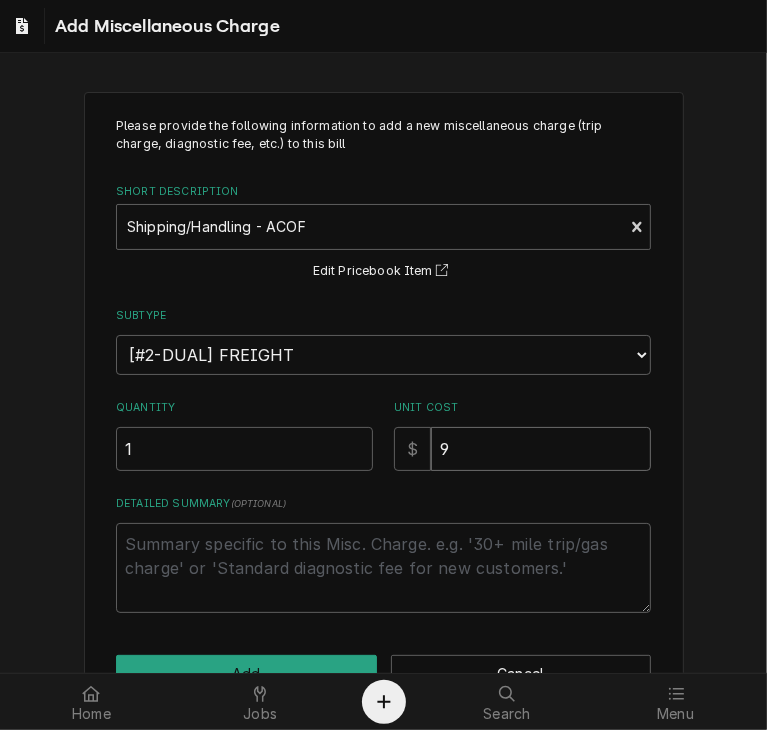 type on "x" 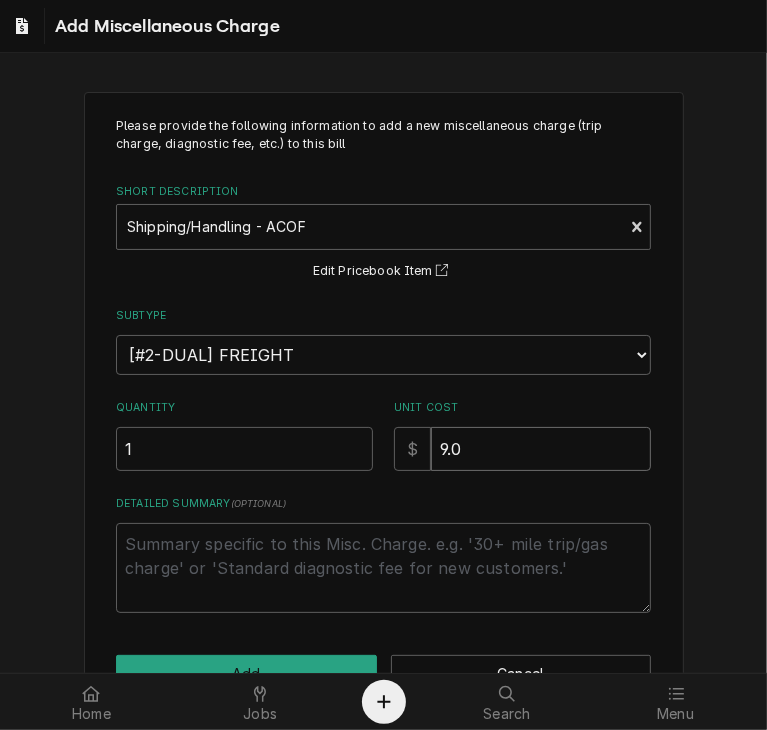 type on "x" 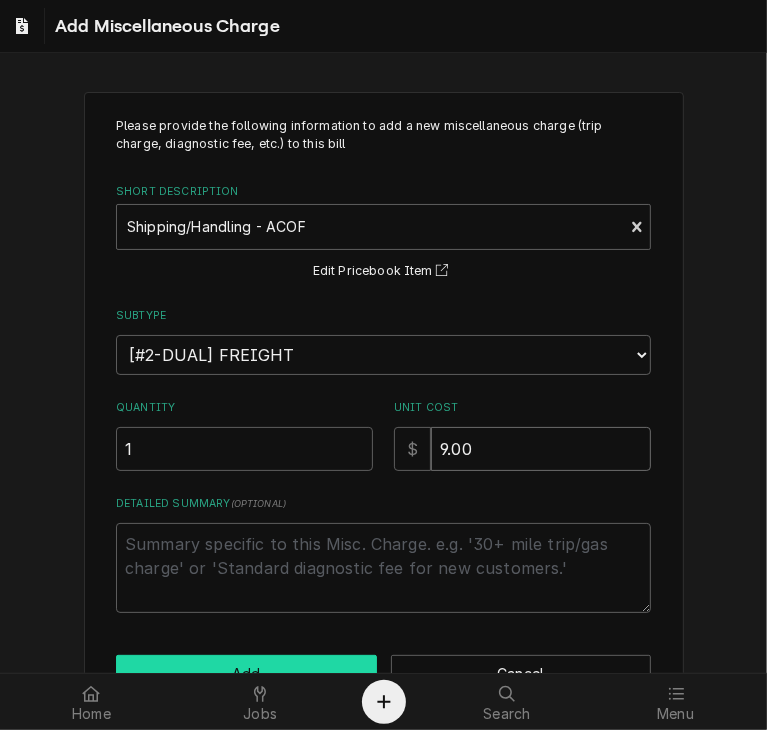 type on "9.00" 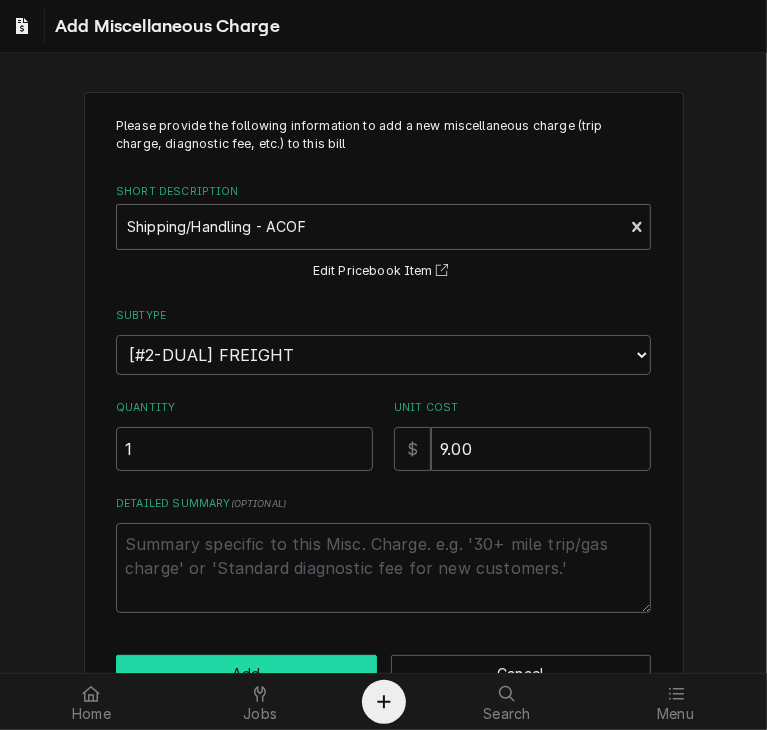 click on "Add" at bounding box center (246, 673) 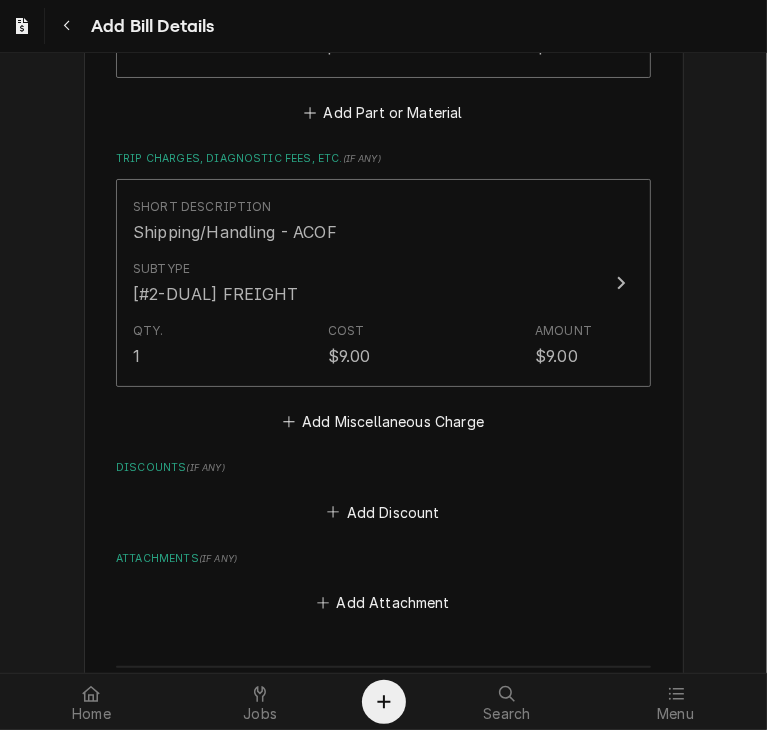 scroll, scrollTop: 2025, scrollLeft: 0, axis: vertical 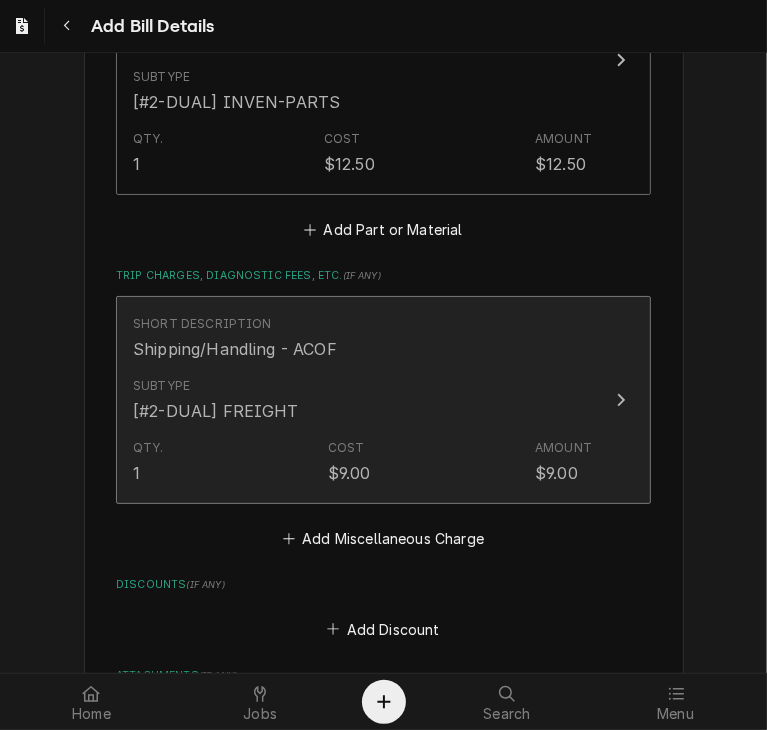 click 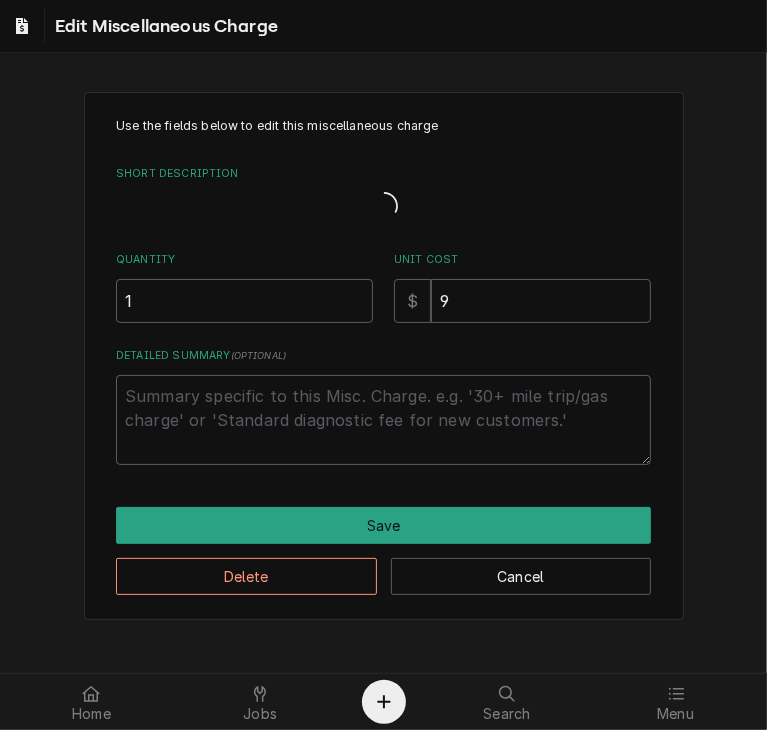 scroll, scrollTop: 0, scrollLeft: 0, axis: both 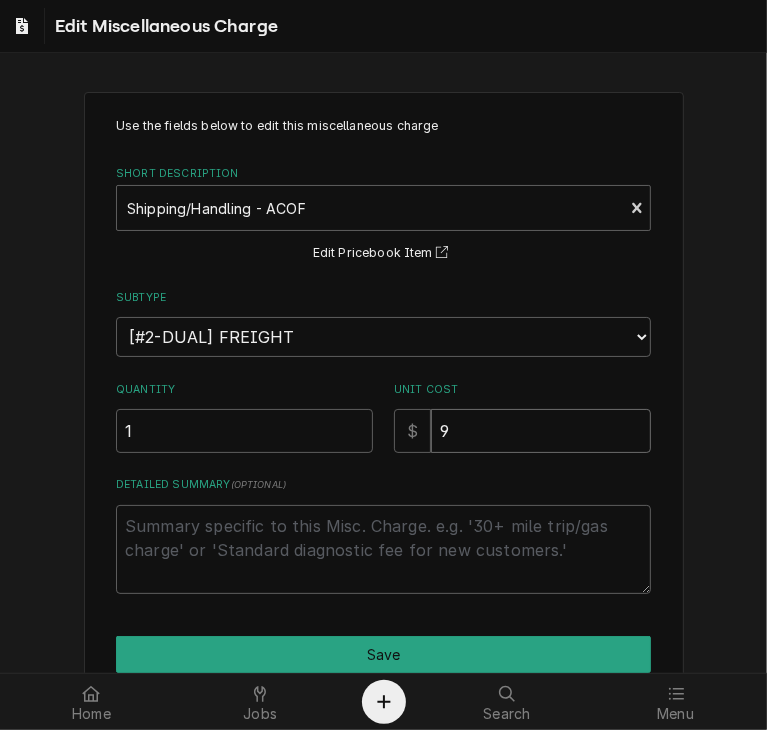 drag, startPoint x: 484, startPoint y: 430, endPoint x: 359, endPoint y: 405, distance: 127.47549 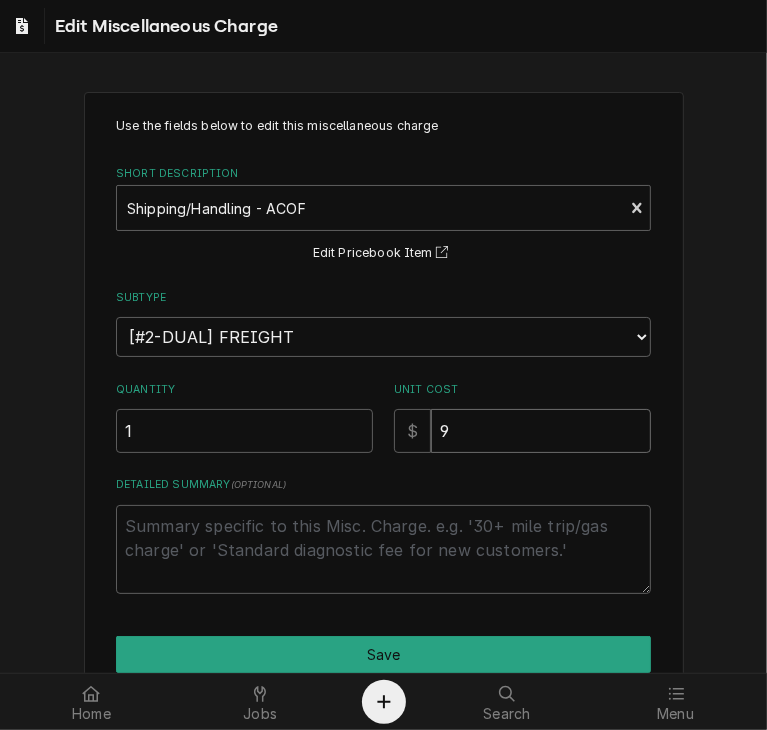 click on "Quantity 1 Unit Cost $ 9" at bounding box center [383, 417] 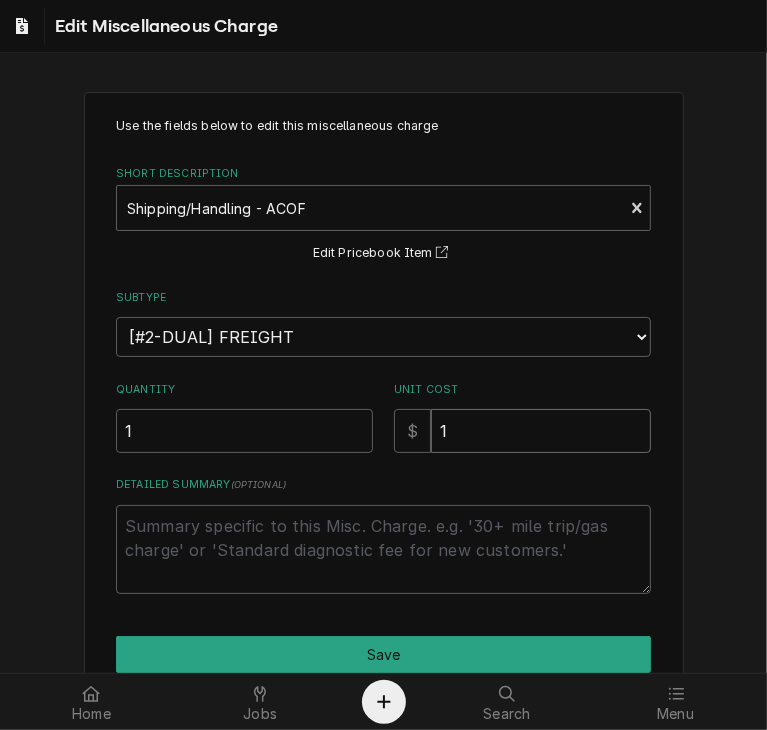 type on "x" 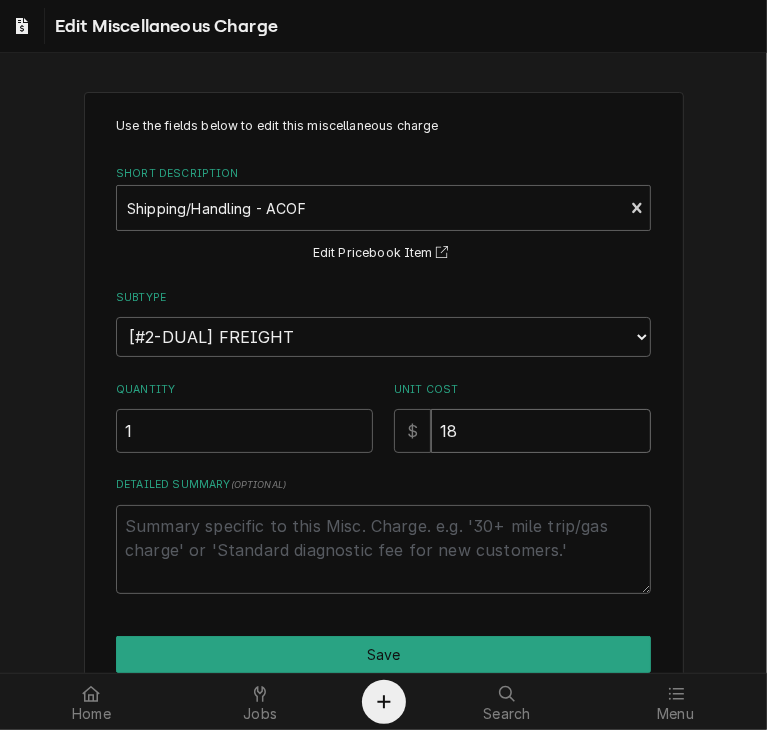 type on "x" 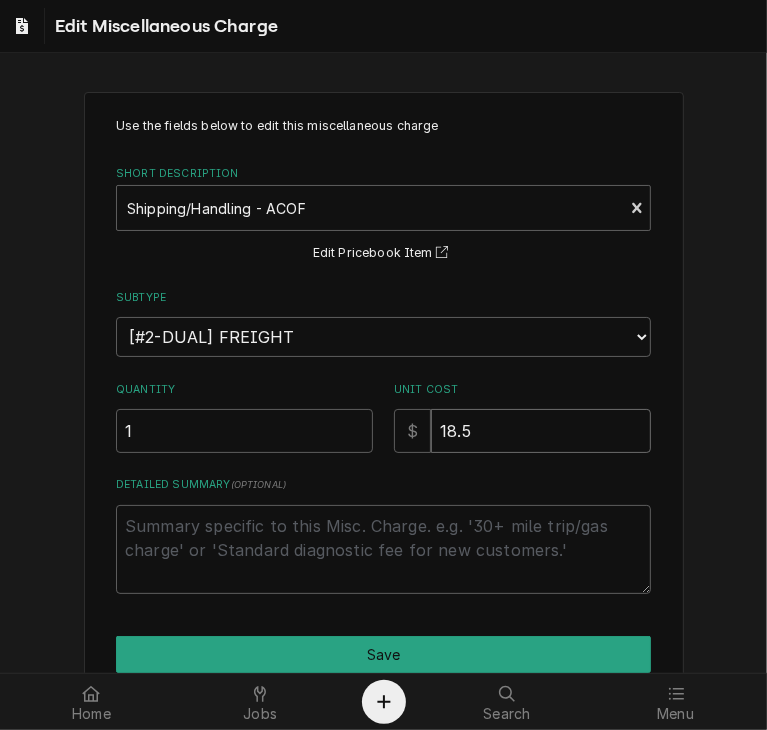 type on "x" 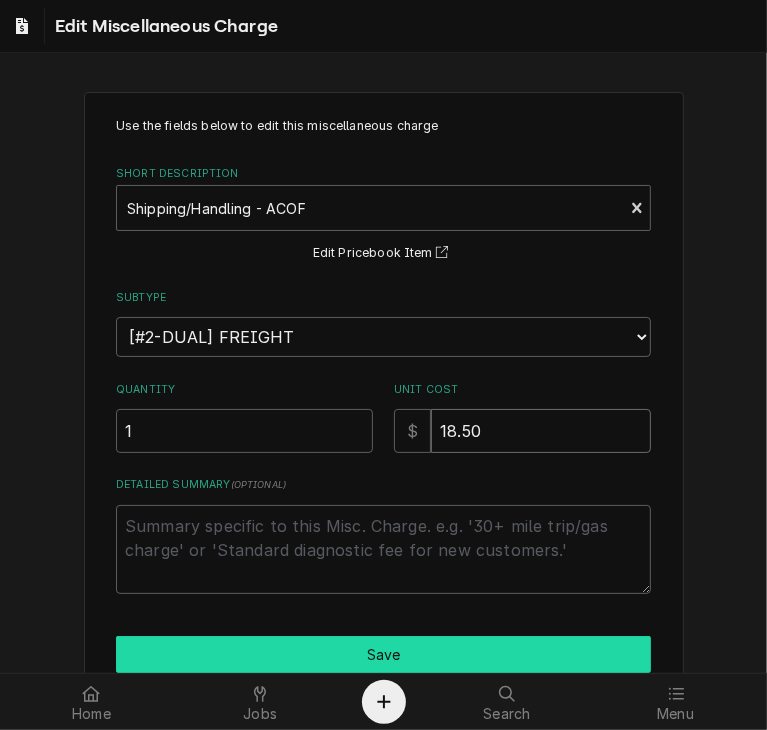 type on "18.50" 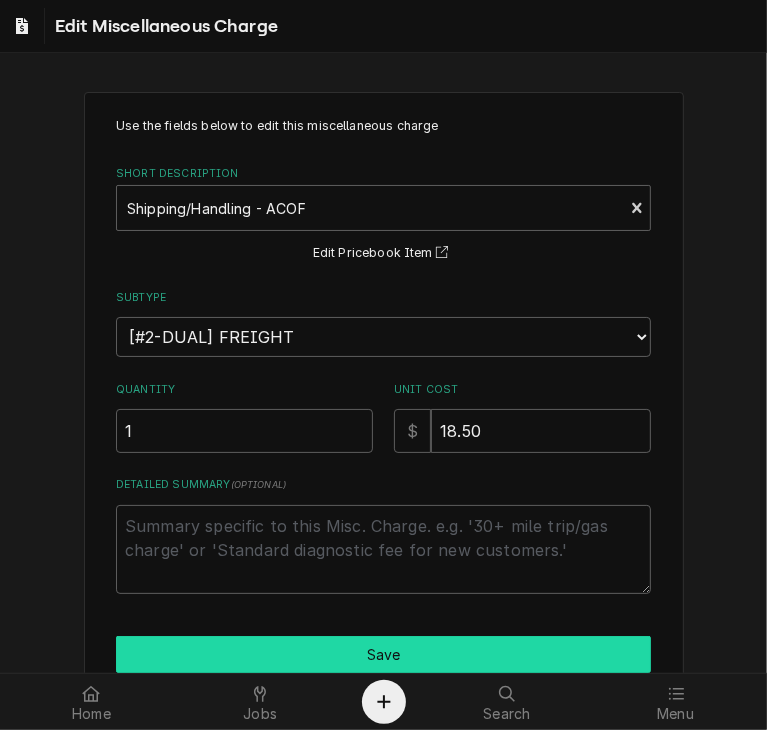 click on "Save" at bounding box center [383, 654] 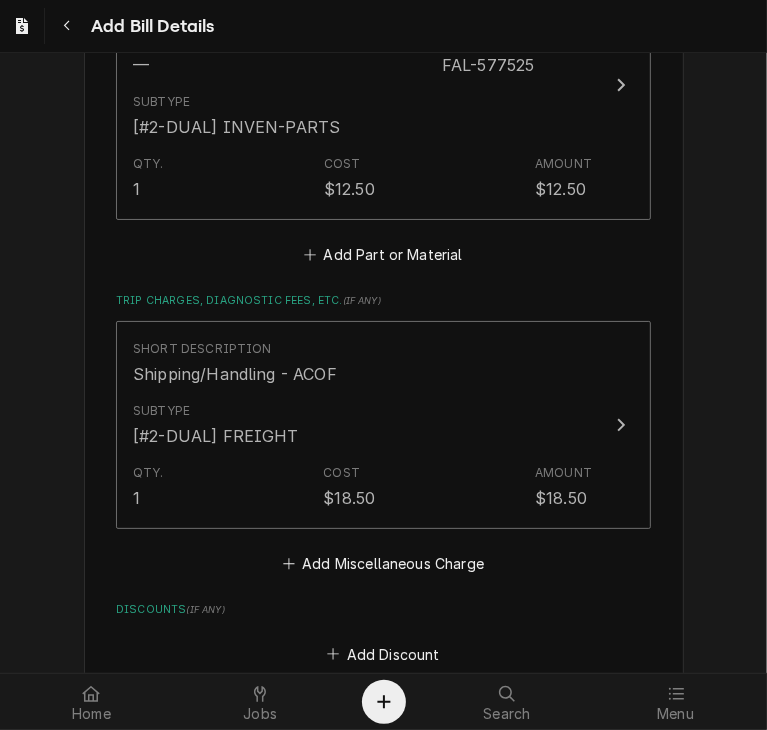 scroll, scrollTop: 1908, scrollLeft: 0, axis: vertical 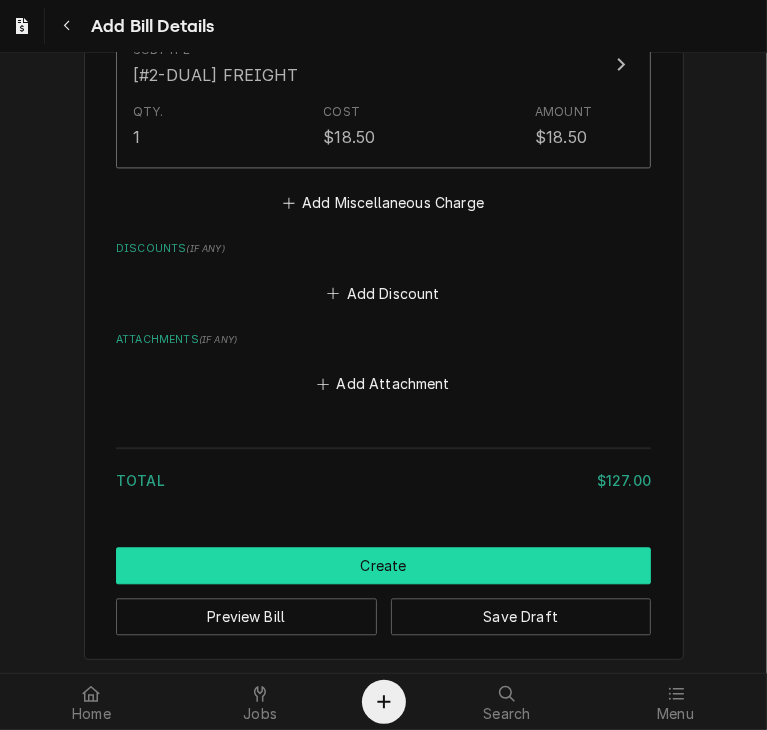 click on "Create" at bounding box center (383, 565) 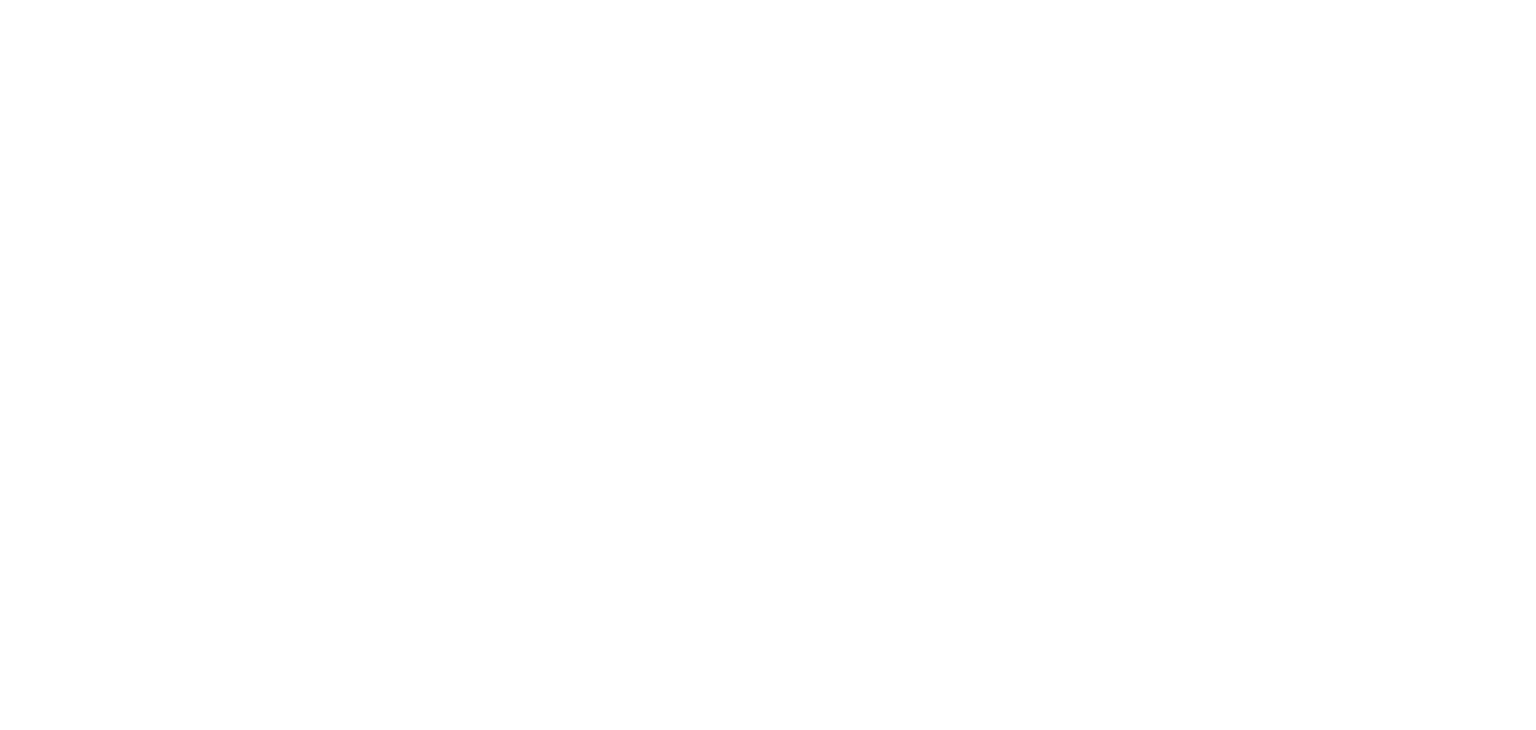 scroll, scrollTop: 0, scrollLeft: 0, axis: both 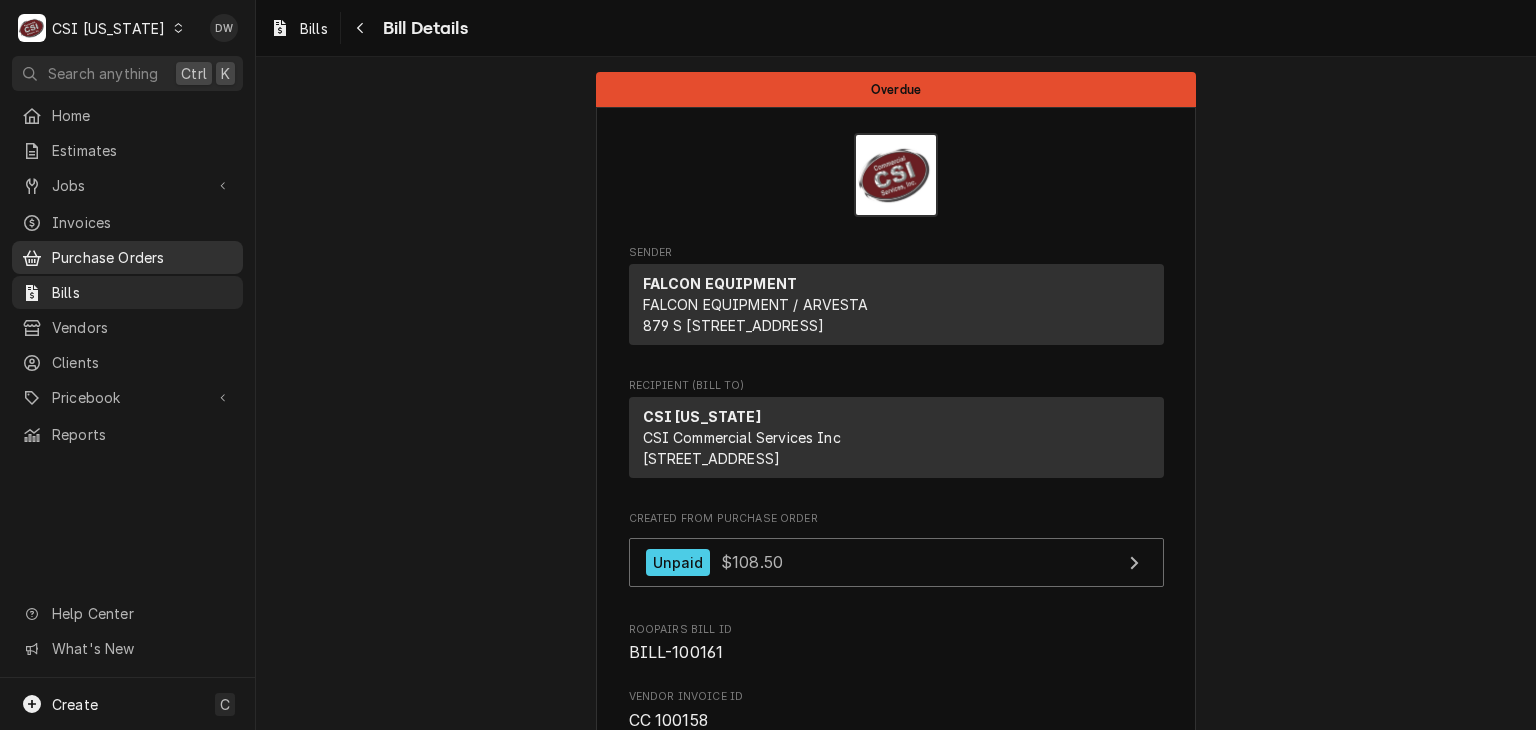 click on "Purchase Orders" at bounding box center (142, 257) 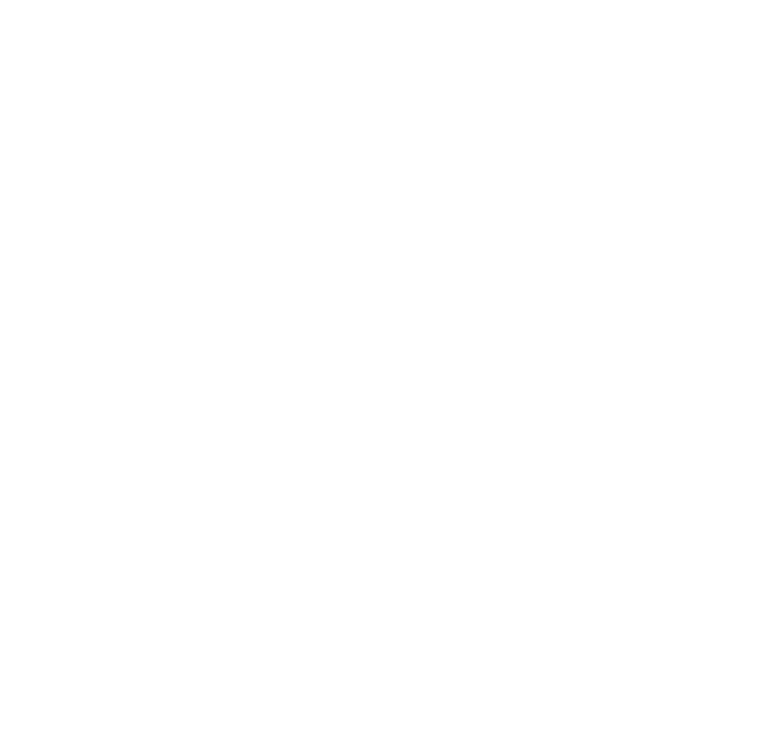 scroll, scrollTop: 0, scrollLeft: 0, axis: both 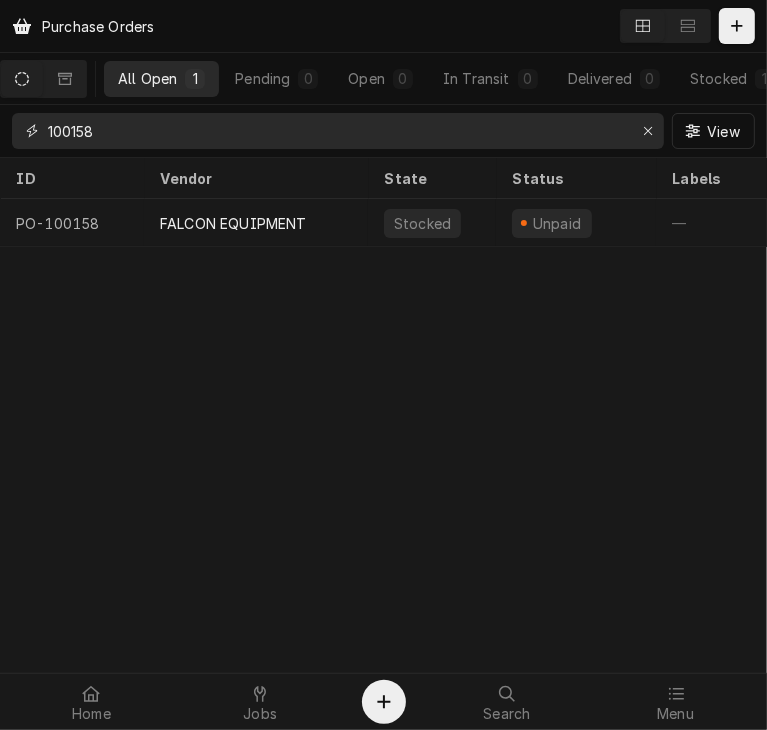 drag, startPoint x: 137, startPoint y: 137, endPoint x: -35, endPoint y: 121, distance: 172.74258 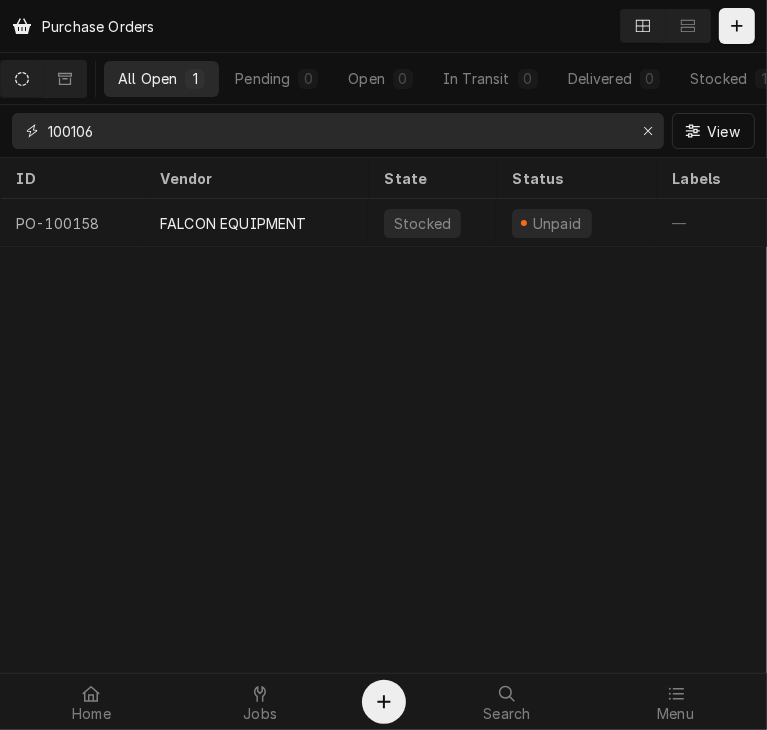 type on "100106" 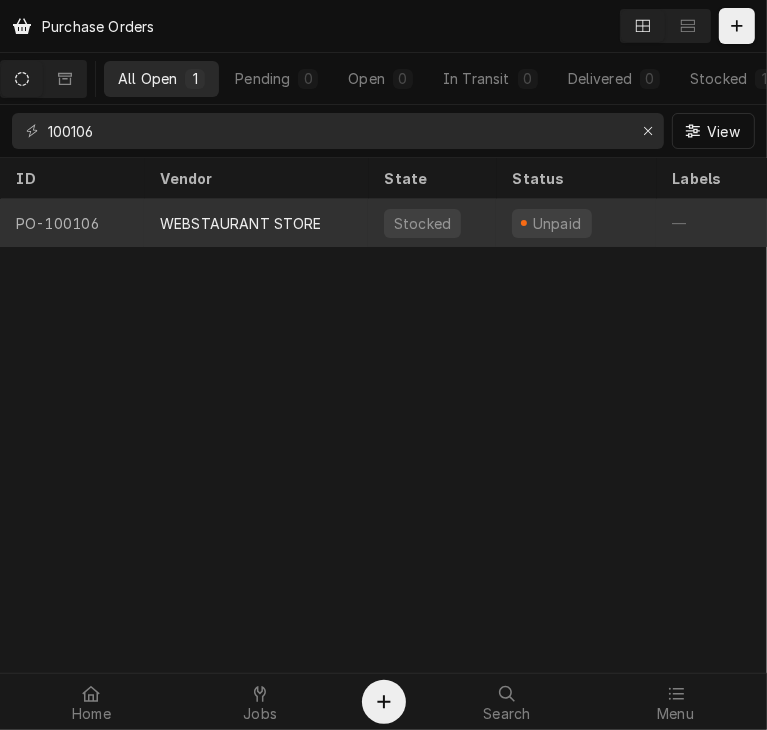 click on "WEBSTAURANT STORE" at bounding box center [241, 223] 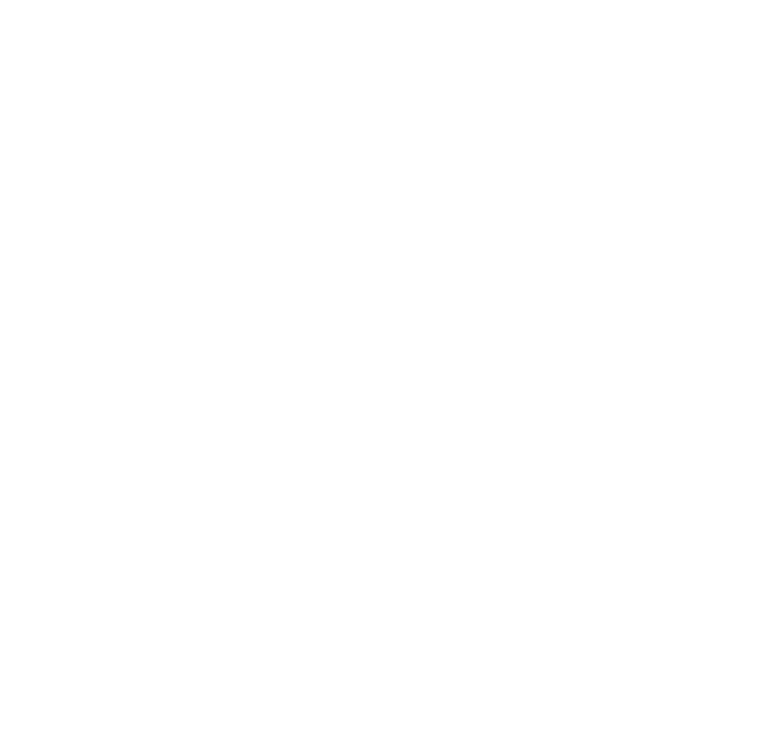 scroll, scrollTop: 0, scrollLeft: 0, axis: both 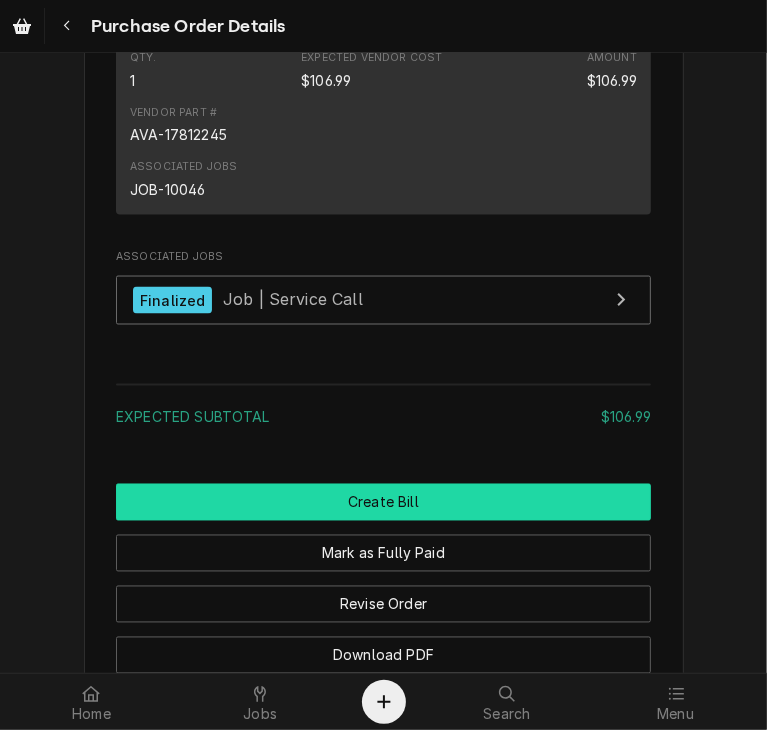 click on "Create Bill" at bounding box center [383, 502] 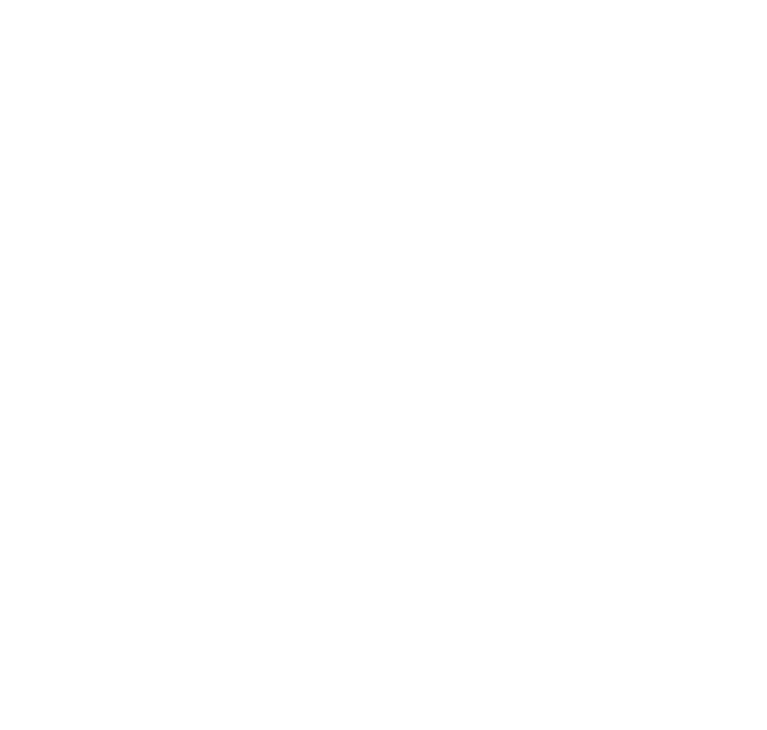 scroll, scrollTop: 0, scrollLeft: 0, axis: both 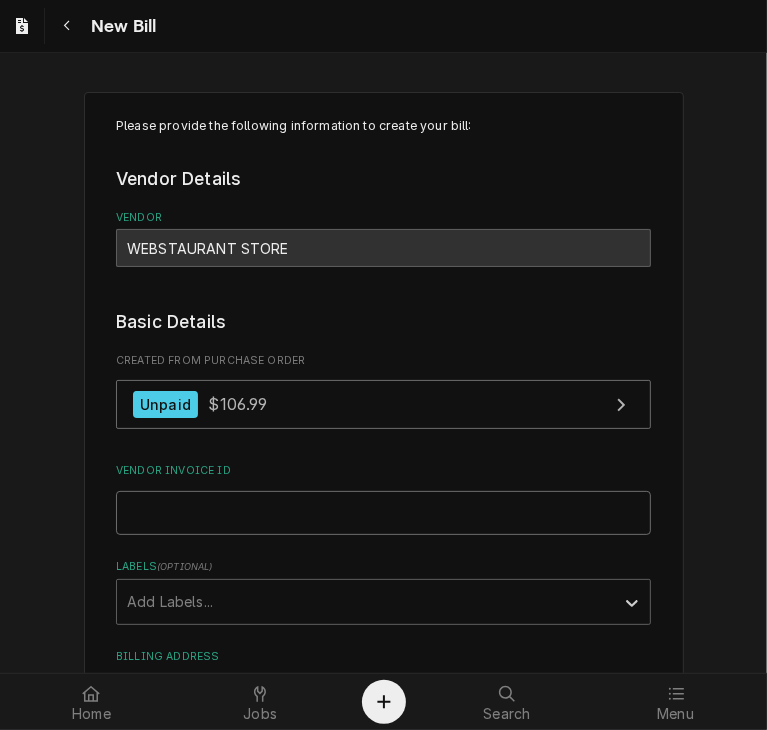 click on "Vendor Invoice ID" at bounding box center (383, 513) 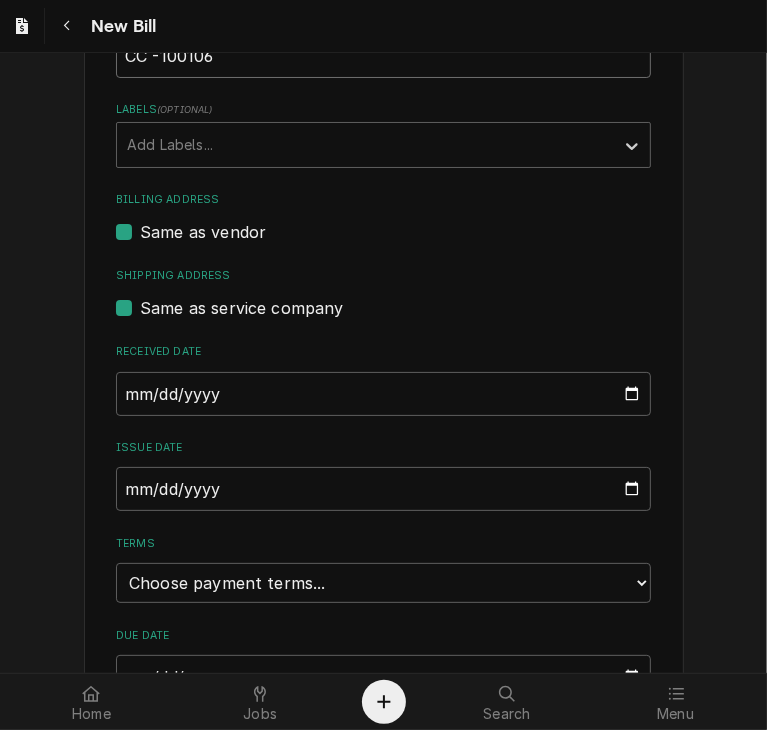 scroll, scrollTop: 532, scrollLeft: 0, axis: vertical 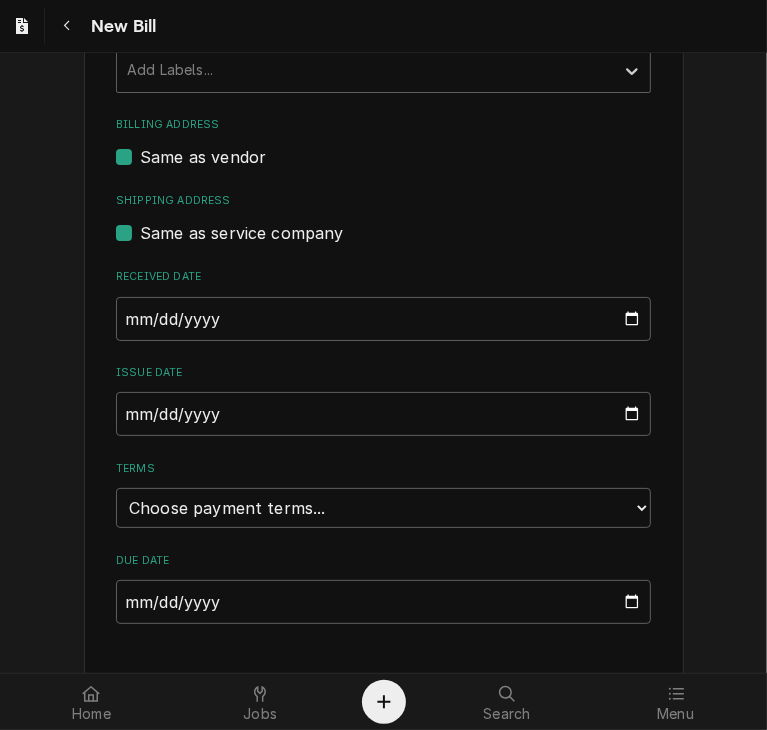 type on "CC -100106" 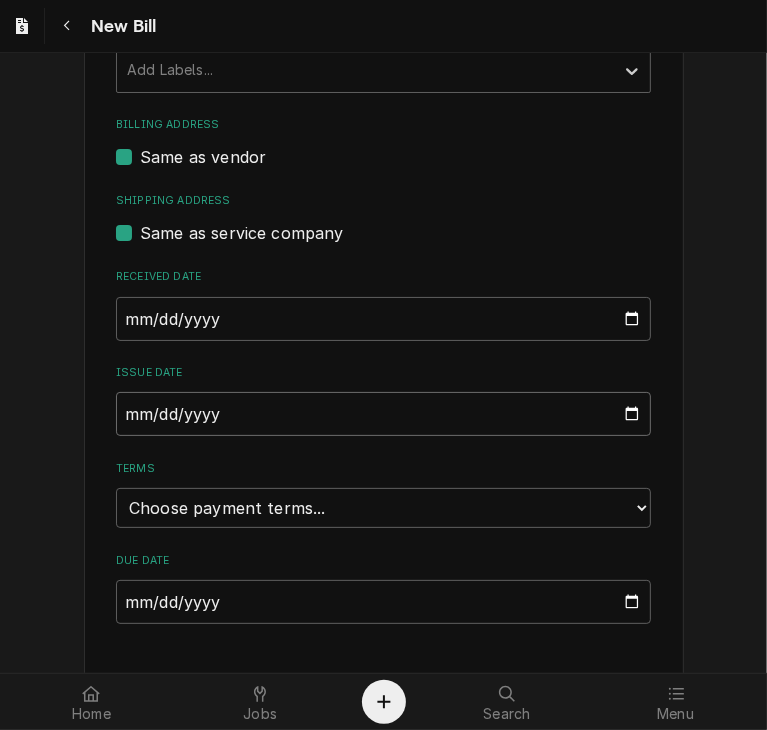 click on "[DATE]" at bounding box center [383, 414] 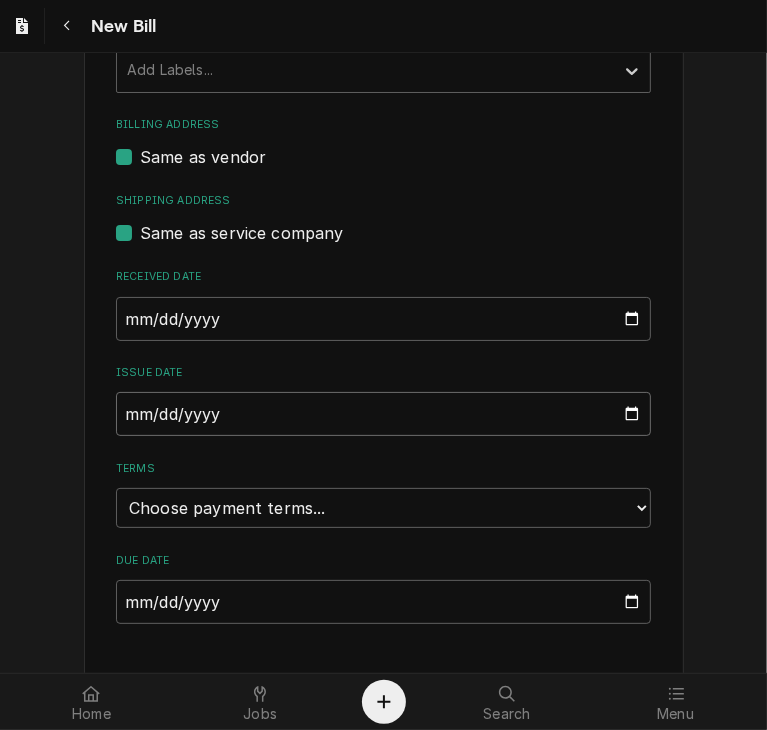 type on "[DATE]" 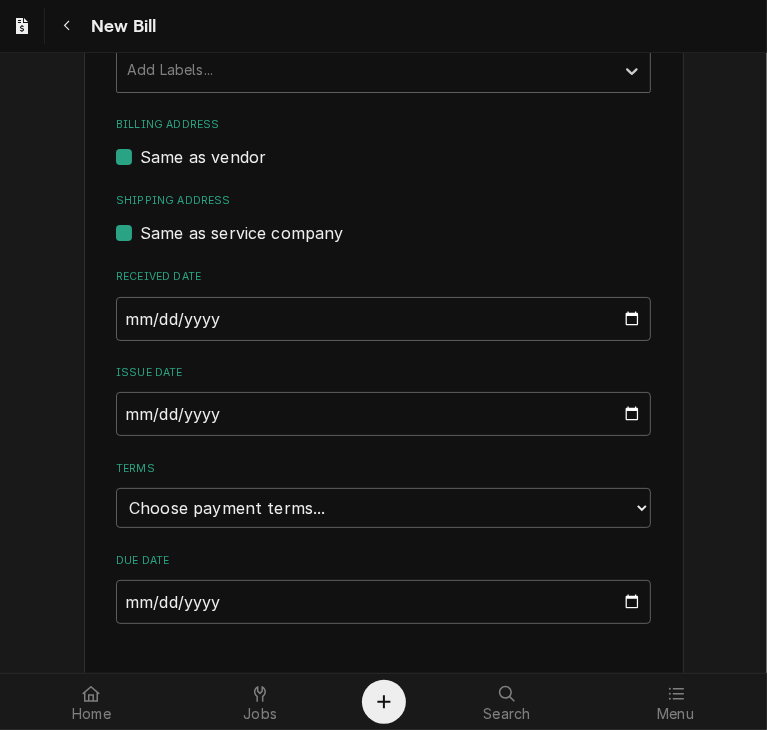 click on "Please provide the following information to create your bill: Vendor Details Vendor WEBSTAURANT STORE Basic Details Created From Purchase Order Unpaid $106.99 Vendor Invoice ID CC -100106 Labels  ( optional ) Add Labels... Billing Address Same as vendor Shipping Address Same as service company Received Date [DATE] Issue Date [DATE] Terms Choose payment terms... Same Day Net 7 Net 14 Net 21 Net 30 Net 45 Net 60 Net 90 Due Date" at bounding box center (384, 126) 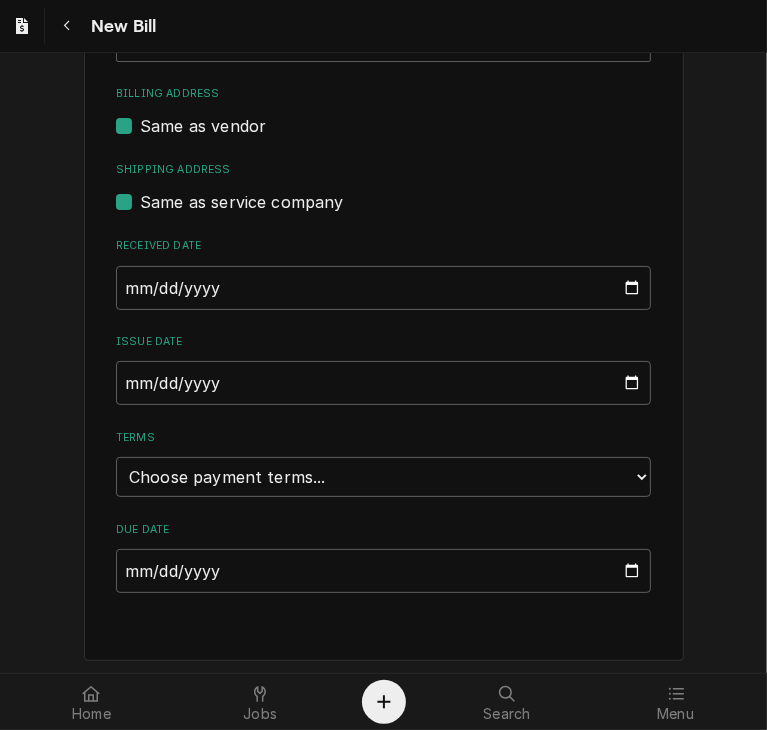 scroll, scrollTop: 564, scrollLeft: 0, axis: vertical 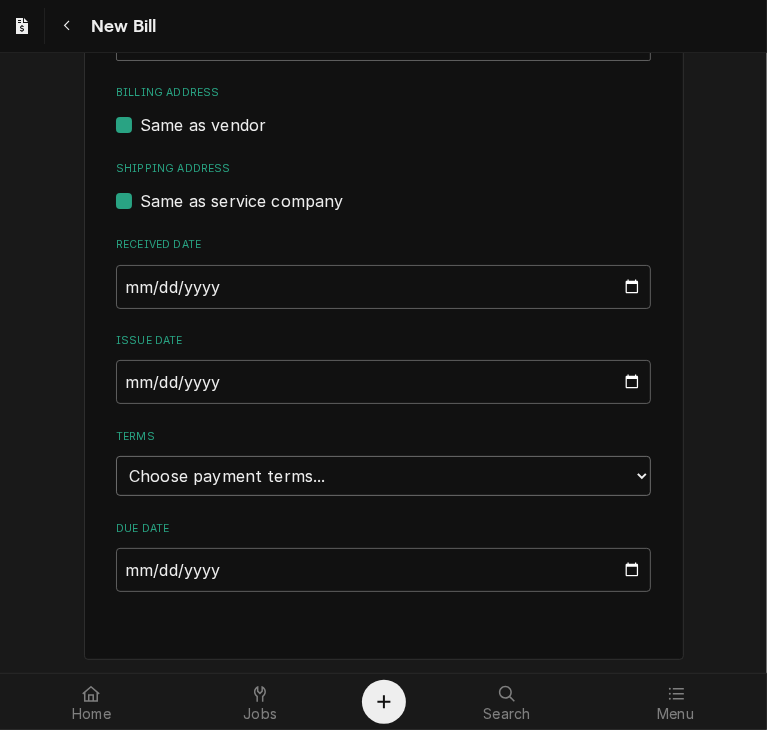 click on "Choose payment terms... Same Day Net 7 Net 14 Net 21 Net 30 Net 45 Net 60 Net 90" at bounding box center [383, 476] 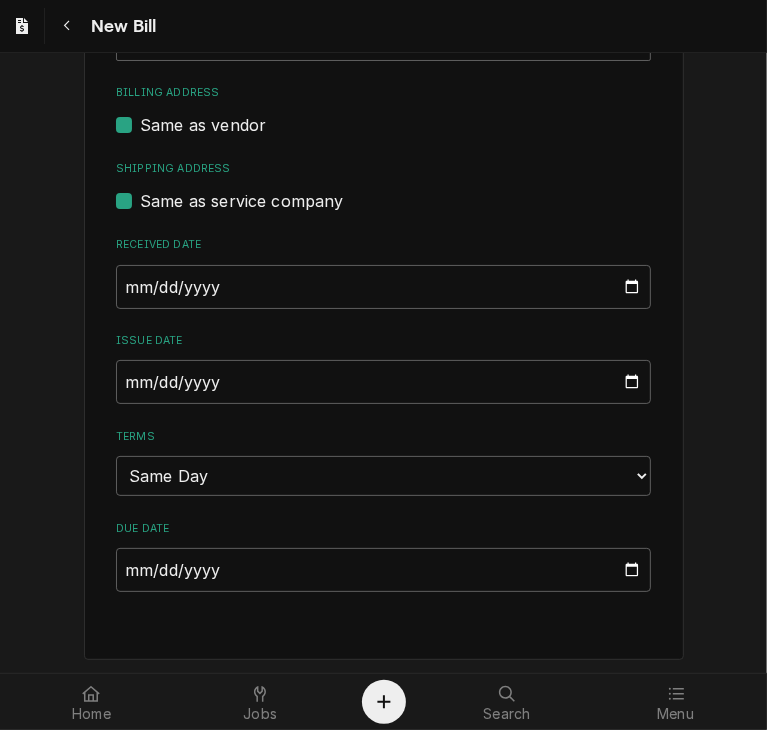 click on "Received Date [DATE]" at bounding box center (383, 272) 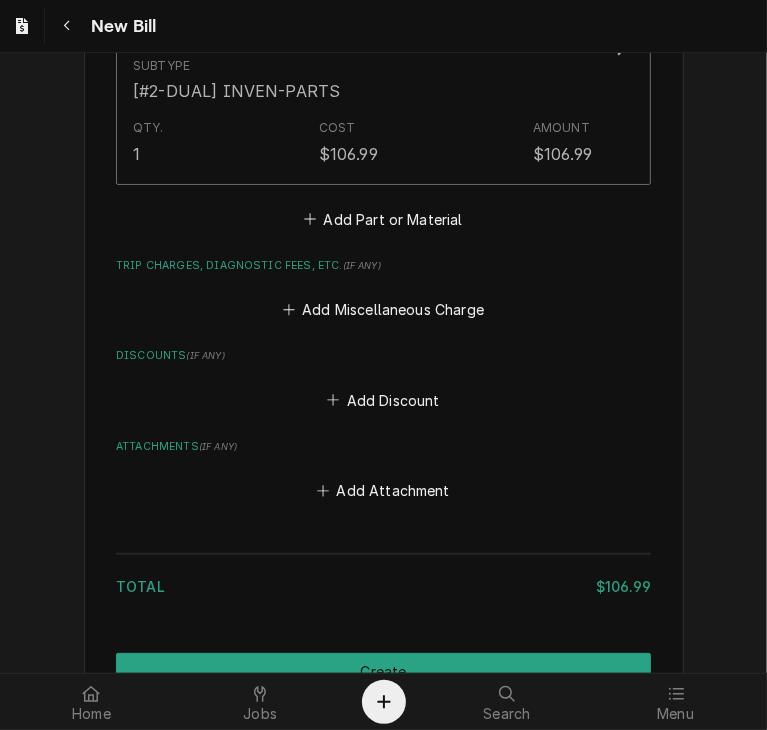 scroll, scrollTop: 1434, scrollLeft: 0, axis: vertical 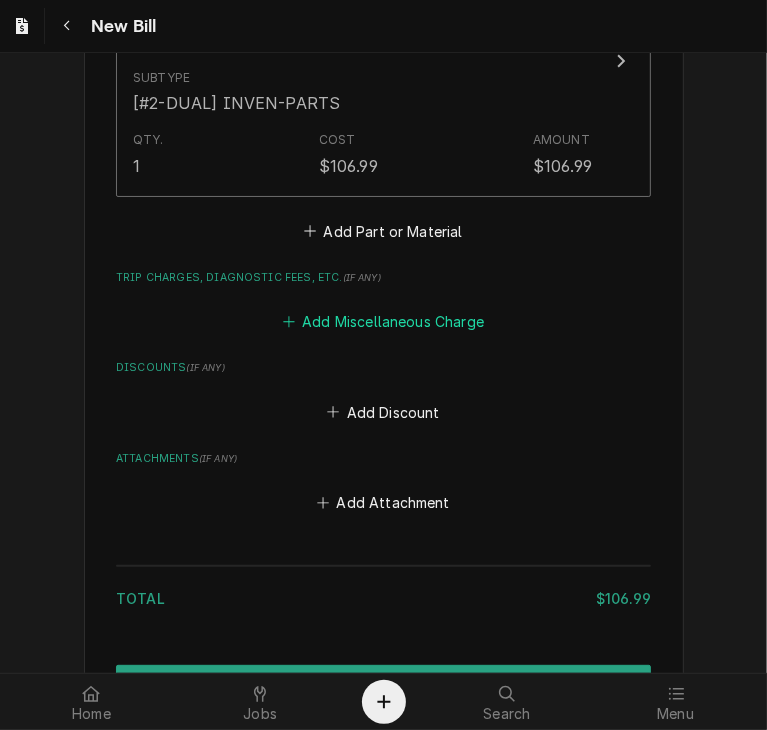 click on "Add Miscellaneous Charge" at bounding box center (383, 322) 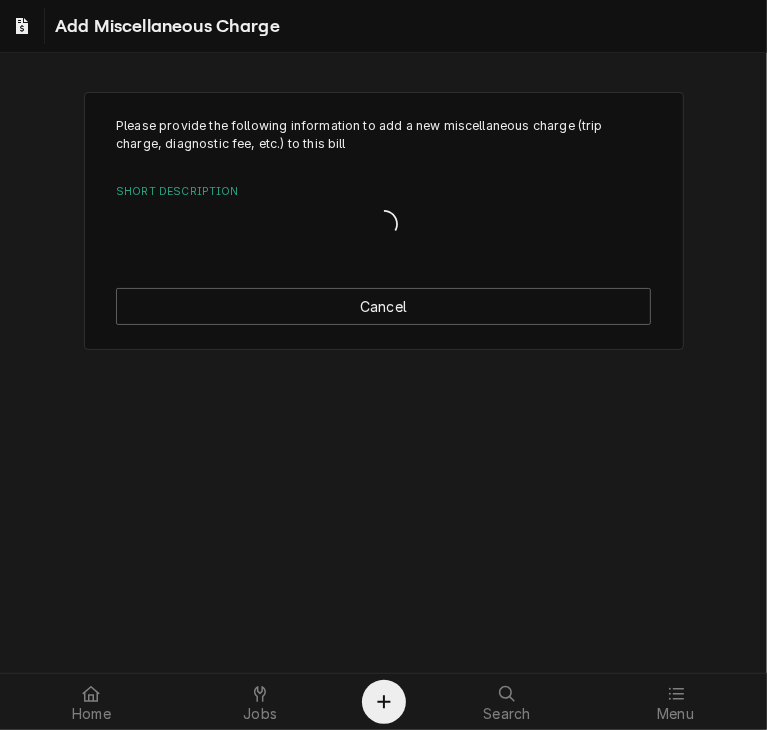 scroll, scrollTop: 0, scrollLeft: 0, axis: both 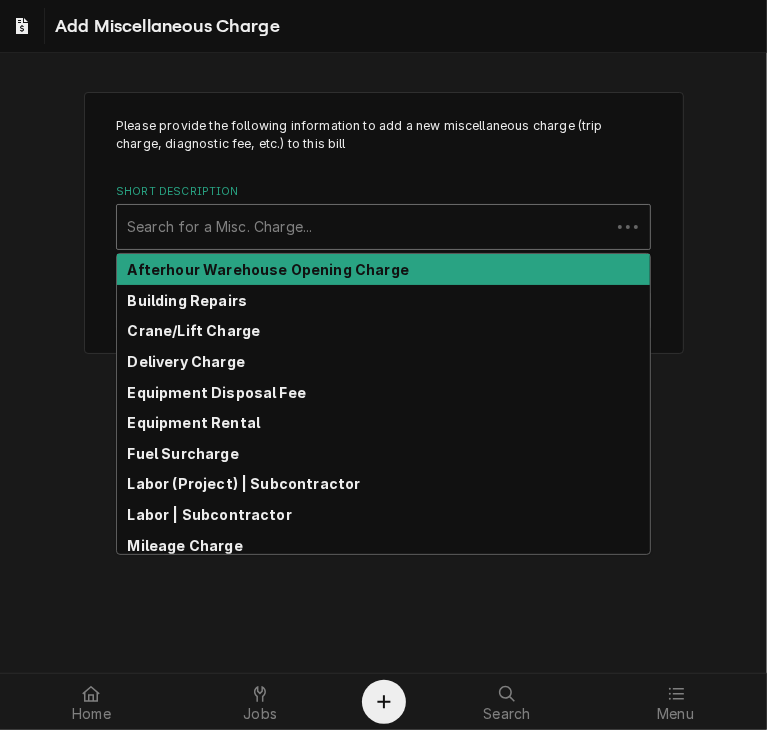 click at bounding box center (363, 227) 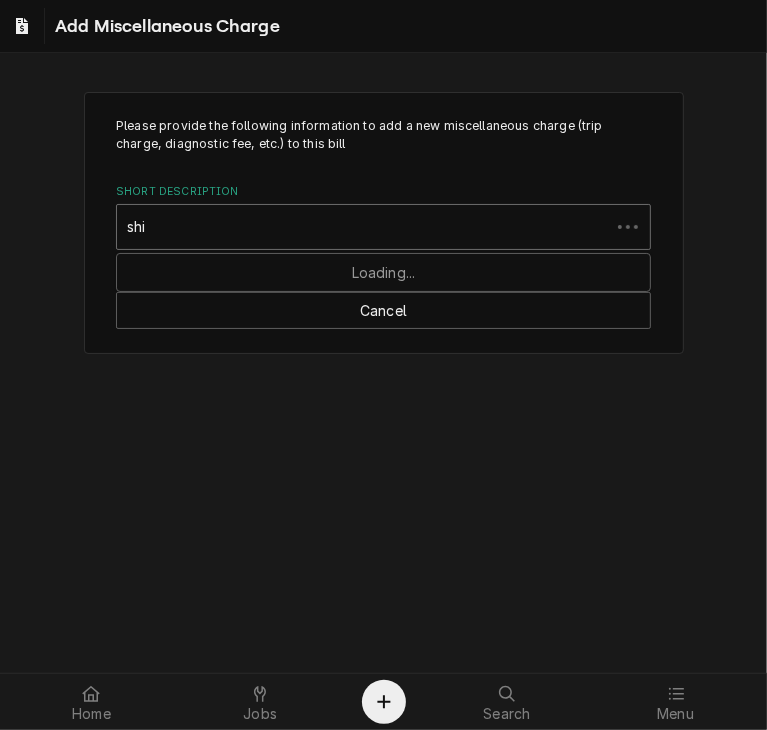 type on "ship" 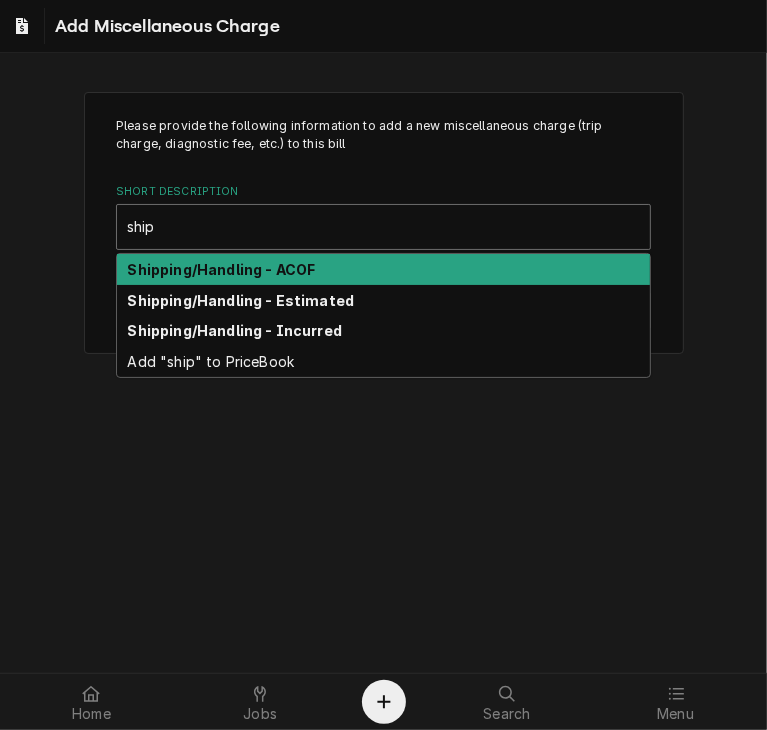 click on "Shipping/Handling - ACOF" at bounding box center (222, 269) 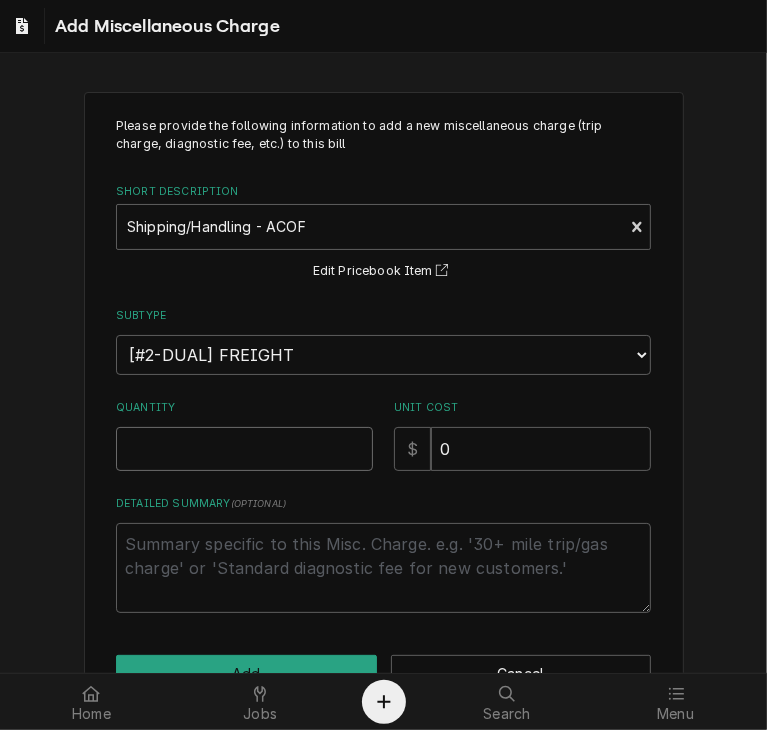 click on "Quantity" at bounding box center [244, 449] 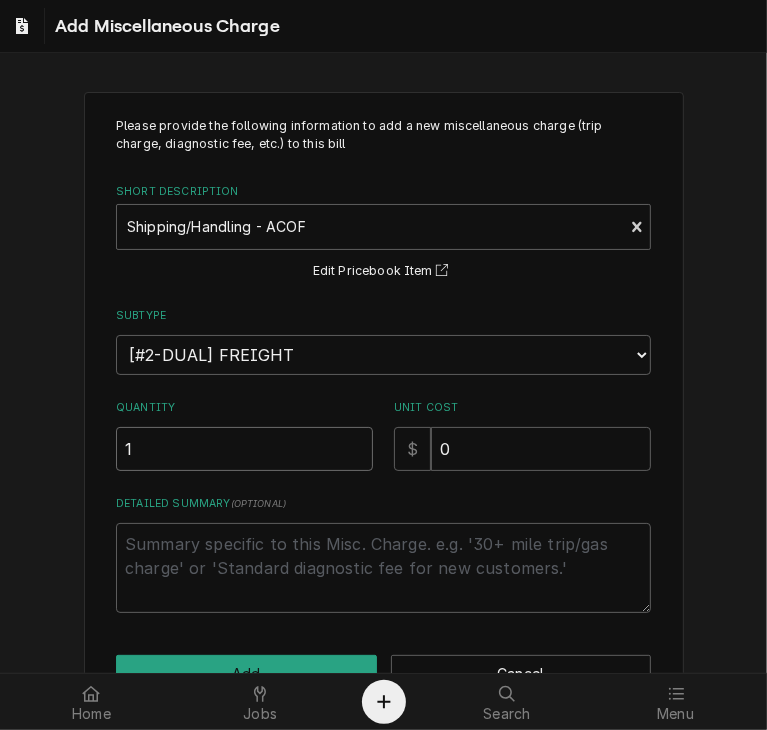 type on "1" 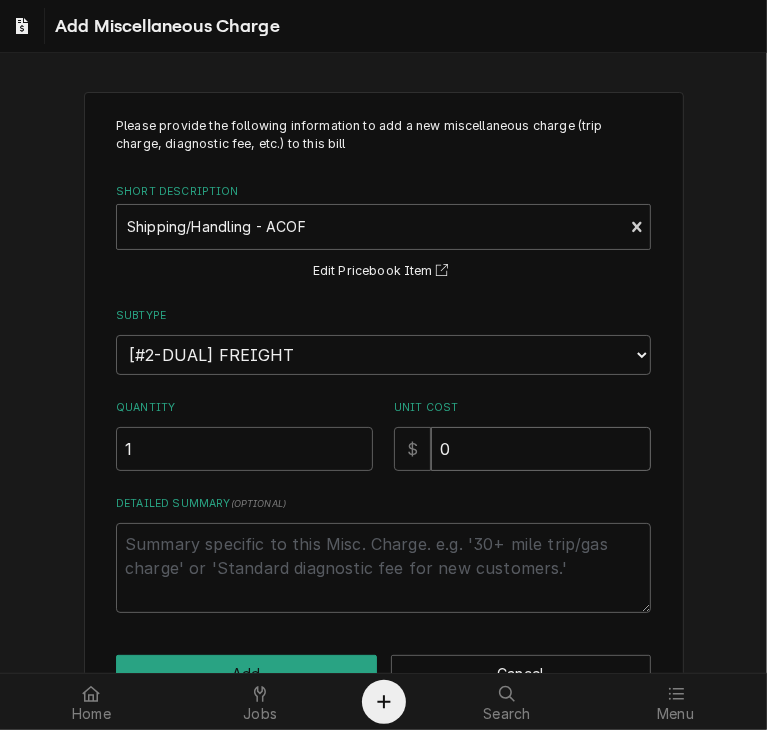 drag, startPoint x: 463, startPoint y: 448, endPoint x: 387, endPoint y: 448, distance: 76 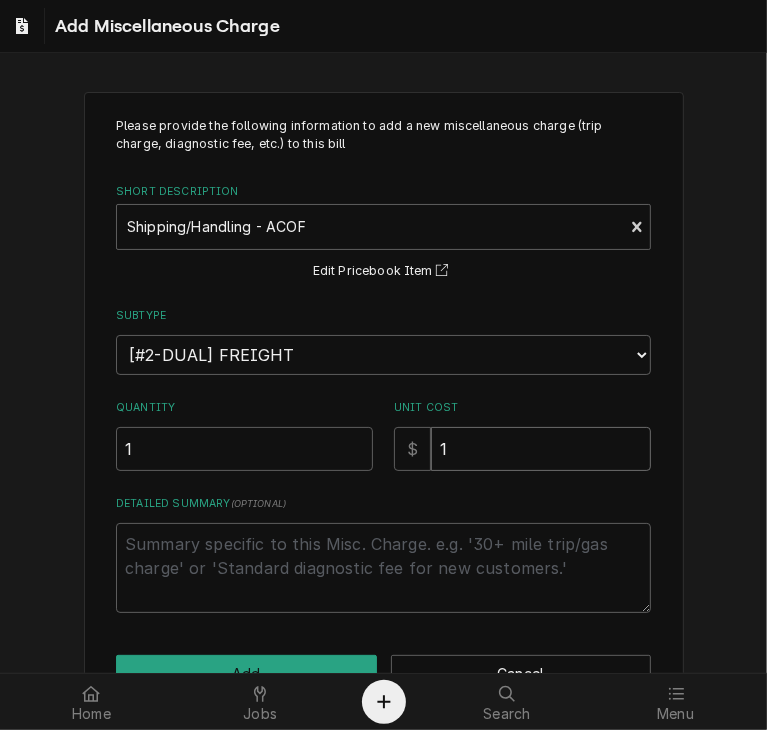 type on "x" 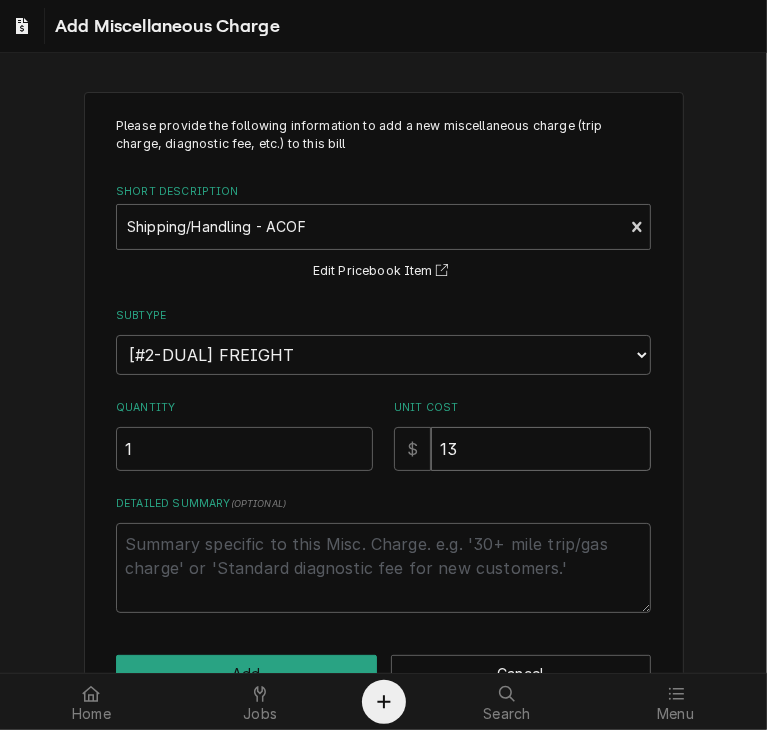 type on "x" 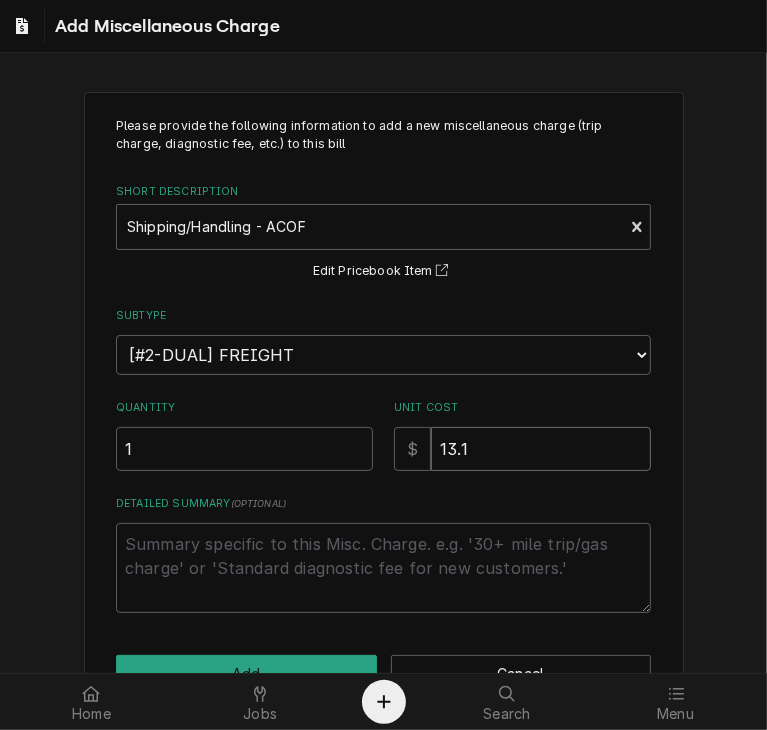 type on "x" 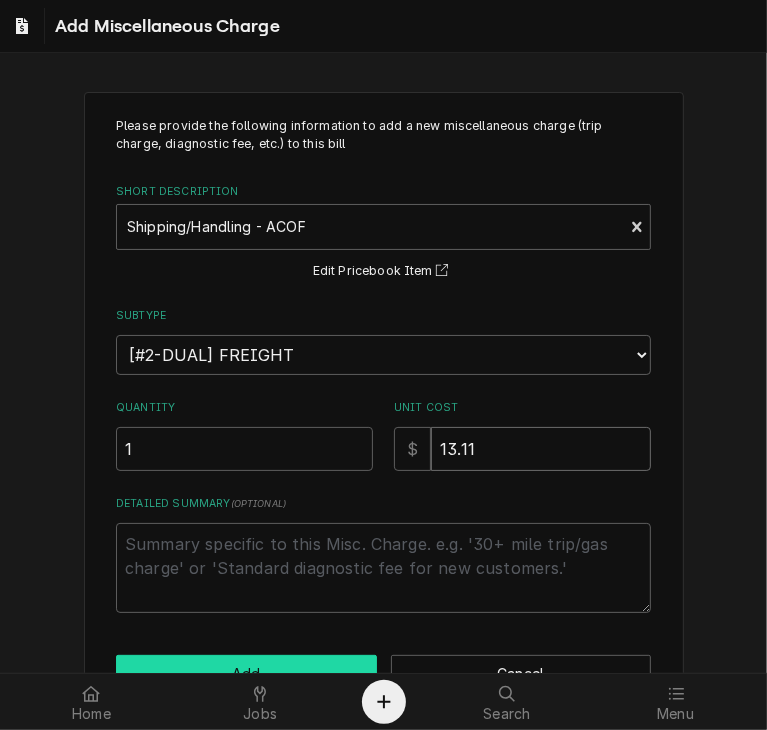 type on "13.11" 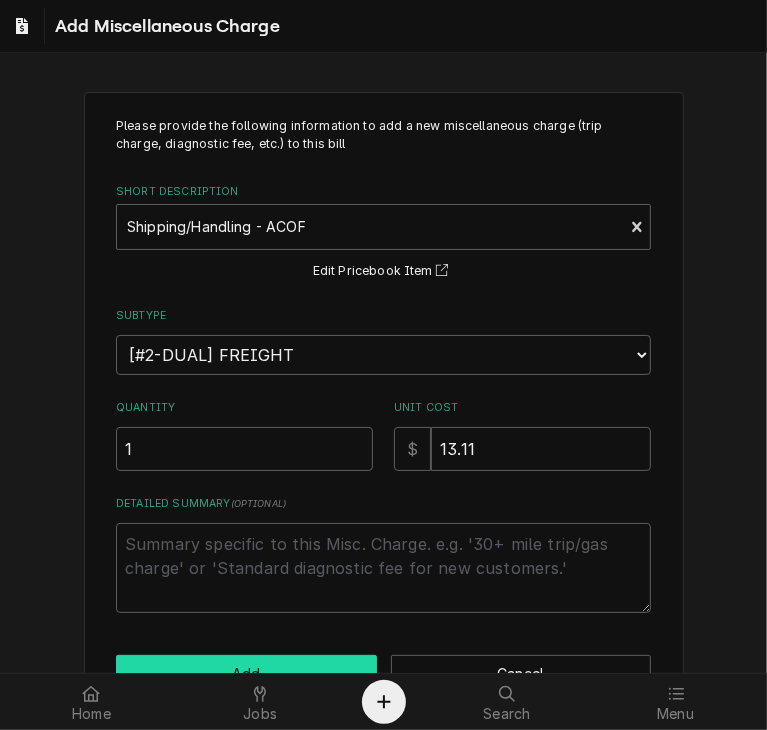 click on "Add" at bounding box center [246, 673] 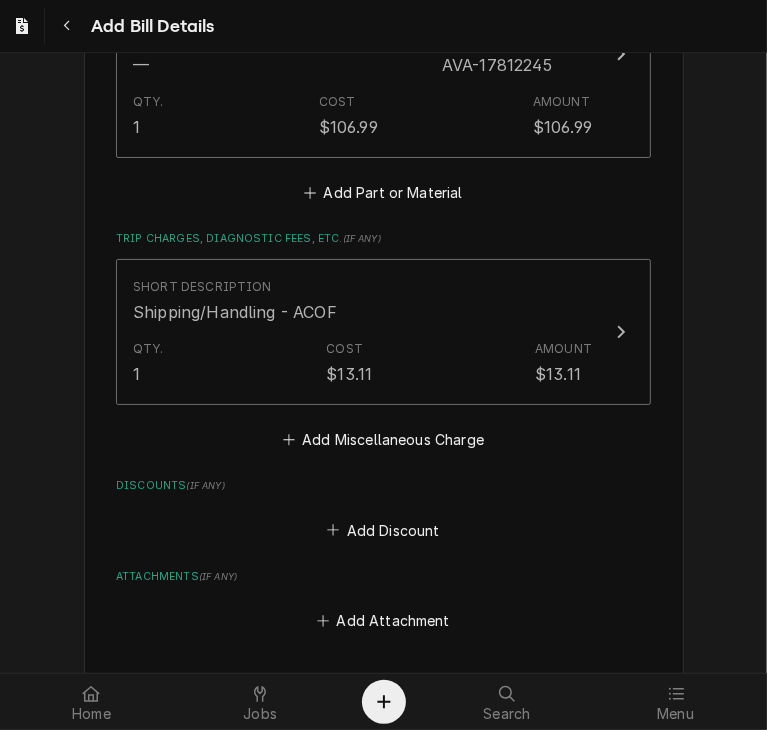 scroll, scrollTop: 1410, scrollLeft: 0, axis: vertical 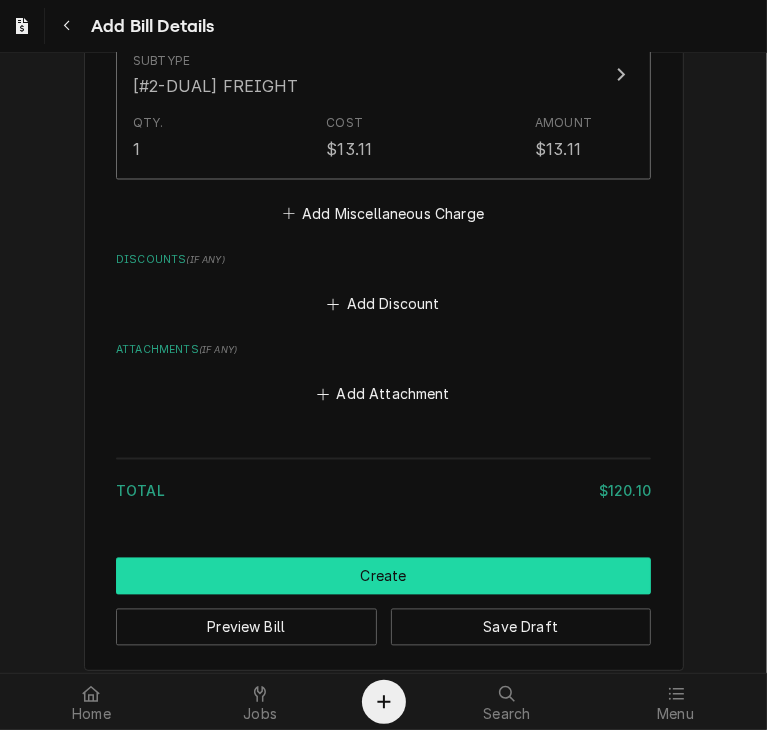 click on "Create" at bounding box center [383, 576] 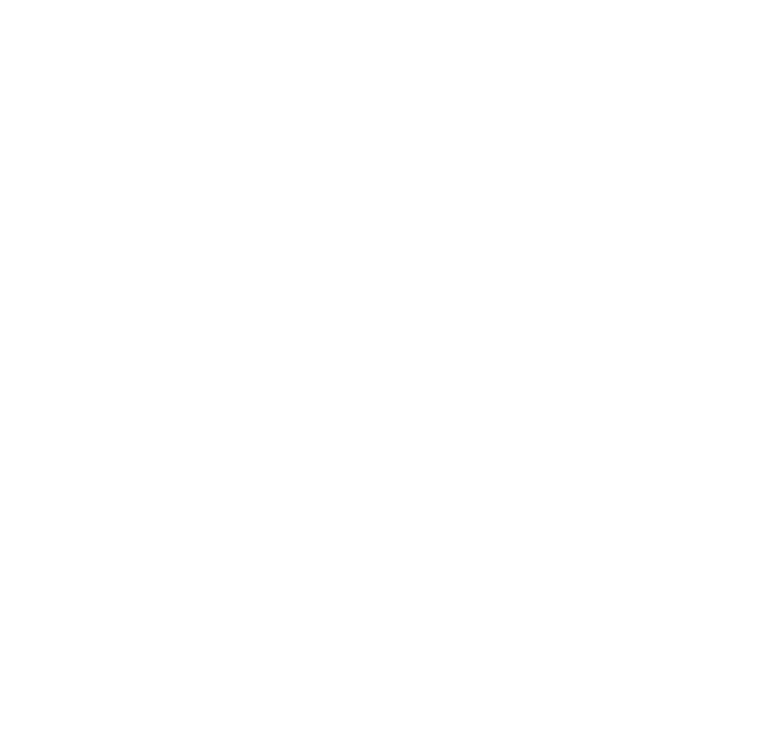 scroll, scrollTop: 0, scrollLeft: 0, axis: both 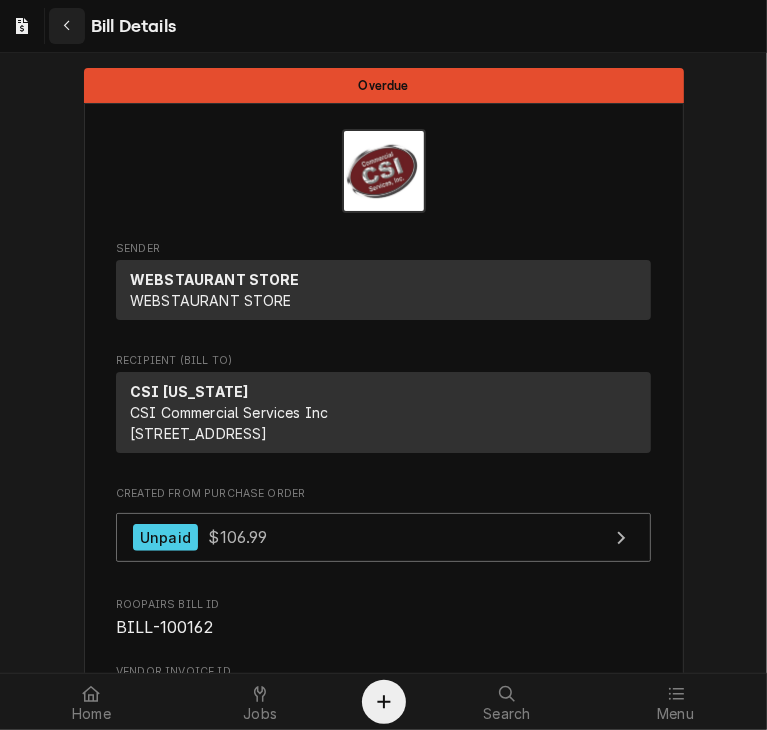 click 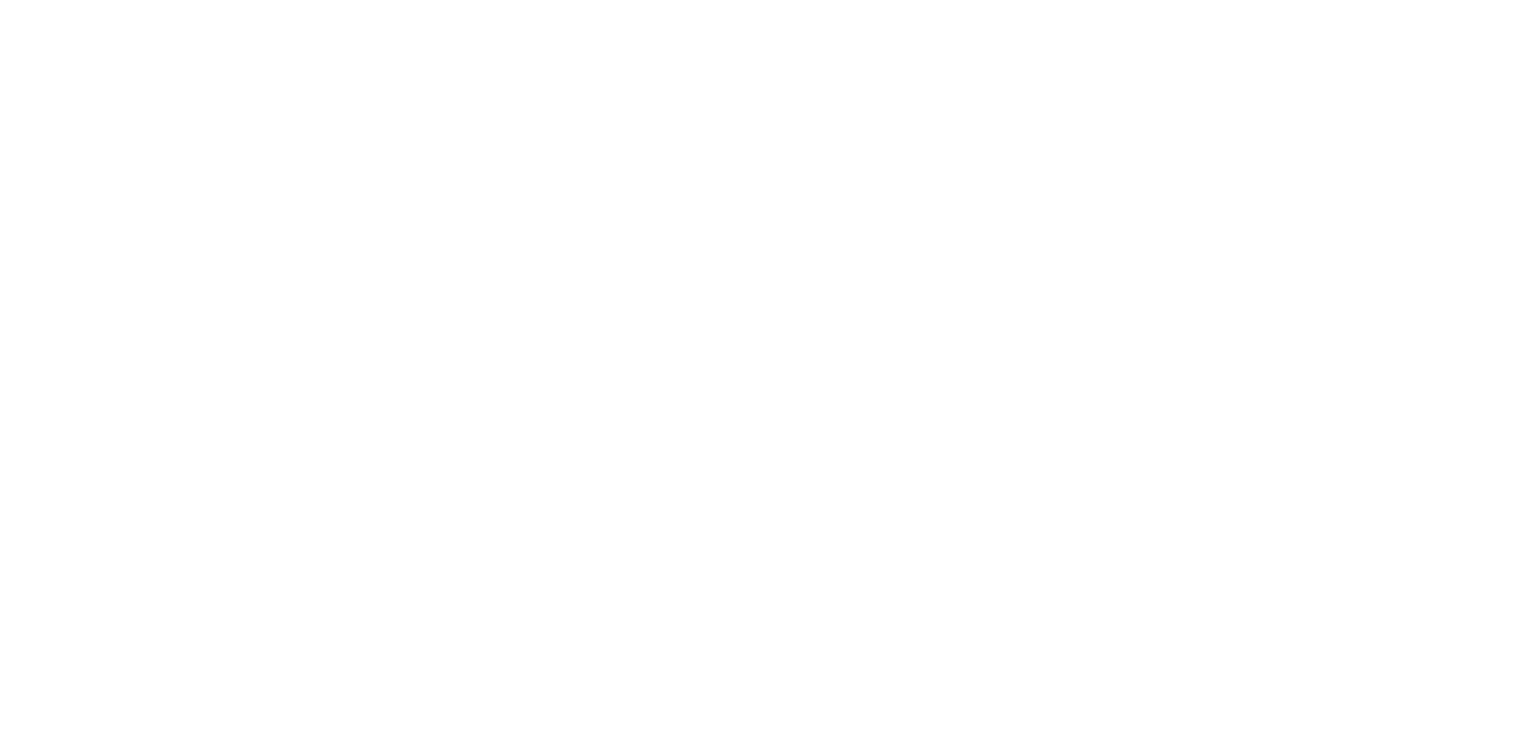 scroll, scrollTop: 0, scrollLeft: 0, axis: both 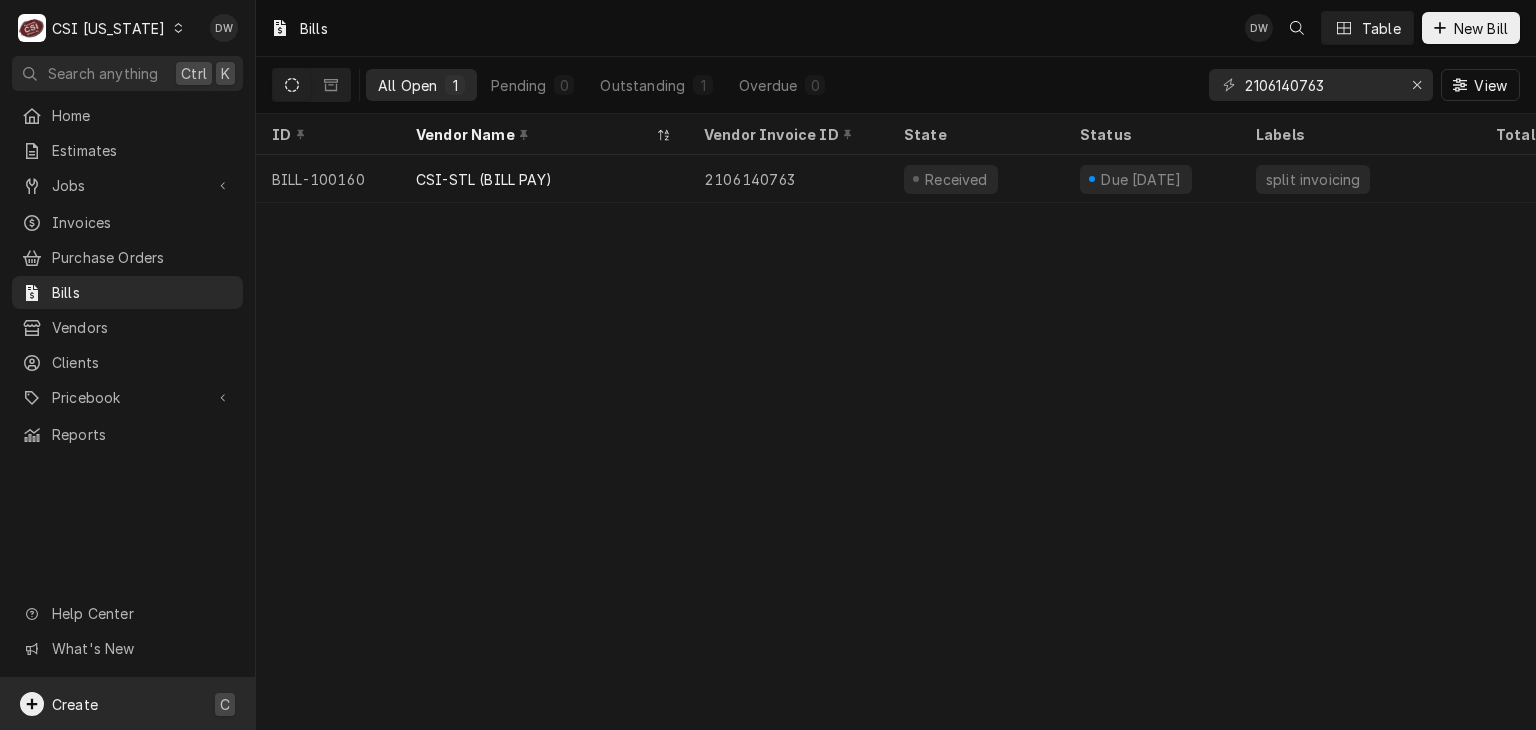 click on "Create C" at bounding box center (127, 704) 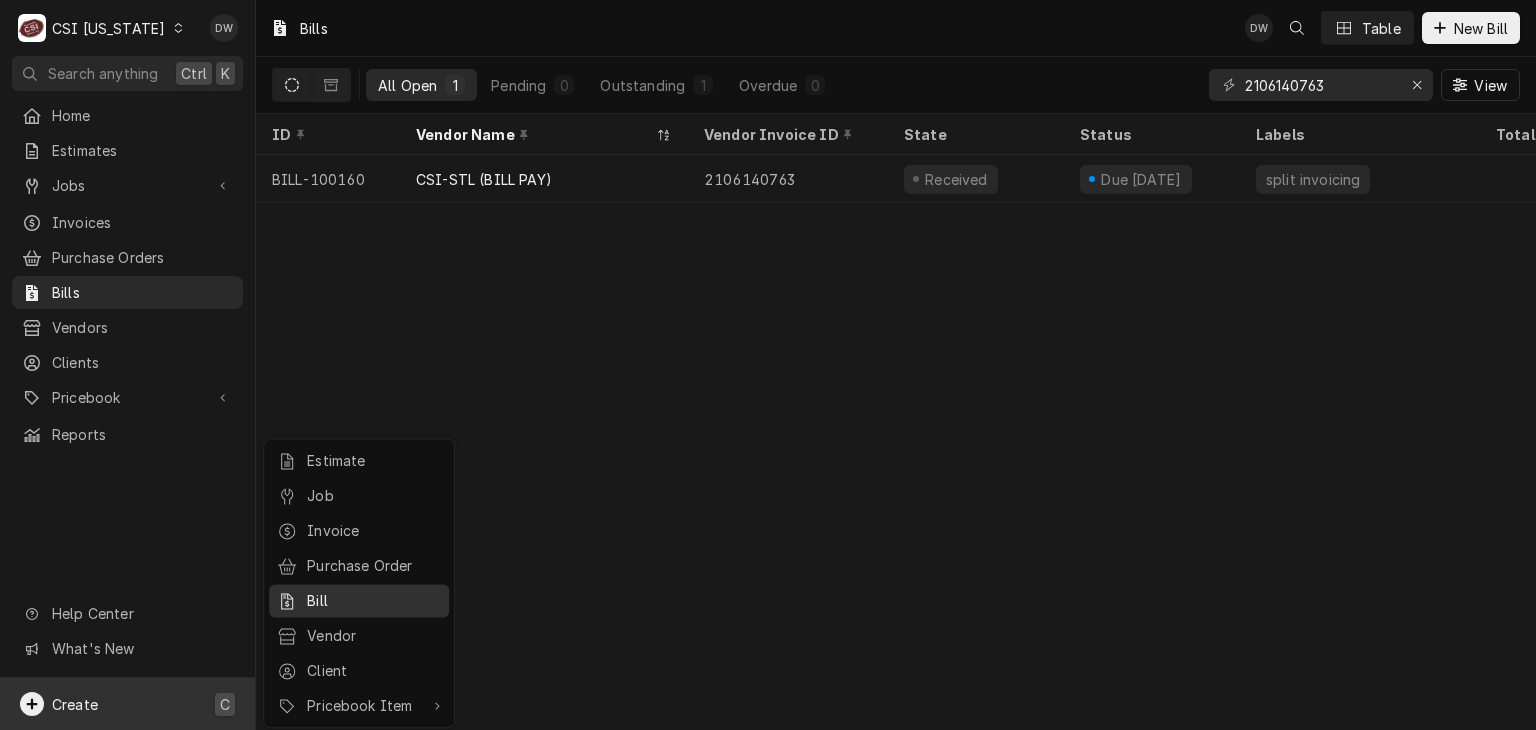 click on "Bill" at bounding box center [374, 600] 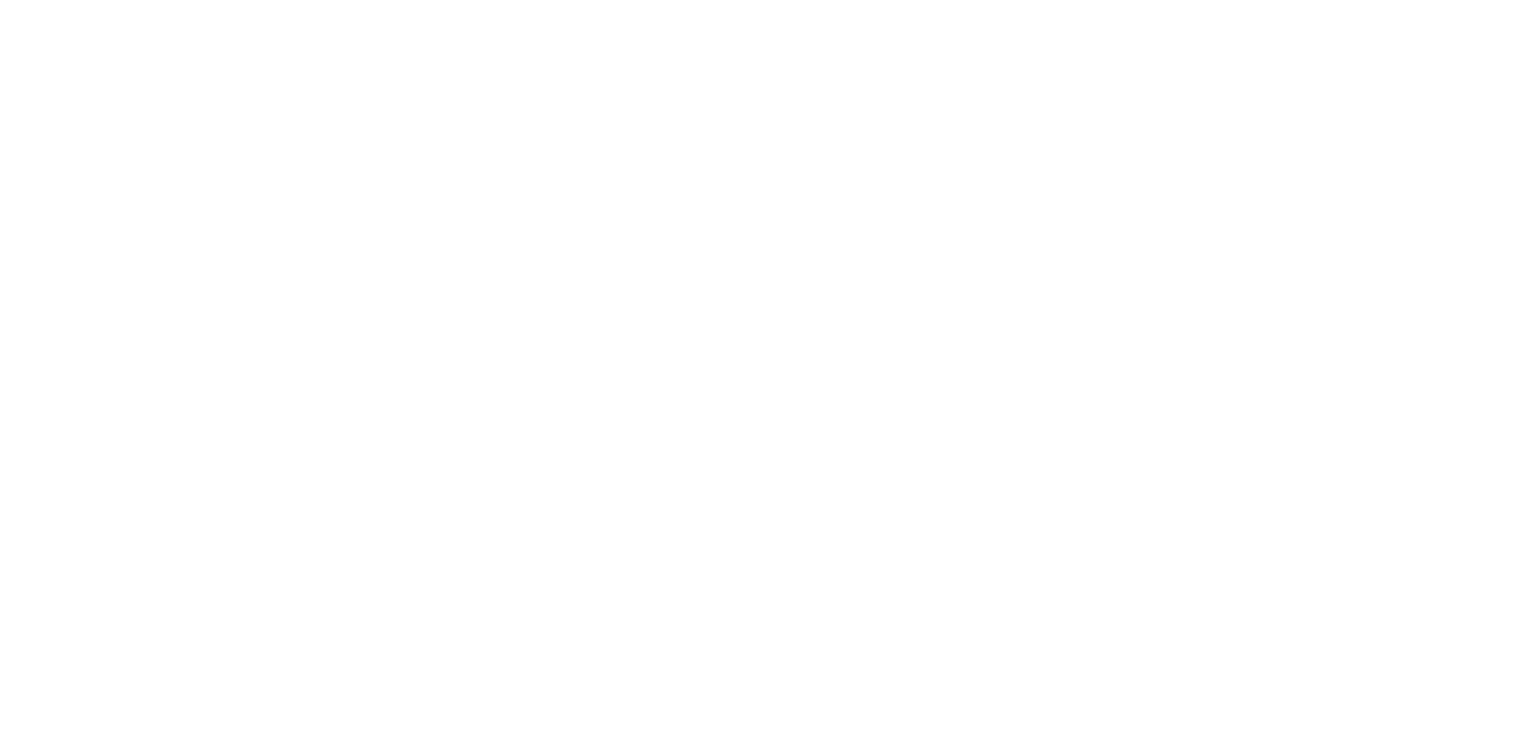 scroll, scrollTop: 0, scrollLeft: 0, axis: both 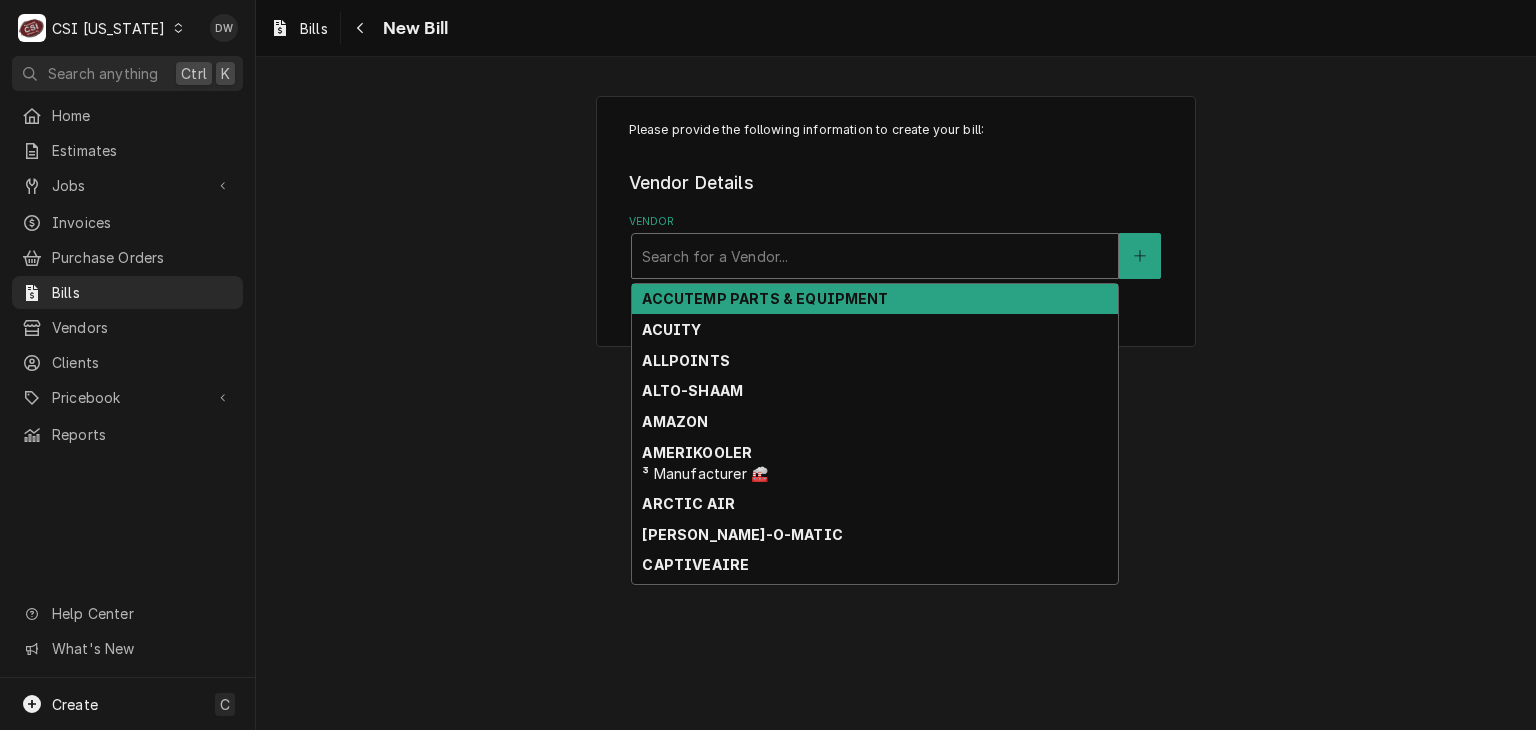 click at bounding box center (875, 256) 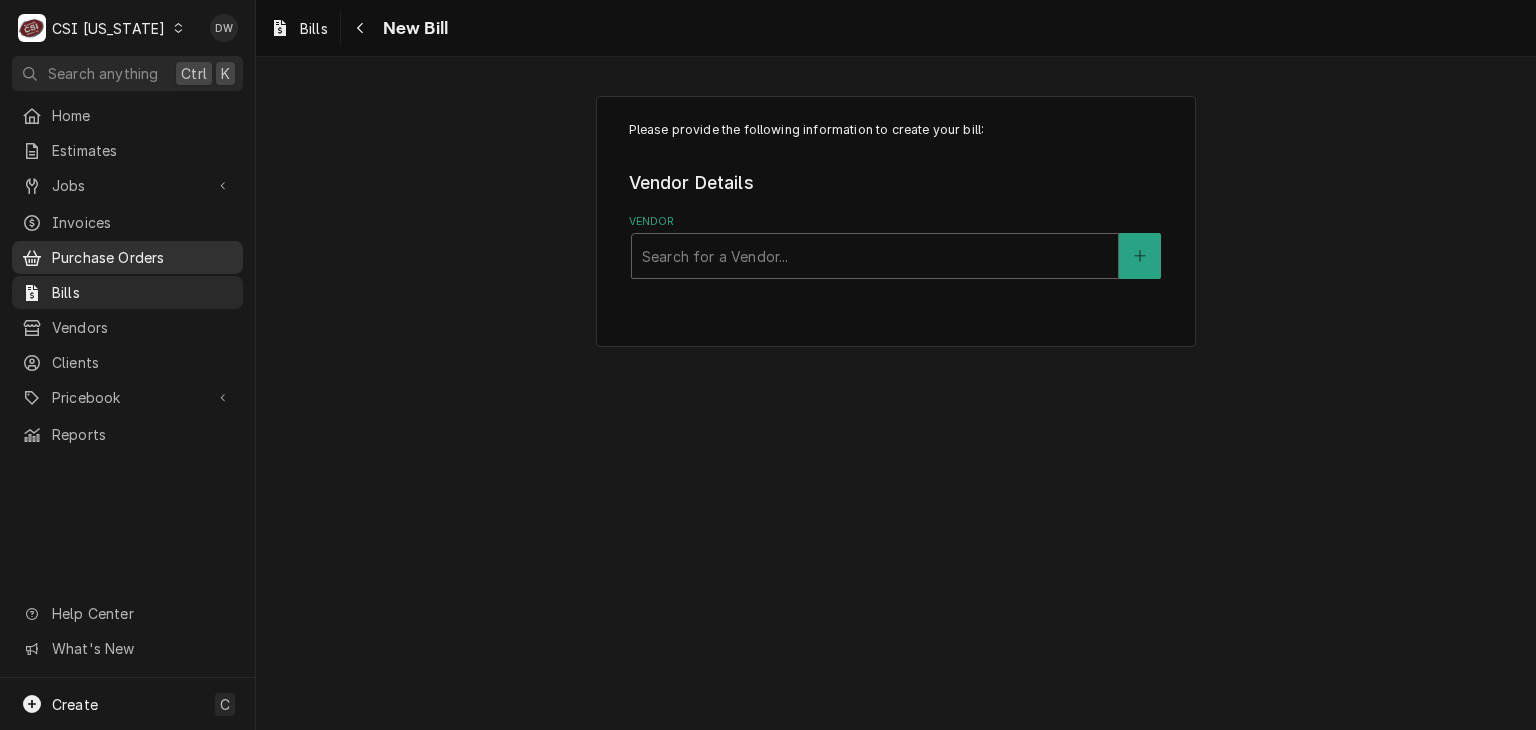 click on "Purchase Orders" at bounding box center [142, 257] 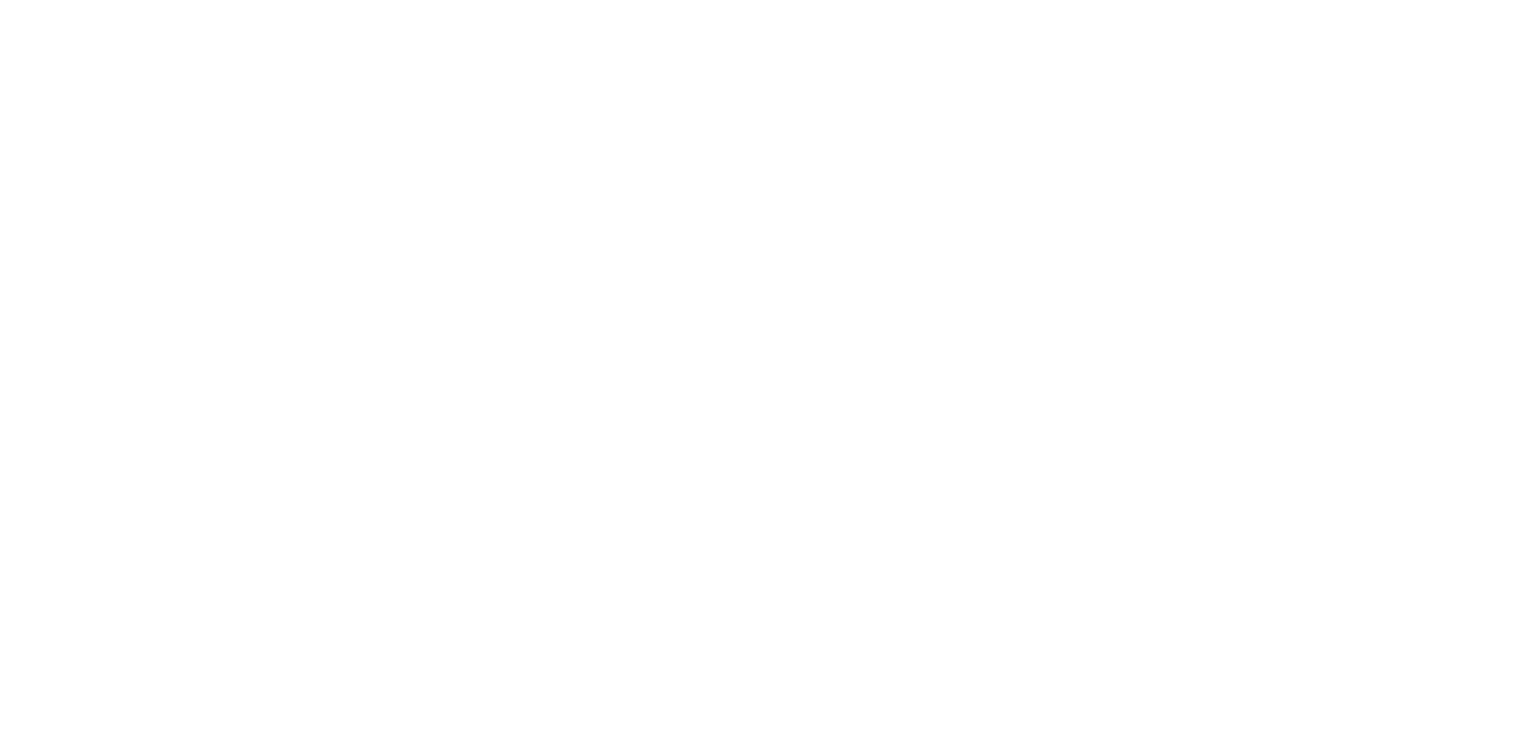scroll, scrollTop: 0, scrollLeft: 0, axis: both 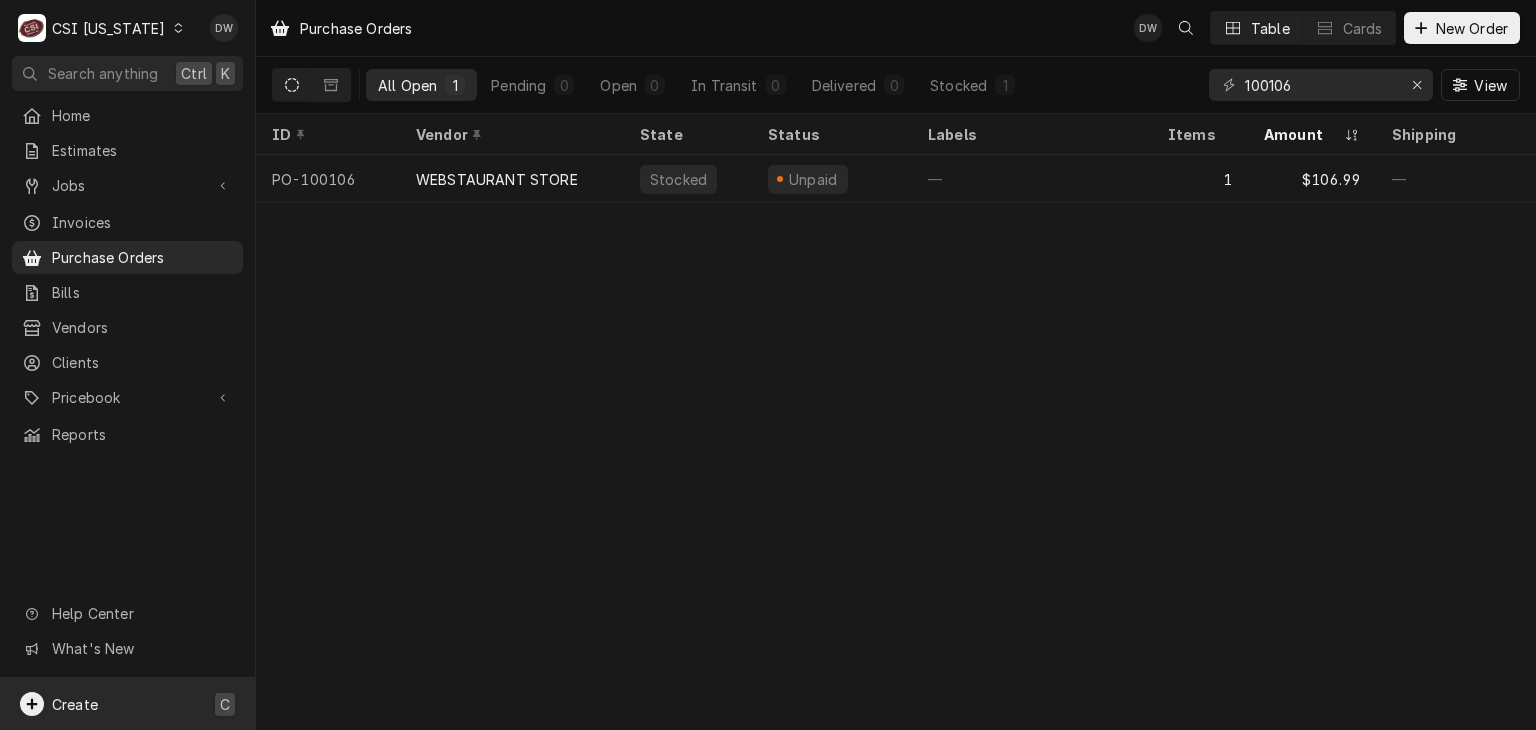click on "Create C" at bounding box center (127, 704) 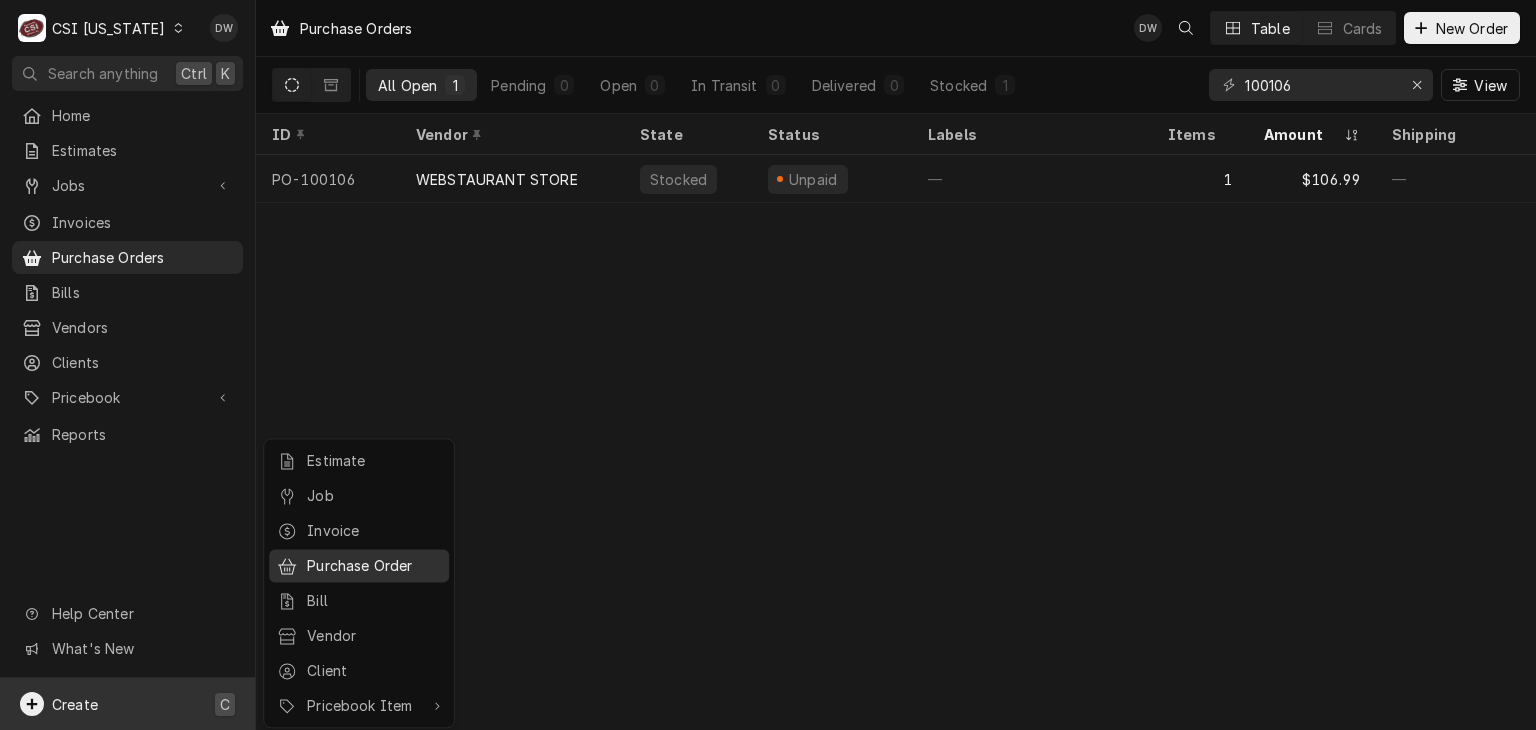 click on "Purchase Order" at bounding box center [374, 565] 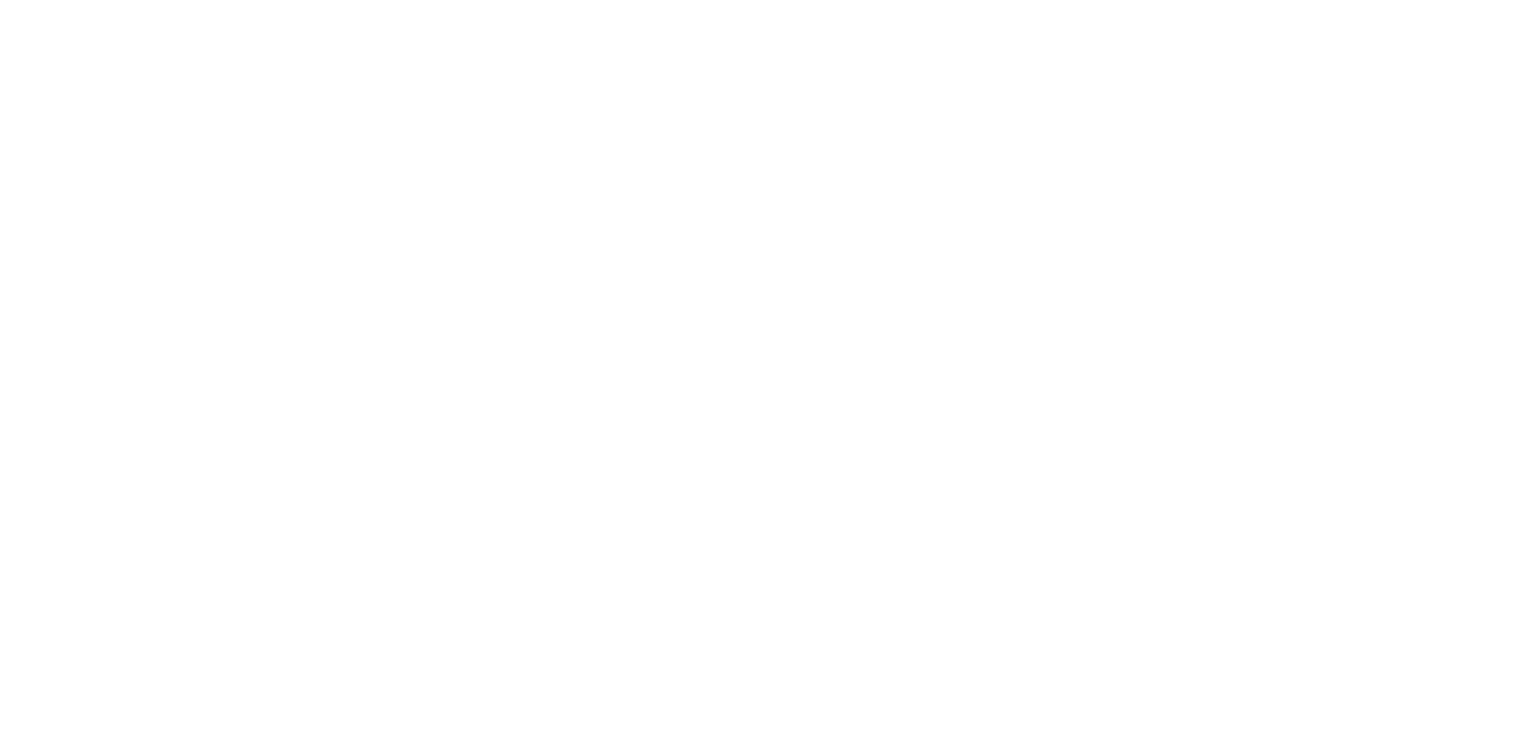scroll, scrollTop: 0, scrollLeft: 0, axis: both 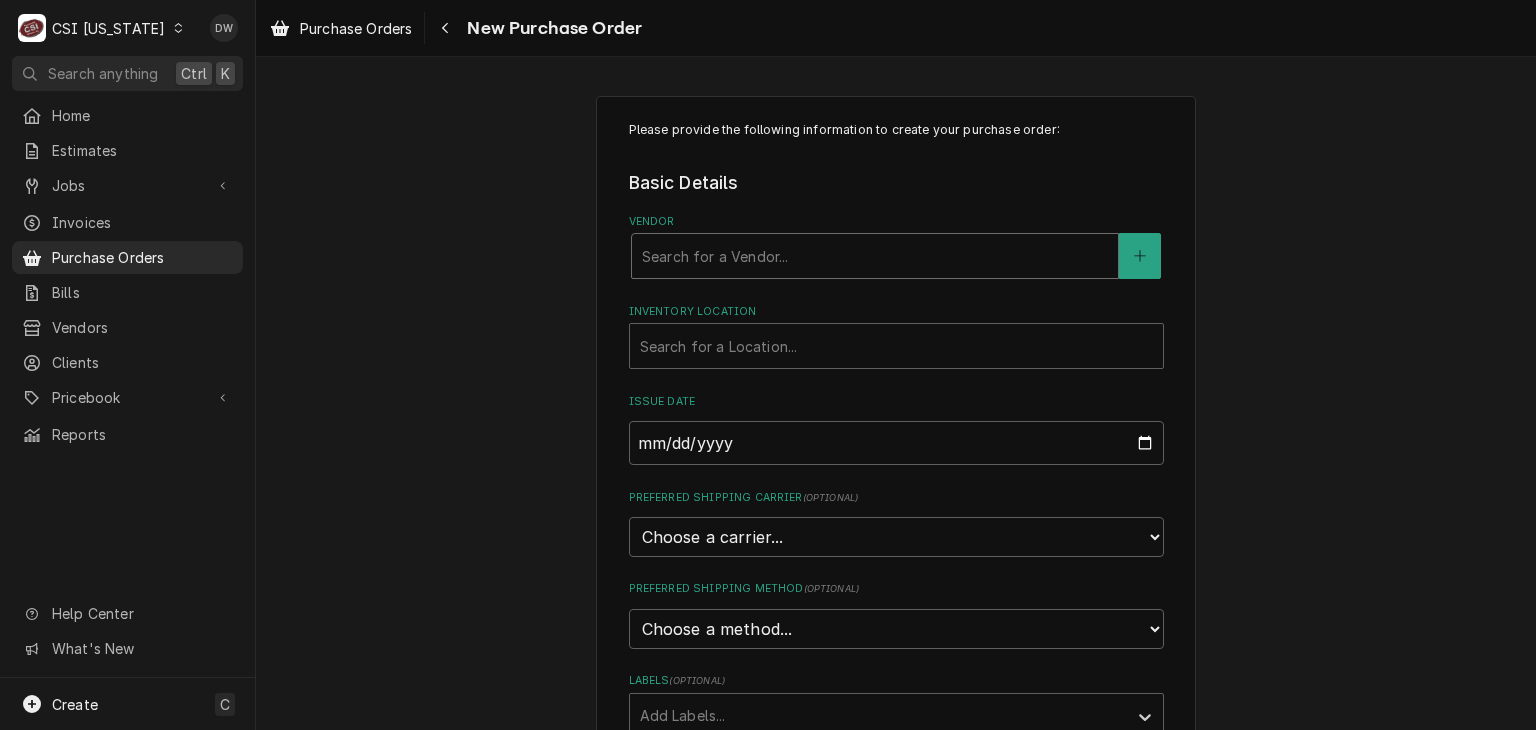 click at bounding box center [875, 256] 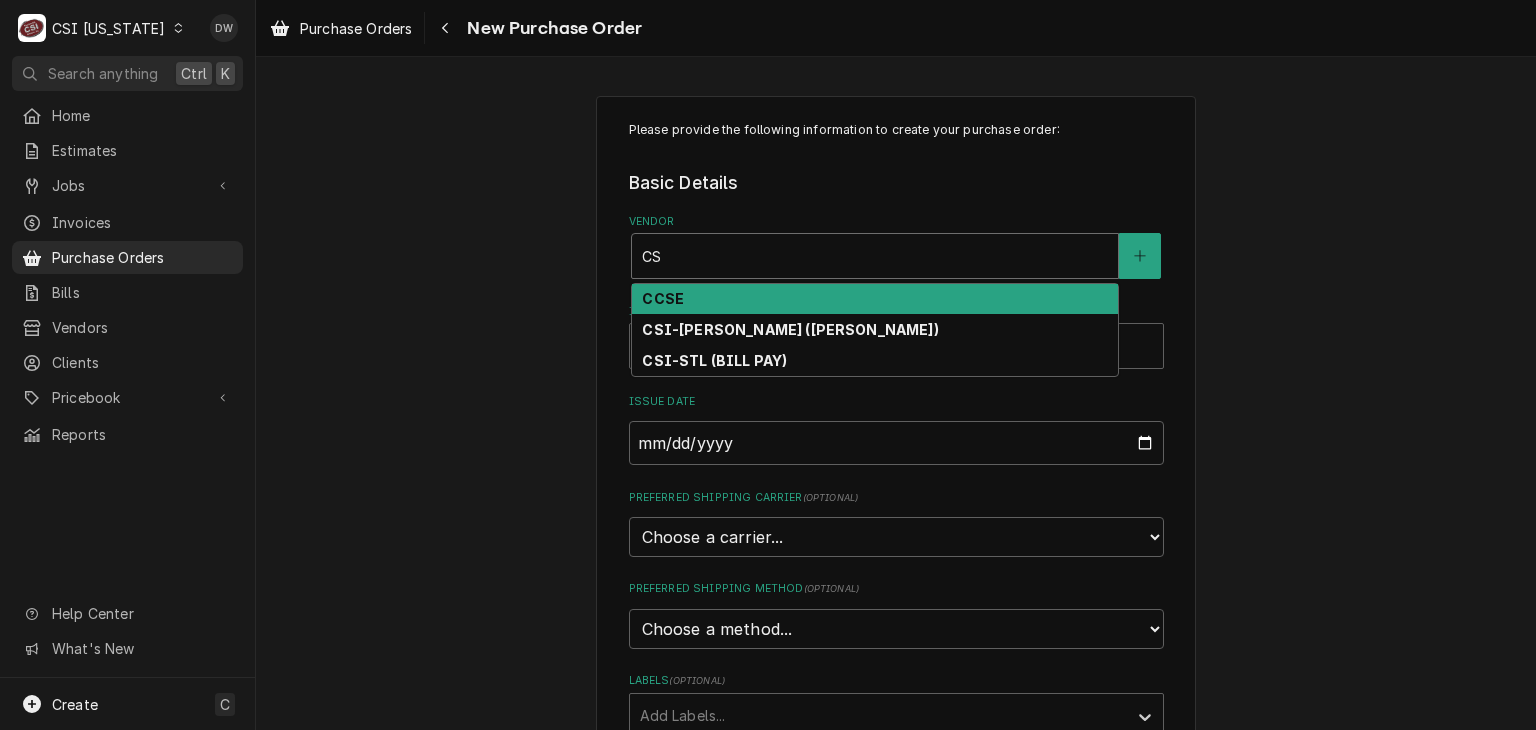 type on "CSI" 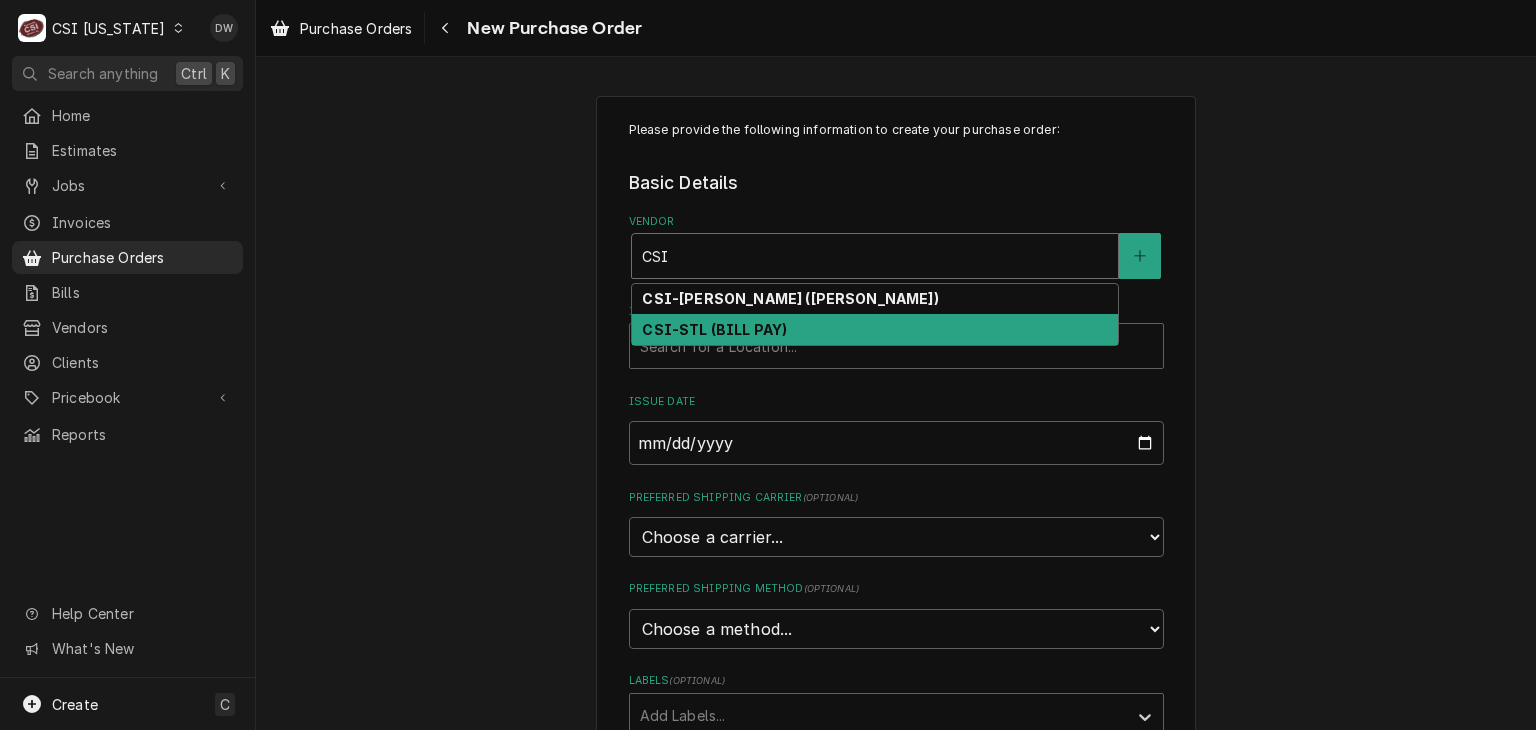 click on "CSI-STL (BILL PAY)" at bounding box center [714, 329] 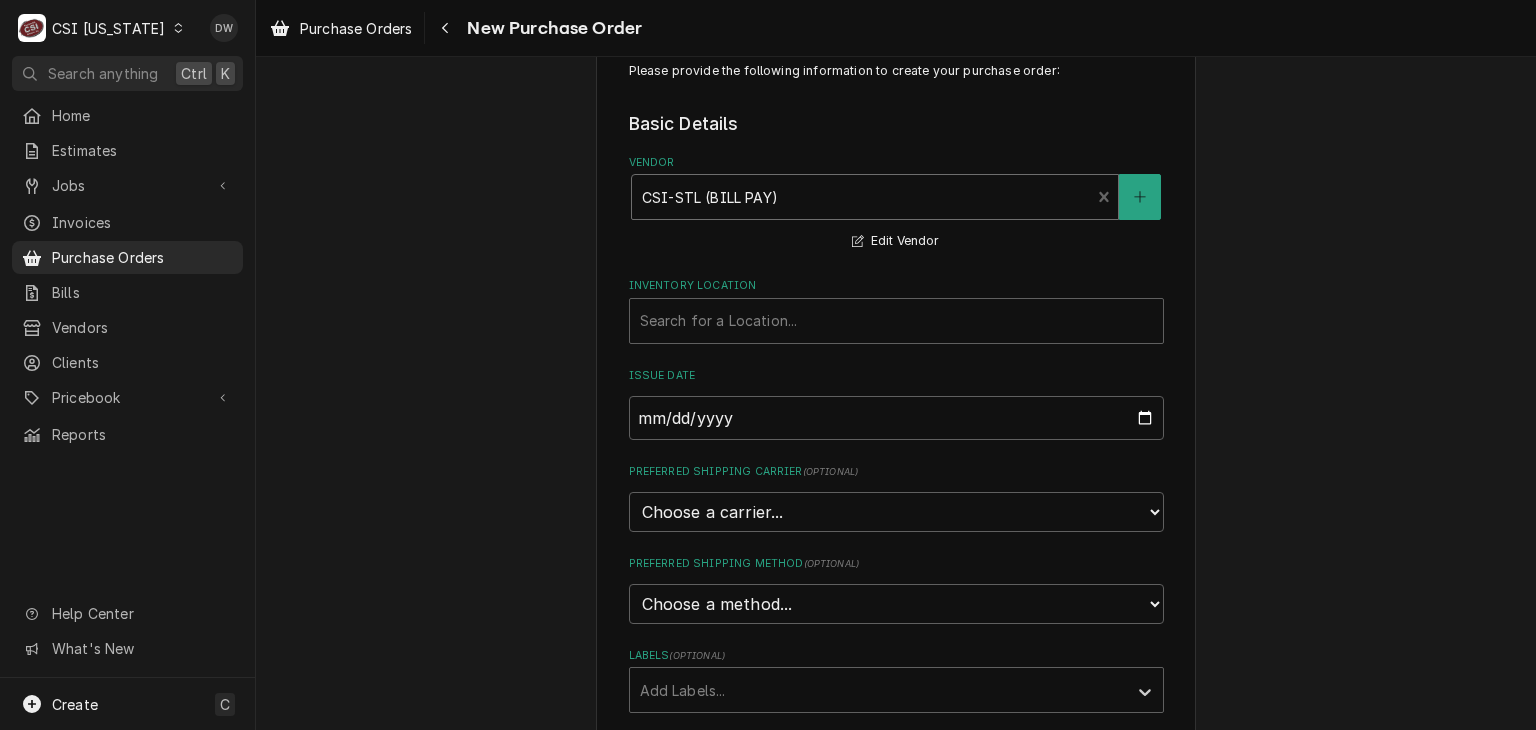 scroll, scrollTop: 123, scrollLeft: 0, axis: vertical 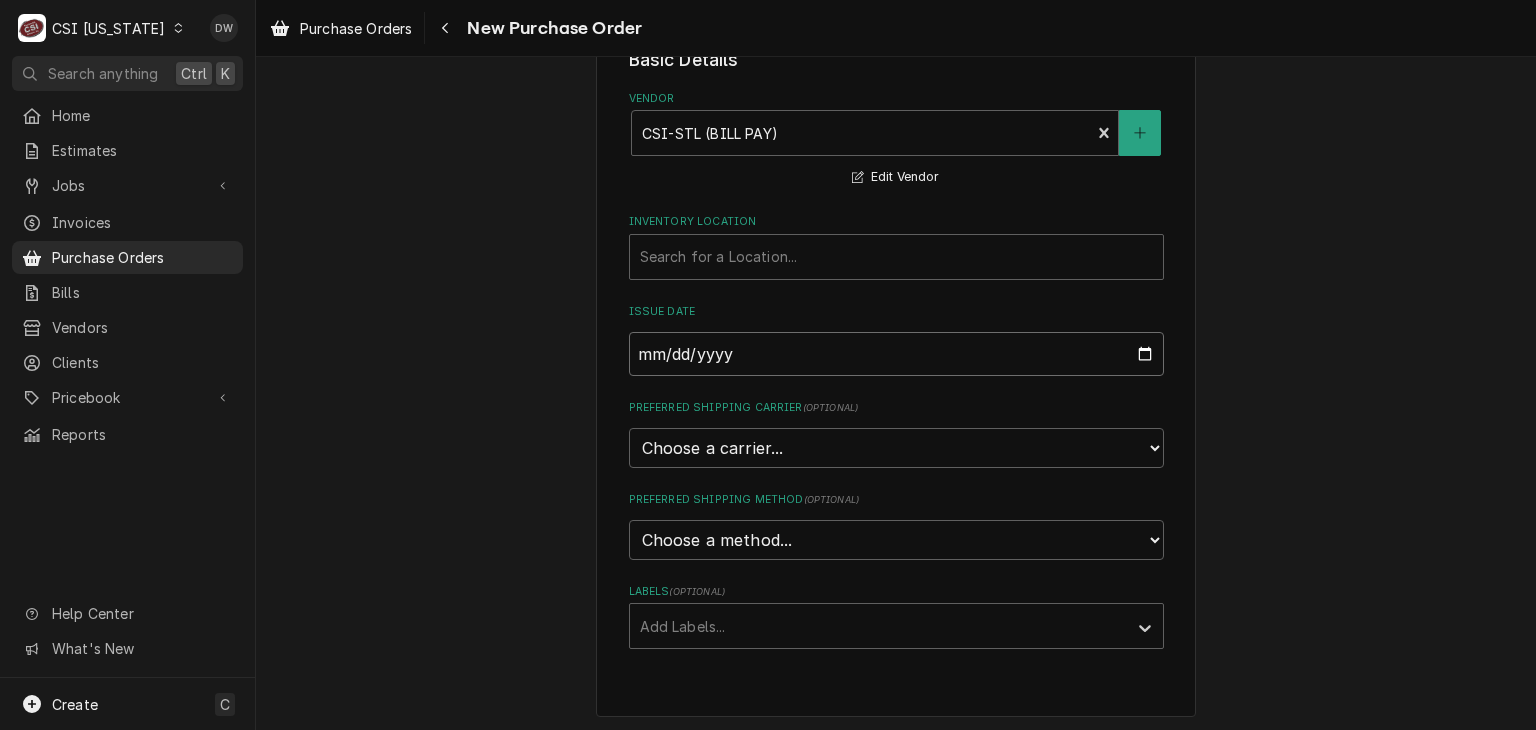 drag, startPoint x: 1535, startPoint y: 445, endPoint x: 1137, endPoint y: 357, distance: 407.61255 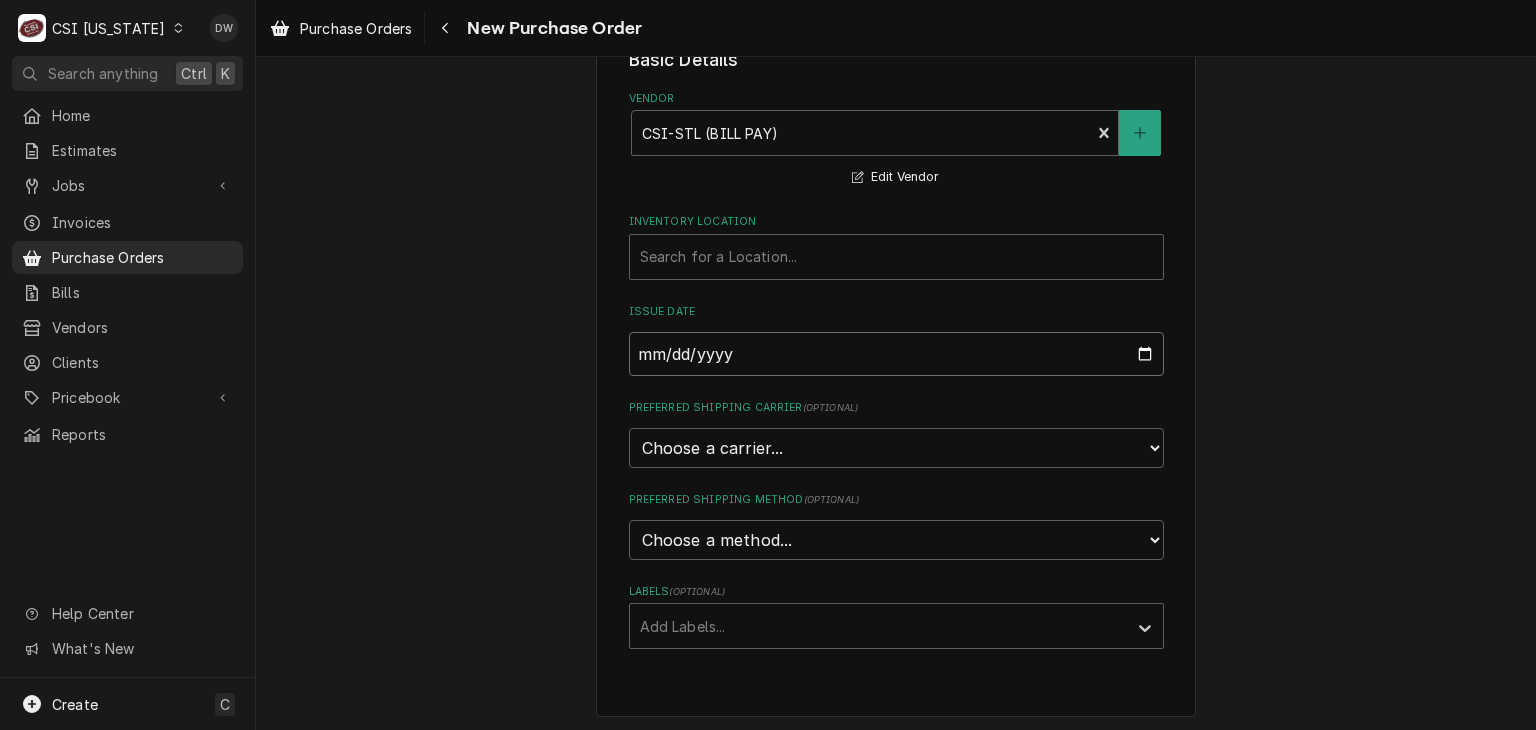 type on "2025-06-04" 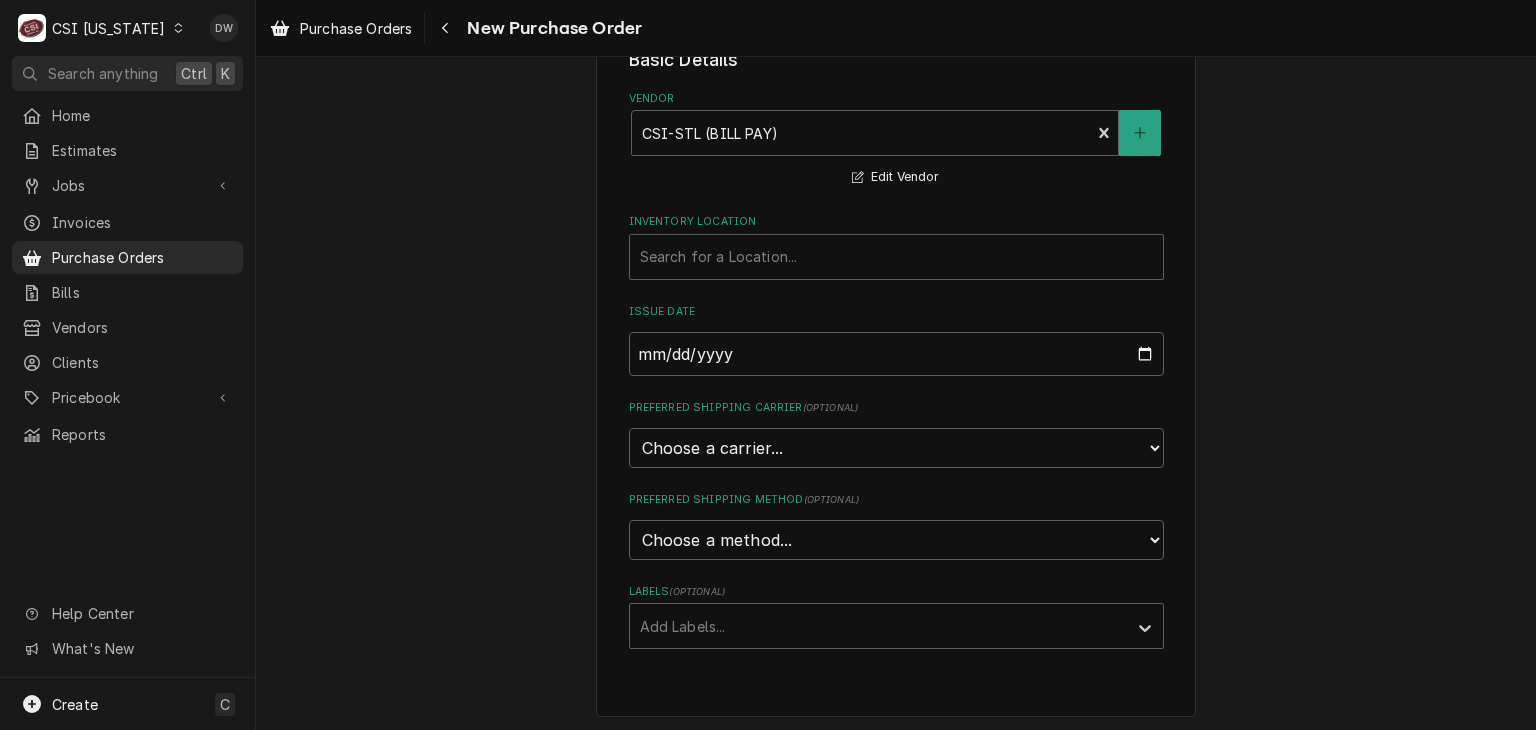 click on "Please provide the following information to create your purchase order: Basic Details Vendor CSI-STL (BILL PAY) Edit Vendor Inventory Location Search for a Location... Issue Date 2025-06-04 Preferred Shipping Carrier  ( optional ) Choose a carrier... U.S. Postal Service Stamps.com FedEx UPS DHL Express DHL ECommerce Canada Post Australia Post First Mile Asendia OnTrac APC Newgistics Globegistics RR Donnelley IMEX Access Worldwide Purolator Canada Sendle Other Preferred Shipping Method  ( optional ) Choose a method... Ground Next Day Early AM Next Day Air 2 Day Air Other Labels  ( optional ) Add Labels..." at bounding box center [896, 344] 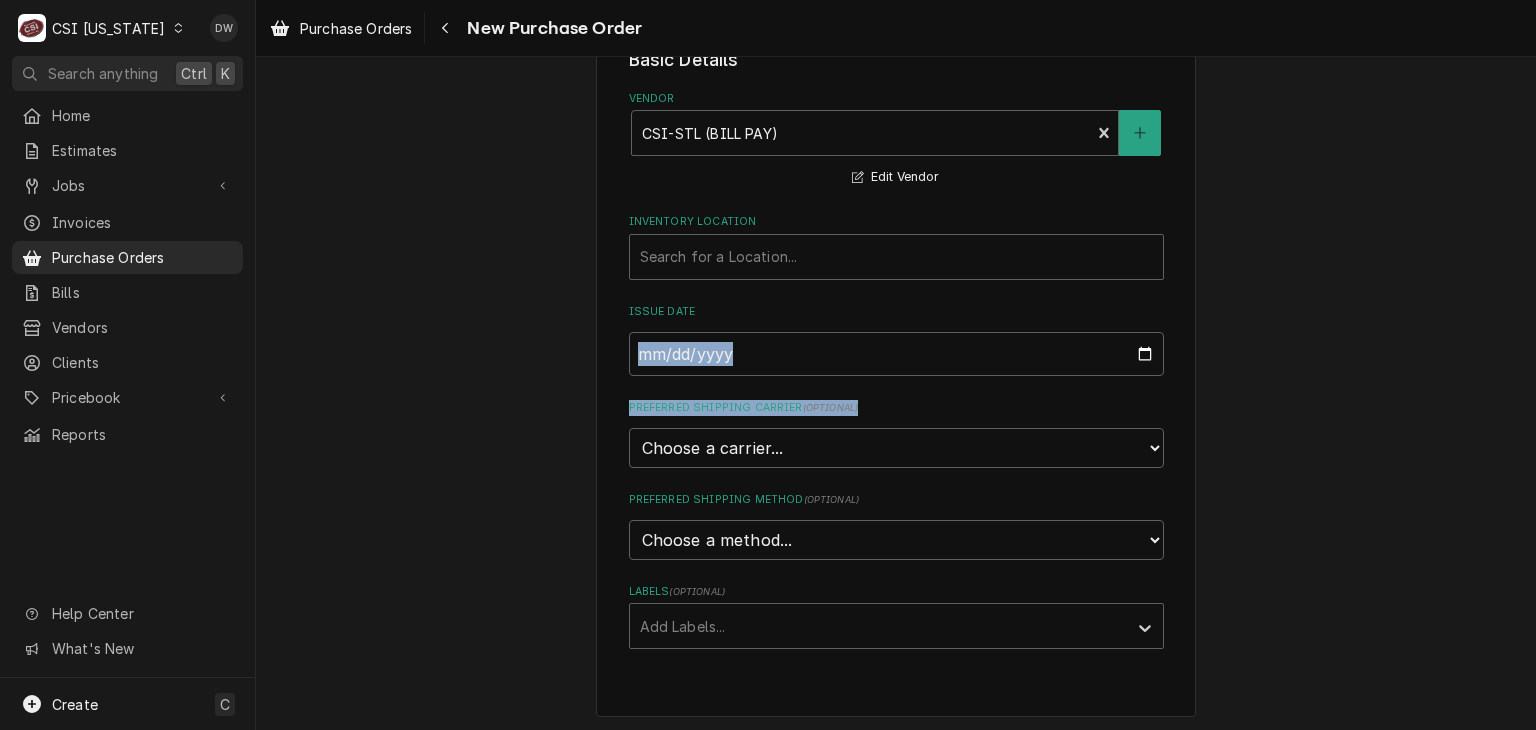 drag, startPoint x: 1520, startPoint y: 312, endPoint x: 1535, endPoint y: 436, distance: 124.90396 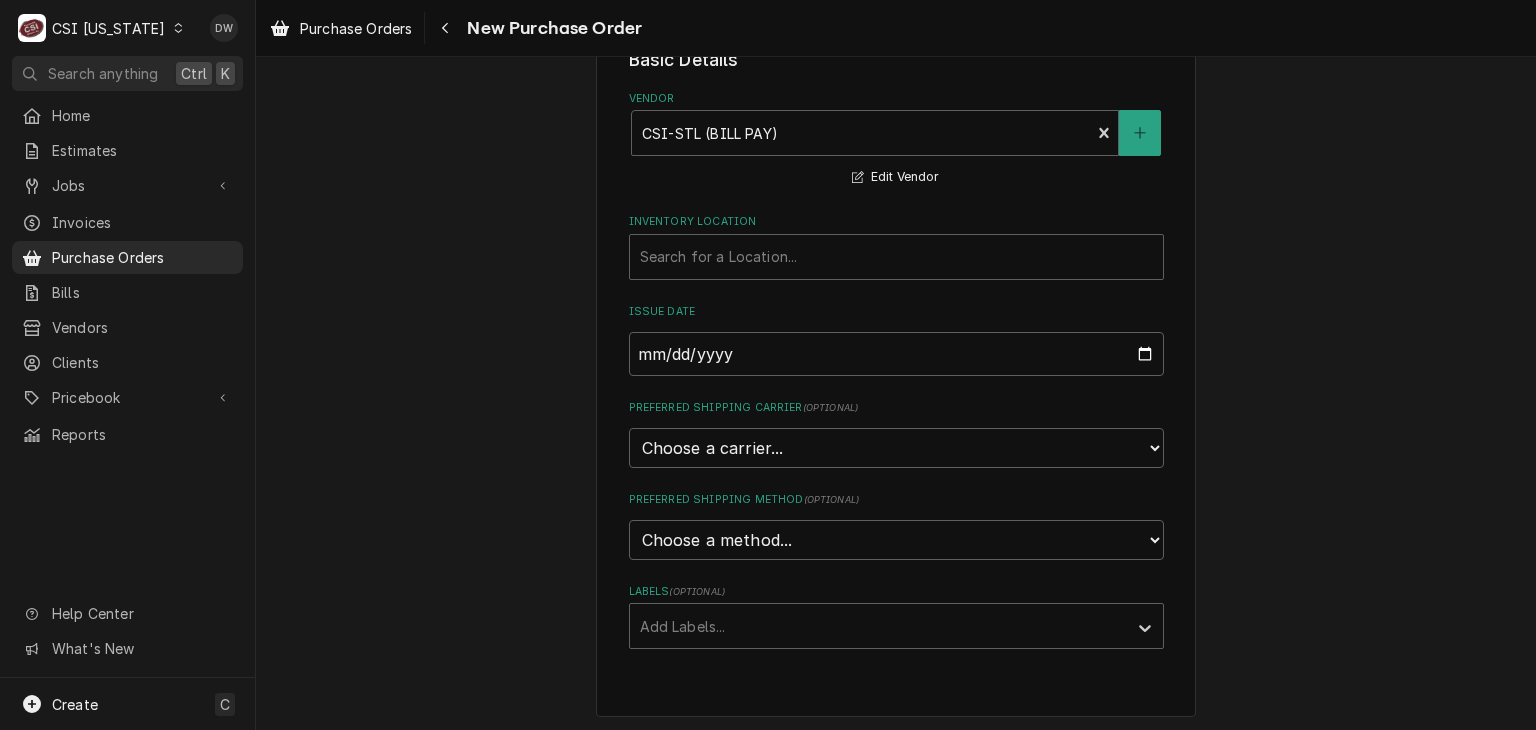 click on "Please provide the following information to create your purchase order: Basic Details Vendor CSI-STL (BILL PAY) Edit Vendor Inventory Location Search for a Location... Issue Date 2025-06-04 Preferred Shipping Carrier  ( optional ) Choose a carrier... U.S. Postal Service Stamps.com FedEx UPS DHL Express DHL ECommerce Canada Post Australia Post First Mile Asendia OnTrac APC Newgistics Globegistics RR Donnelley IMEX Access Worldwide Purolator Canada Sendle Other Preferred Shipping Method  ( optional ) Choose a method... Ground Next Day Early AM Next Day Air 2 Day Air Other Labels  ( optional ) Add Labels..." at bounding box center (896, 344) 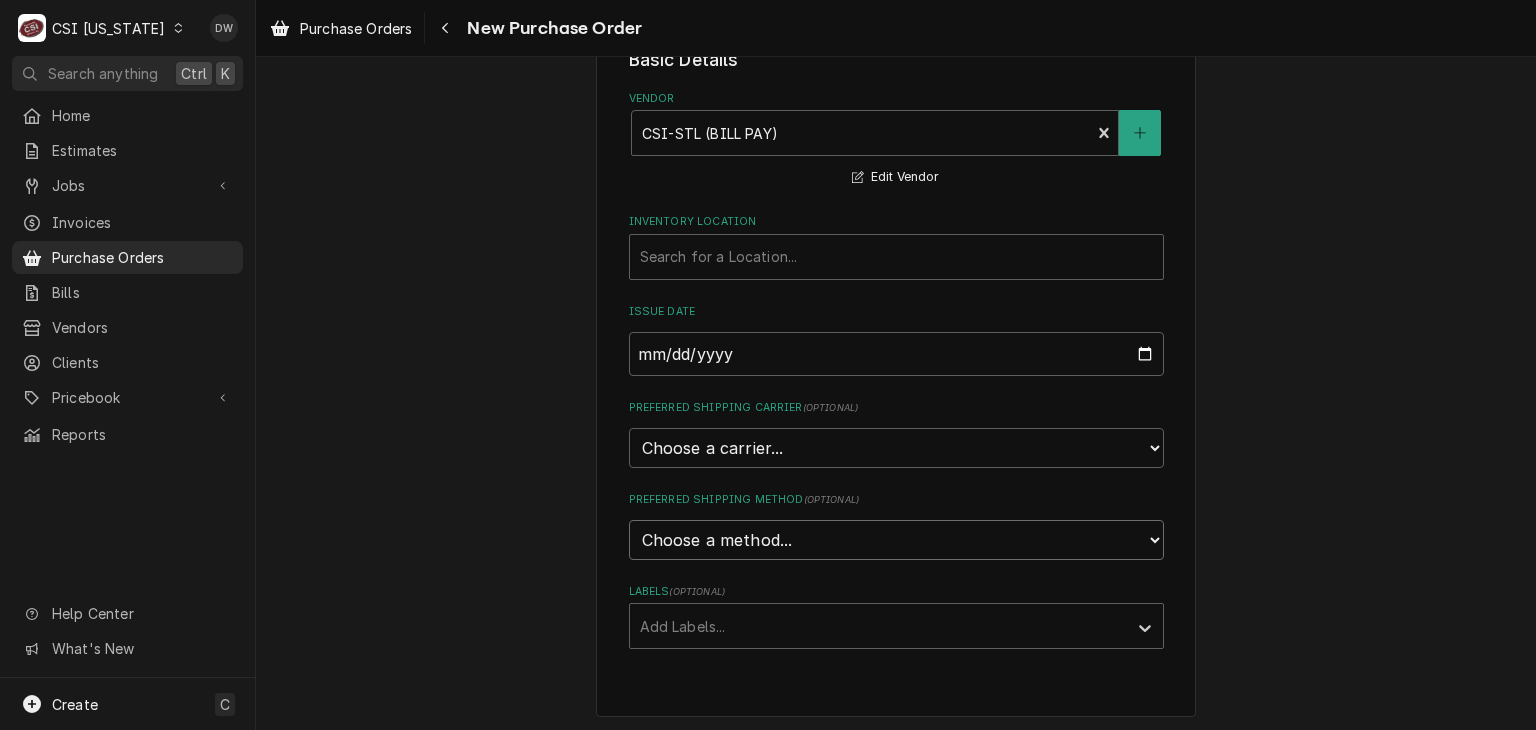 click on "Choose a method... Ground Next Day Early AM Next Day Air 2 Day Air Other" at bounding box center (896, 540) 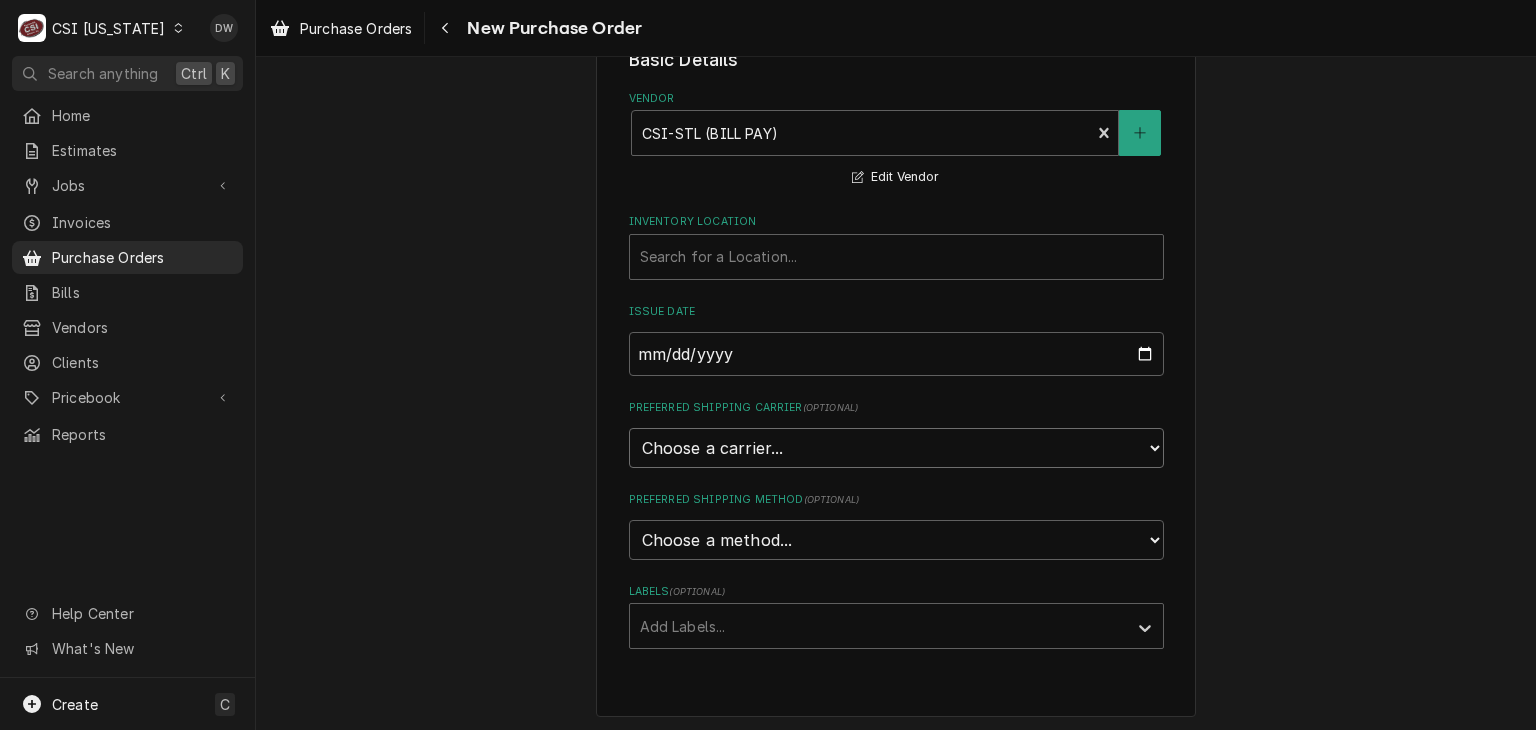 click on "Choose a carrier... U.S. Postal Service Stamps.com FedEx UPS DHL Express DHL ECommerce Canada Post Australia Post First Mile Asendia OnTrac APC Newgistics Globegistics RR Donnelley IMEX Access Worldwide Purolator Canada Sendle Other" at bounding box center [896, 448] 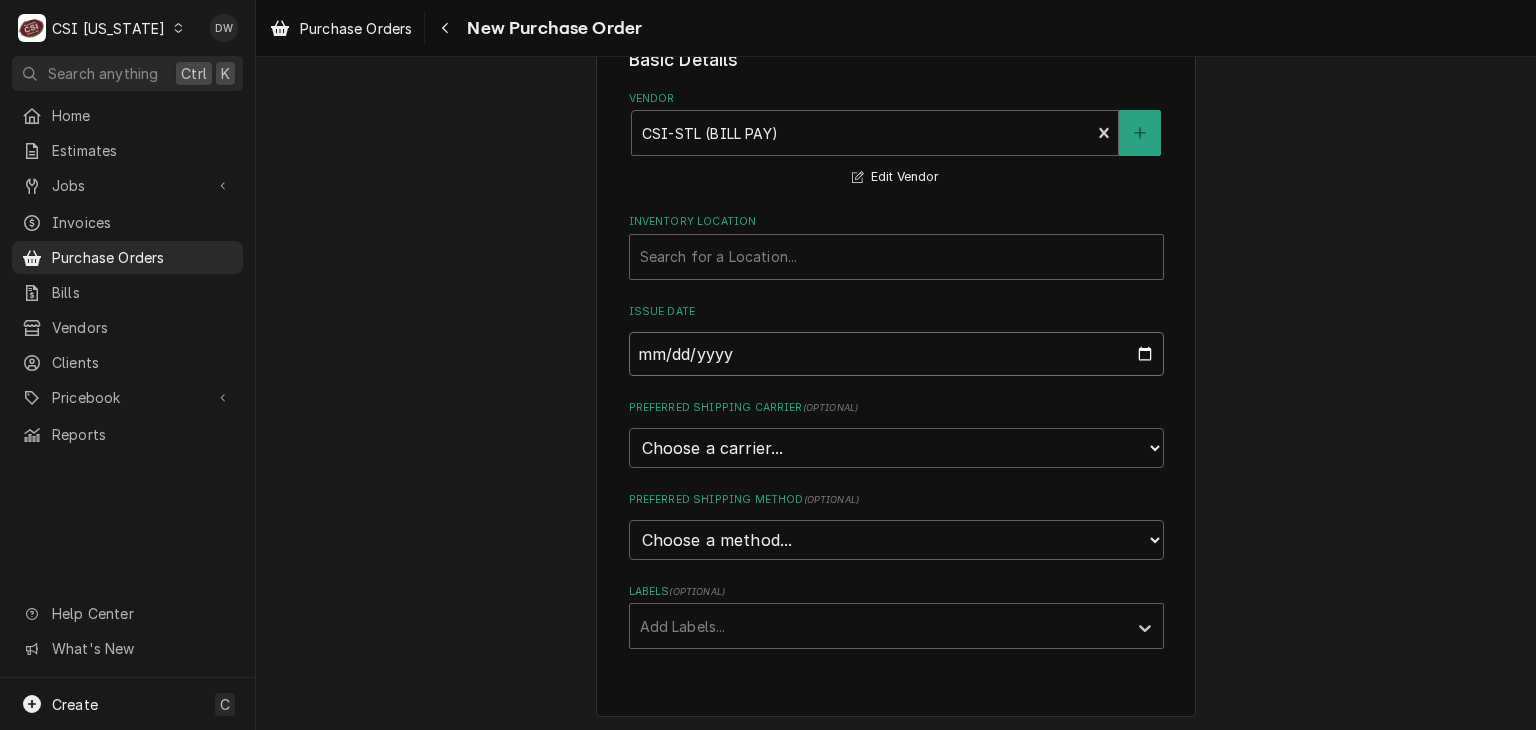 drag, startPoint x: 1156, startPoint y: 345, endPoint x: 1163, endPoint y: 381, distance: 36.67424 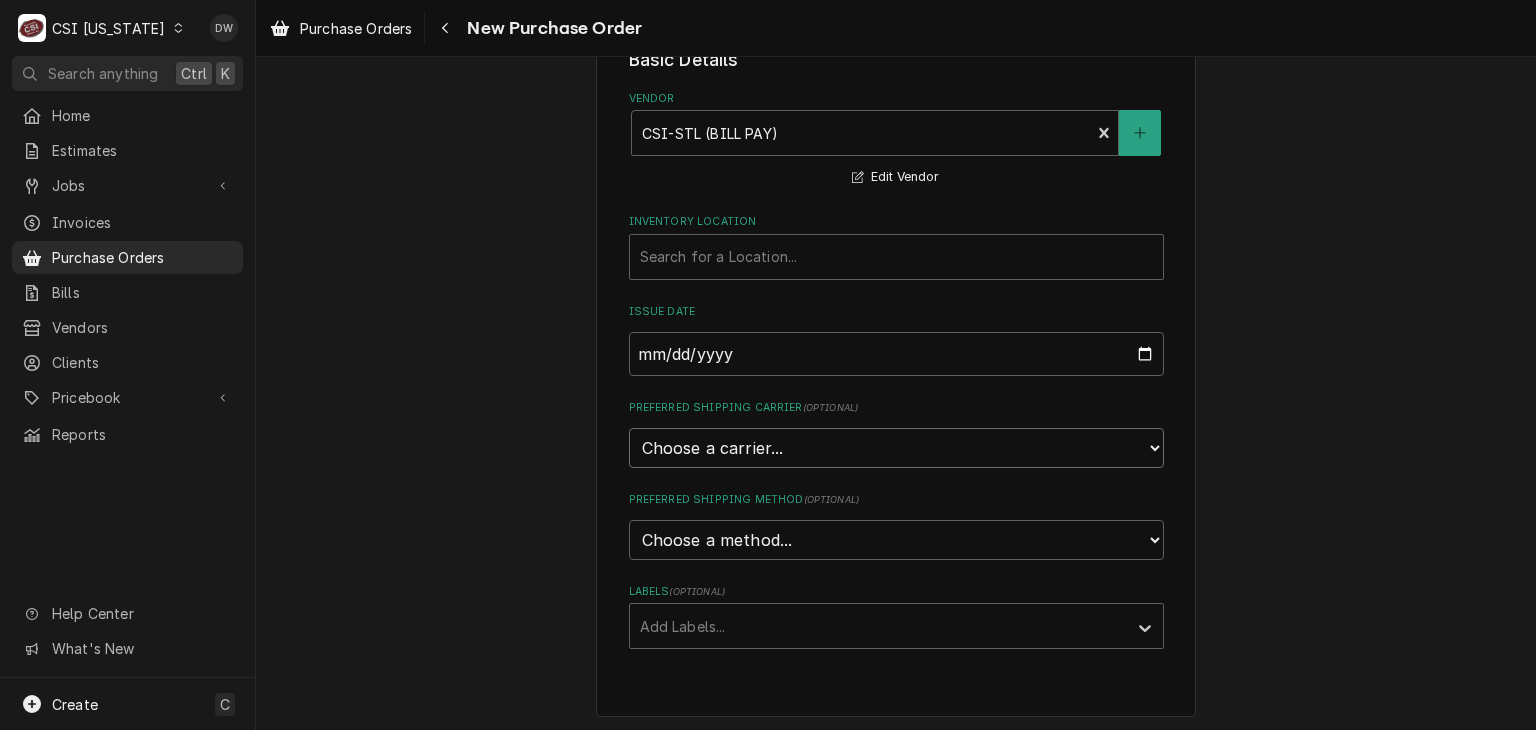 click on "Choose a carrier... U.S. Postal Service Stamps.com FedEx UPS DHL Express DHL ECommerce Canada Post Australia Post First Mile Asendia OnTrac APC Newgistics Globegistics RR Donnelley IMEX Access Worldwide Purolator Canada Sendle Other" at bounding box center (896, 448) 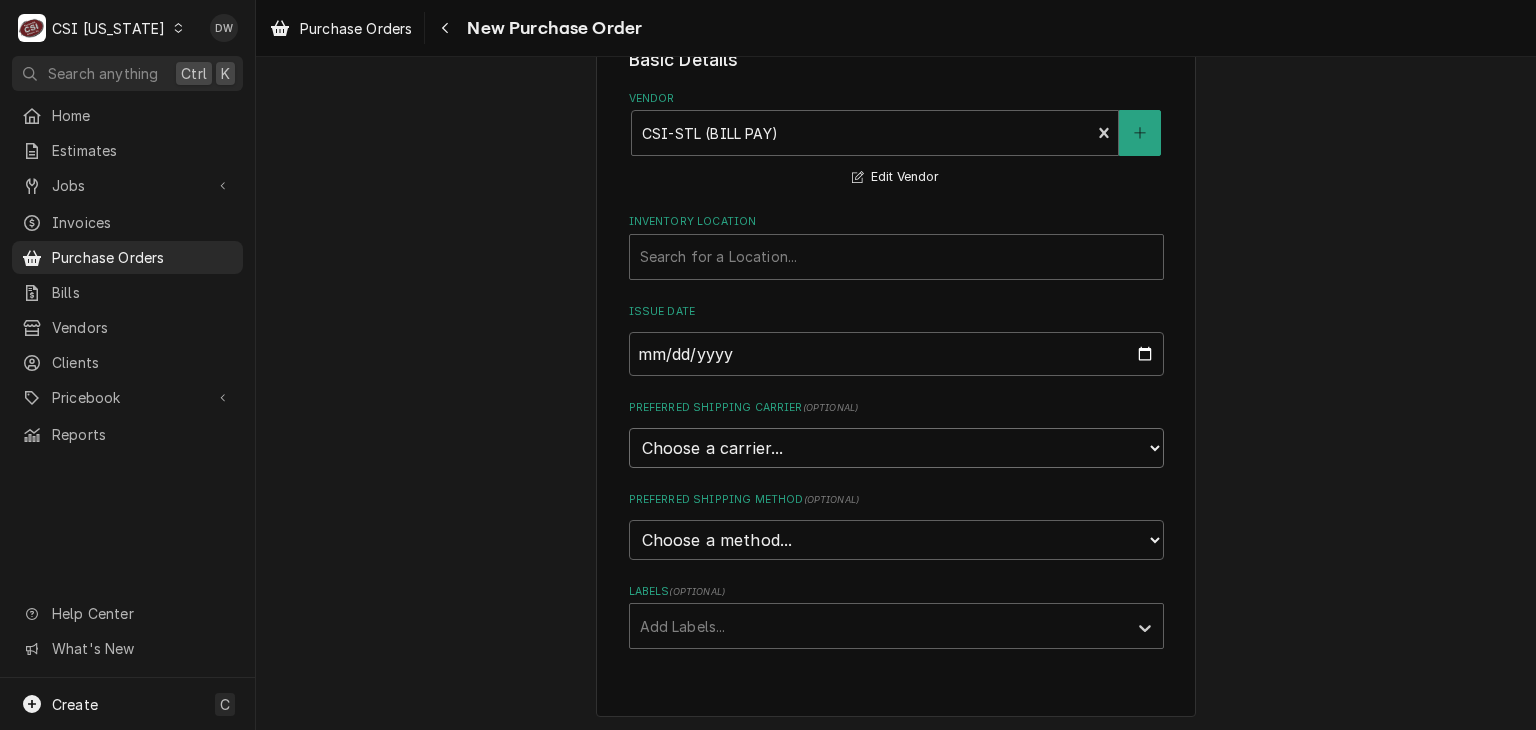 select on "0" 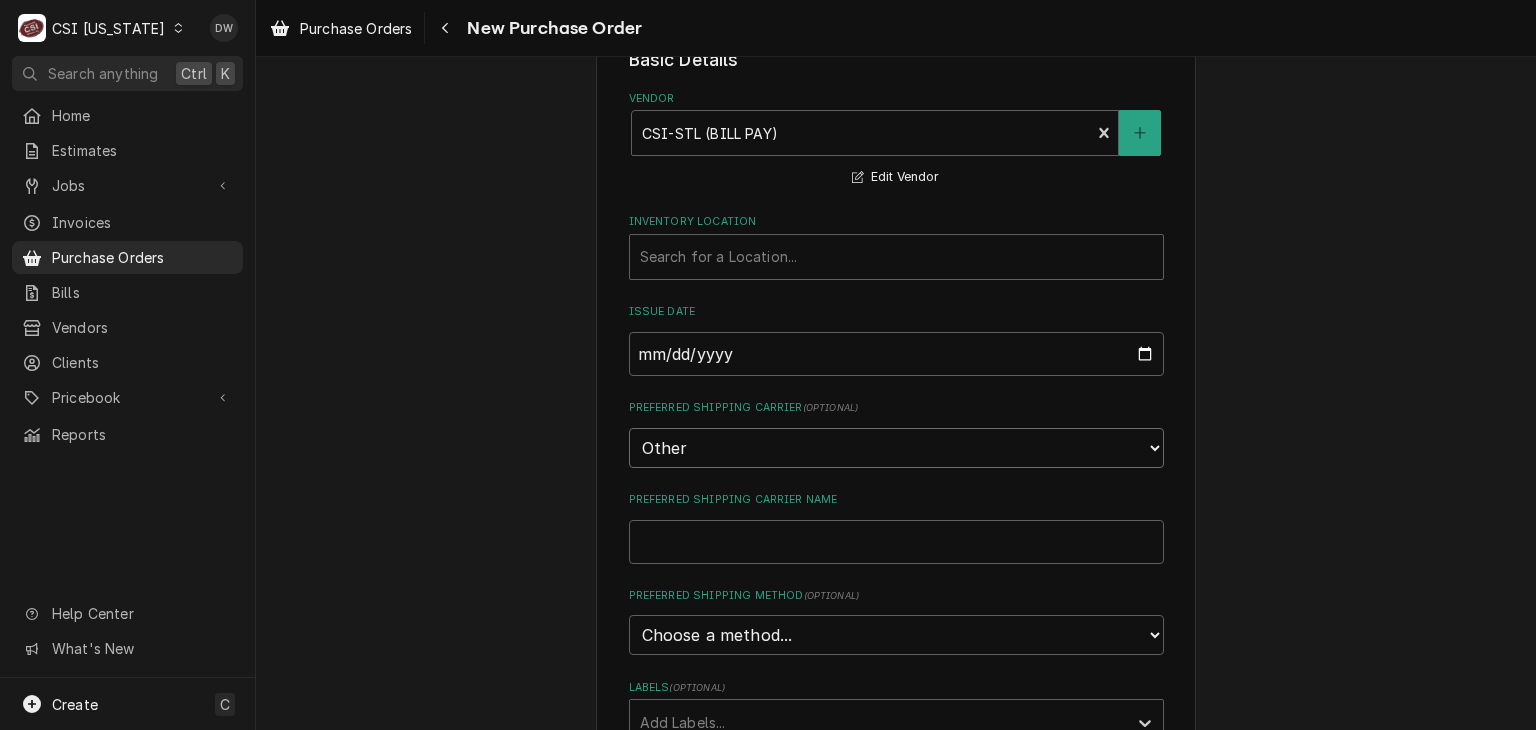 scroll, scrollTop: 219, scrollLeft: 0, axis: vertical 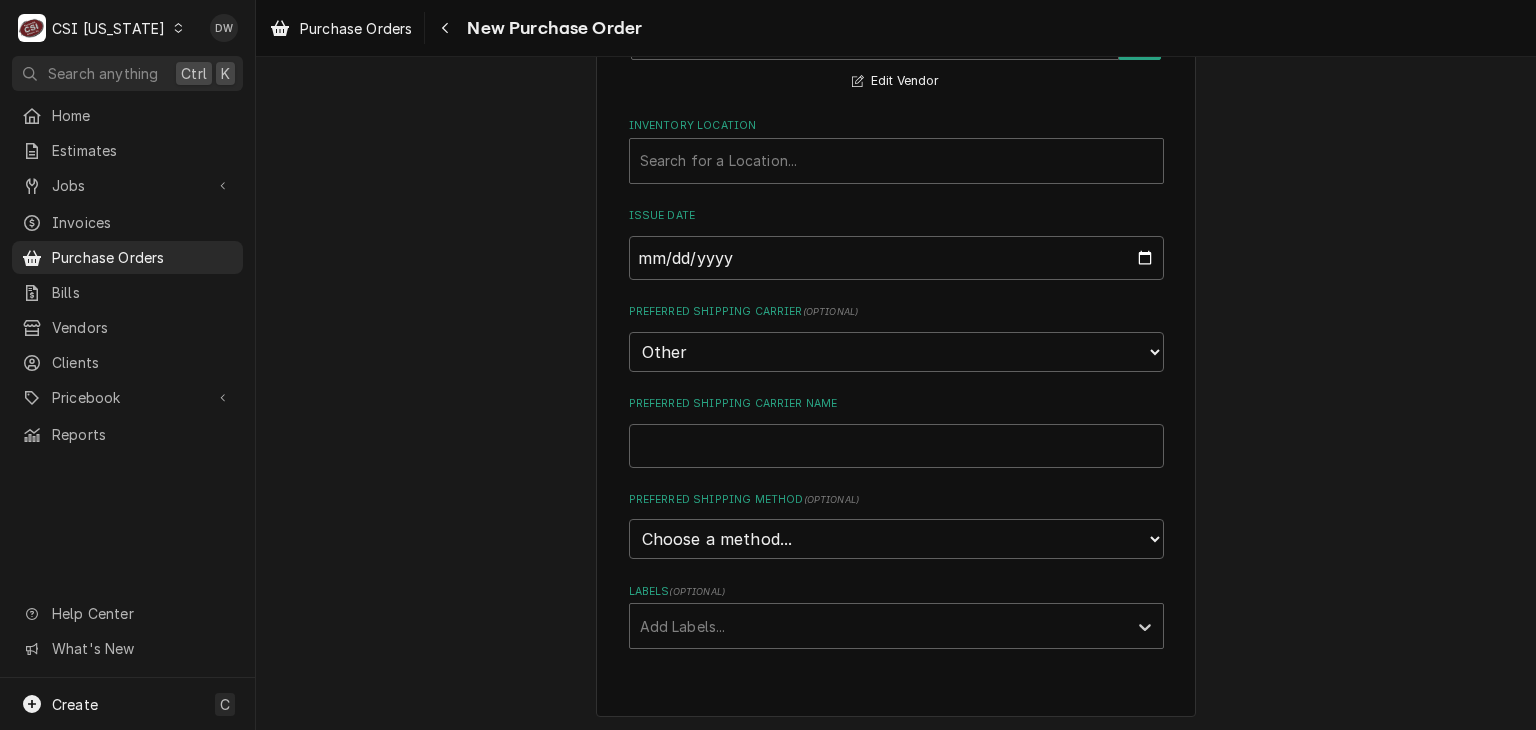 click on "Basic Details Vendor CSI-STL (BILL PAY) Edit Vendor Inventory Location Search for a Location... Issue Date 2025-06-04 Preferred Shipping Carrier  ( optional ) Choose a carrier... U.S. Postal Service Stamps.com FedEx UPS DHL Express DHL ECommerce Canada Post Australia Post First Mile Asendia OnTrac APC Newgistics Globegistics RR Donnelley IMEX Access Worldwide Purolator Canada Sendle Other Preferred Shipping Carrier Name Preferred Shipping Method  ( optional ) Choose a method... Ground Next Day Early AM Next Day Air 2 Day Air Other Labels  ( optional ) Add Labels..." at bounding box center [896, 300] 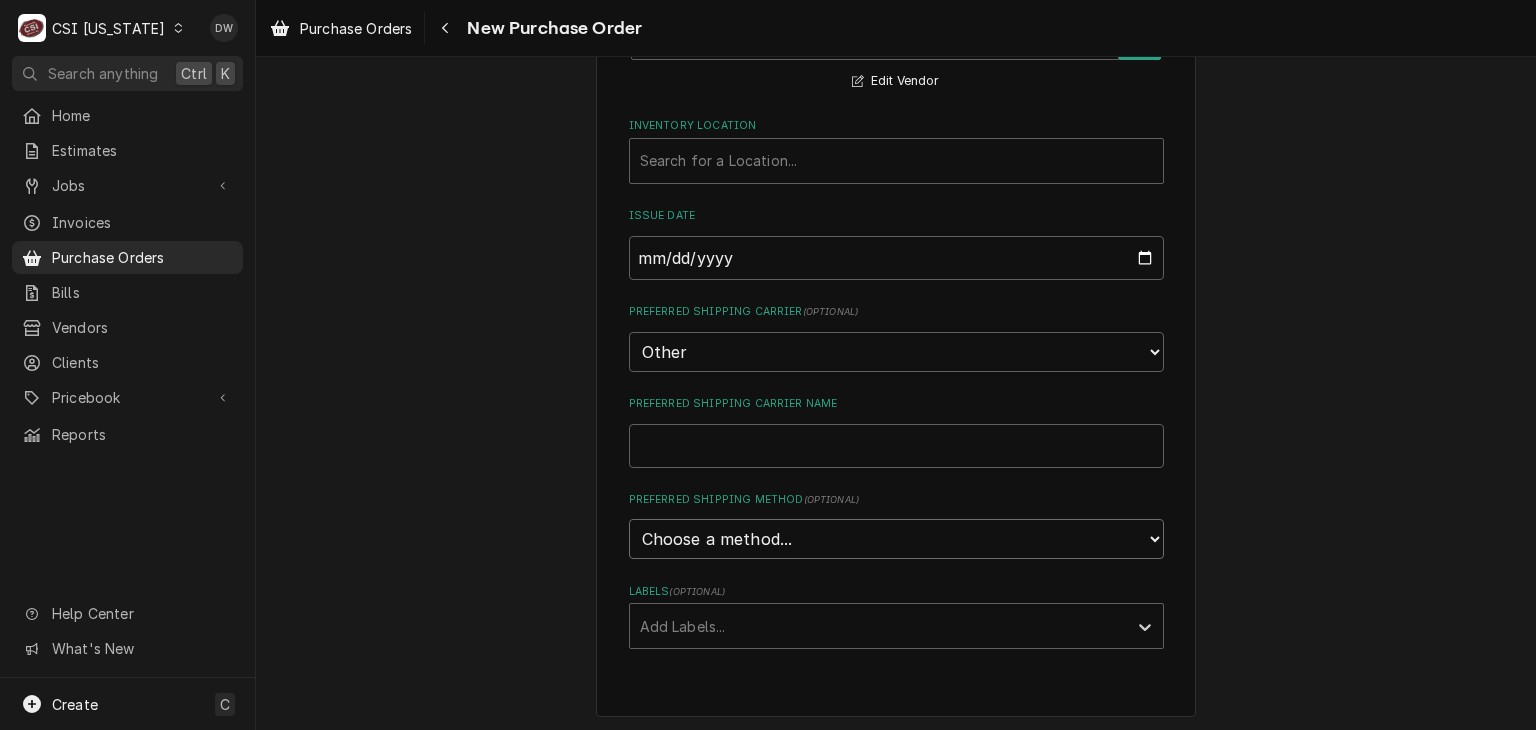 click on "Choose a method... Ground Next Day Early AM Next Day Air 2 Day Air Other" at bounding box center (896, 539) 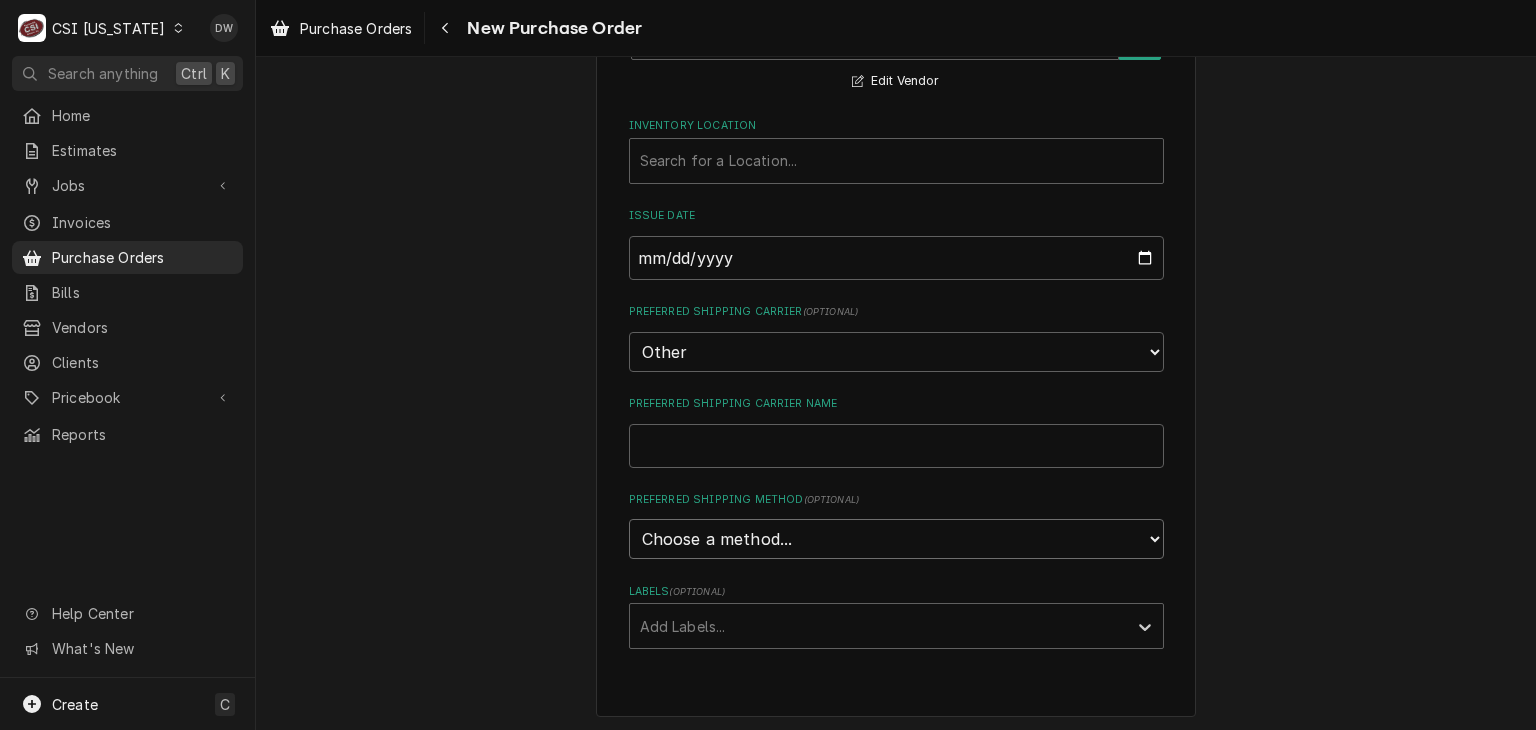 select on "0" 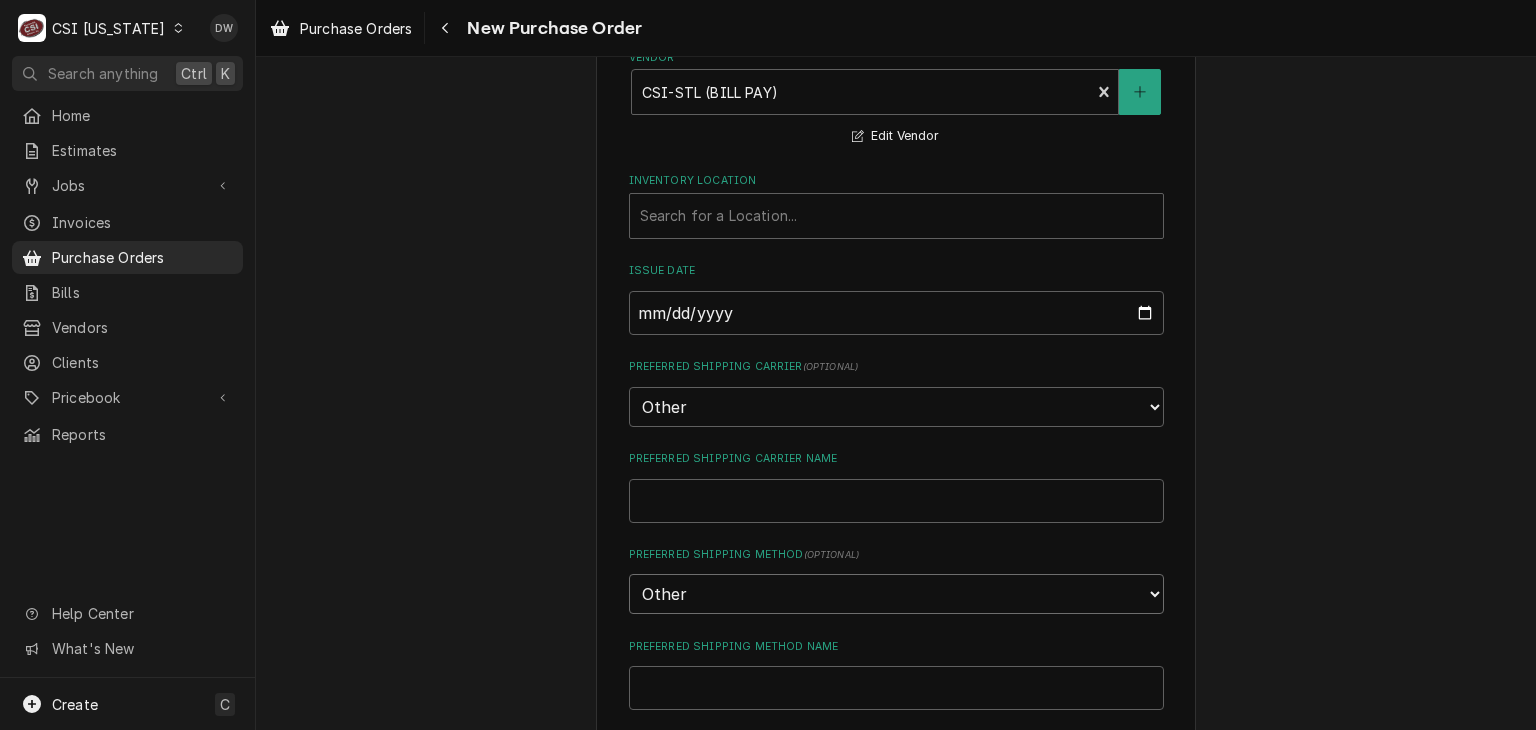 scroll, scrollTop: 106, scrollLeft: 0, axis: vertical 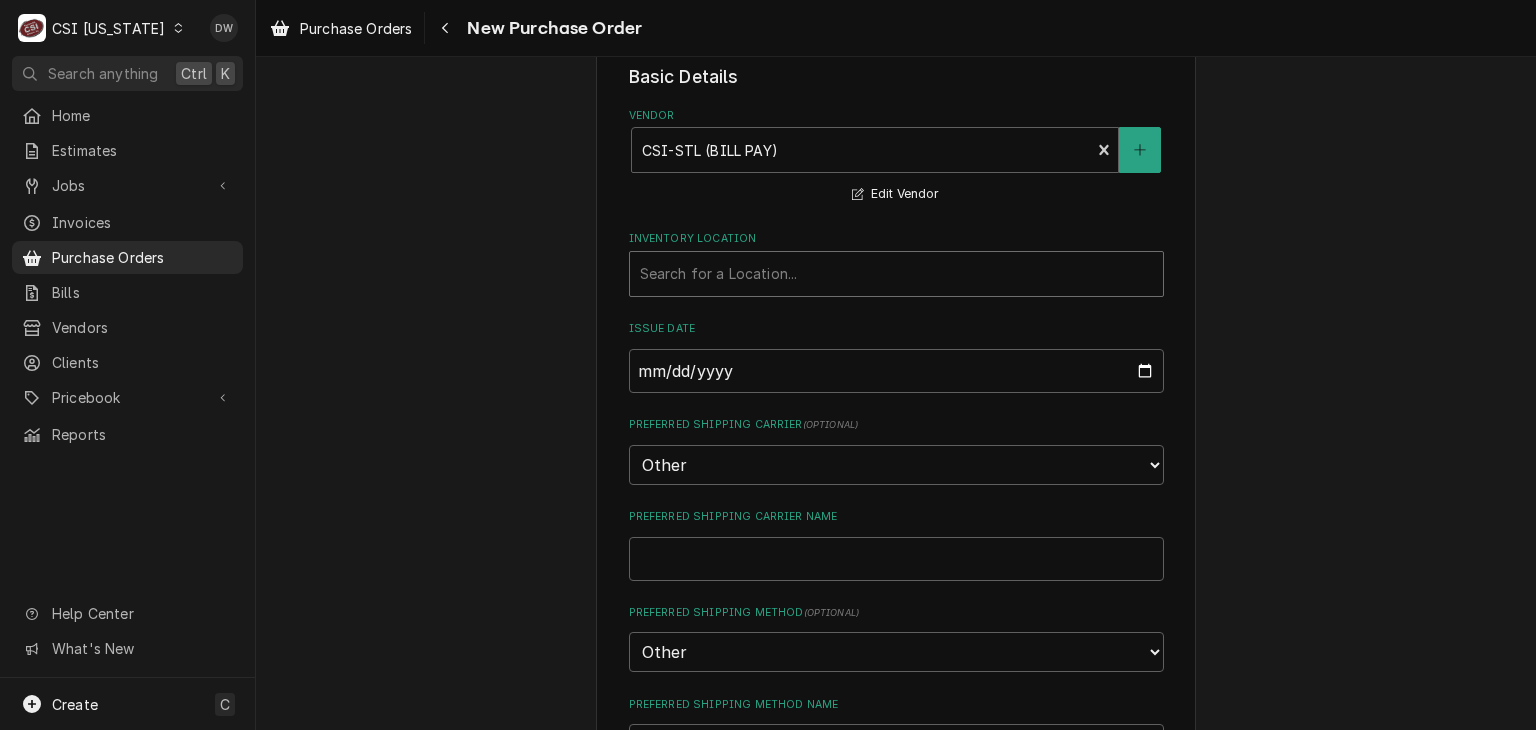 click at bounding box center [896, 274] 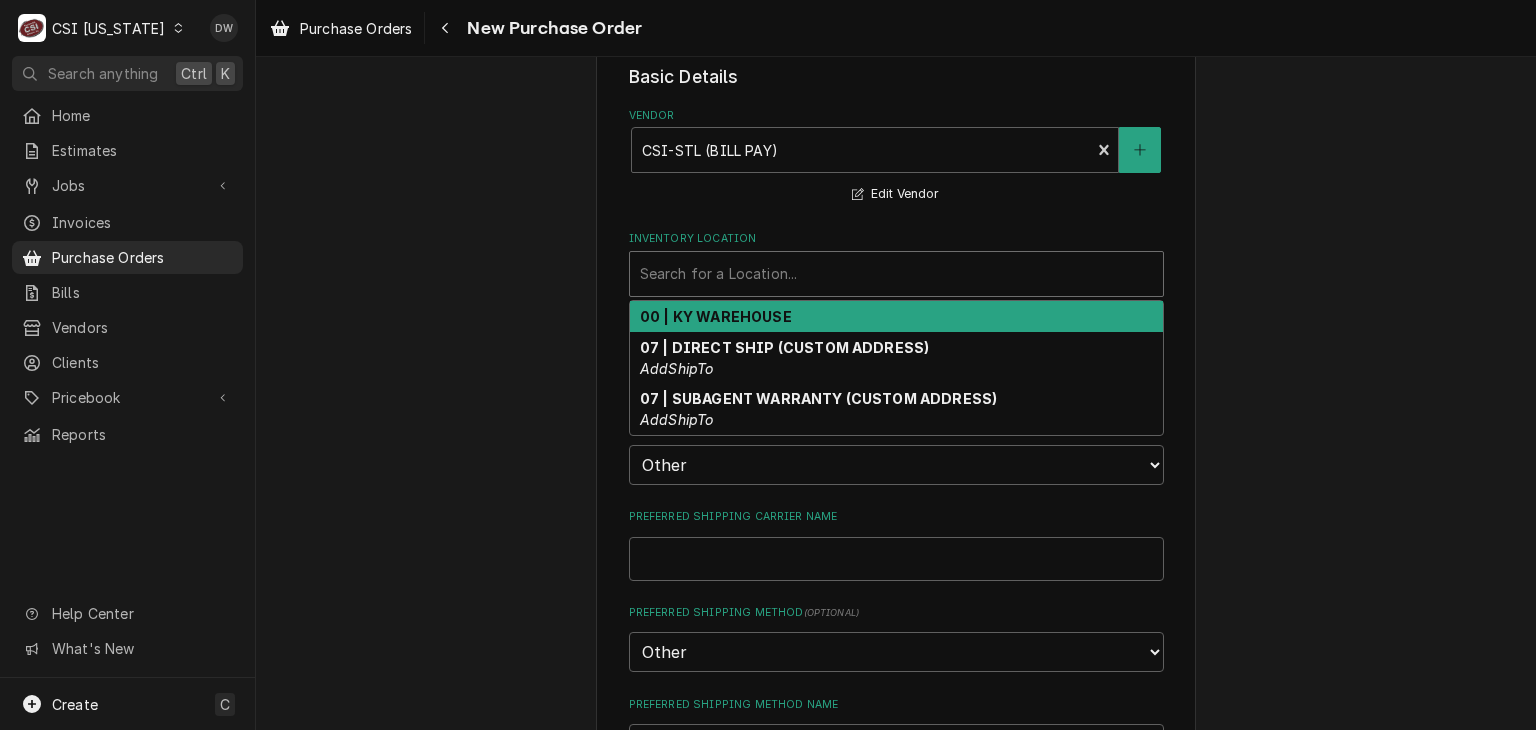 click on "00 | KY WAREHOUSE" at bounding box center [896, 316] 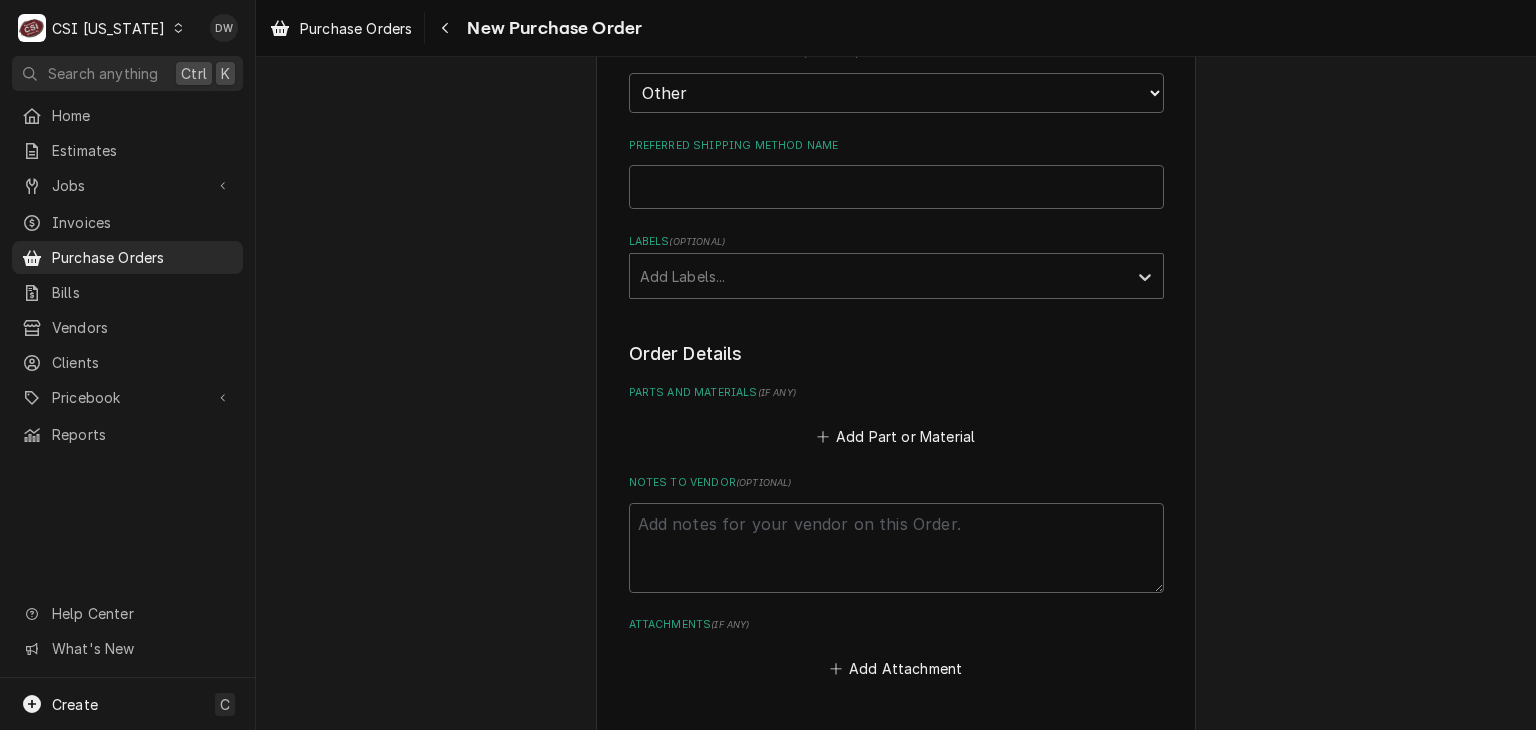 scroll, scrollTop: 660, scrollLeft: 0, axis: vertical 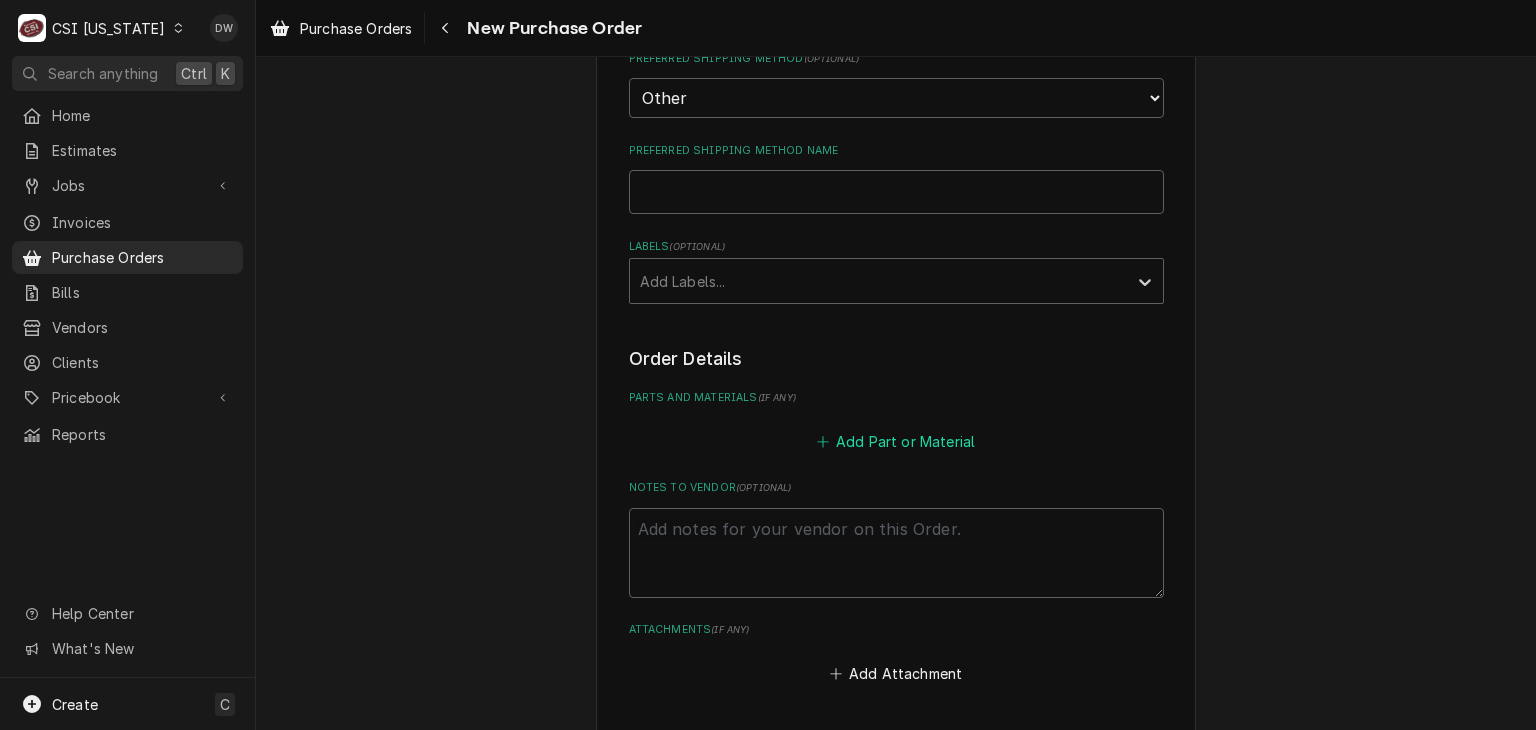 click on "Add Part or Material" at bounding box center (895, 442) 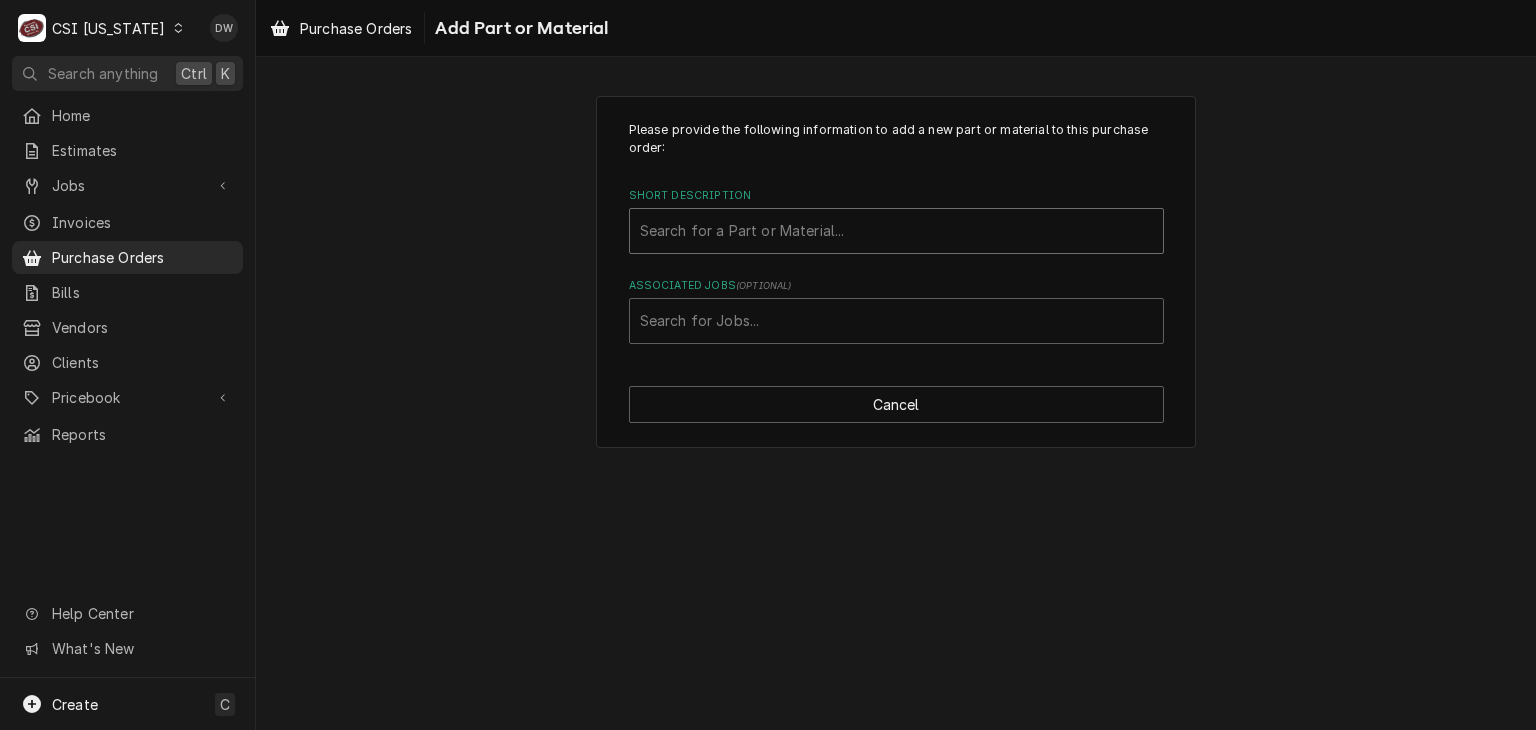 click at bounding box center [896, 231] 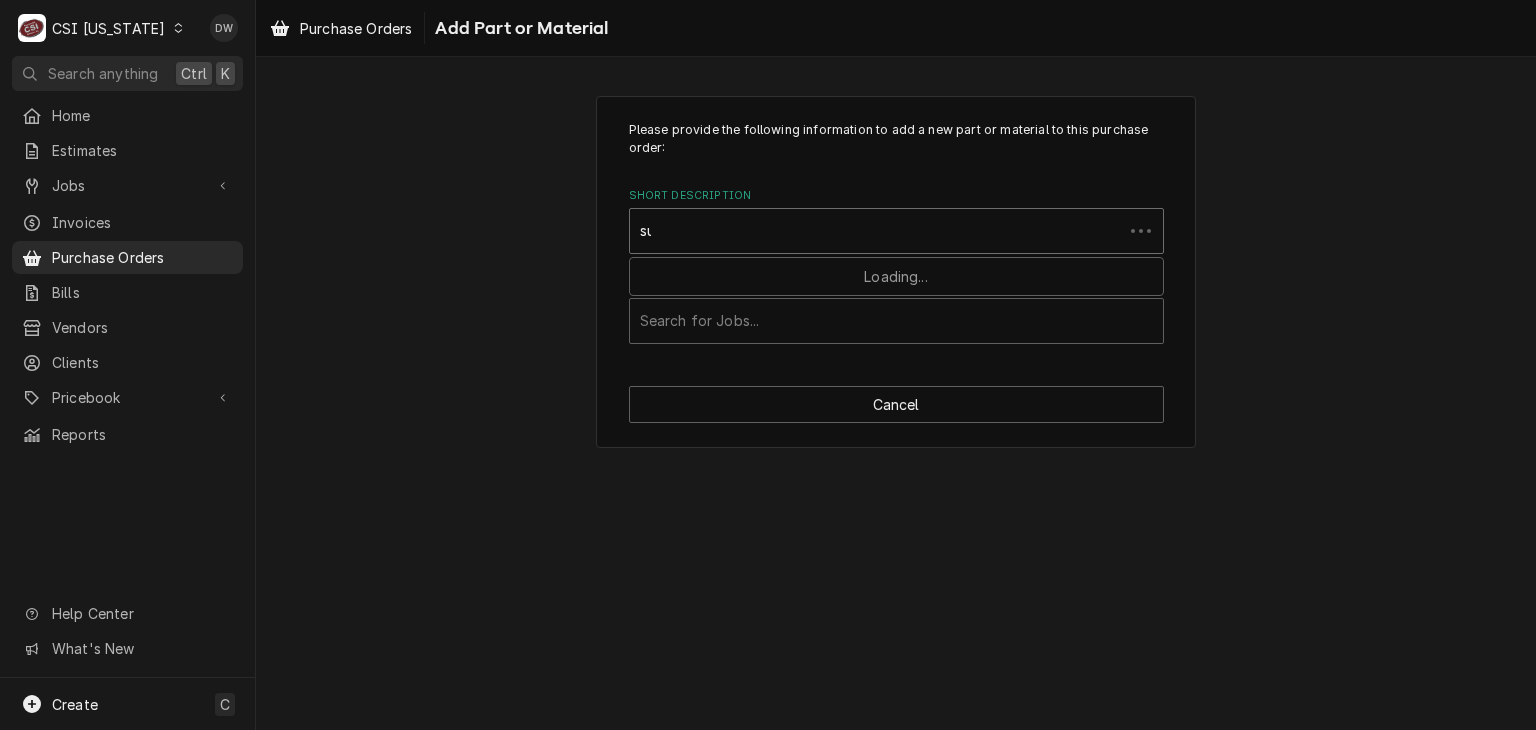 type on "sub" 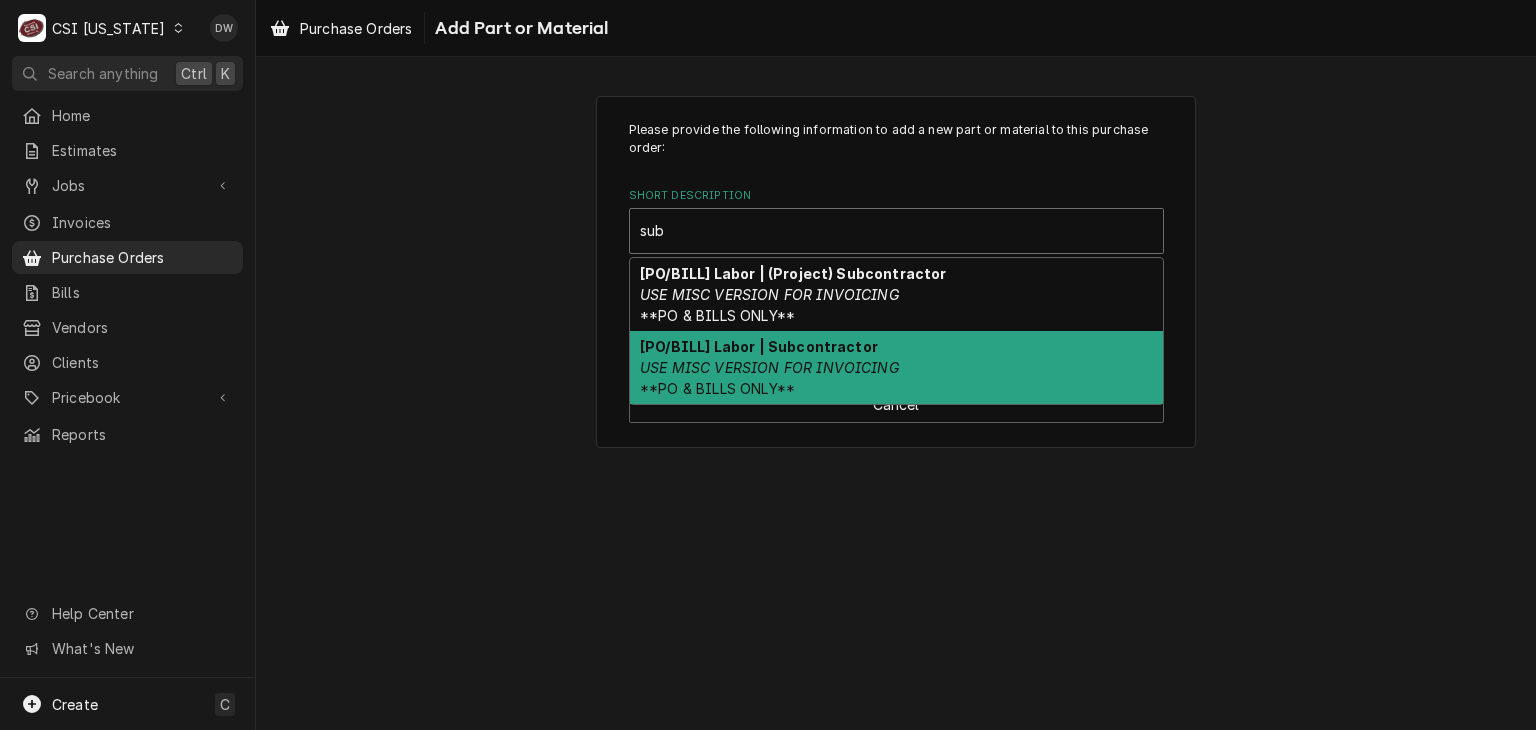 click on "[PO/BILL] Labor | Subcontractor USE MISC VERSION FOR INVOICING **PO & BILLS ONLY**" at bounding box center [896, 367] 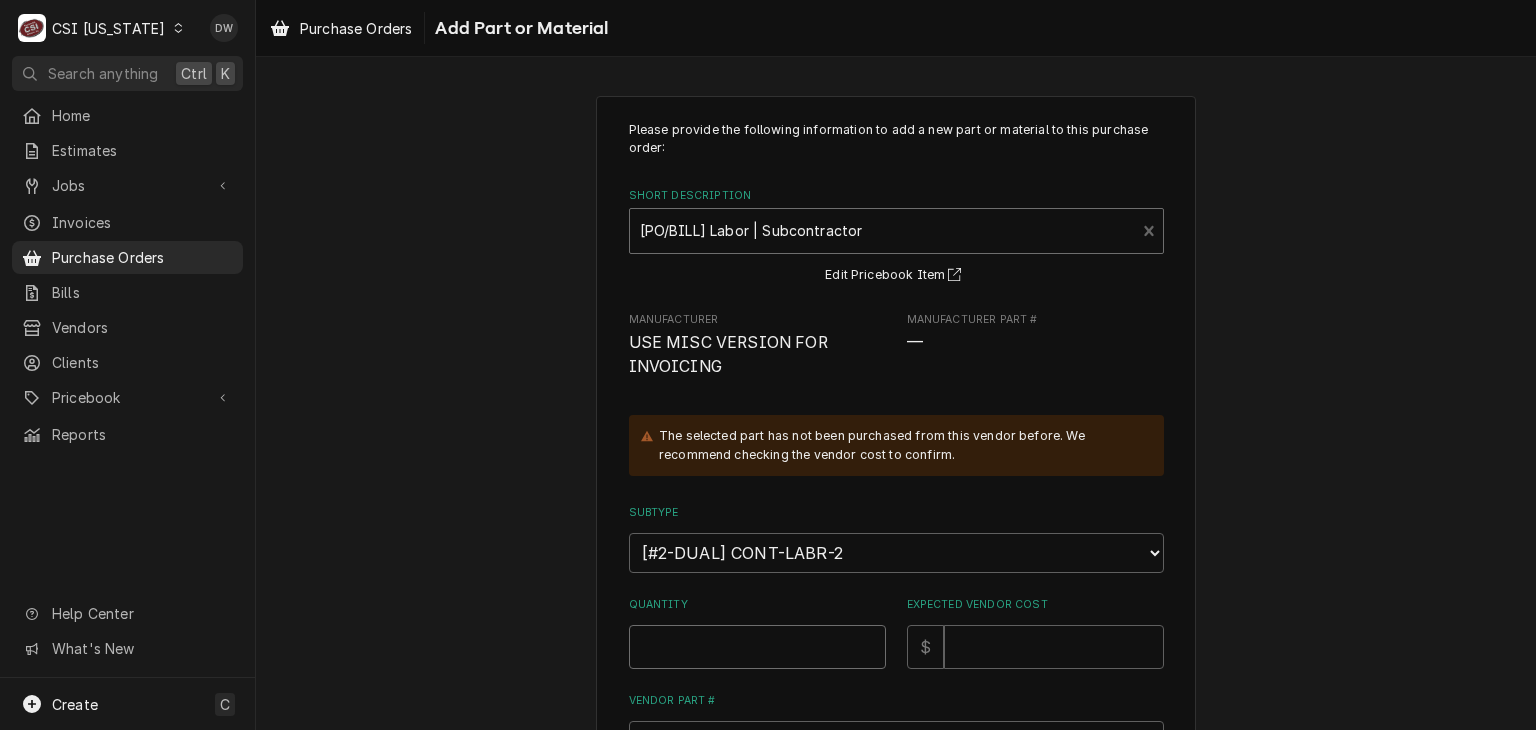 click on "Quantity" at bounding box center [757, 647] 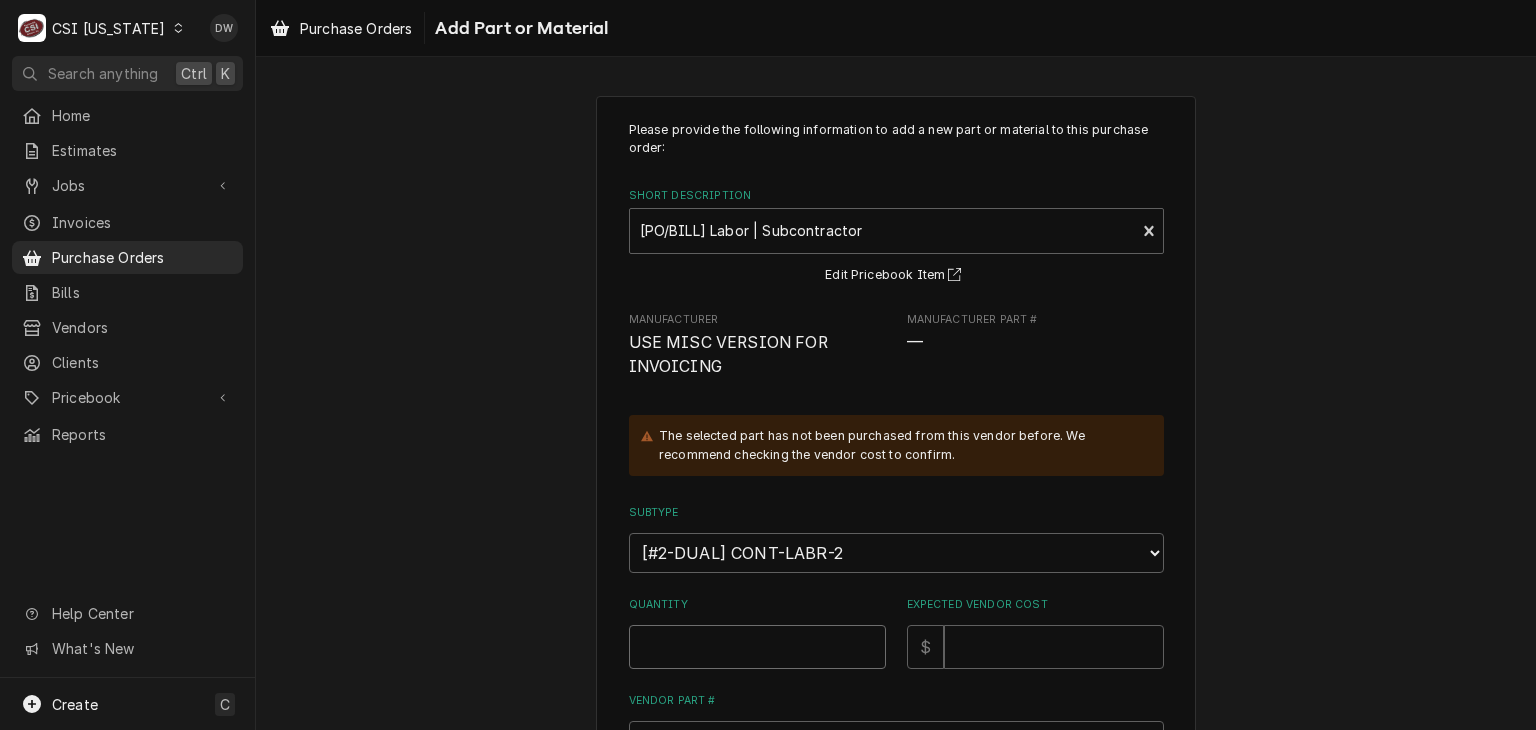 type on "x" 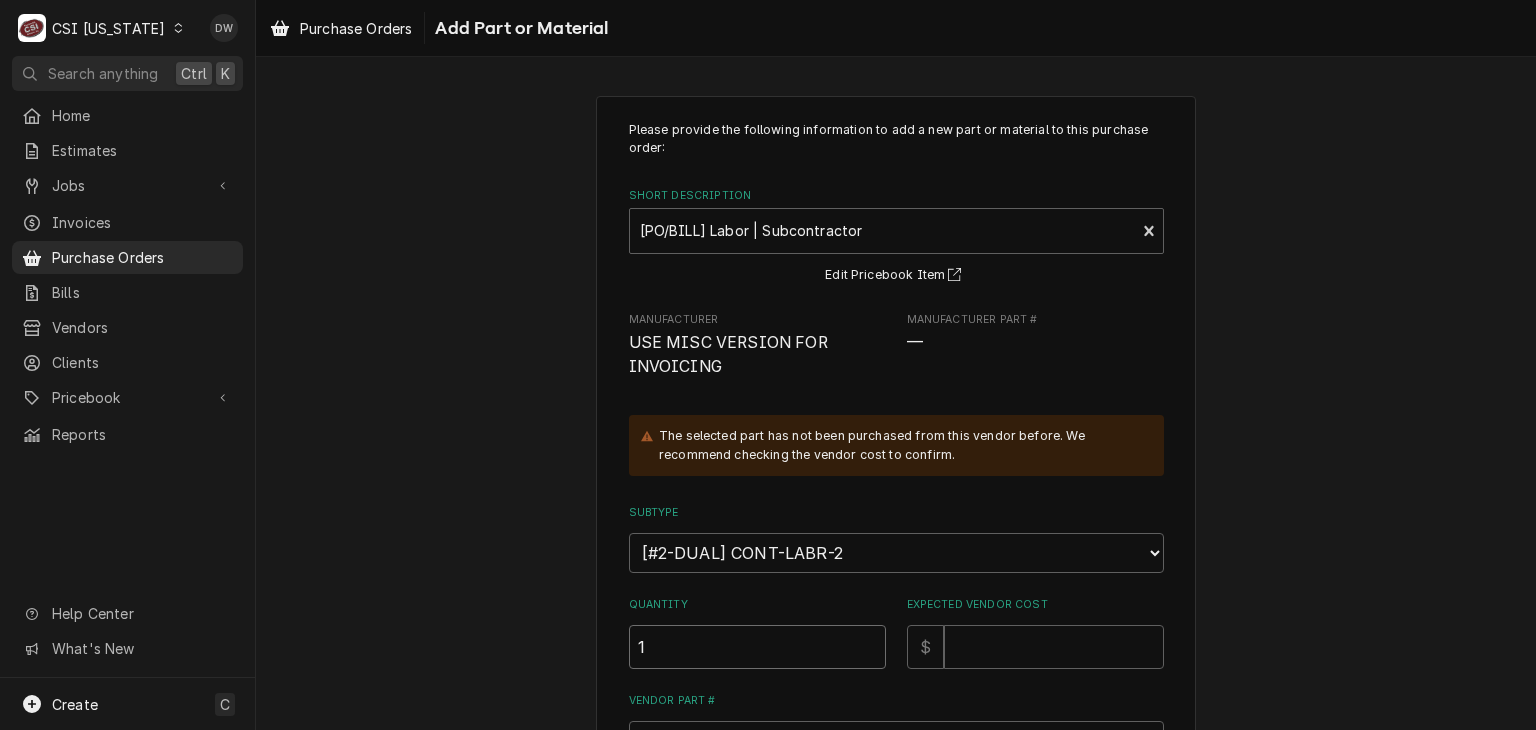 type on "1" 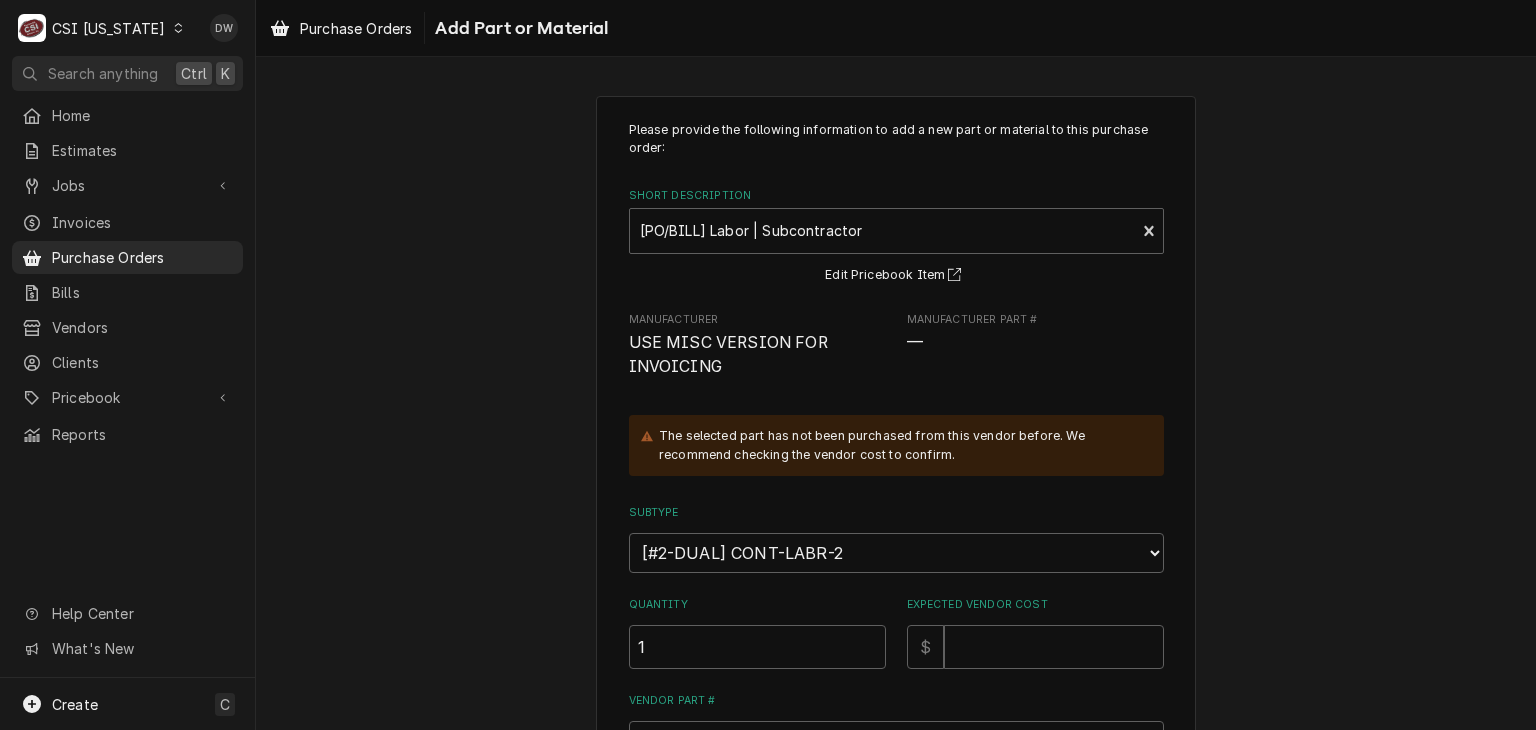 click on "Please provide the following information to add a new part or material to this purchase order: Short Description [PO/BILL] Labor | Subcontractor USE MISC VERSION FOR INVOICING **PO & BILLS ONLY** Edit Pricebook Item    Manufacturer USE MISC VERSION FOR INVOICING Manufacturer Part # — The selected part has not been purchased from this vendor before. We recommend checking the vendor cost to confirm. Subtype Choose a subtype... [#2-DUAL] AFTERHRS-WH-CHG-2 [#2-DUAL] BEV-EQUIP [#2-DUAL] BEV-MATS [#2-DUAL] CONT-LABR-2 [#2-DUAL] CRANE-LIFT-2 [#2-DUAL] EQUIP-RENT-2 [#2-DUAL] INVEN-PARTS [#2-DUAL] MAINT-SUPPLY [#2-DUAL] MISC-EQUIP [#2-DUAL] MISC-NON-INVEN [#2-DUAL] PROJ-CONT-LABR-2 [#2-DUAL] PROJ-EQUIP [#2-DUAL] PROJ-MATS [#3-BILL] SHOP-TOOLS Quantity 1 Expected Vendor Cost $ Vendor Part # Detailed Summary  ( optional ) Associated Jobs  ( optional ) Search for Jobs... Add Cancel" at bounding box center (896, 598) 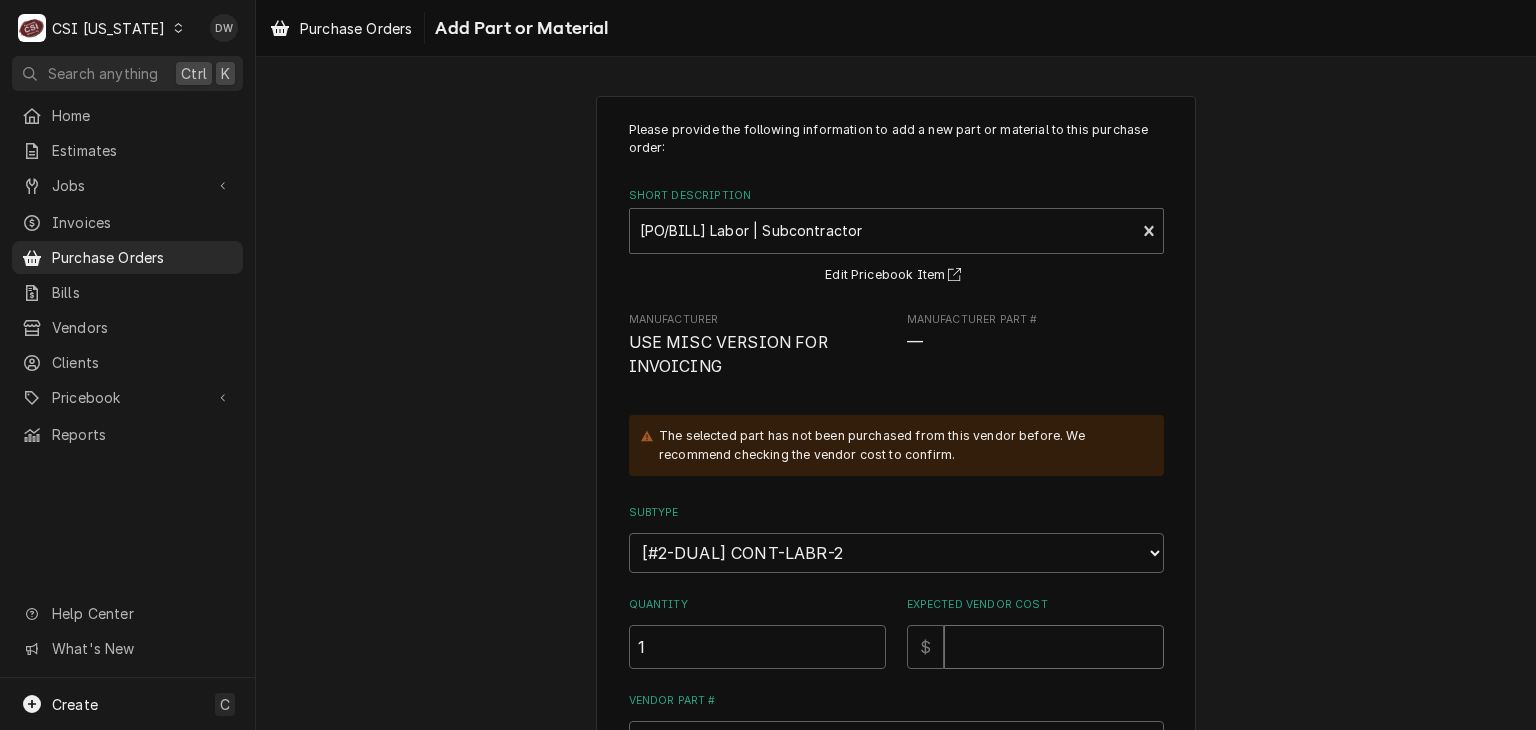 click on "Expected Vendor Cost" at bounding box center [1054, 647] 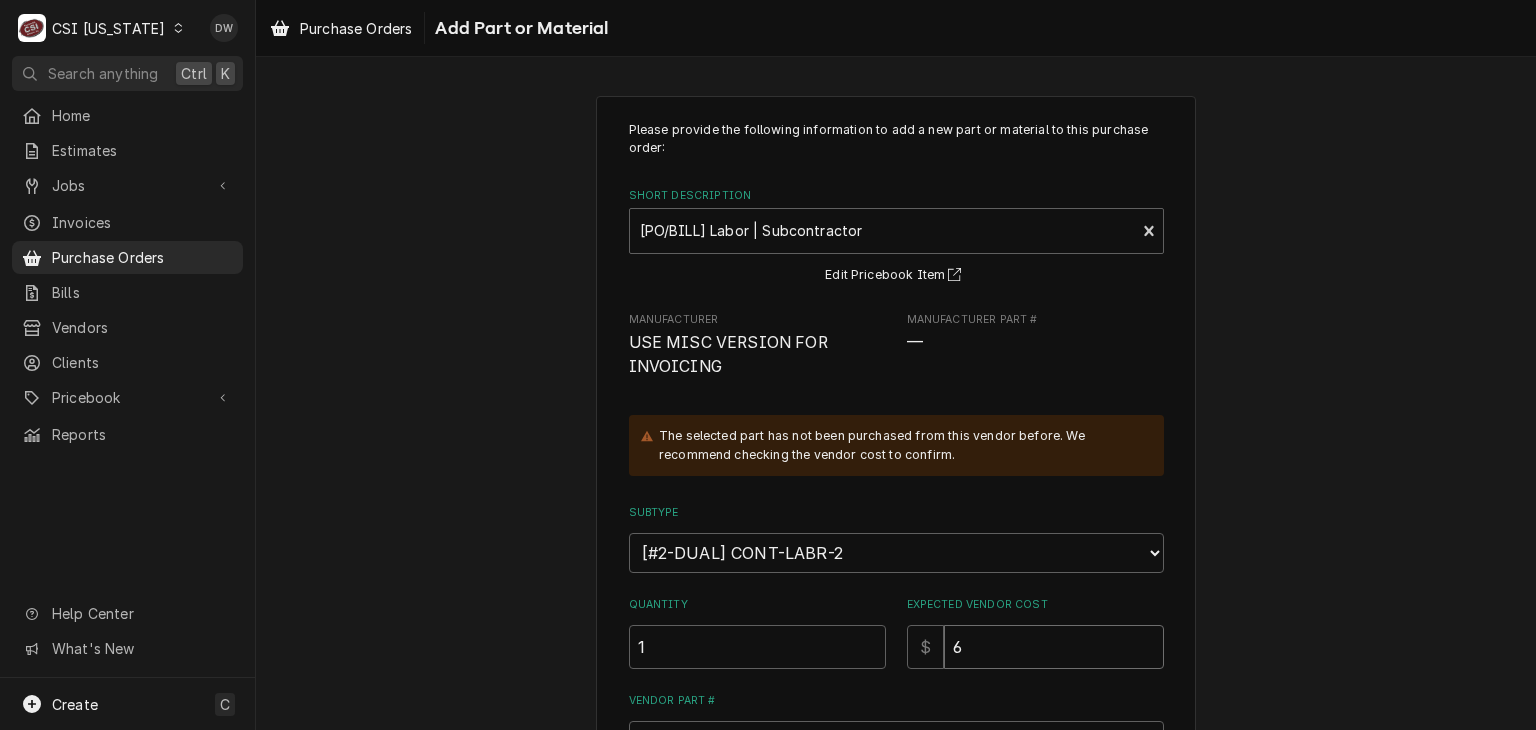 type on "x" 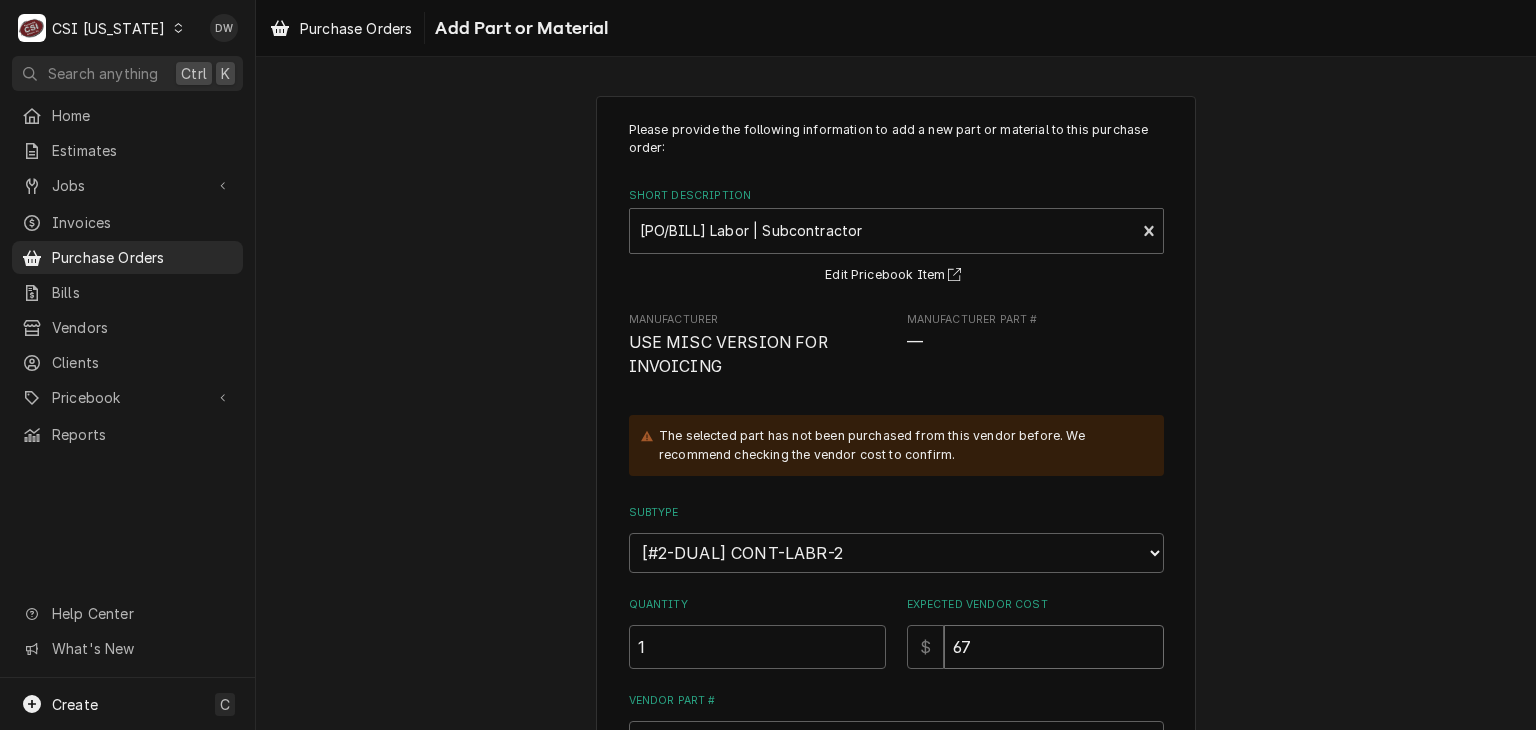 type on "x" 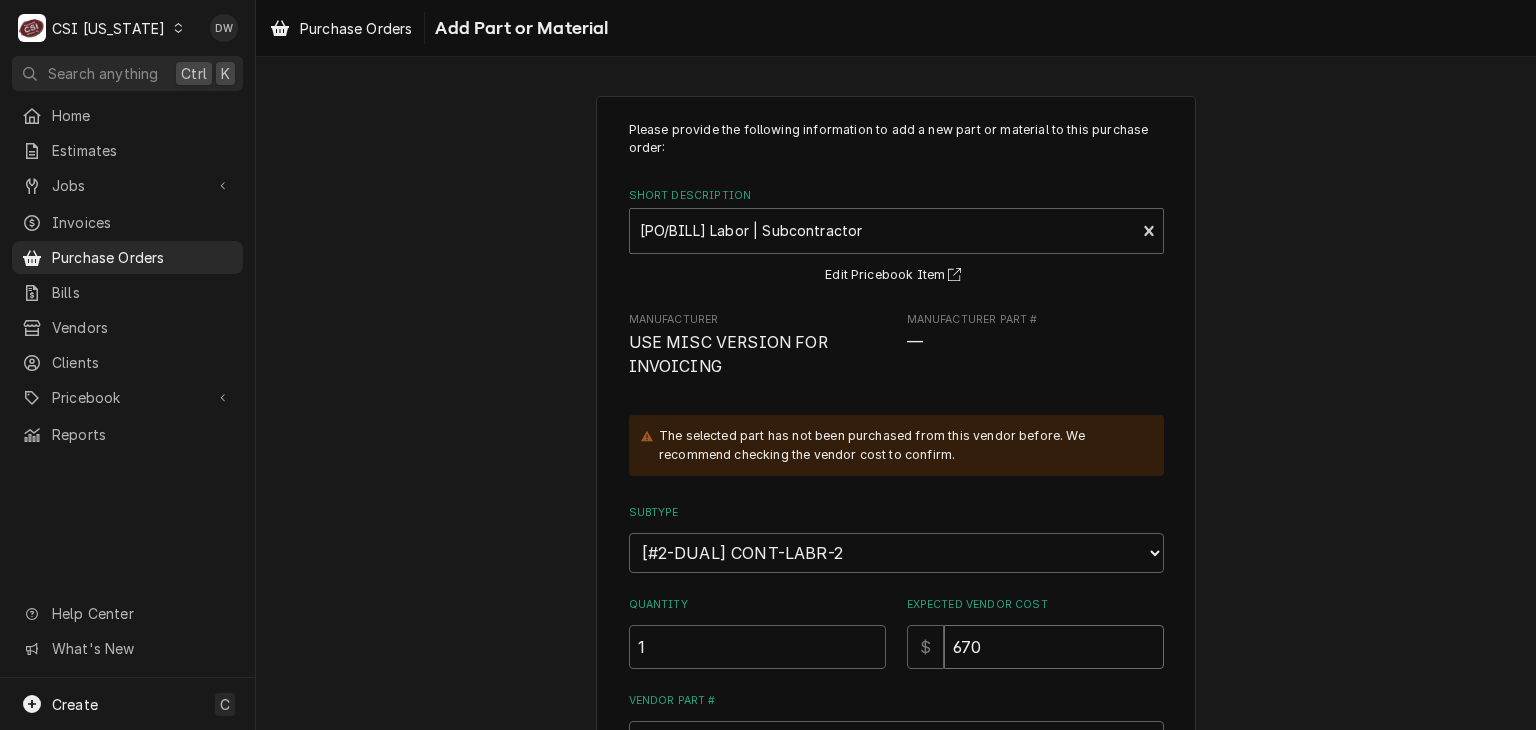 type on "x" 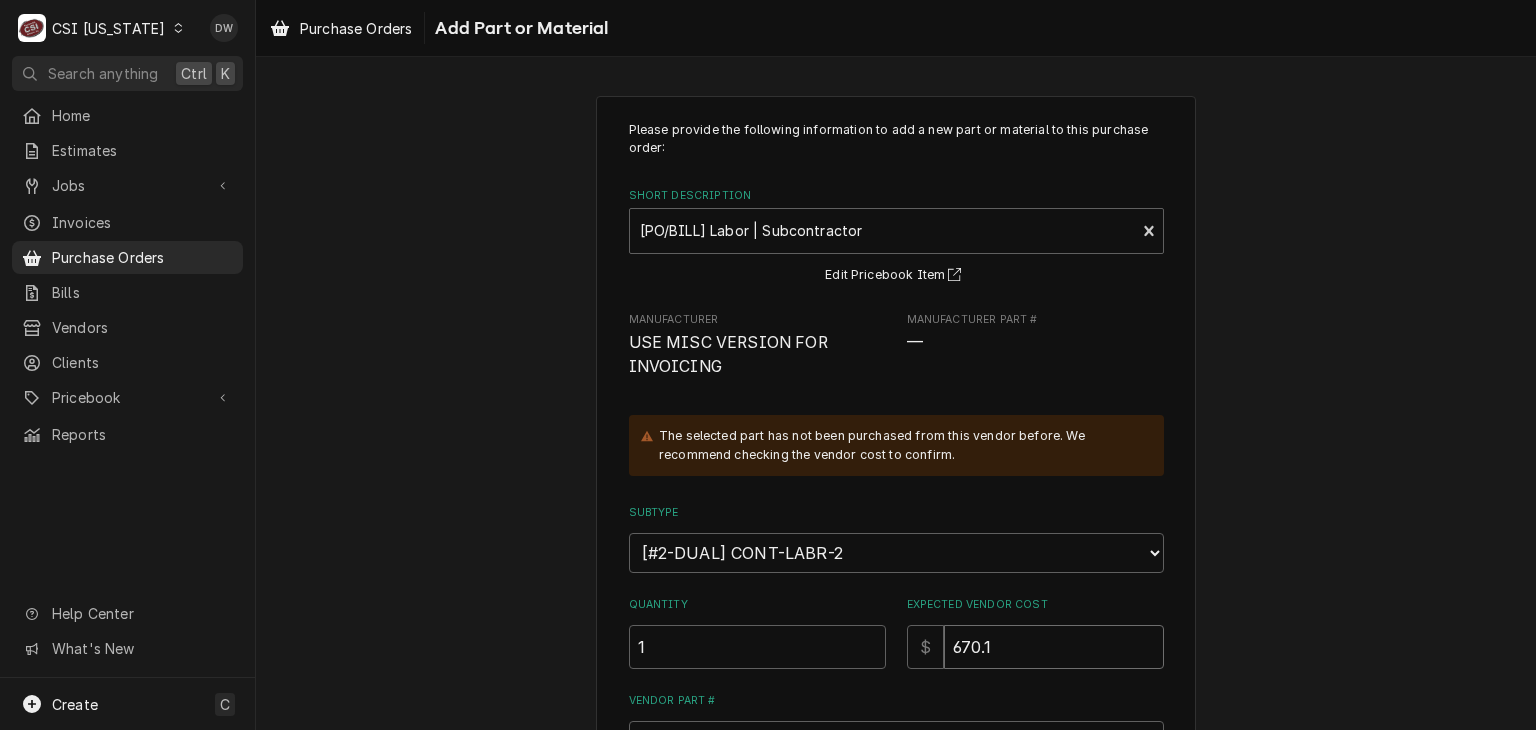 type on "x" 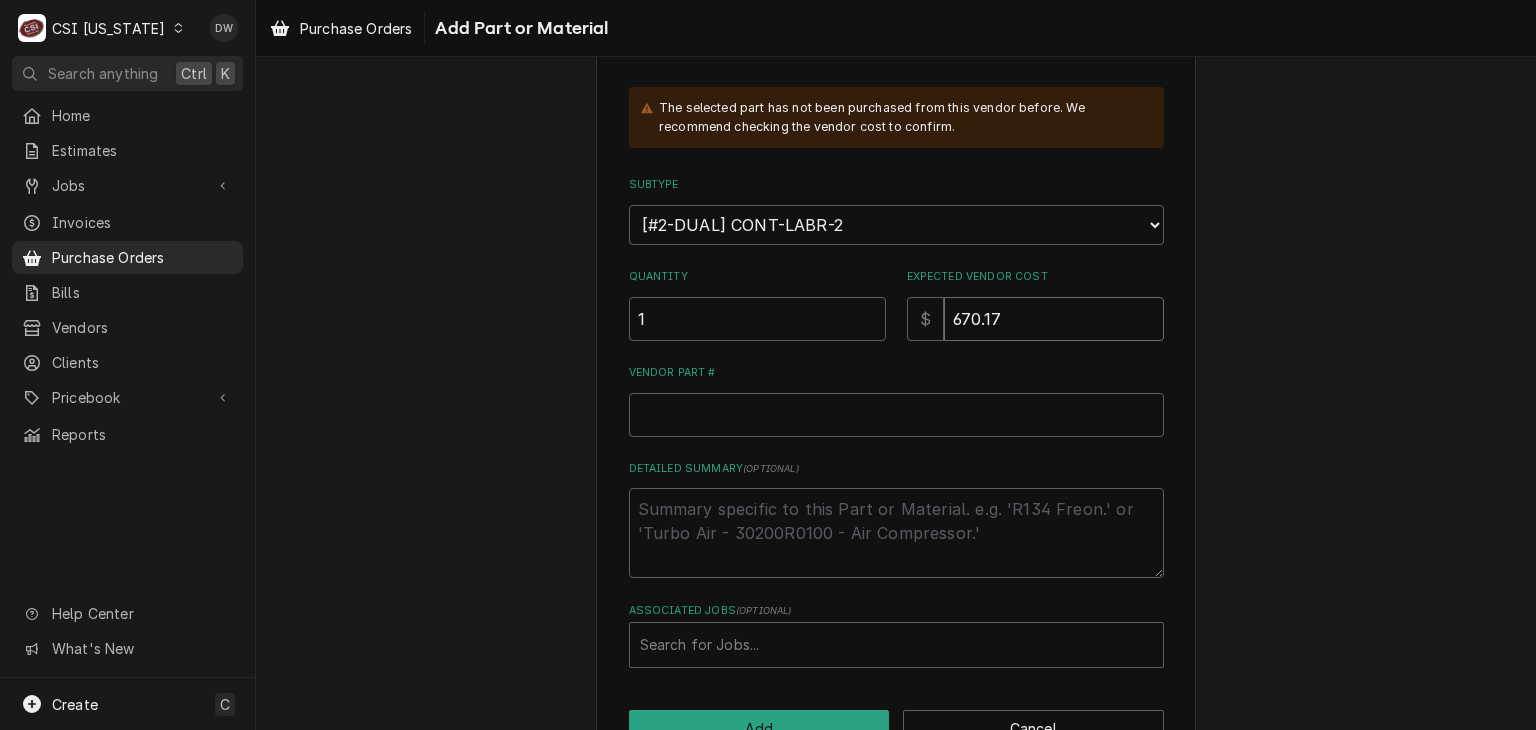 scroll, scrollTop: 384, scrollLeft: 0, axis: vertical 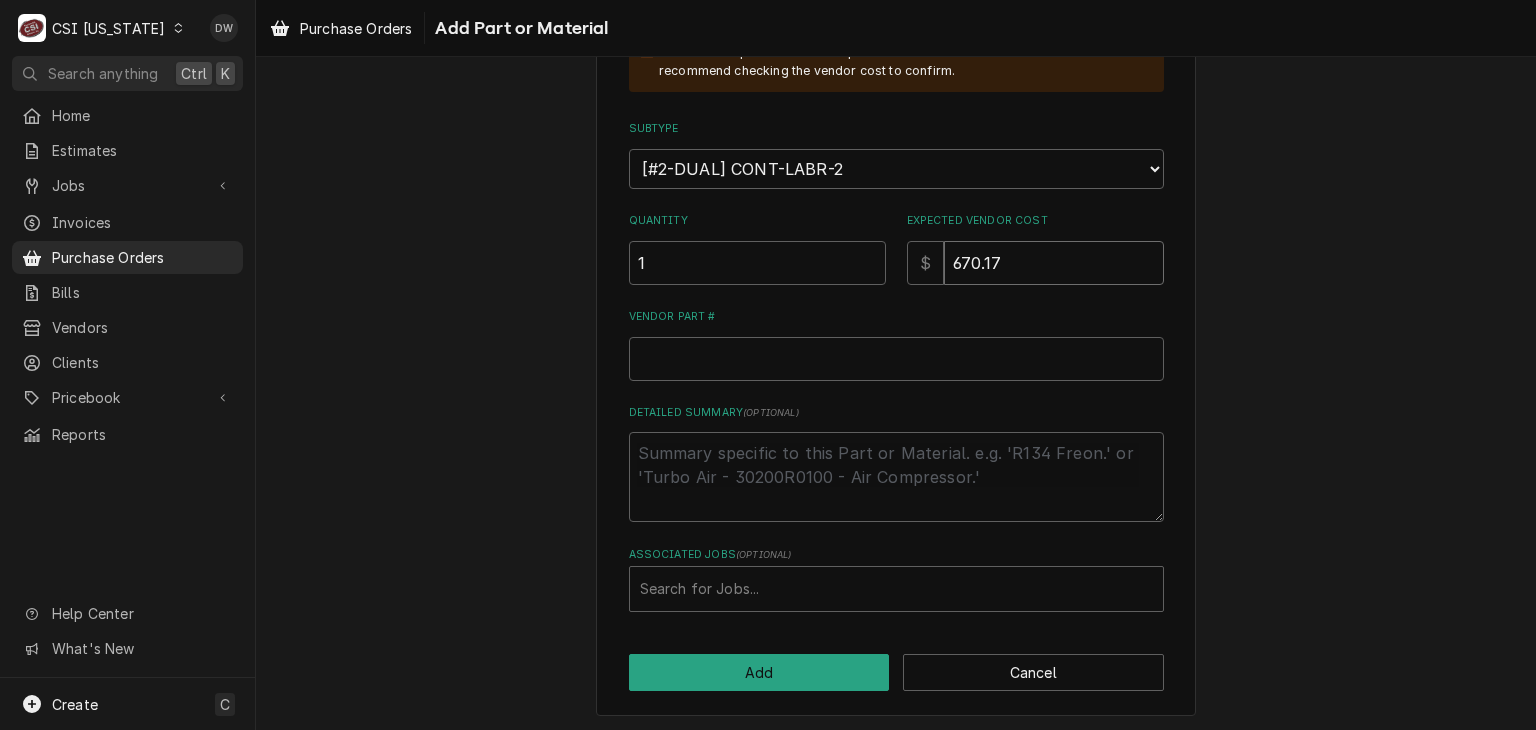 type on "670.17" 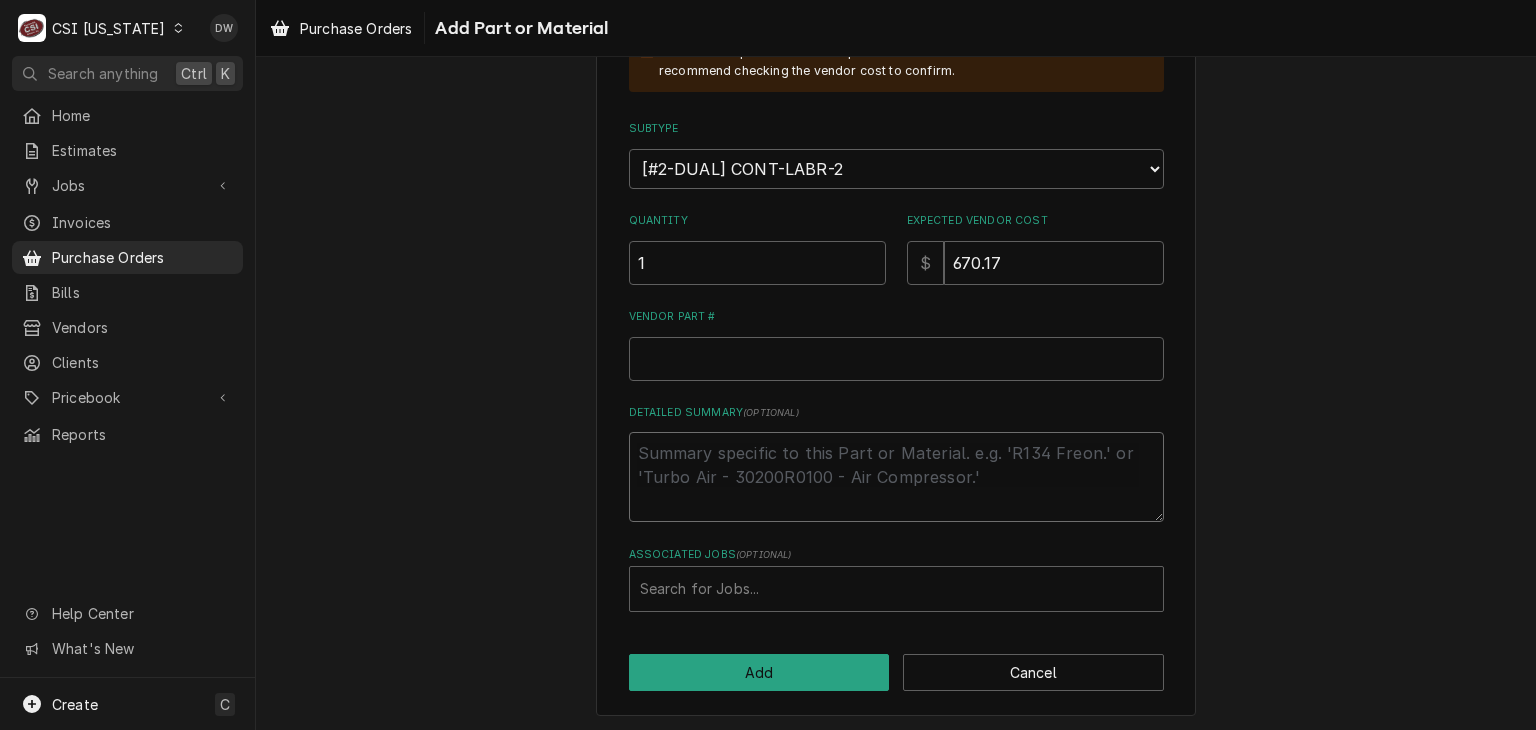 click on "Detailed Summary  ( optional )" at bounding box center [896, 477] 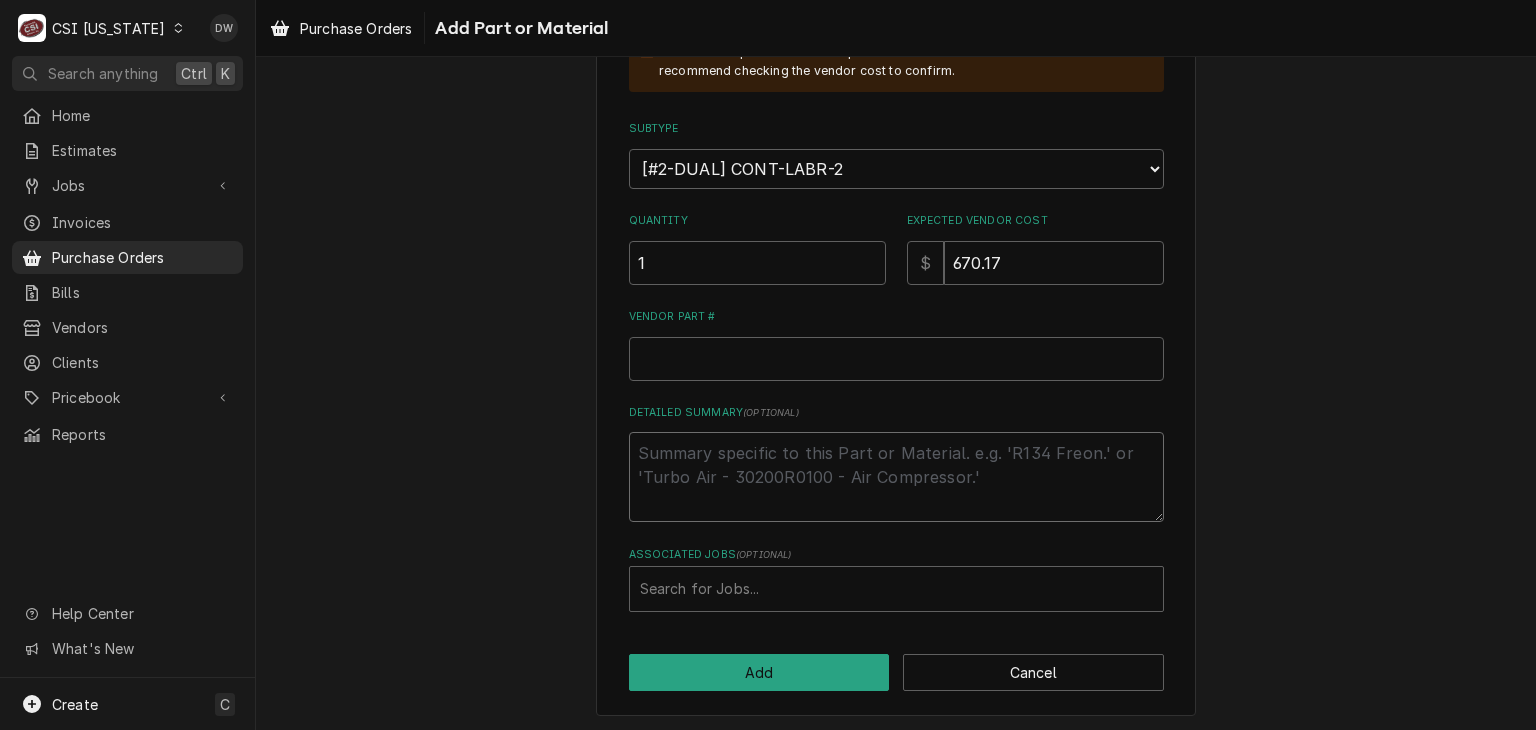 type on "x" 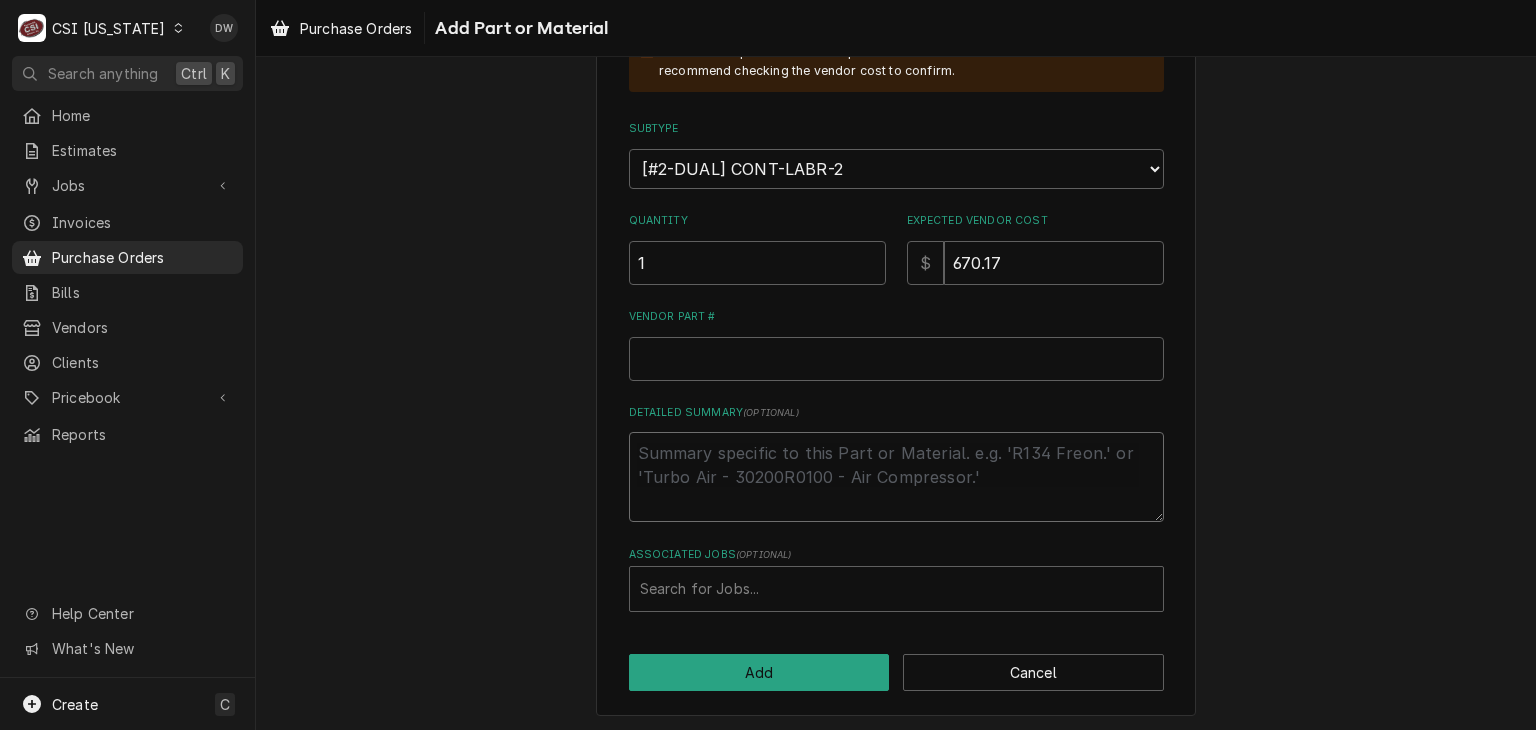 type on "S" 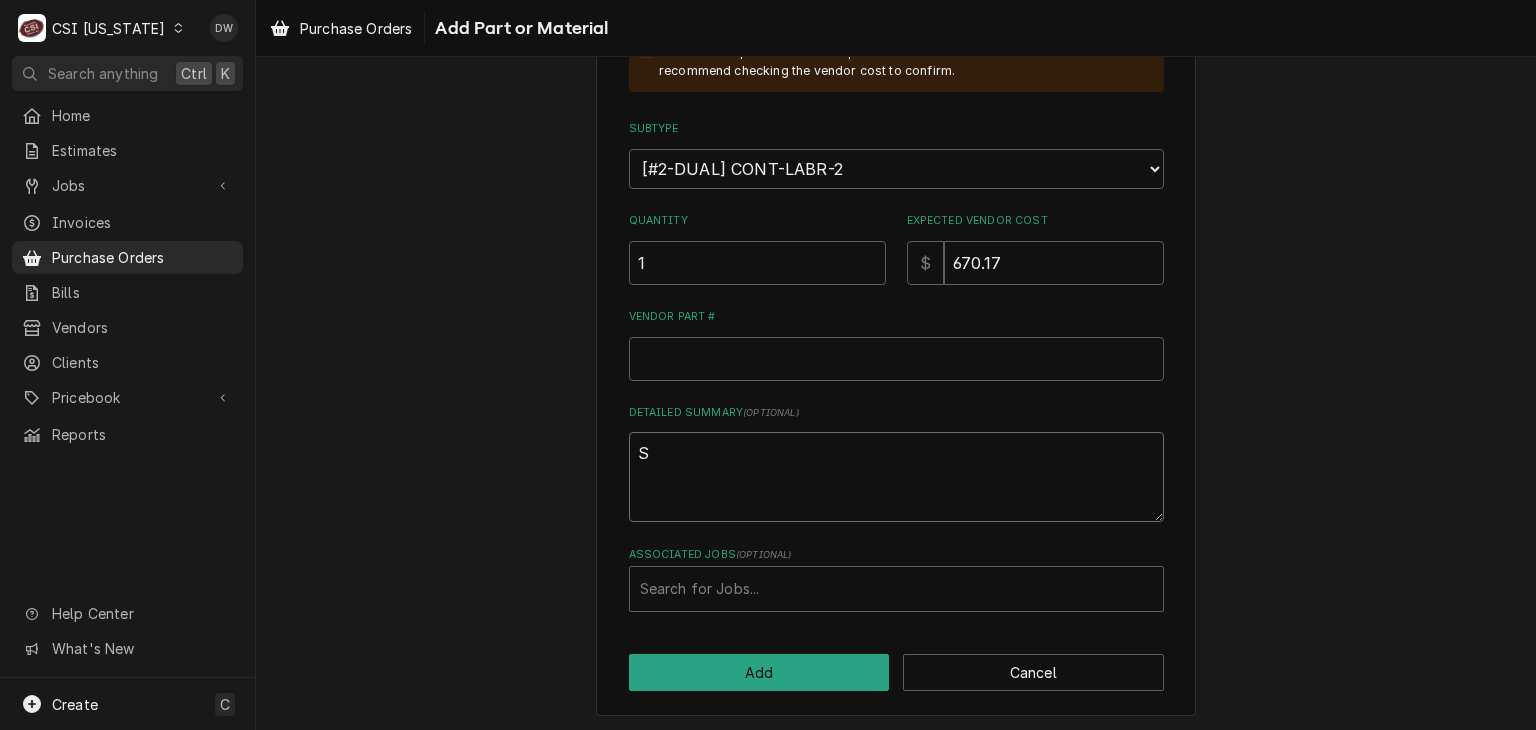 type on "x" 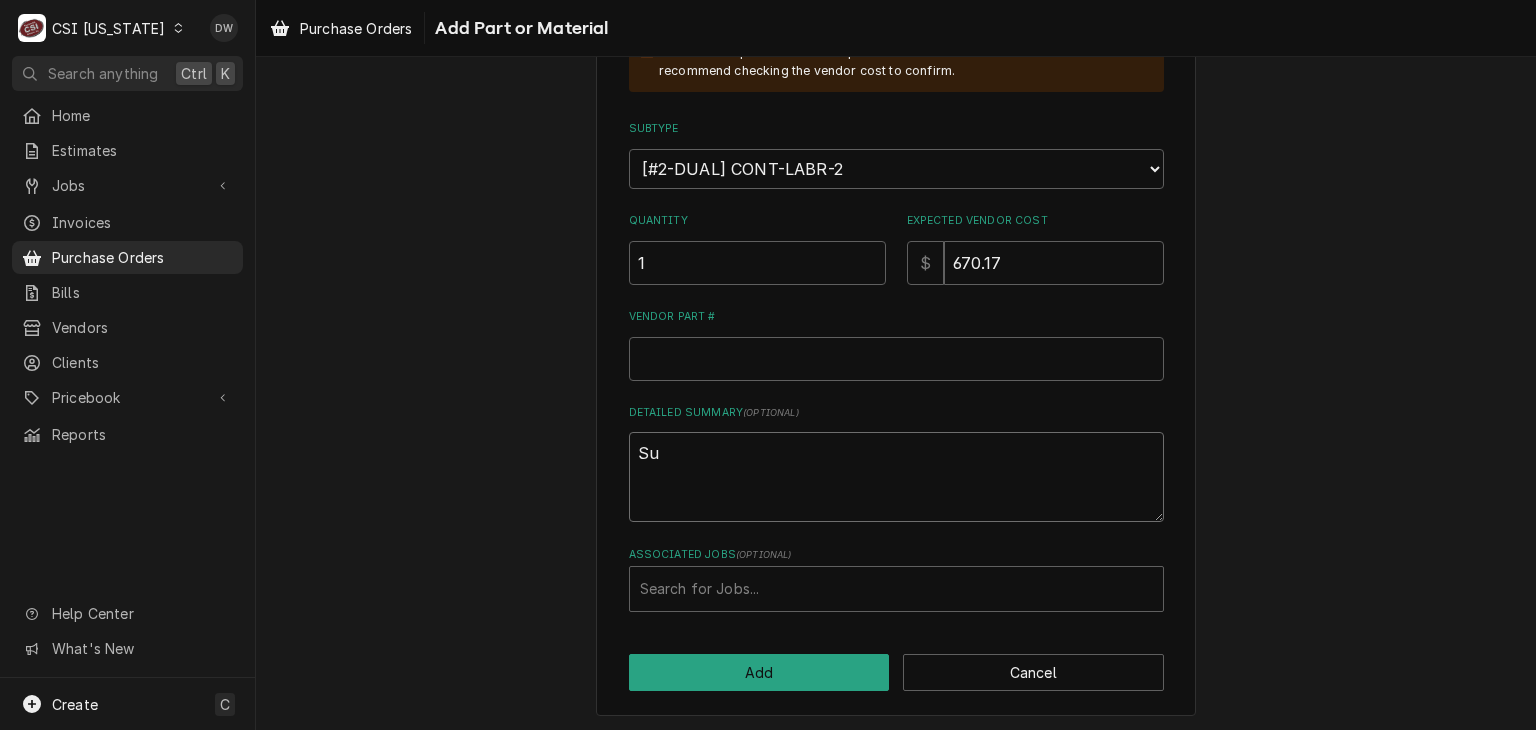 type on "x" 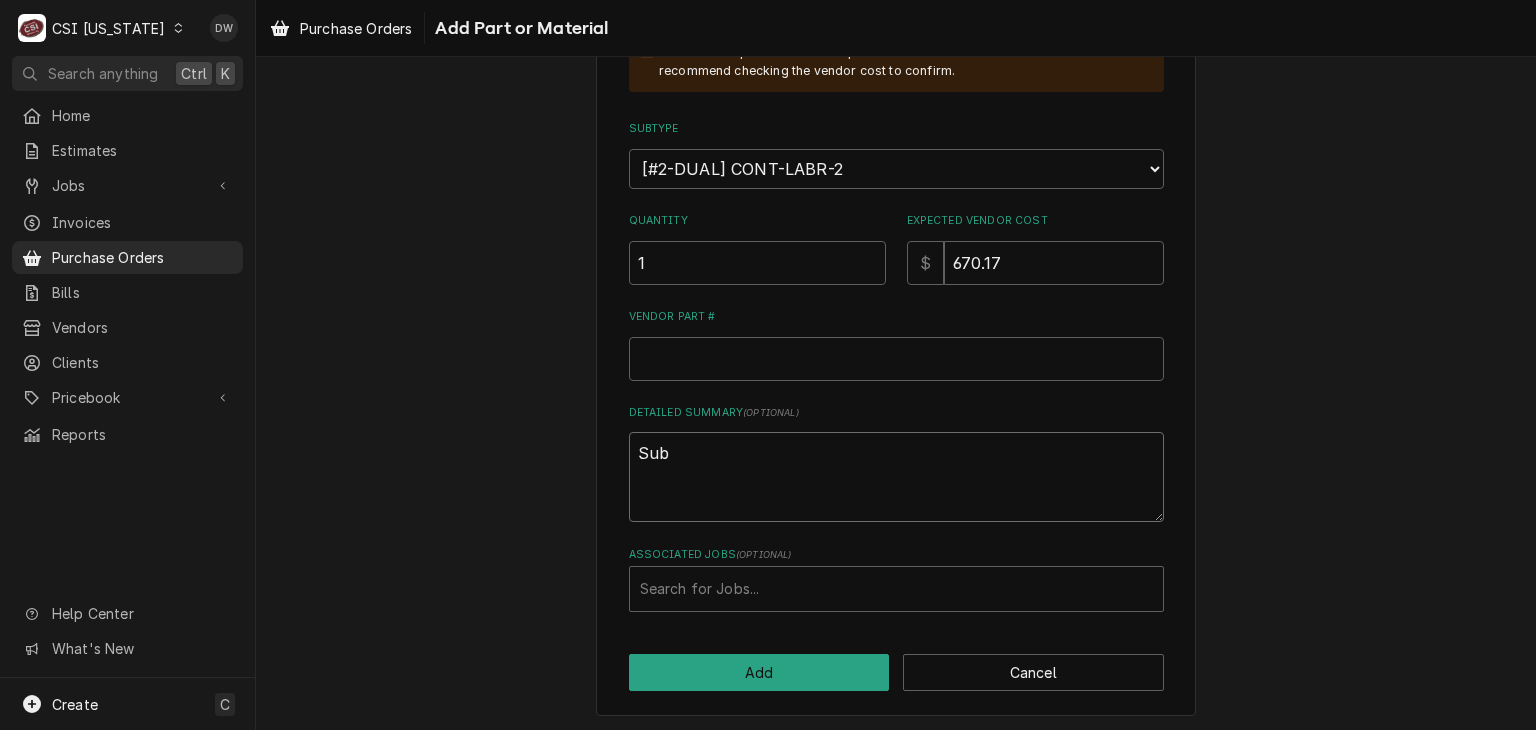 type on "x" 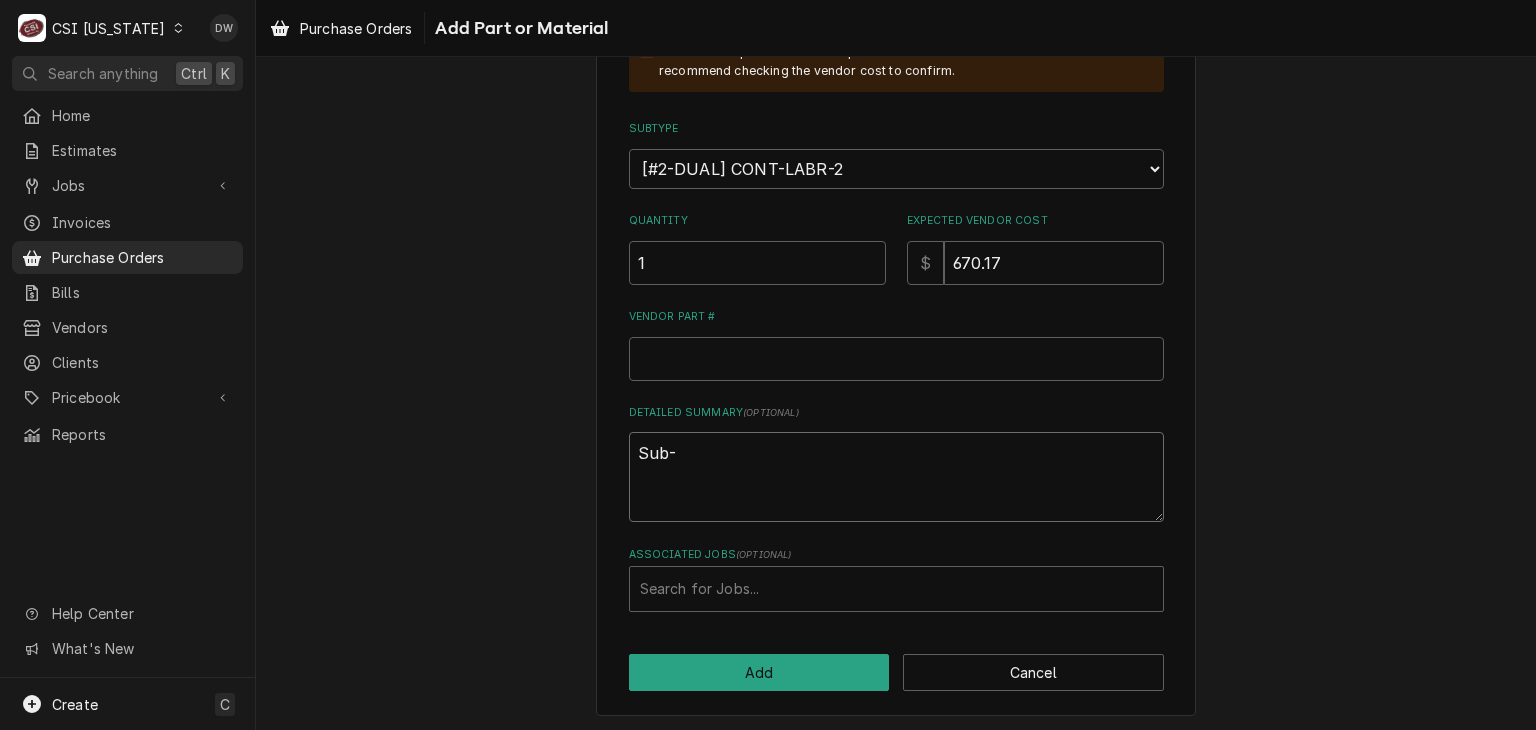 type on "x" 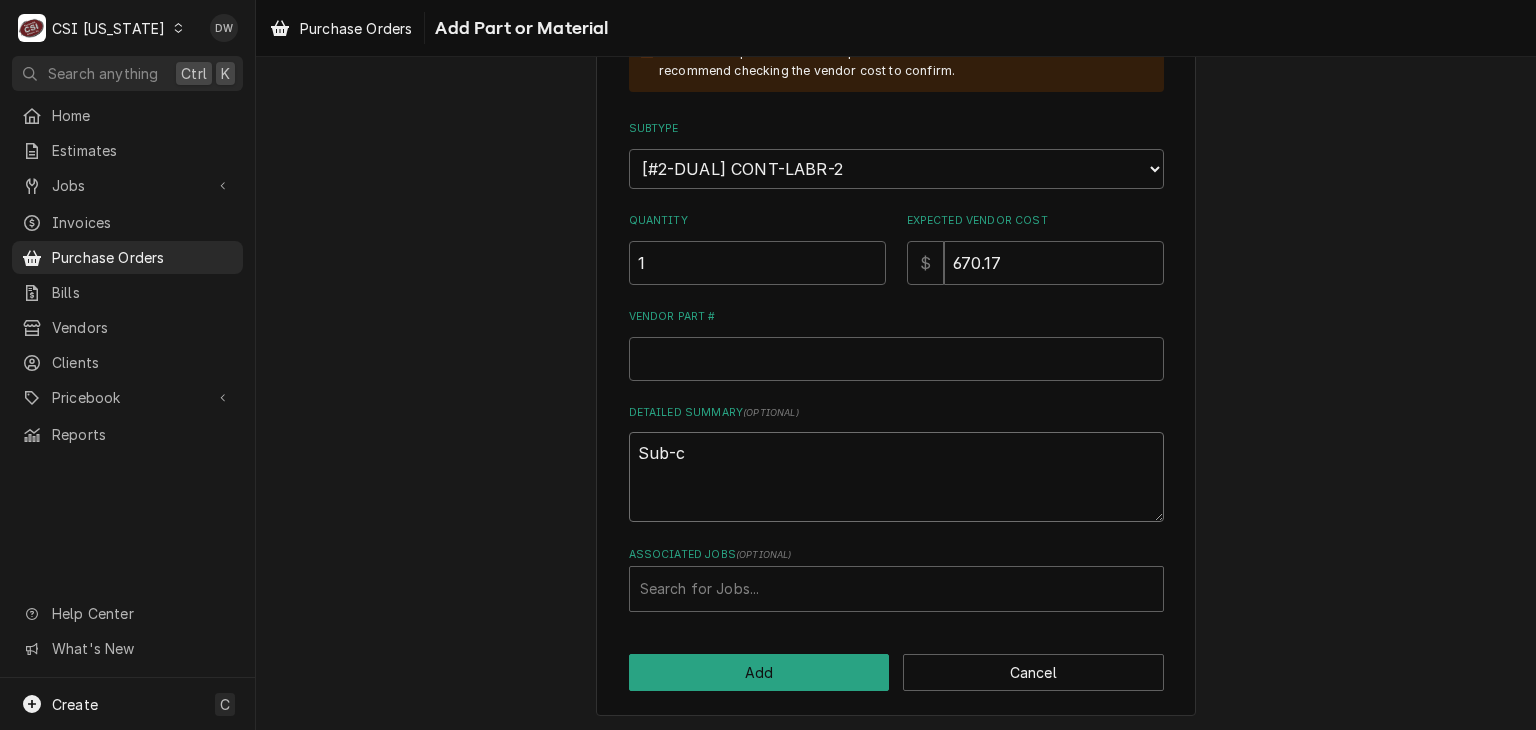 type on "x" 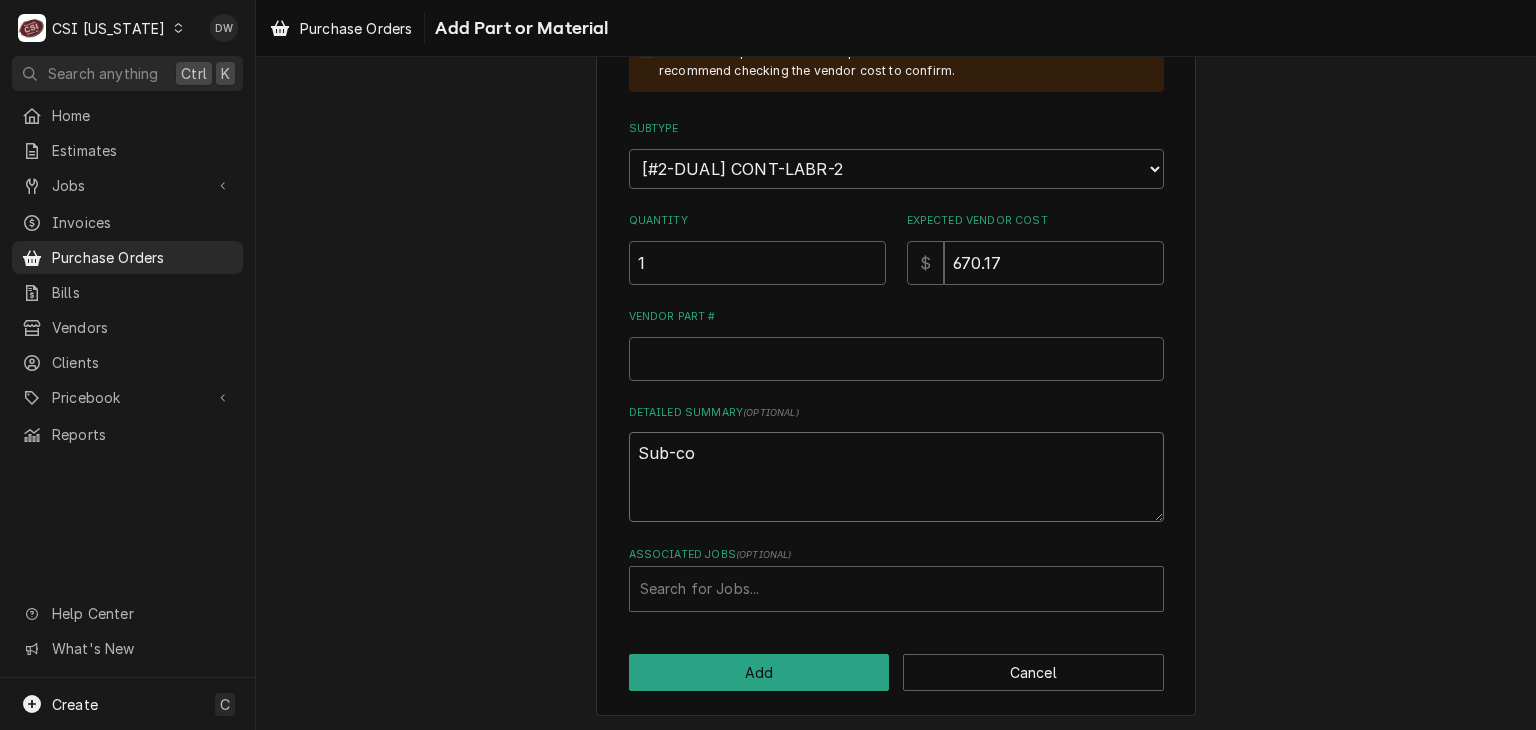 type on "x" 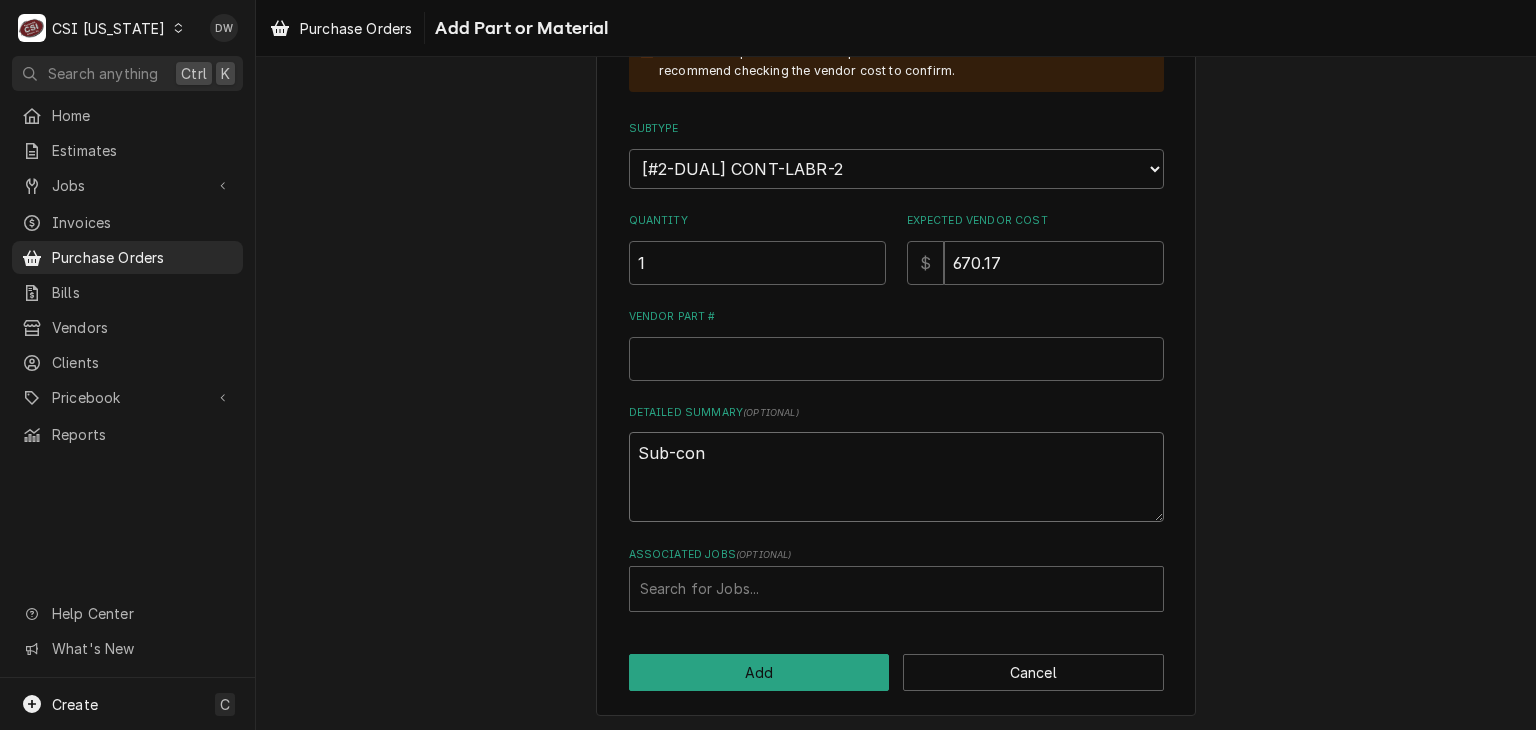 type on "x" 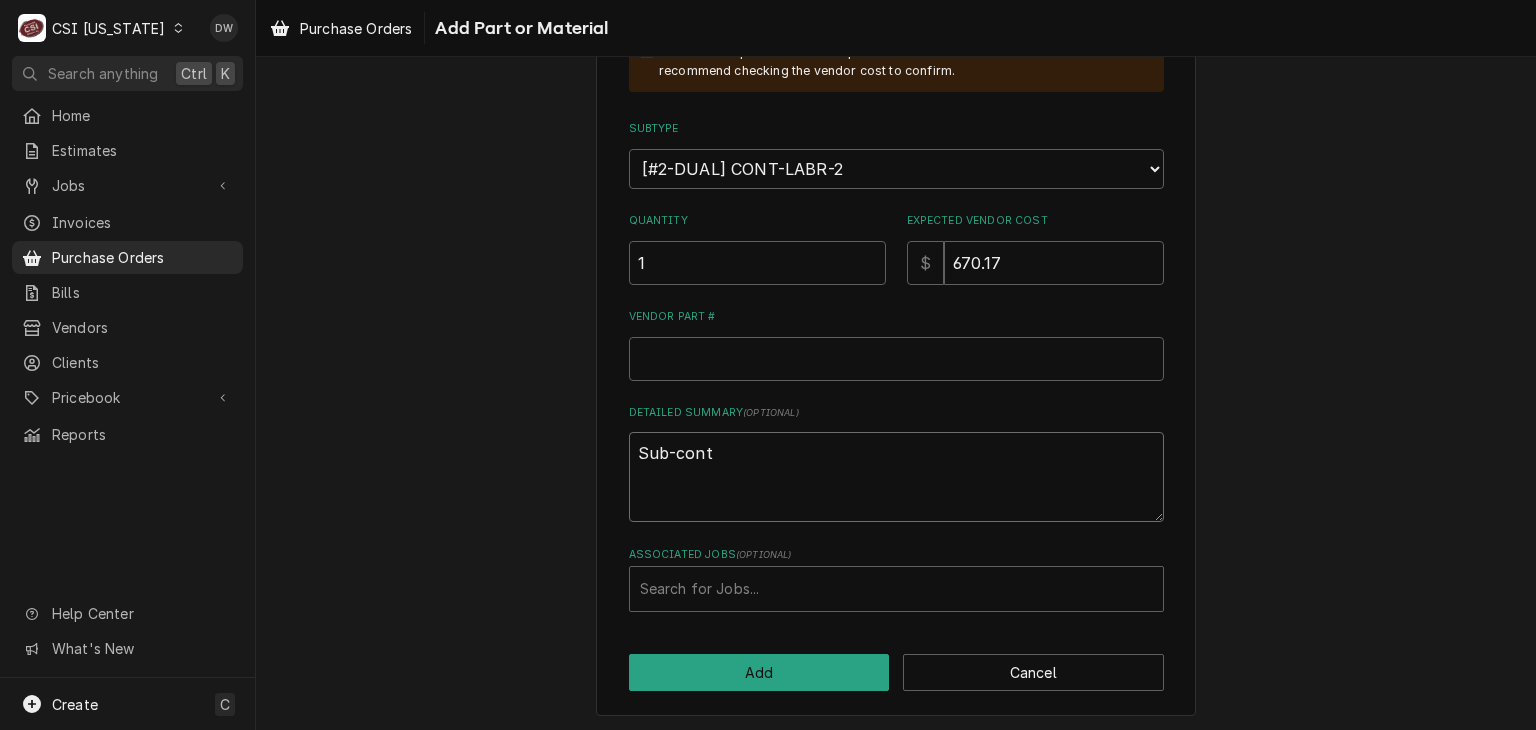 type on "x" 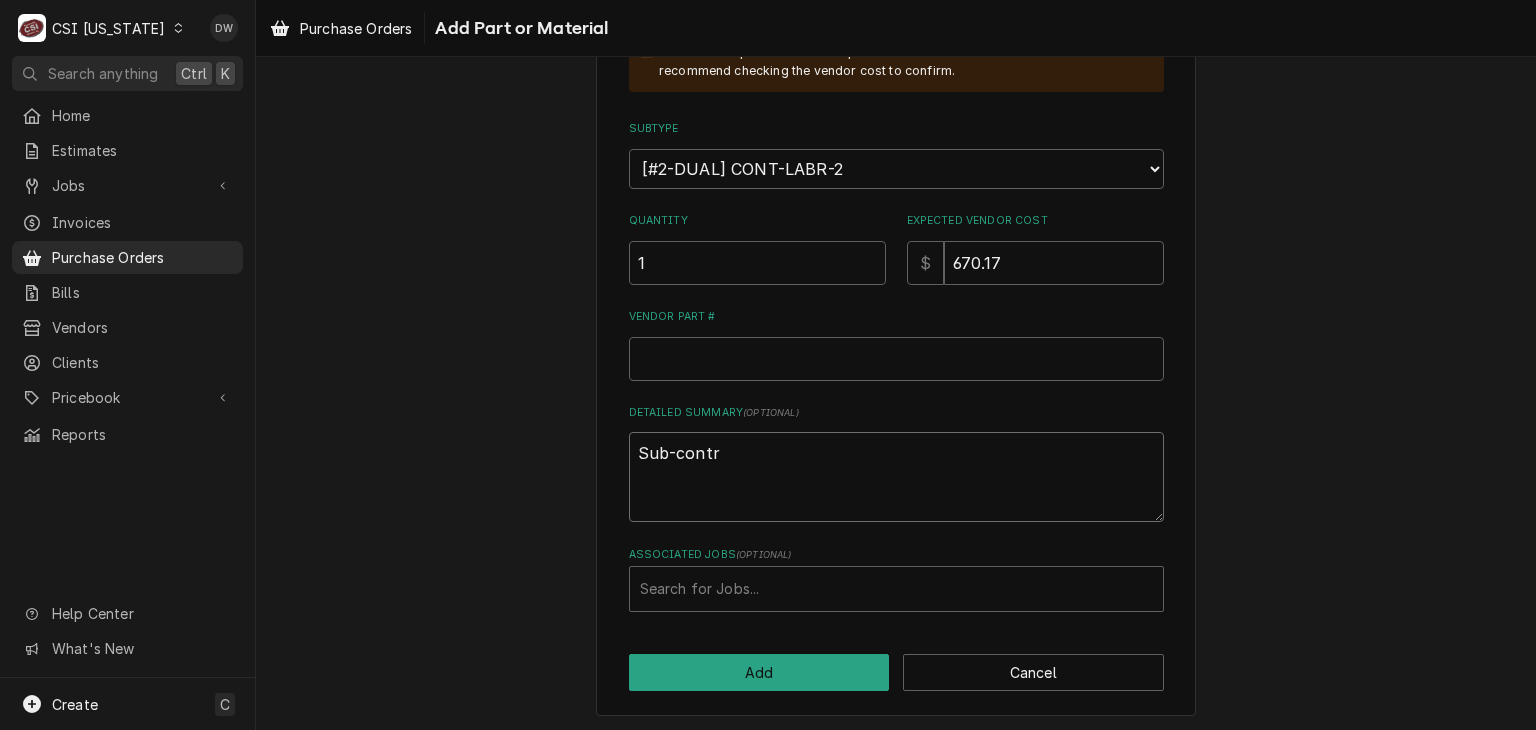 type on "x" 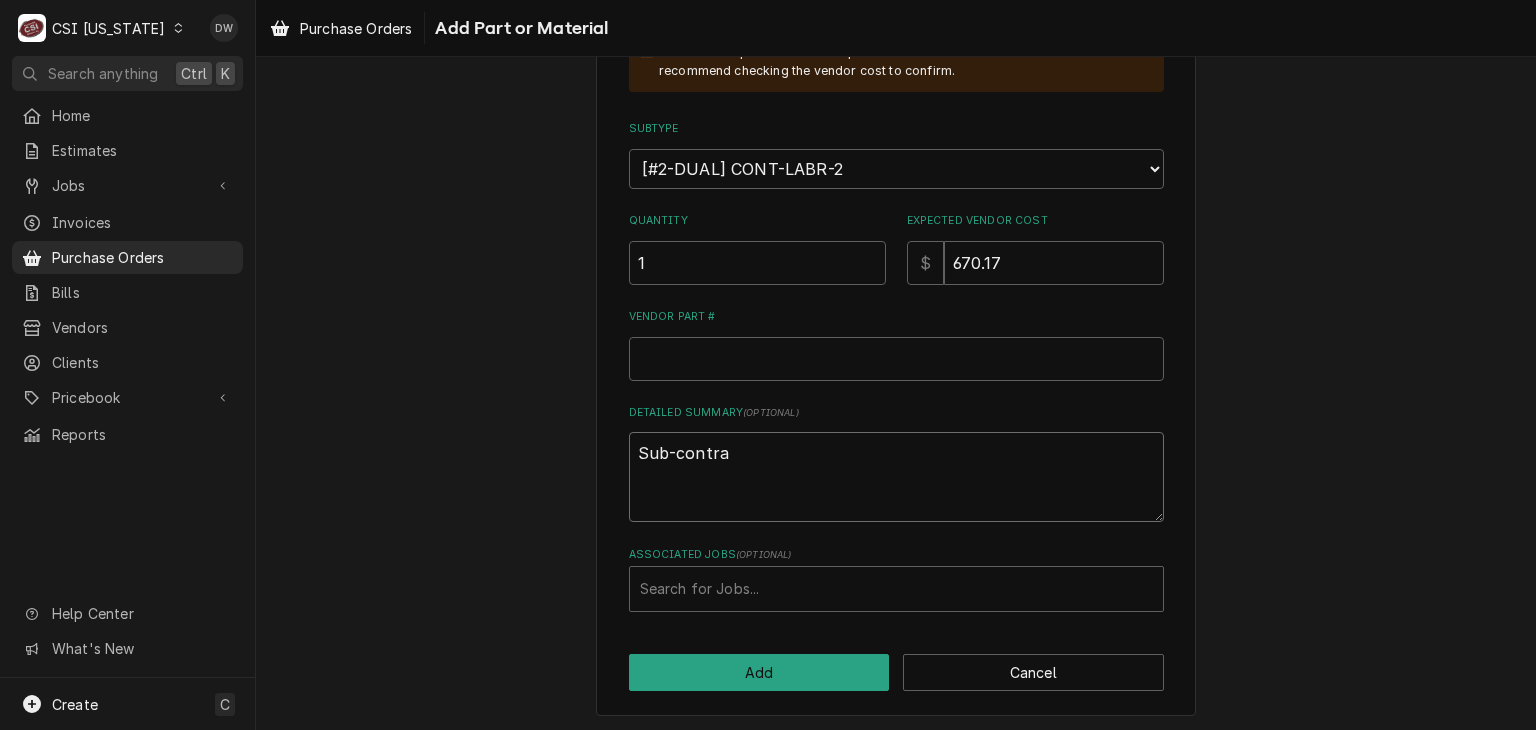 type on "x" 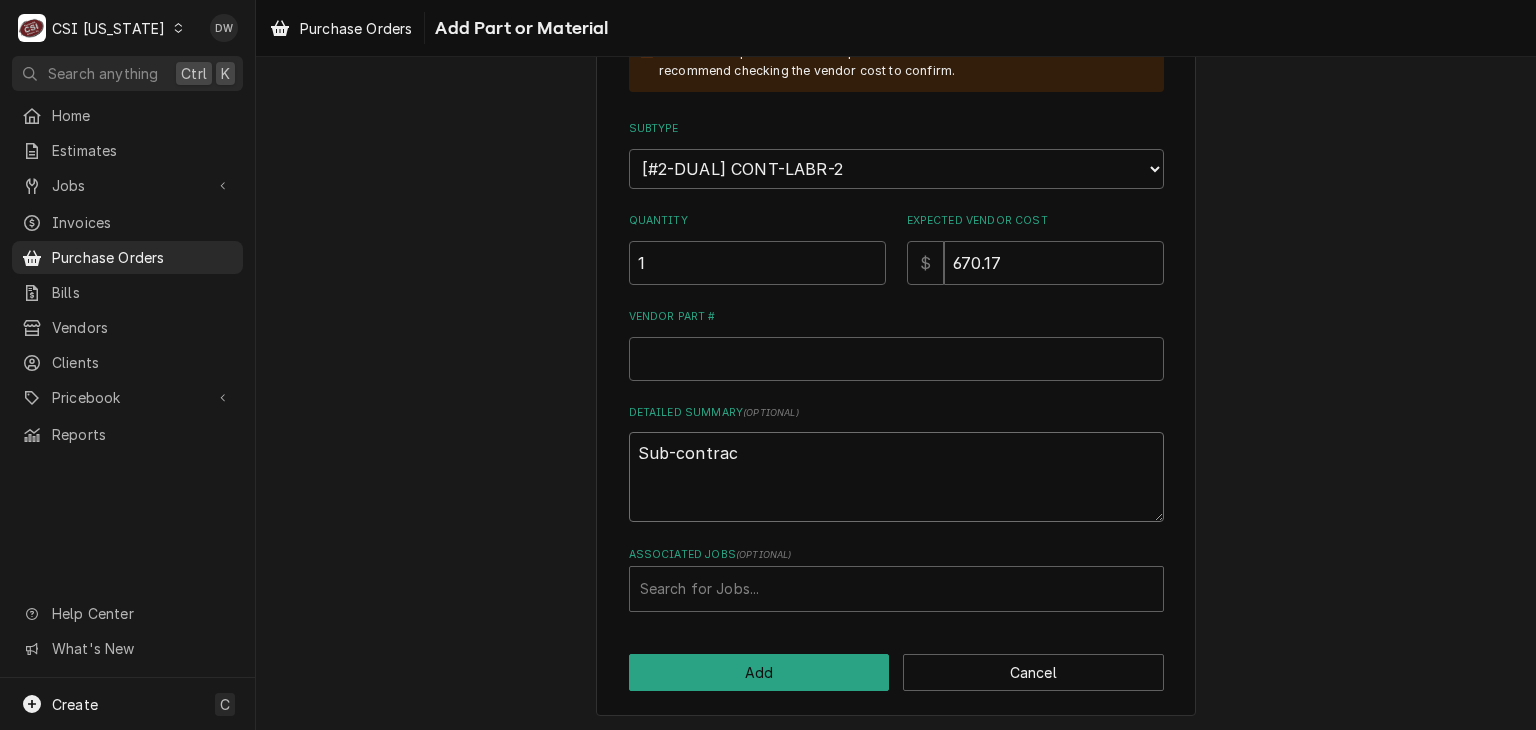 type on "x" 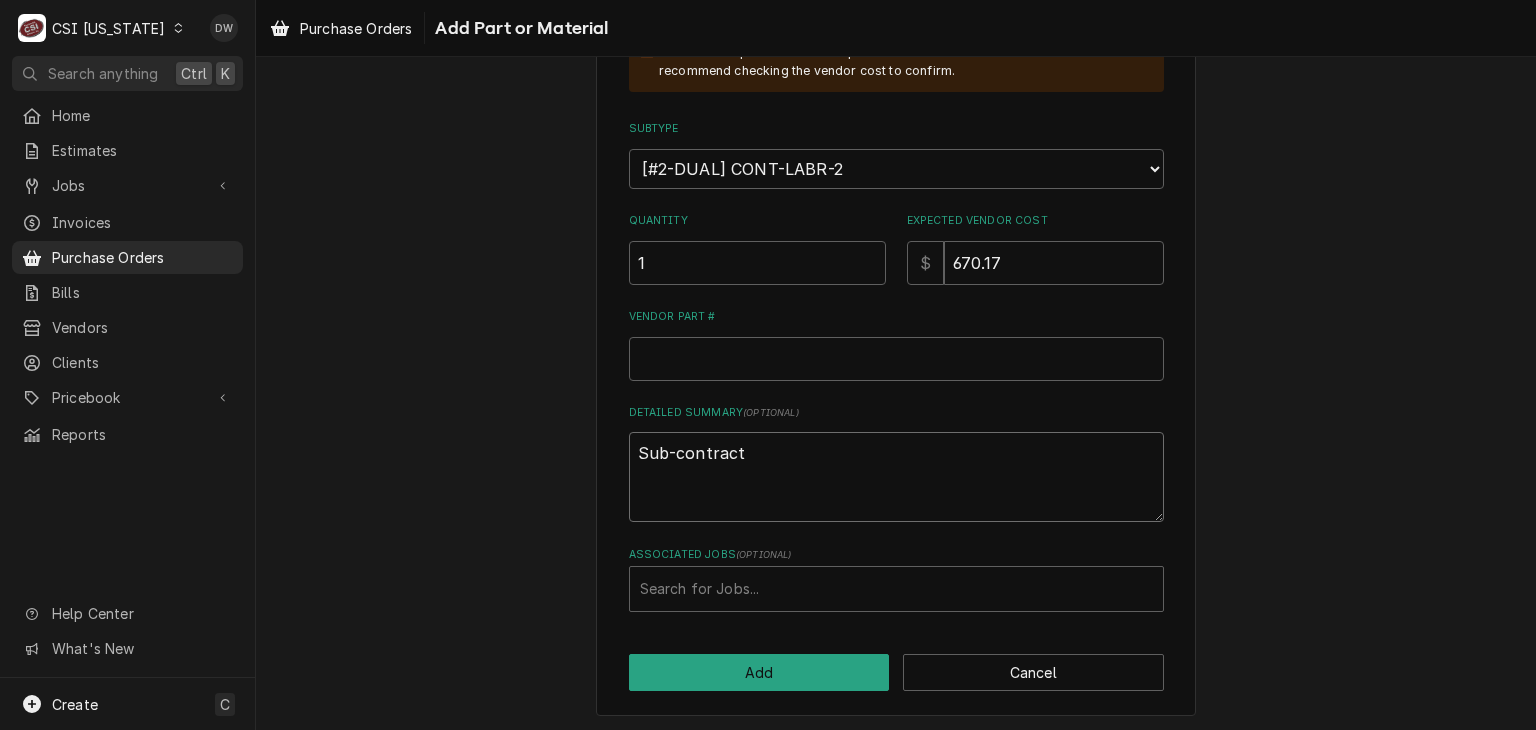 type on "x" 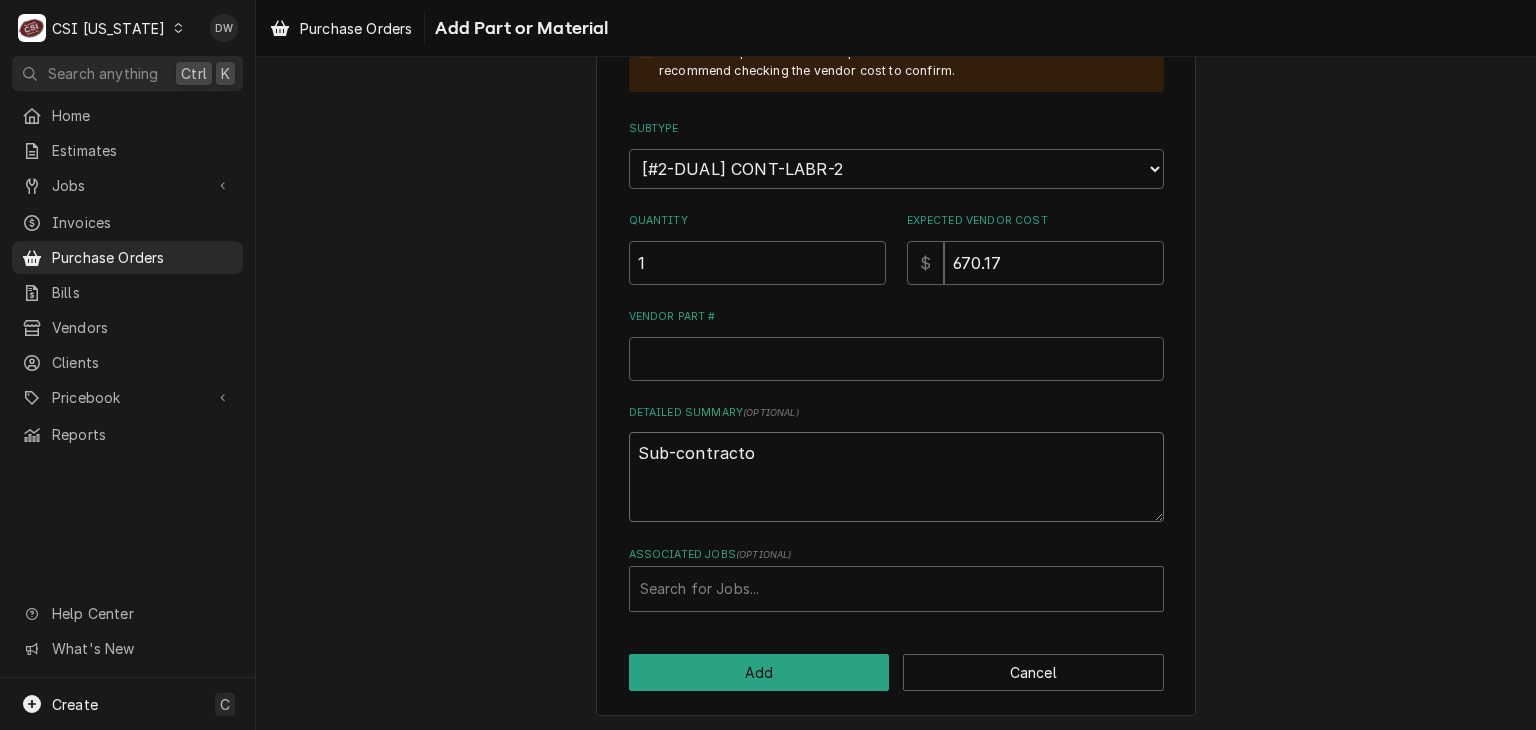 type on "x" 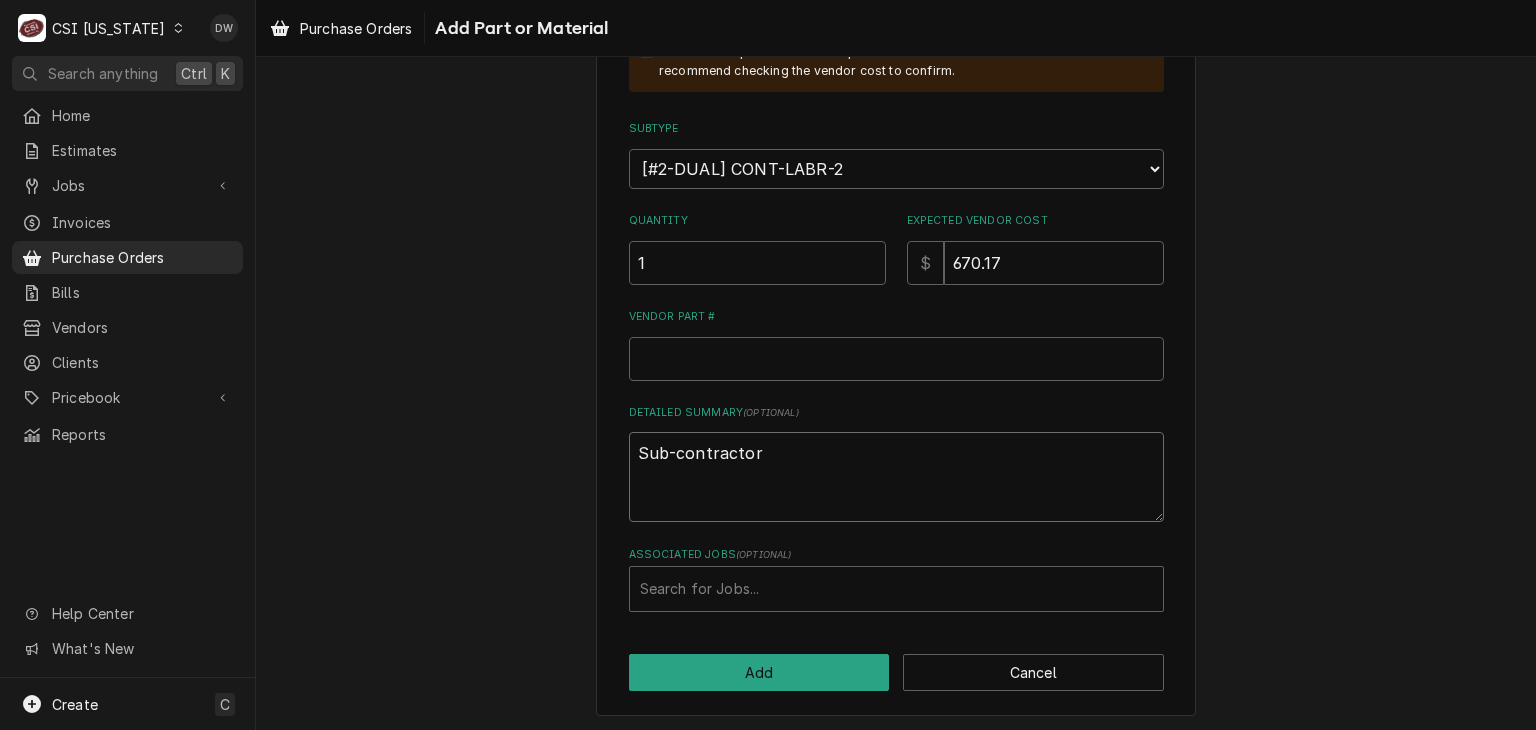 type on "x" 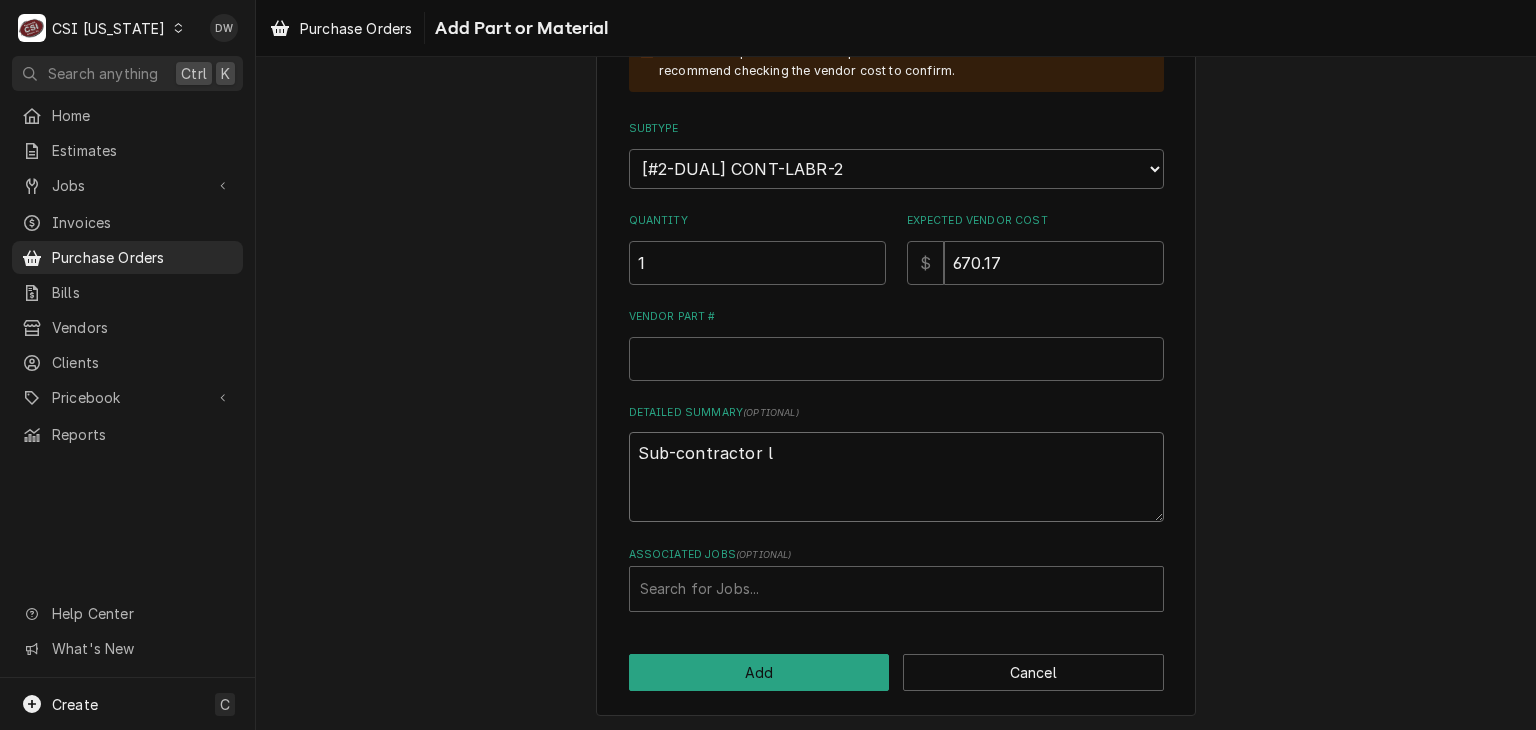 type on "x" 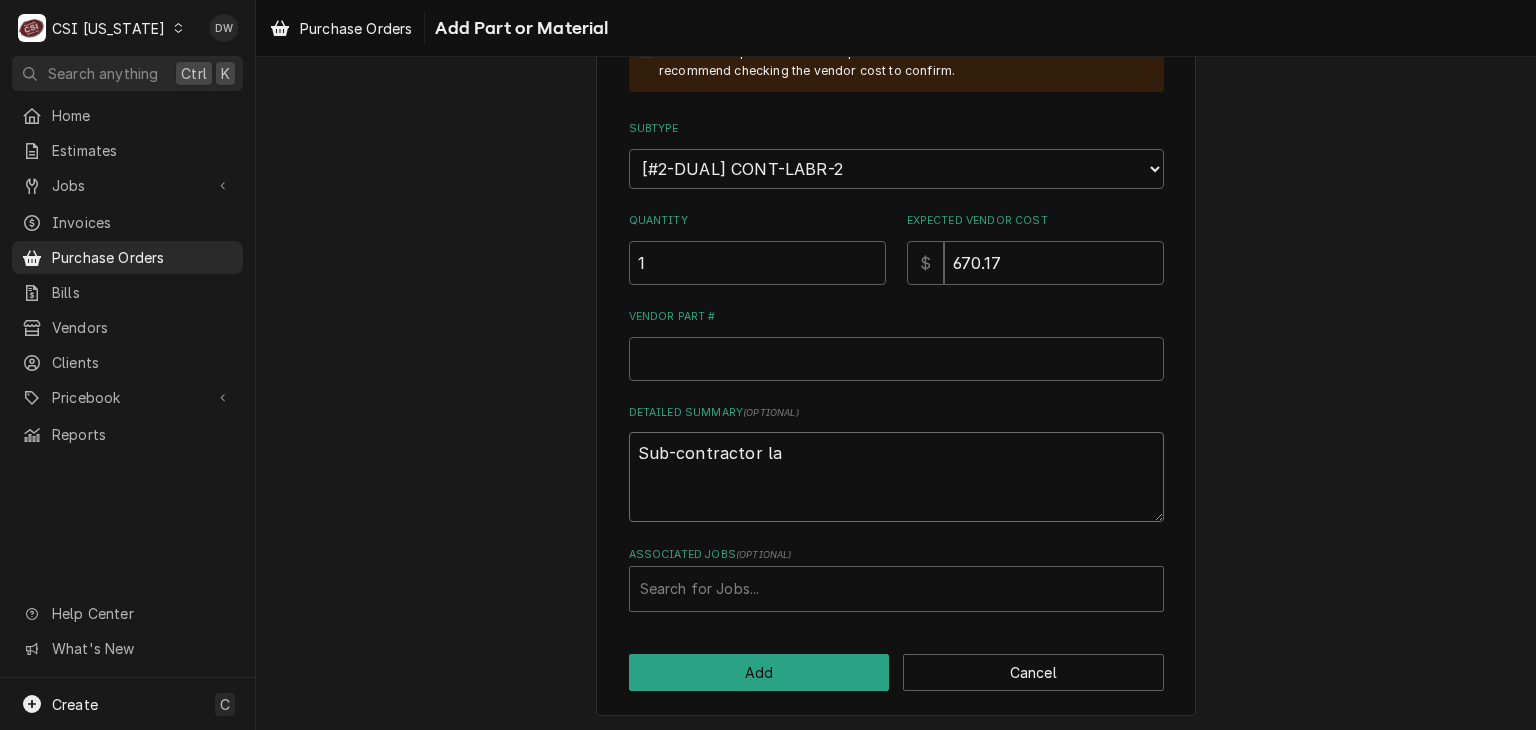 type on "x" 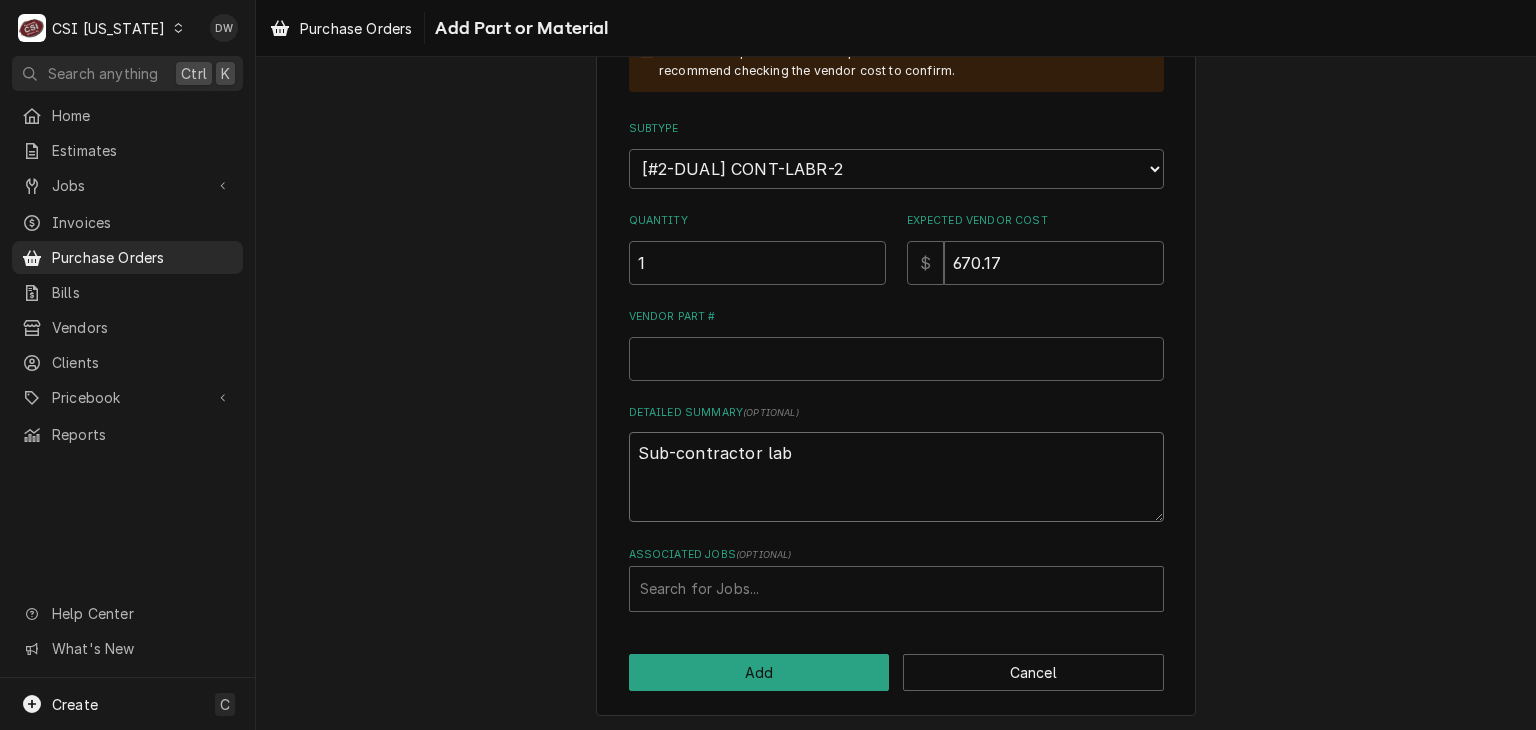 type on "x" 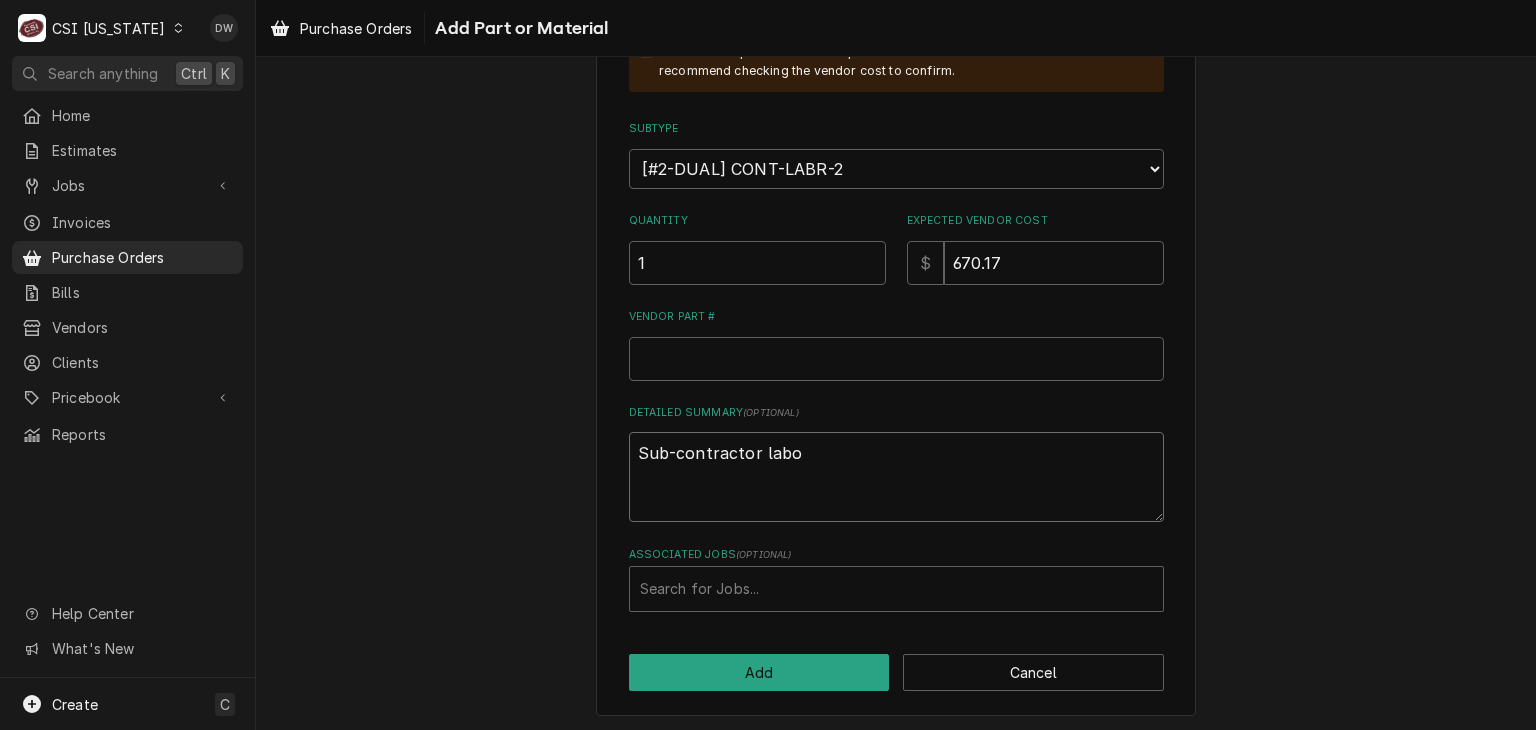 type on "x" 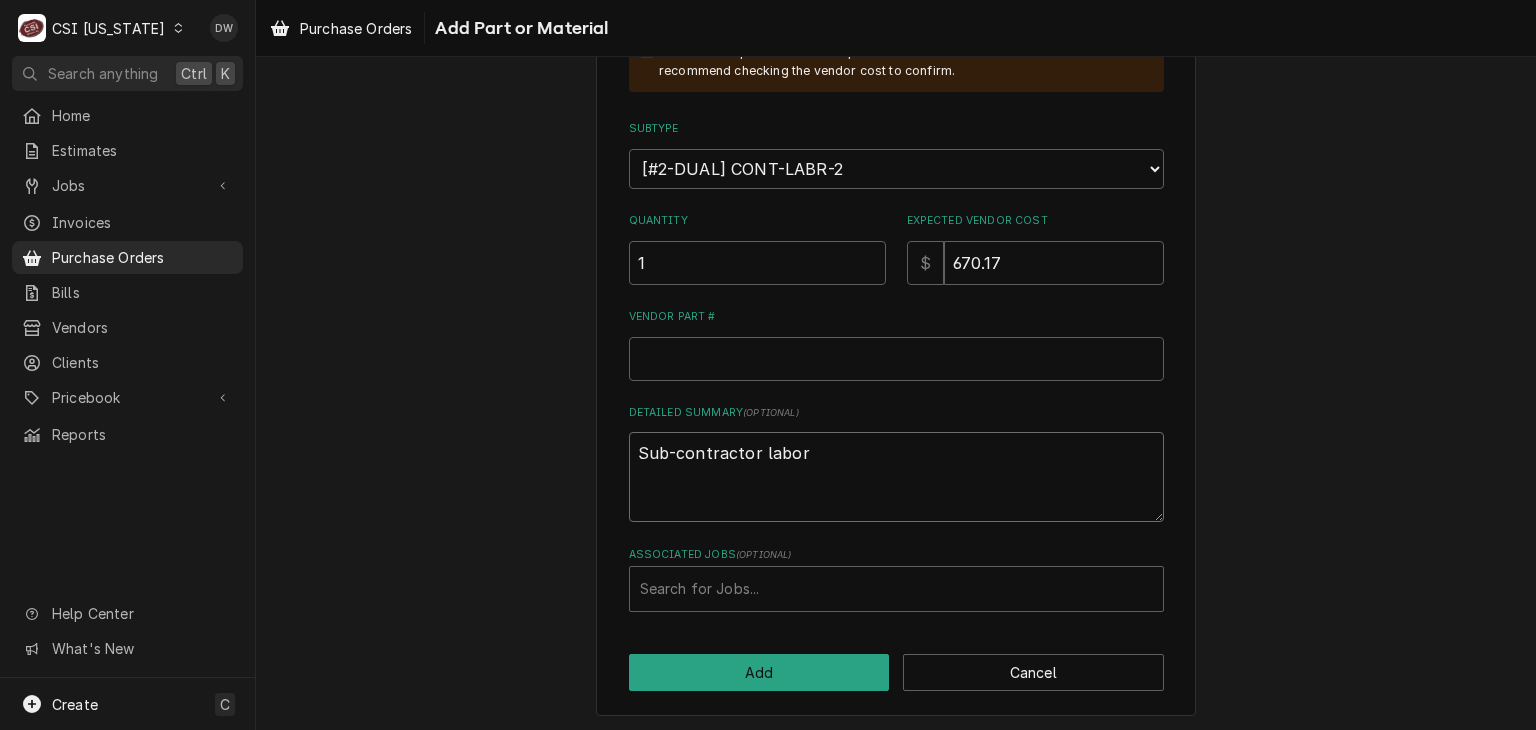 type on "x" 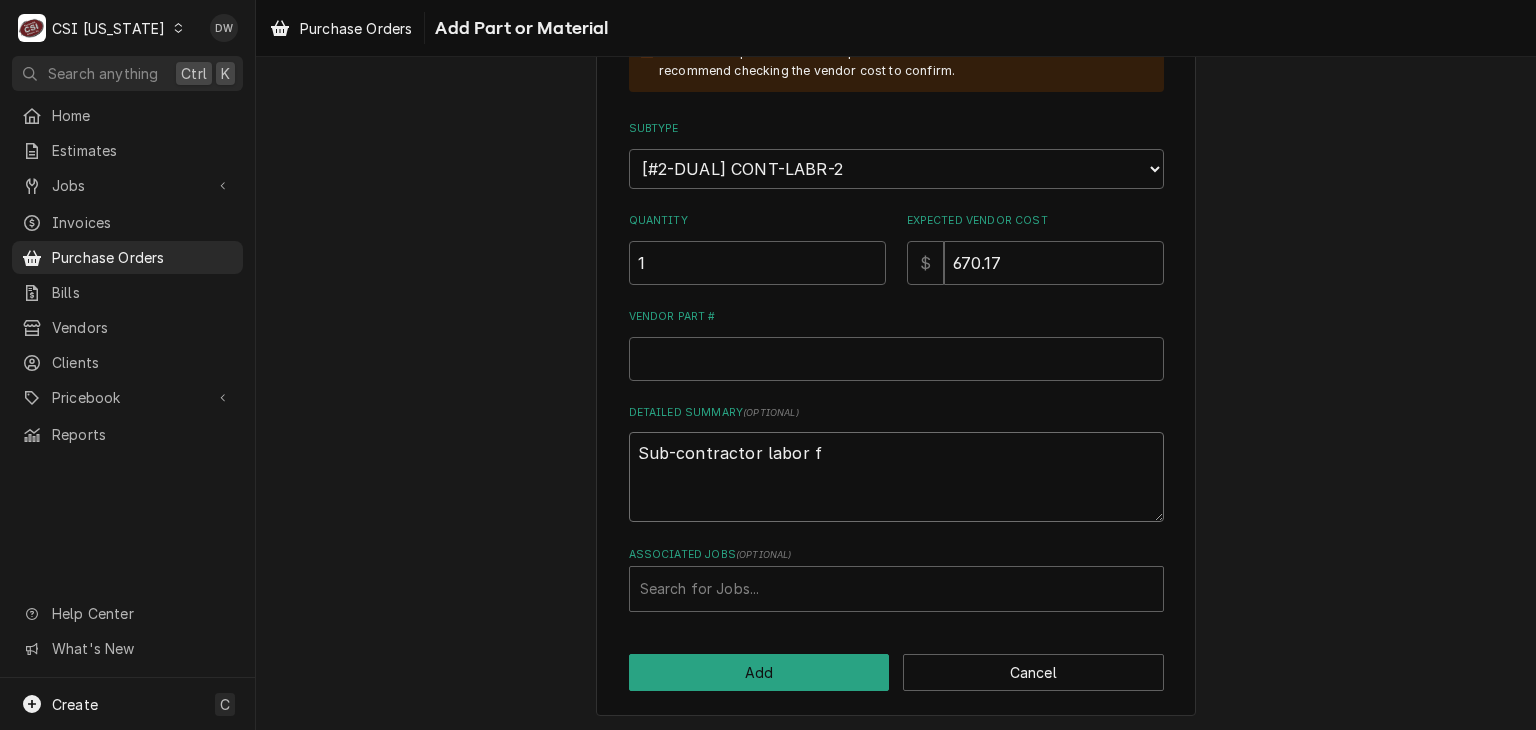 type on "x" 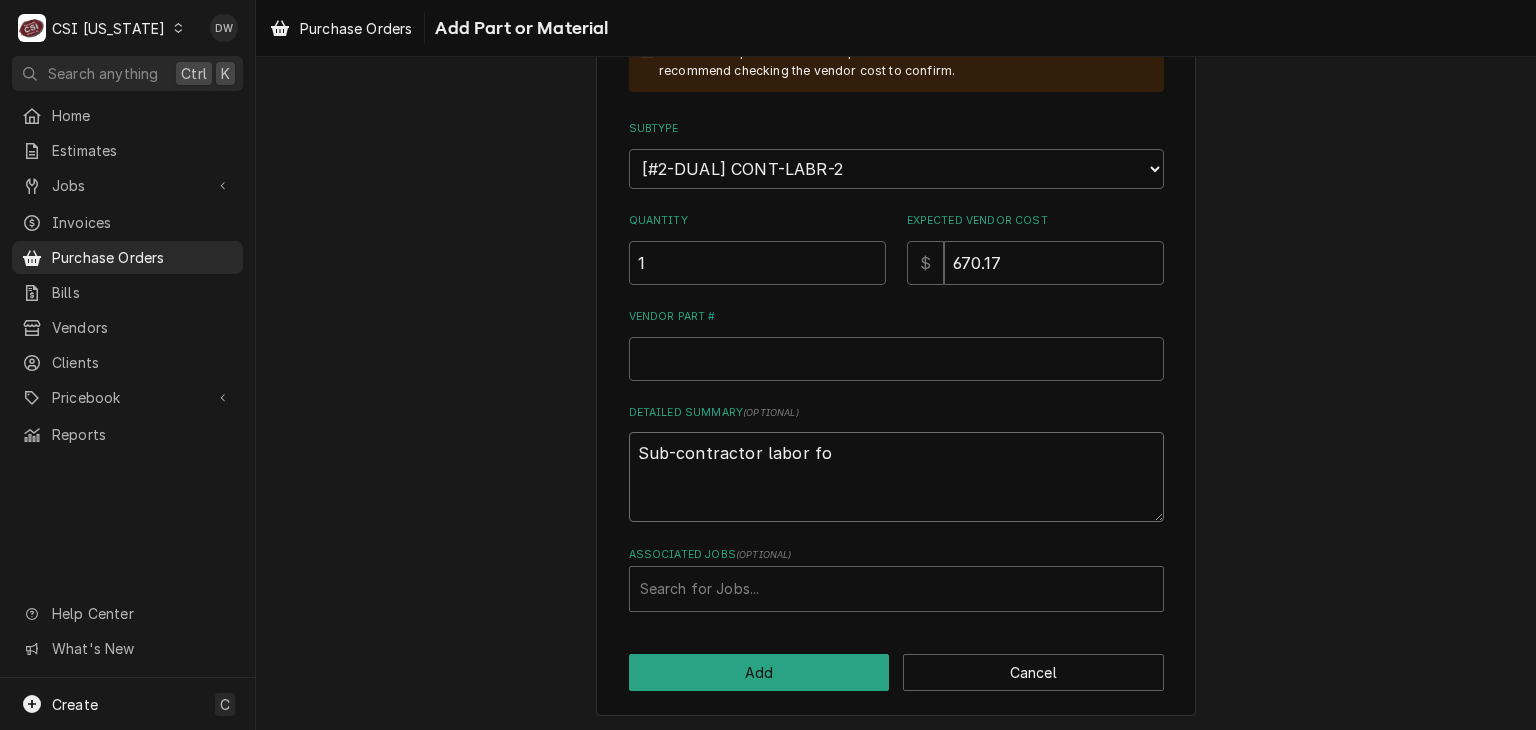 type on "x" 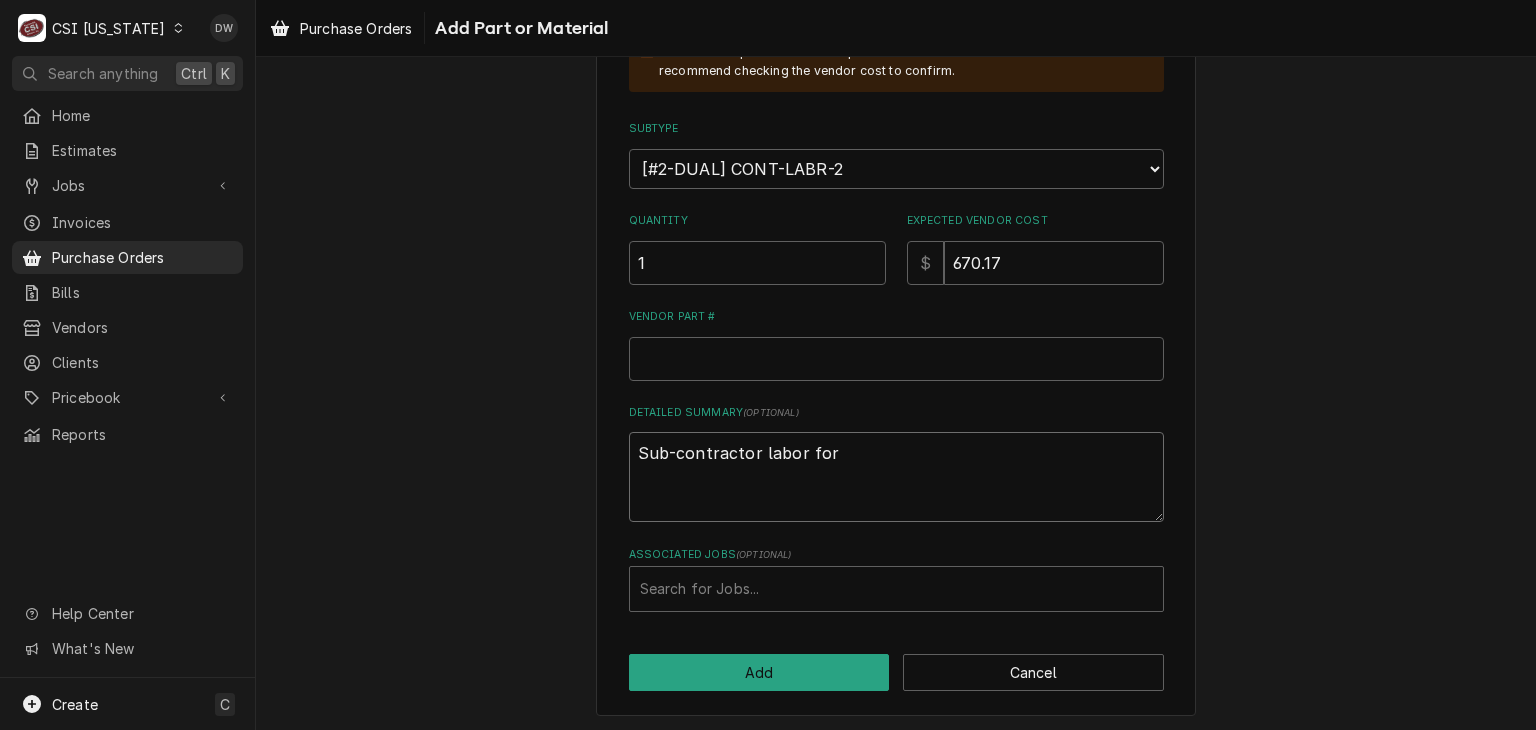 type on "x" 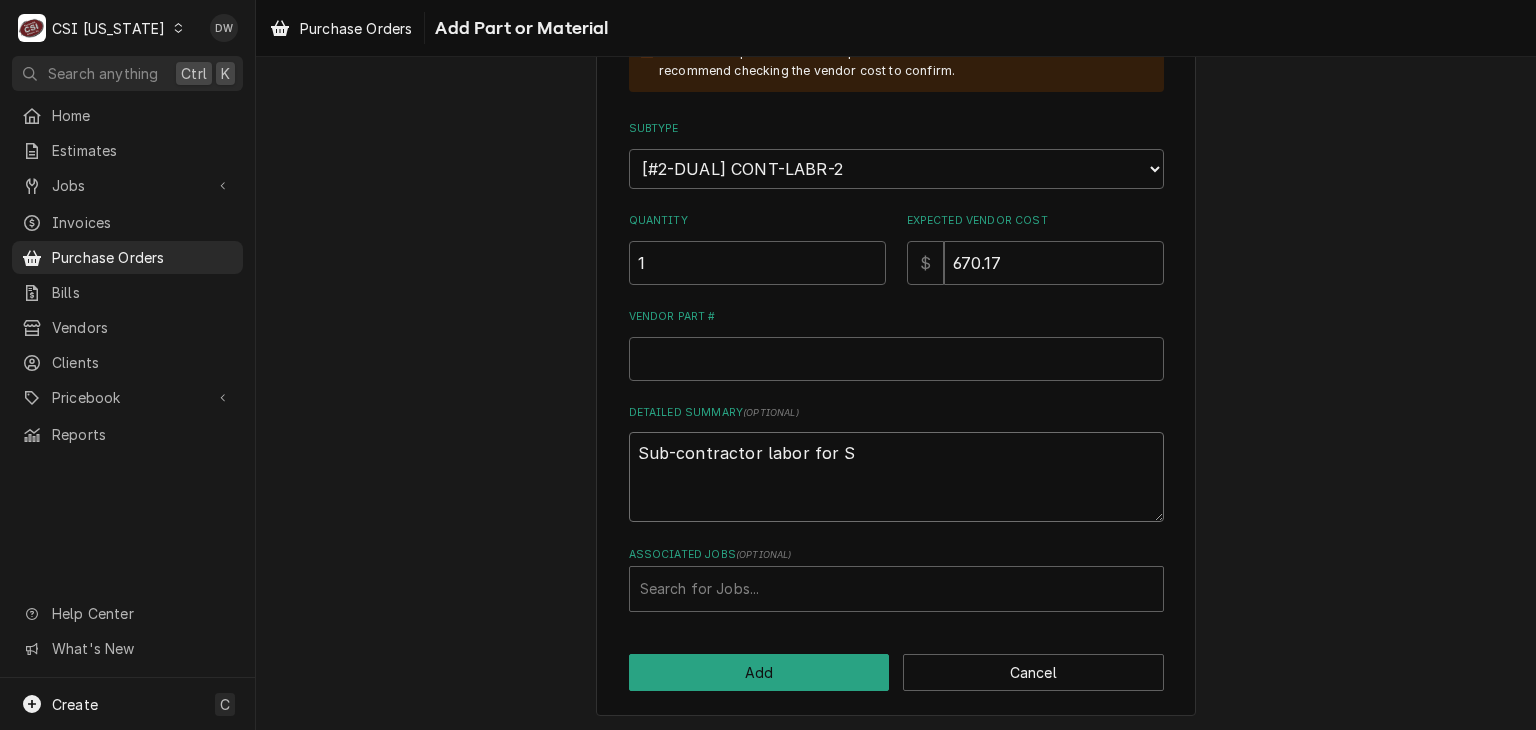 type on "x" 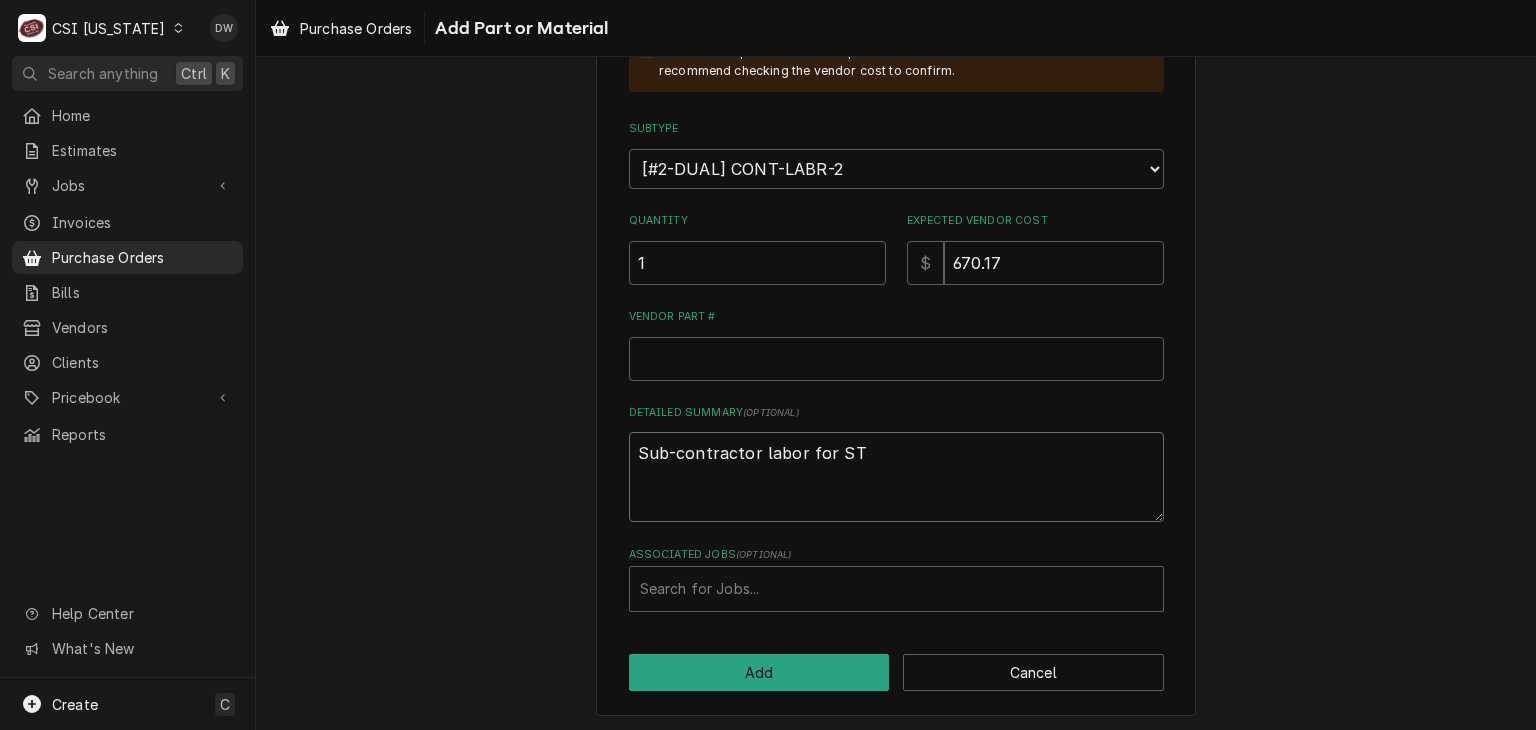 type on "x" 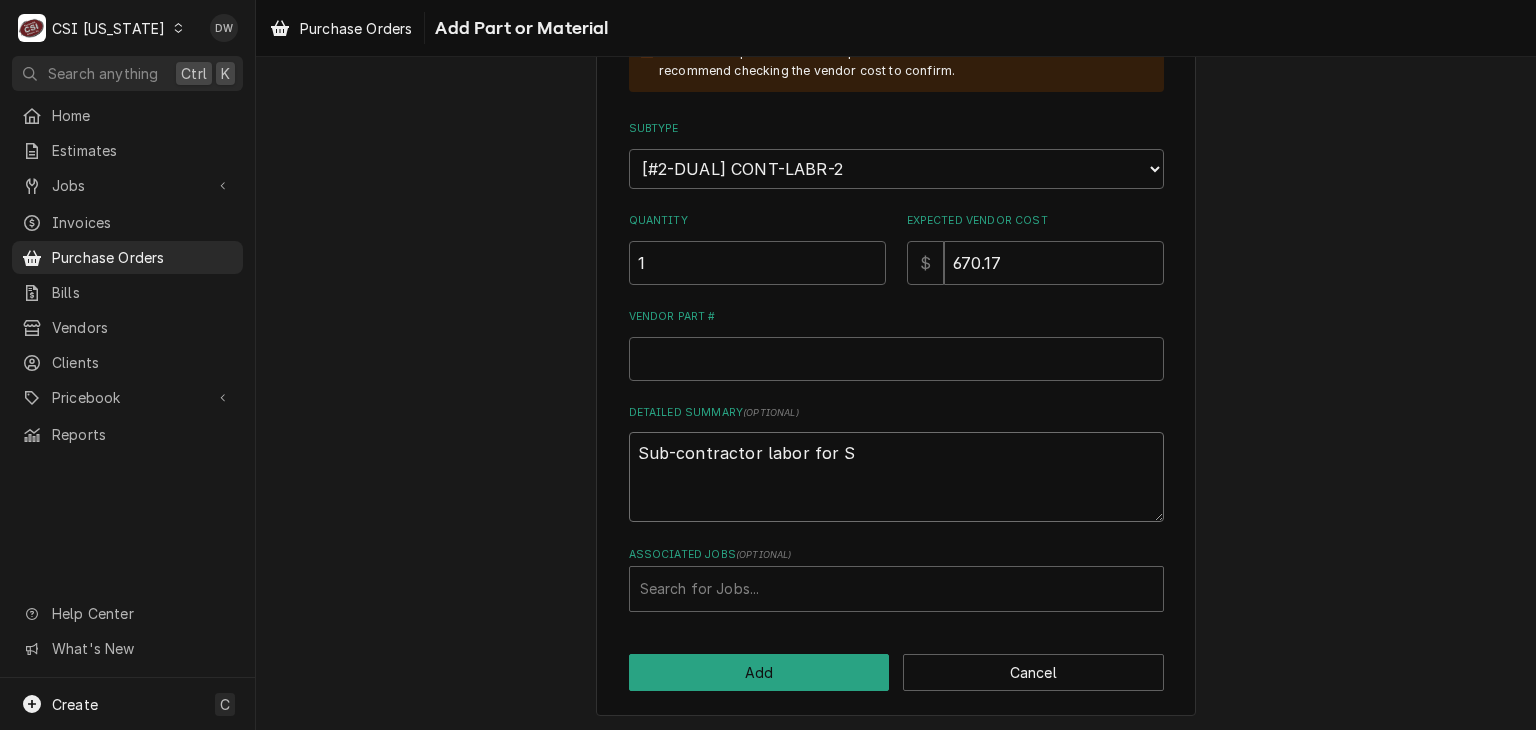 type on "x" 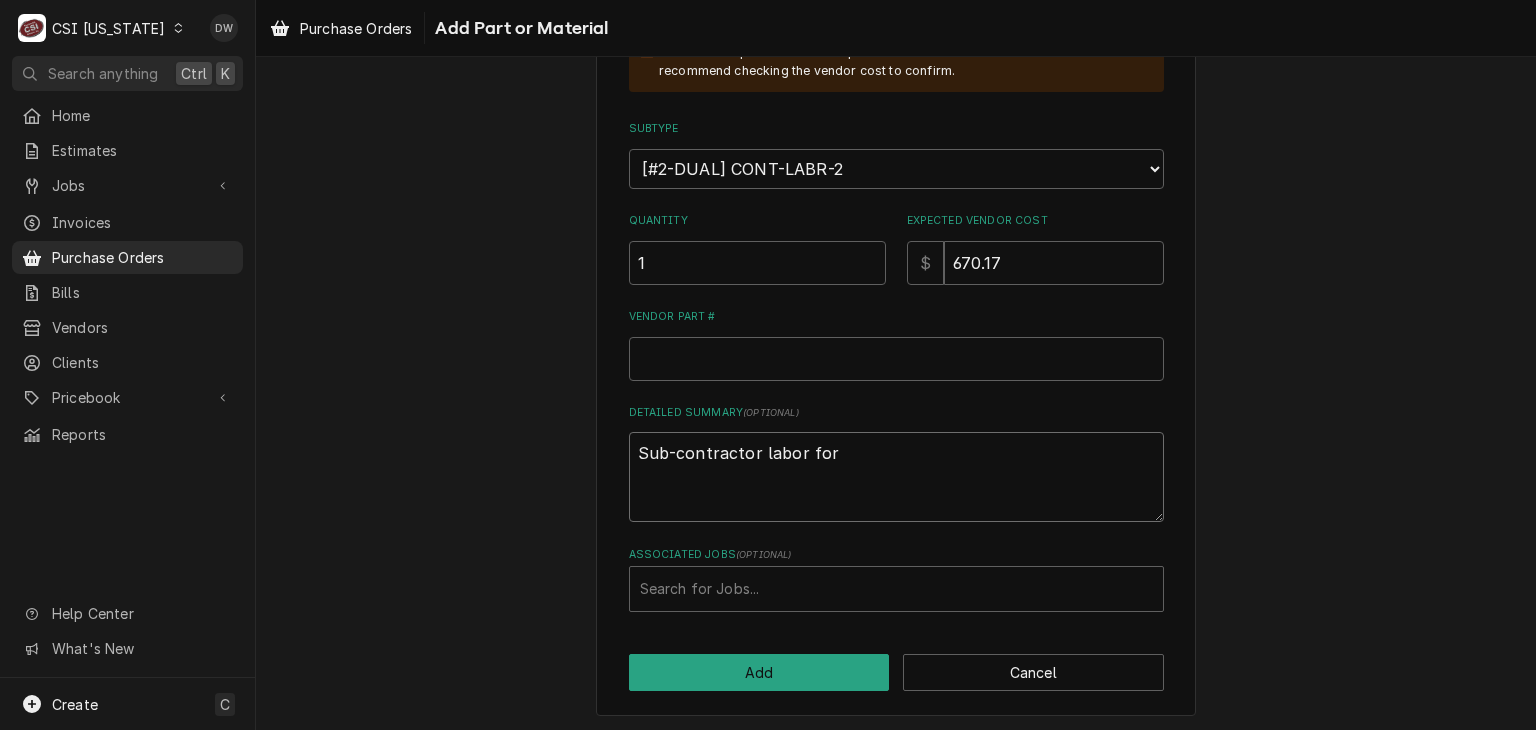 type on "x" 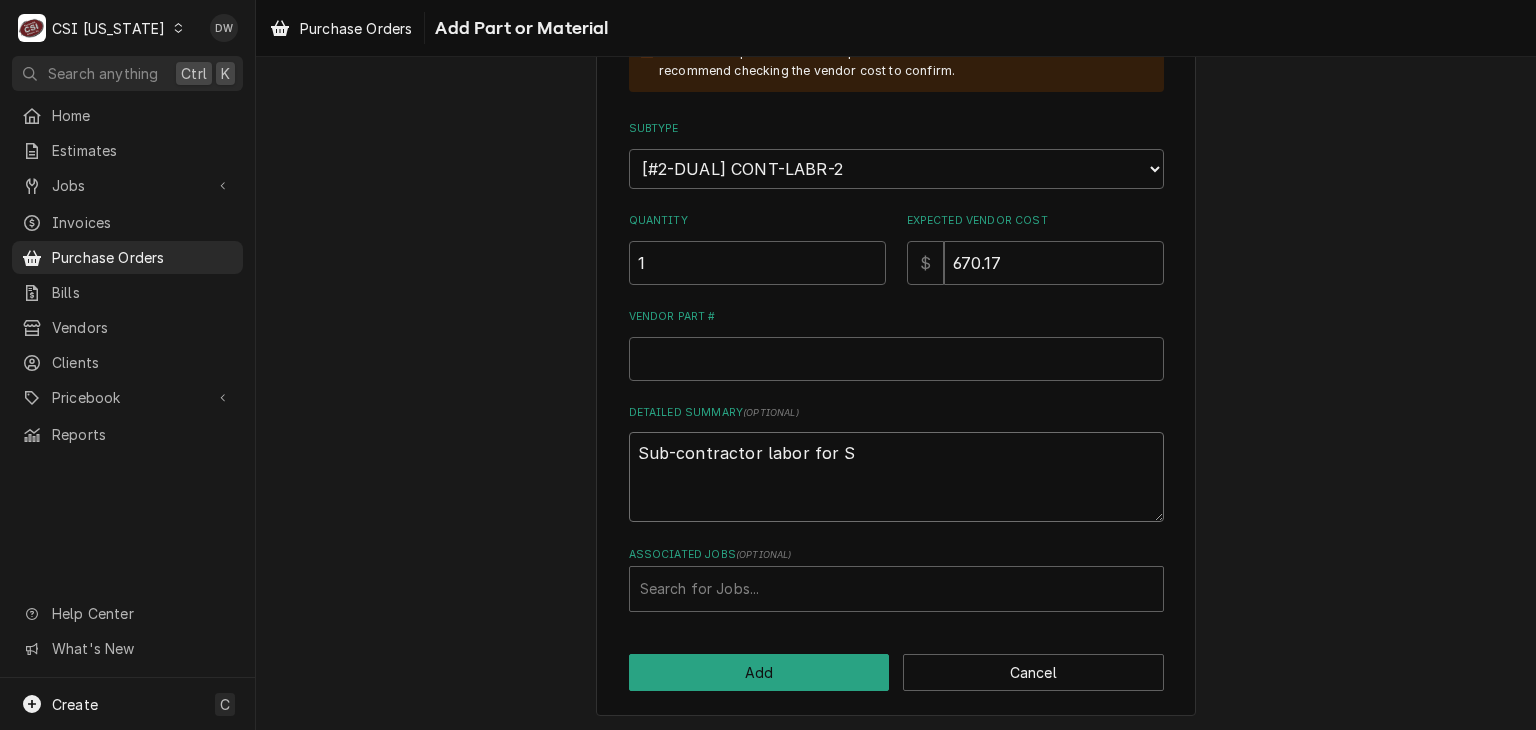 type on "x" 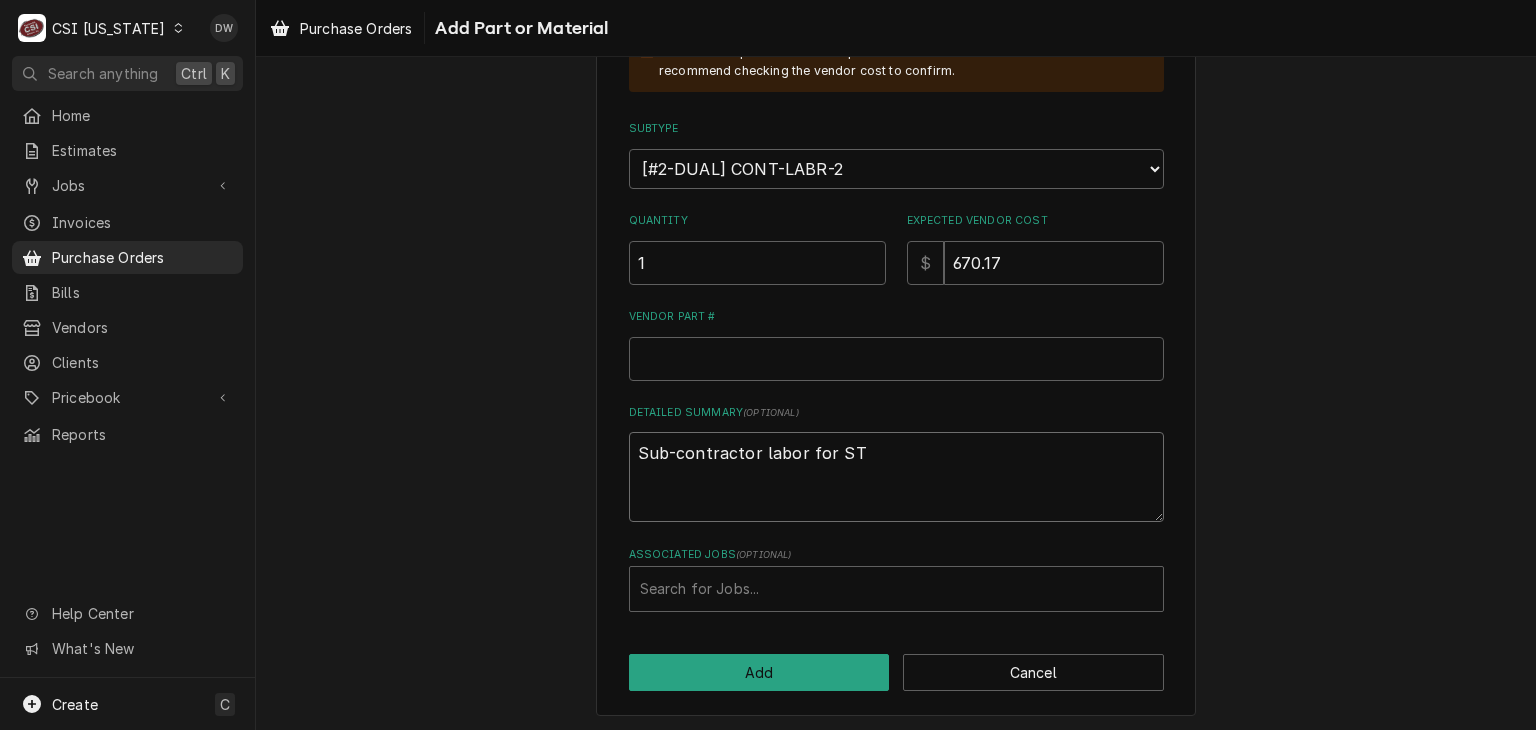 type on "x" 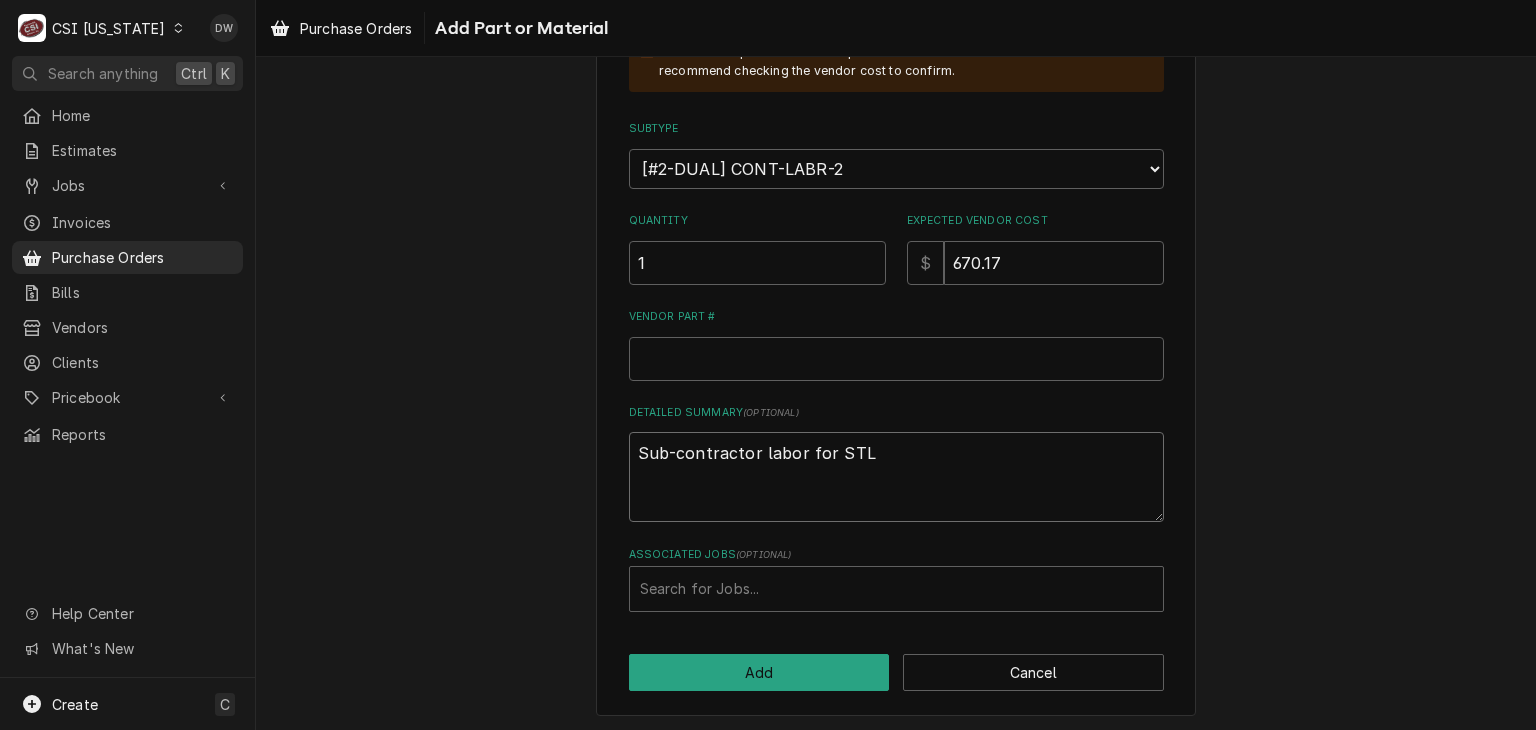 type on "x" 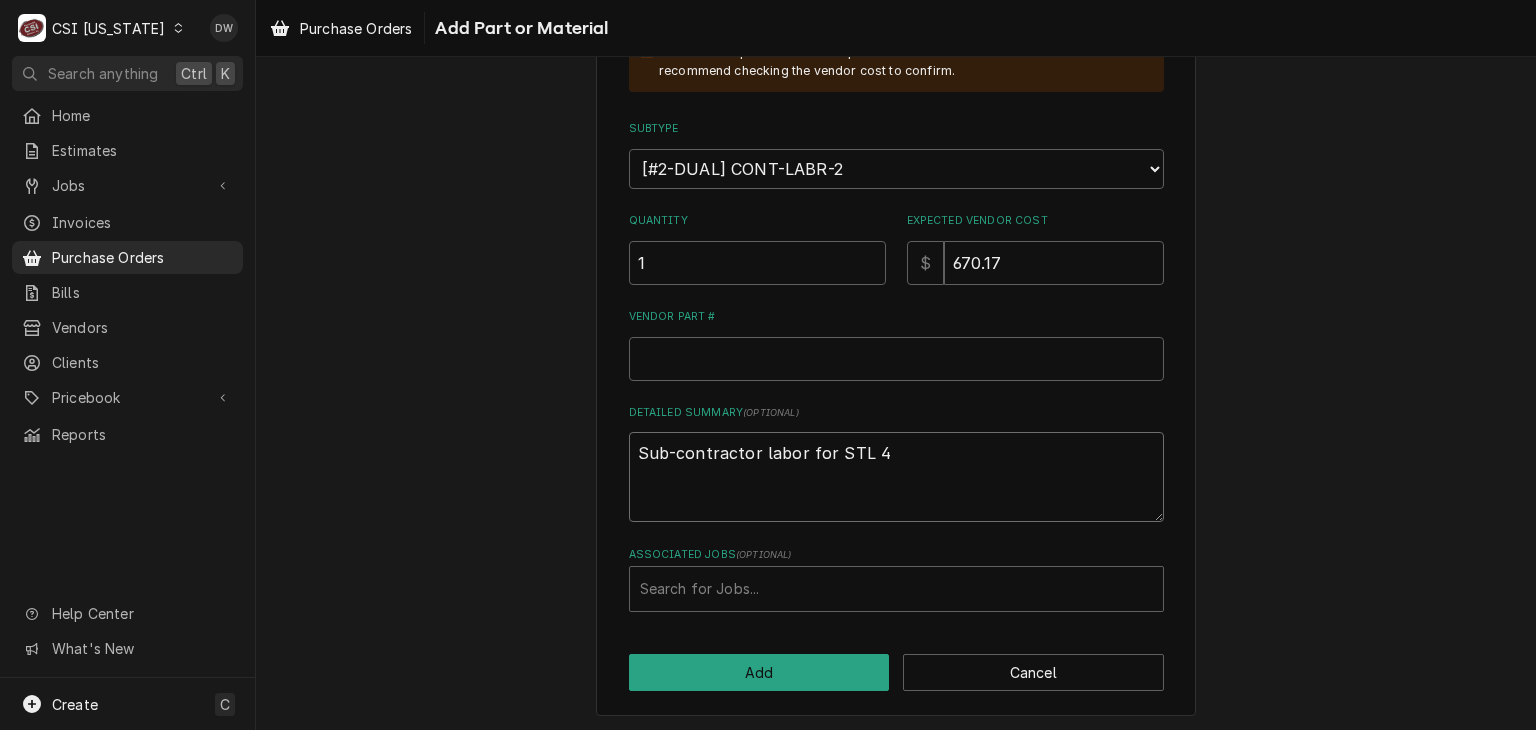 type on "x" 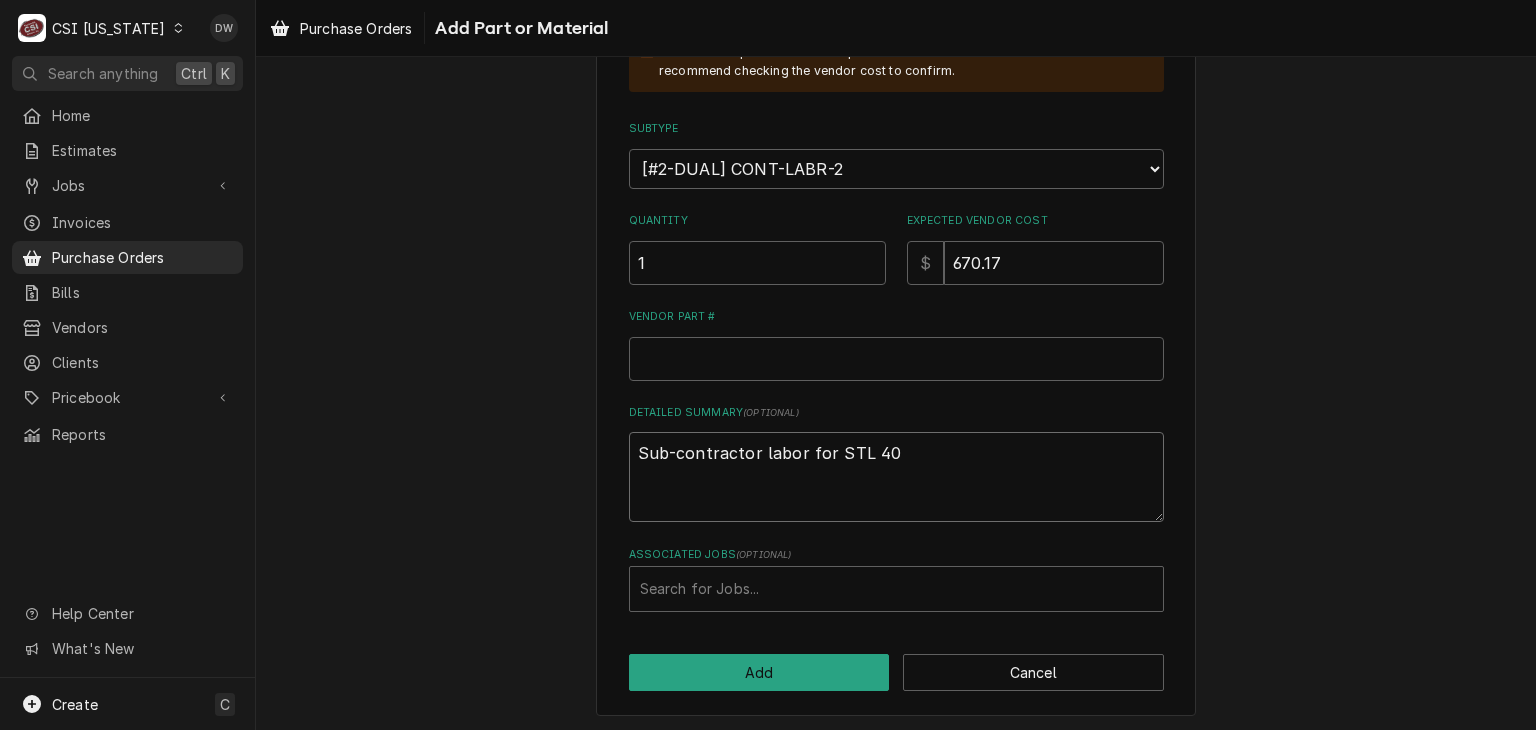type on "x" 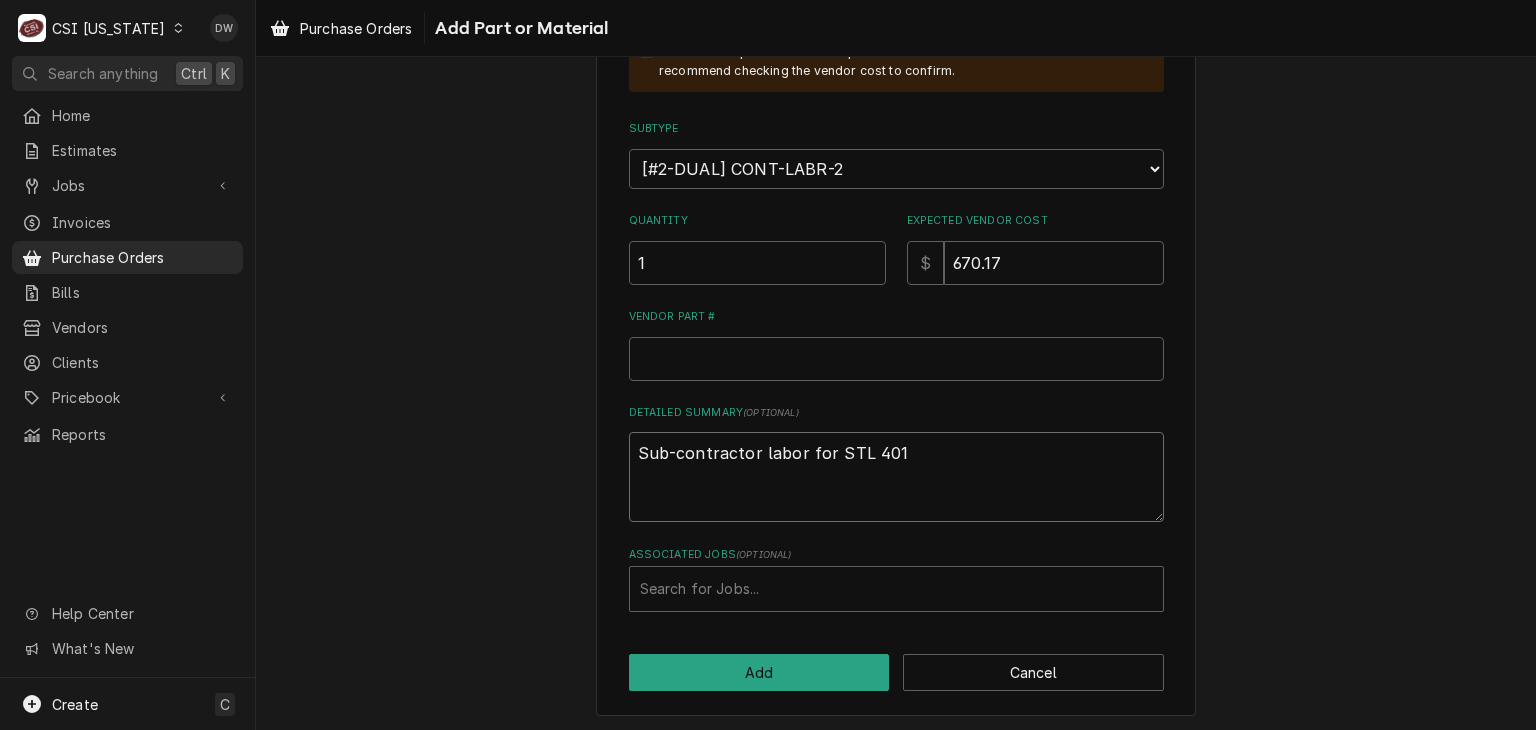 type on "x" 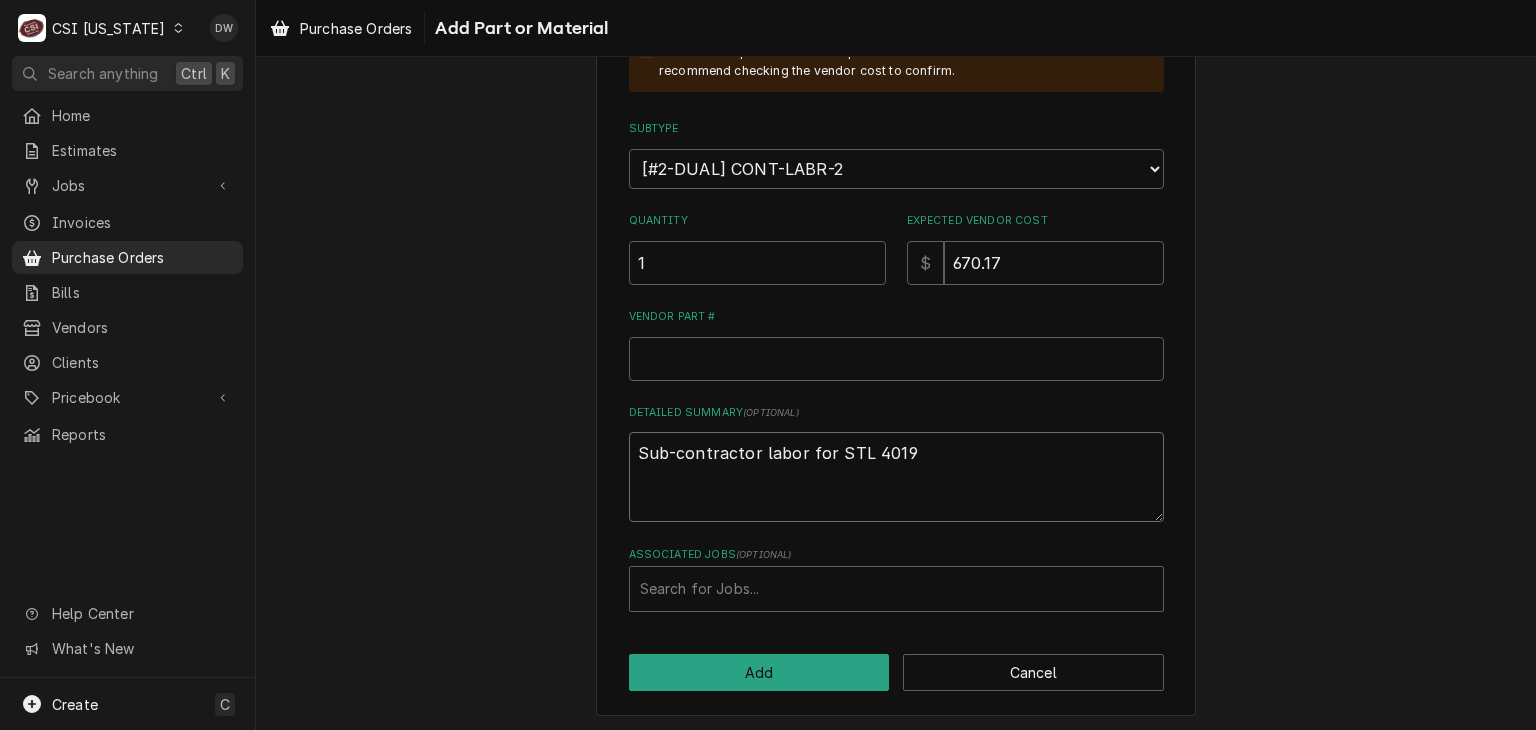 type on "x" 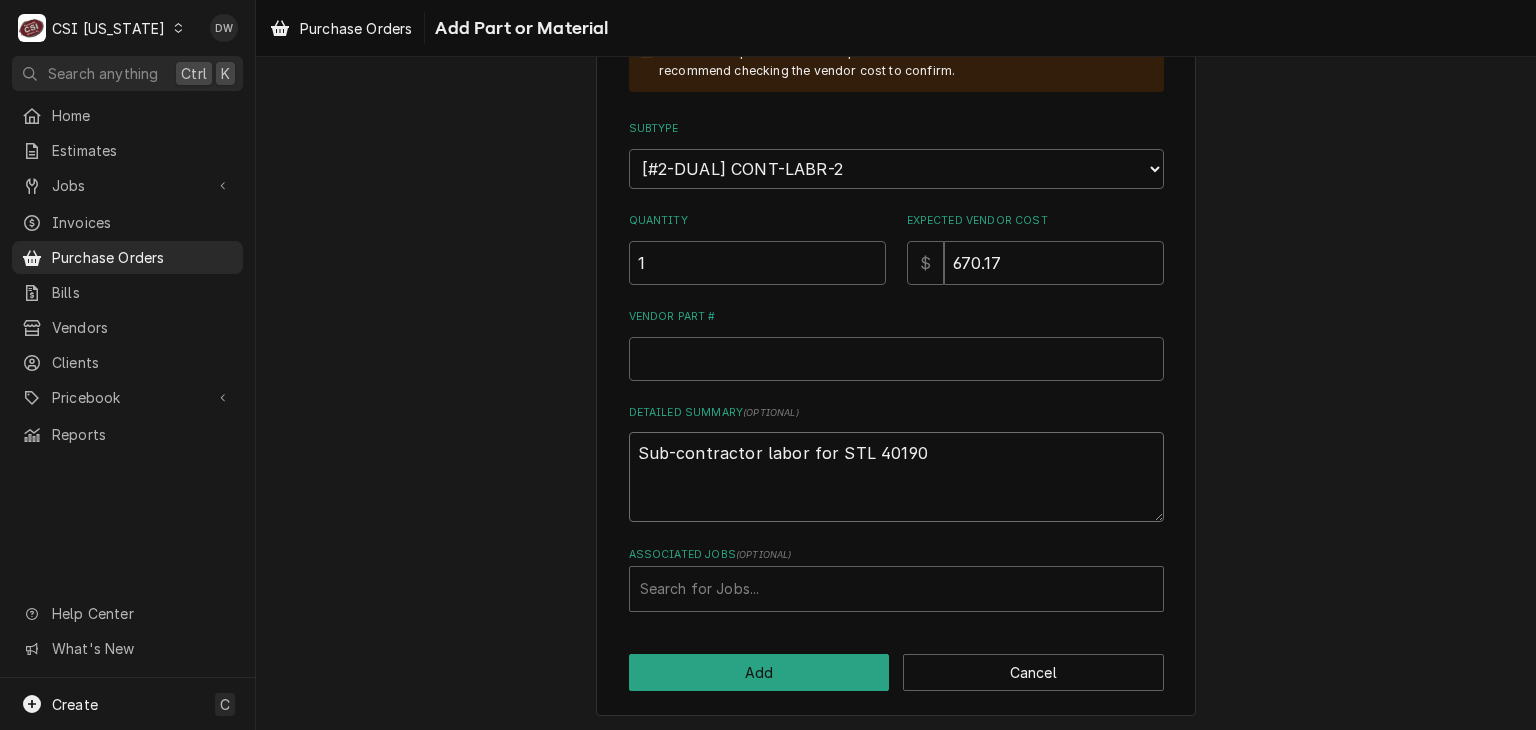 type on "x" 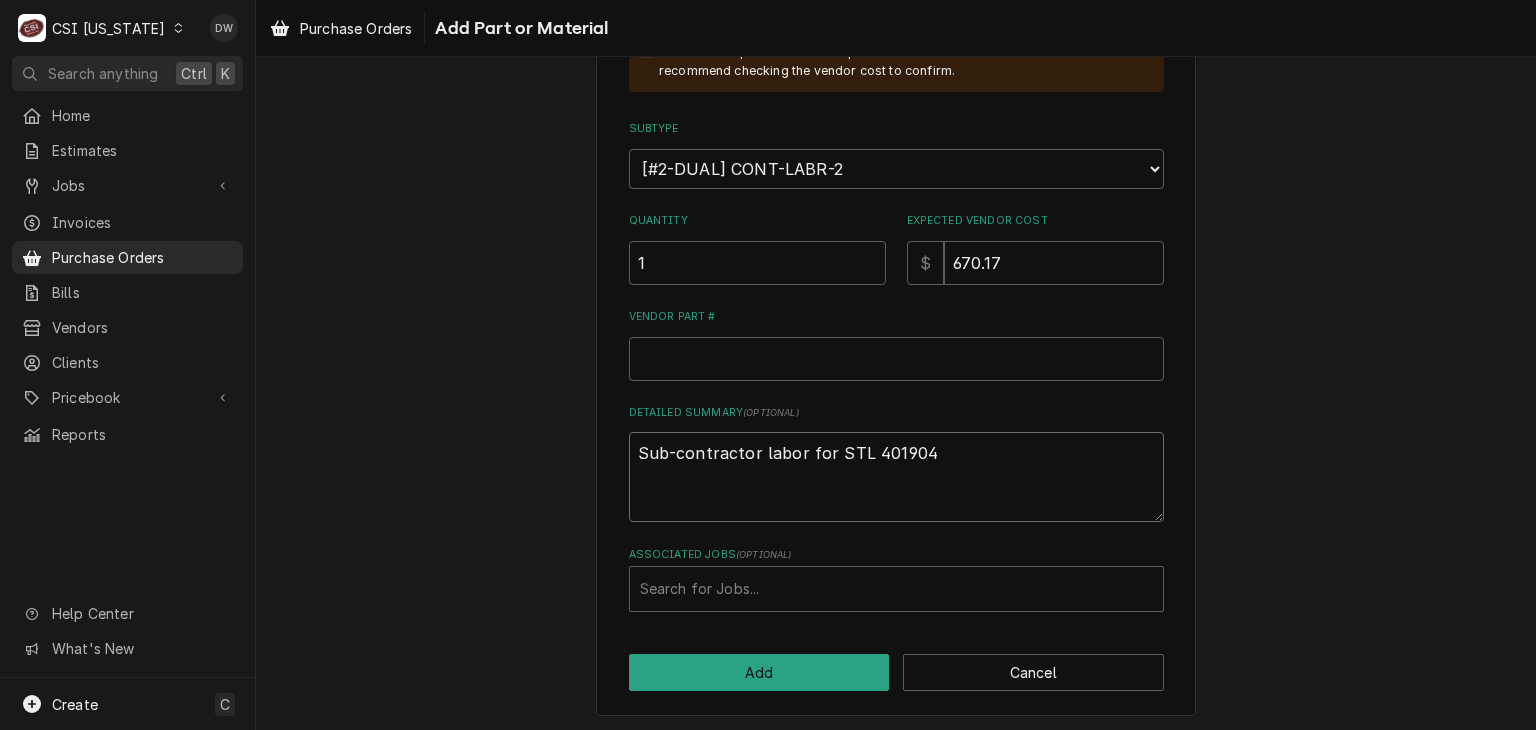 type on "x" 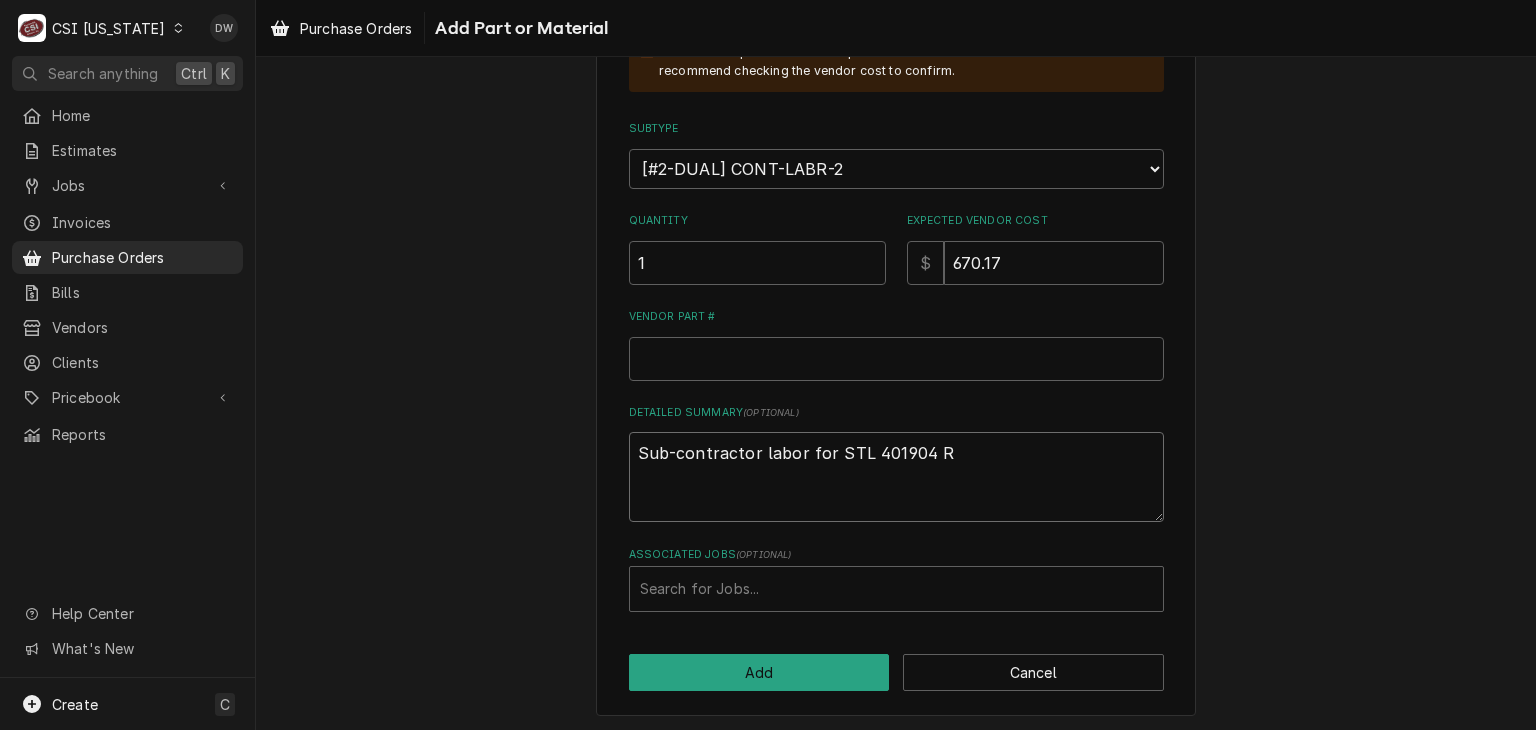 type on "x" 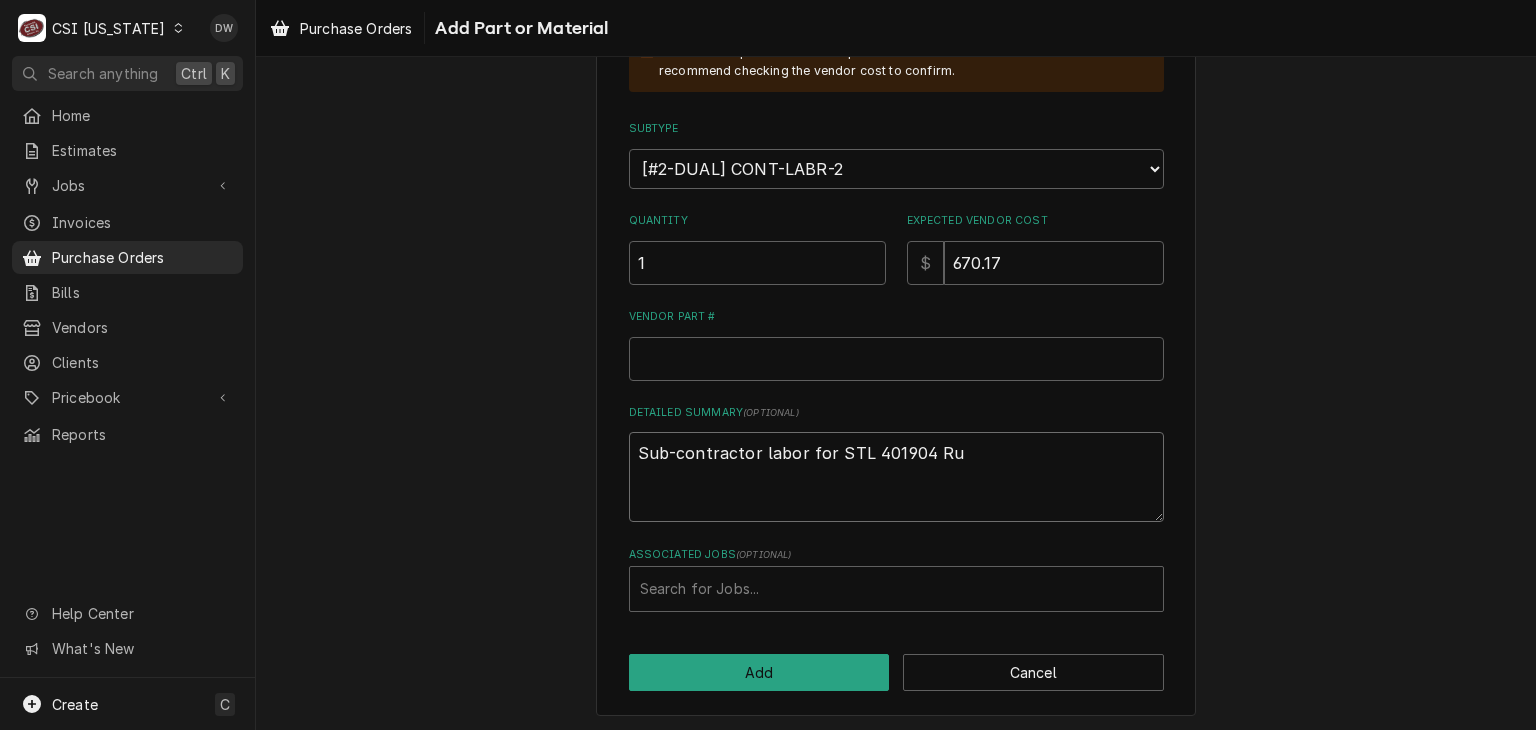 type on "x" 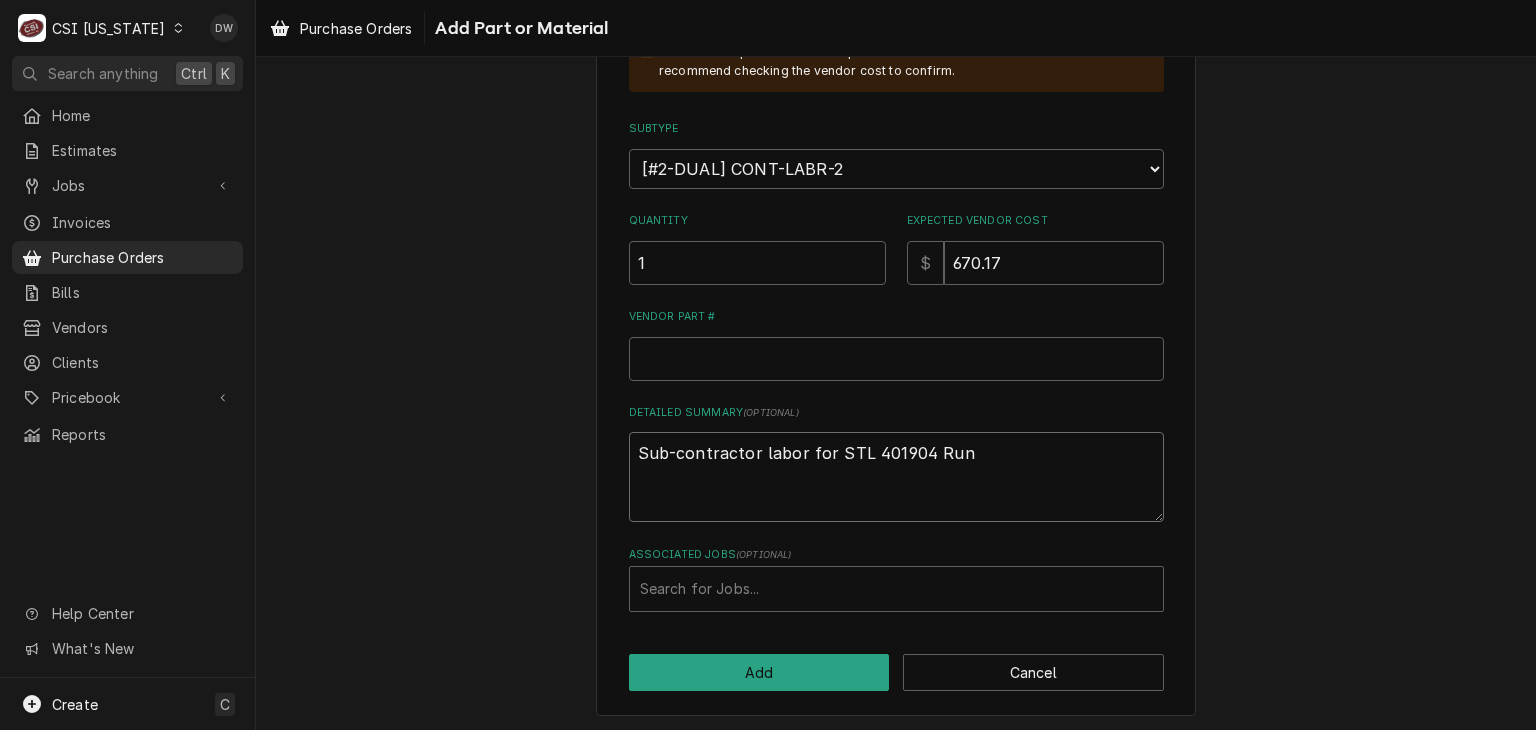 type on "x" 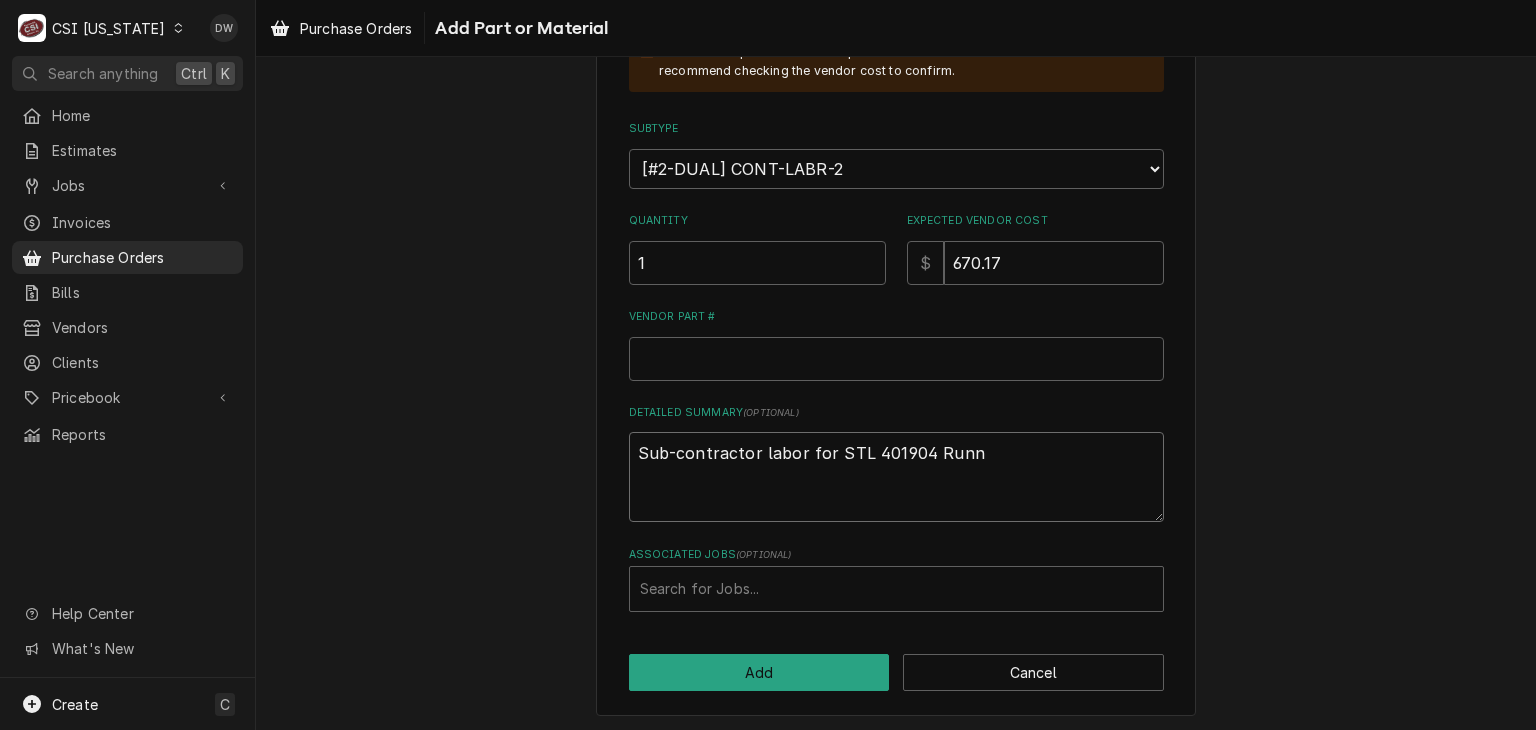type on "x" 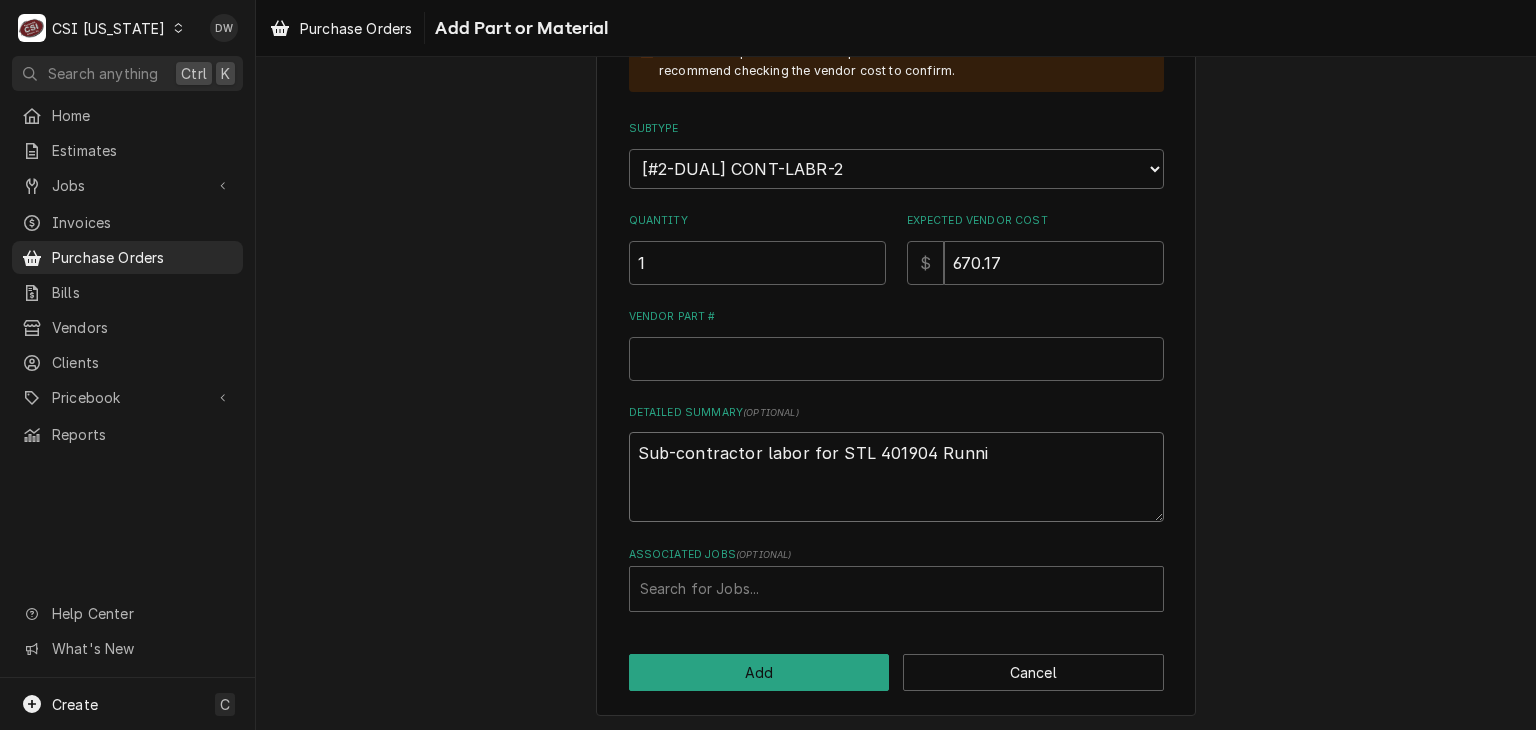 type on "x" 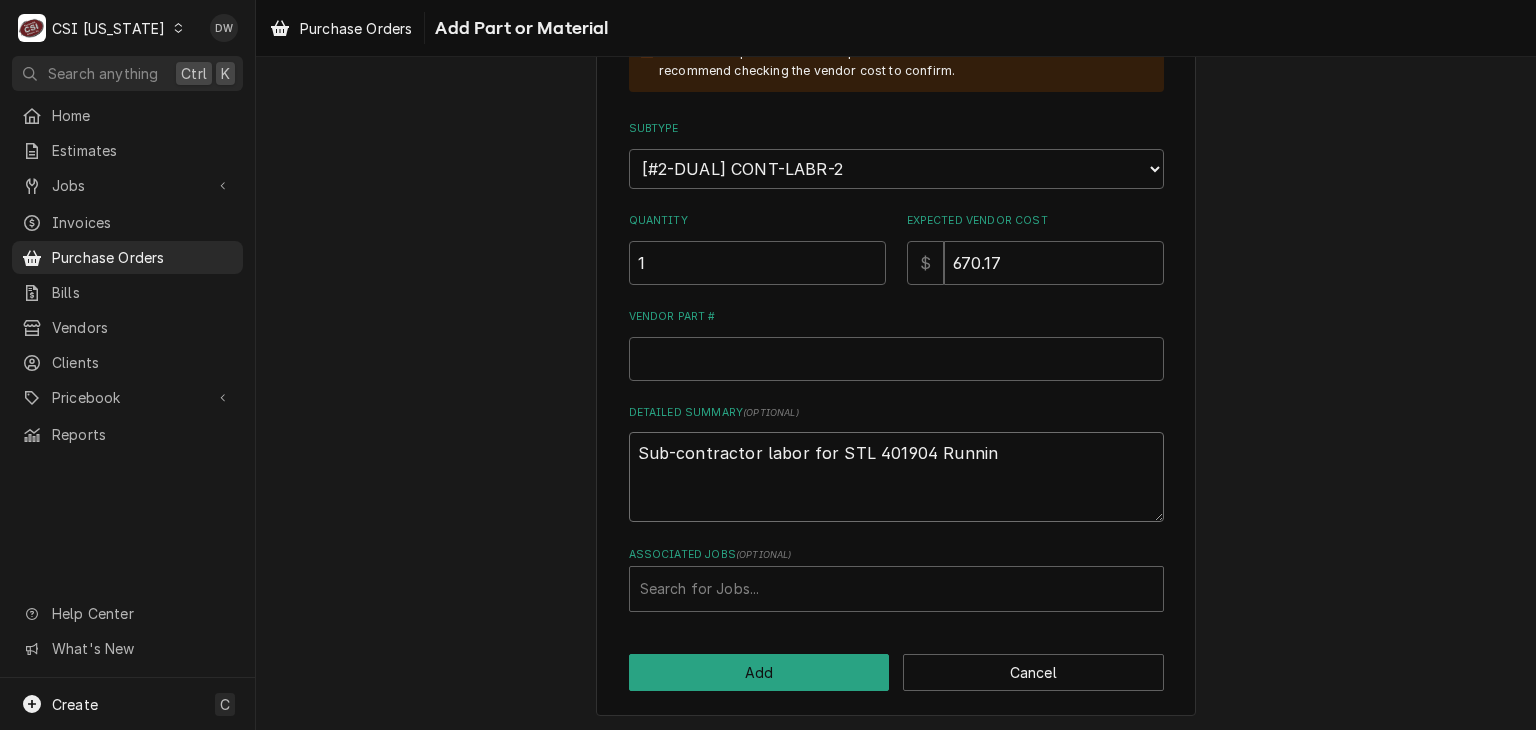 type on "x" 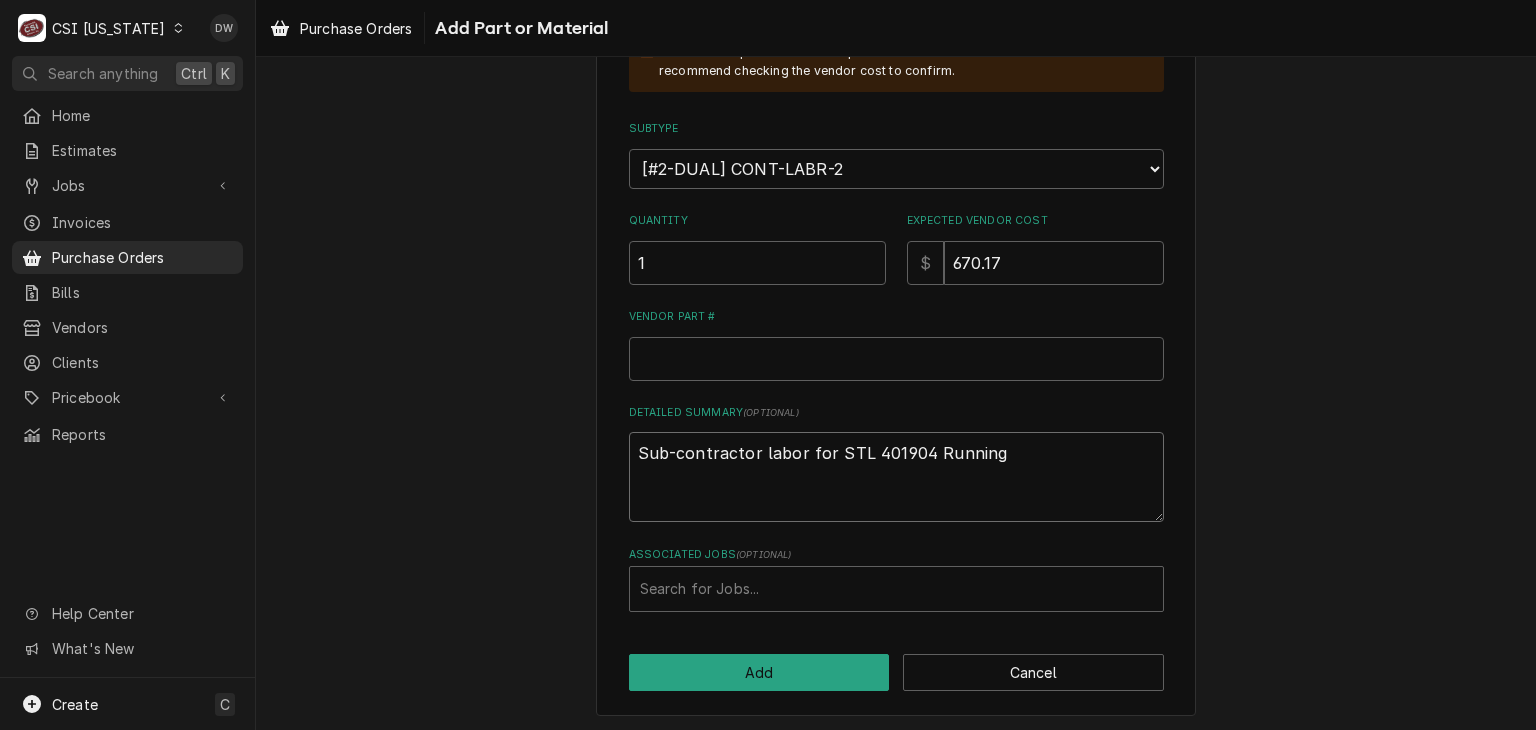 type on "x" 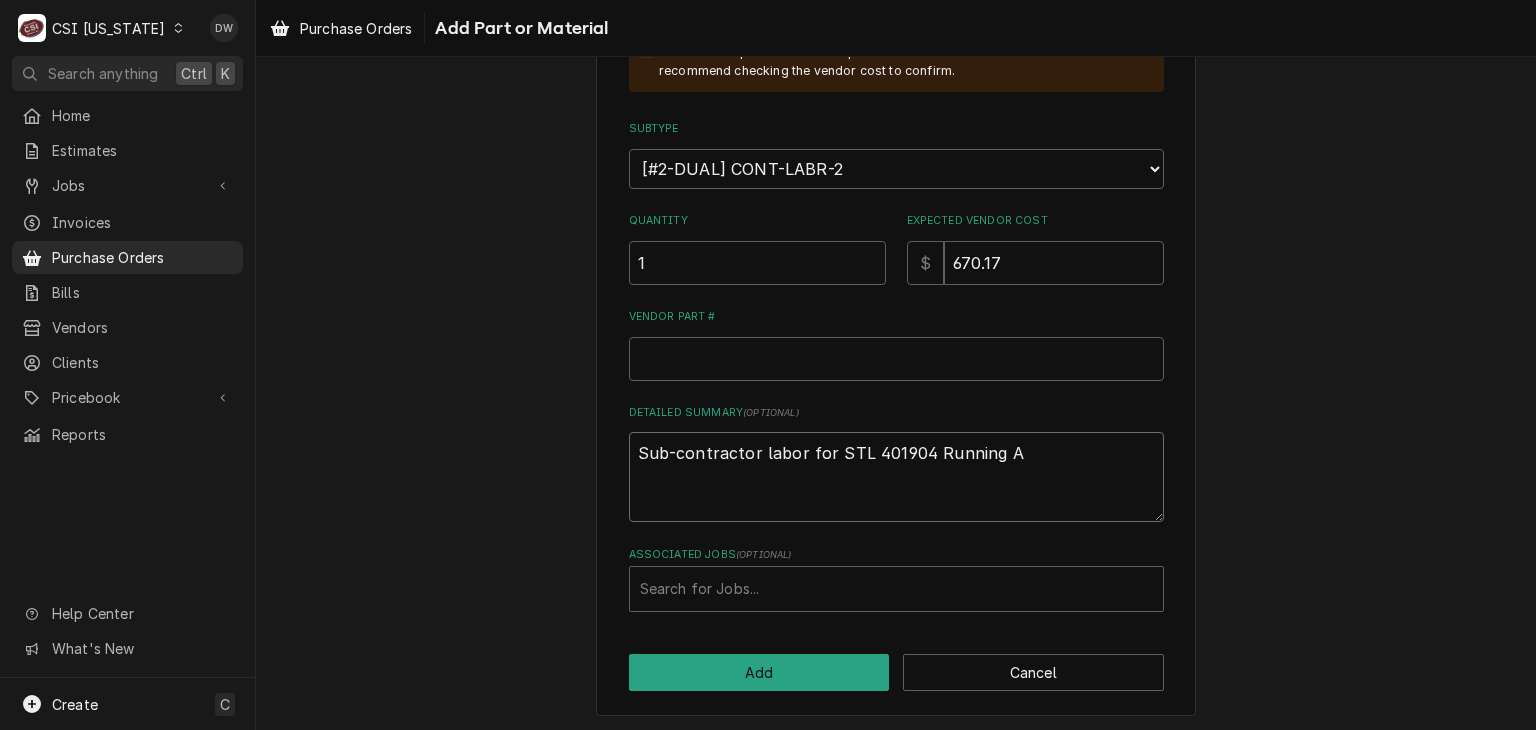type on "x" 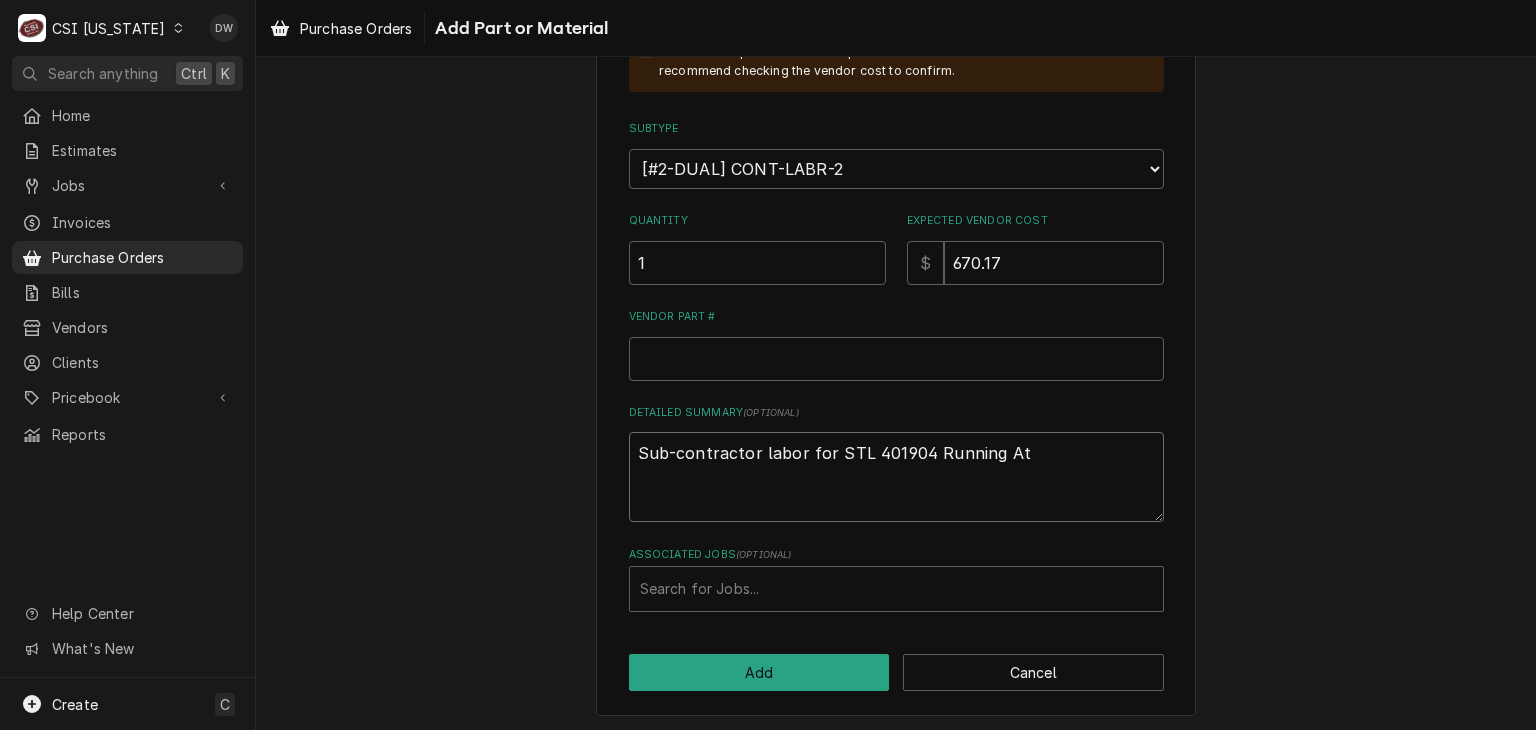 type on "x" 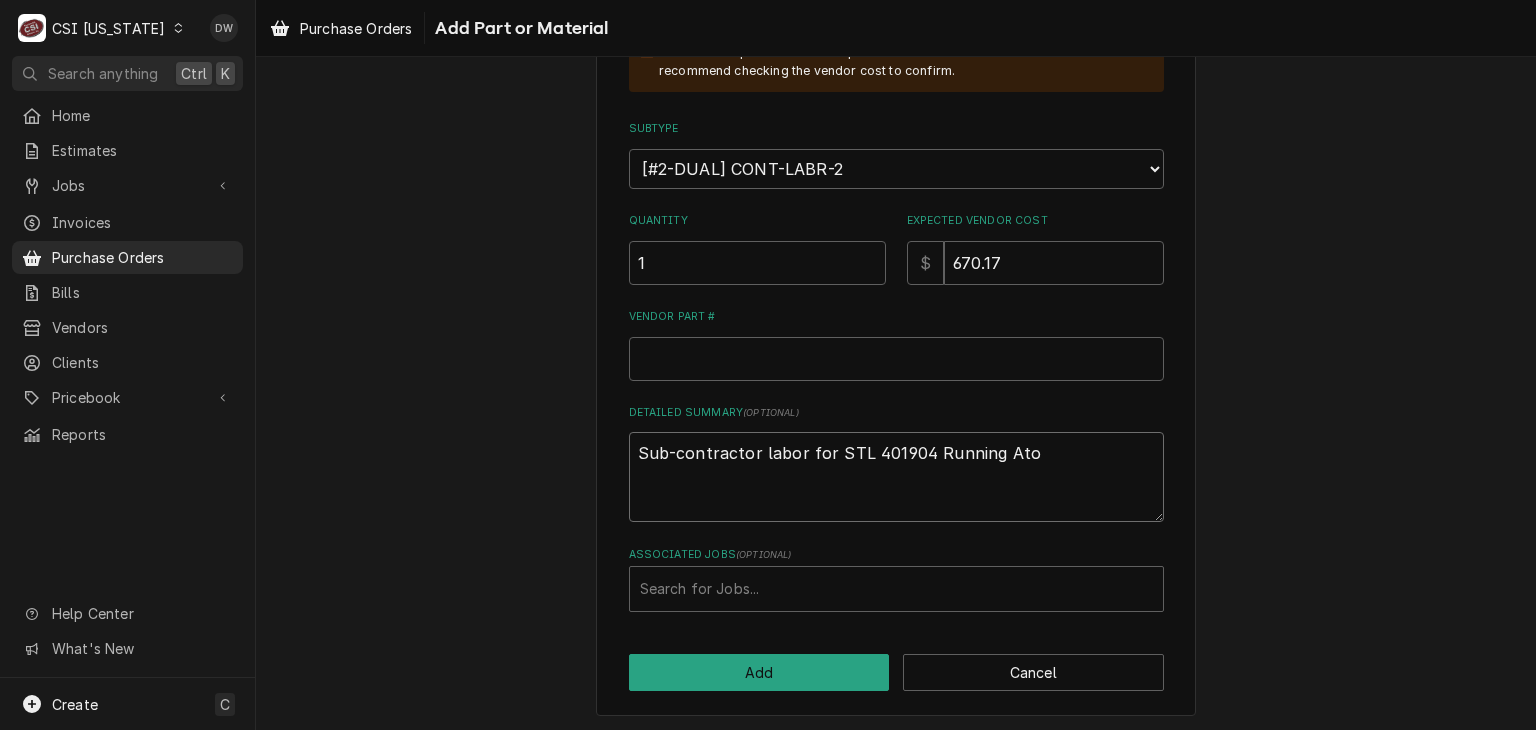 type on "x" 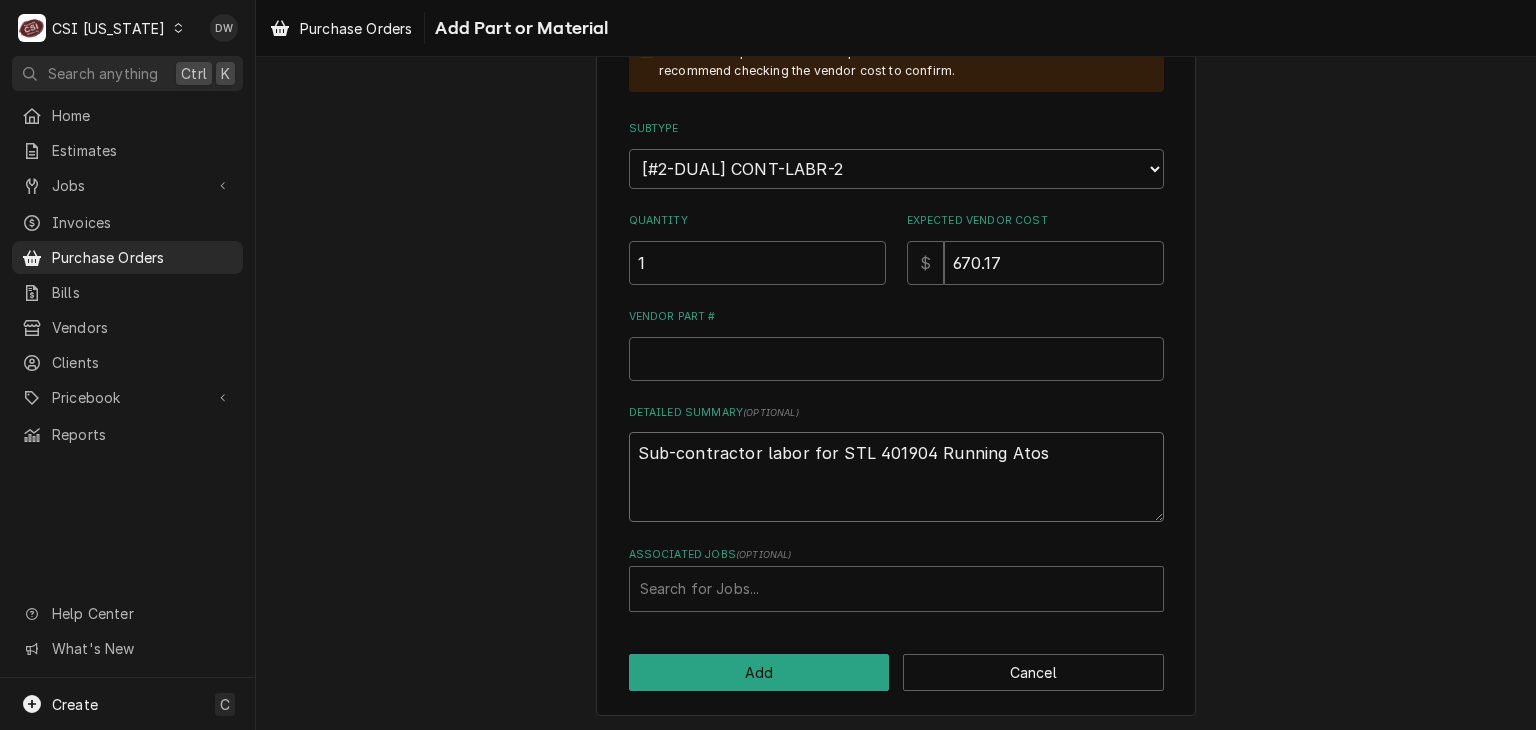 type on "x" 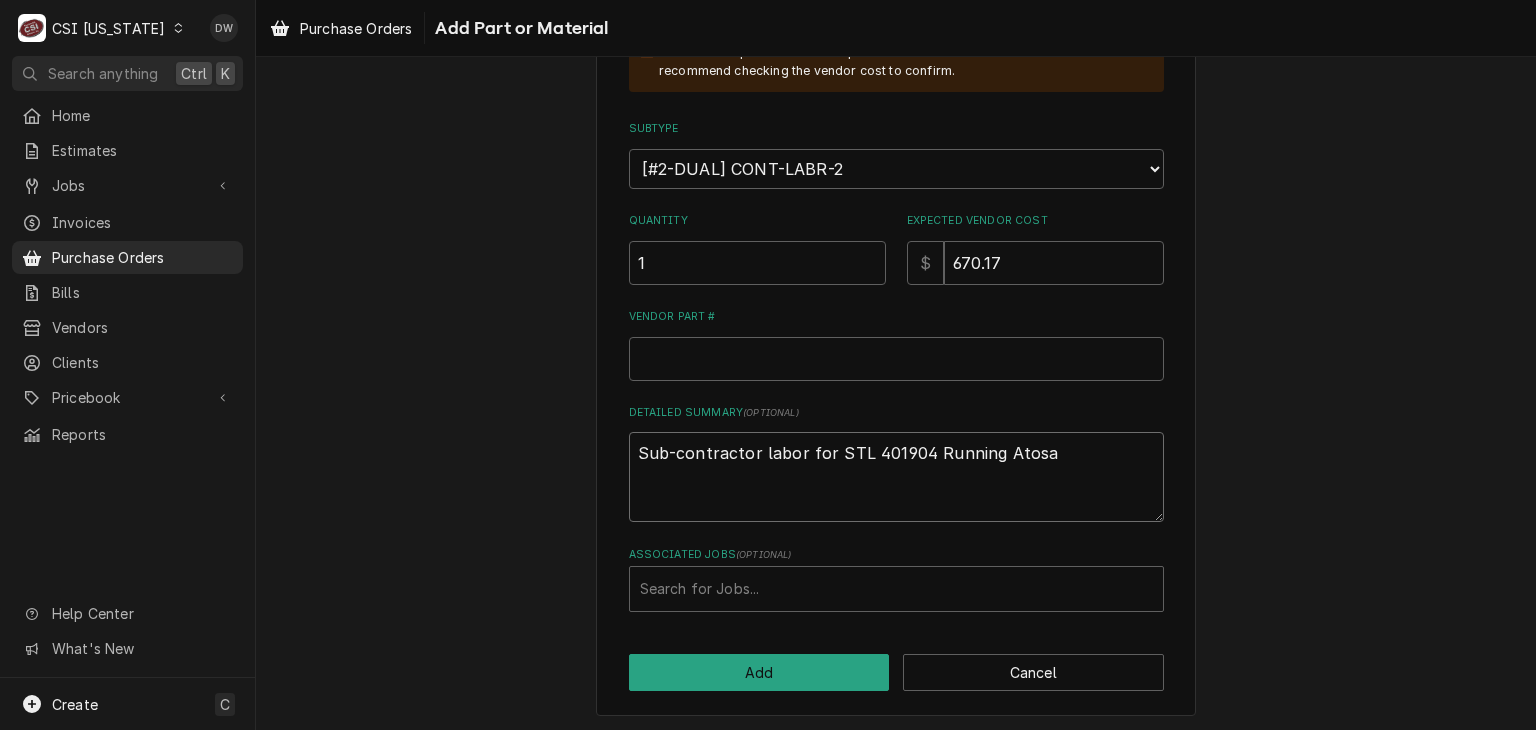 type on "Sub-contractor labor for STL 401904 Running Atosa" 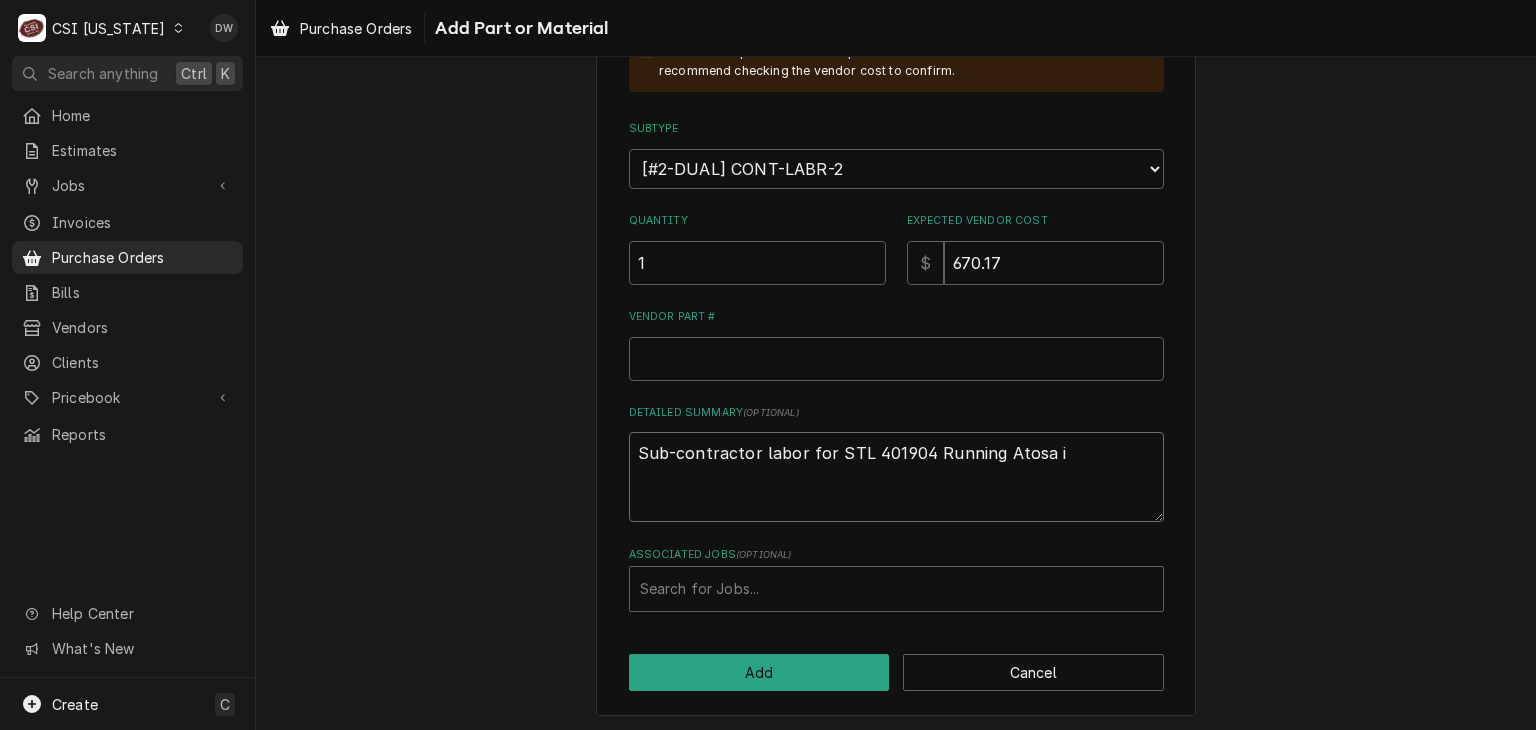 type on "x" 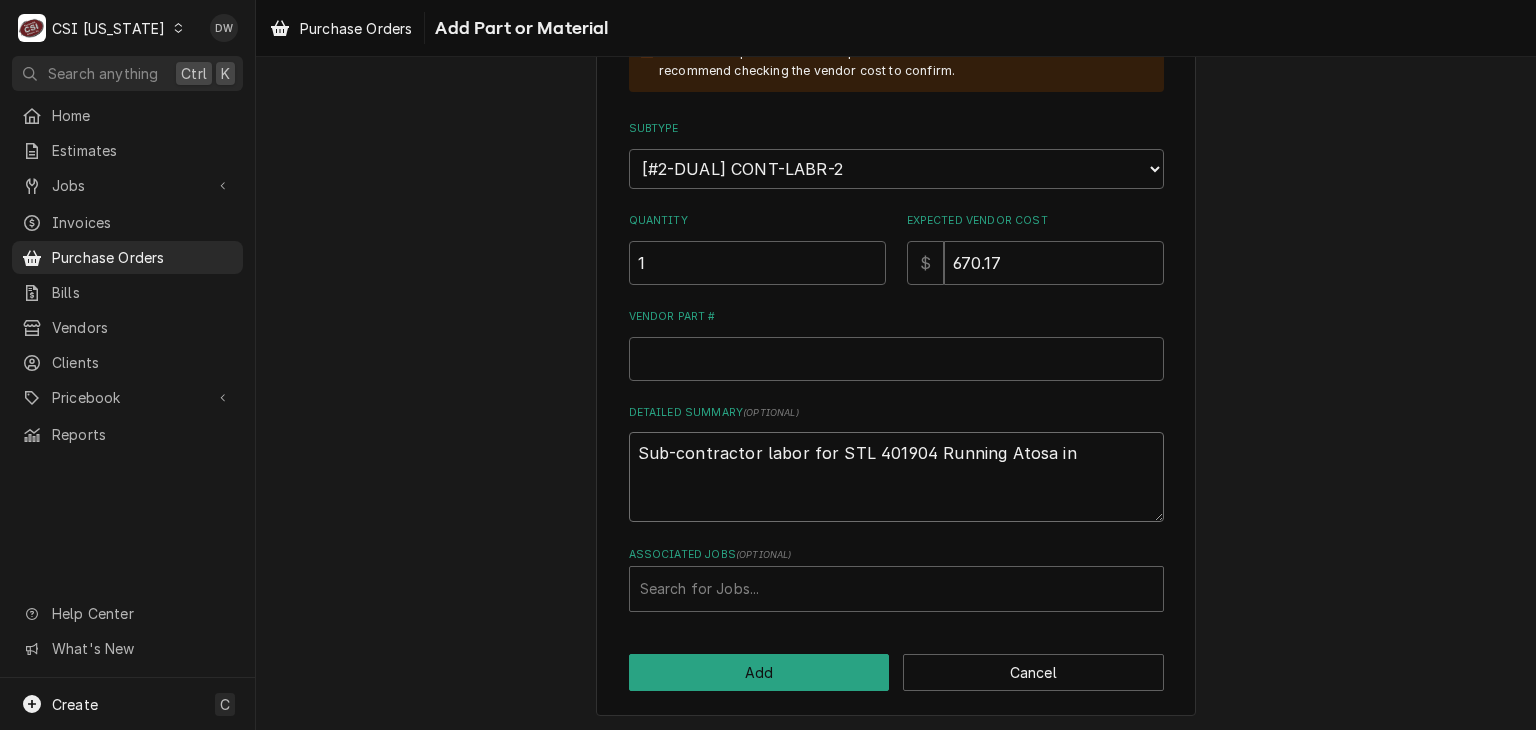 type on "x" 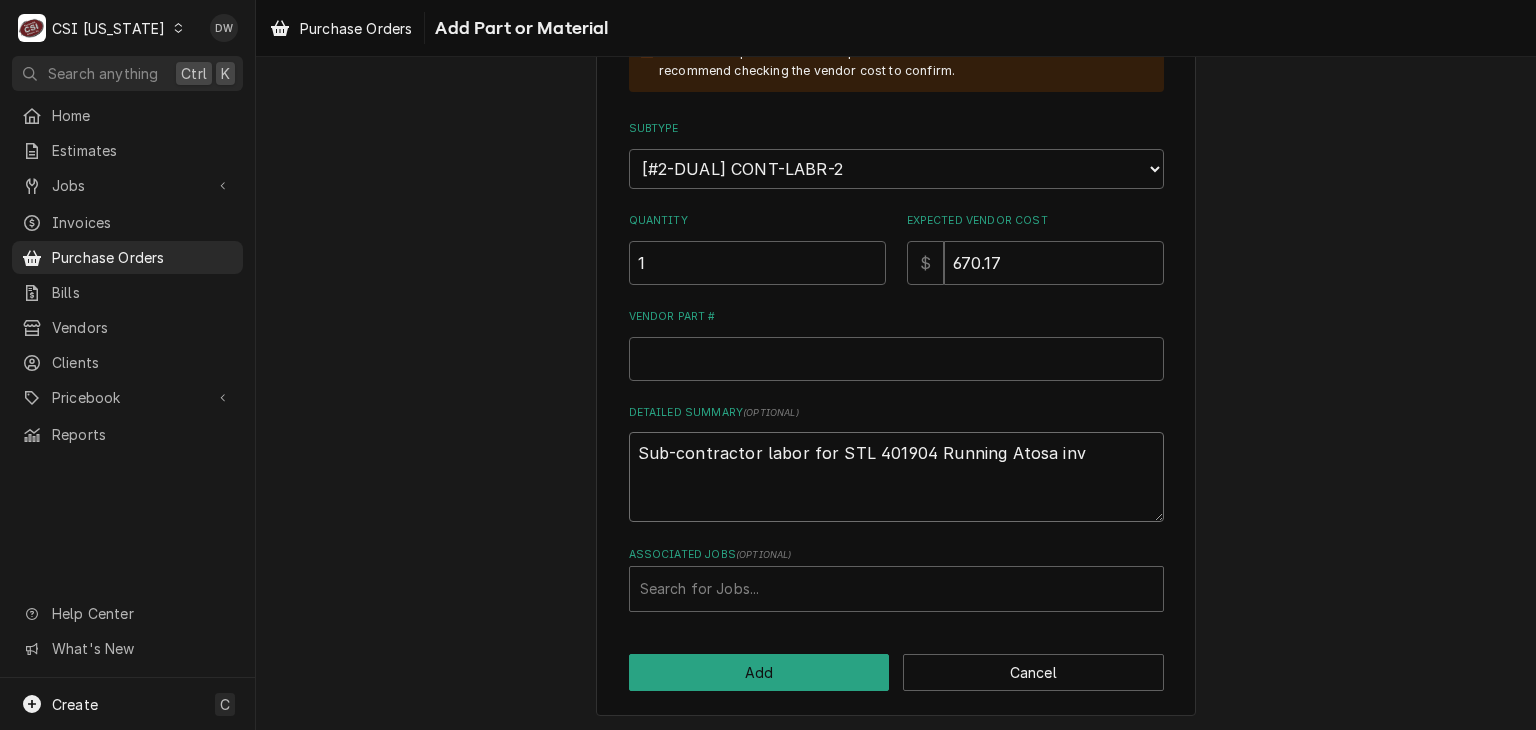 type on "x" 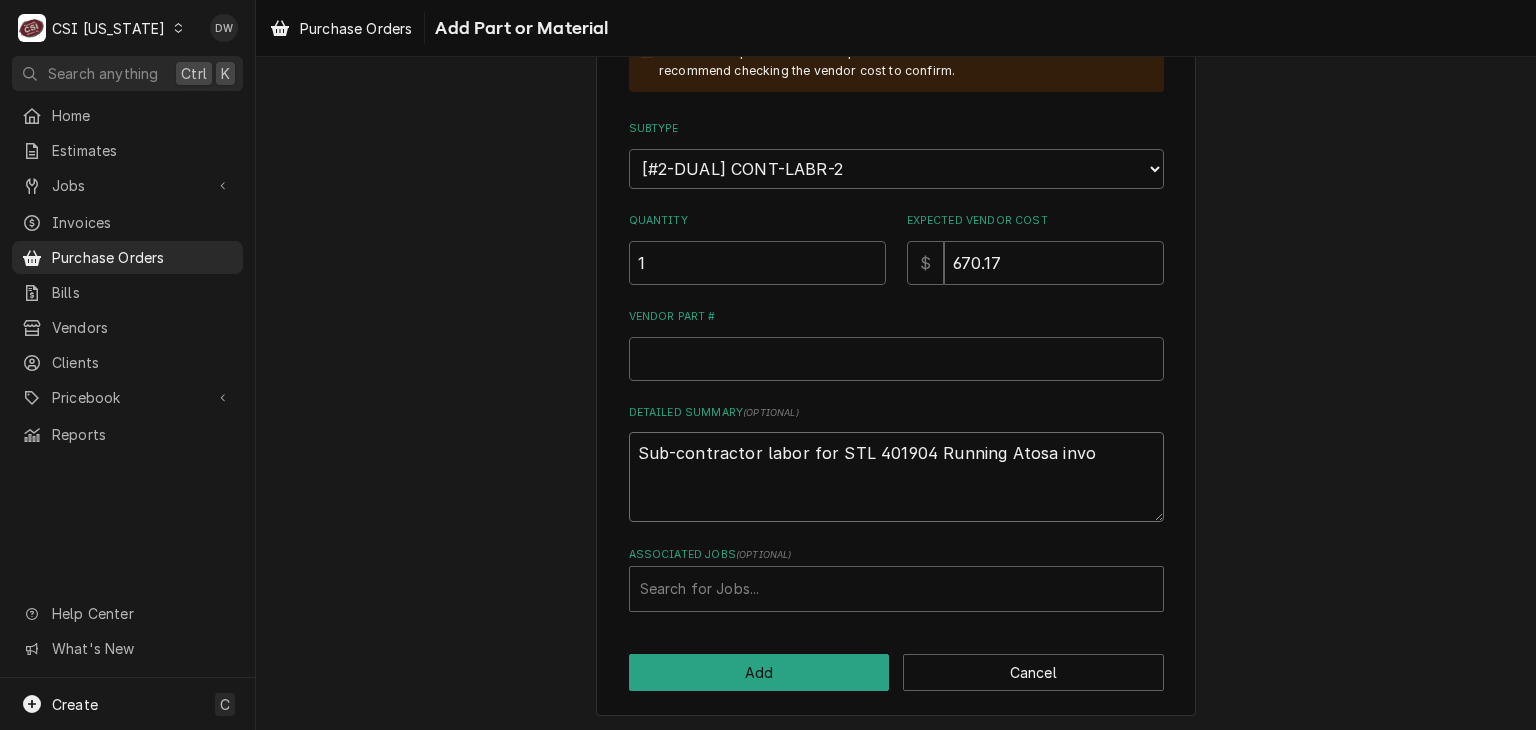 type on "x" 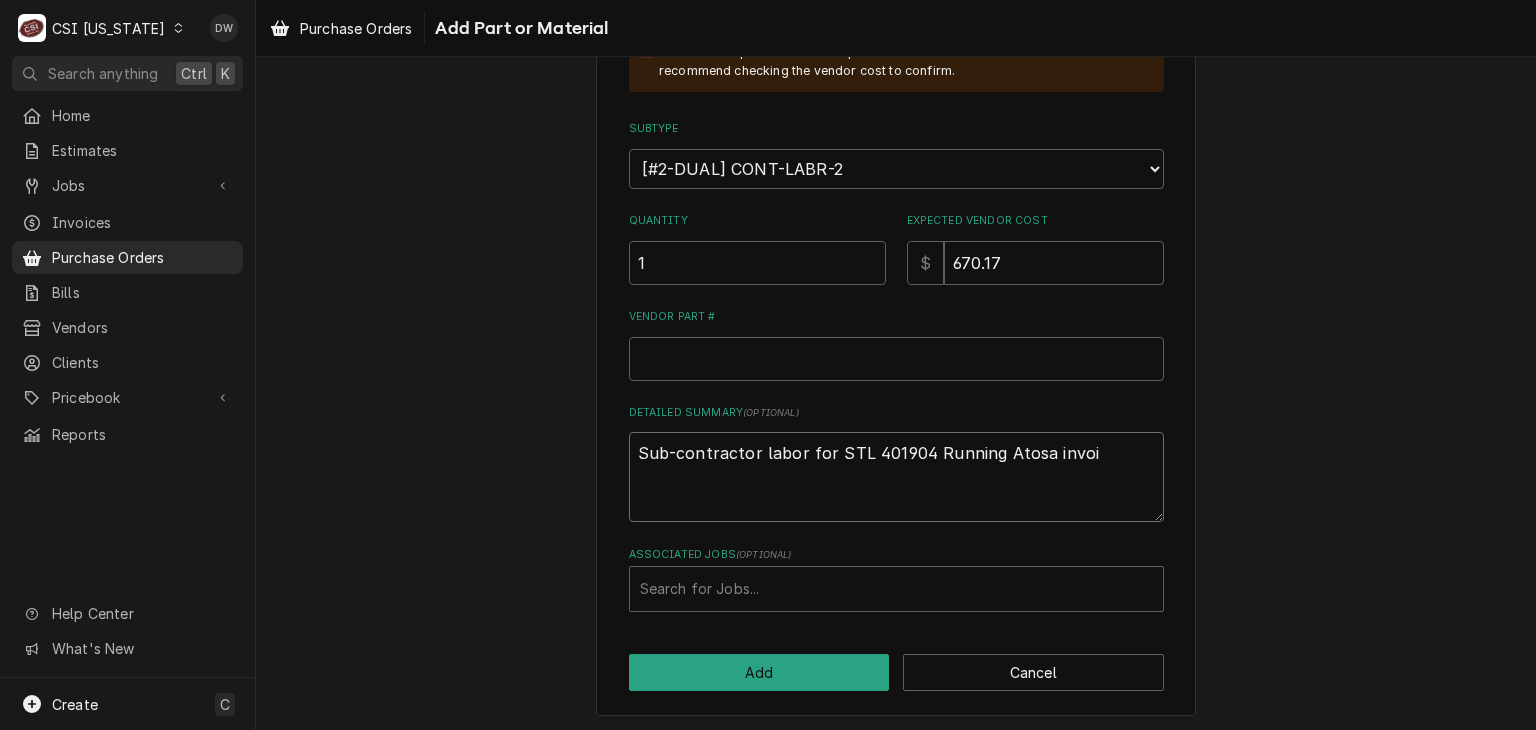 type on "x" 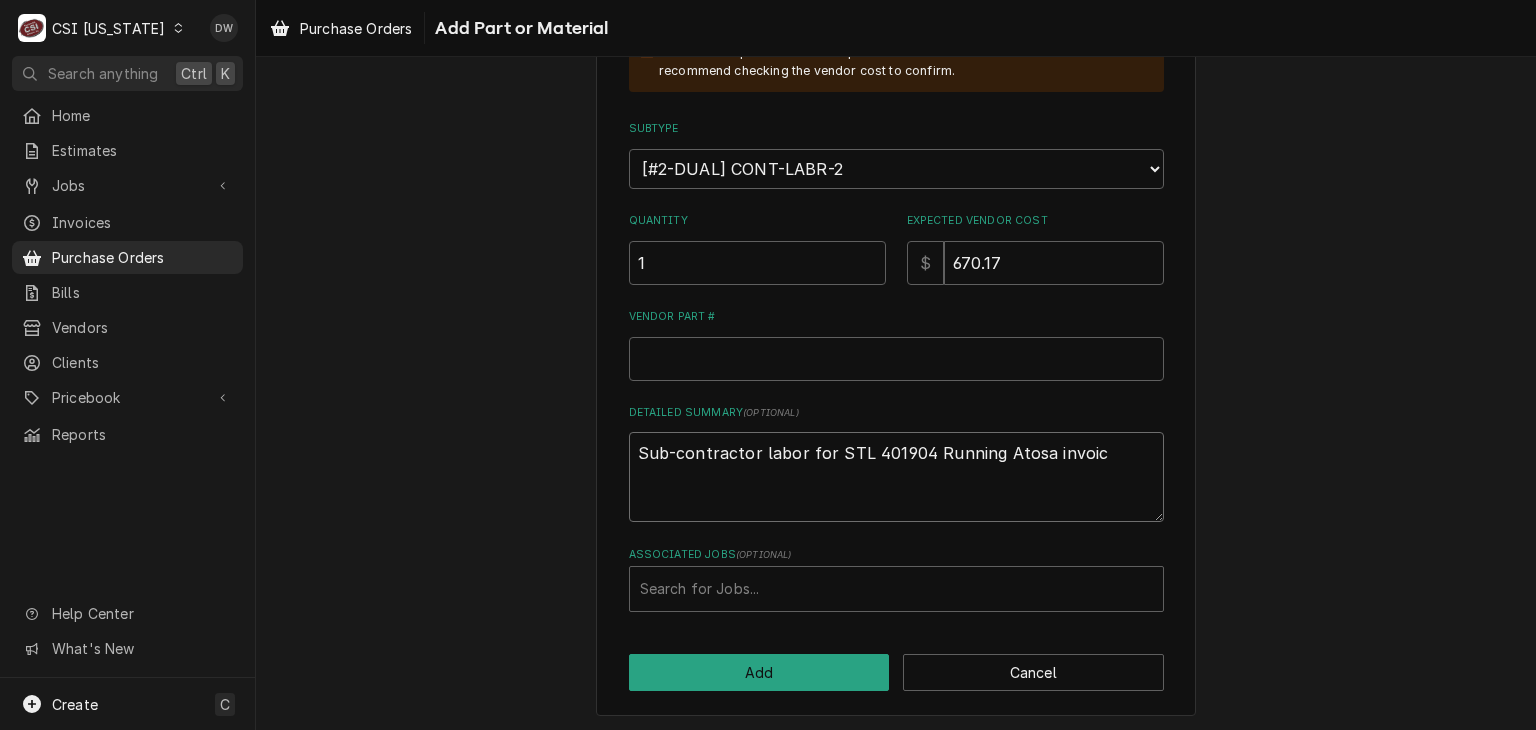 type on "x" 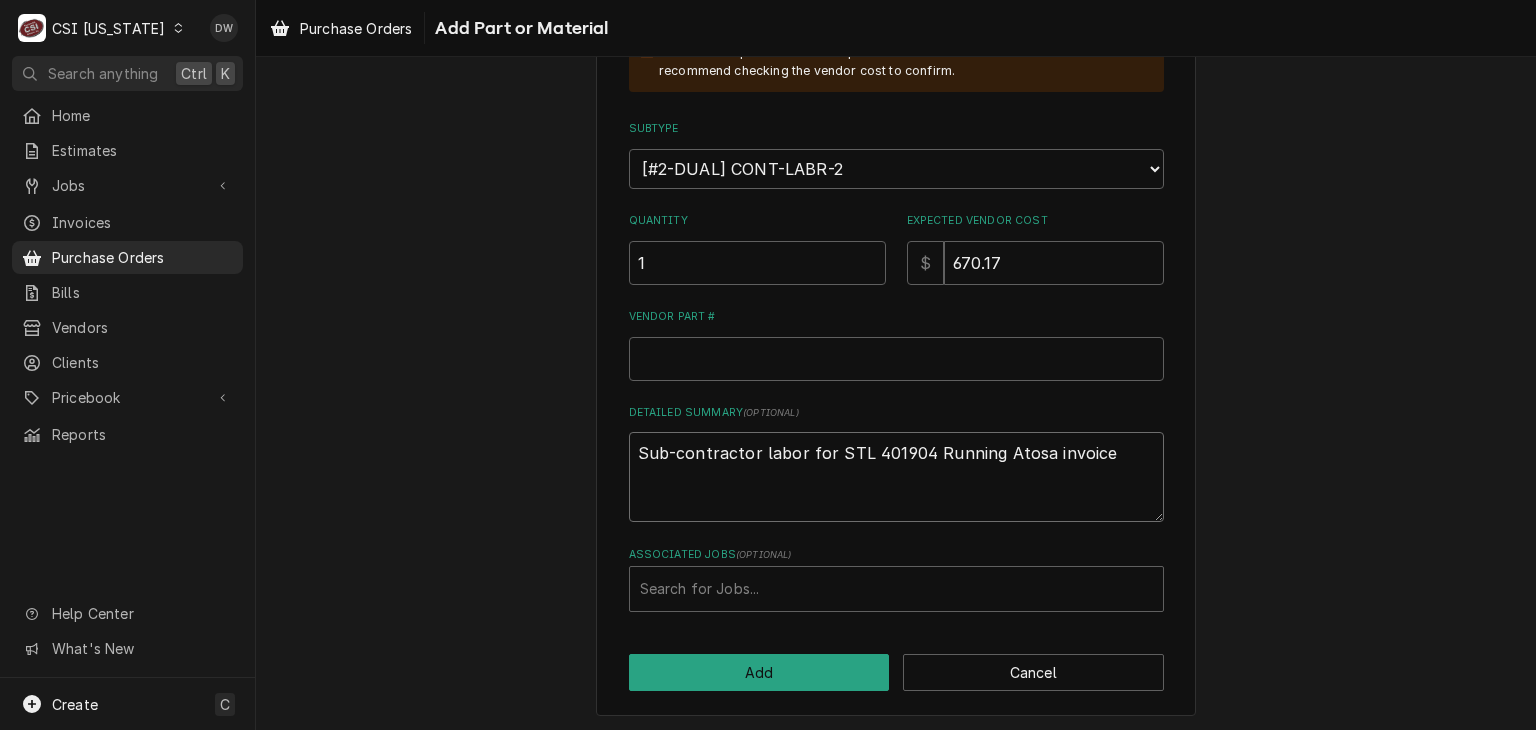 type on "x" 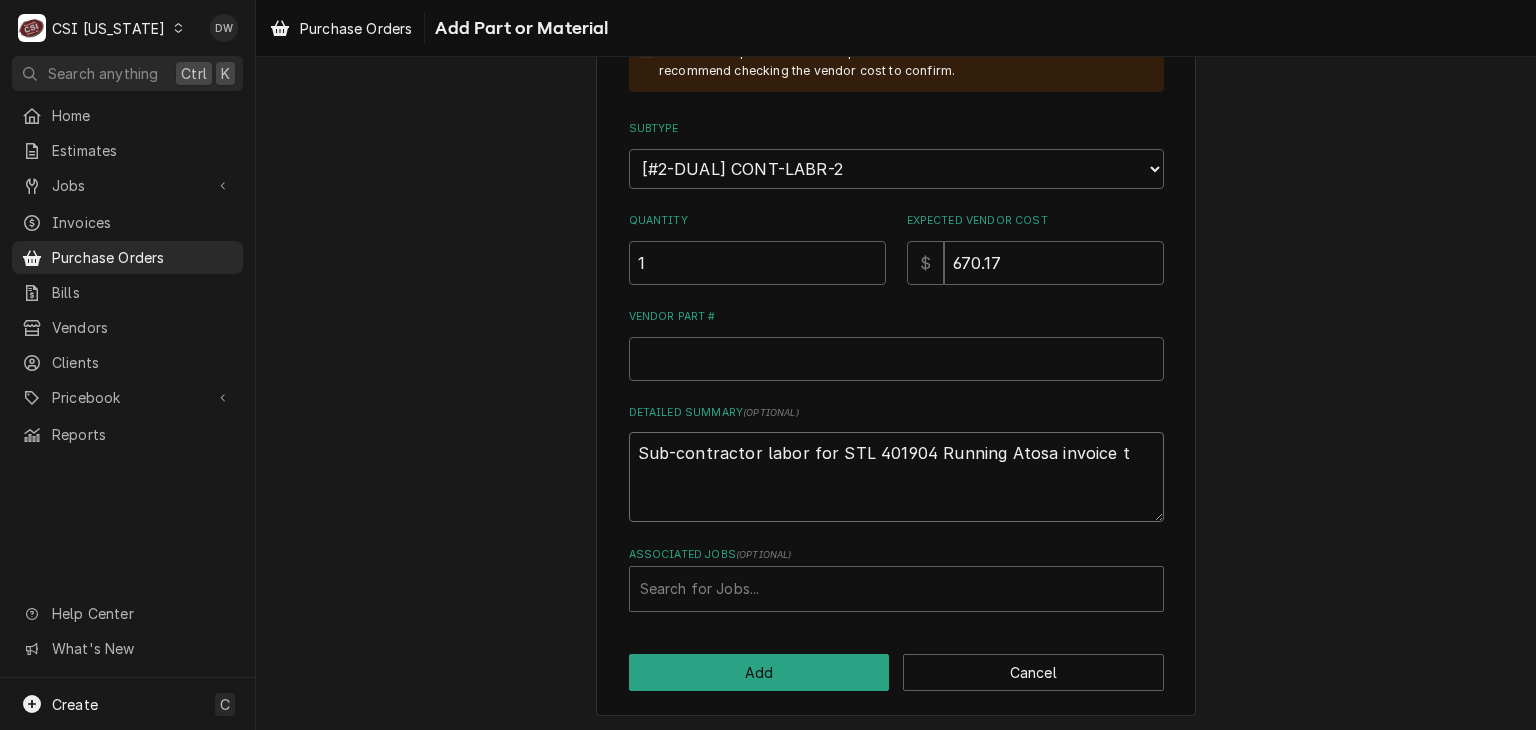type on "x" 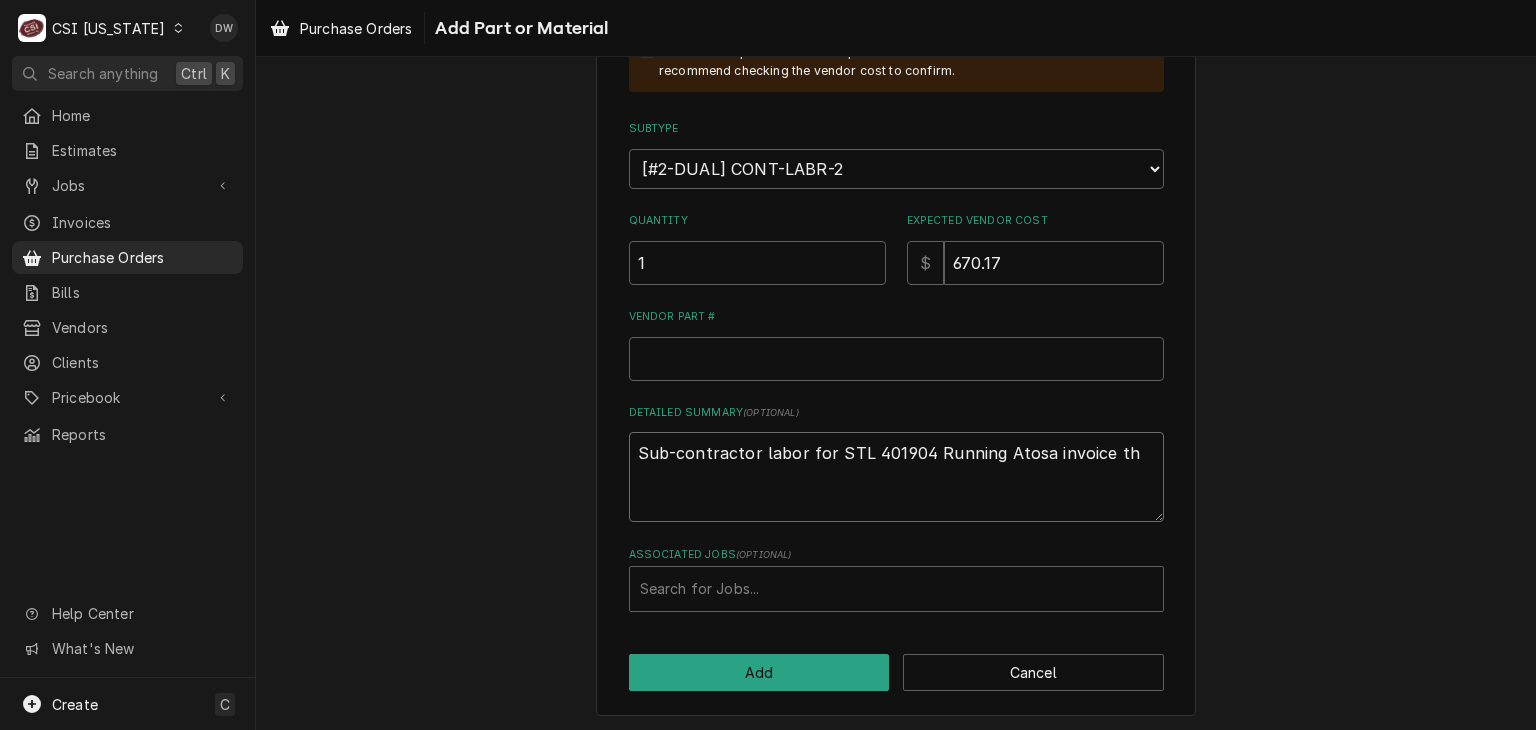 type on "x" 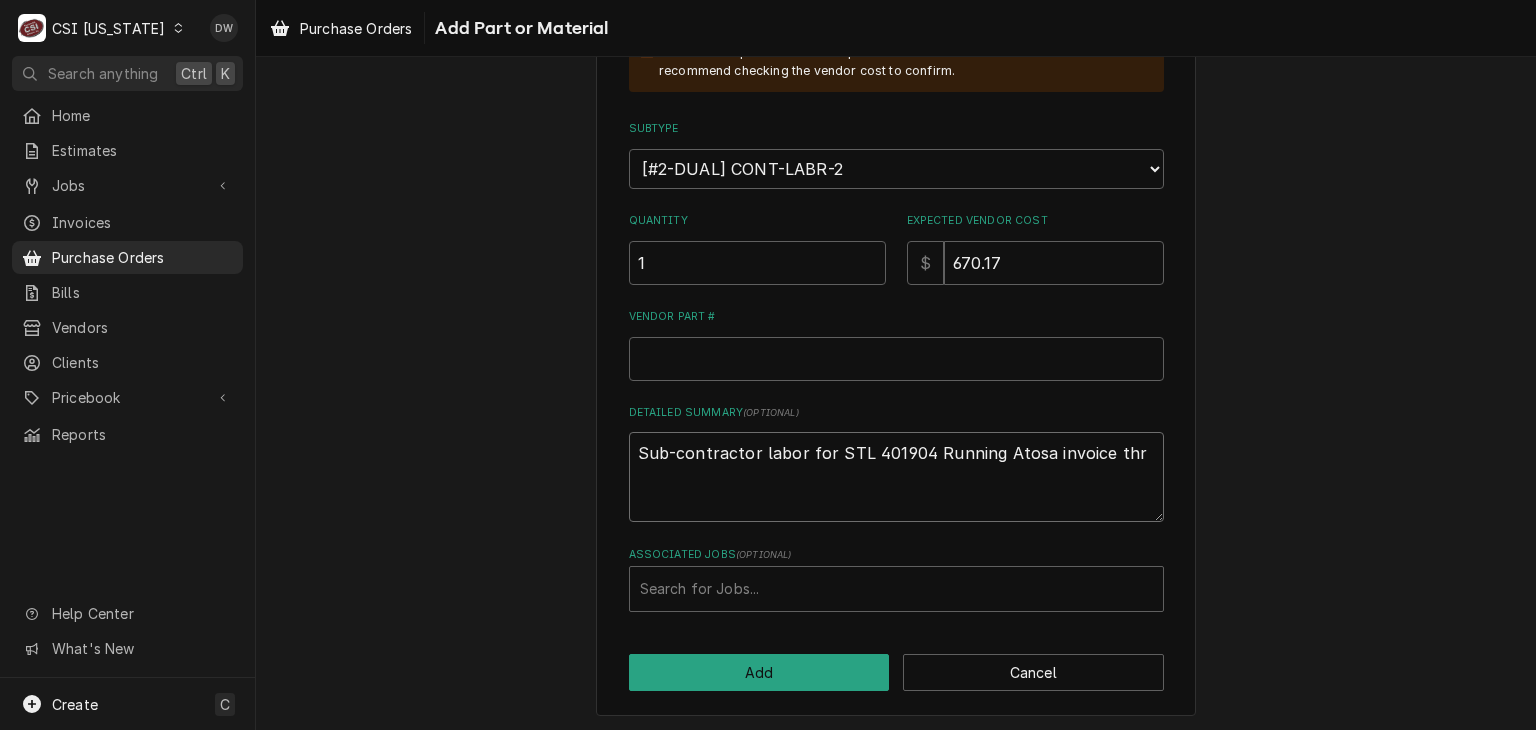 type on "x" 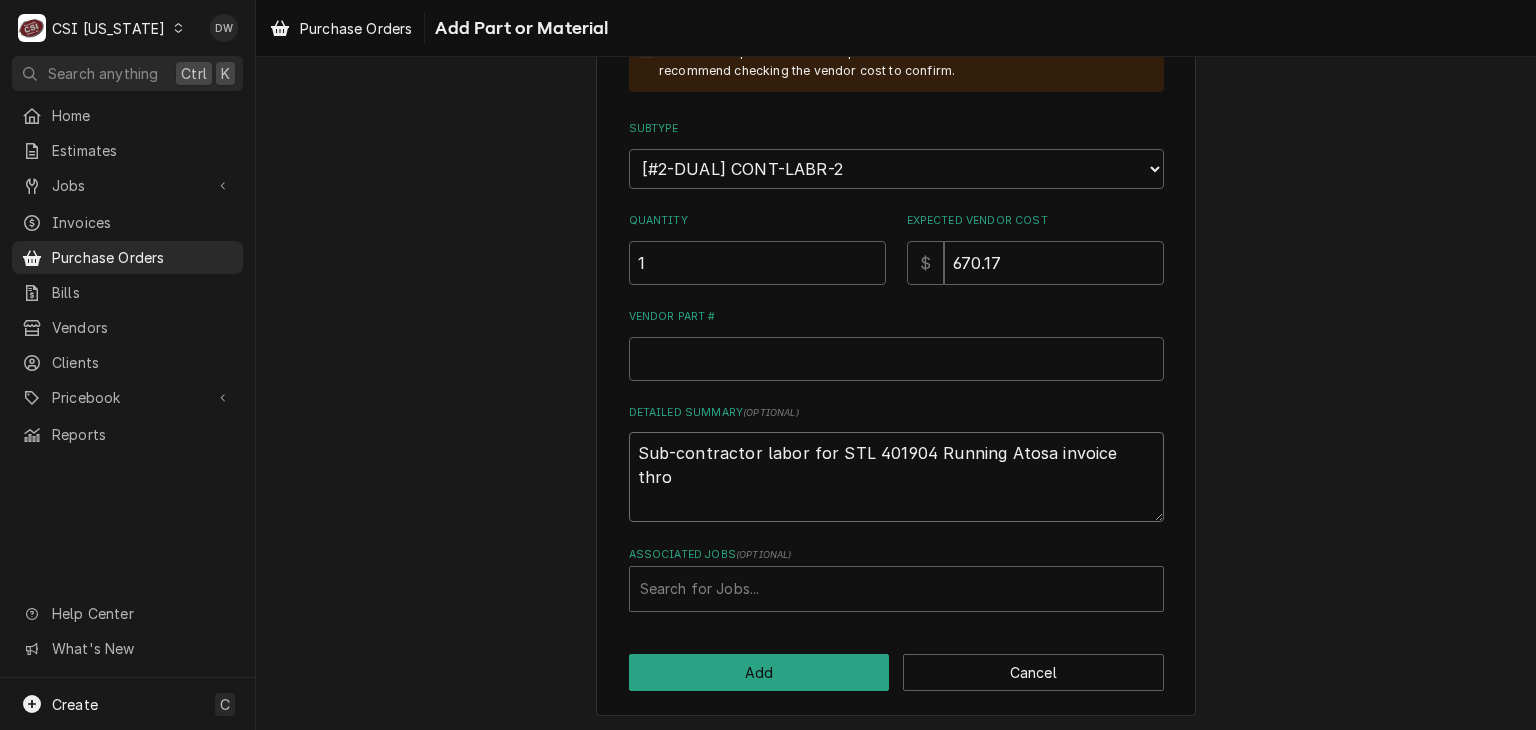 type on "x" 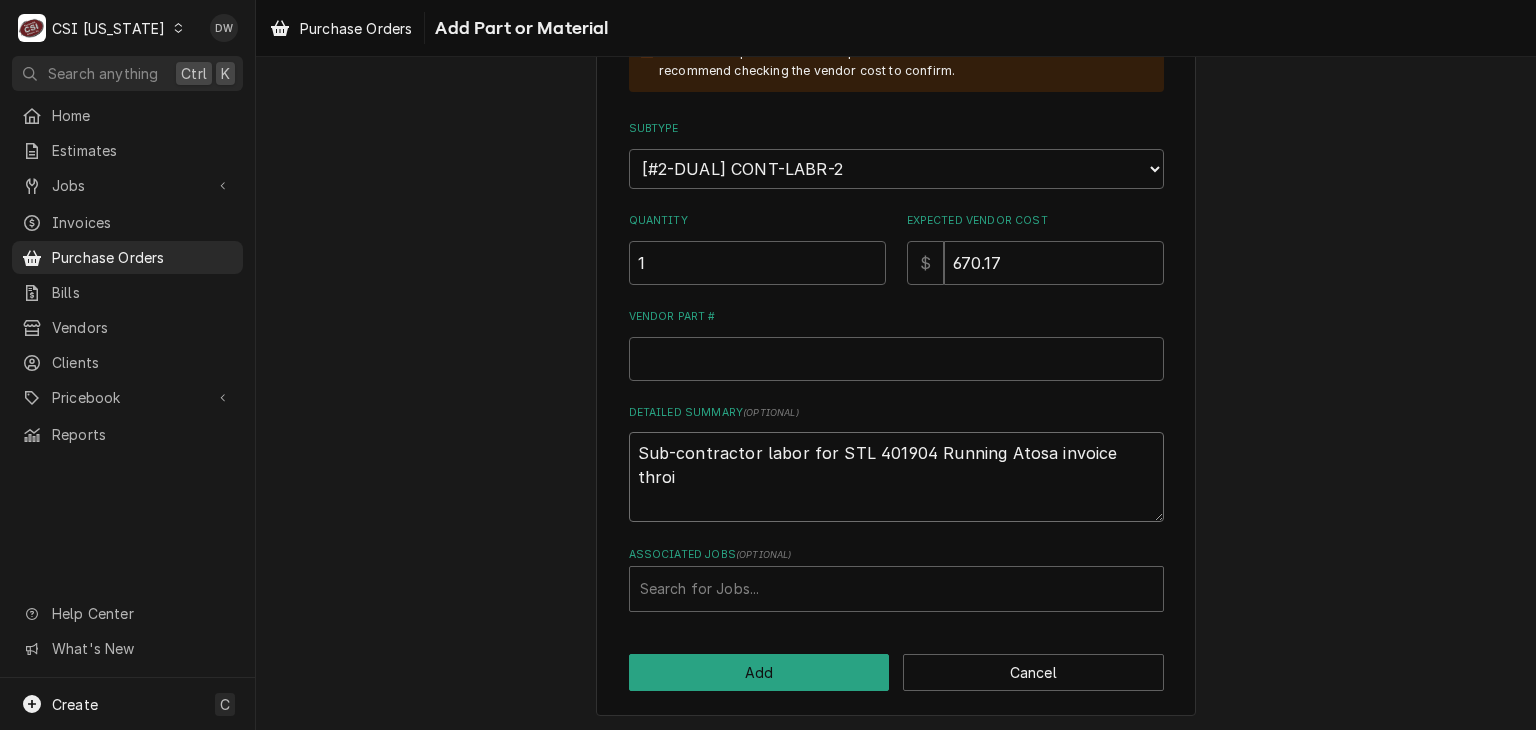 type on "x" 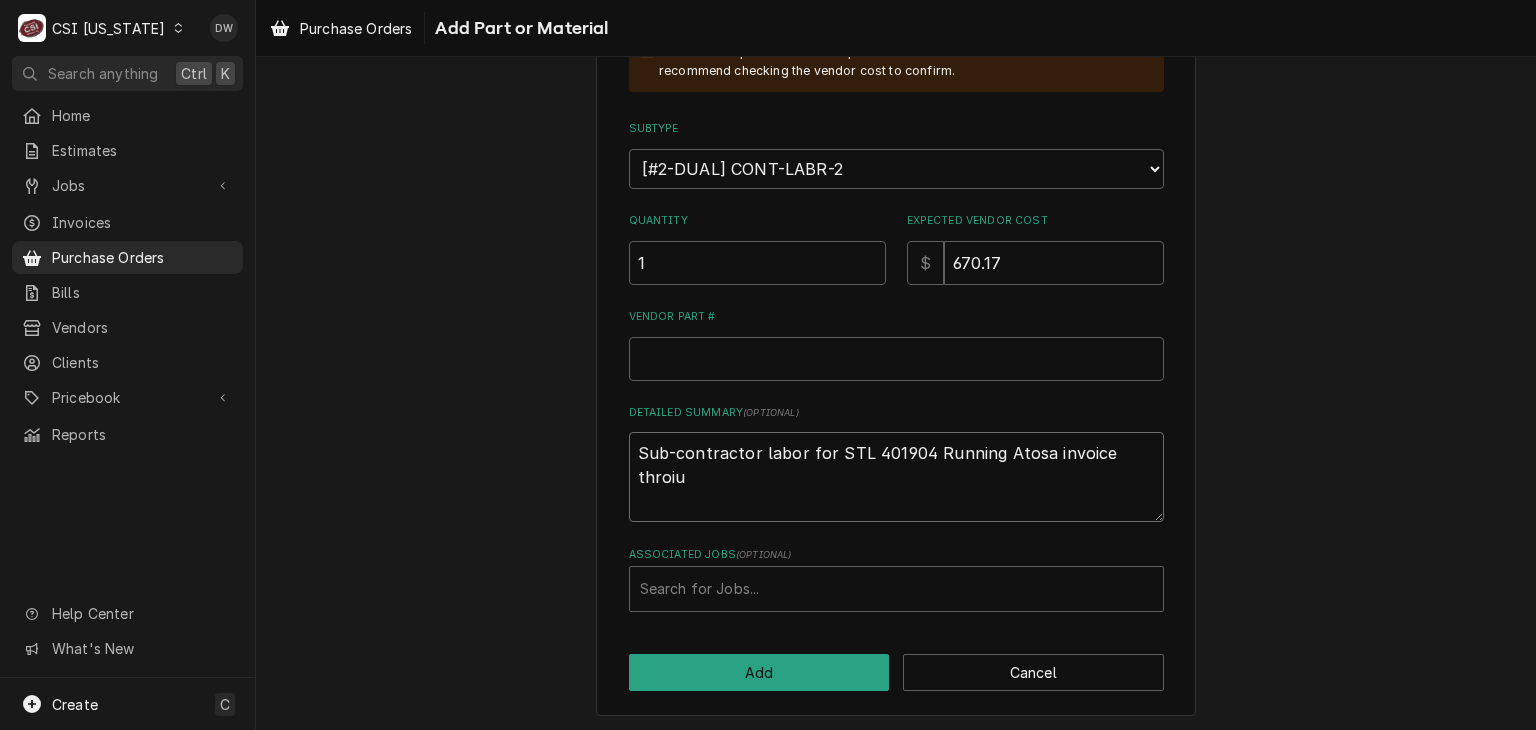 type on "x" 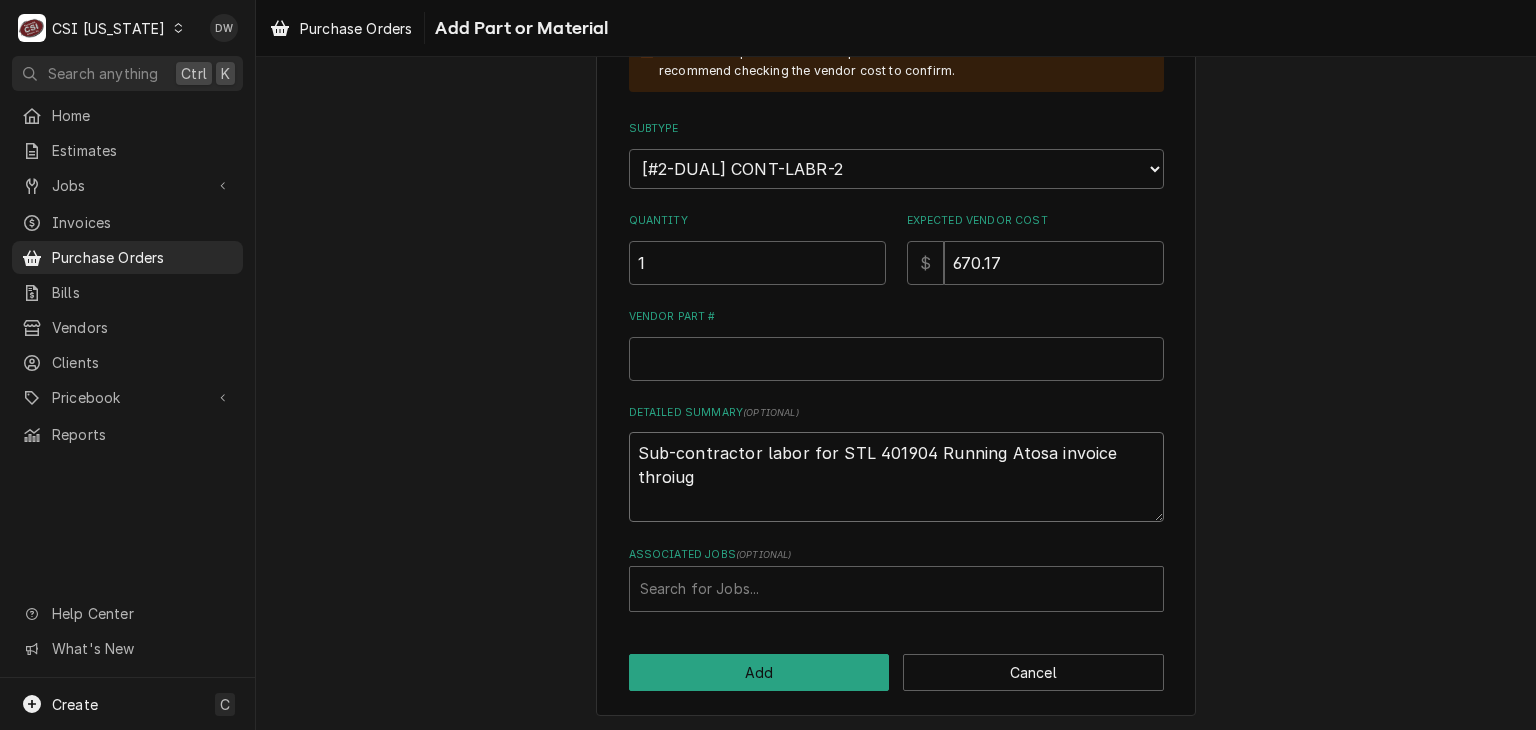 type on "x" 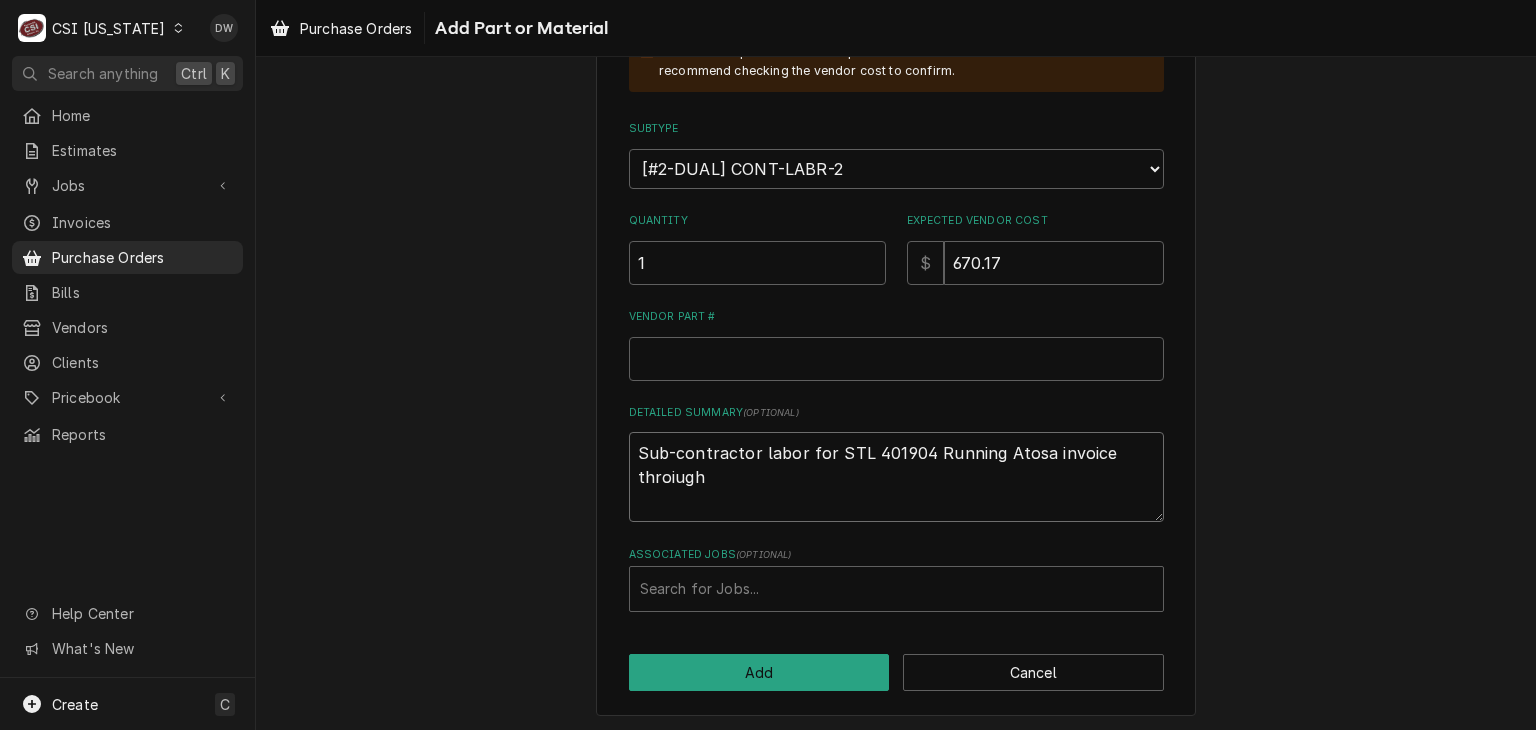 type on "x" 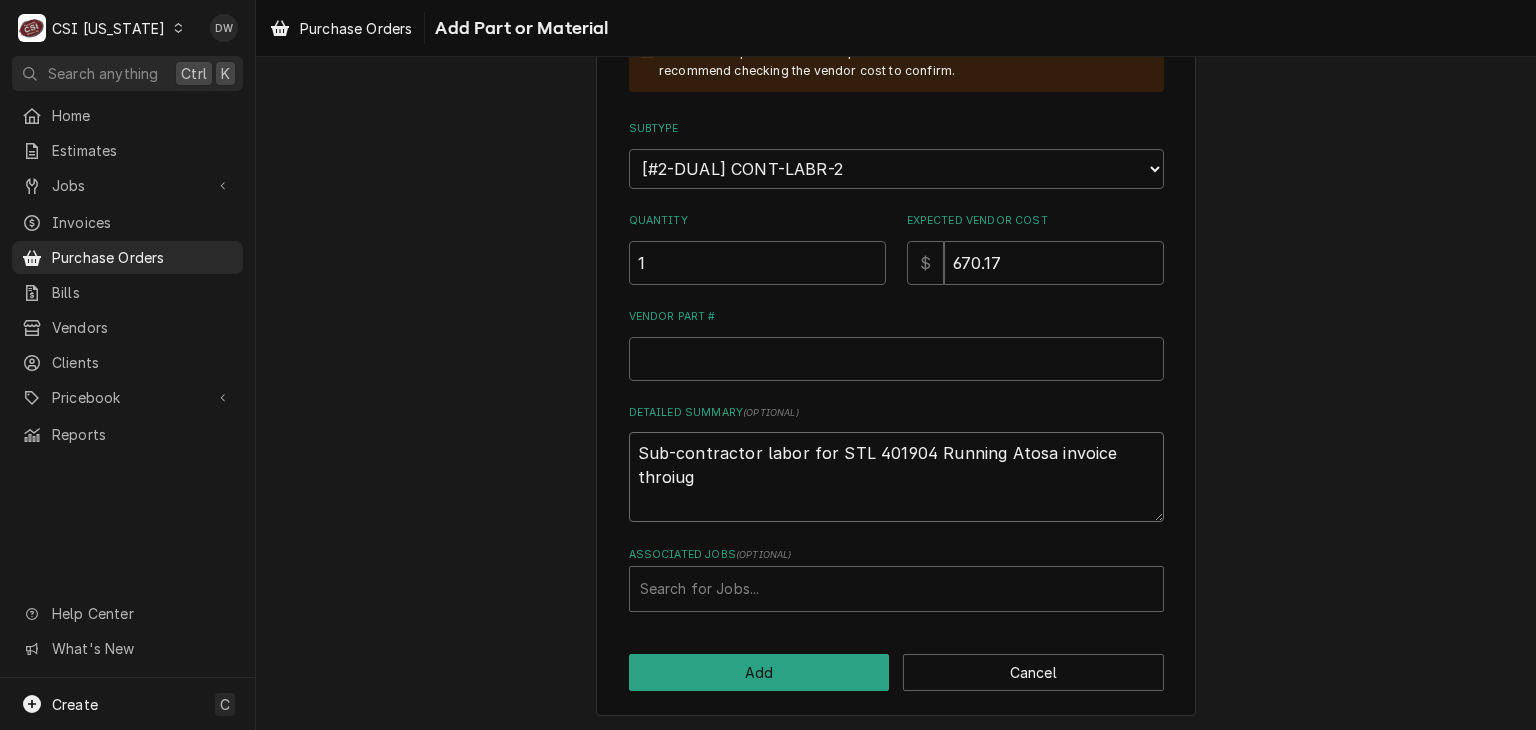type on "x" 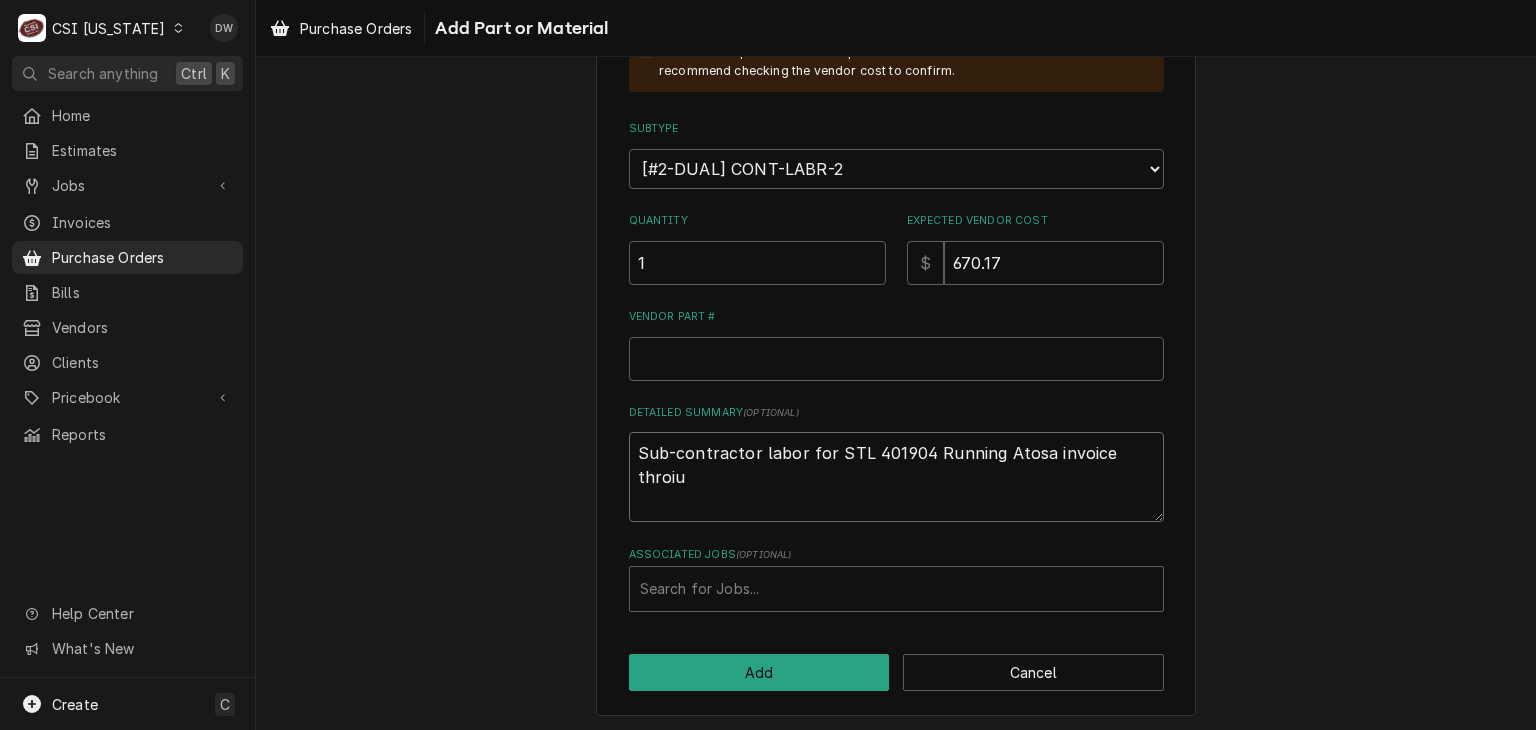 type on "x" 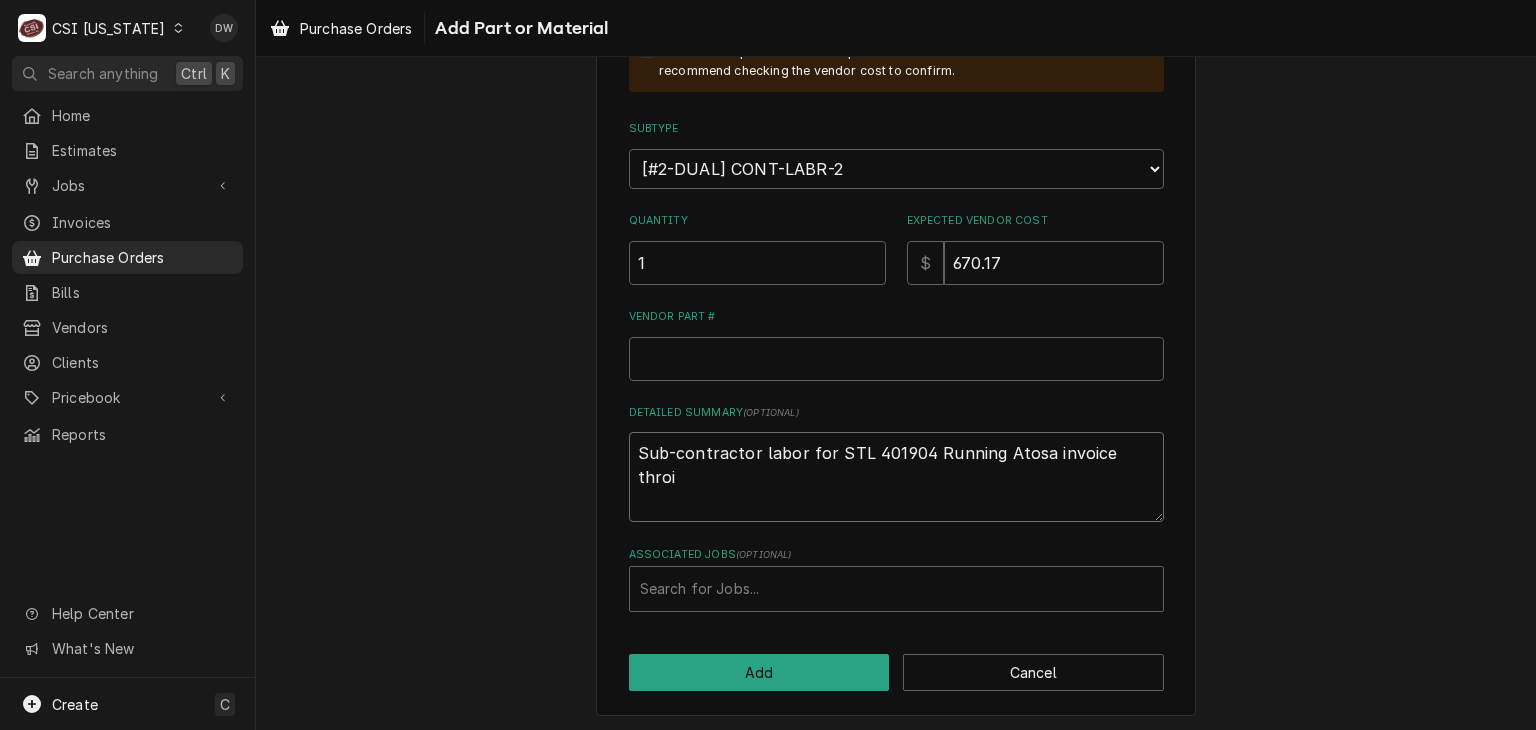 type on "x" 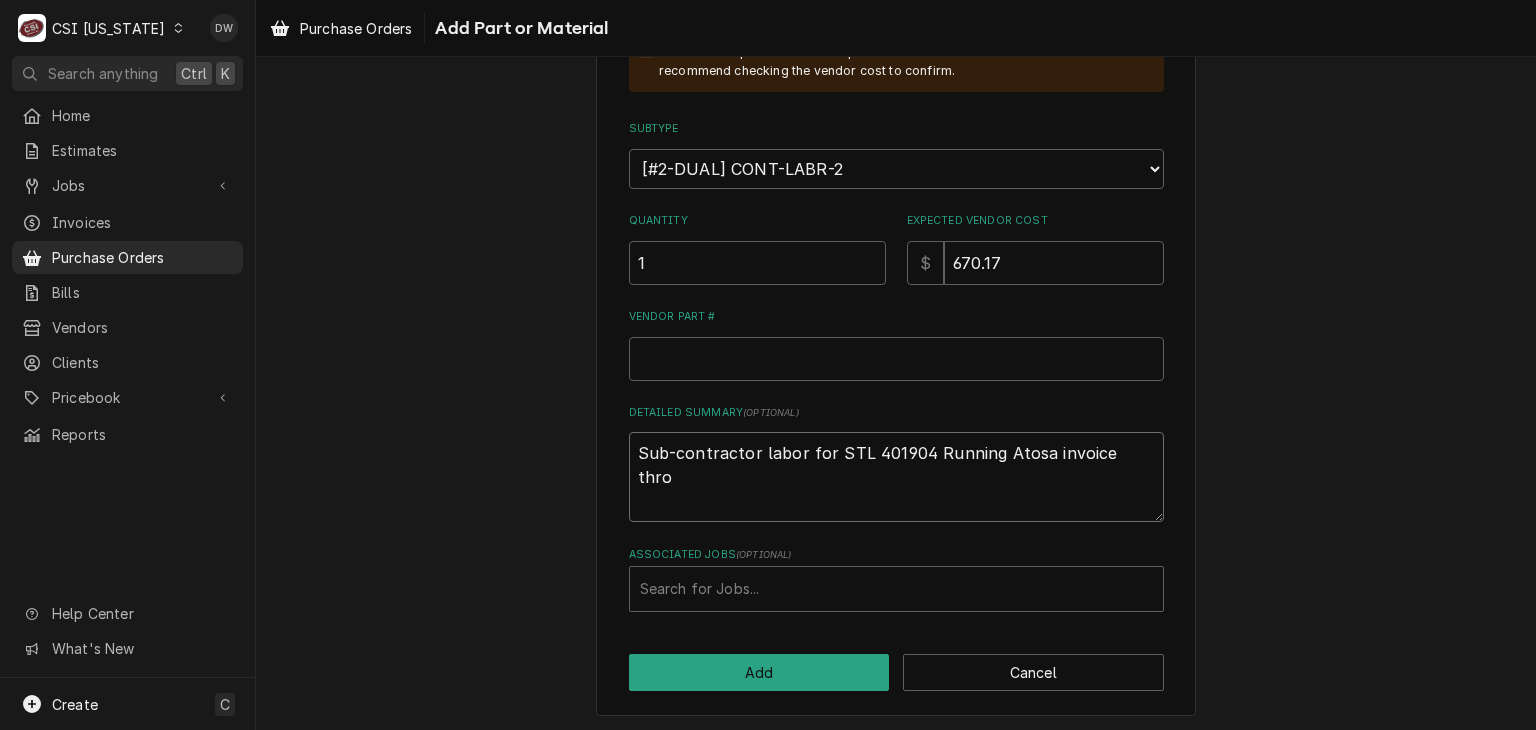 type on "x" 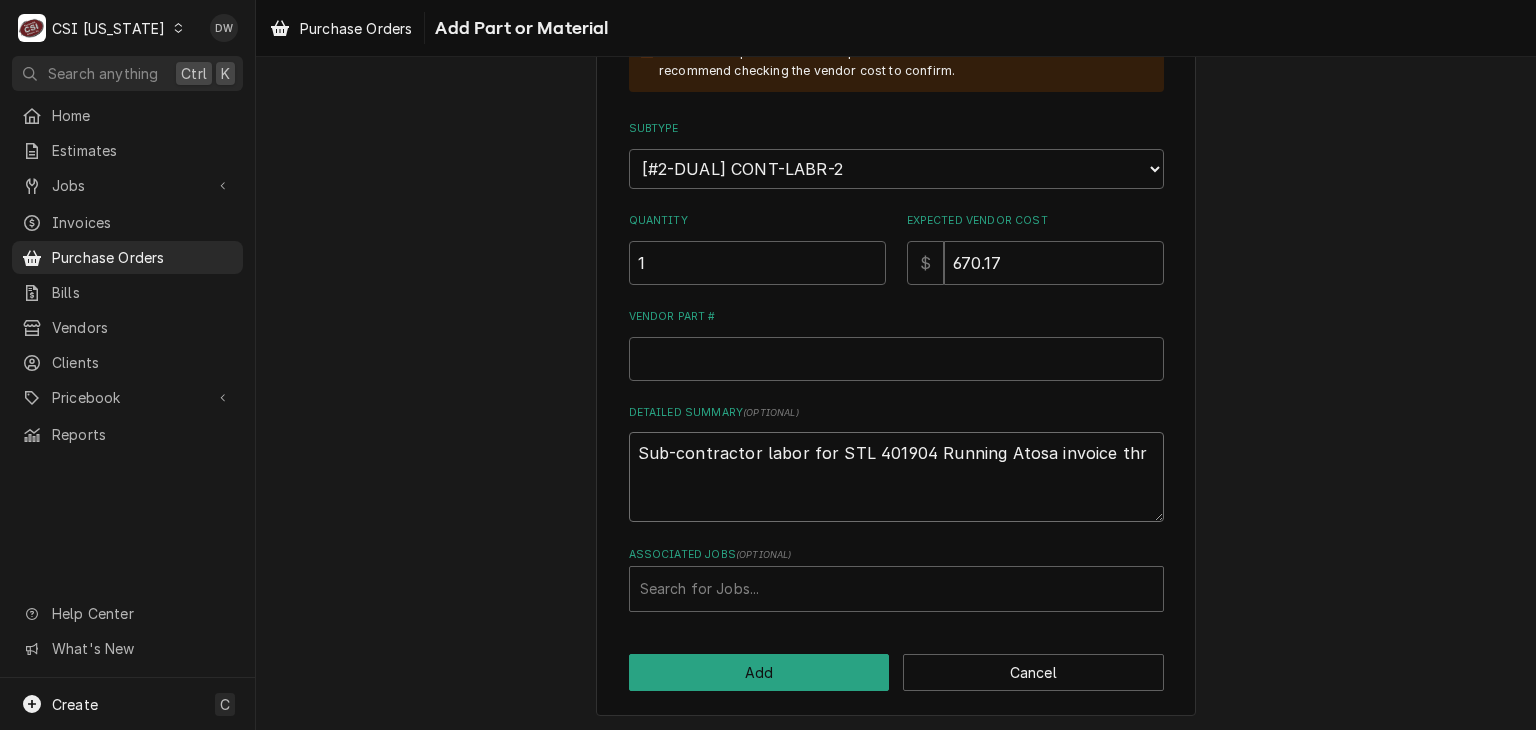 type on "x" 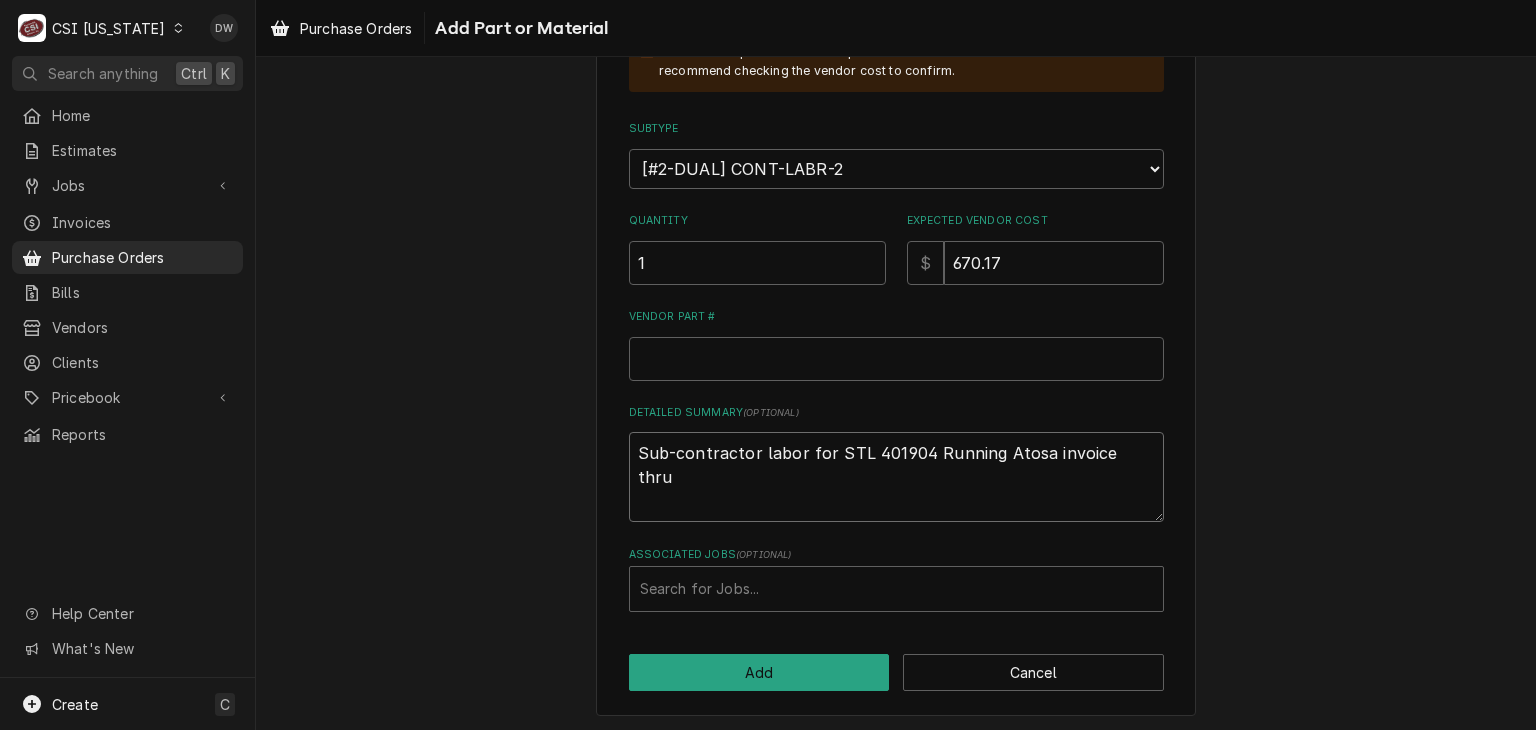 type on "x" 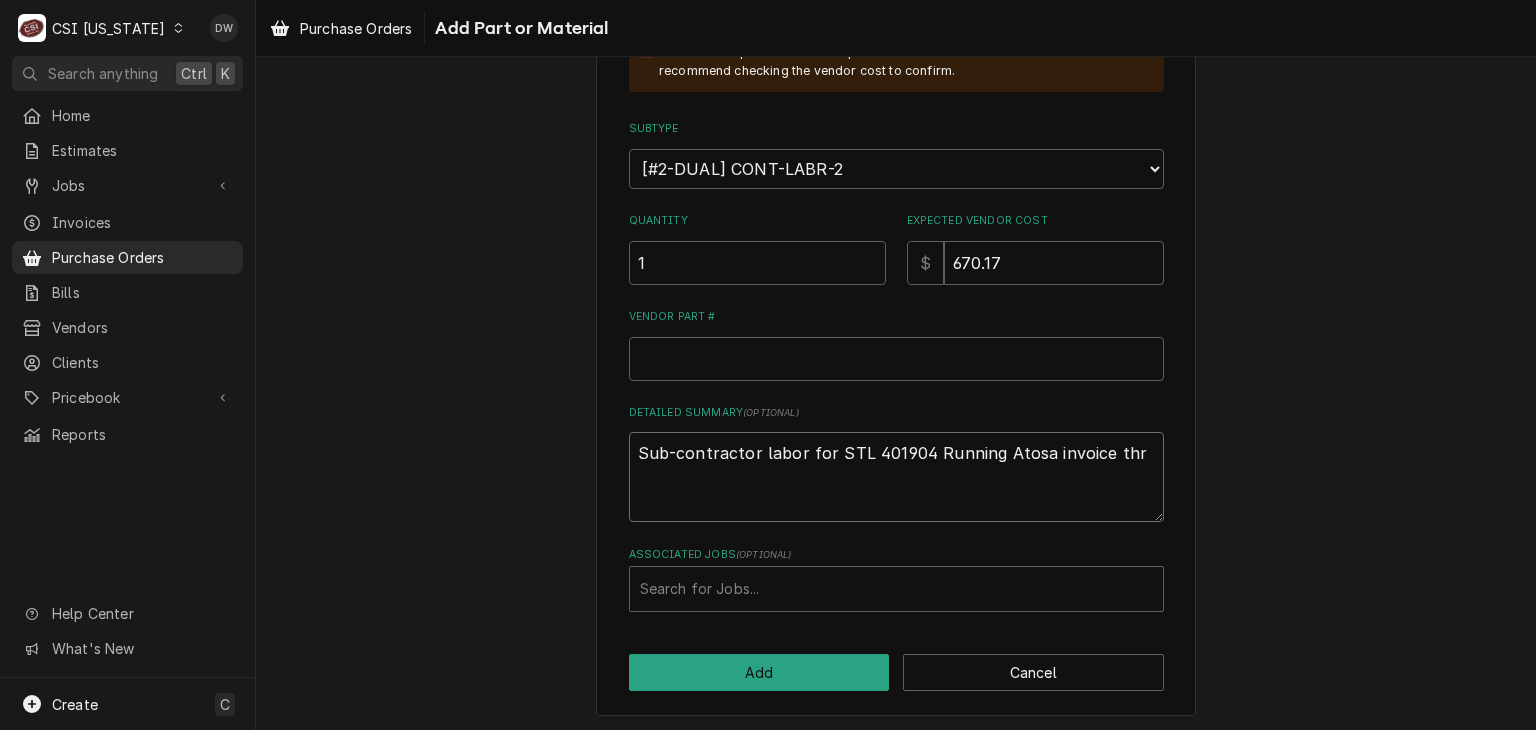 type on "x" 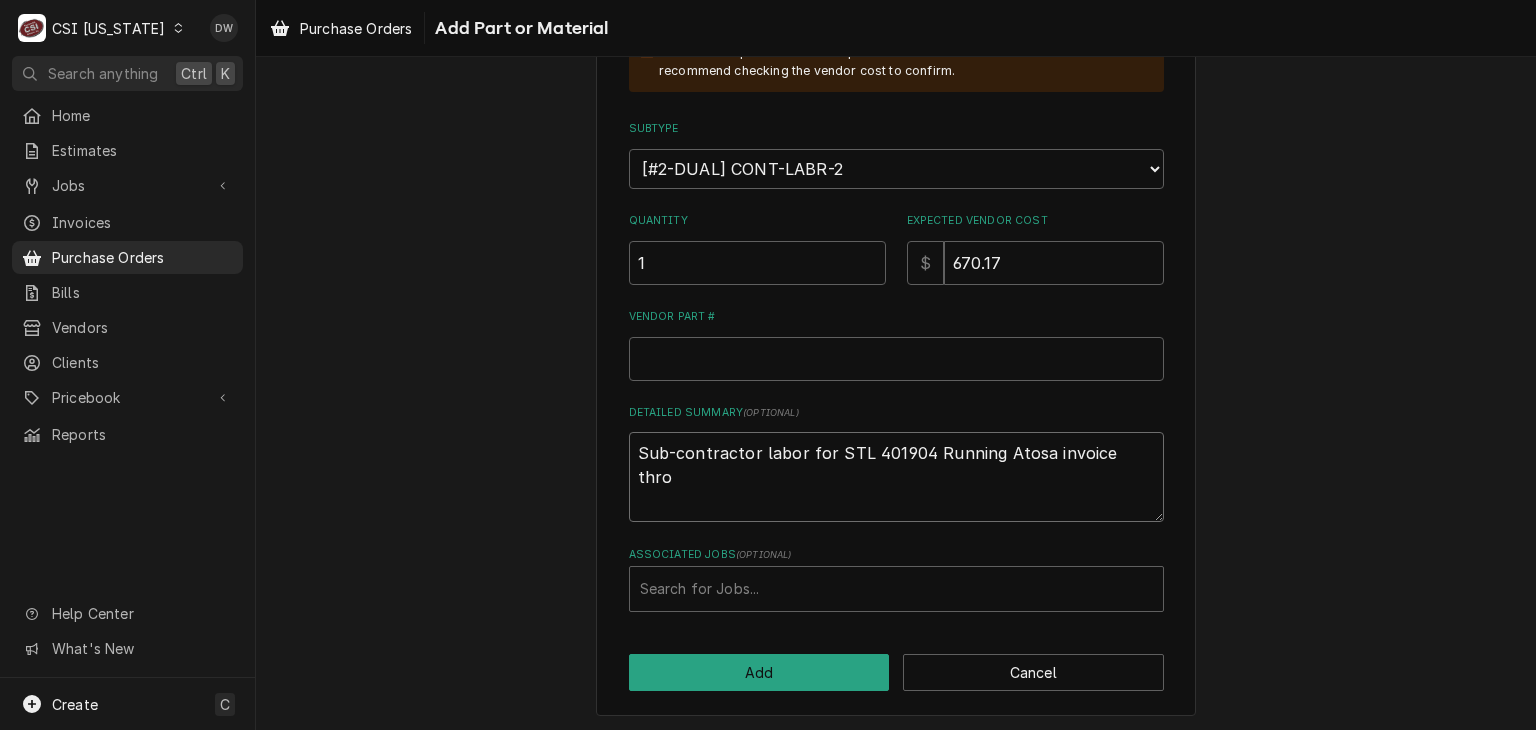 type on "x" 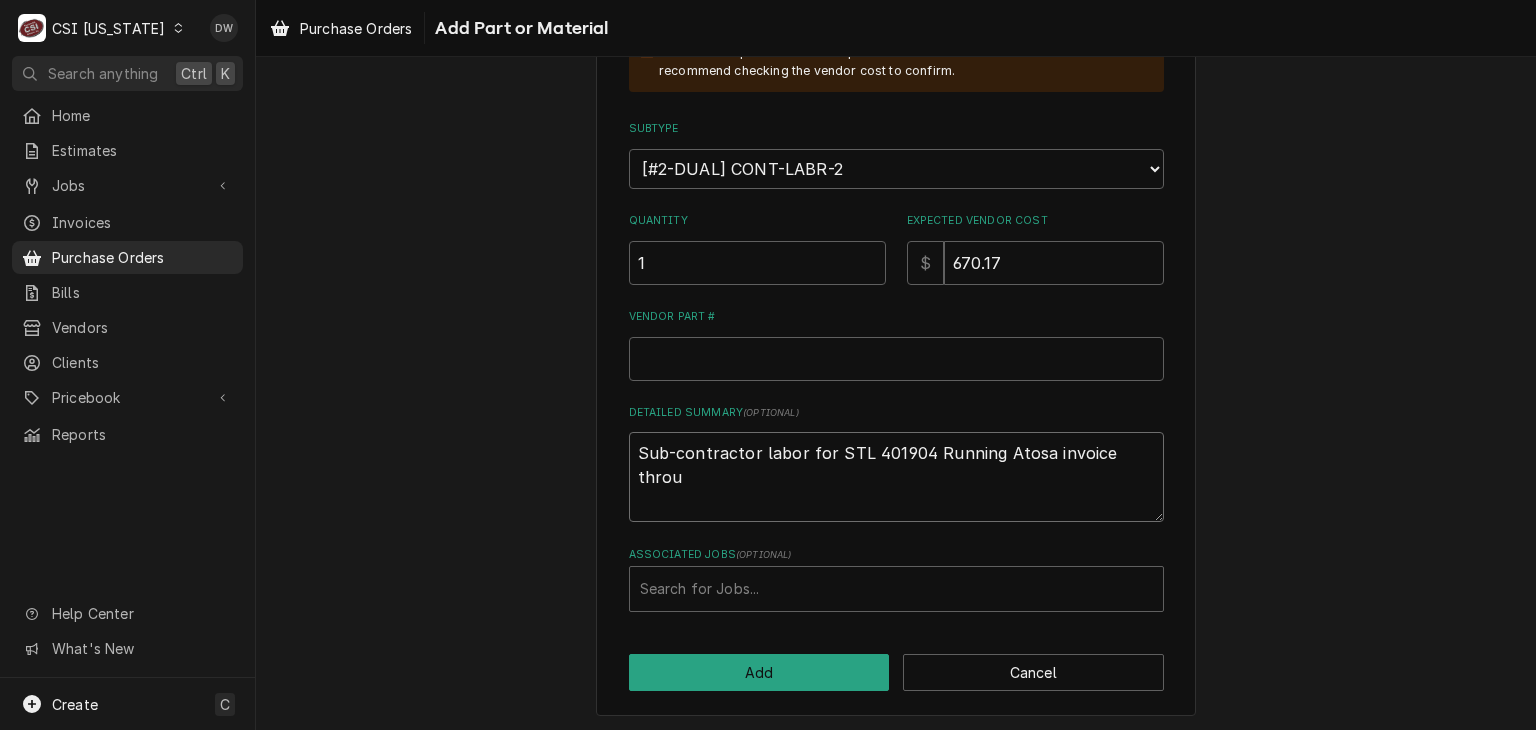 type on "x" 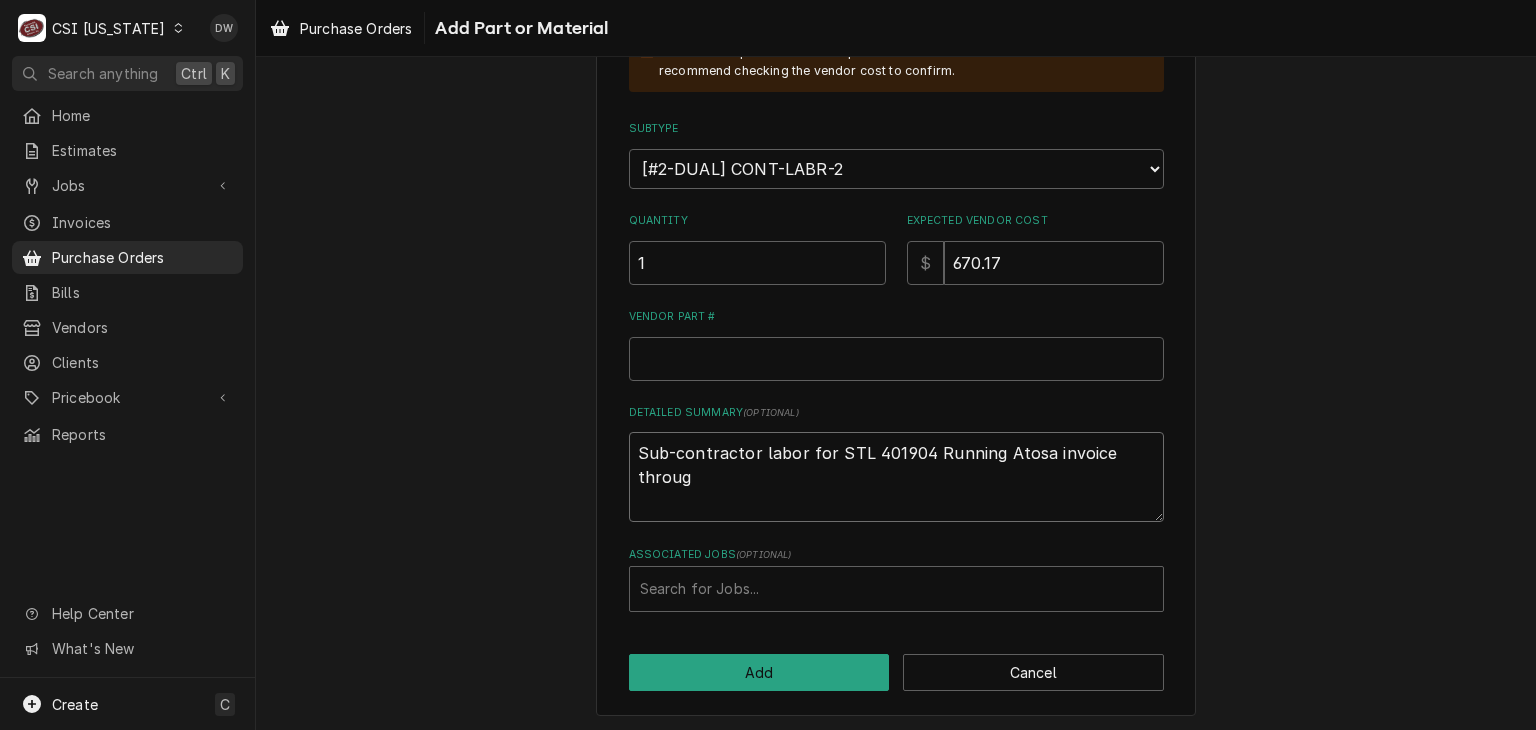 type on "x" 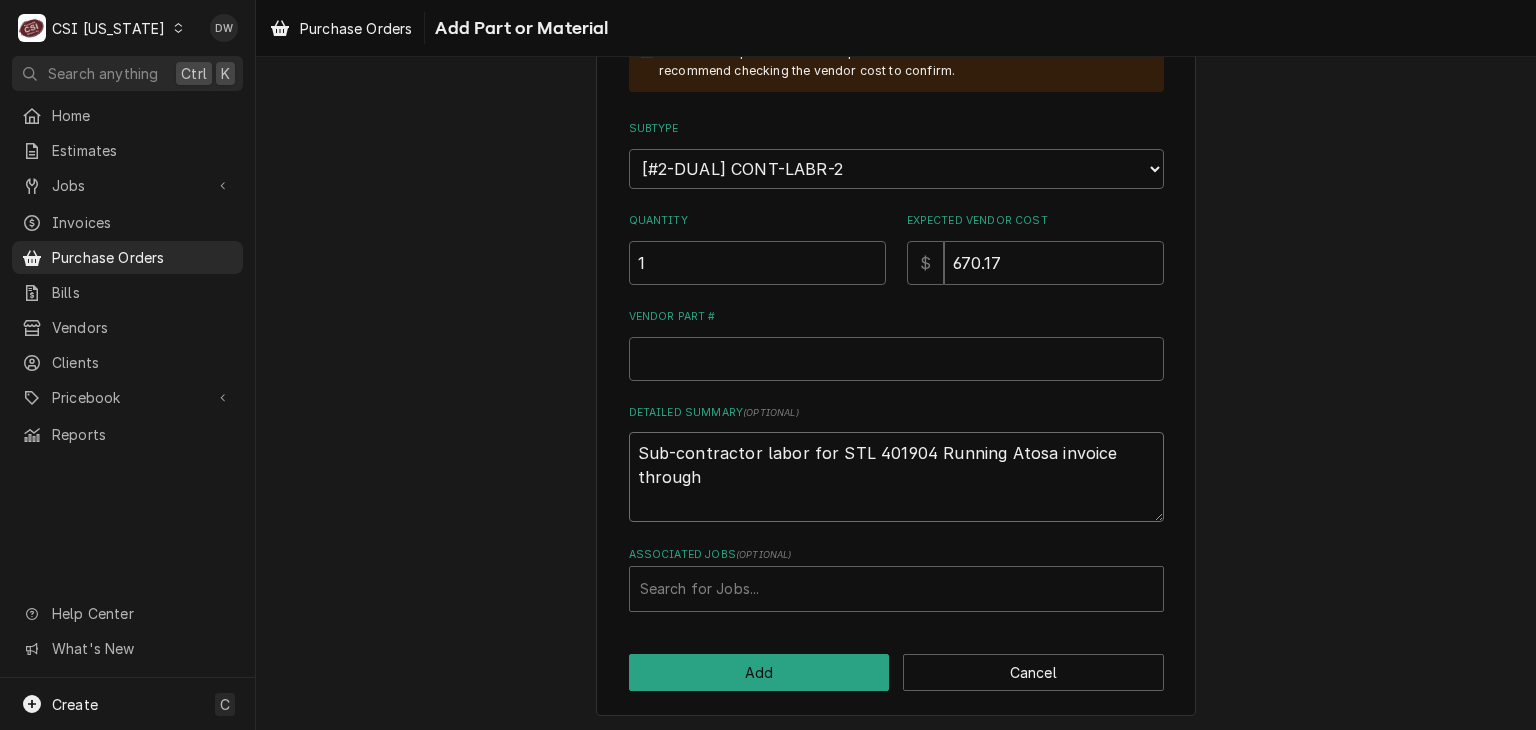 type on "x" 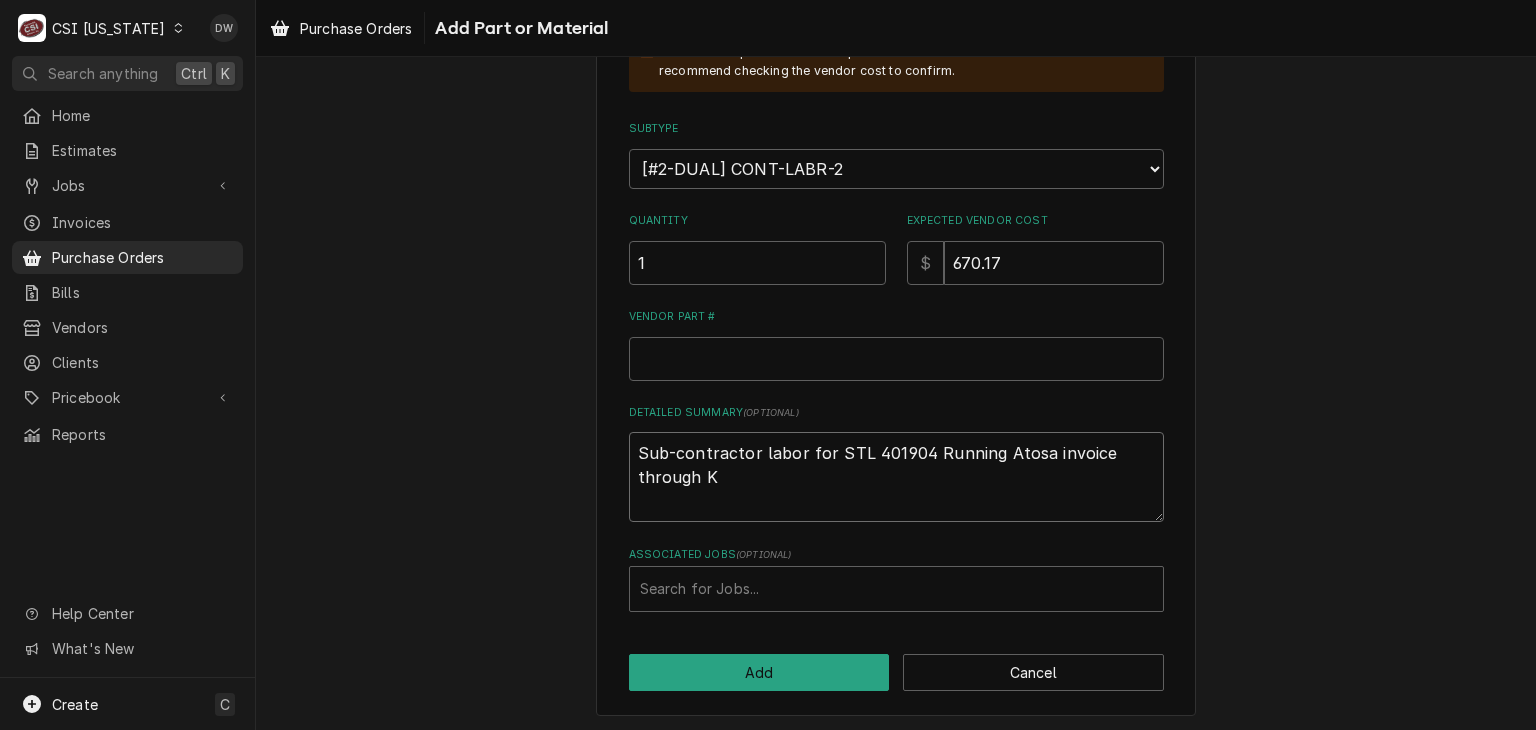 type on "x" 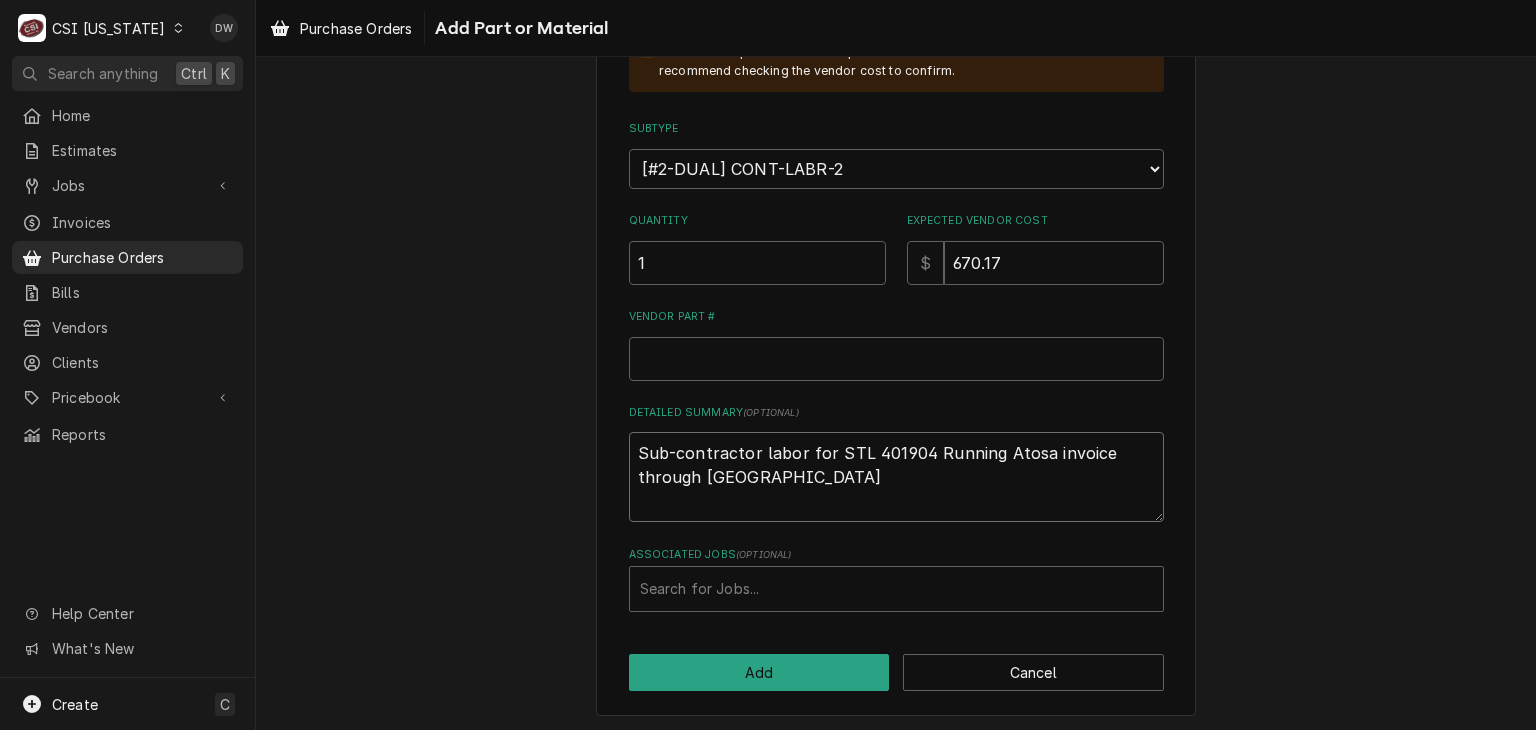 type on "x" 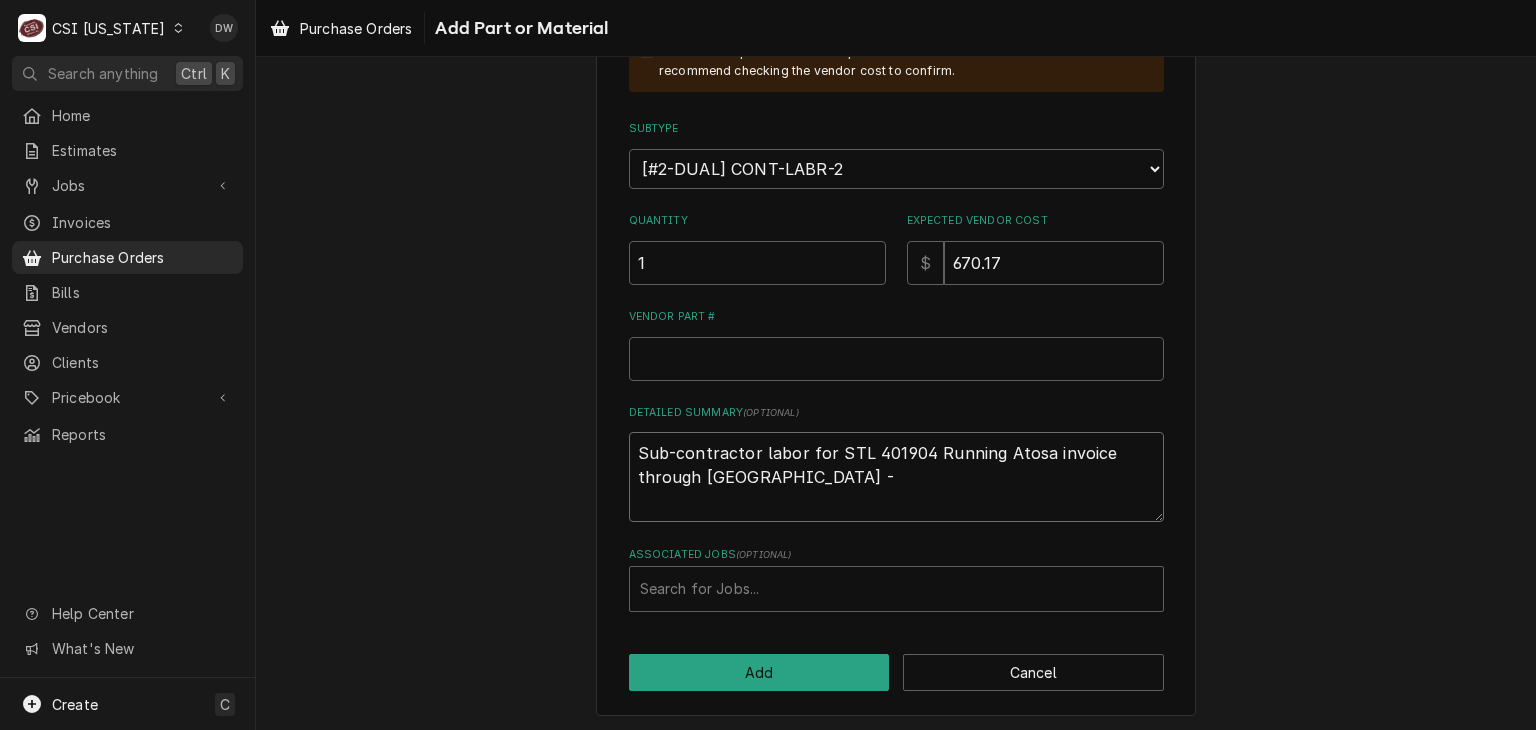type on "x" 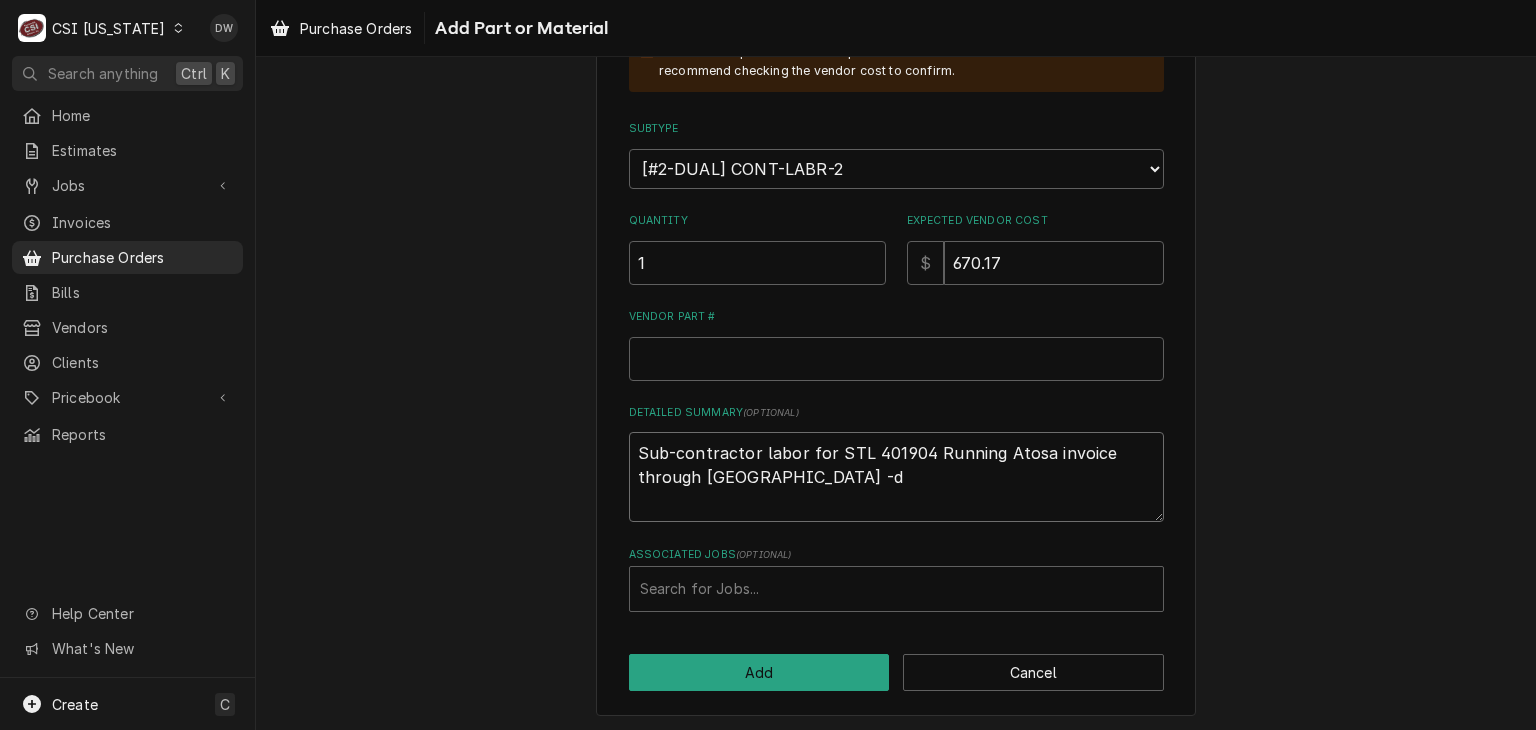 type on "x" 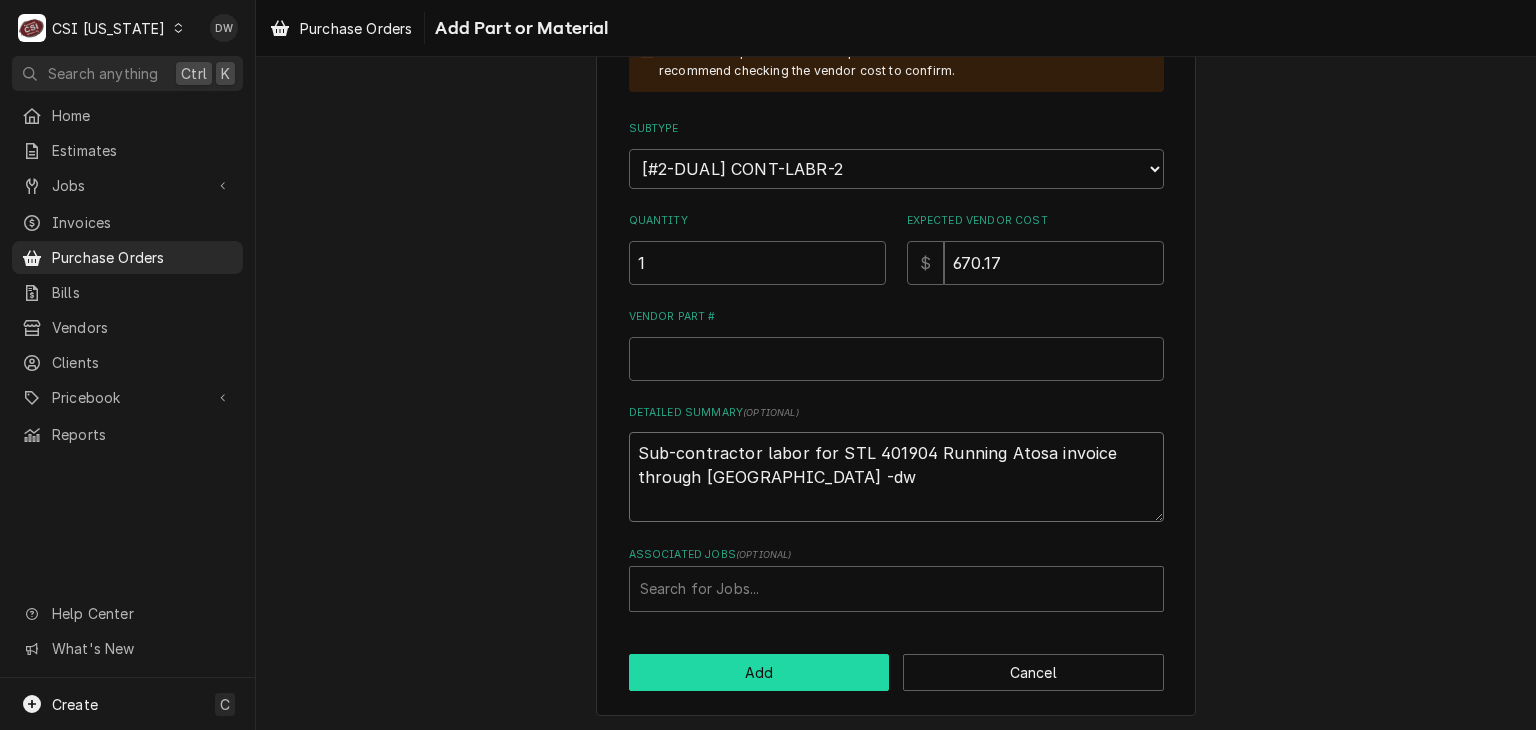 type on "Sub-contractor labor for STL 401904 Running Atosa invoice through KY -dw" 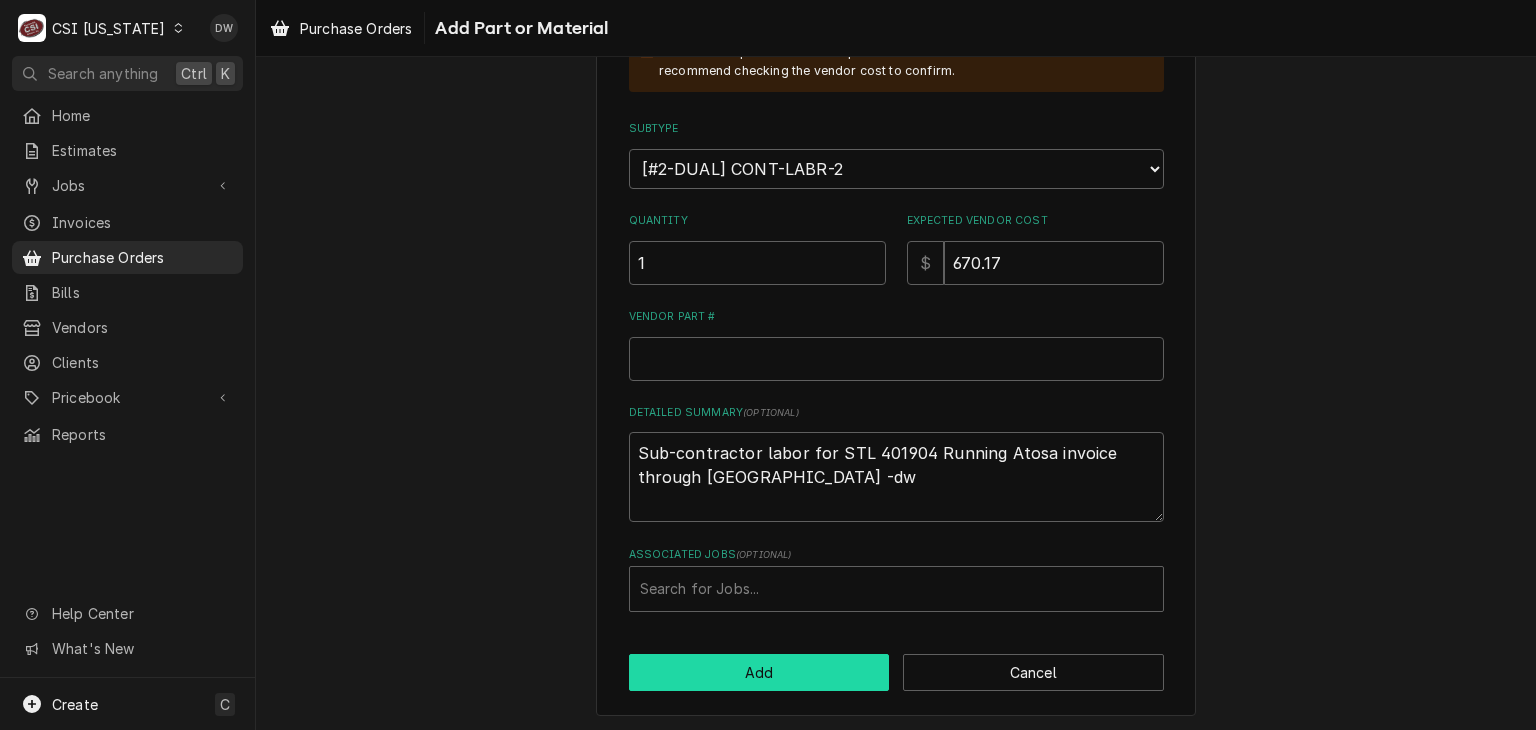 click on "Add" at bounding box center [759, 672] 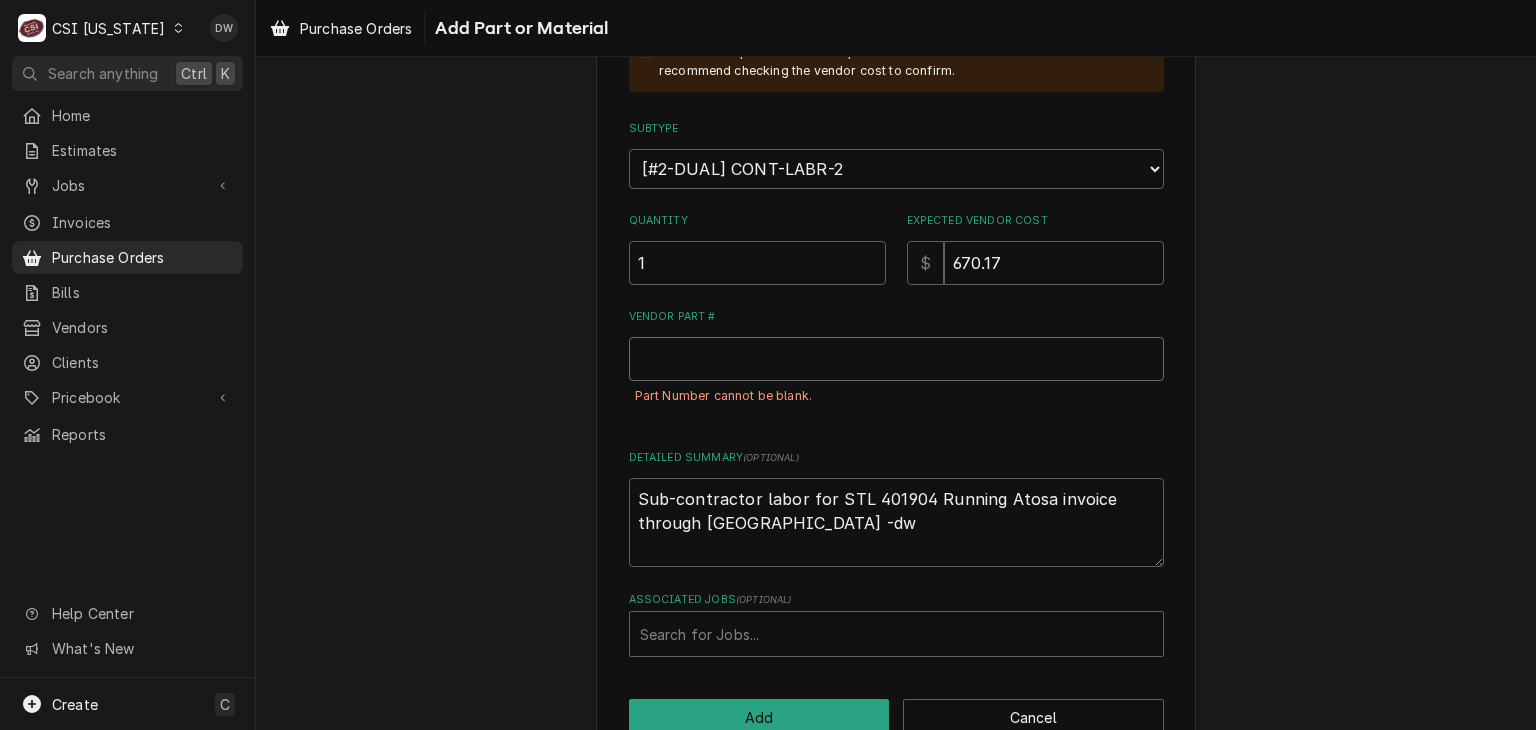 click on "Vendor Part #" at bounding box center [896, 359] 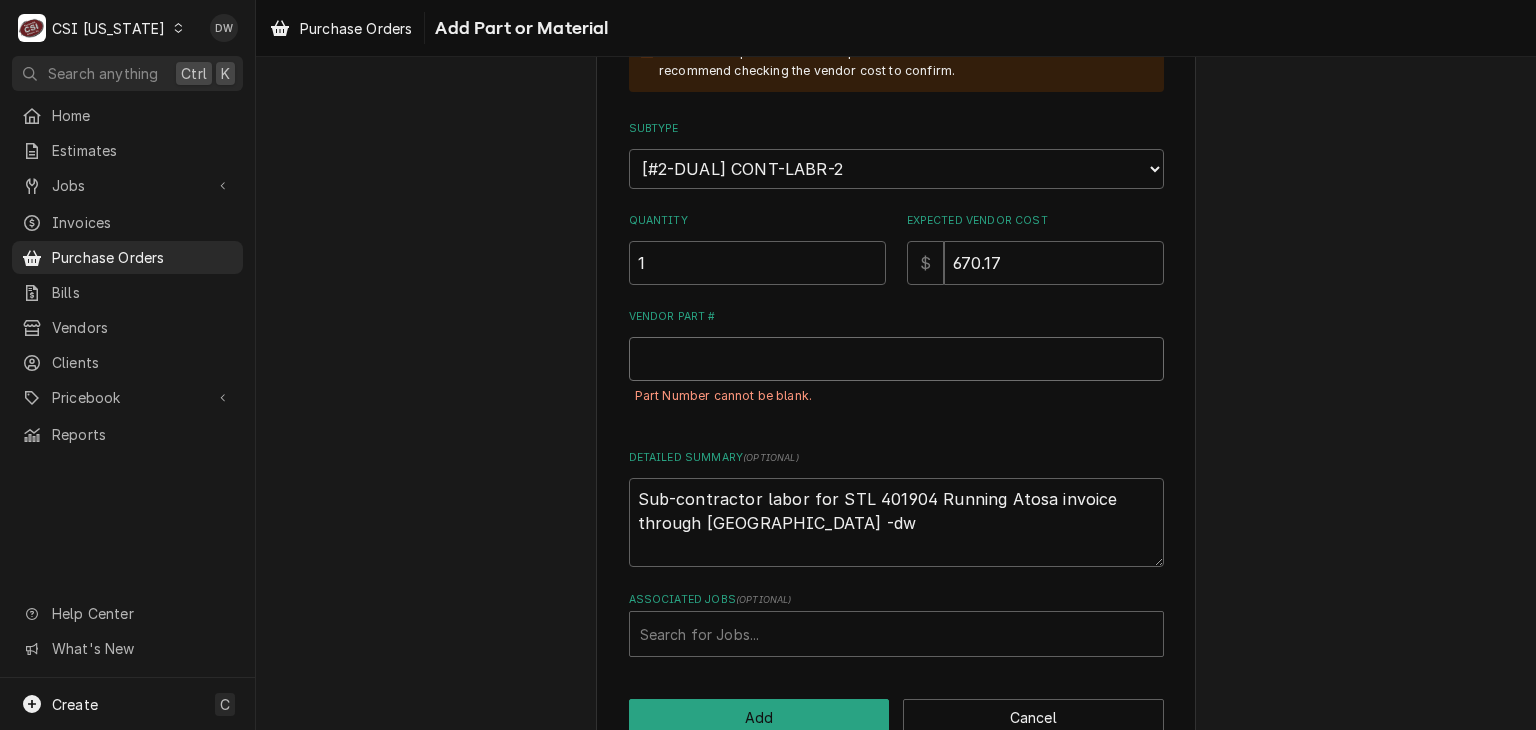 type on "x" 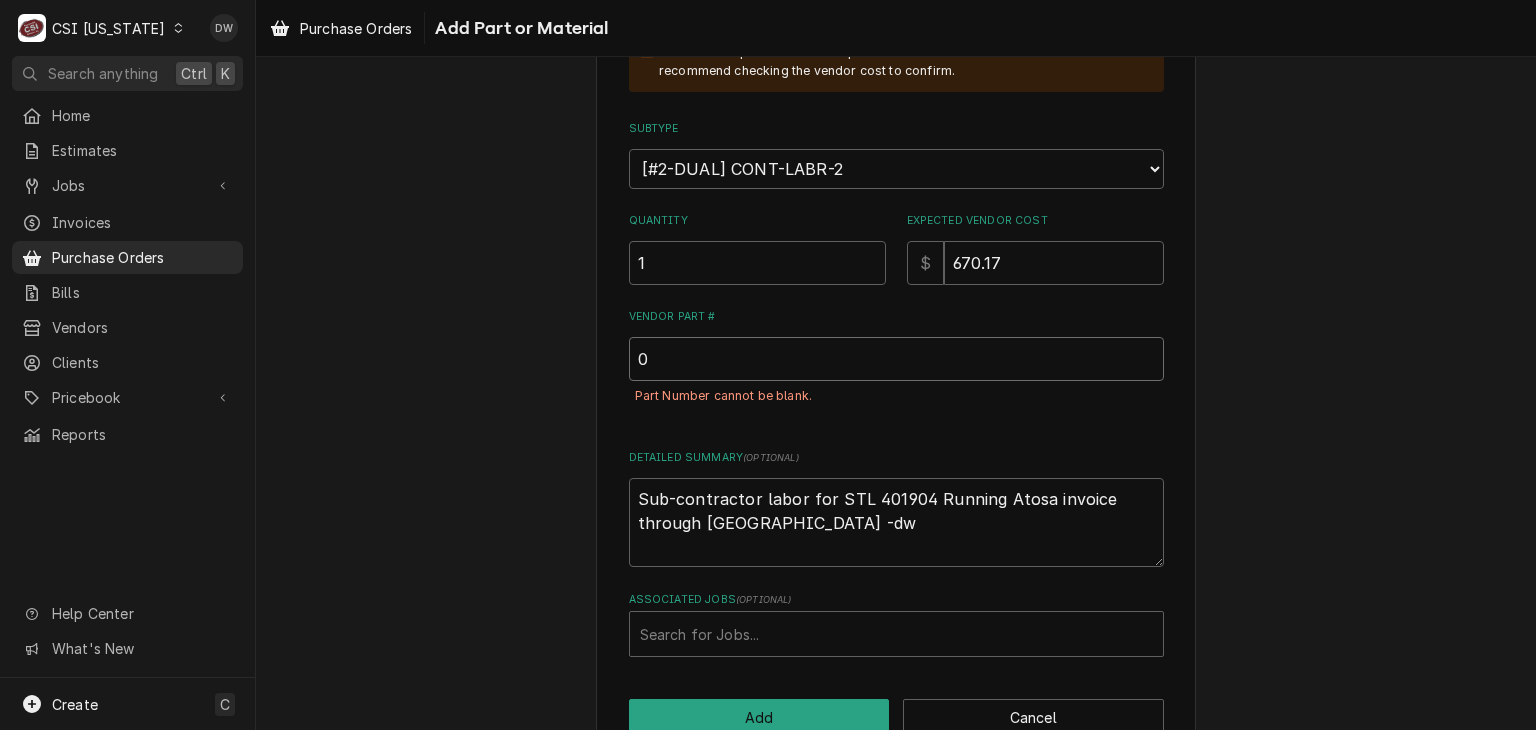 scroll, scrollTop: 430, scrollLeft: 0, axis: vertical 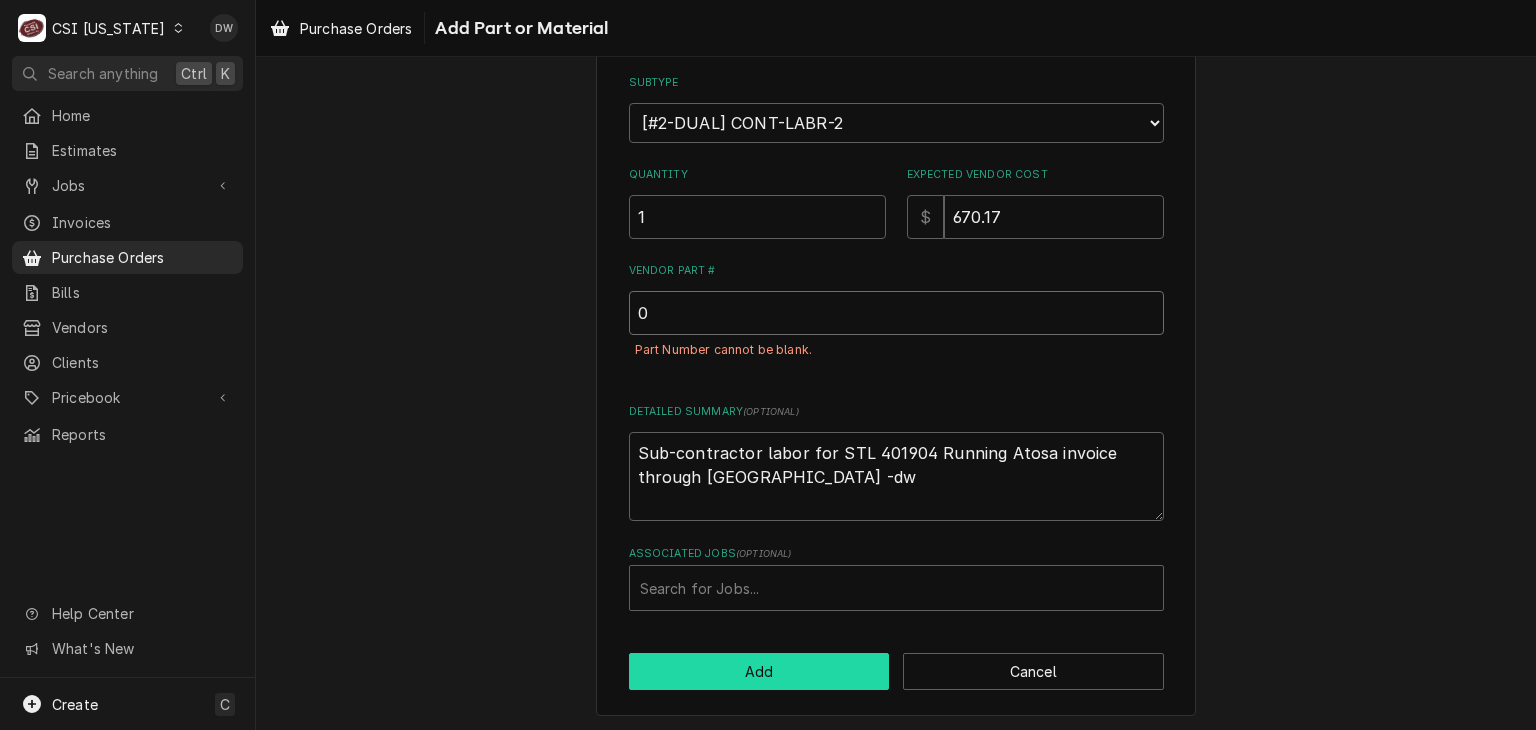 type on "0" 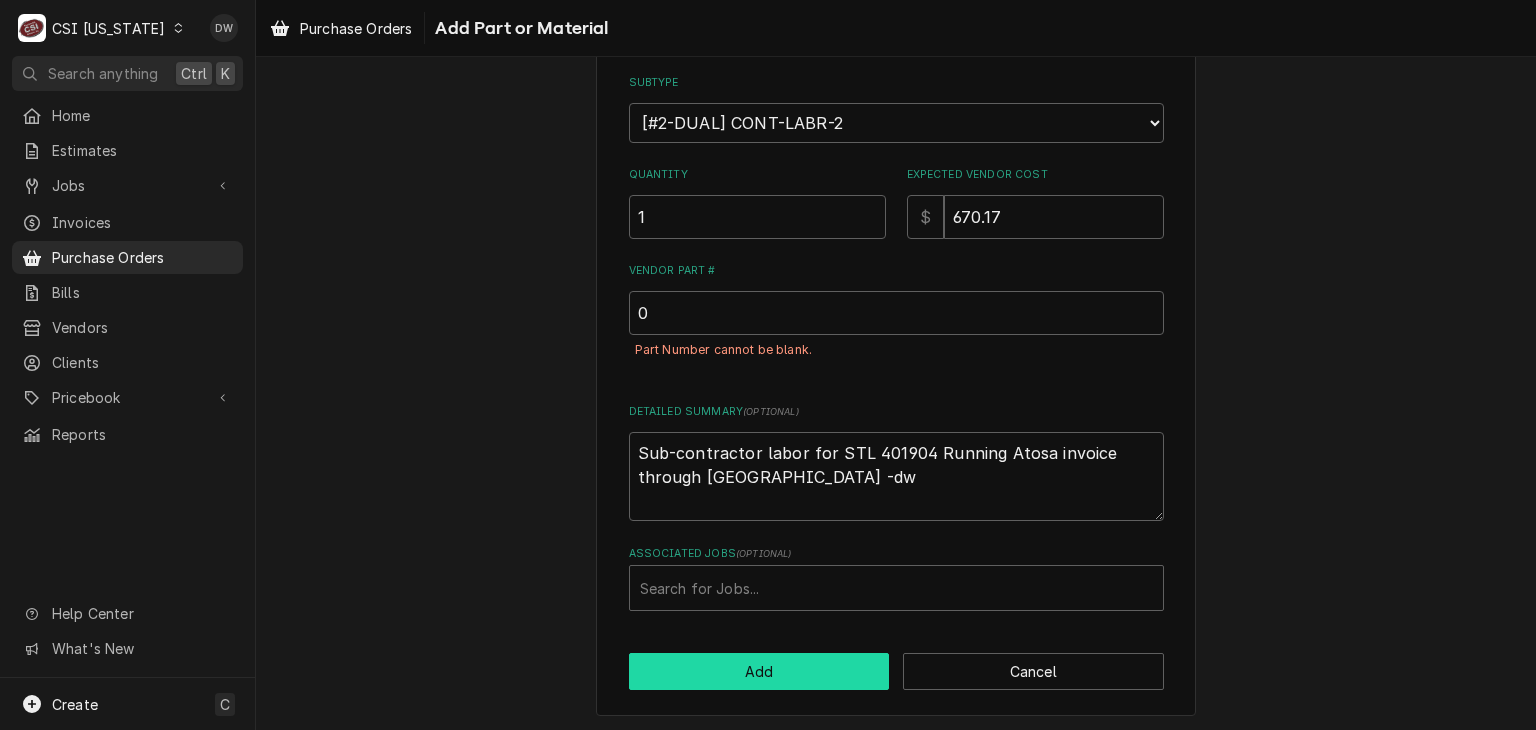 click on "Add" at bounding box center [759, 671] 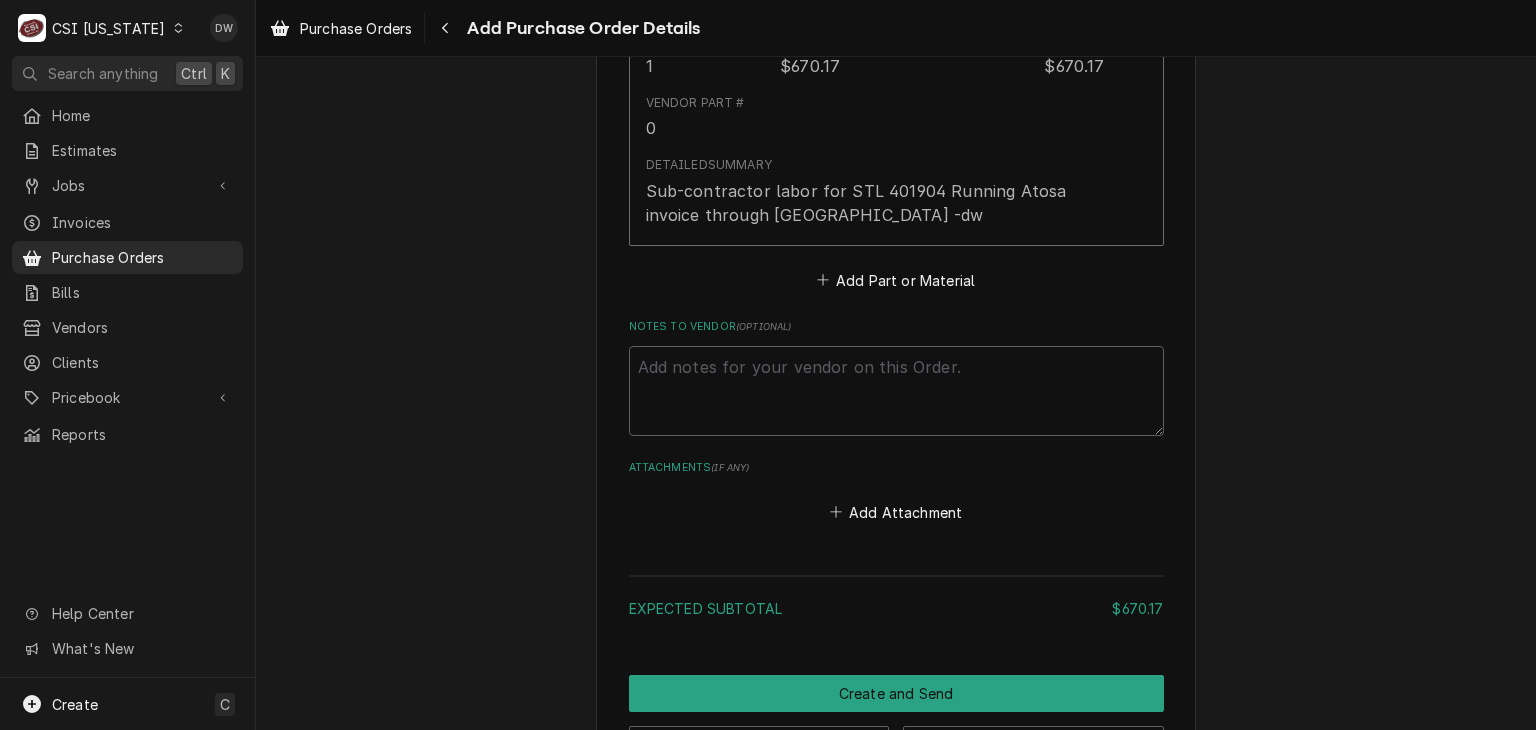 scroll, scrollTop: 1321, scrollLeft: 0, axis: vertical 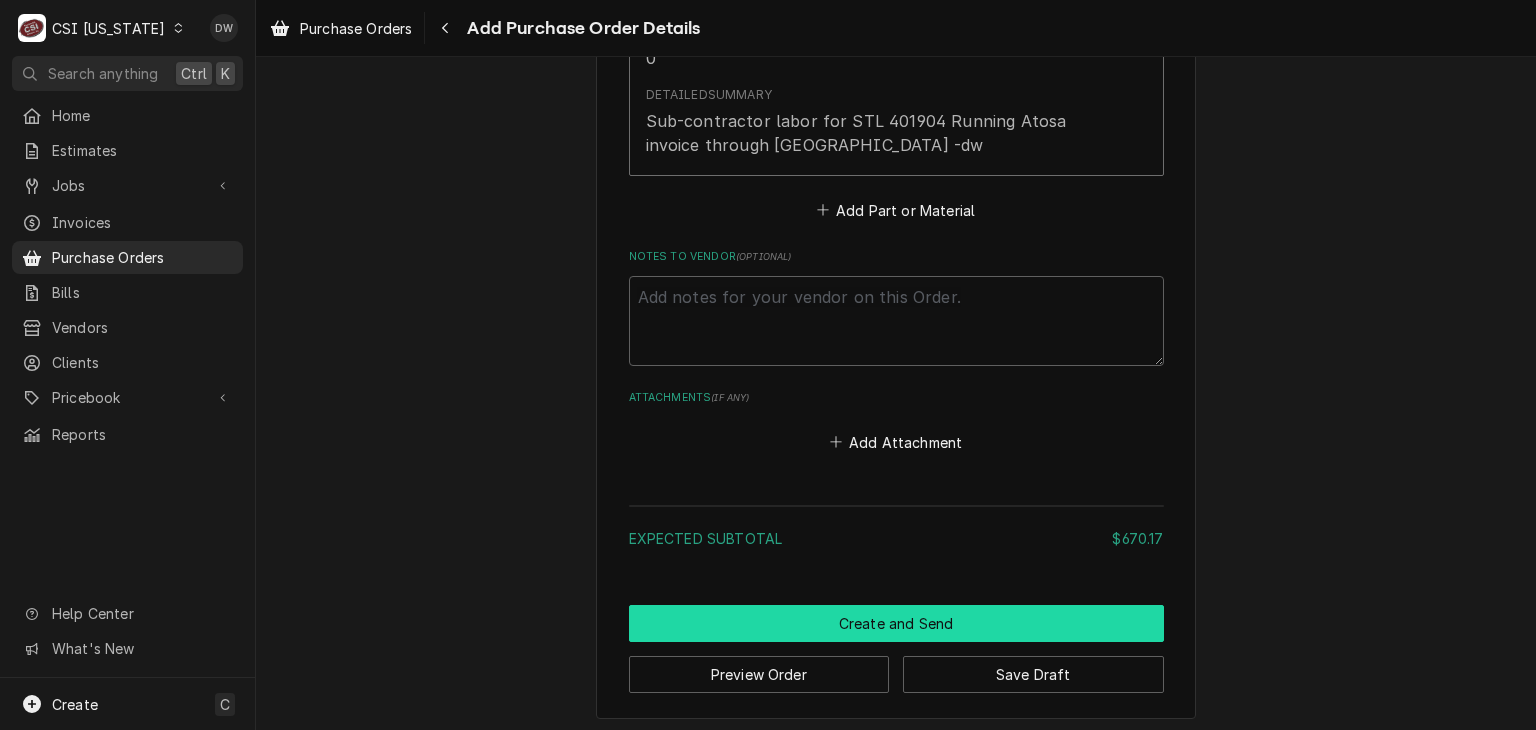 click on "Create and Send" at bounding box center [896, 623] 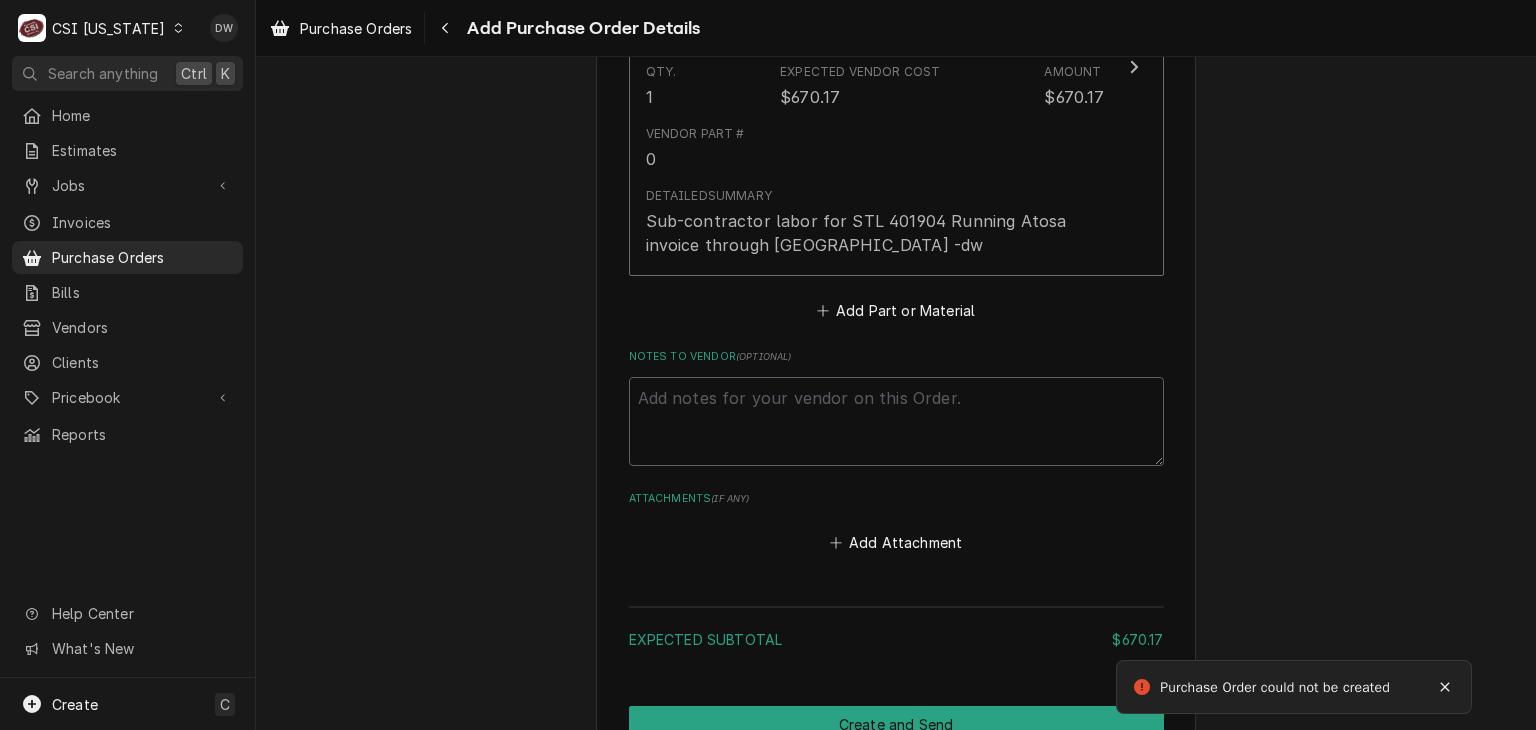 scroll, scrollTop: 555, scrollLeft: 0, axis: vertical 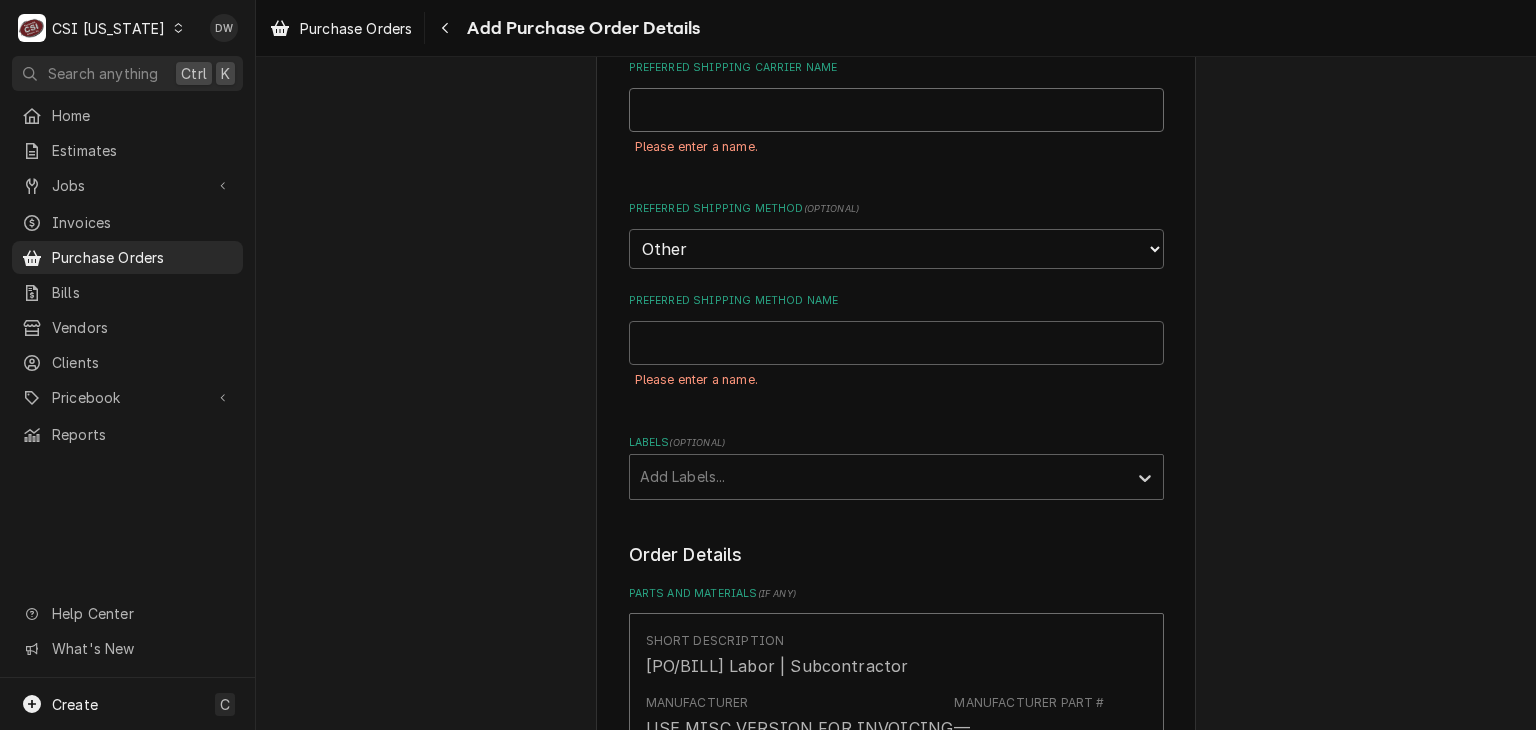 click on "Preferred Shipping Carrier Name" at bounding box center (896, 110) 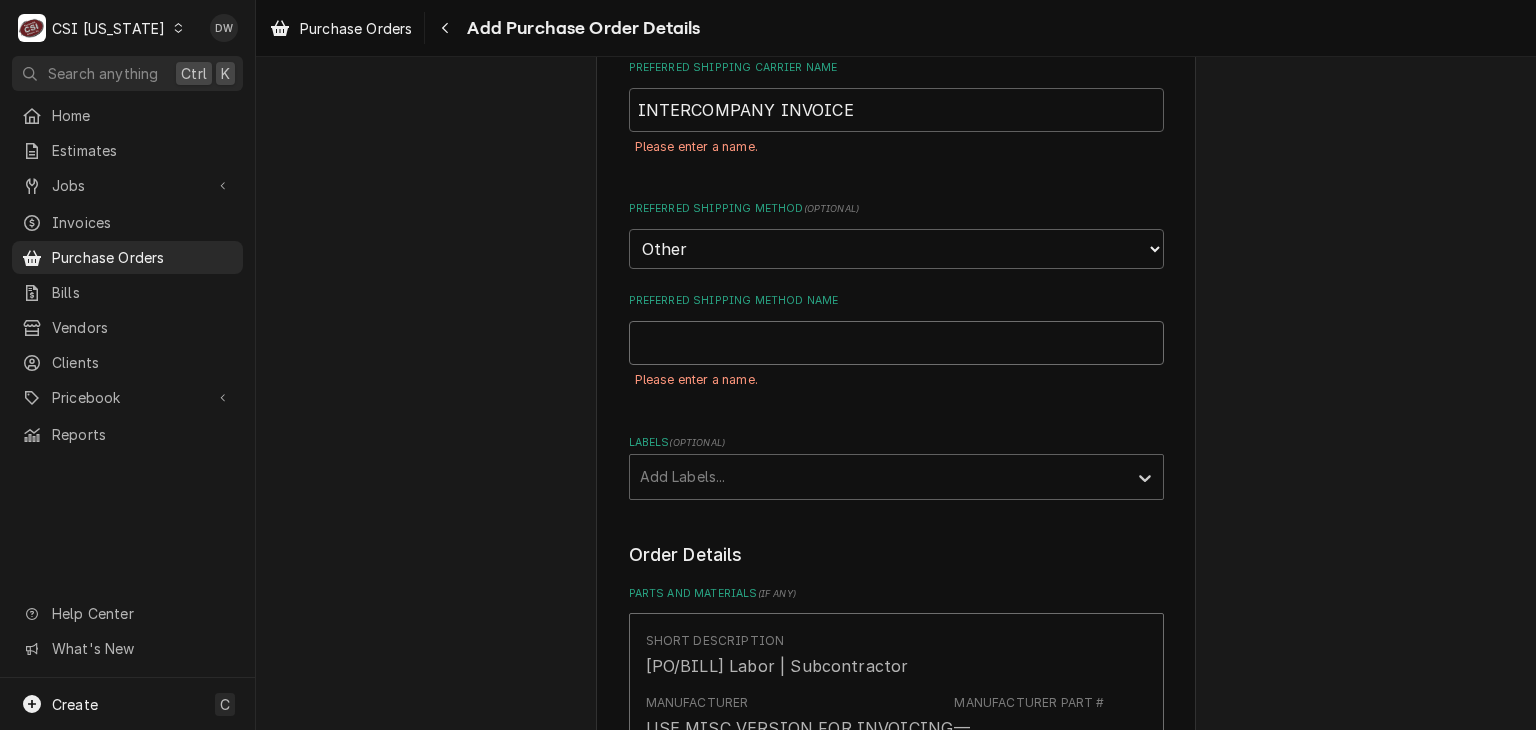 click on "Preferred Shipping Method Name" at bounding box center (896, 343) 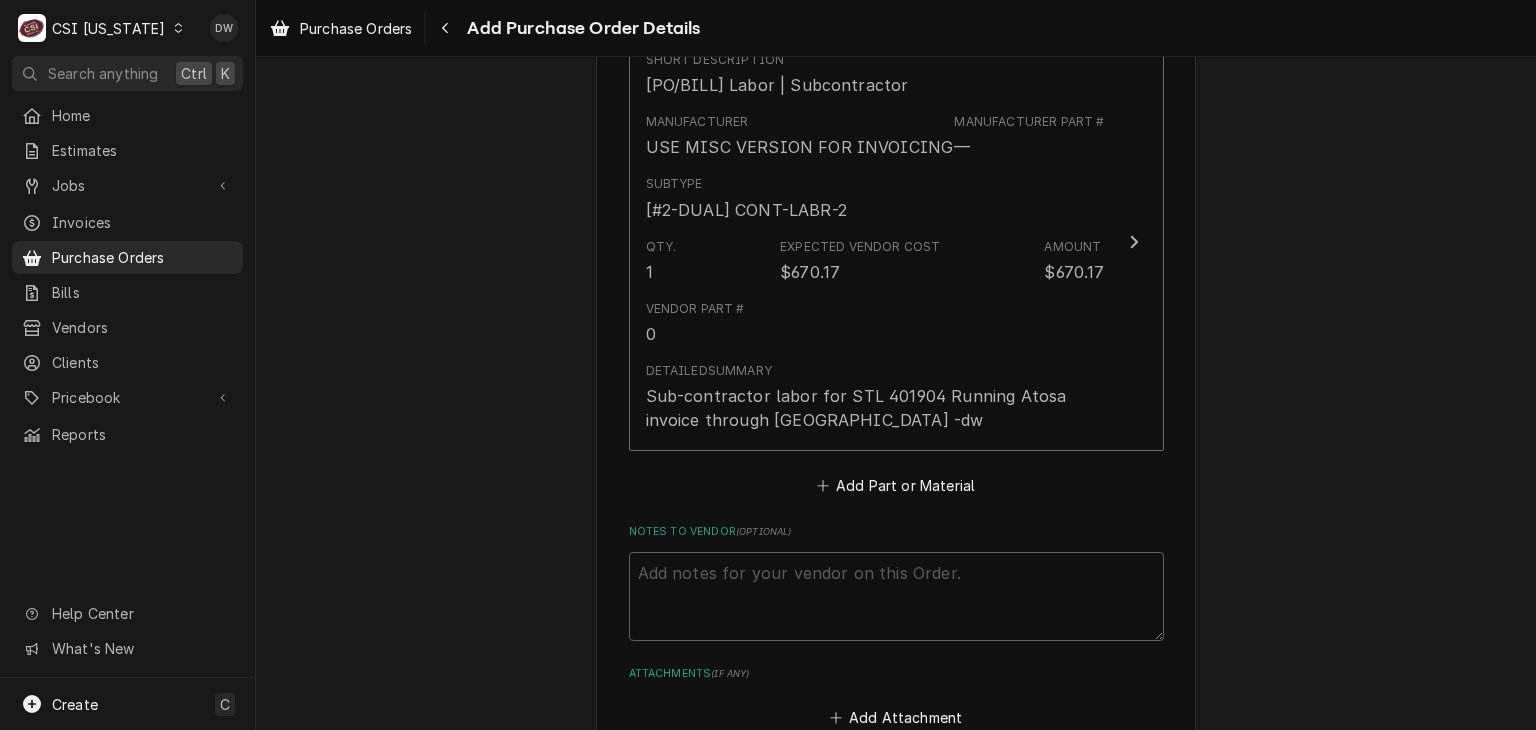 scroll, scrollTop: 1412, scrollLeft: 0, axis: vertical 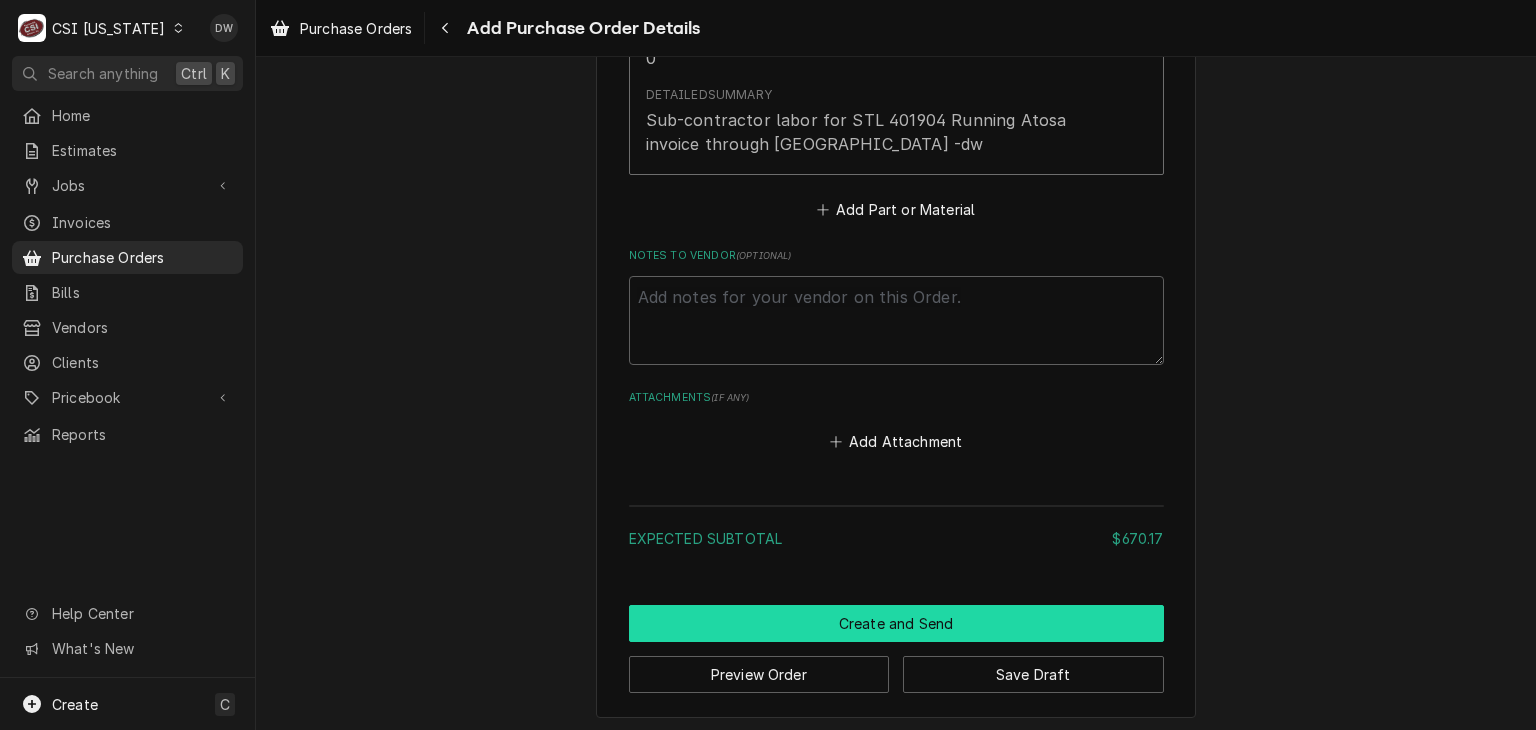 click on "Create and Send" at bounding box center [896, 623] 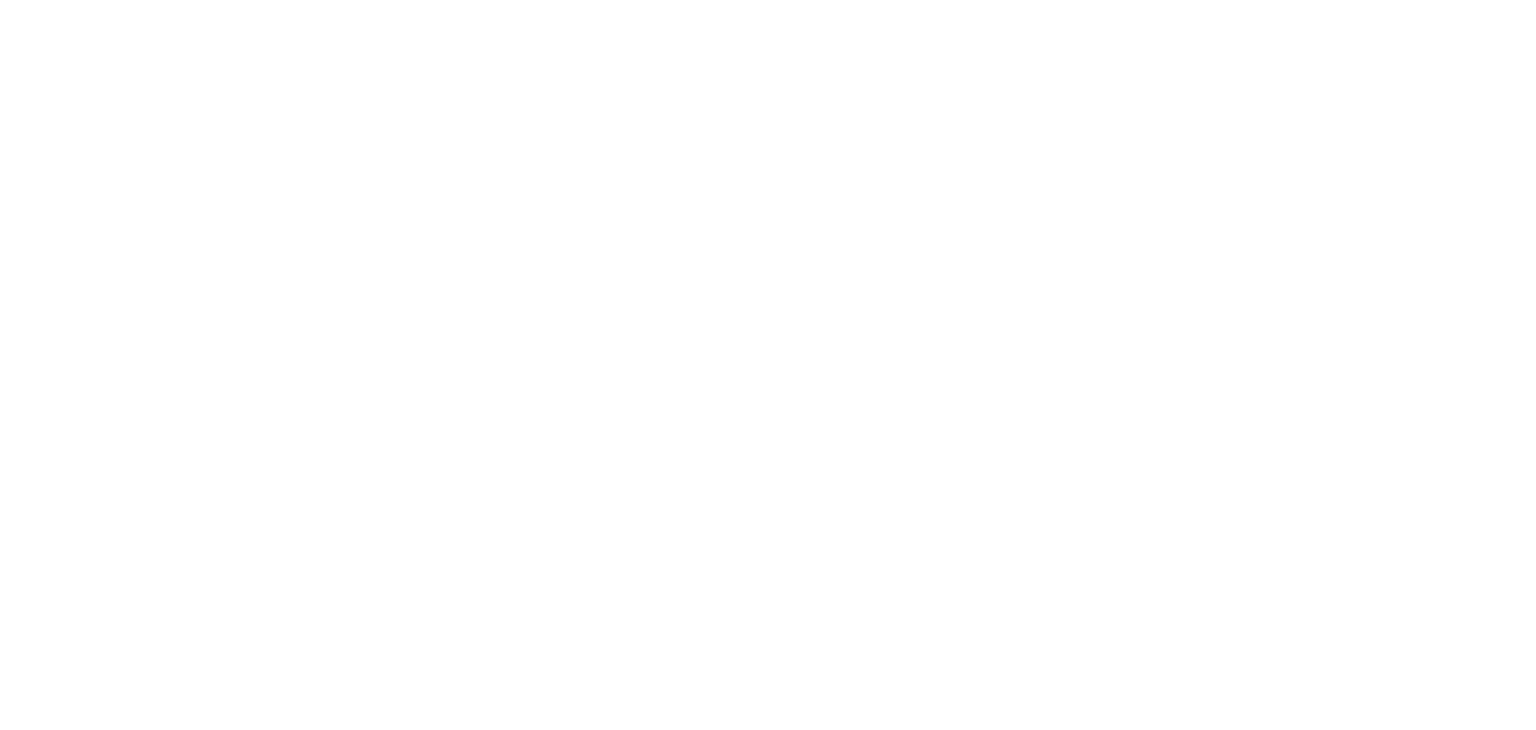 scroll, scrollTop: 0, scrollLeft: 0, axis: both 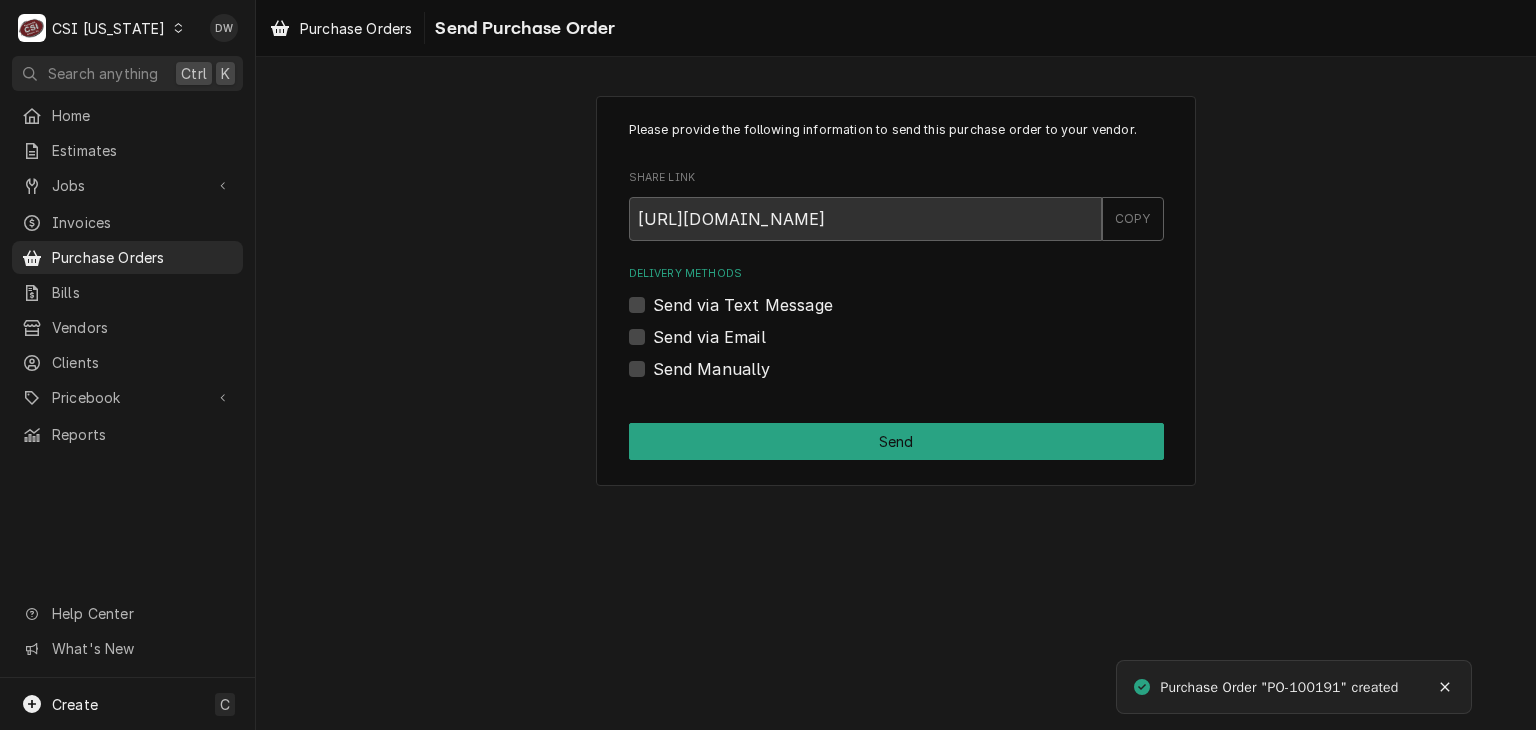 click on "Send Manually" at bounding box center (712, 369) 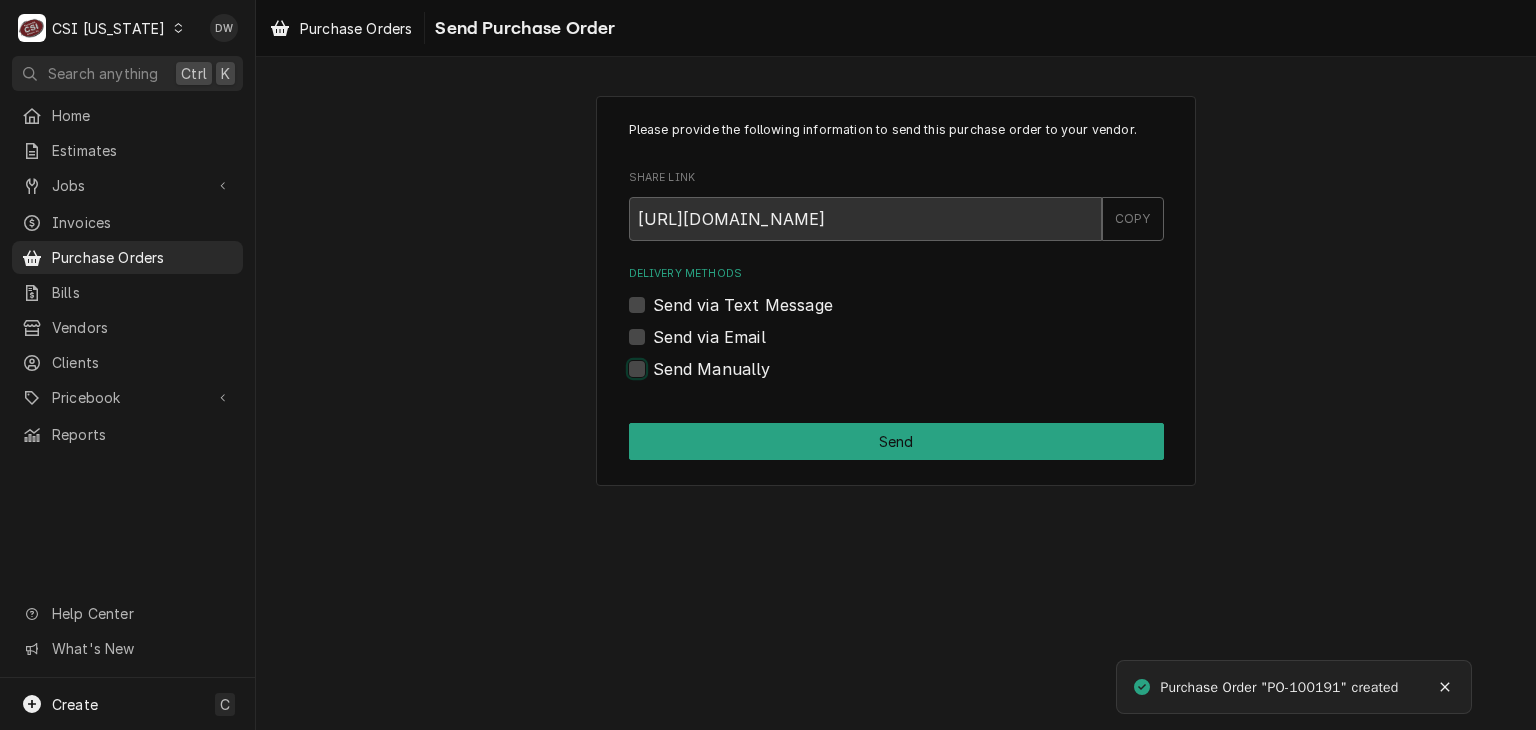 click on "Send Manually" at bounding box center (920, 379) 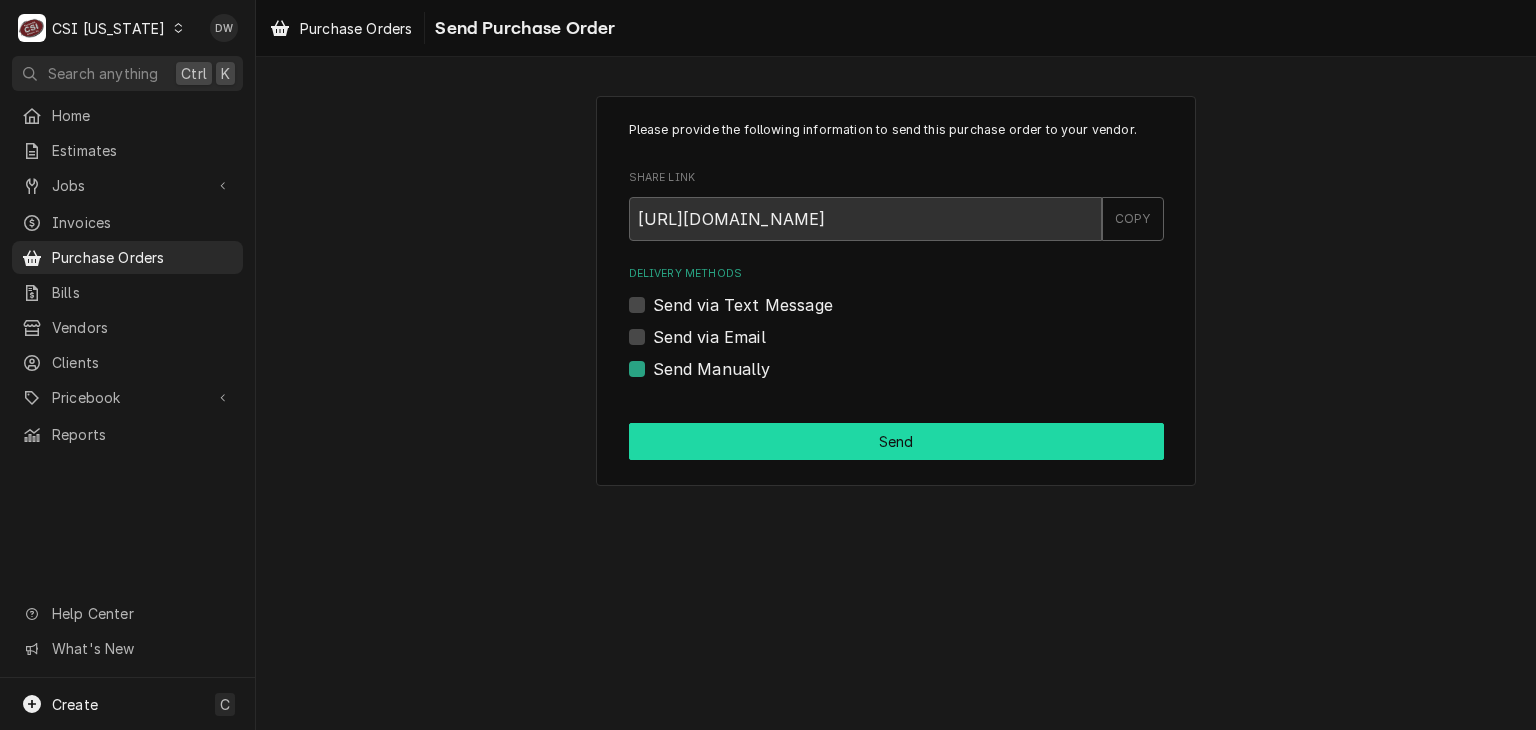 click on "Send" at bounding box center (896, 441) 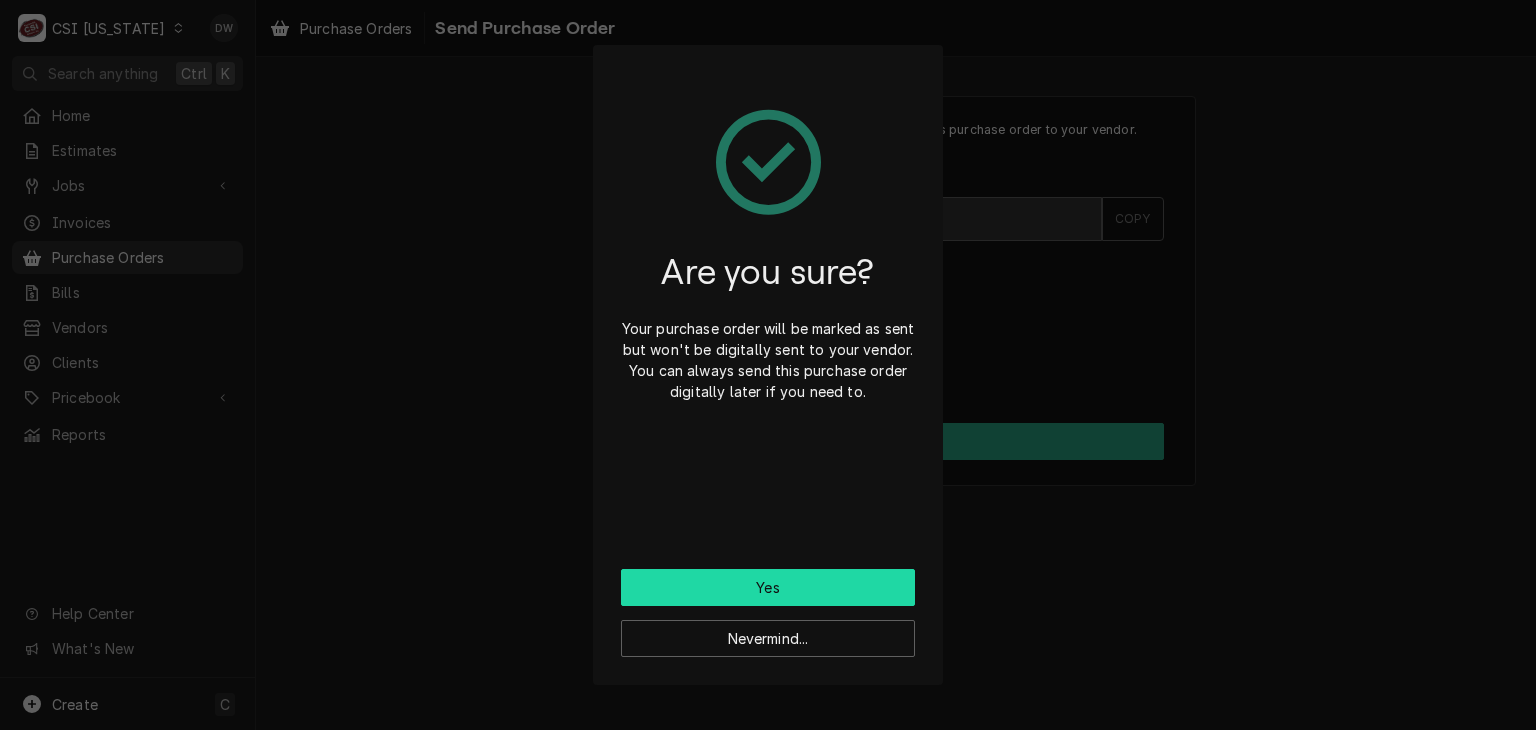 click on "Yes" at bounding box center [768, 587] 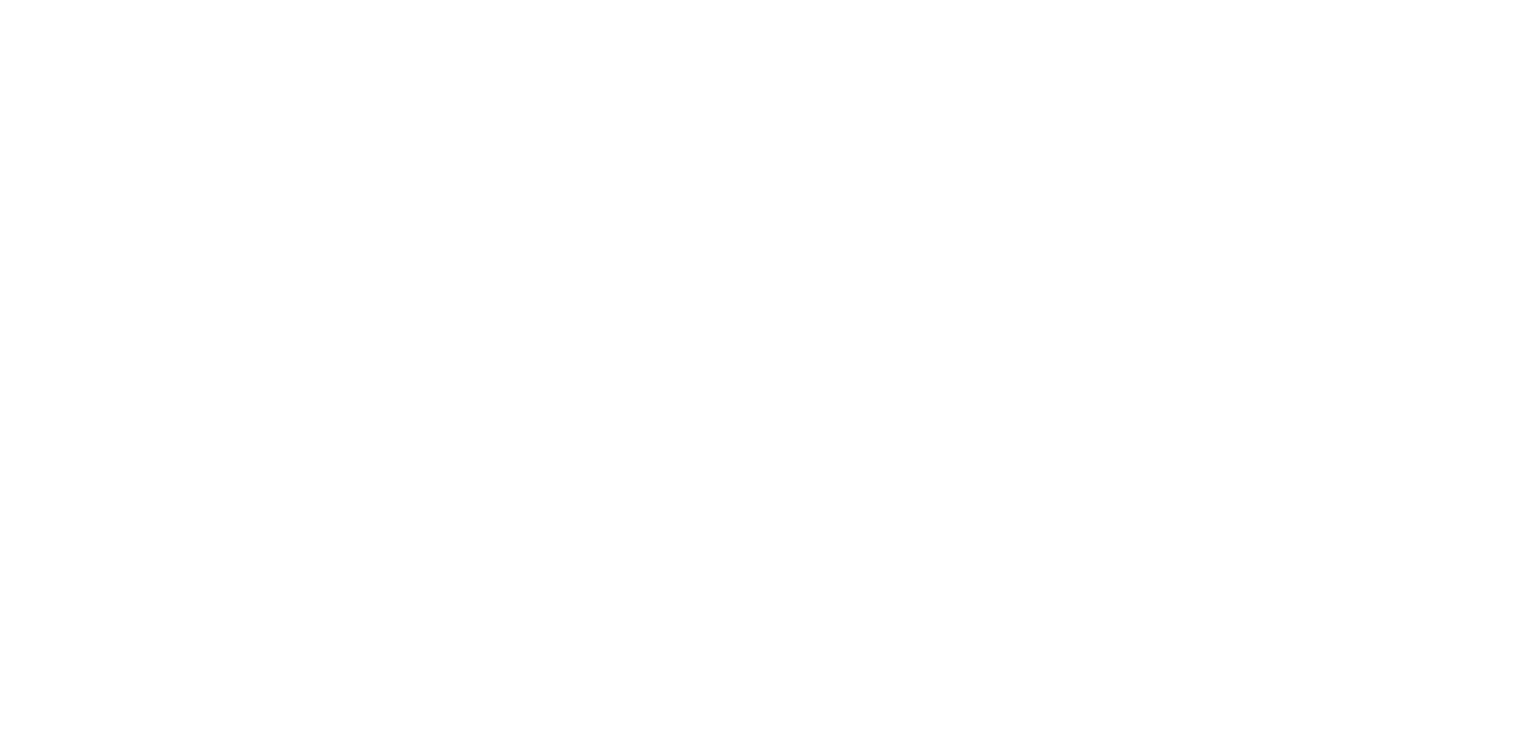 scroll, scrollTop: 0, scrollLeft: 0, axis: both 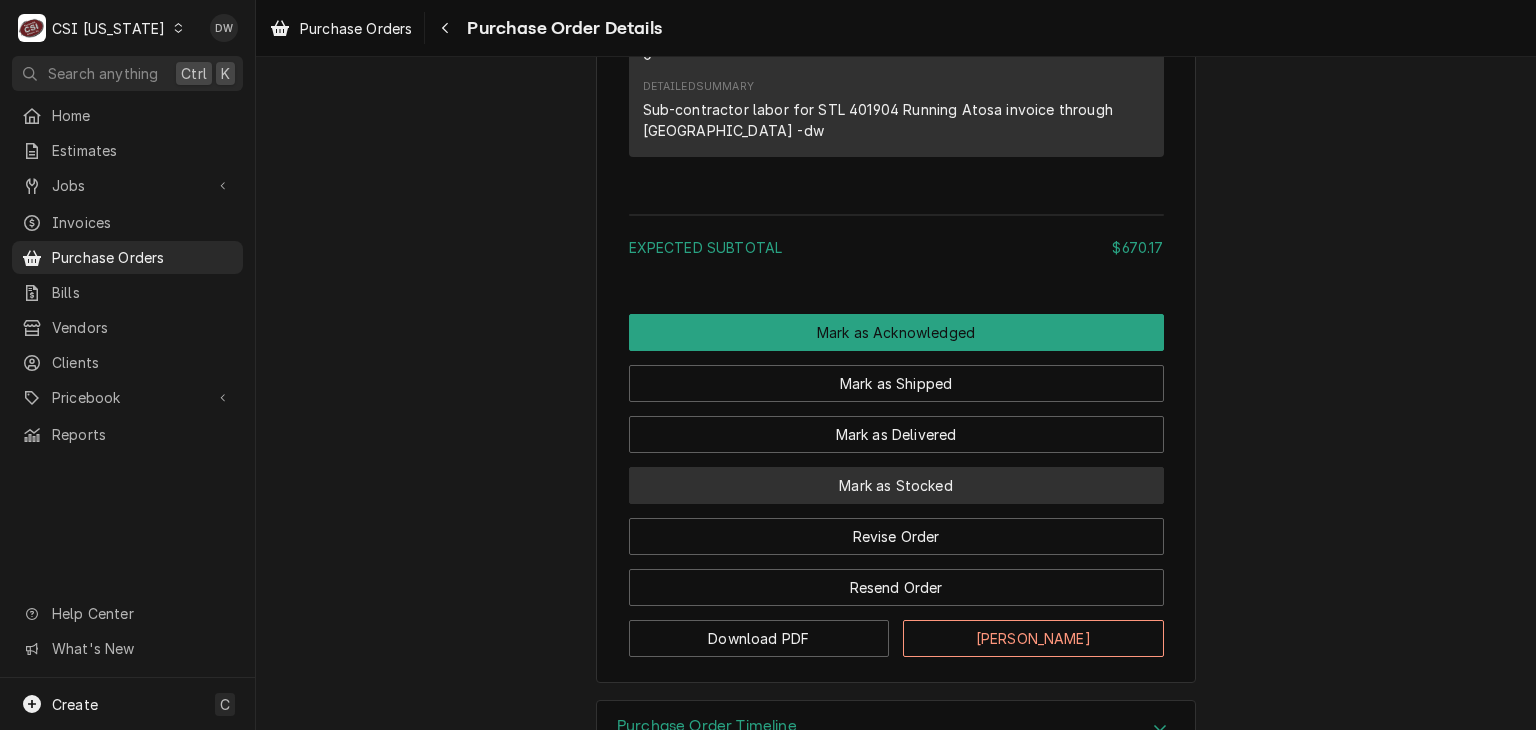 click on "Mark as Stocked" at bounding box center (896, 485) 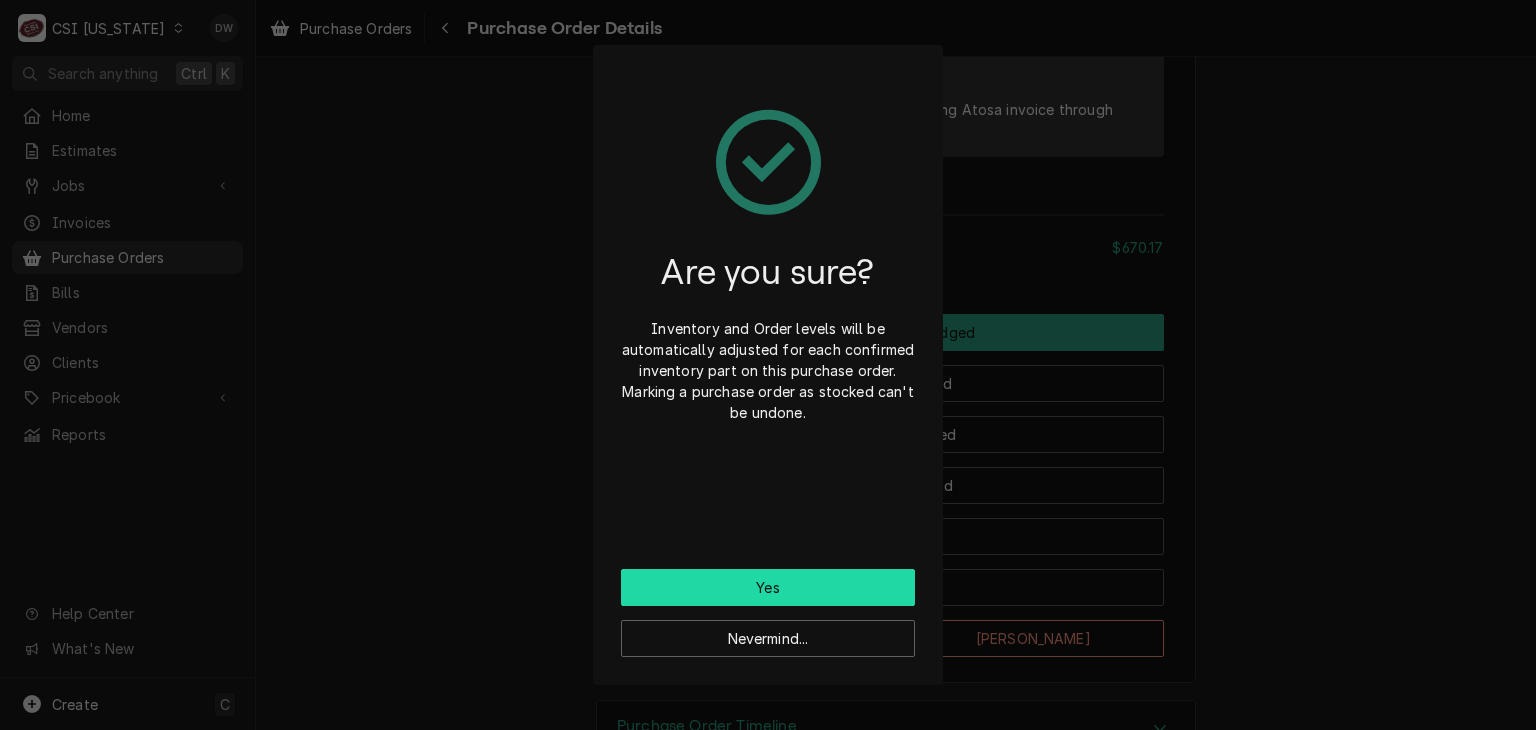 click on "Yes" at bounding box center (768, 587) 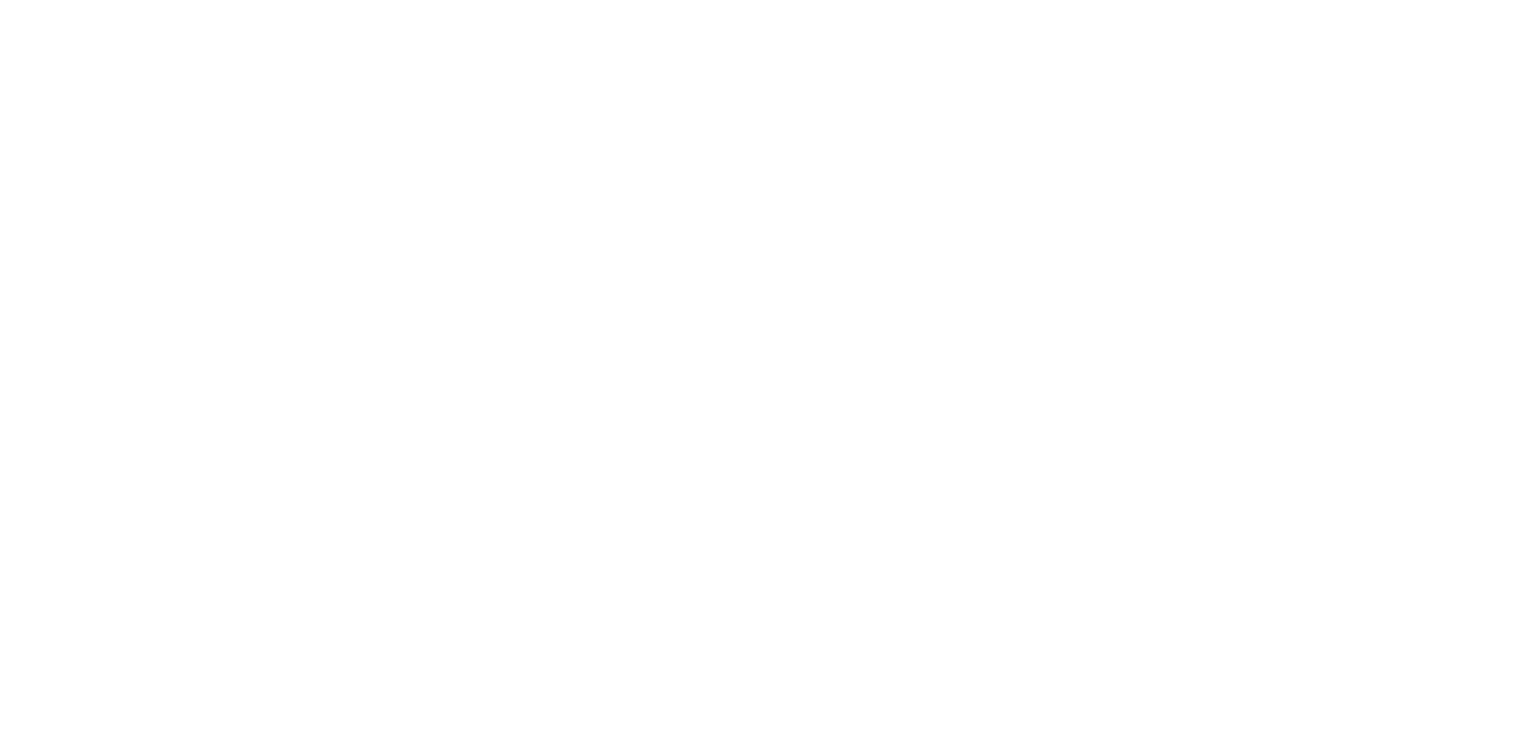 scroll, scrollTop: 0, scrollLeft: 0, axis: both 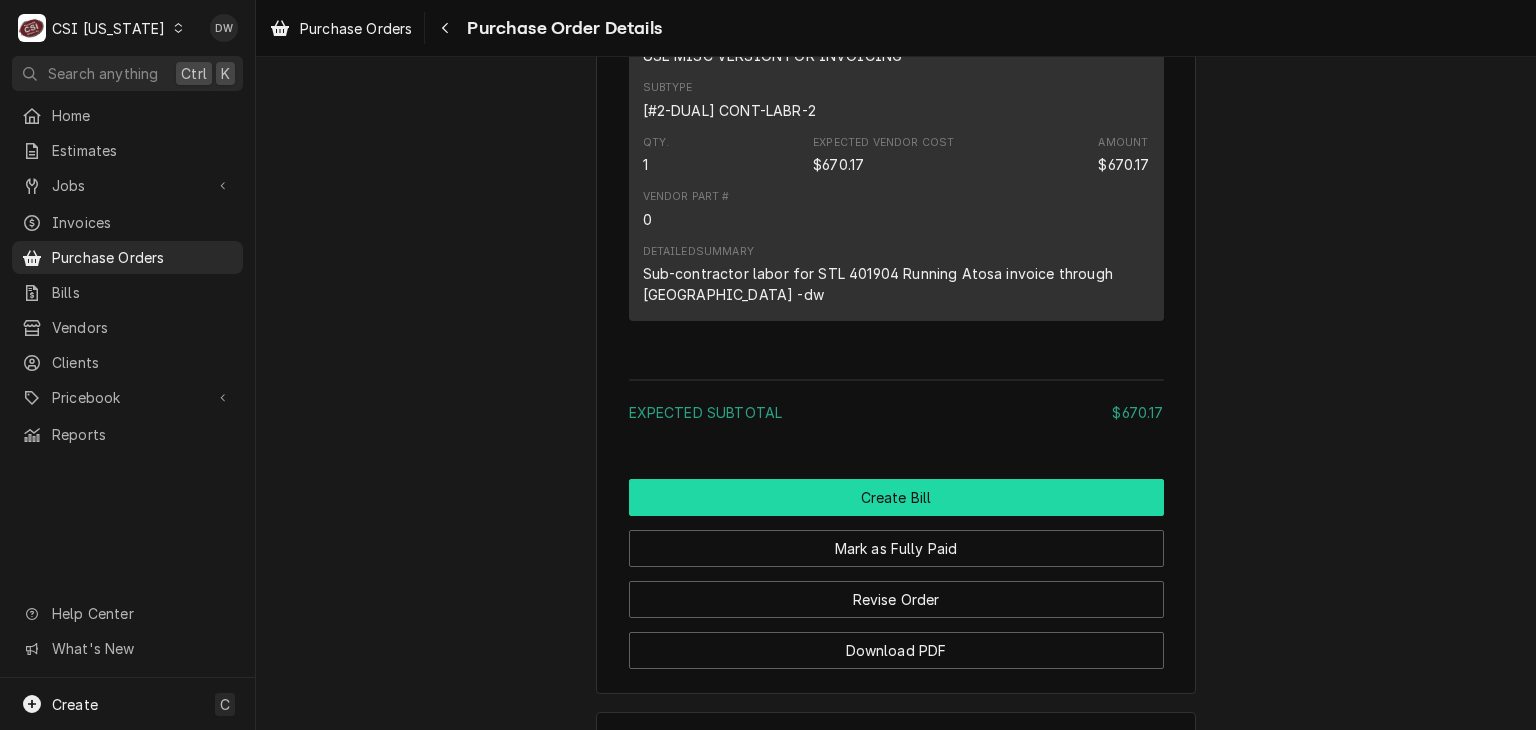 click on "Create Bill" at bounding box center [896, 497] 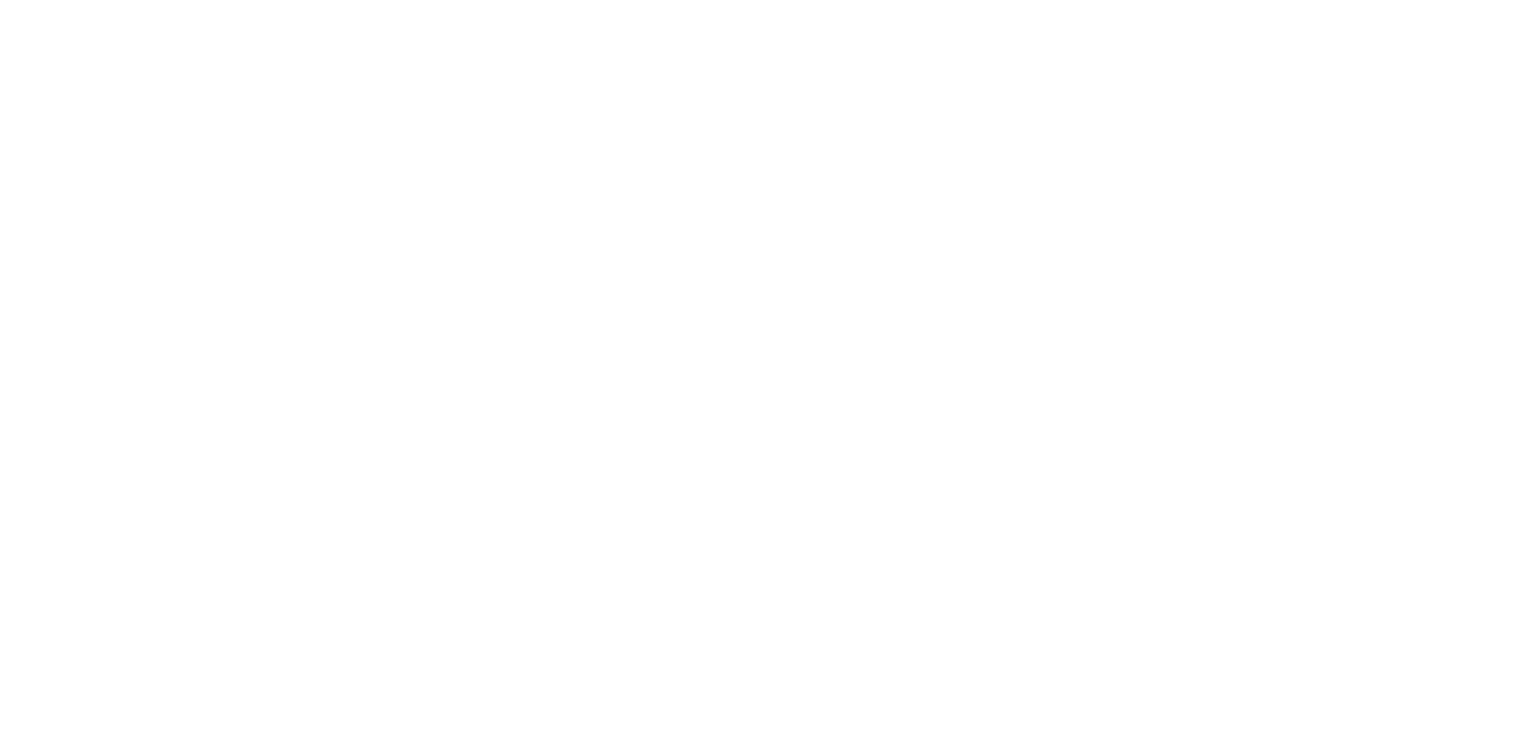 scroll, scrollTop: 0, scrollLeft: 0, axis: both 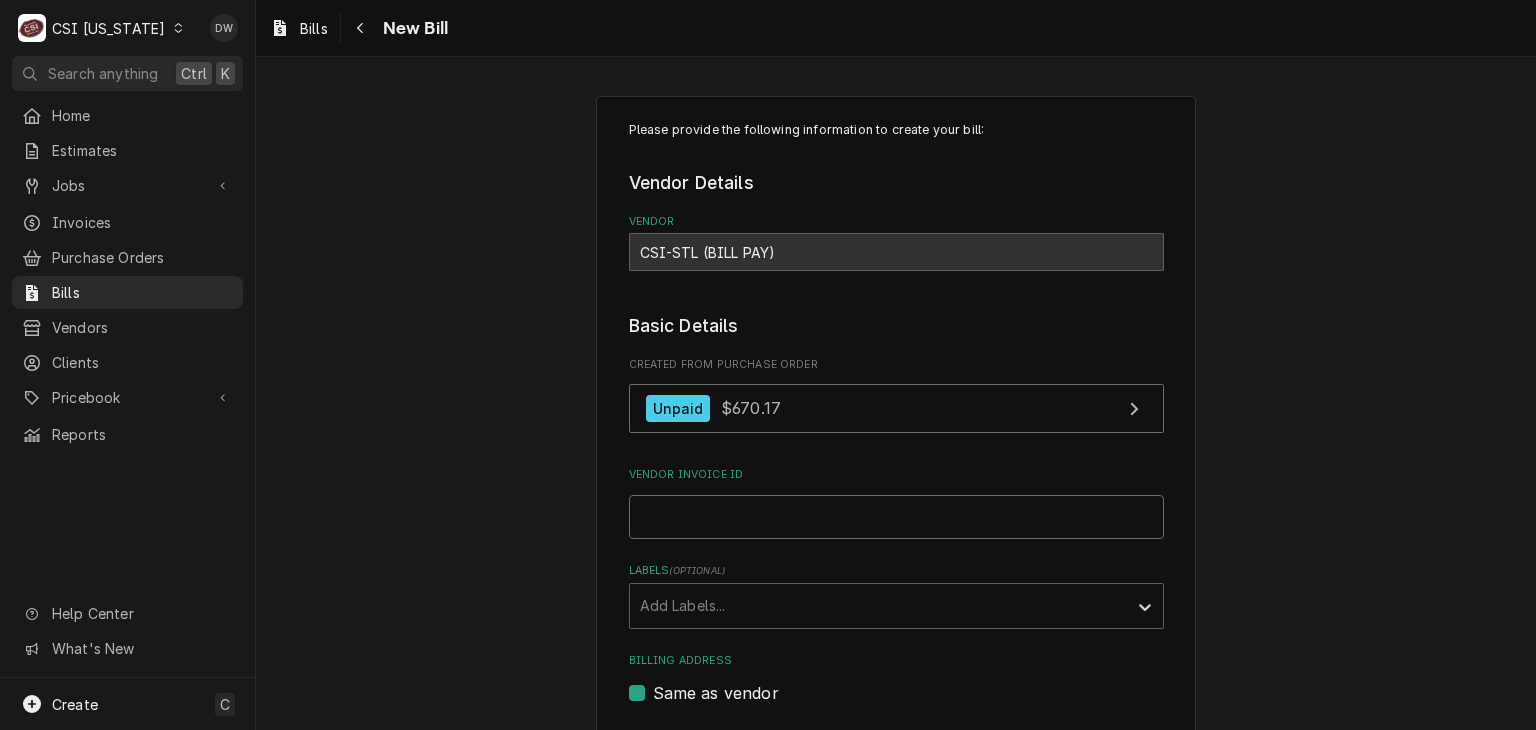 click on "Vendor Invoice ID" at bounding box center (896, 517) 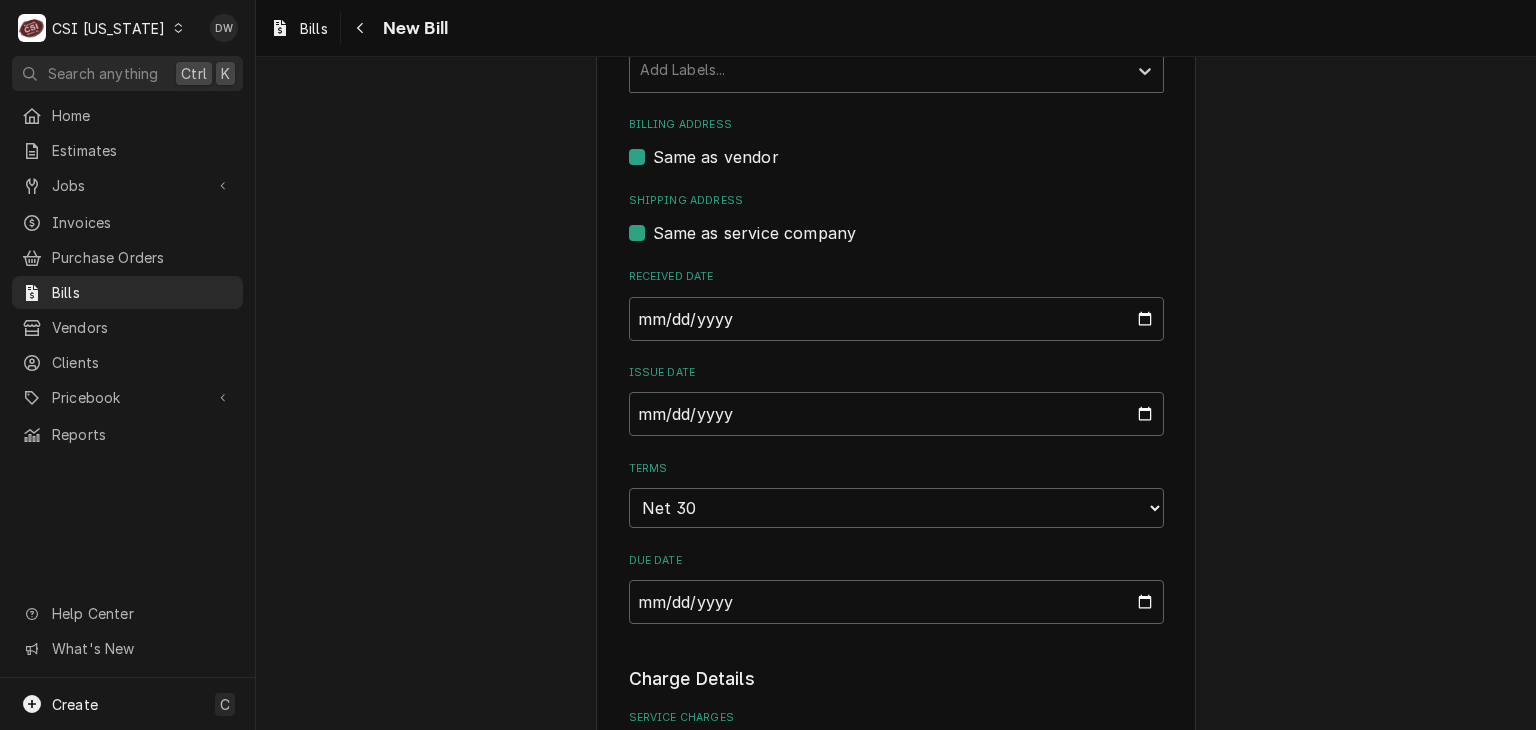scroll, scrollTop: 599, scrollLeft: 0, axis: vertical 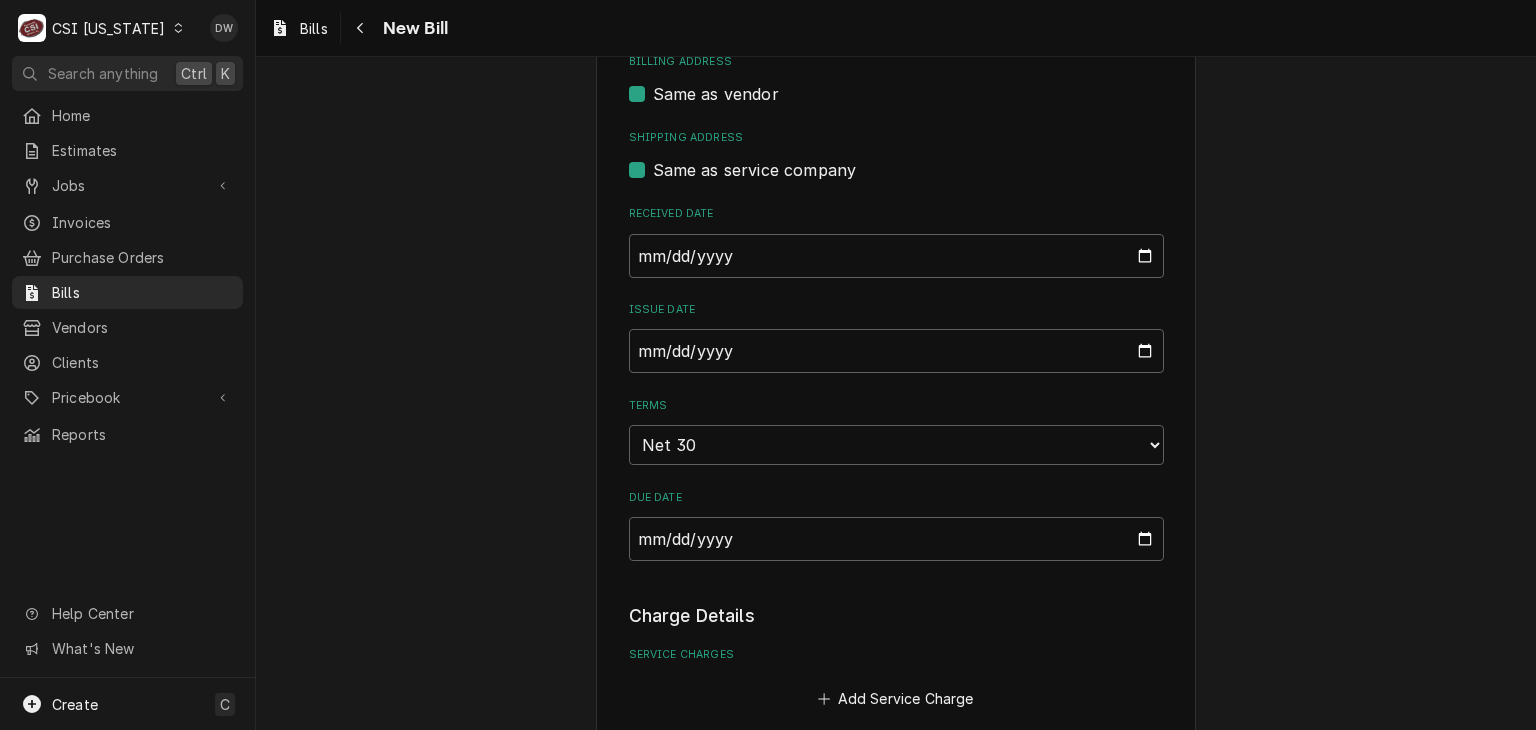 type on "401904" 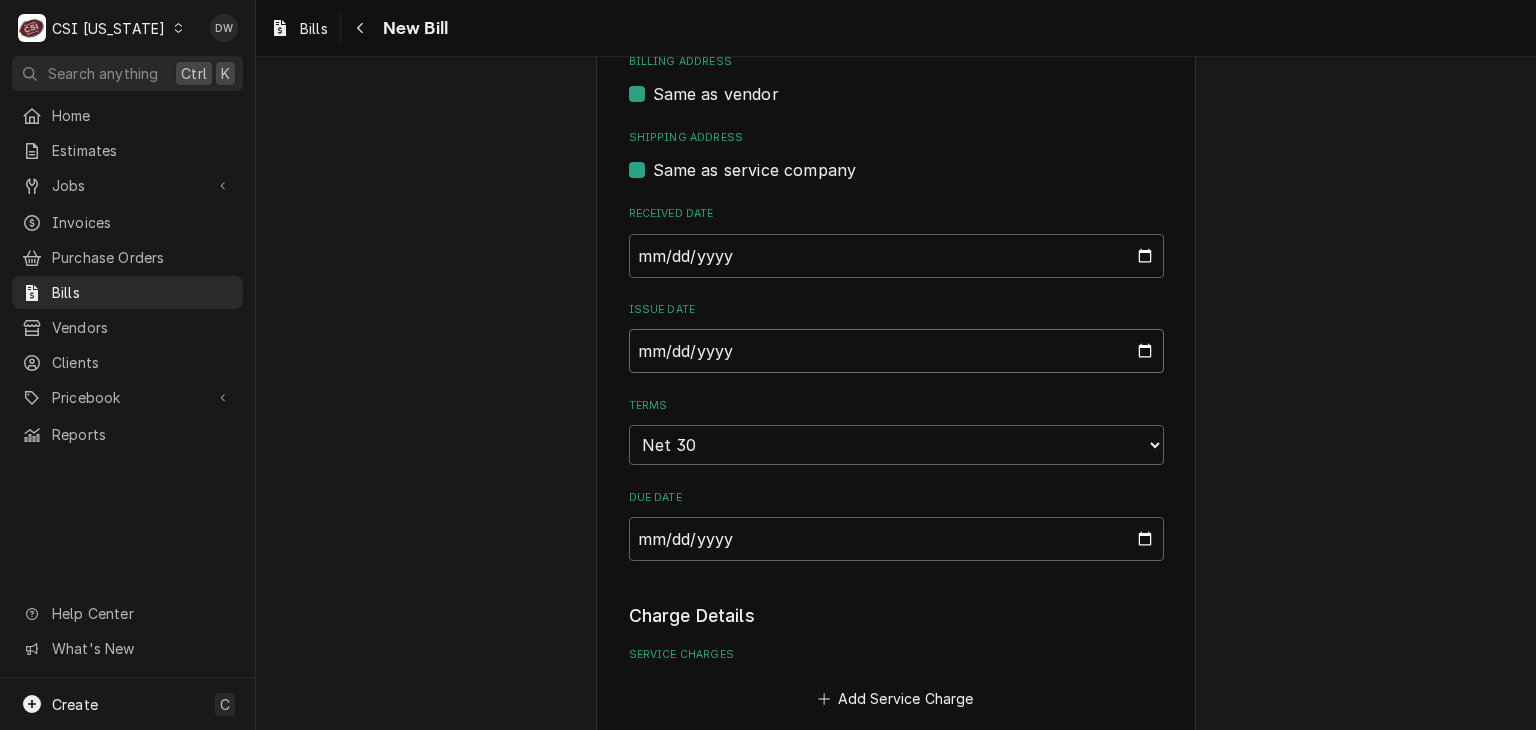click on "2025-07-15" at bounding box center [896, 351] 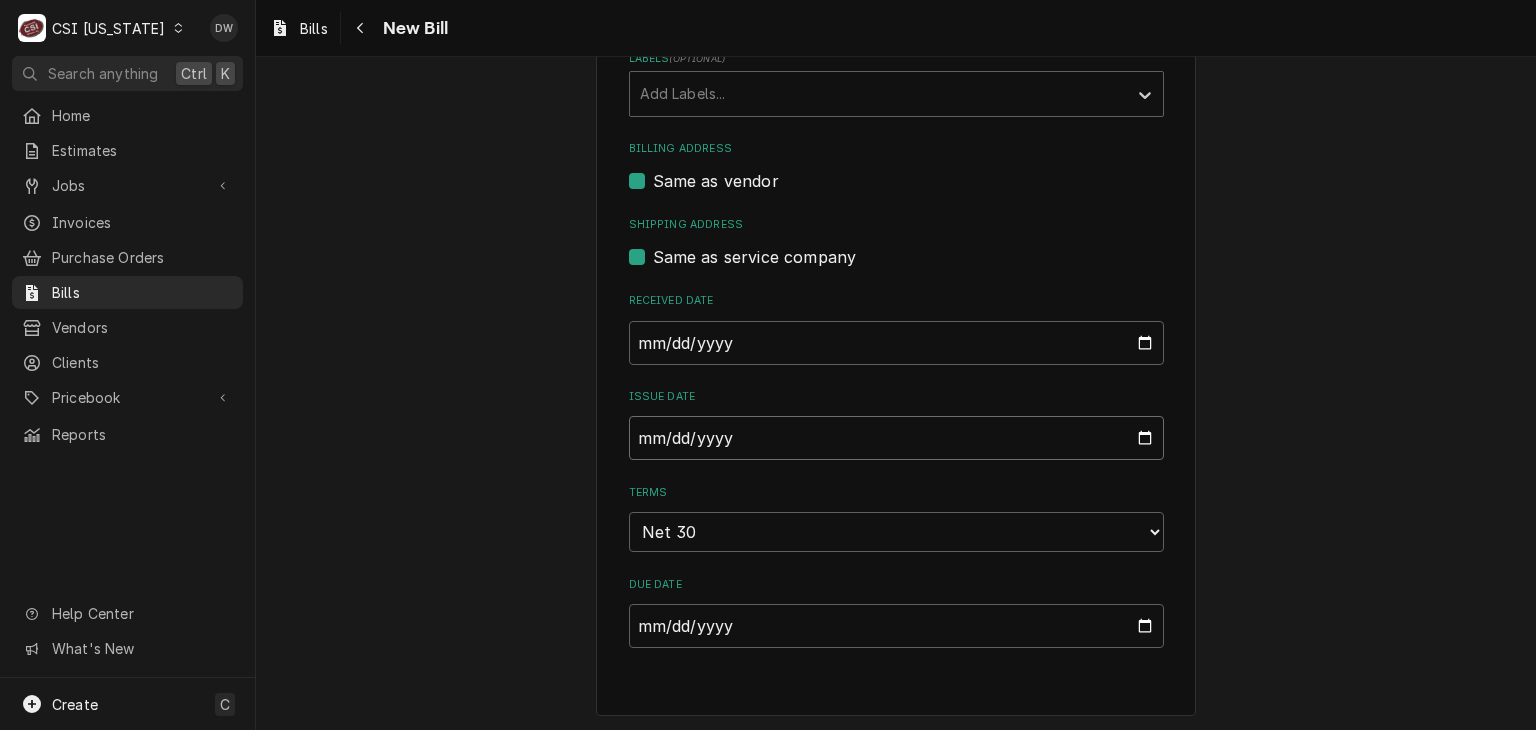 type on "2025-06-04" 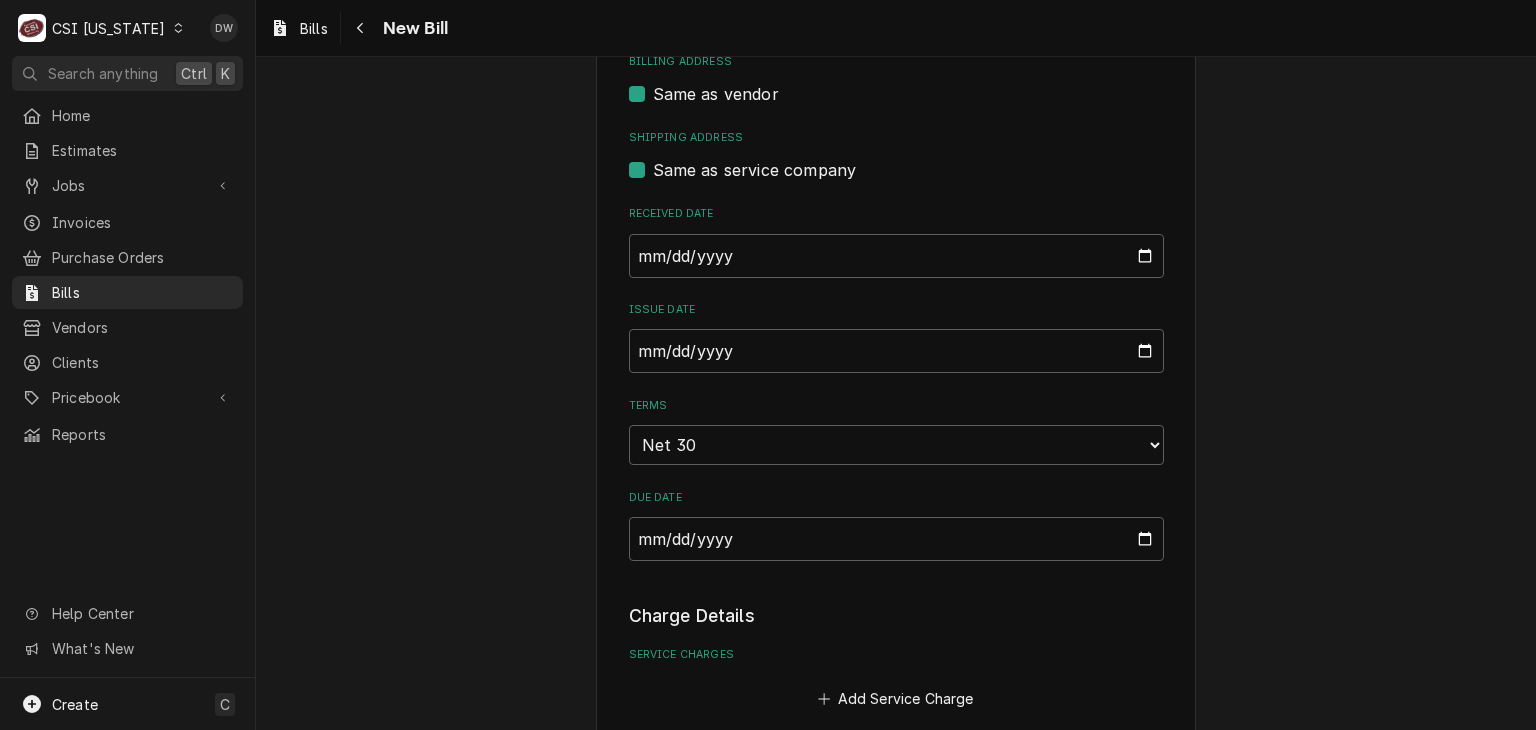 click on "Please provide the following information to create your bill: Vendor Details Vendor CSI-STL (BILL PAY) Basic Details Created From Purchase Order Unpaid $670.17 Vendor Invoice ID 401904 Labels  ( optional ) Add Labels... Billing Address Same as vendor Shipping Address Same as service company Received Date 2025-07-15 Issue Date 2025-06-04 Terms Choose payment terms... Same Day Net 7 Net 14 Net 21 Net 30 Net 45 Net 60 Net 90 Due Date 2025-07-04 Charge Details Service Charges Add Service Charge Parts and Materials  ( if any ) Short Description [PO/BILL] Labor | Subcontractor Manufacturer USE MISC VERSION FOR INVOICING Manufacturer Part # — Subtype [#2-DUAL] CONT-LABR-2 Qty. 1 Cost $670.17 Amount $670.17 Detailed  Summary Sub-contractor labor for STL 401904 Running Atosa invoice through KY -dw Add Part or Material Trip Charges, Diagnostic Fees, etc.  ( if any ) Add Miscellaneous Charge Discounts  ( if any ) Add Discount Attachments  ( if any ) Add Attachment Total $670.17 Create Preview Bill Save Draft" at bounding box center (896, 600) 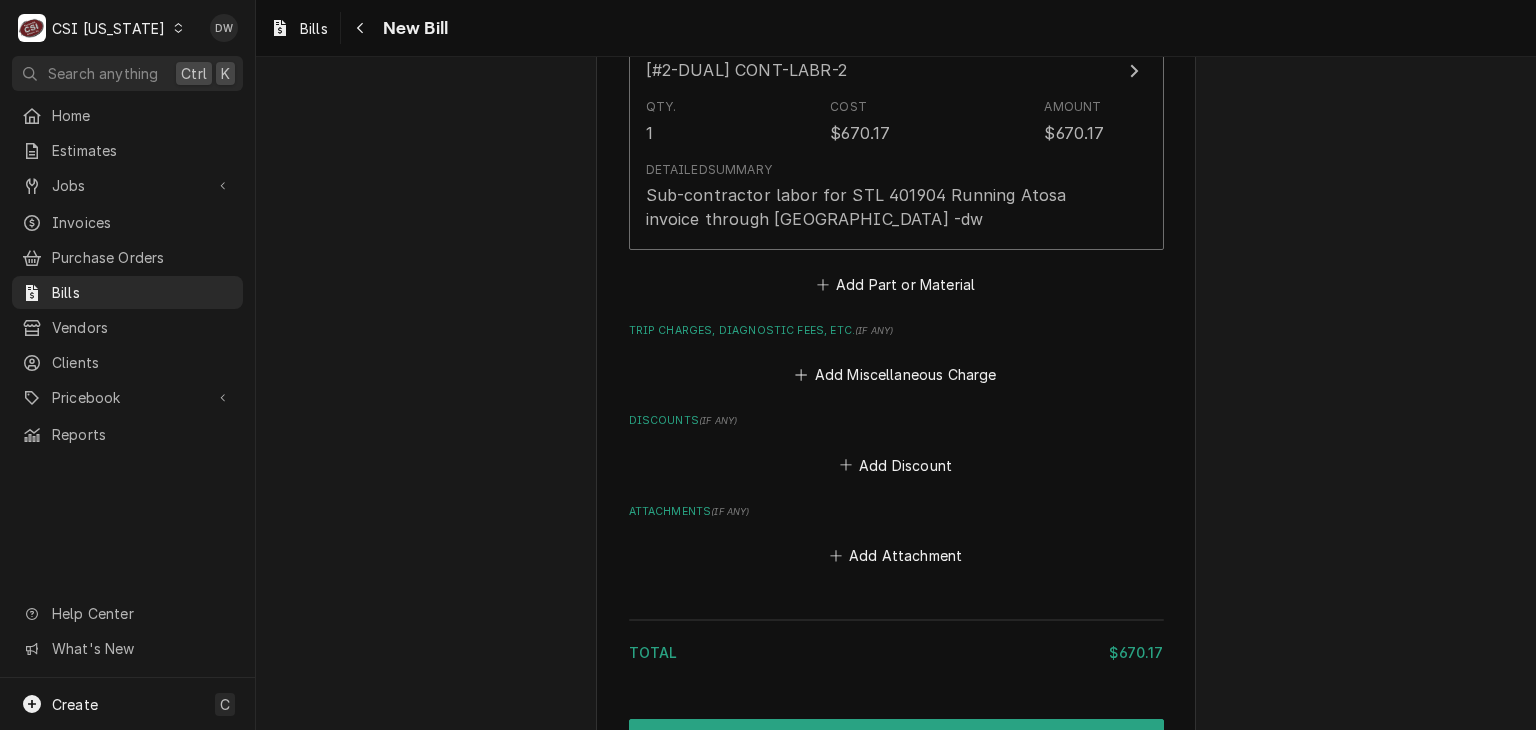 scroll, scrollTop: 1586, scrollLeft: 0, axis: vertical 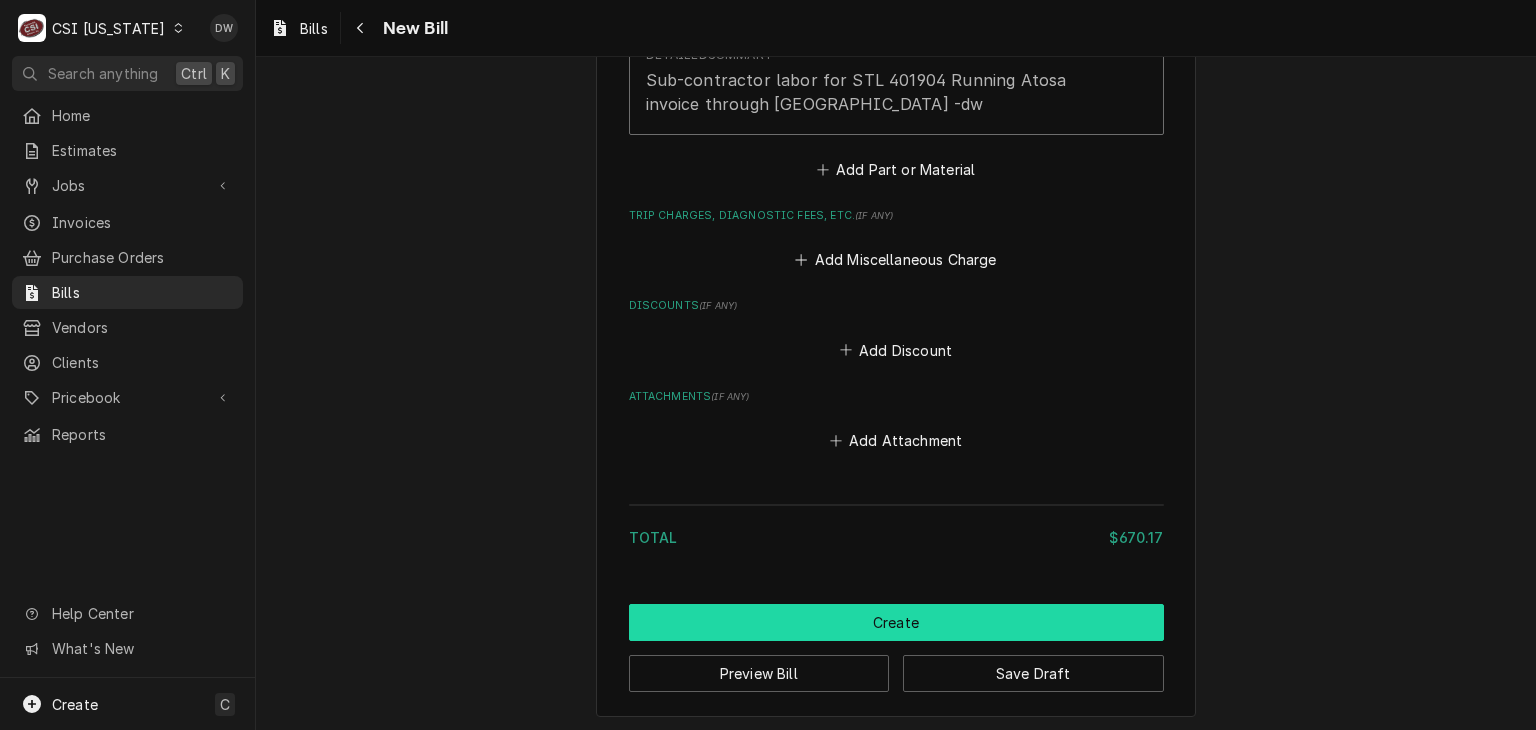 click on "Create" at bounding box center [896, 622] 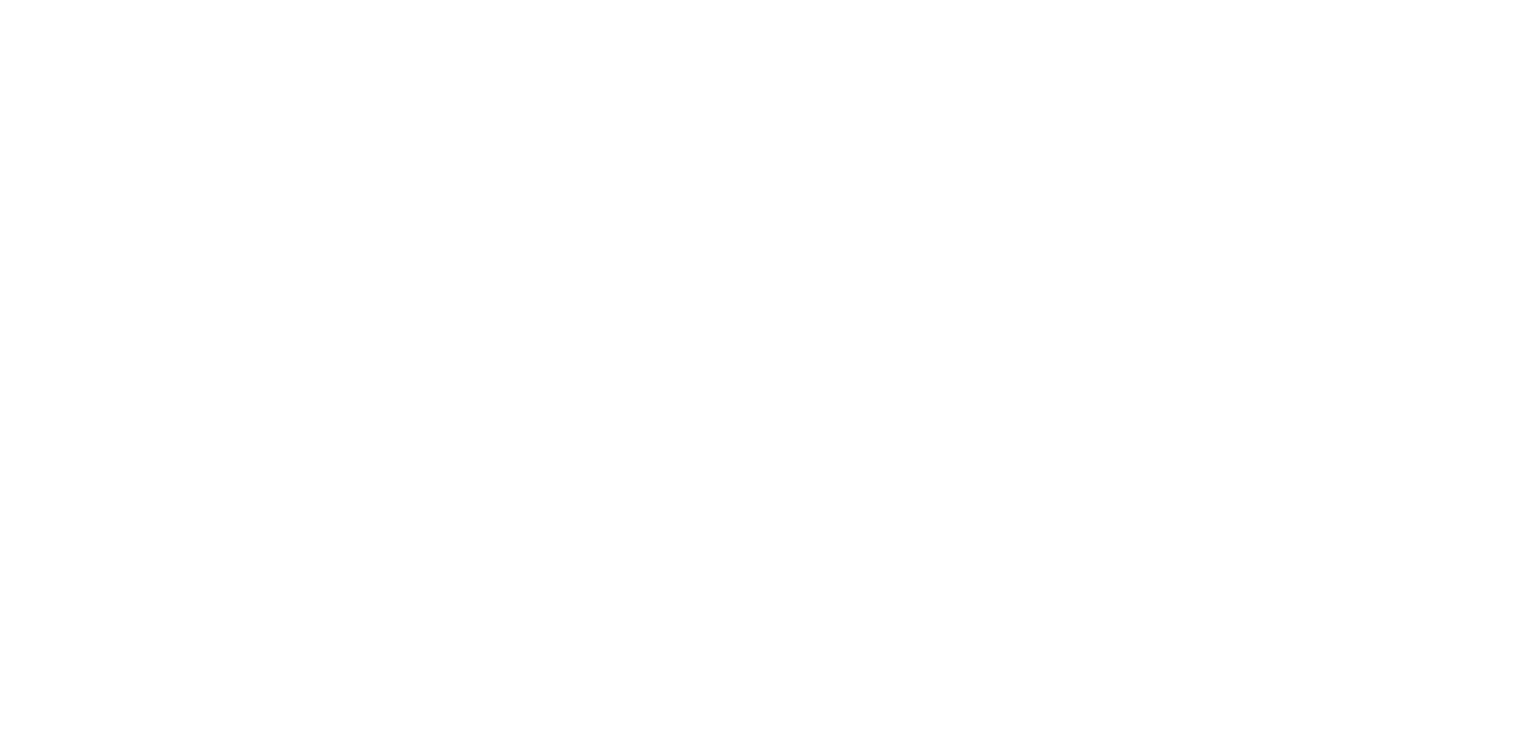 scroll, scrollTop: 0, scrollLeft: 0, axis: both 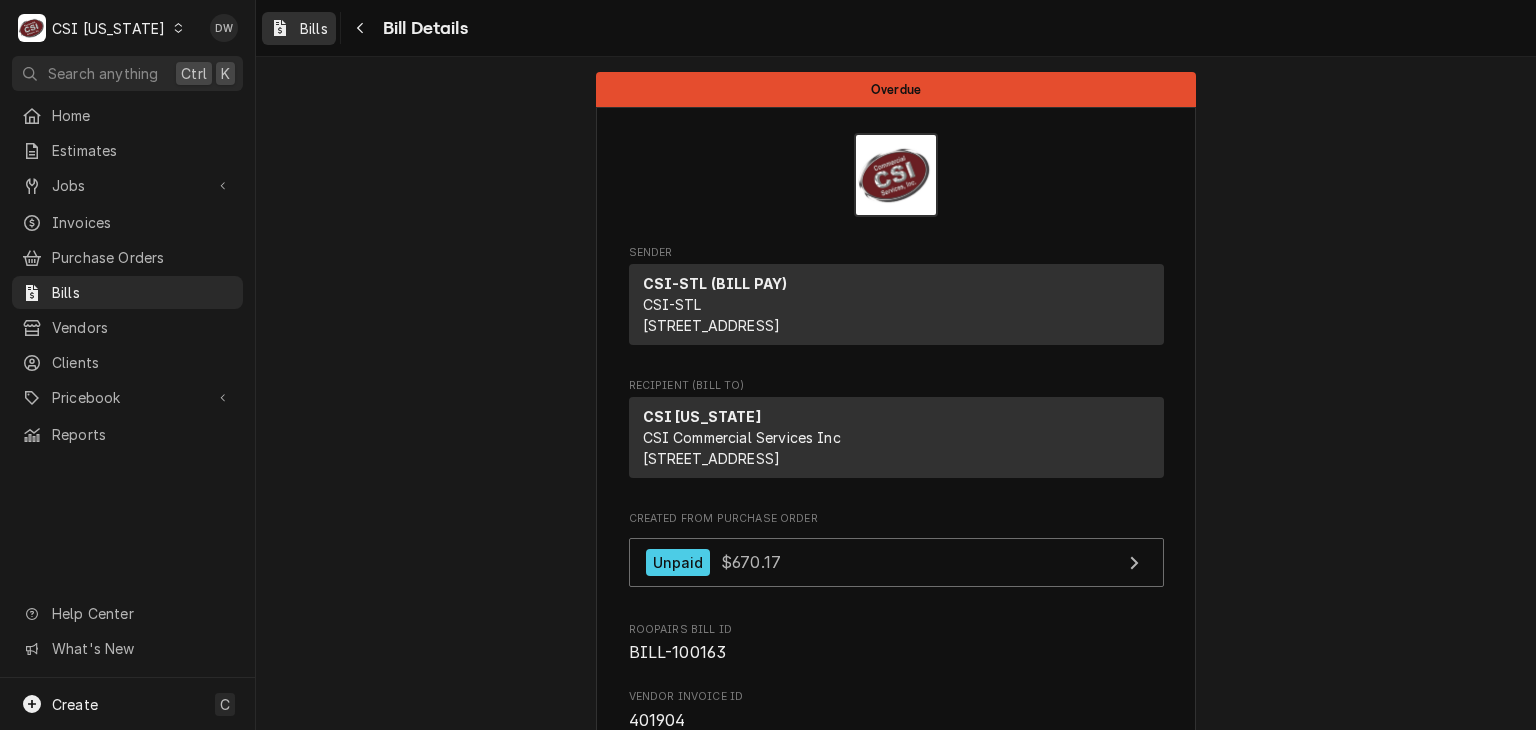 click on "Bills" at bounding box center (314, 28) 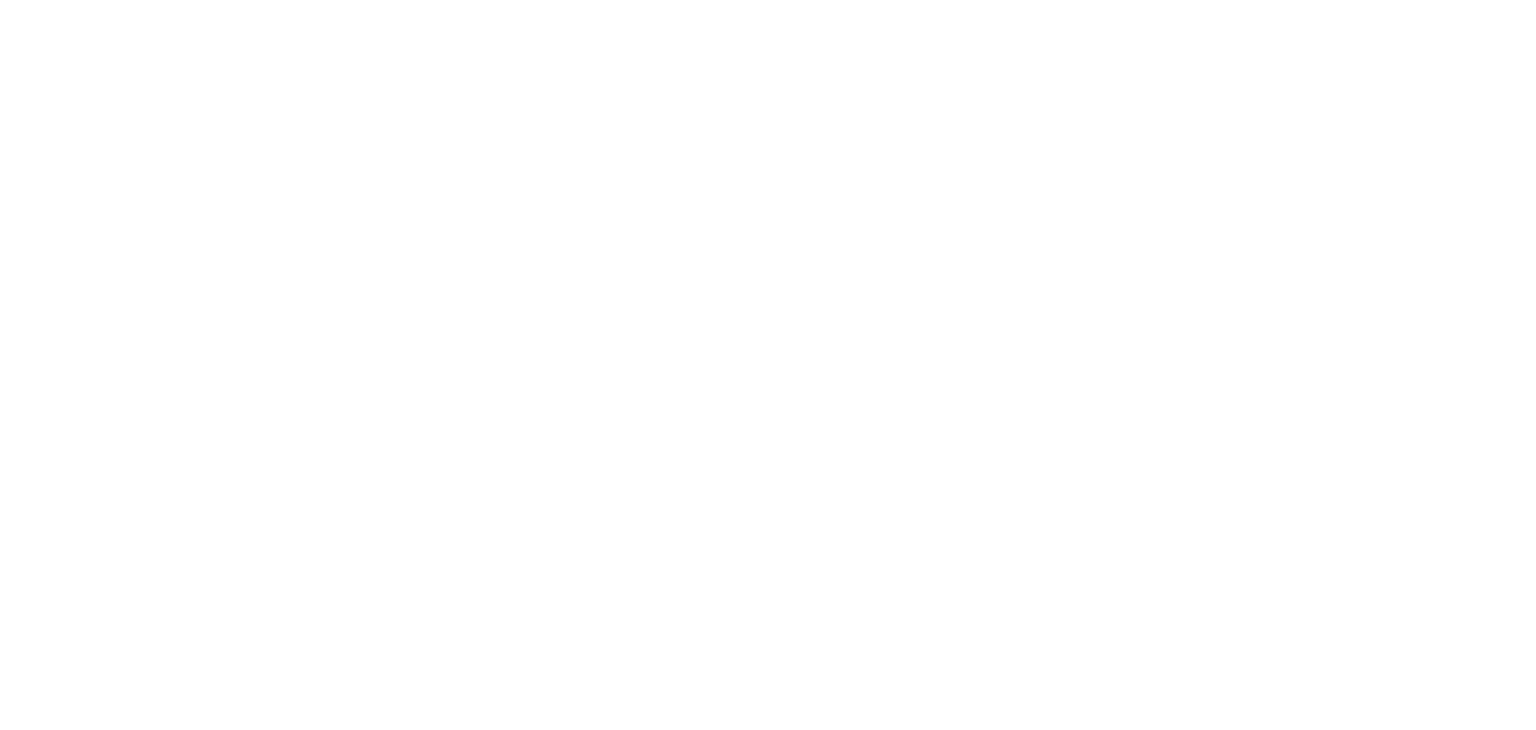 scroll, scrollTop: 0, scrollLeft: 0, axis: both 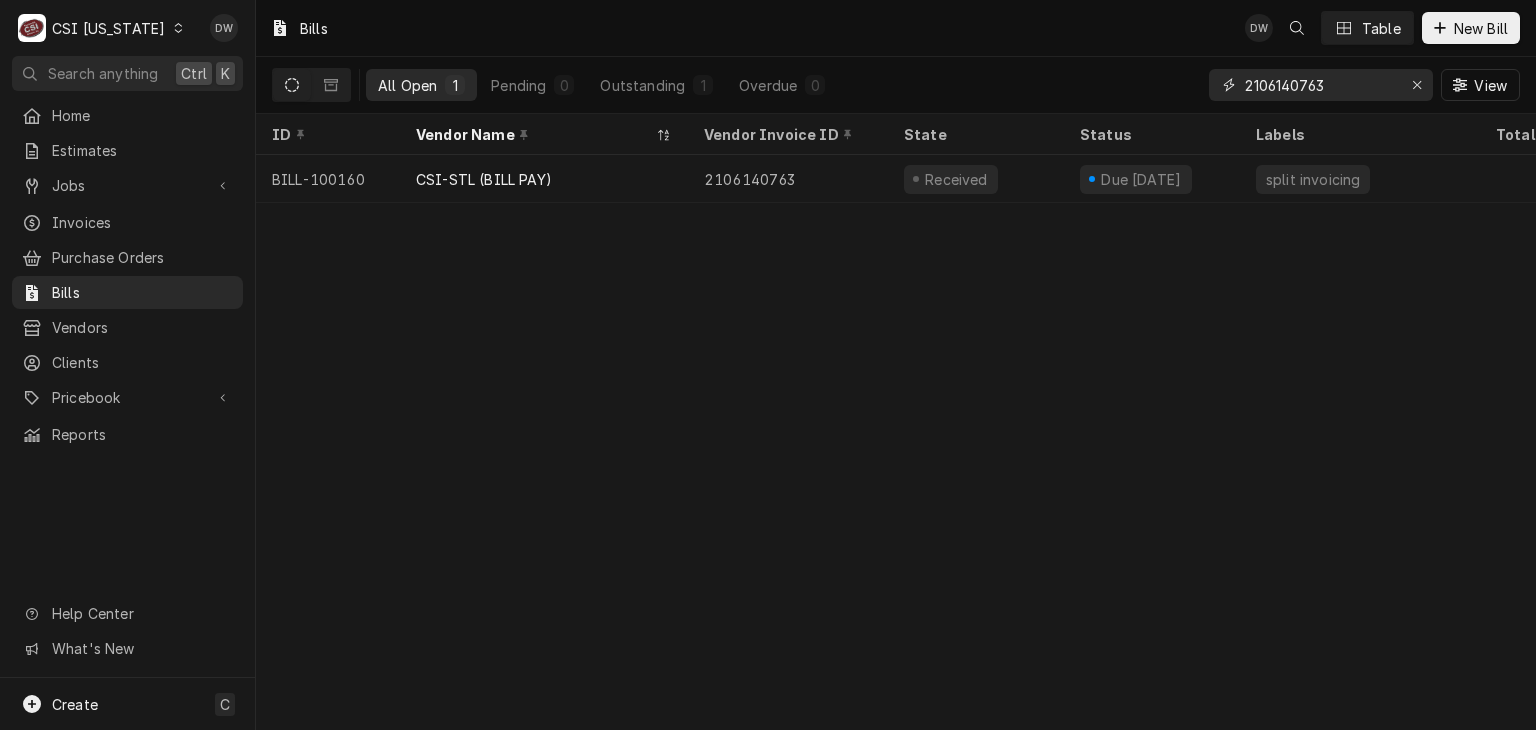 drag, startPoint x: 1337, startPoint y: 78, endPoint x: 1196, endPoint y: 82, distance: 141.05673 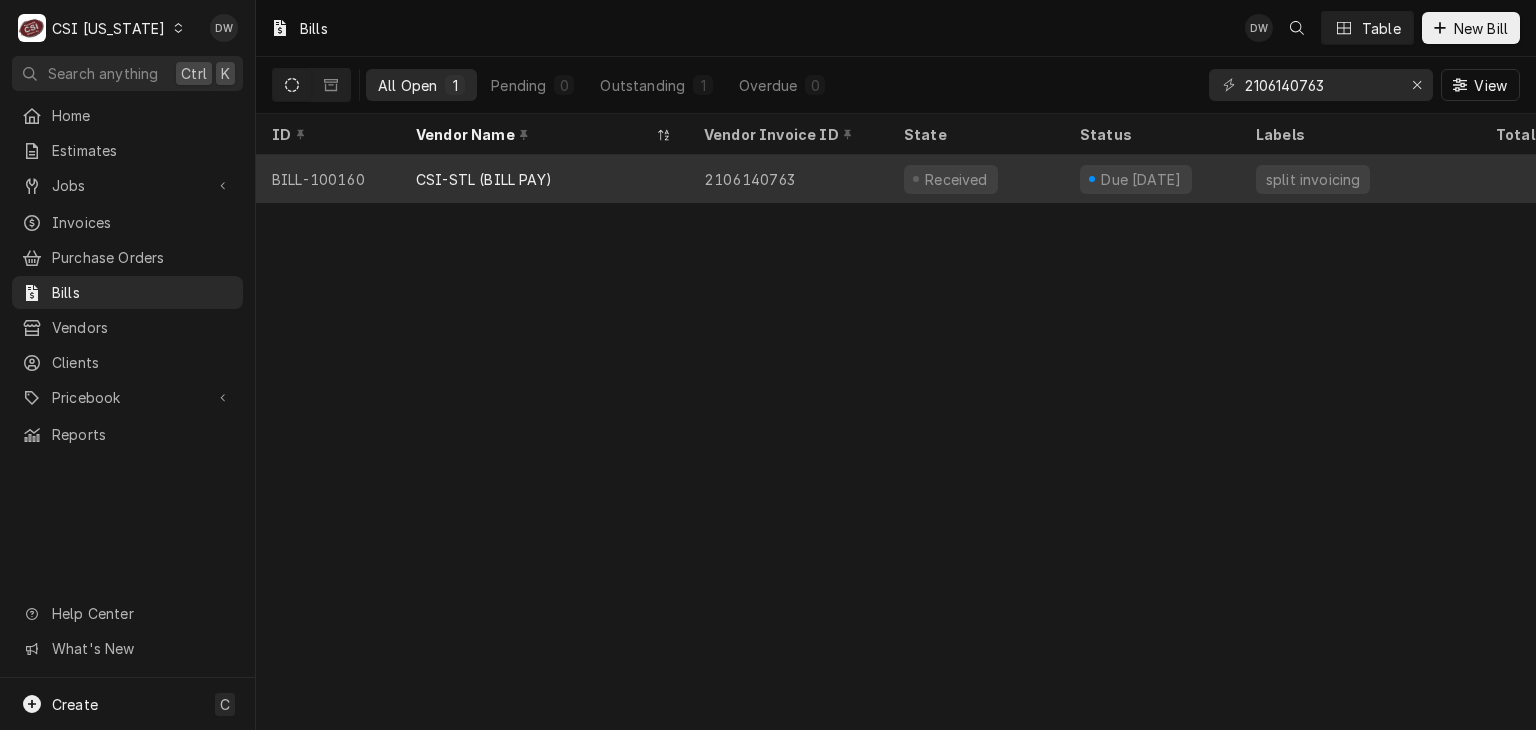 click on "CSI-STL (BILL PAY)" at bounding box center [544, 179] 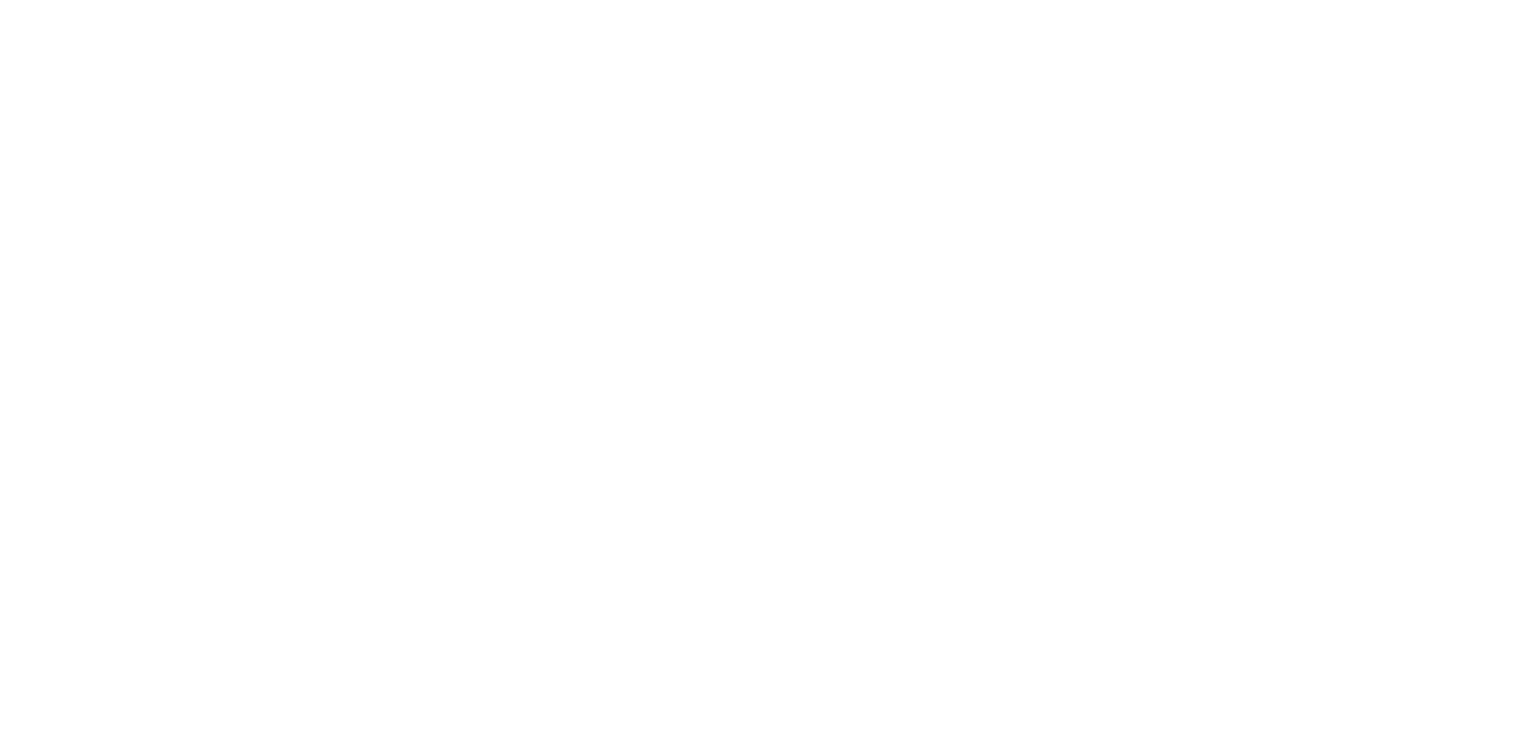 scroll, scrollTop: 0, scrollLeft: 0, axis: both 